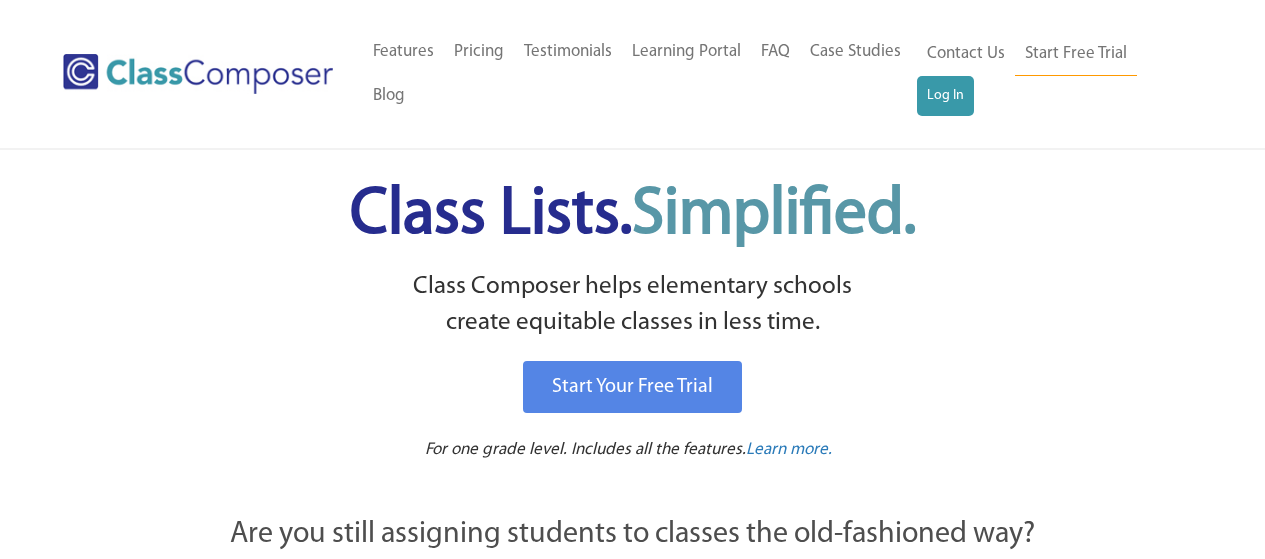 scroll, scrollTop: 0, scrollLeft: 0, axis: both 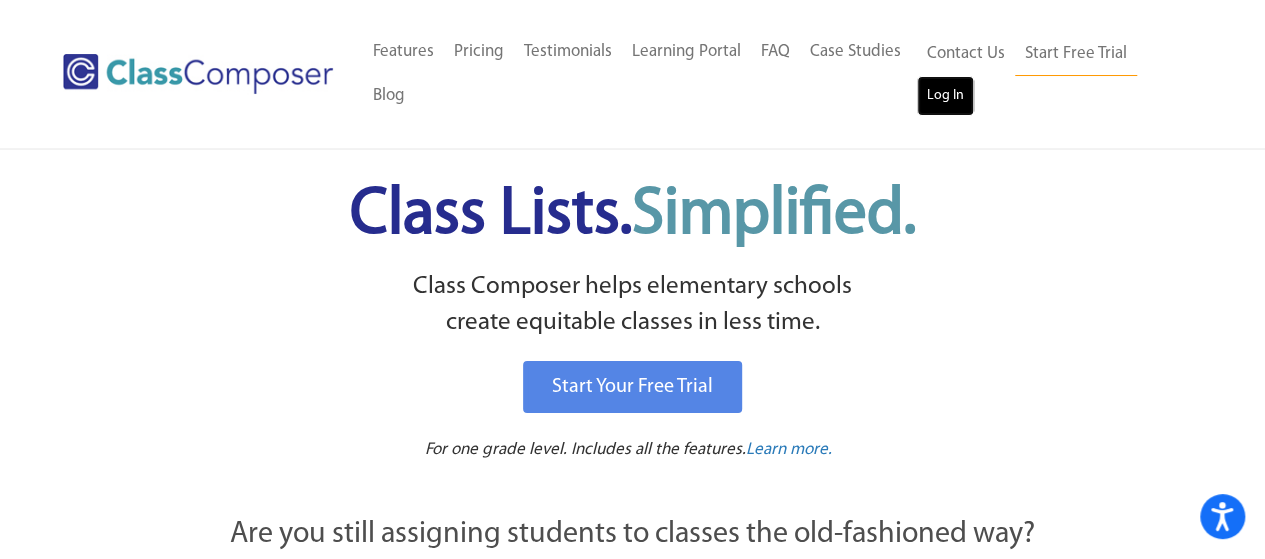 click on "Log In" at bounding box center [945, 96] 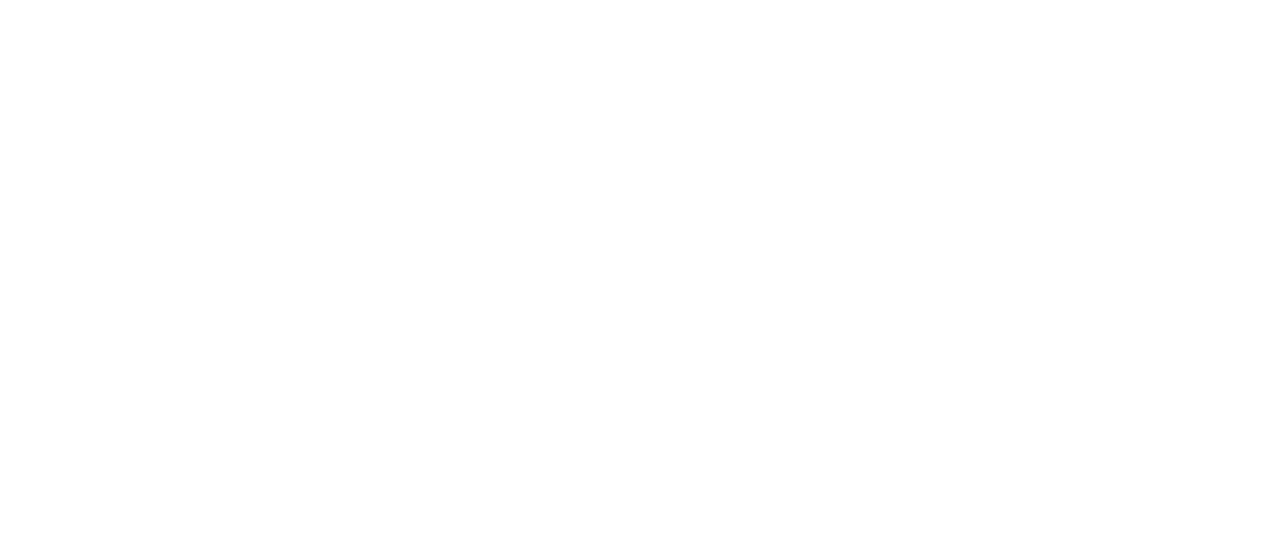scroll, scrollTop: 0, scrollLeft: 0, axis: both 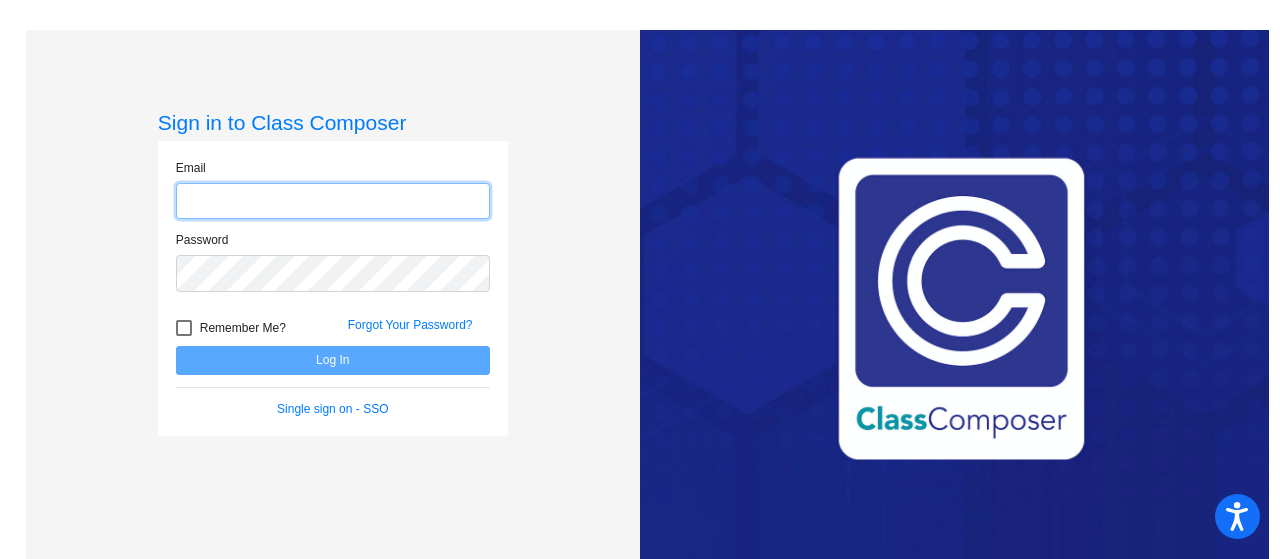 type on "[EMAIL_ADDRESS][DOMAIN_NAME]" 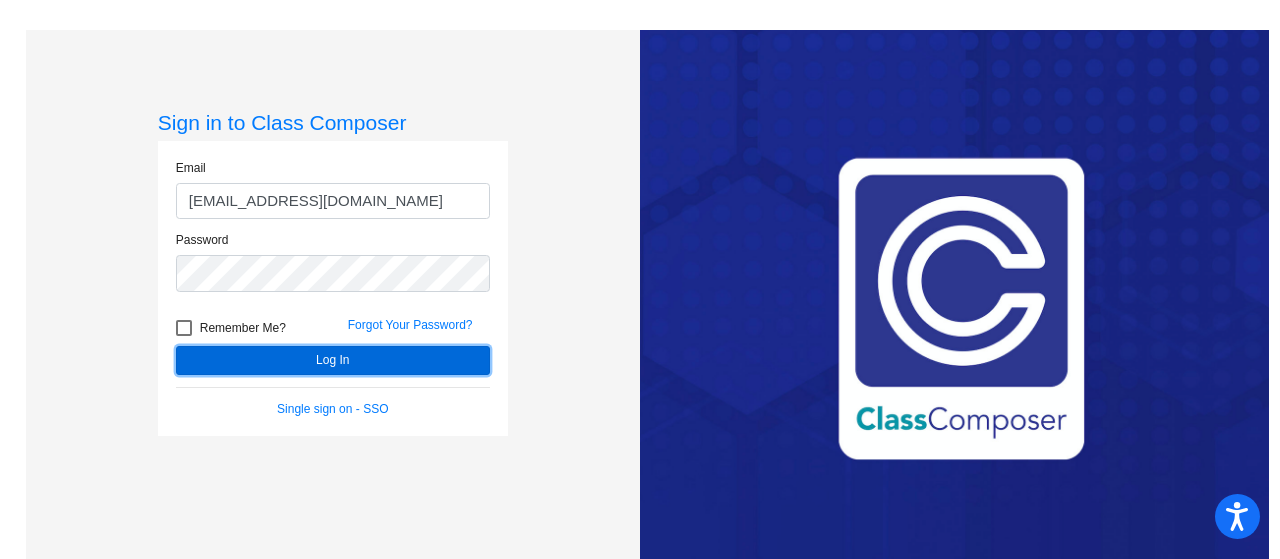 click on "Log In" 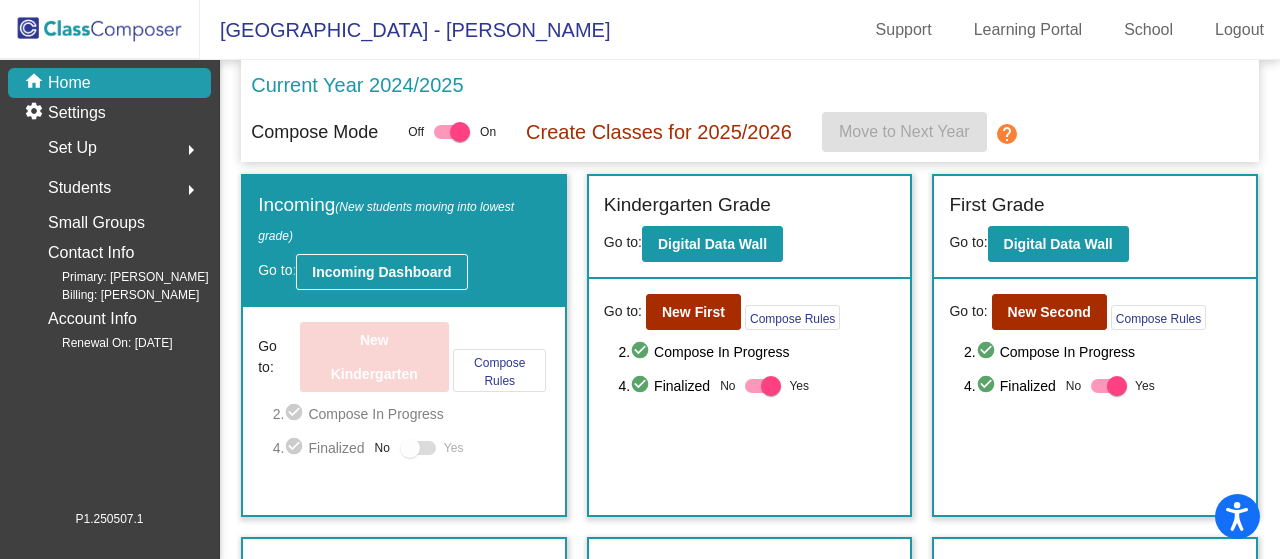click on "Incoming Dashboard" 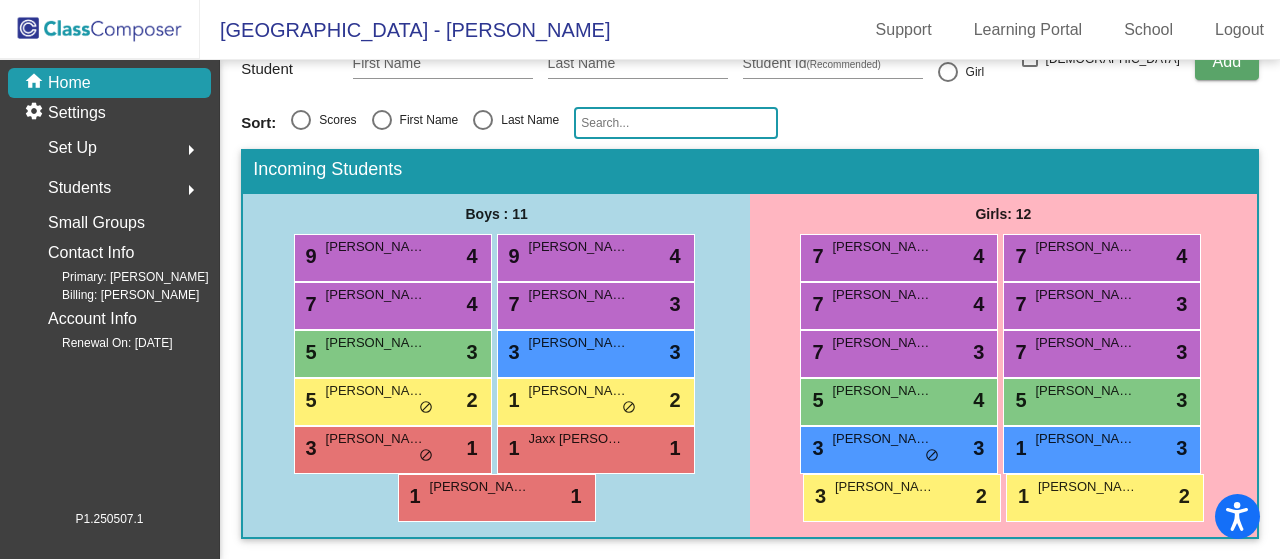 scroll, scrollTop: 0, scrollLeft: 0, axis: both 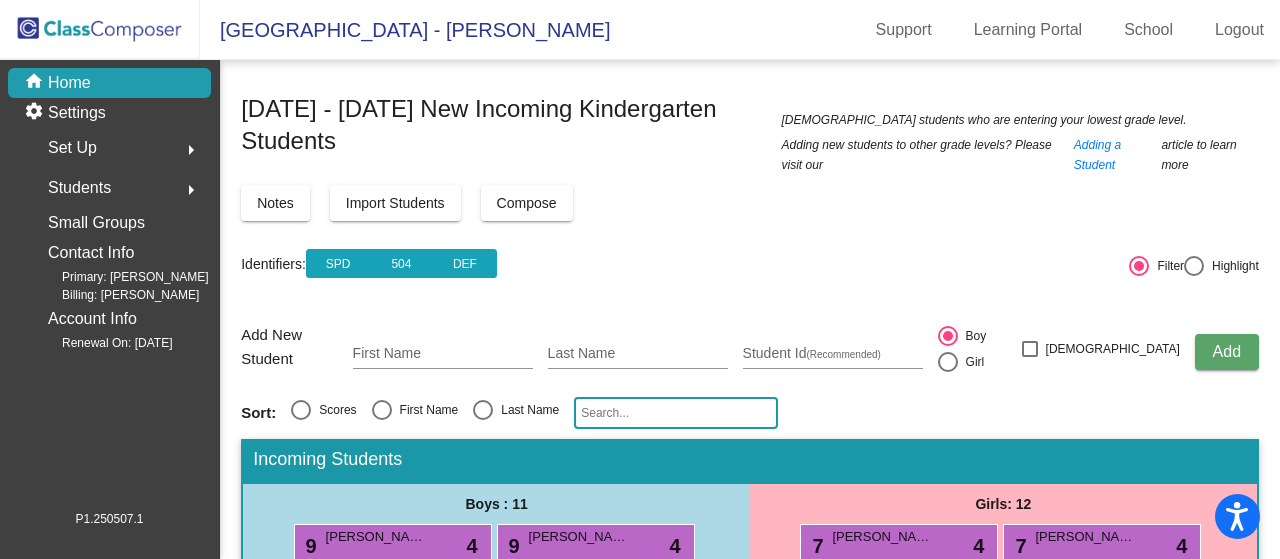 drag, startPoint x: 1216, startPoint y: 349, endPoint x: 1037, endPoint y: 365, distance: 179.71365 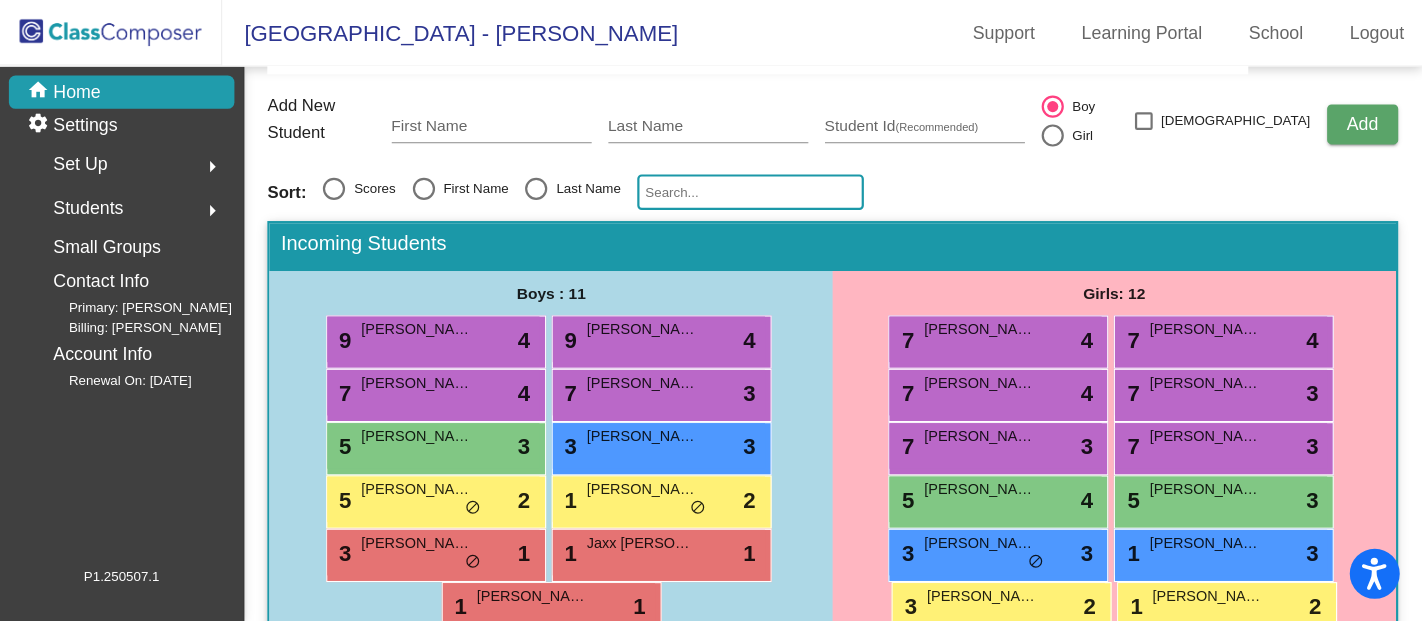 scroll, scrollTop: 290, scrollLeft: 0, axis: vertical 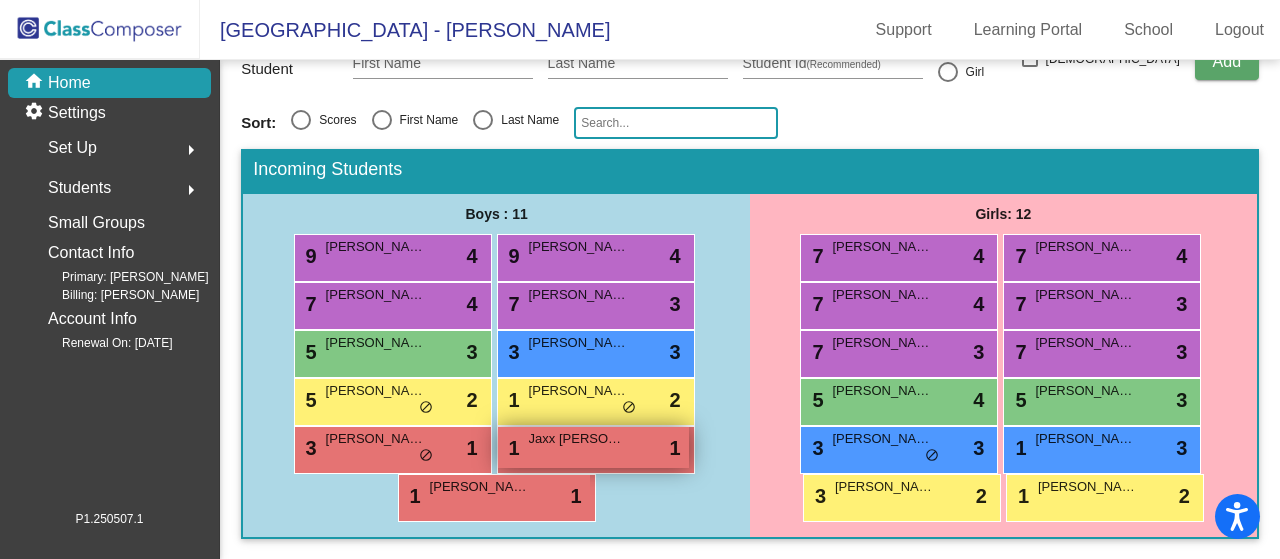 click on "Jaxx Hettick" at bounding box center (579, 439) 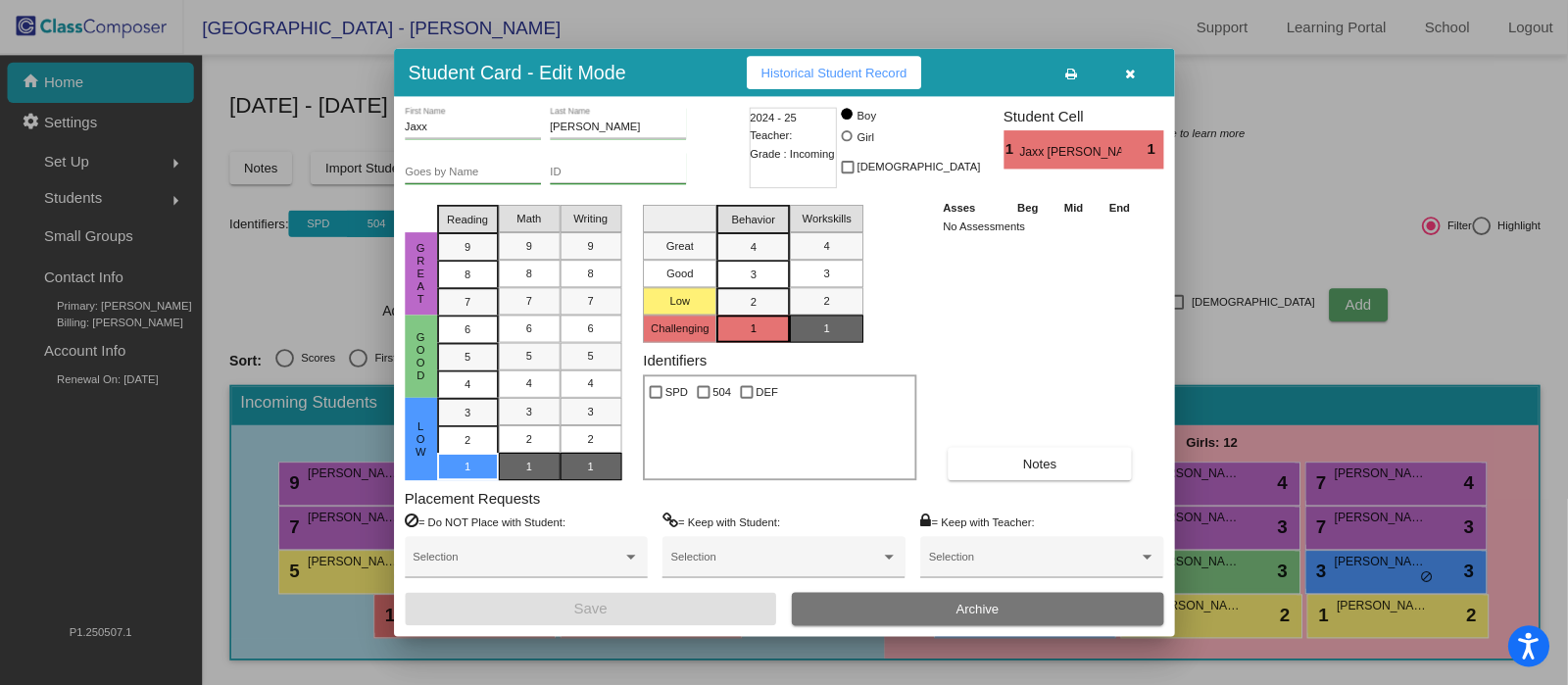 scroll, scrollTop: 0, scrollLeft: 0, axis: both 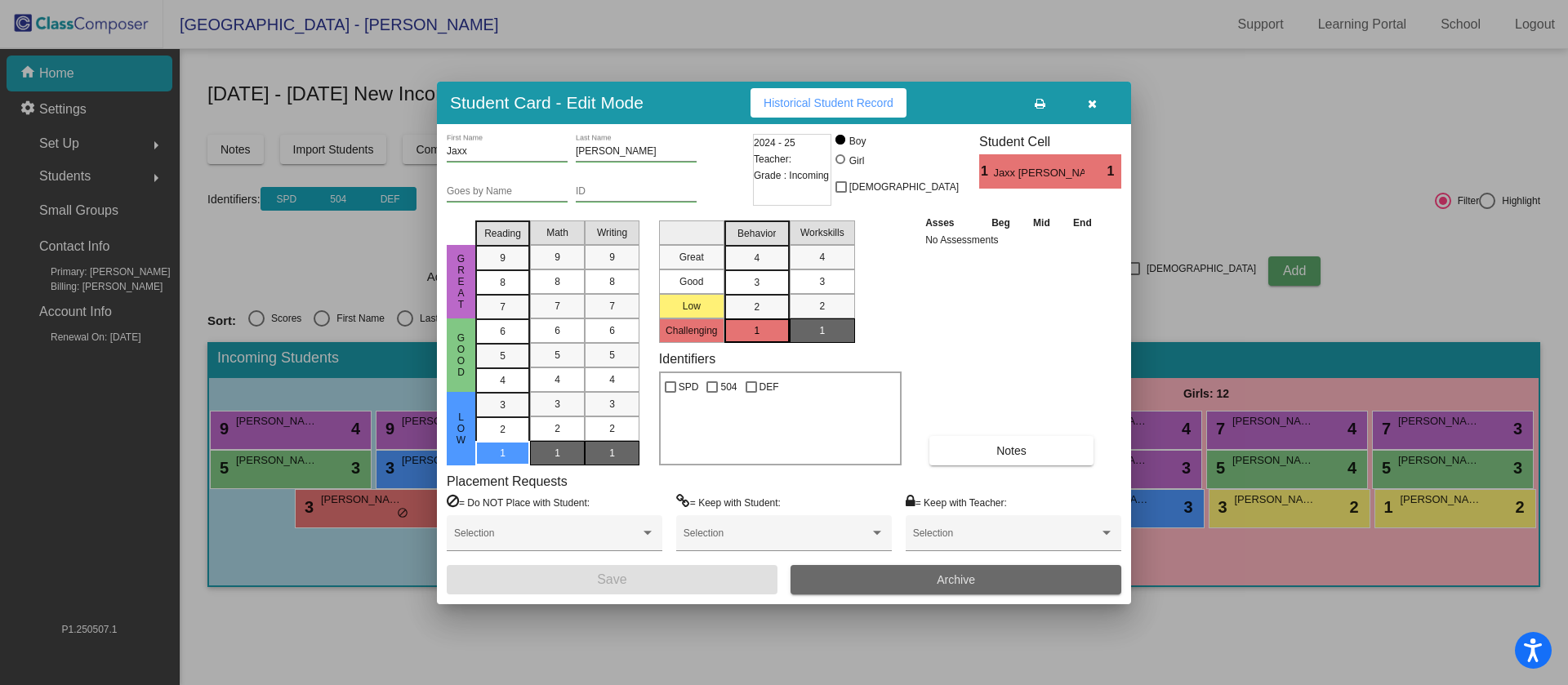 drag, startPoint x: 691, startPoint y: 6, endPoint x: 952, endPoint y: 580, distance: 630.55293 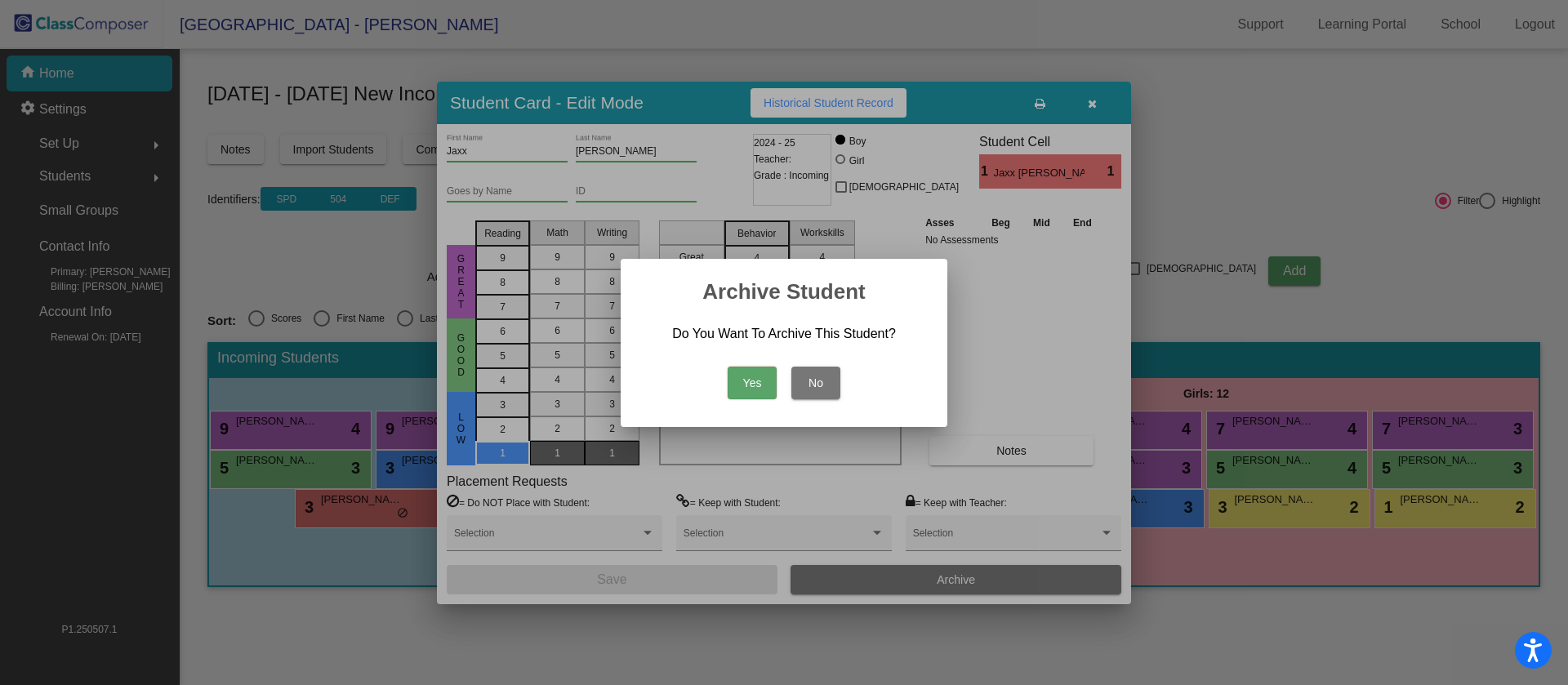 click on "Yes" at bounding box center (752, 383) 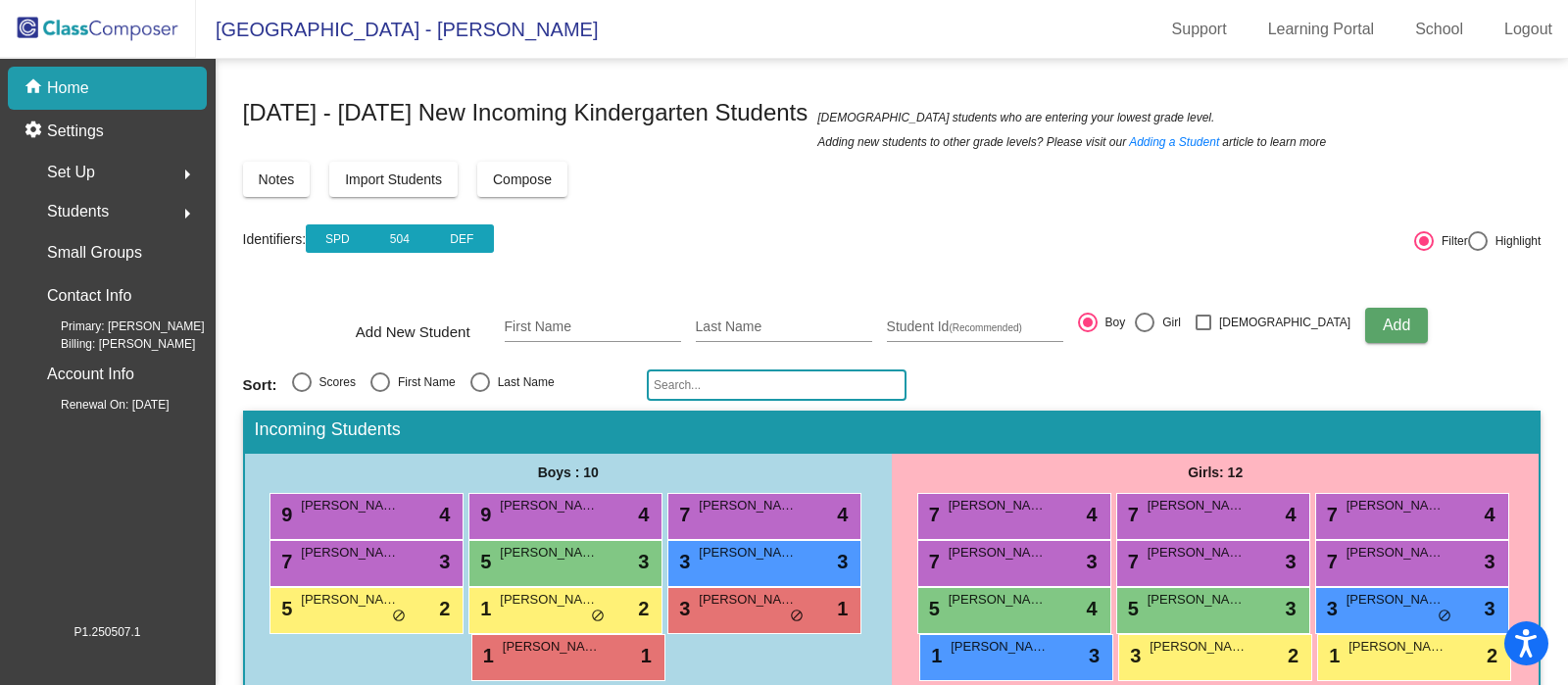 scroll, scrollTop: 39, scrollLeft: 0, axis: vertical 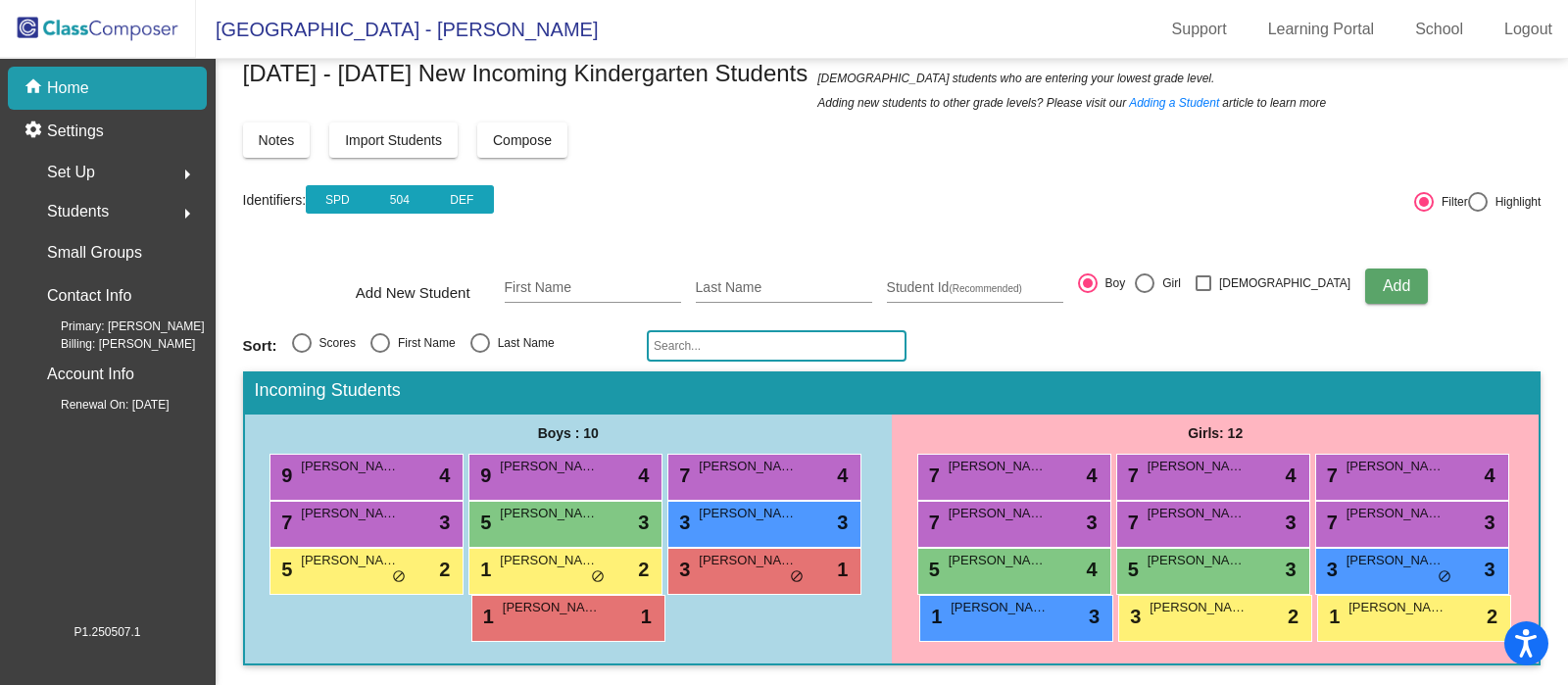 drag, startPoint x: 1763, startPoint y: 0, endPoint x: 816, endPoint y: 248, distance: 978.9346 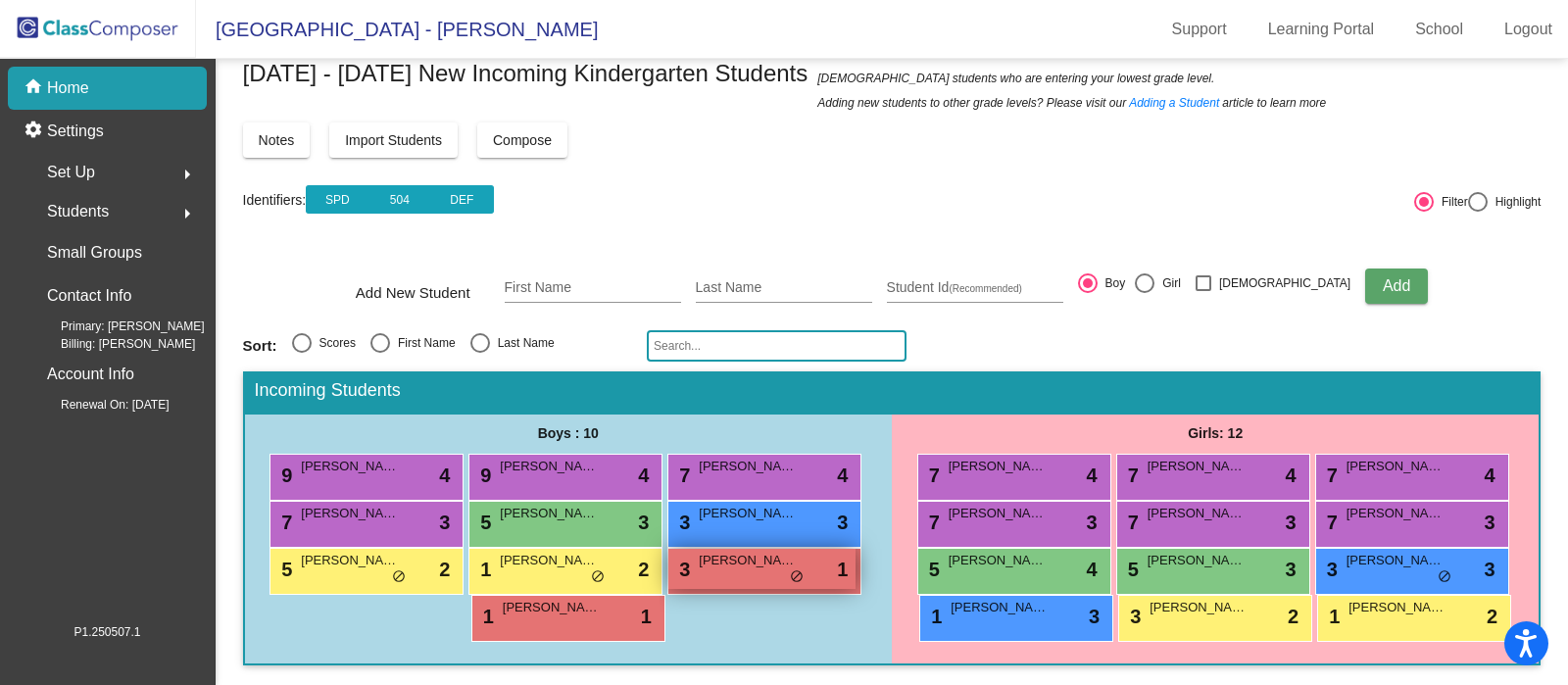 click on "Deacon McDaniel" at bounding box center (748, 561) 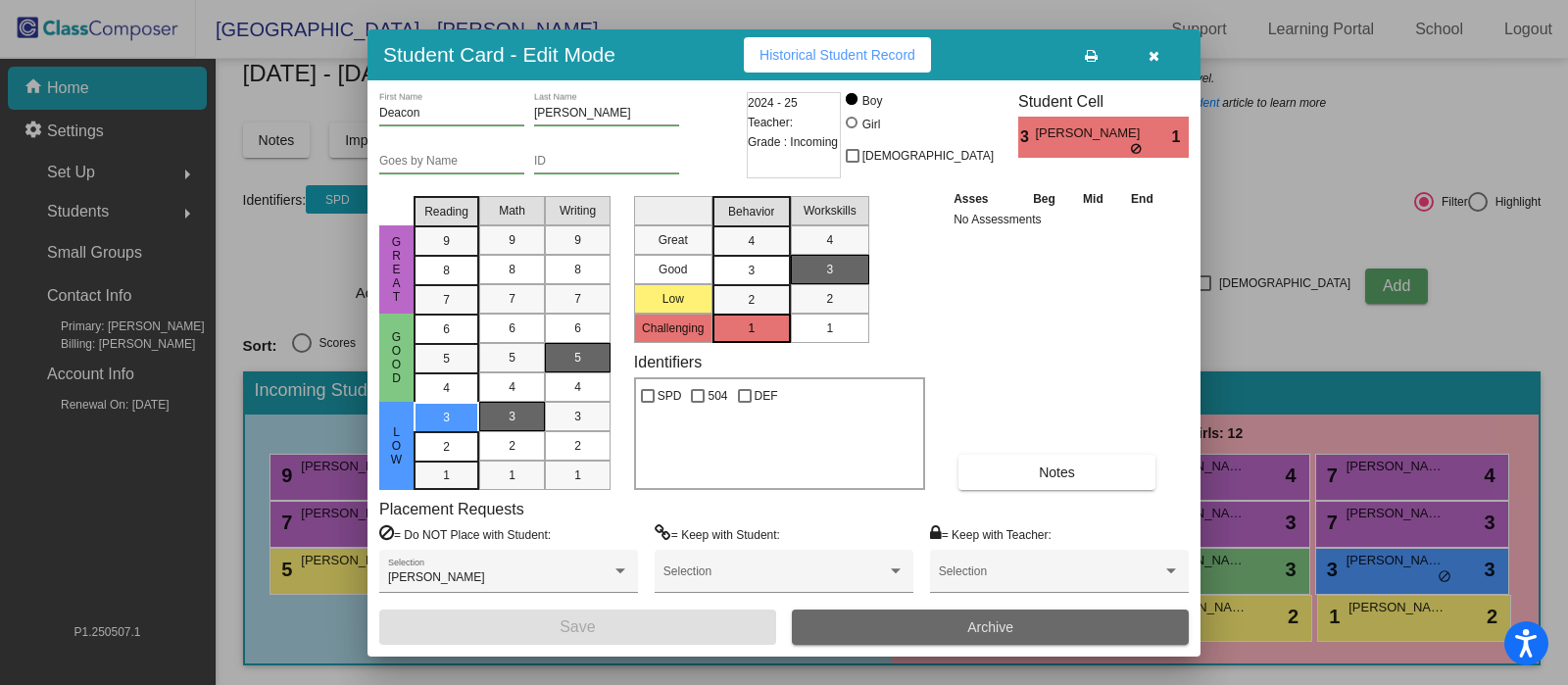 click on "Archive" at bounding box center (990, 627) 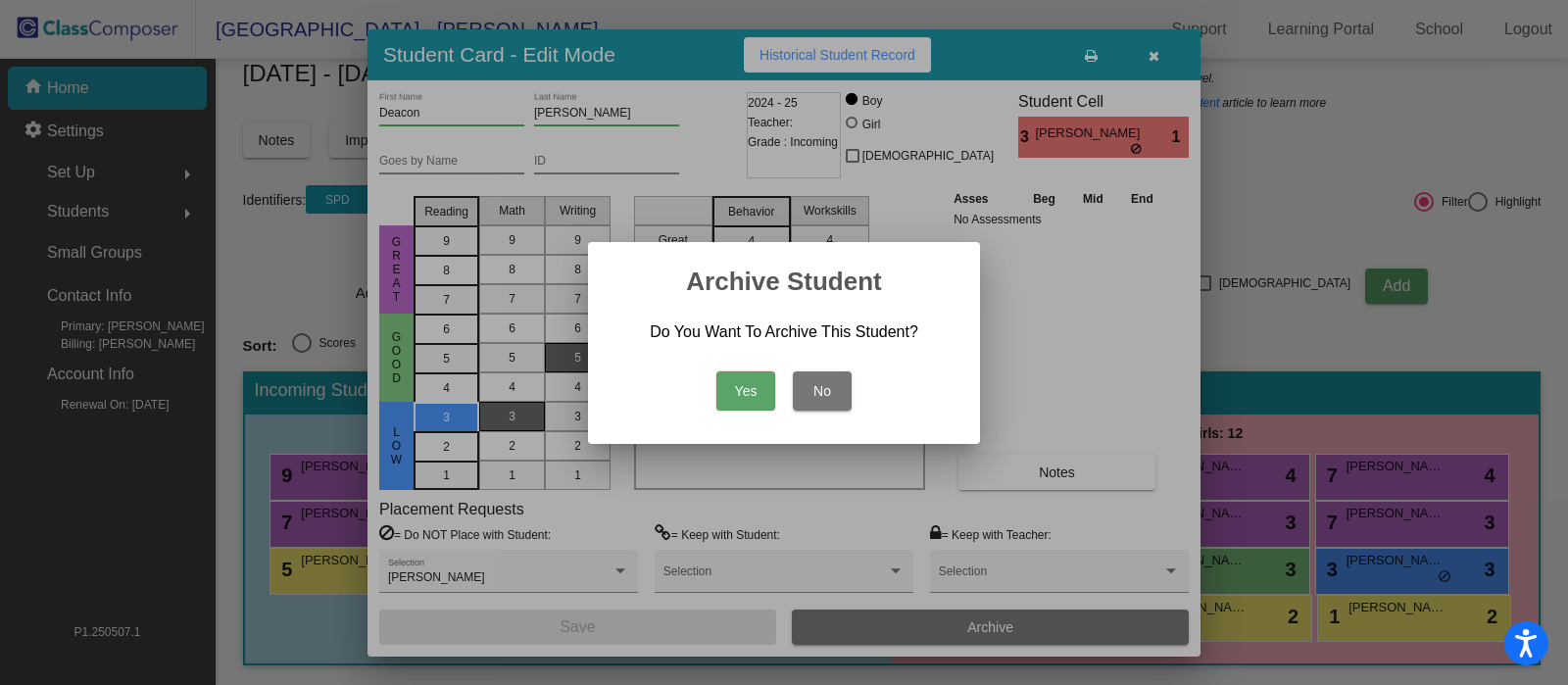 click on "Yes" at bounding box center [746, 391] 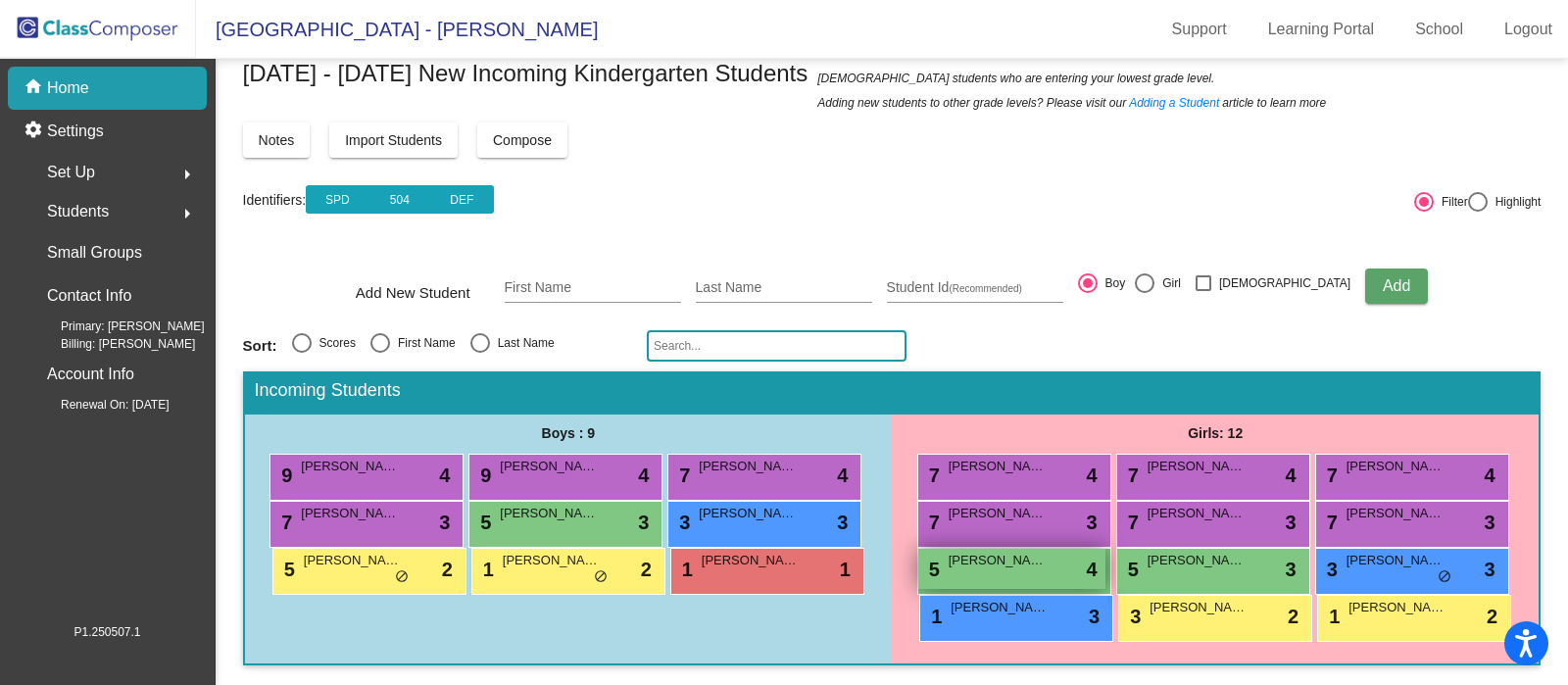click on "5 Zoe Guess lock do_not_disturb_alt 4" at bounding box center [1011, 568] 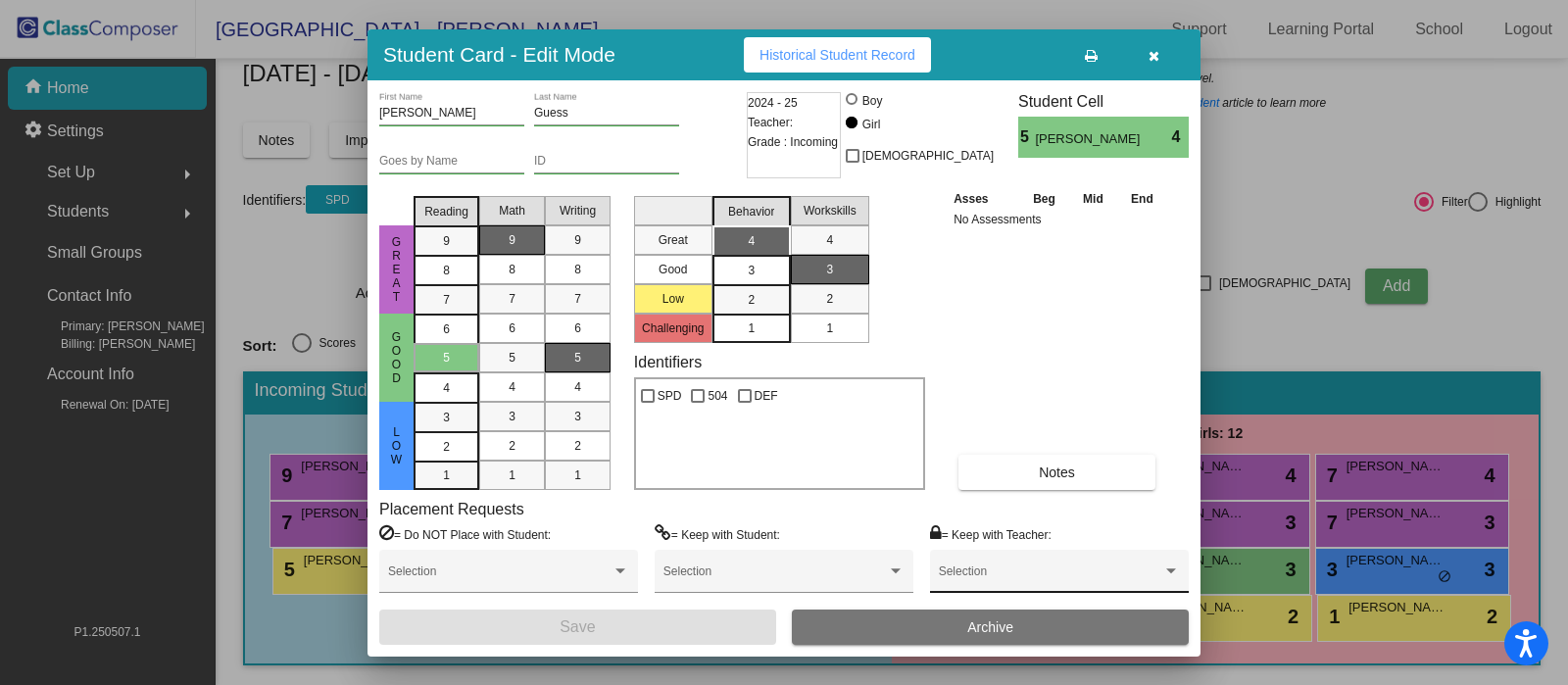 click on "Selection" at bounding box center [1059, 576] 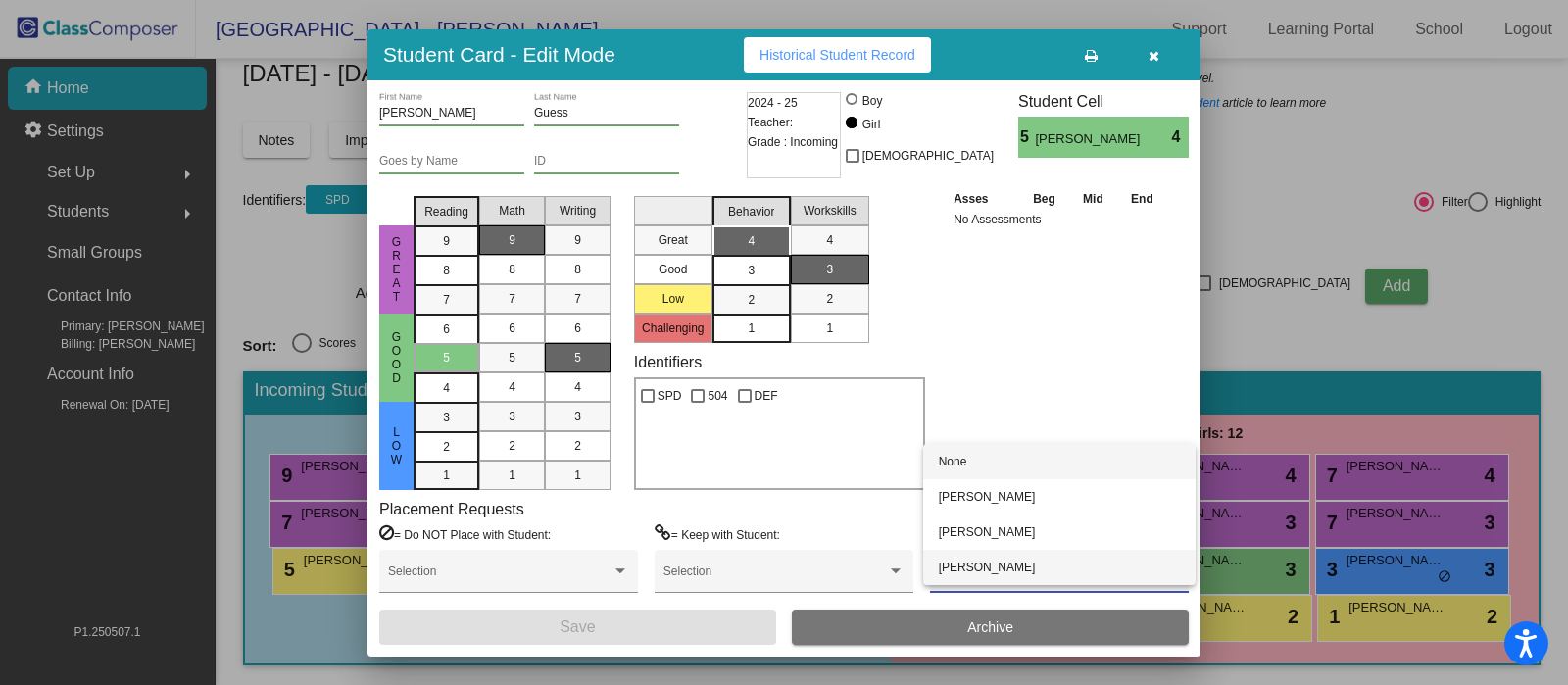 click on "Lauren Nicewonger" at bounding box center [1059, 567] 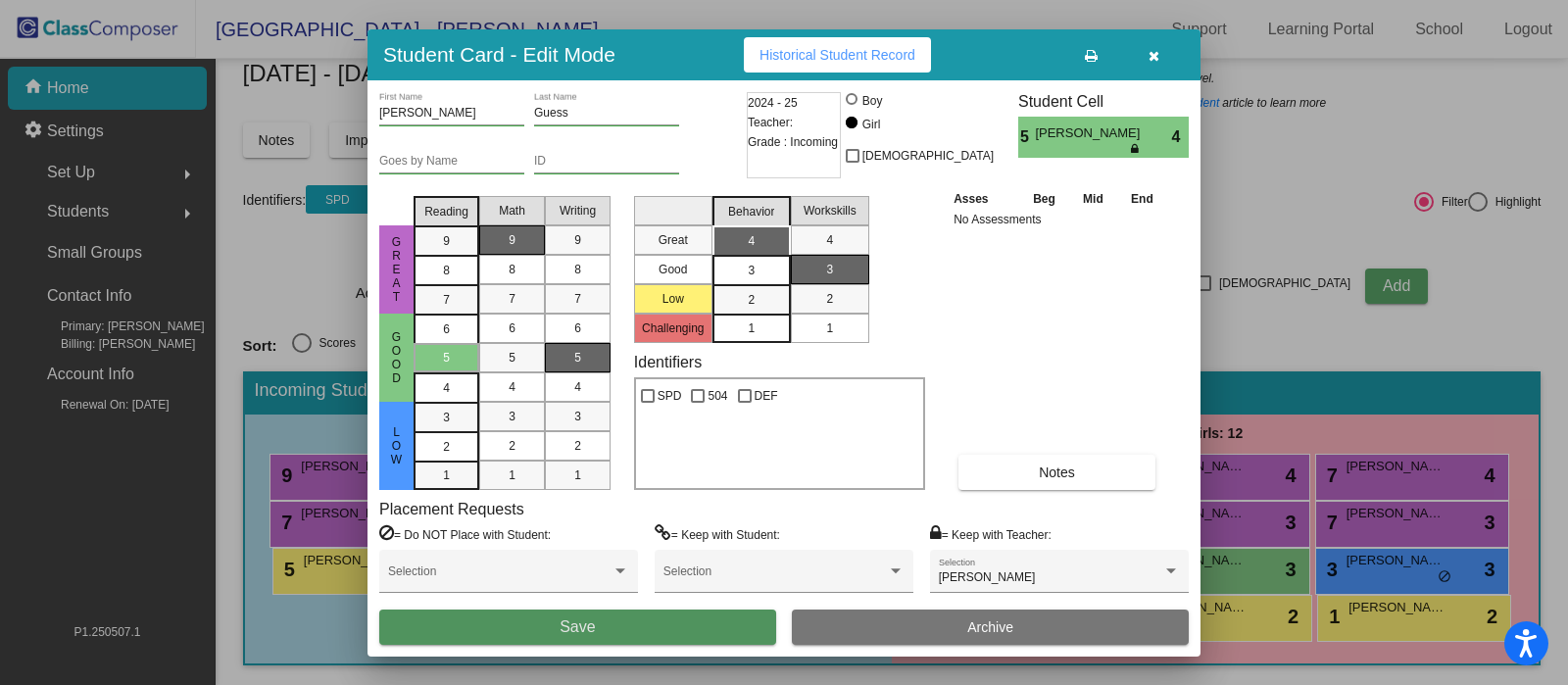 click on "Save" at bounding box center [577, 627] 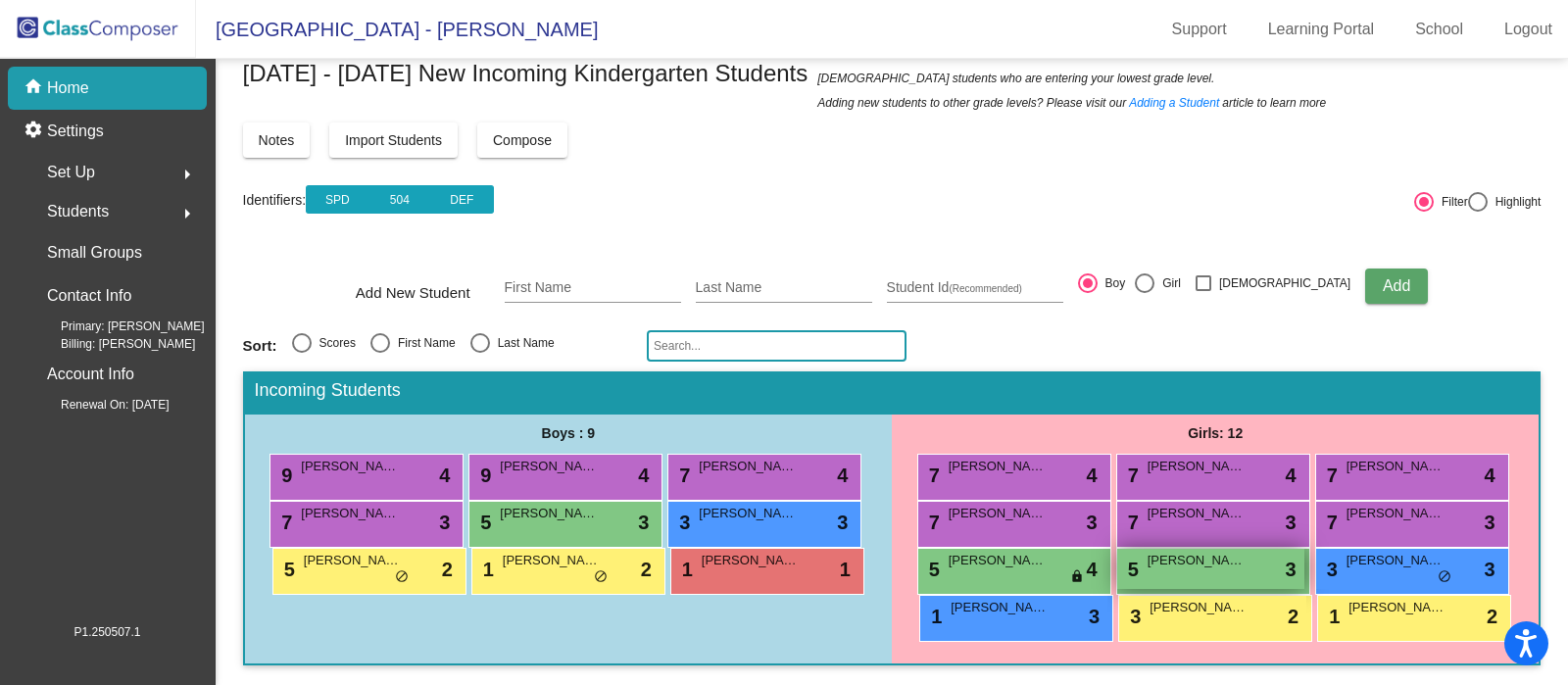click on "5 Raegan Lisle lock do_not_disturb_alt 3" at bounding box center (1210, 568) 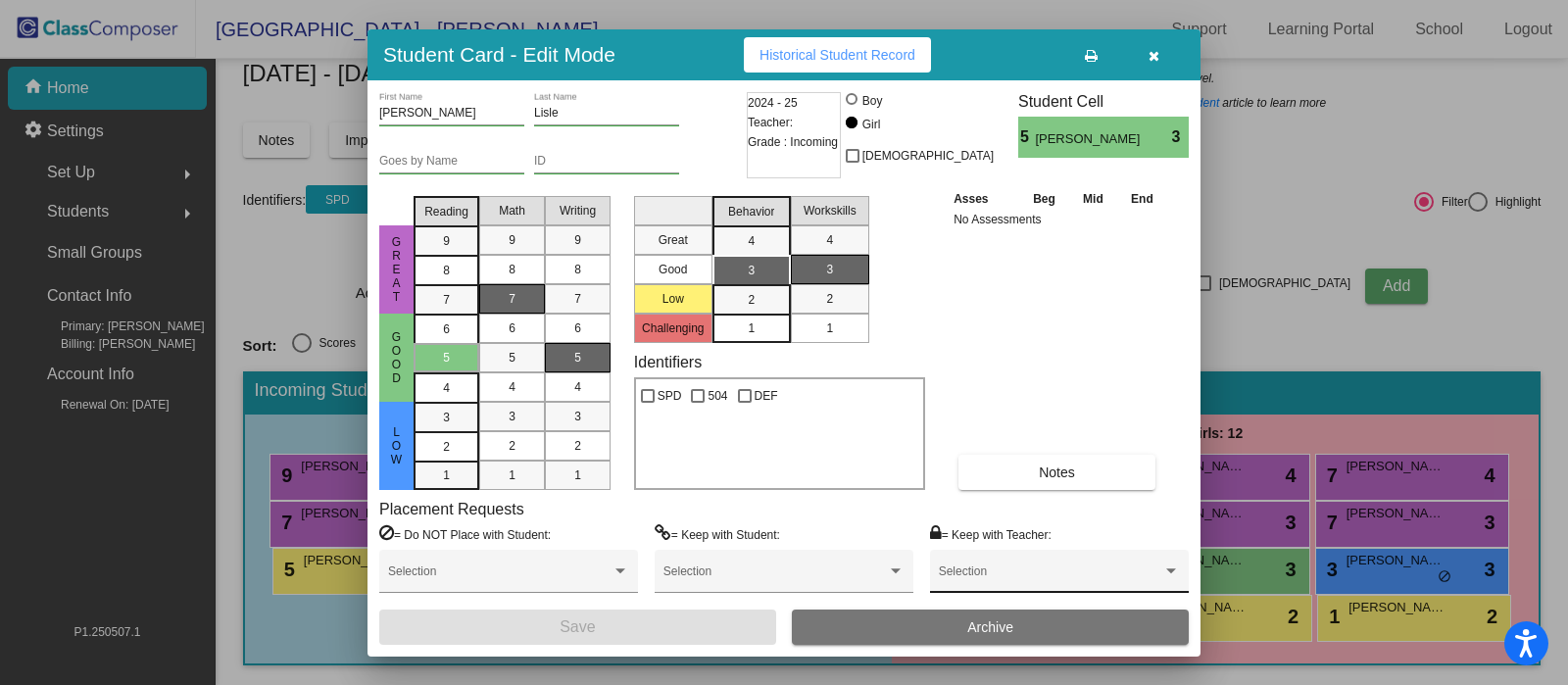 click at bounding box center [1051, 578] 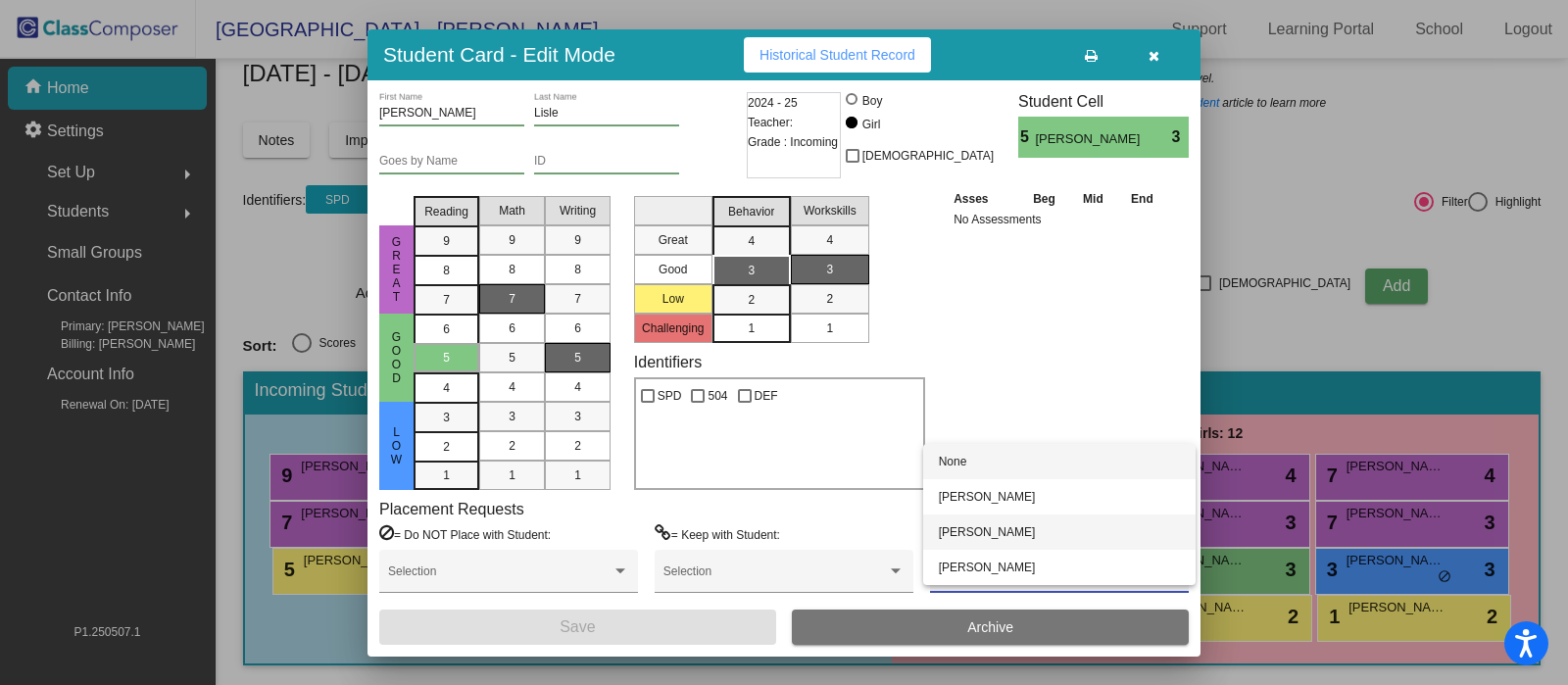 click on "Colleen Wall" at bounding box center (1059, 532) 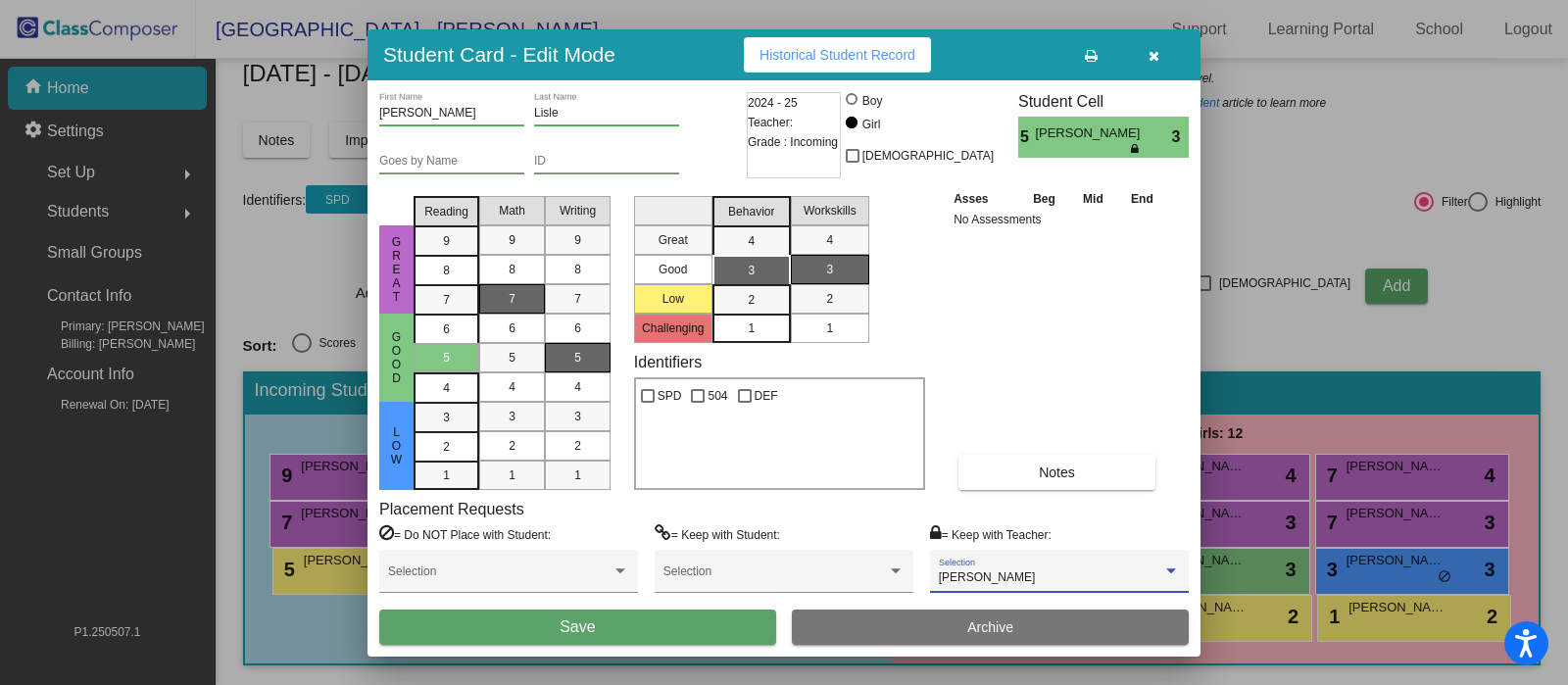 click on "Save" at bounding box center [577, 627] 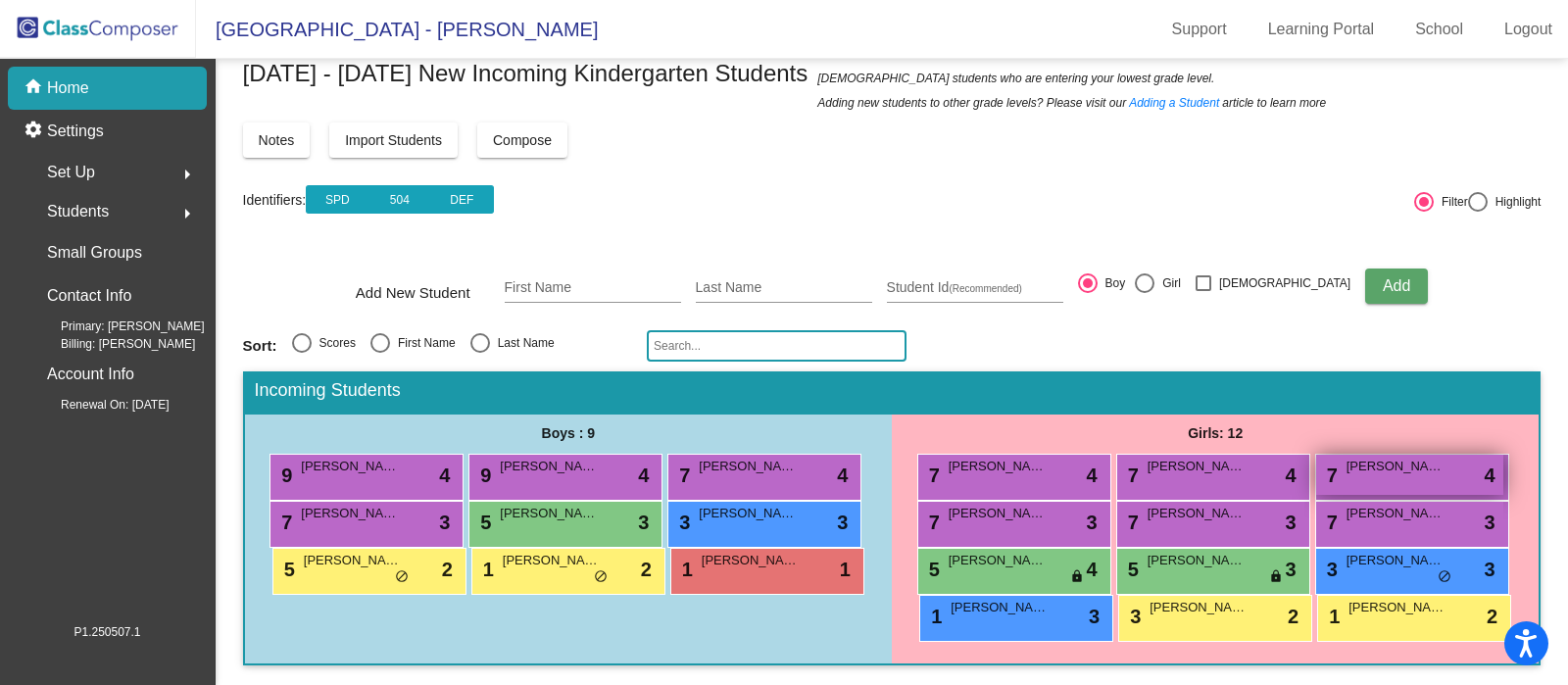 click on "7 Collins Harris lock do_not_disturb_alt 4" at bounding box center (1409, 474) 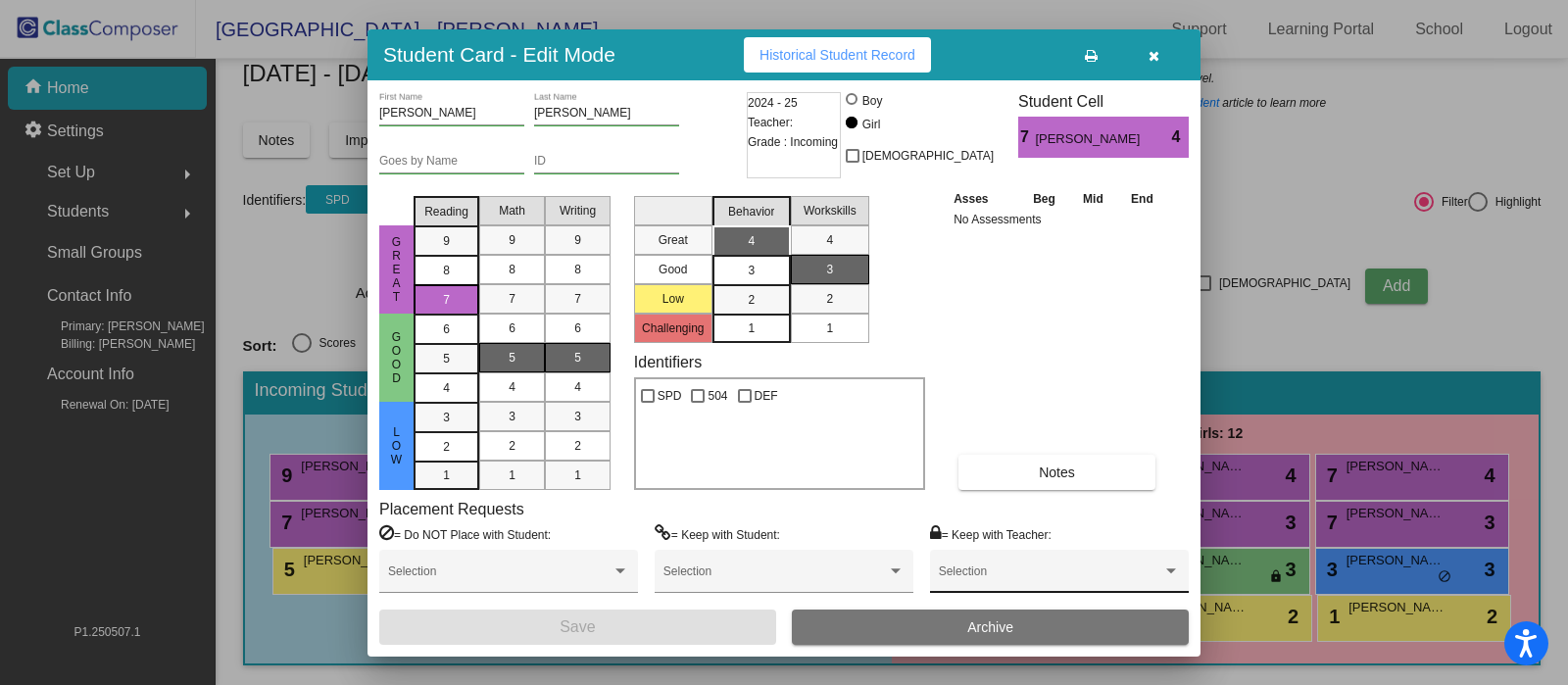 click at bounding box center [1051, 578] 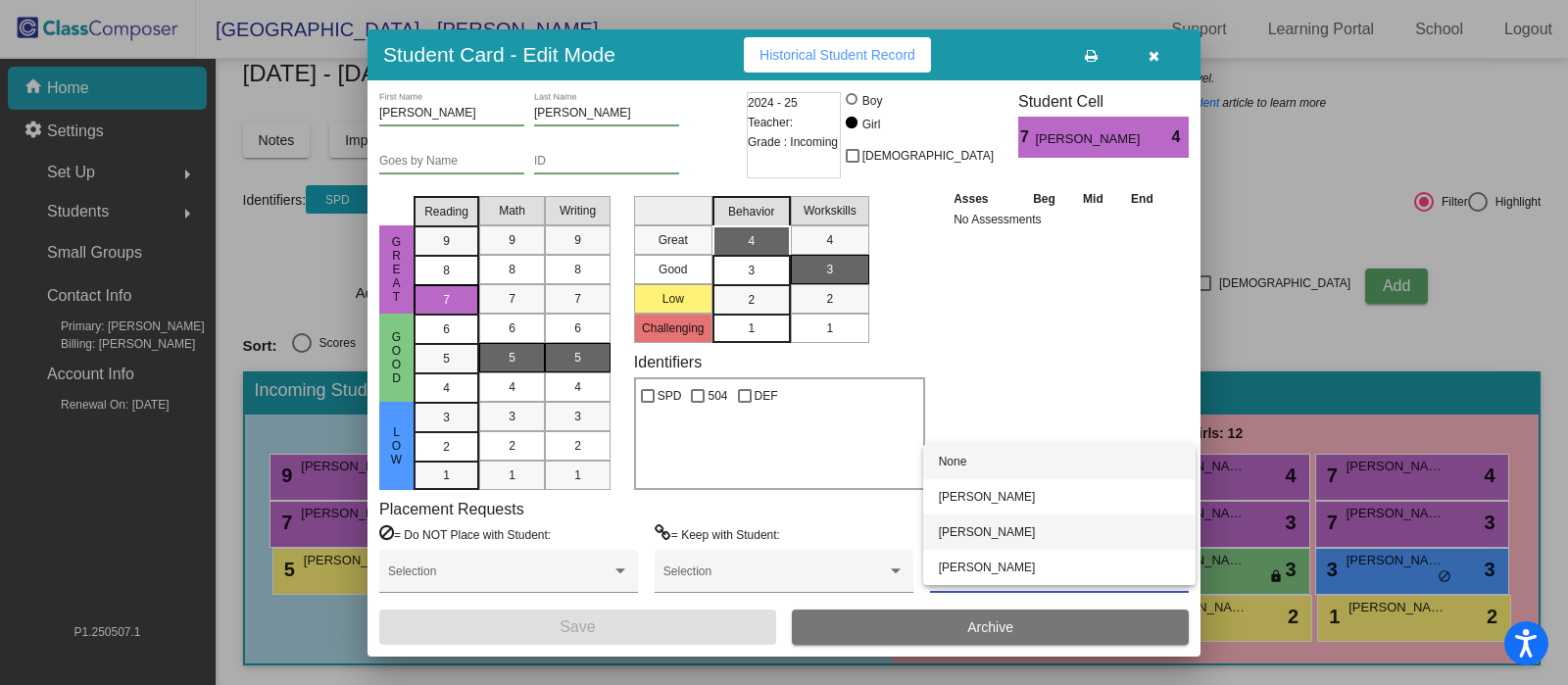 click on "Colleen Wall" at bounding box center (1059, 532) 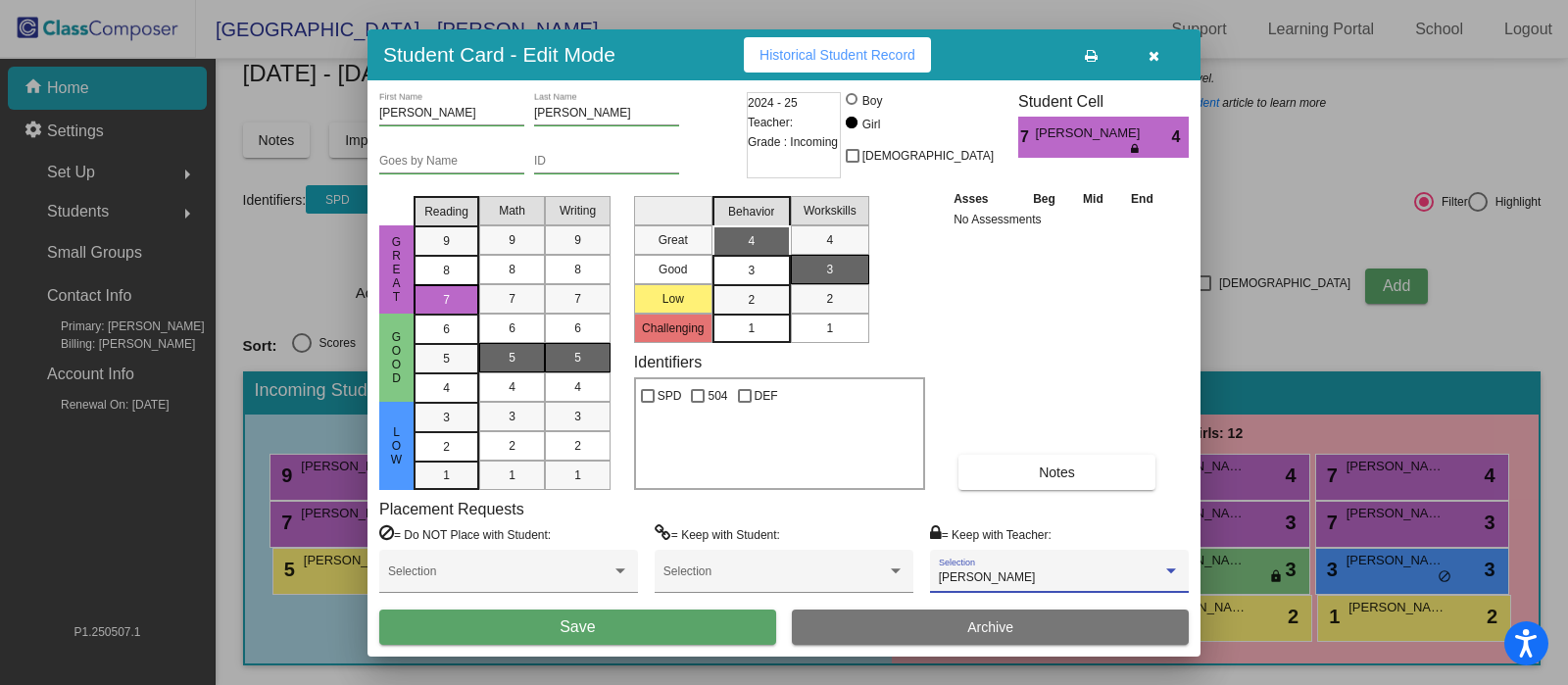 click on "Save" at bounding box center (577, 627) 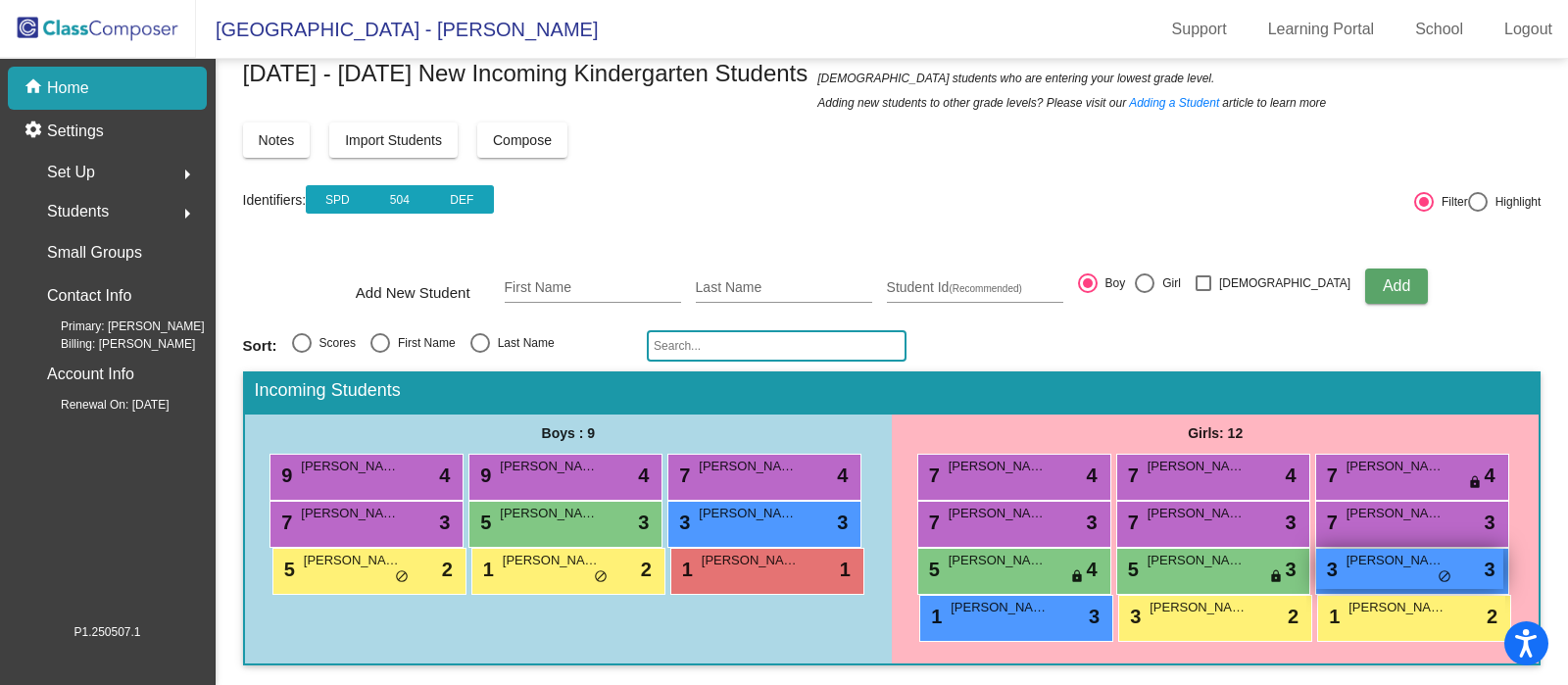 click on "3 Loretta Lunsford lock do_not_disturb_alt 3" at bounding box center (1409, 568) 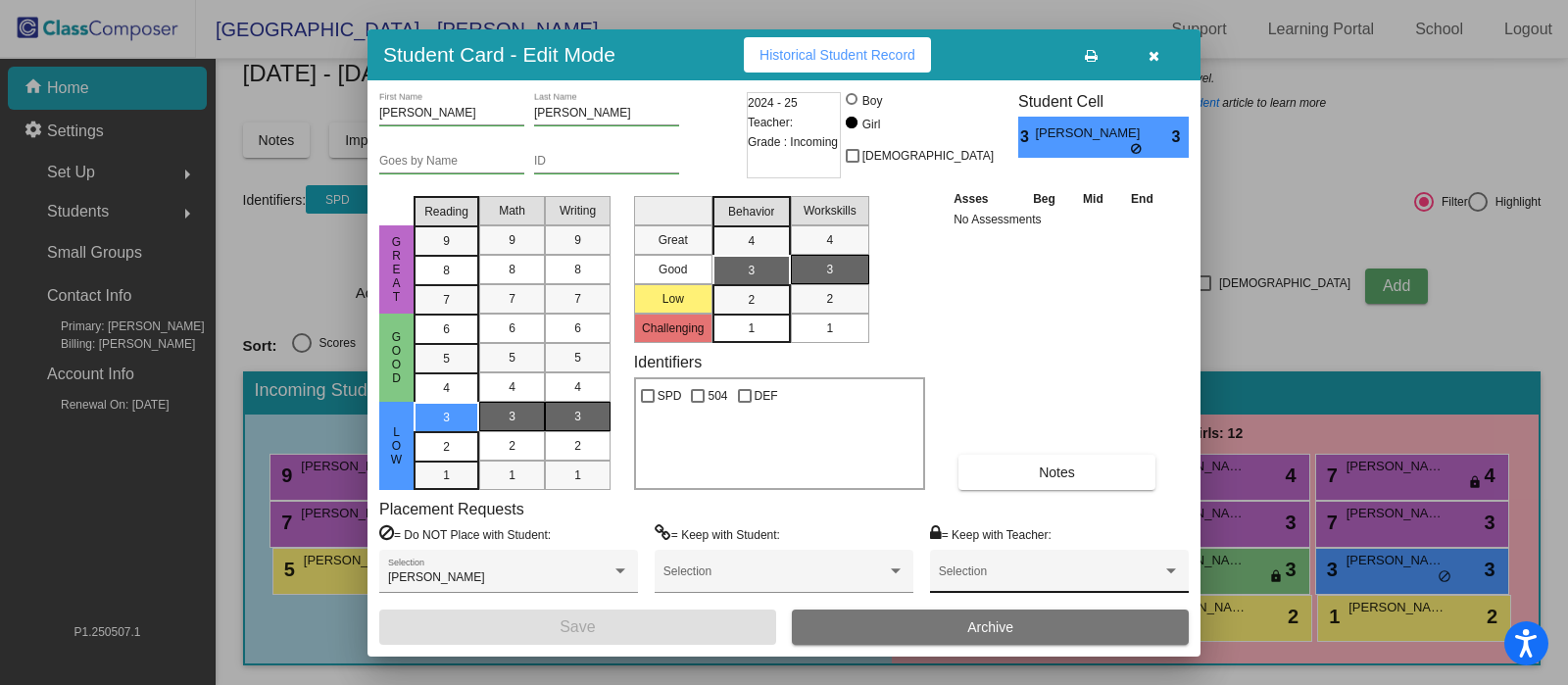 click at bounding box center [1051, 578] 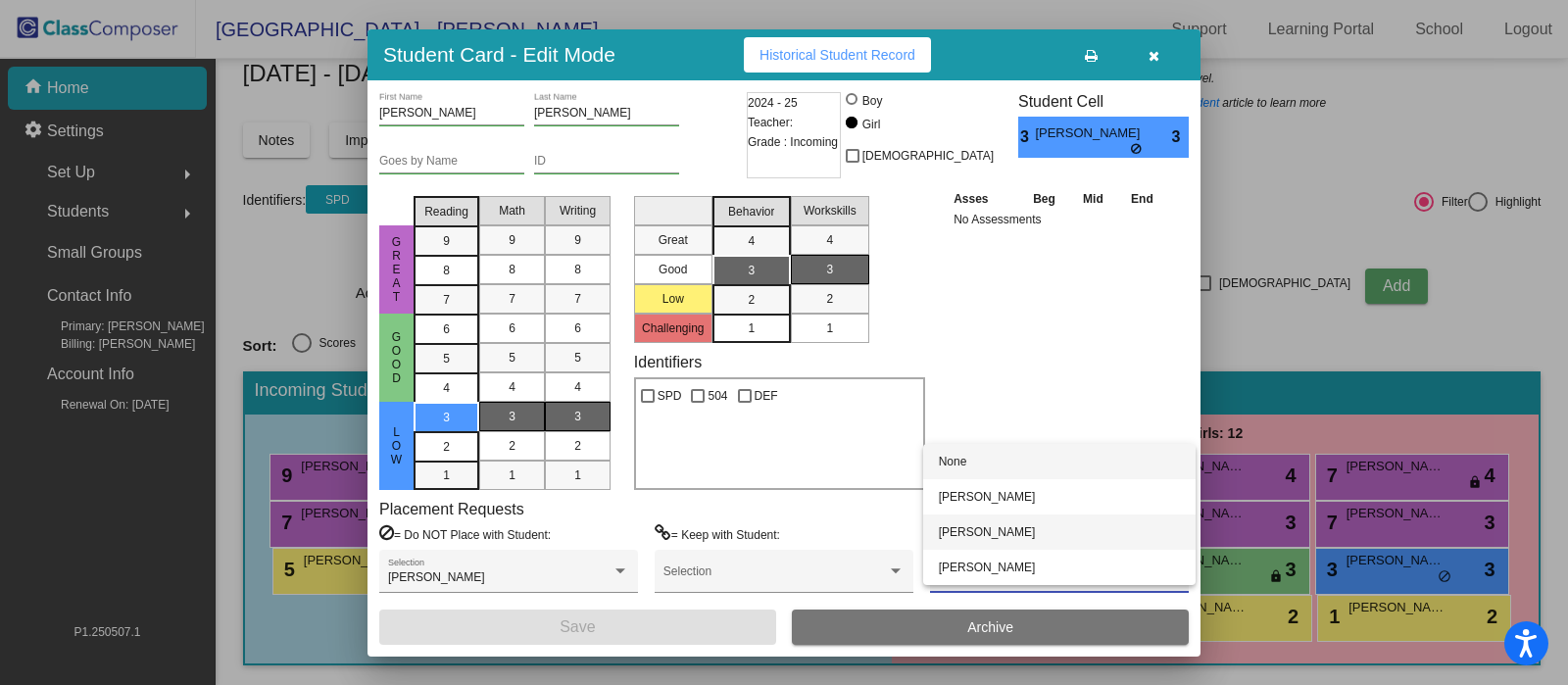 click on "Colleen Wall" at bounding box center [1059, 532] 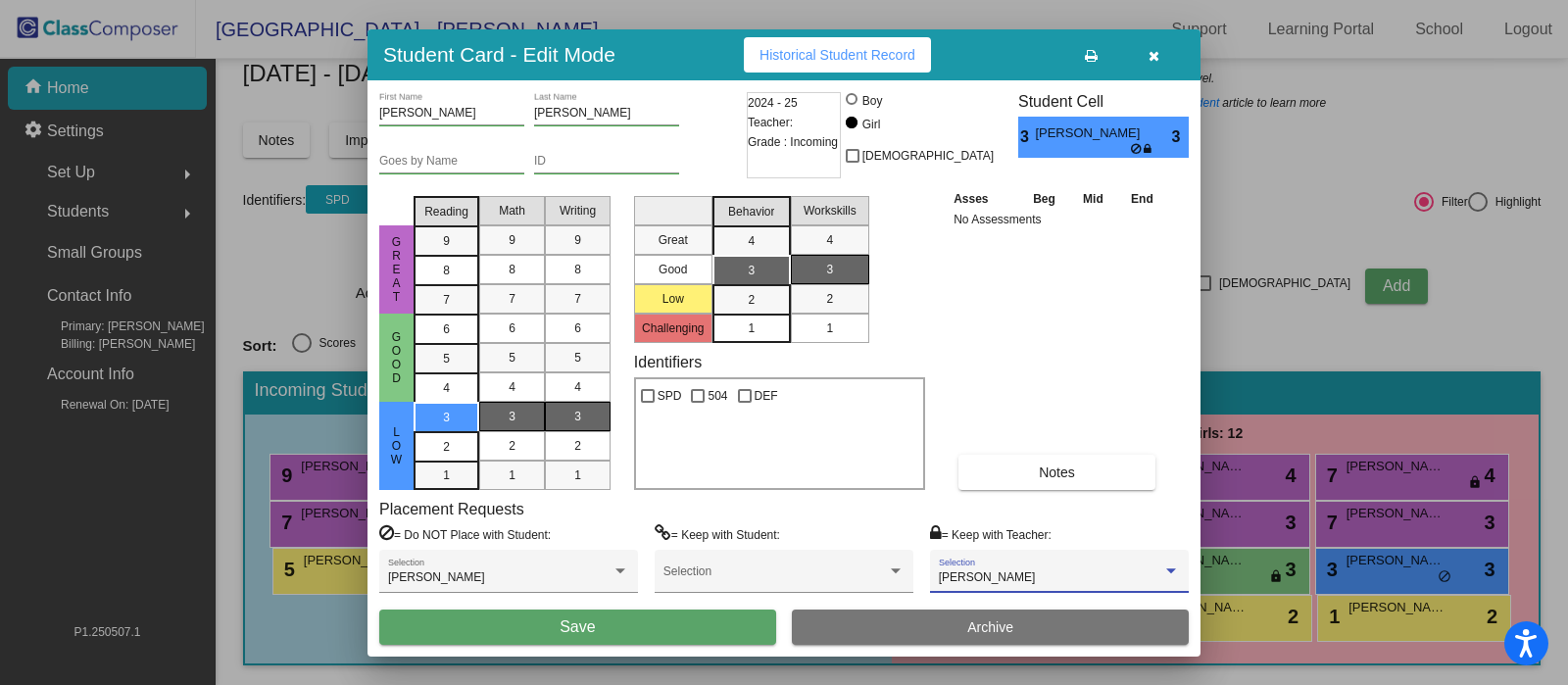 click on "Save" at bounding box center [577, 627] 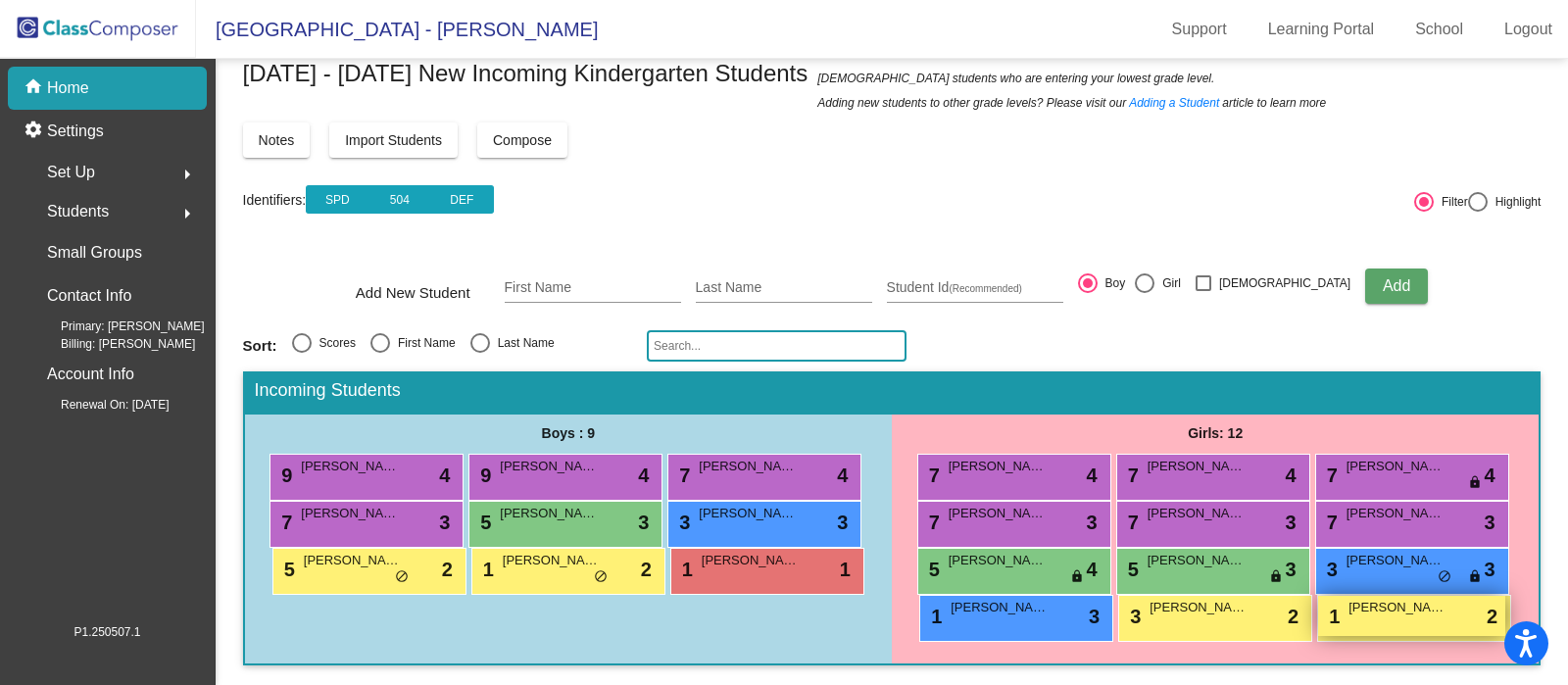 click on "1 Ava Hermeling lock do_not_disturb_alt 2" at bounding box center [1411, 615] 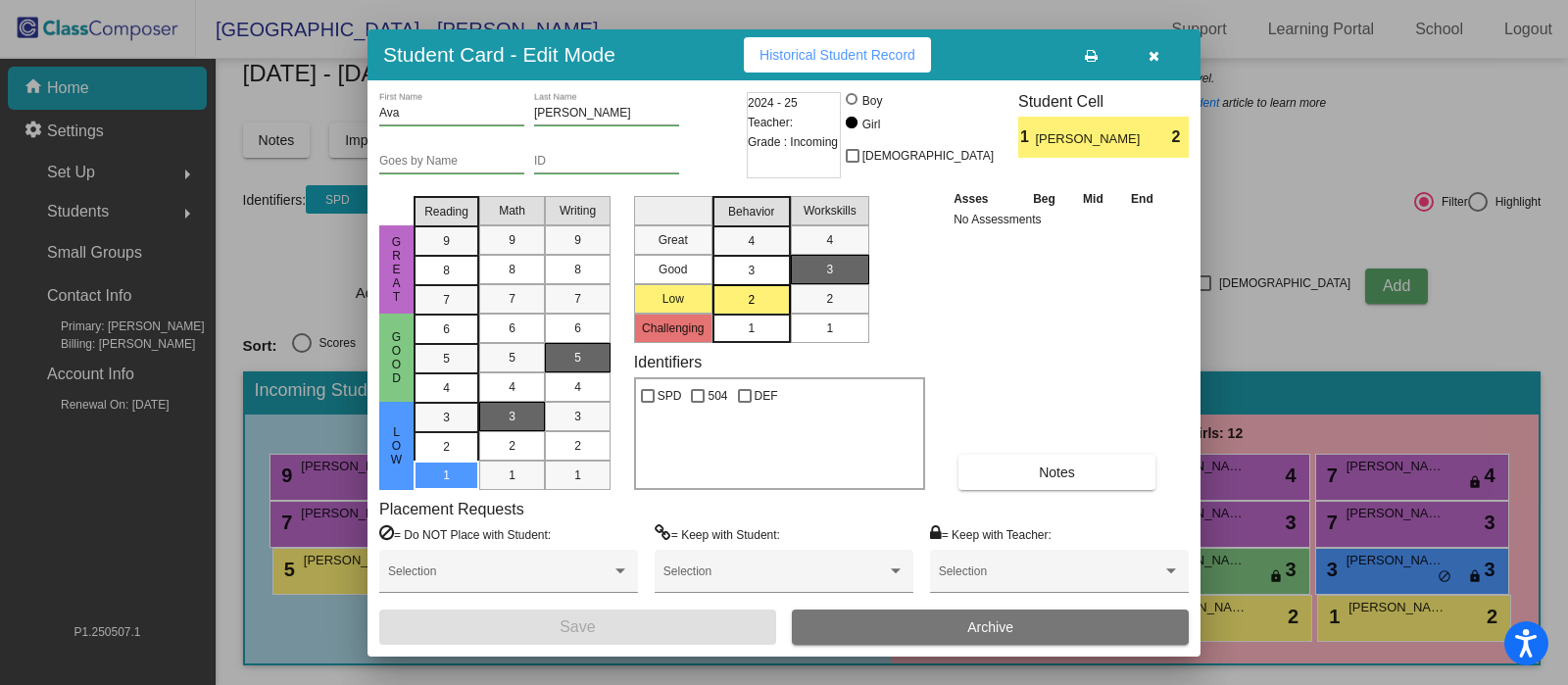 click on "Hermeling" at bounding box center (607, 114) 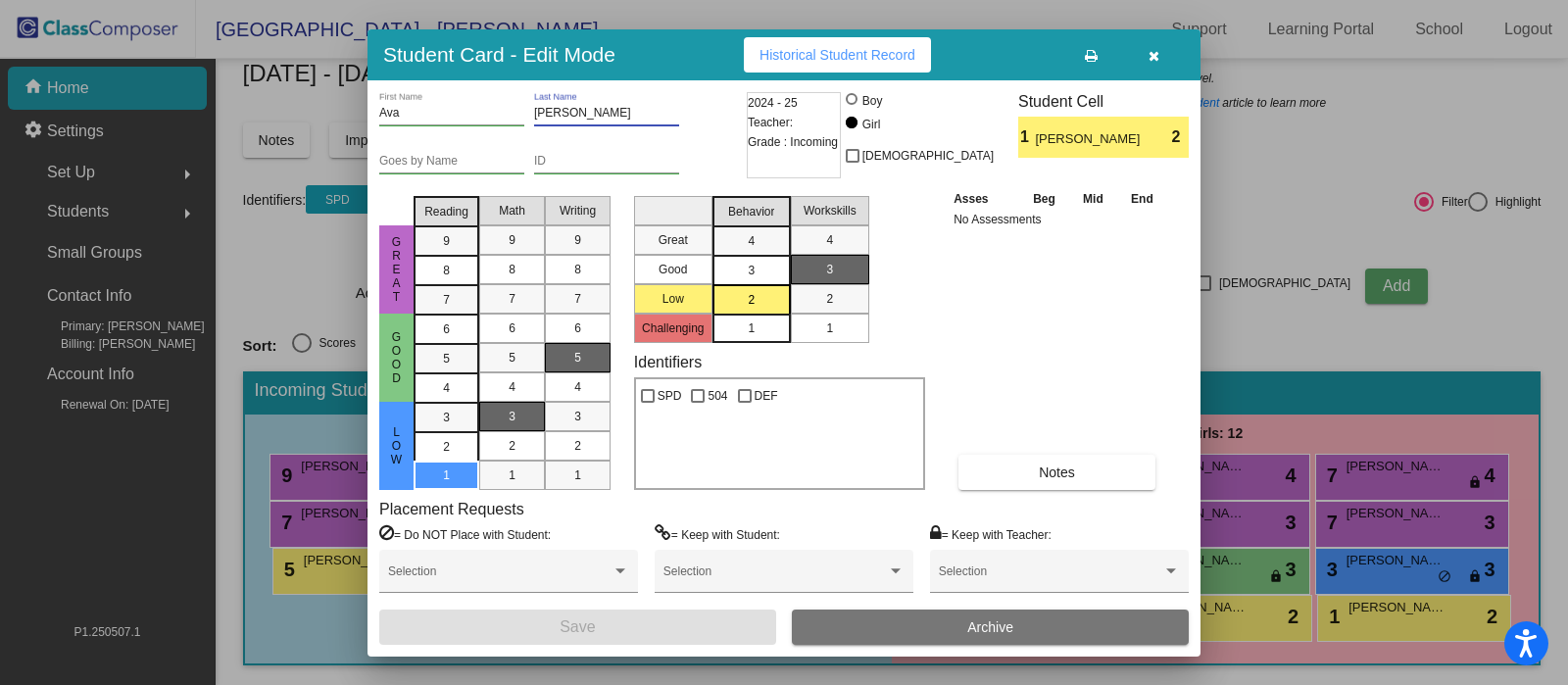 drag, startPoint x: 594, startPoint y: 111, endPoint x: 520, endPoint y: 115, distance: 74.10803 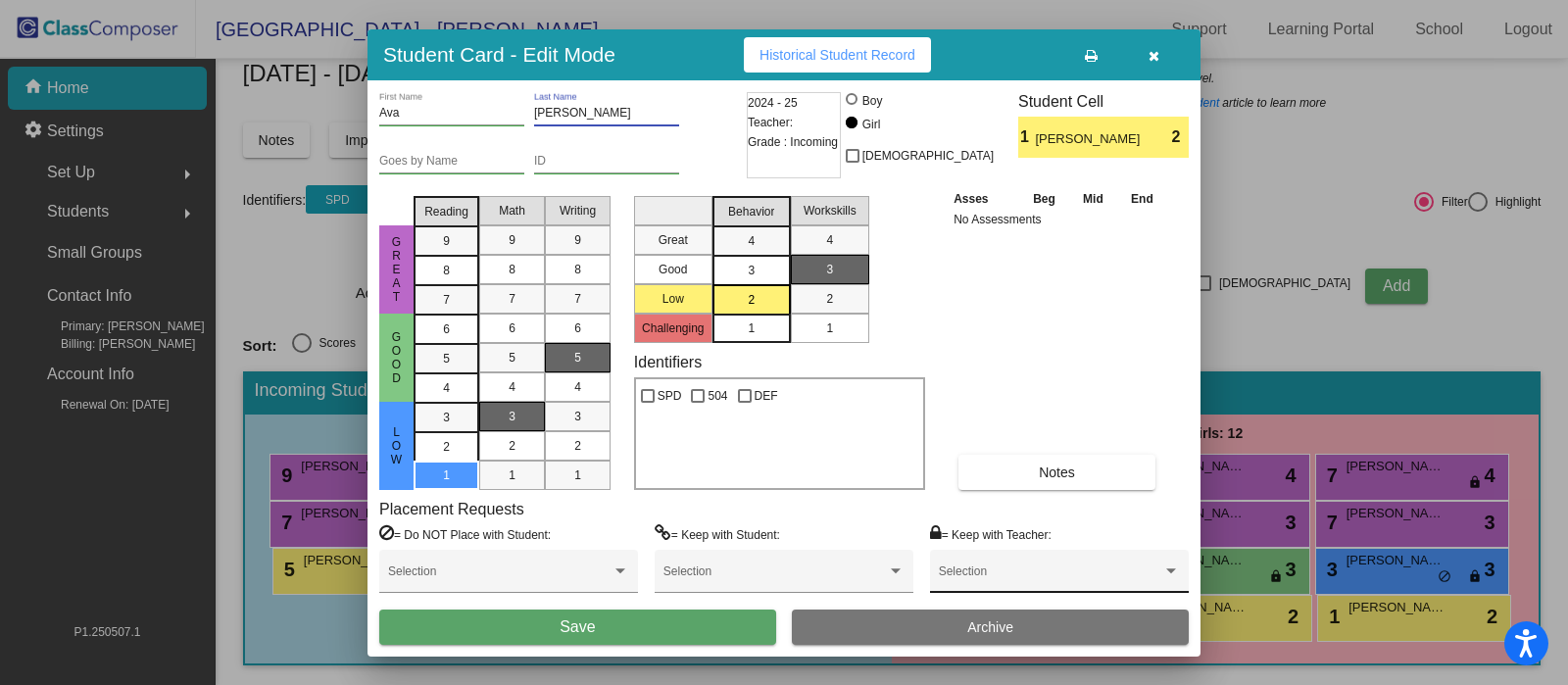 type on "Putman" 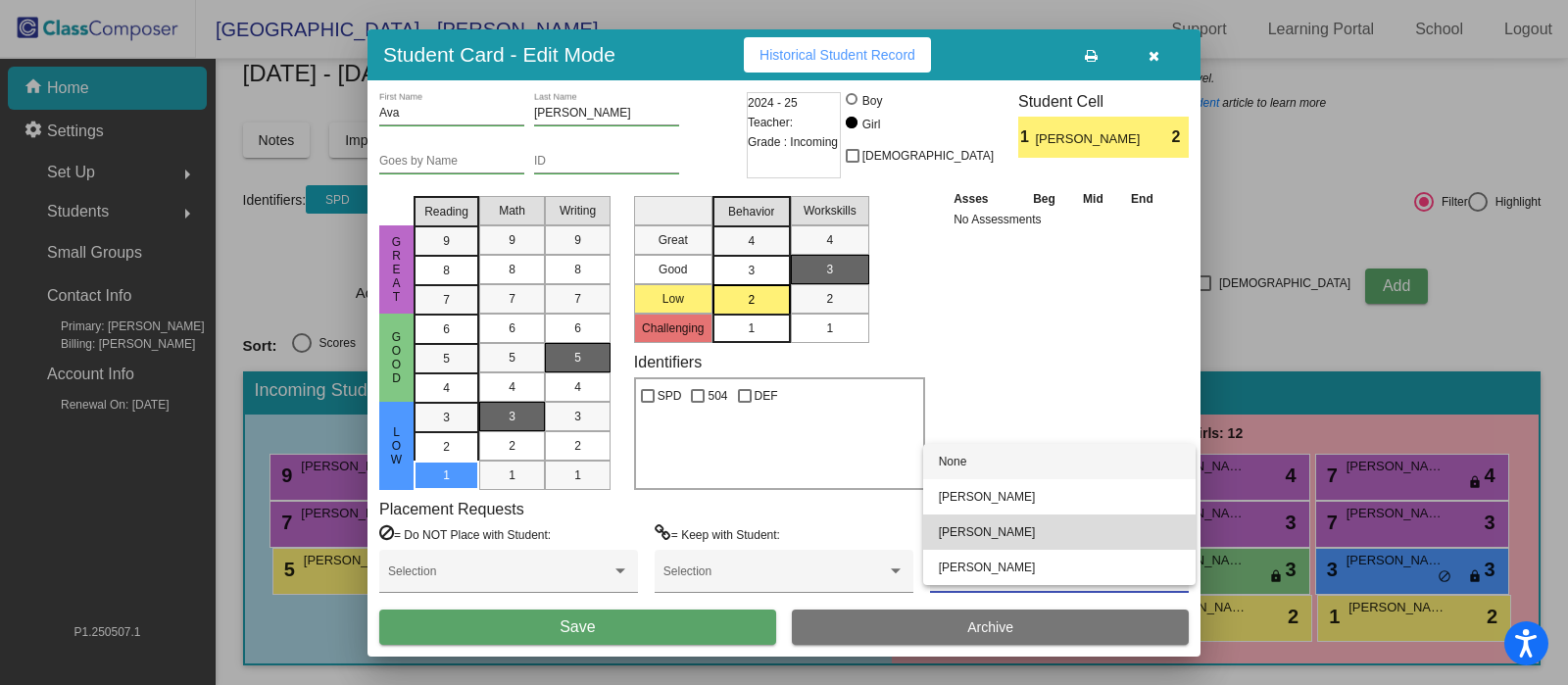 click on "Colleen Wall" at bounding box center (1059, 532) 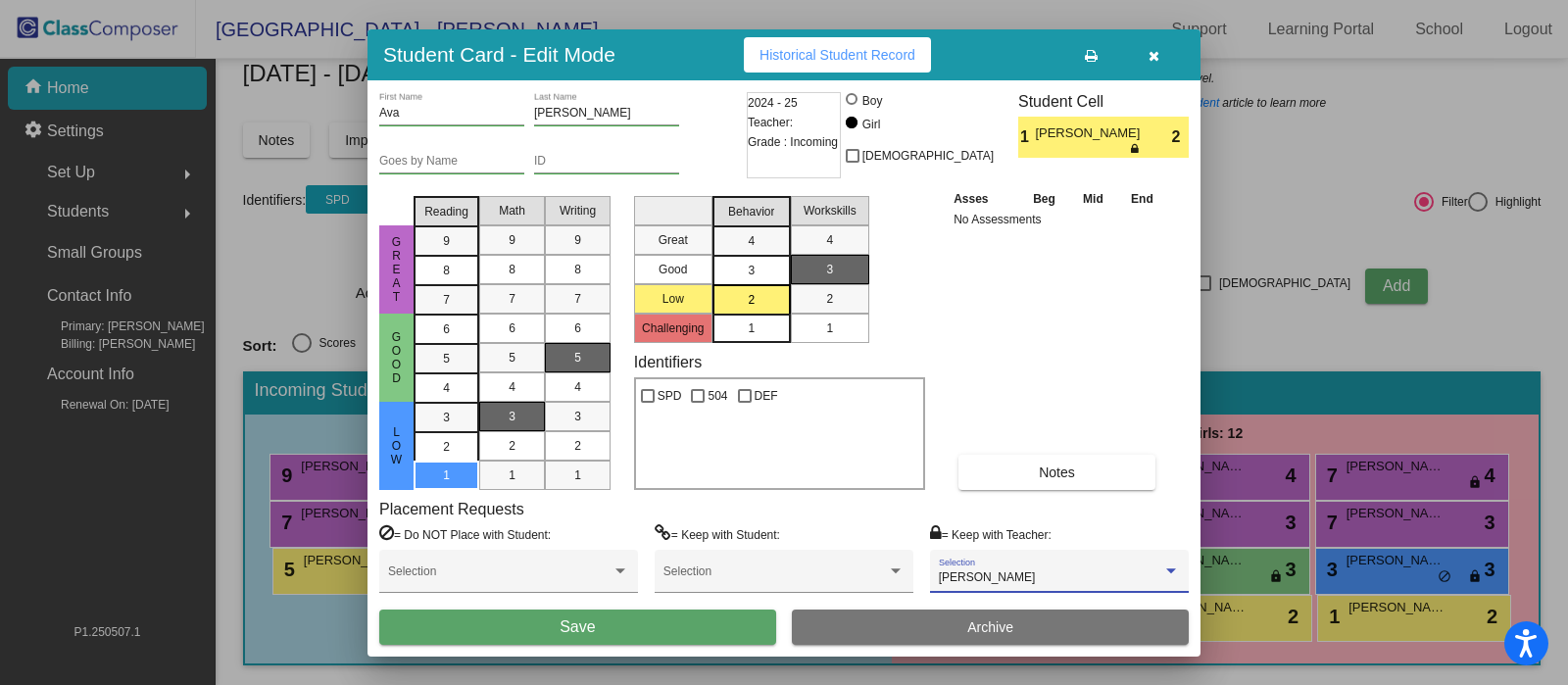 click on "Save" at bounding box center (577, 627) 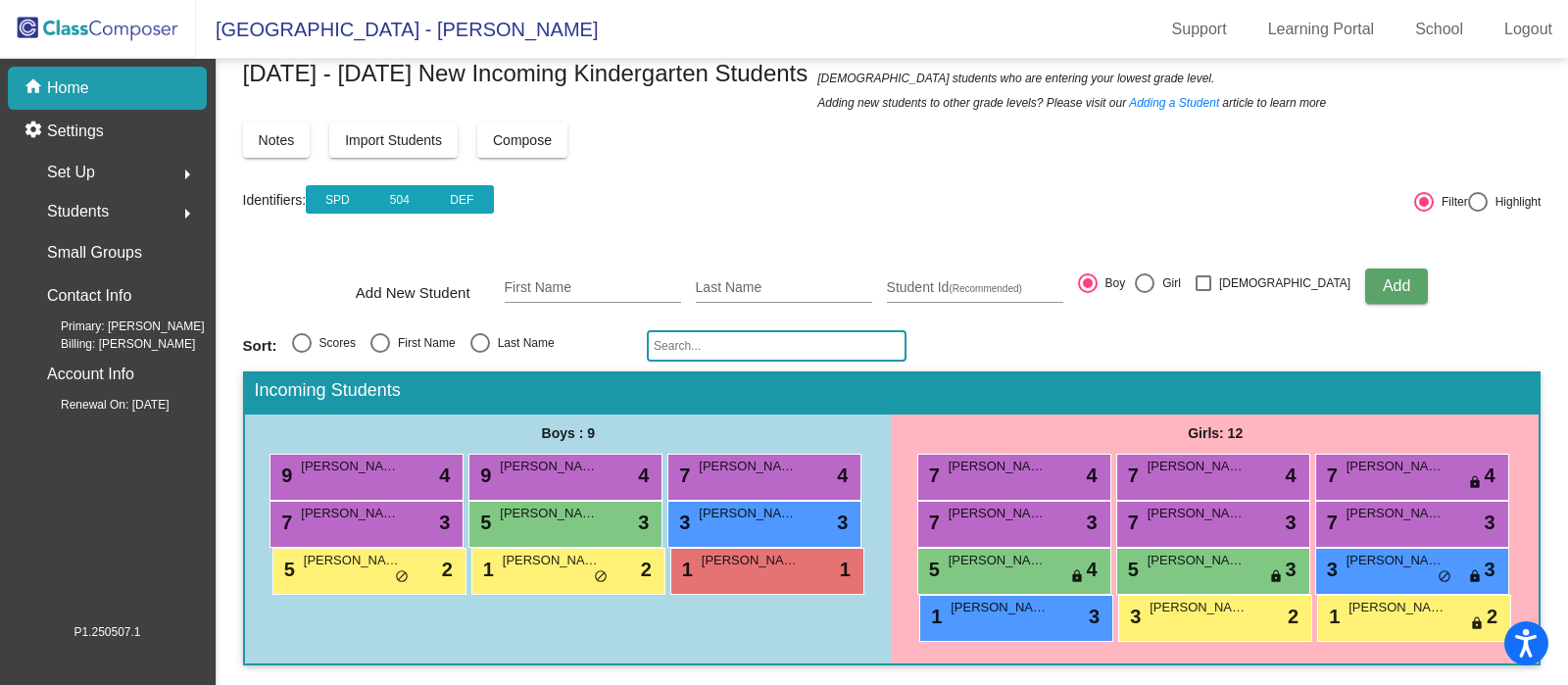 click on "Add" 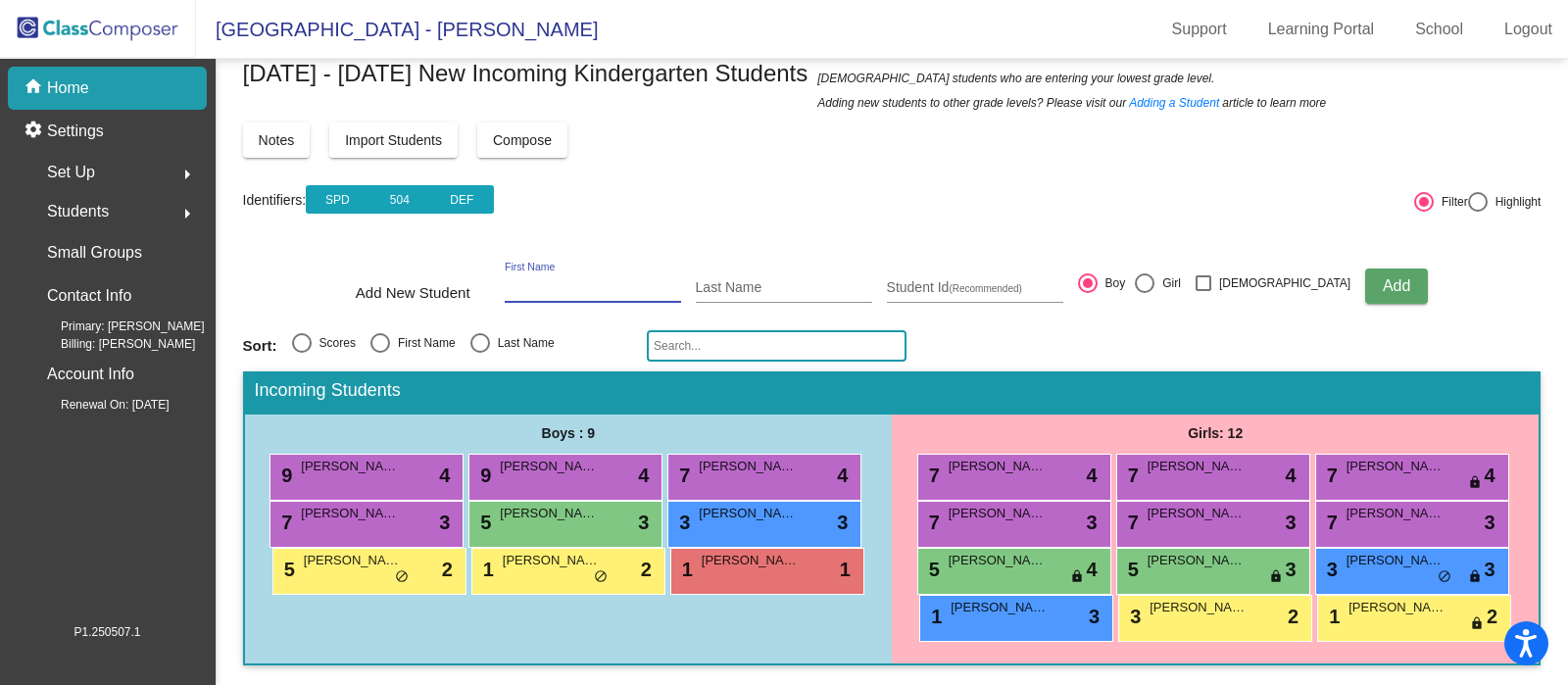 type on "S" 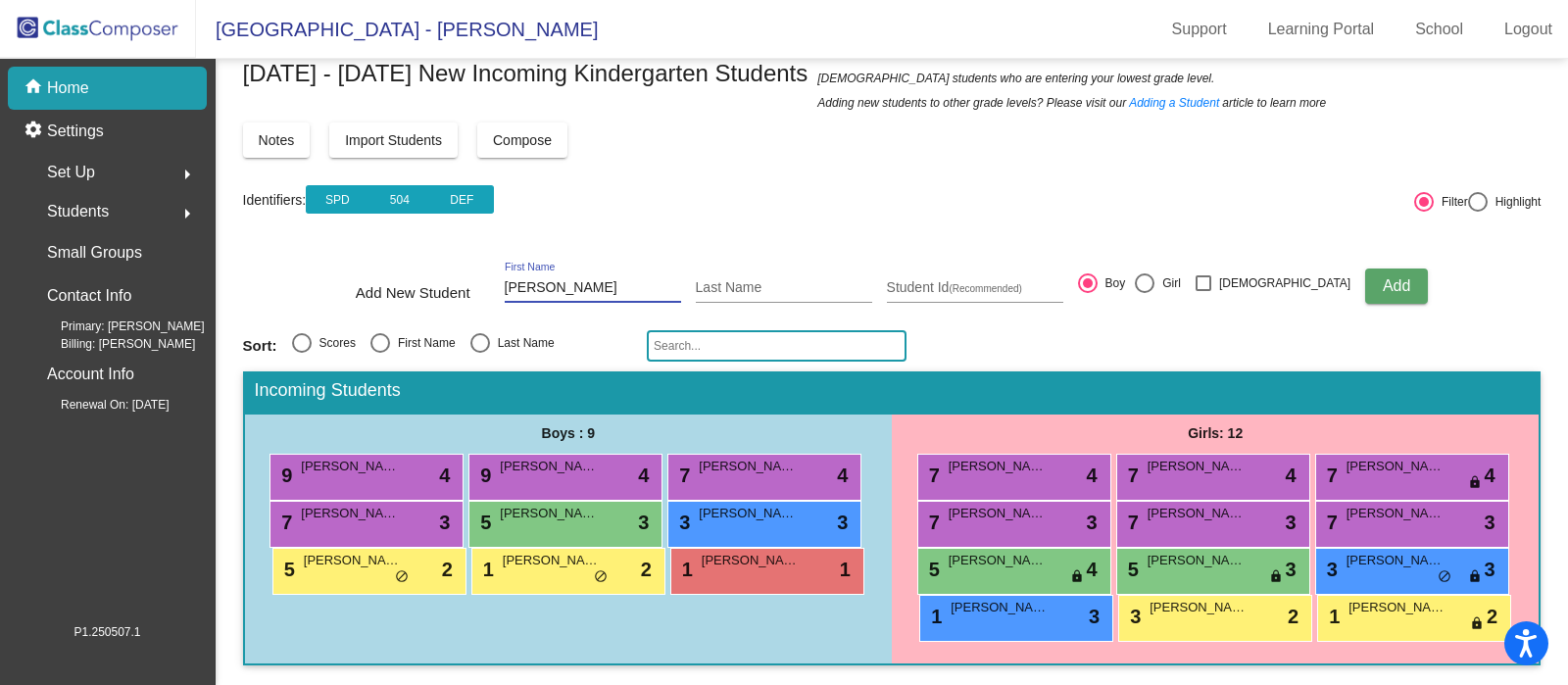 type on "Sebastian" 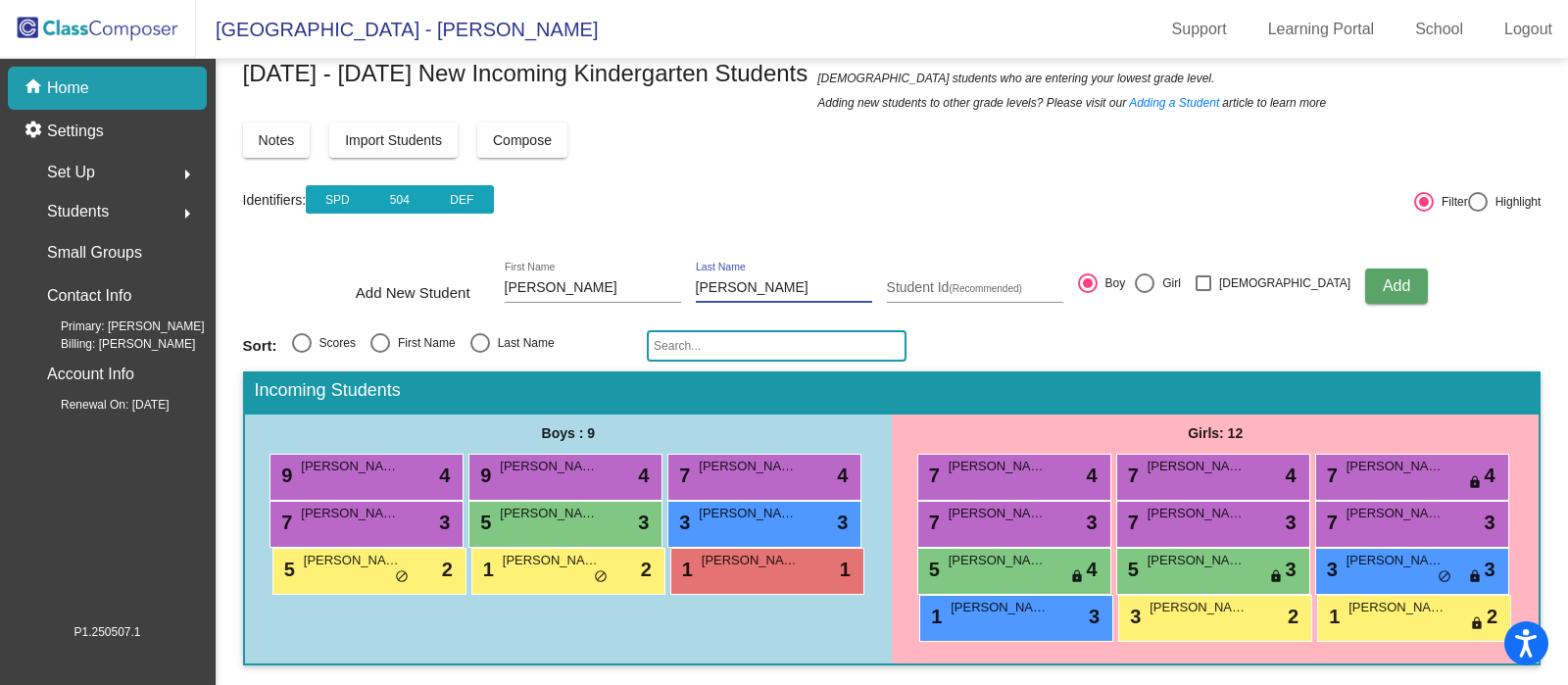 type on "Arreola" 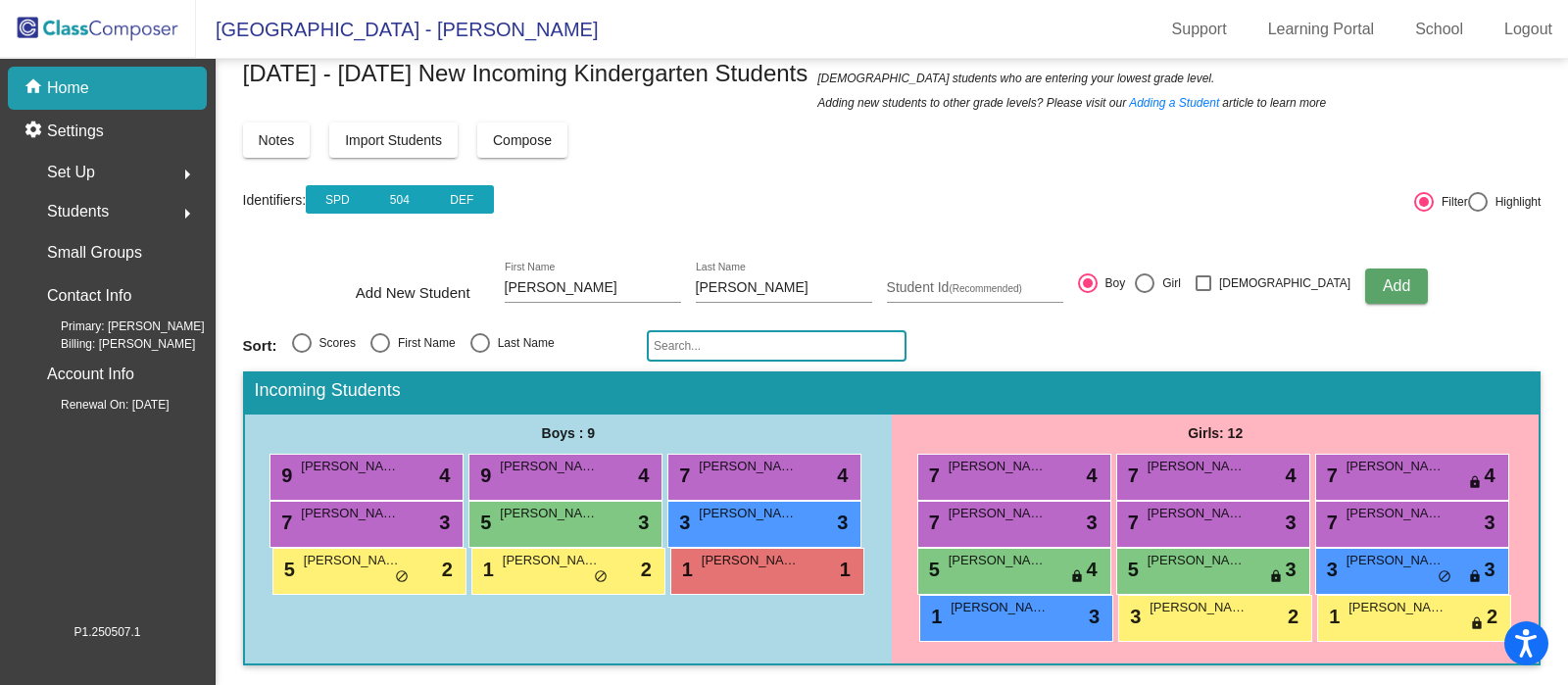type 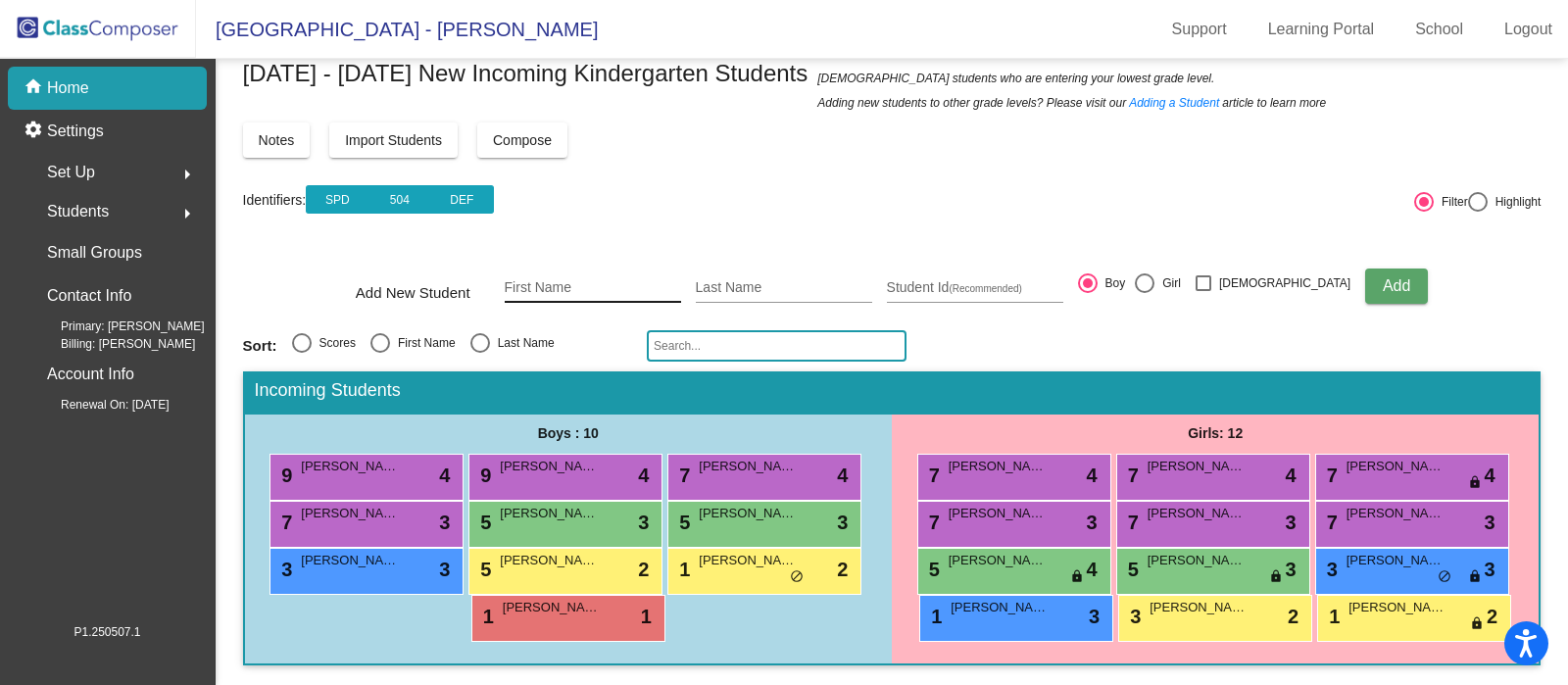 click on "First Name" at bounding box center (593, 288) 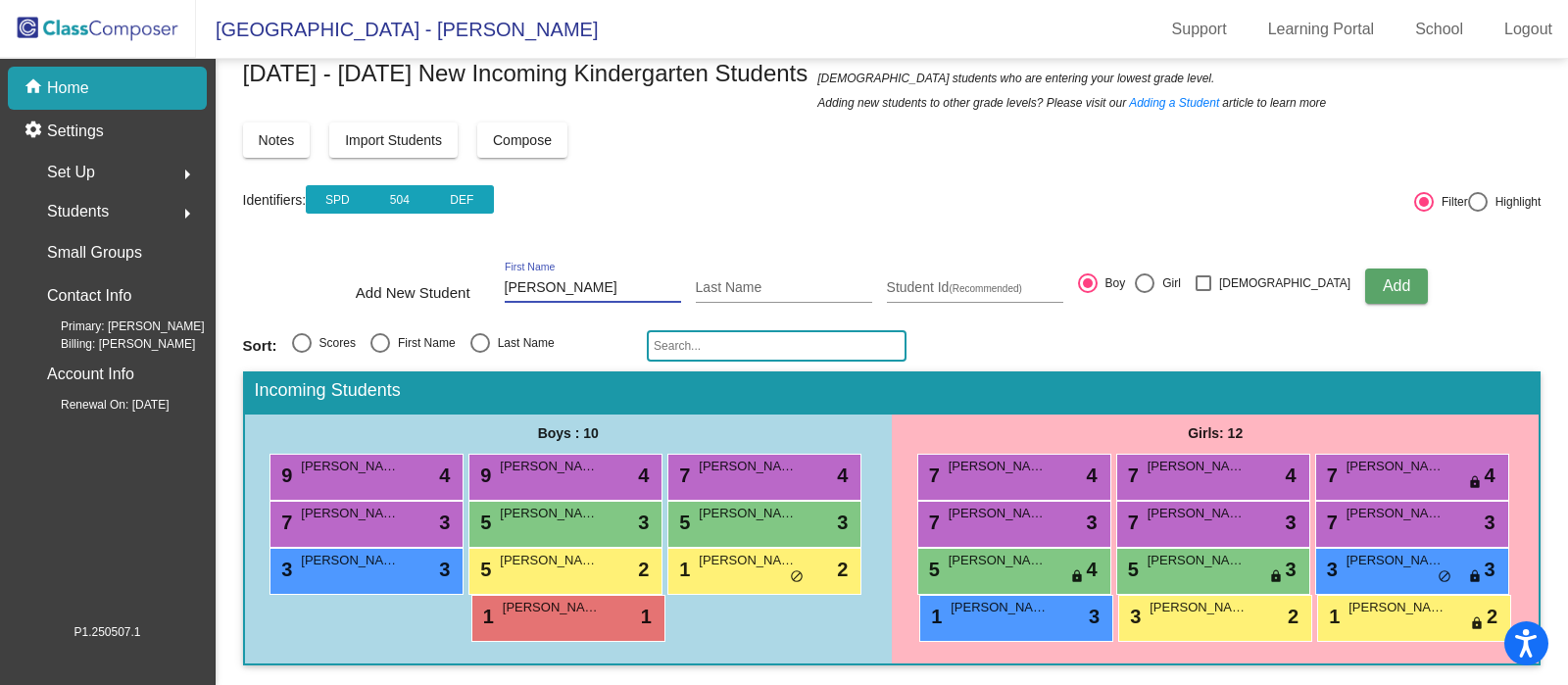 type on "Bonilla" 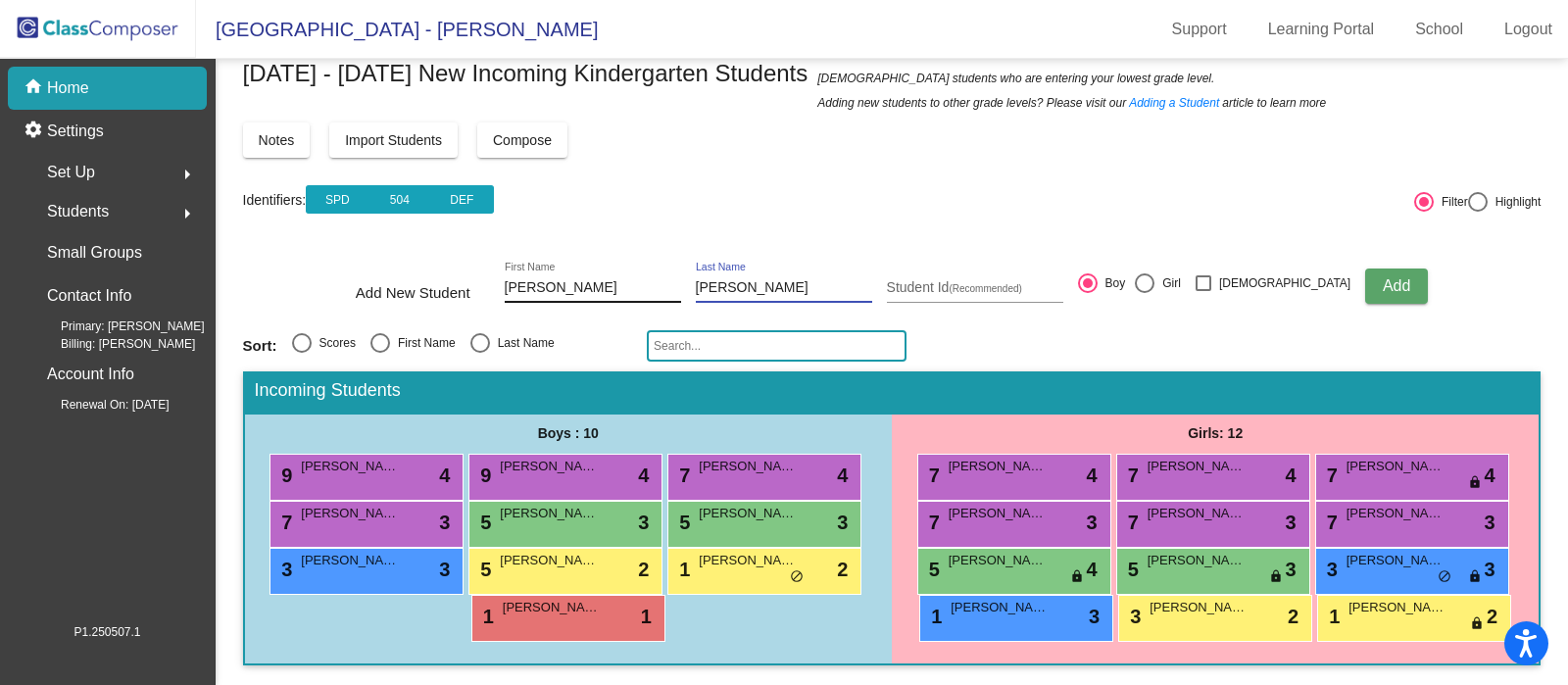 type on "Alonzo" 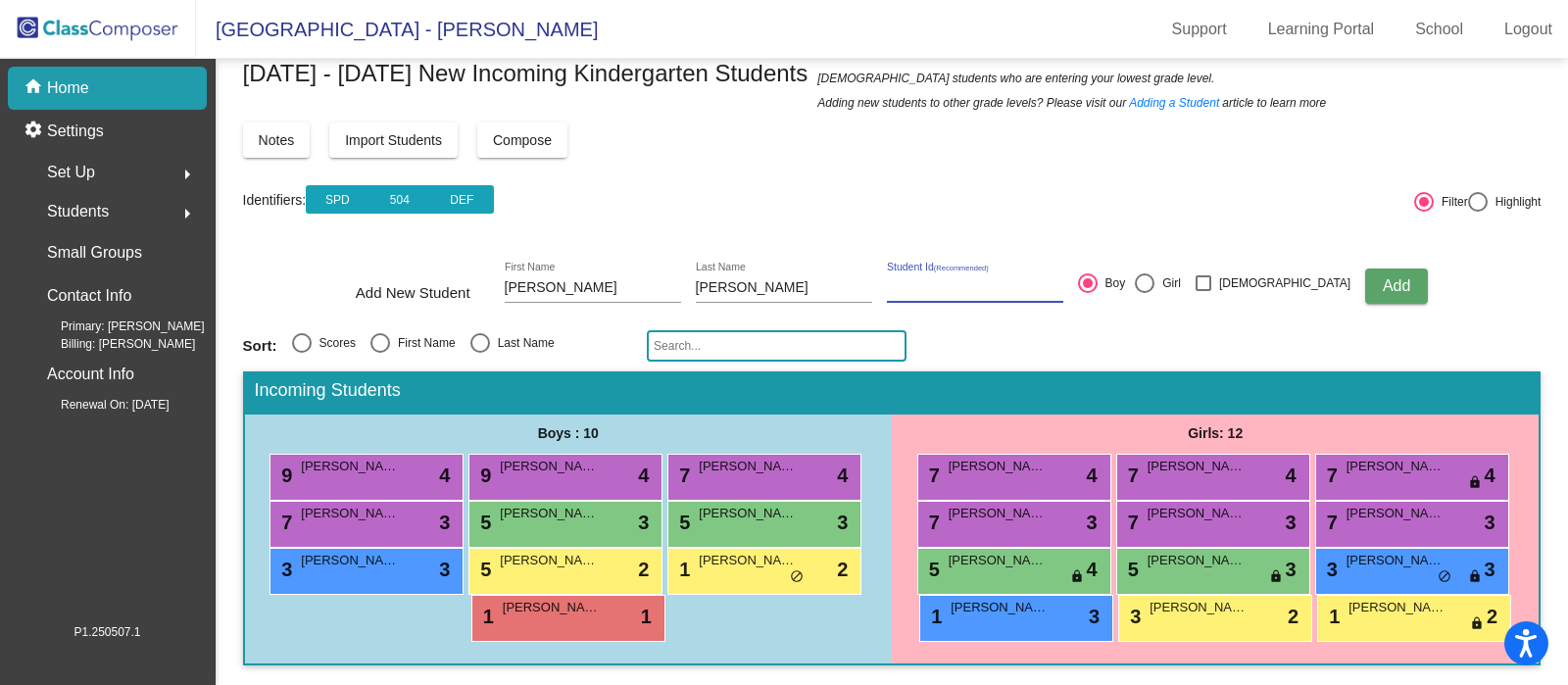 click on "Add" 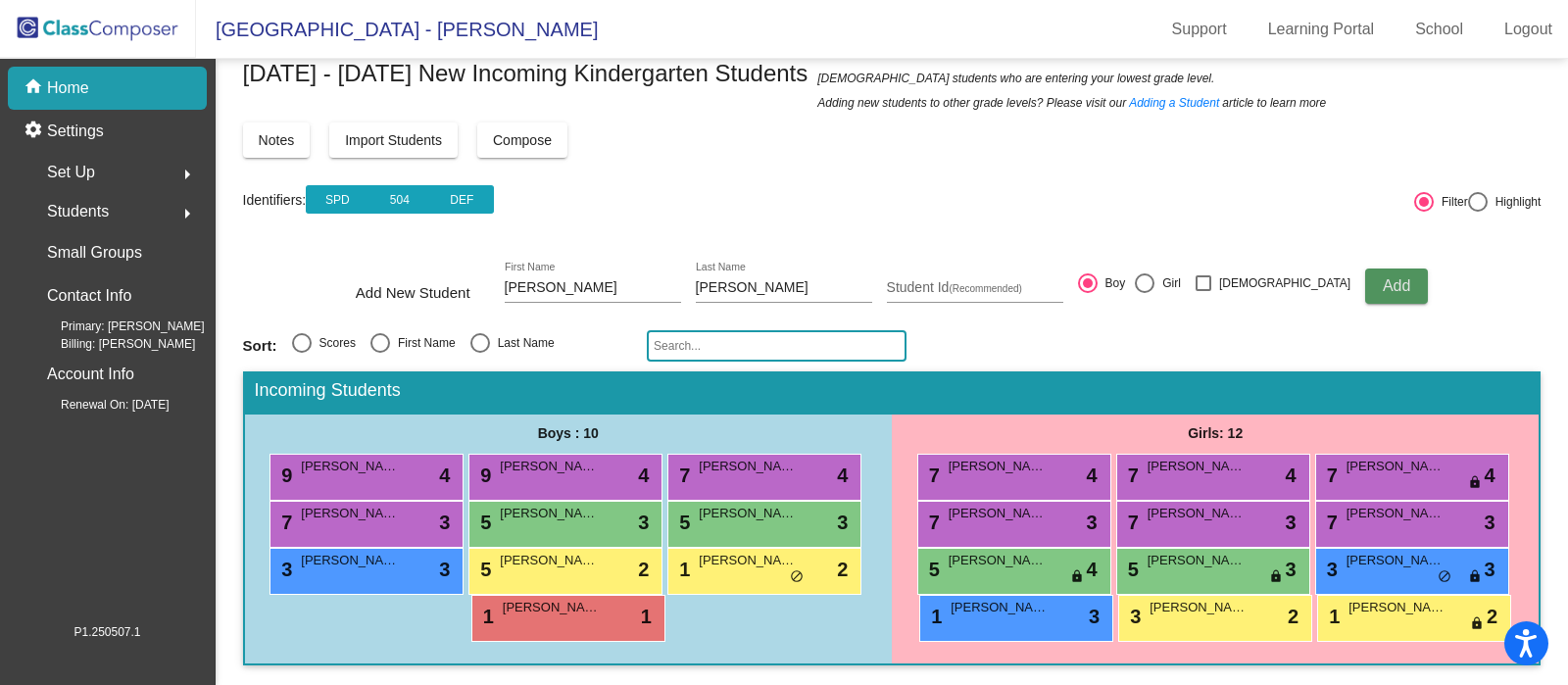 type 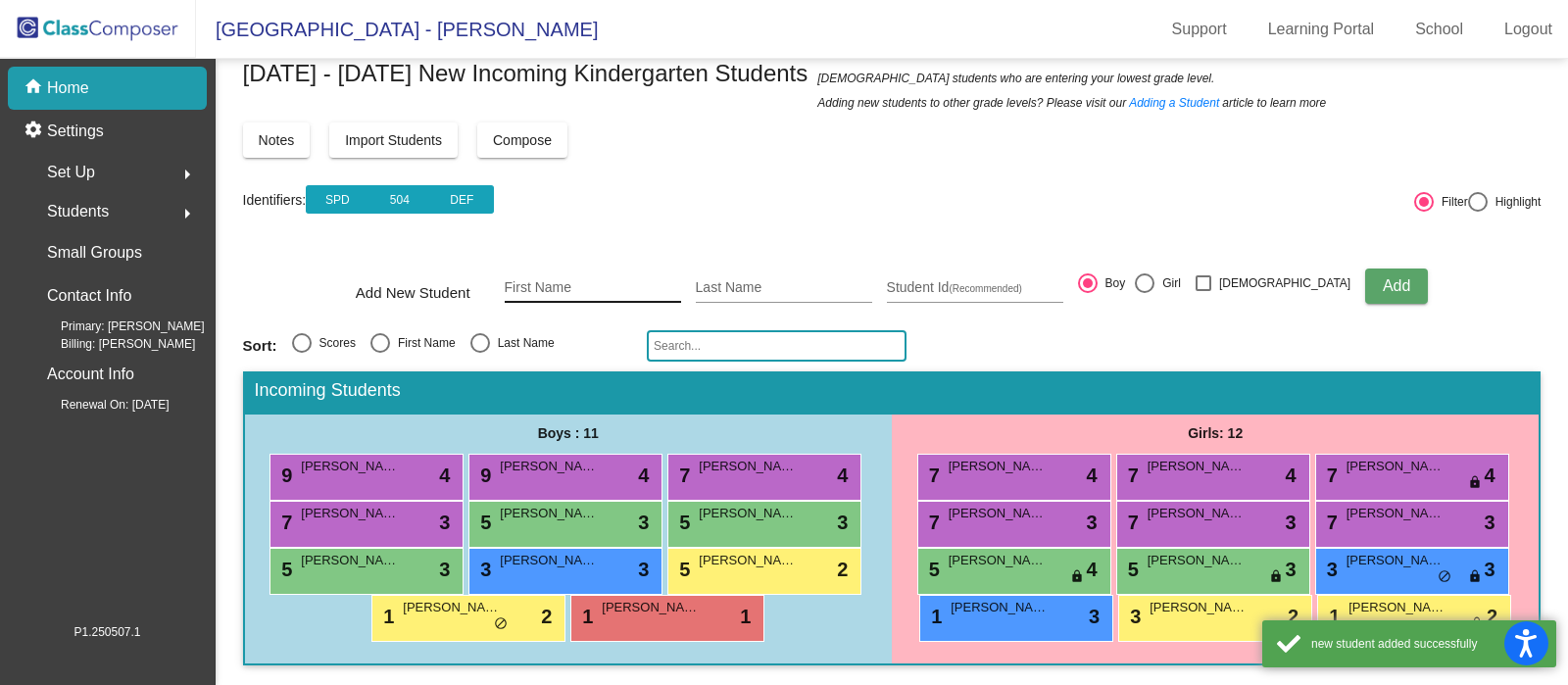 click on "First Name" at bounding box center [593, 288] 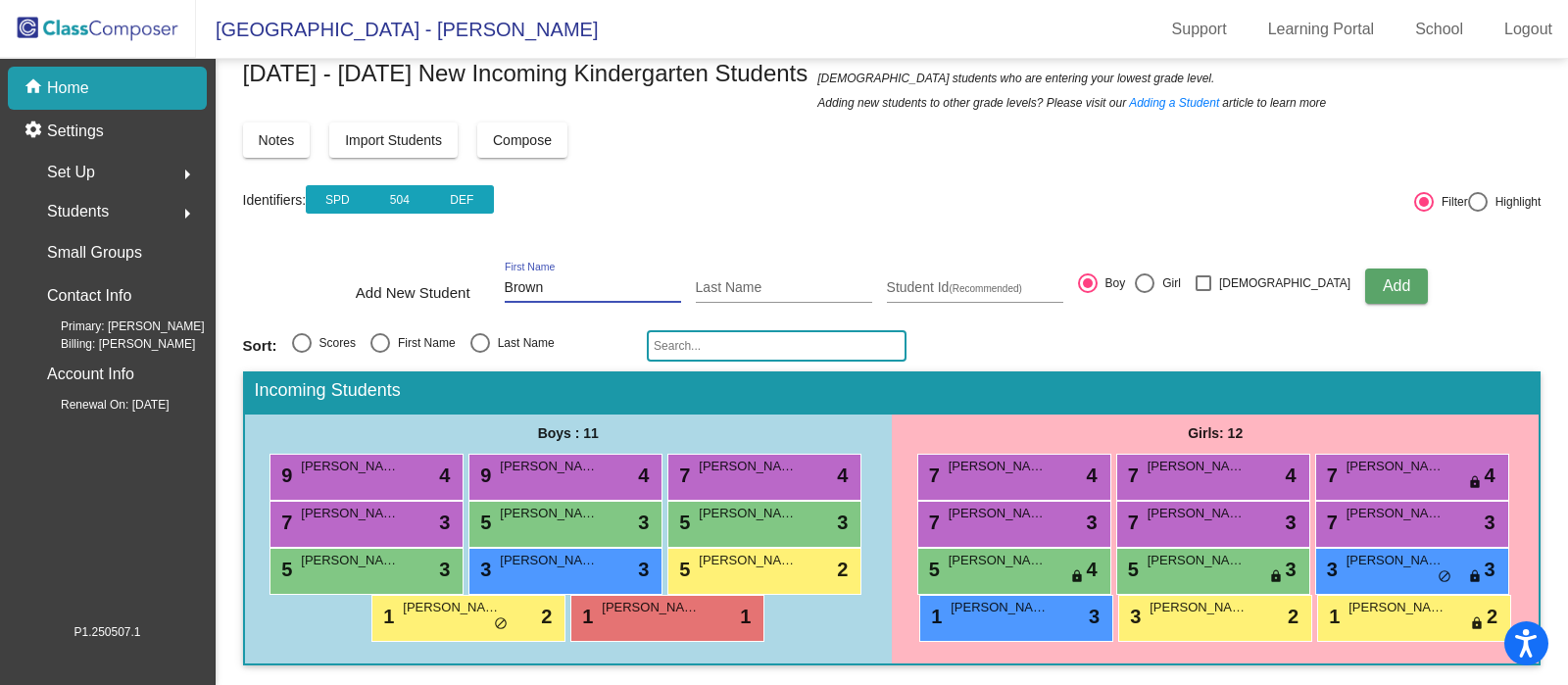 type on "Brown" 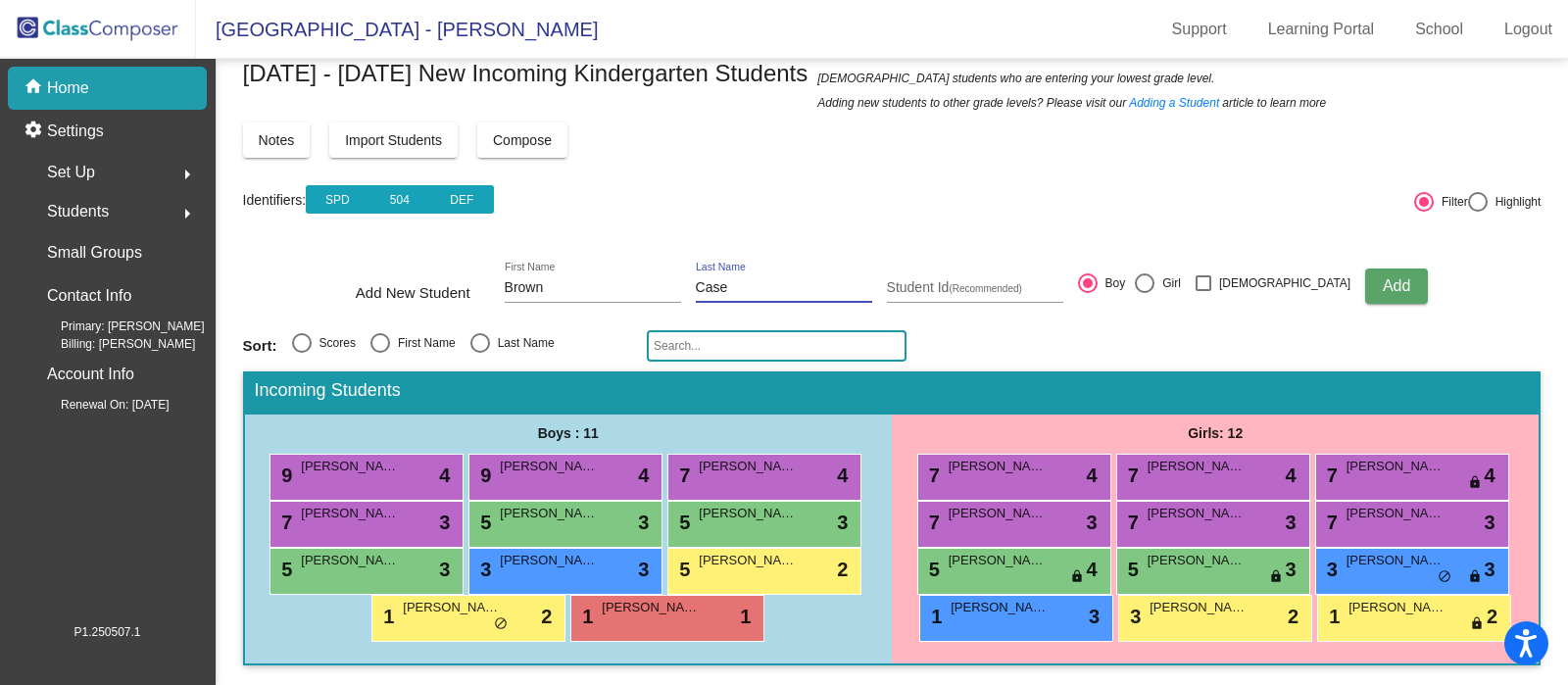 type on "Case" 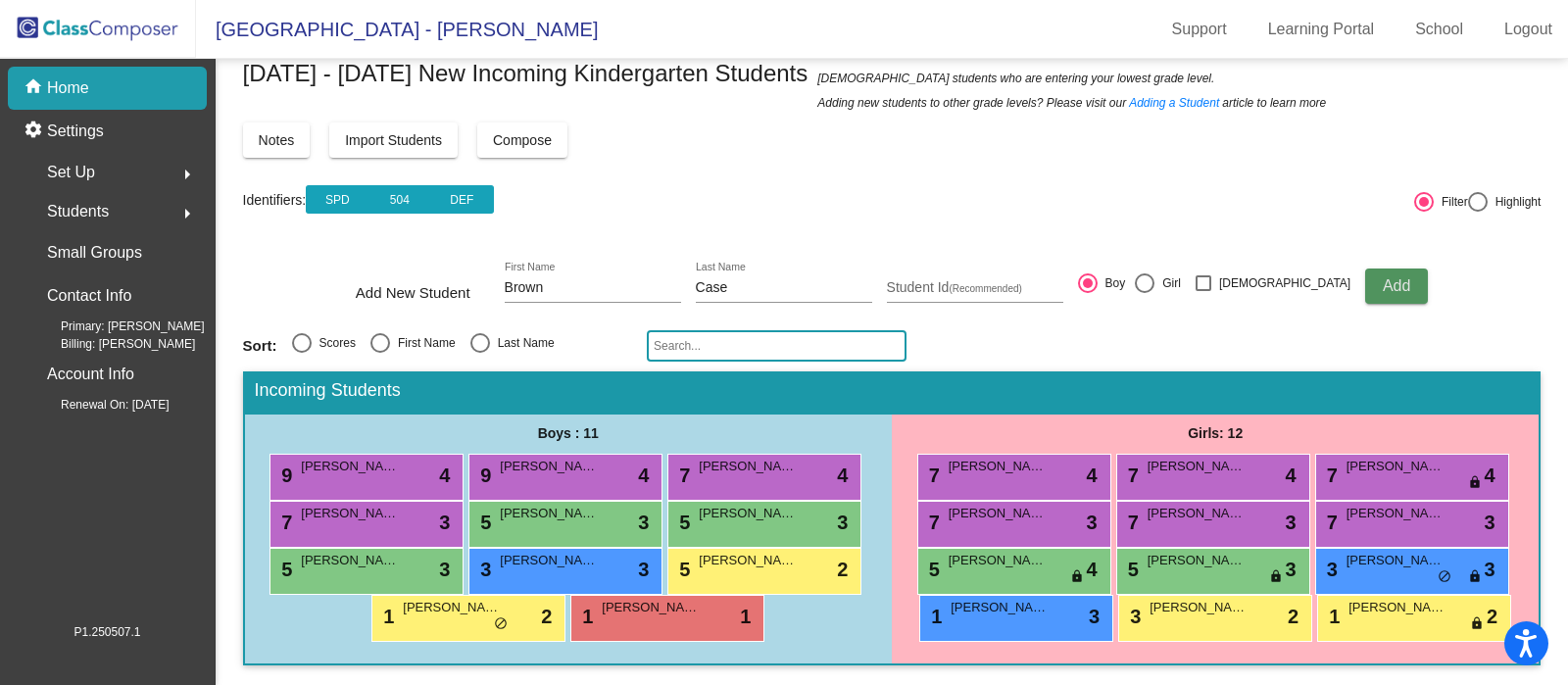 type 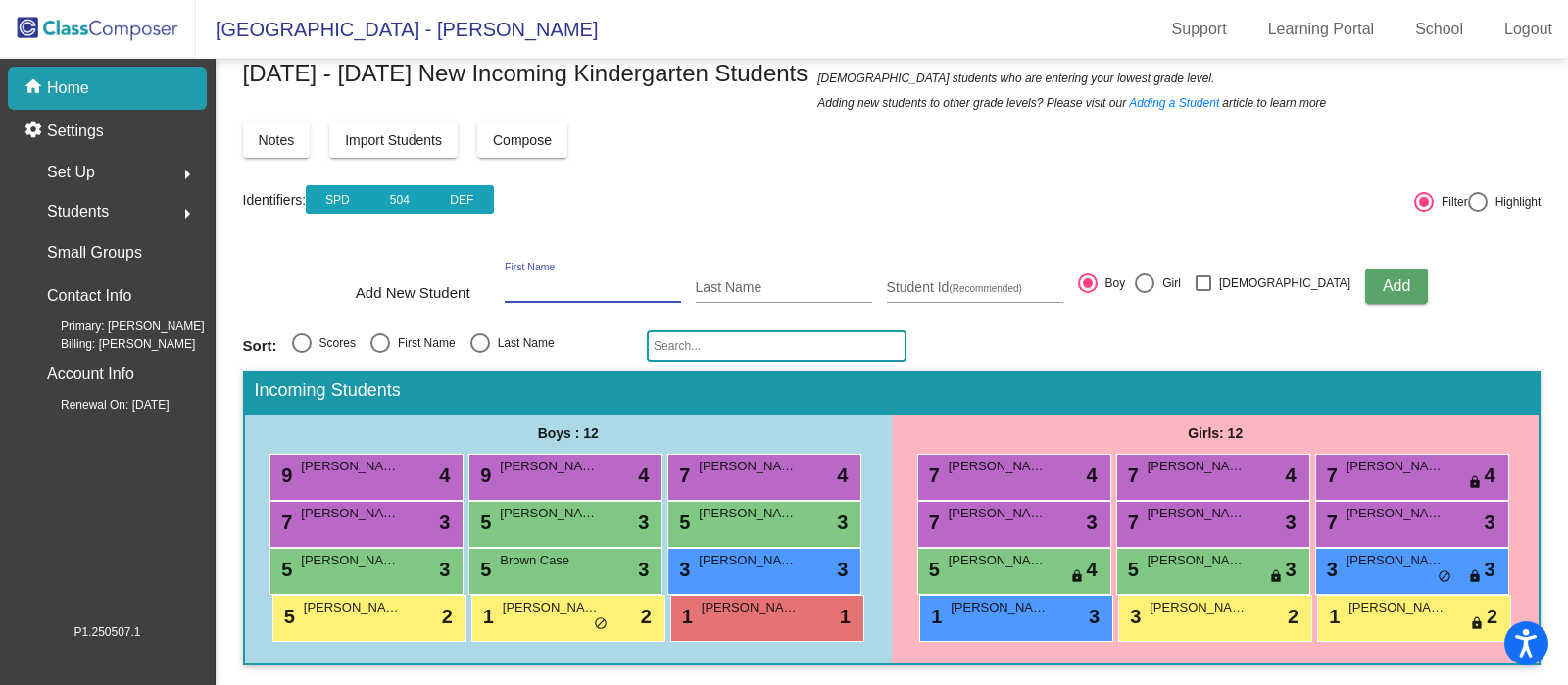 click on "First Name" at bounding box center (593, 288) 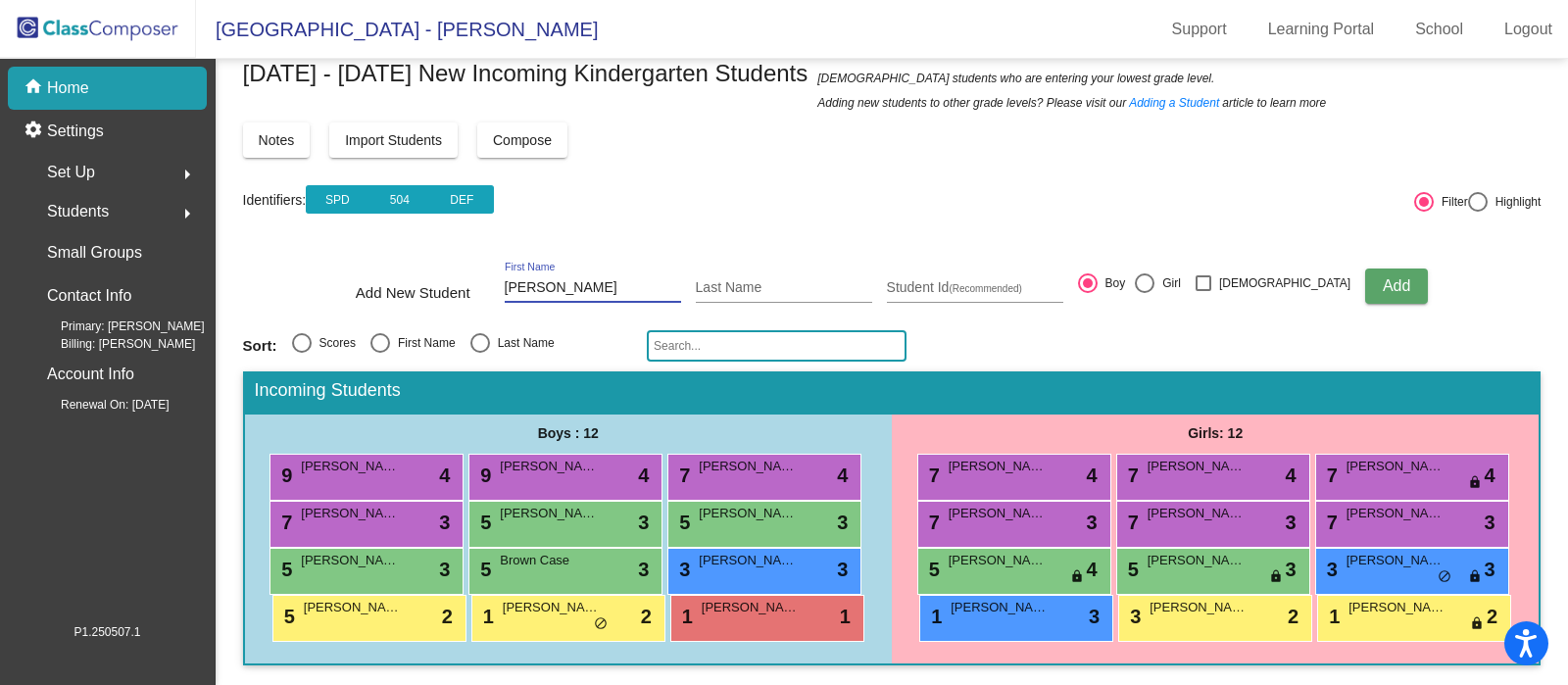 type on "Cancio Valdes" 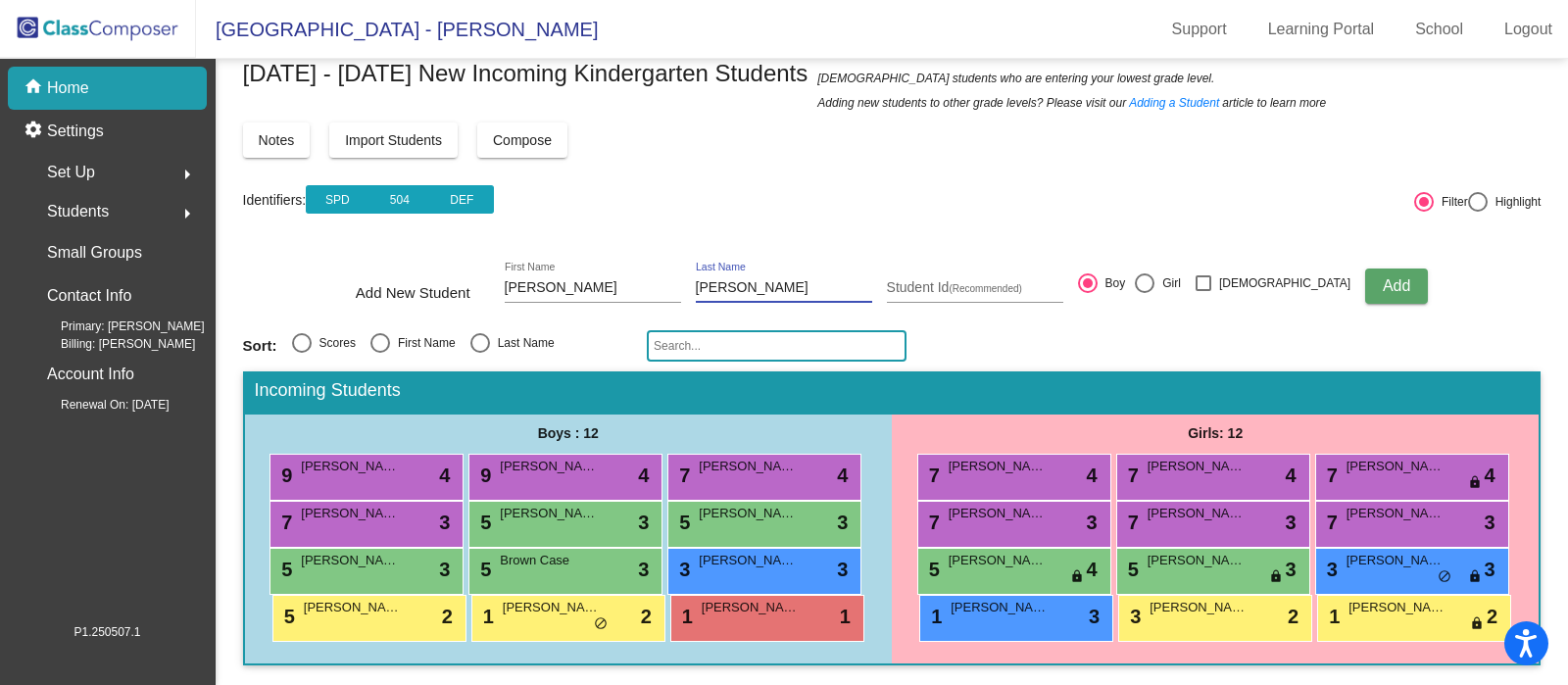 type on "Irene" 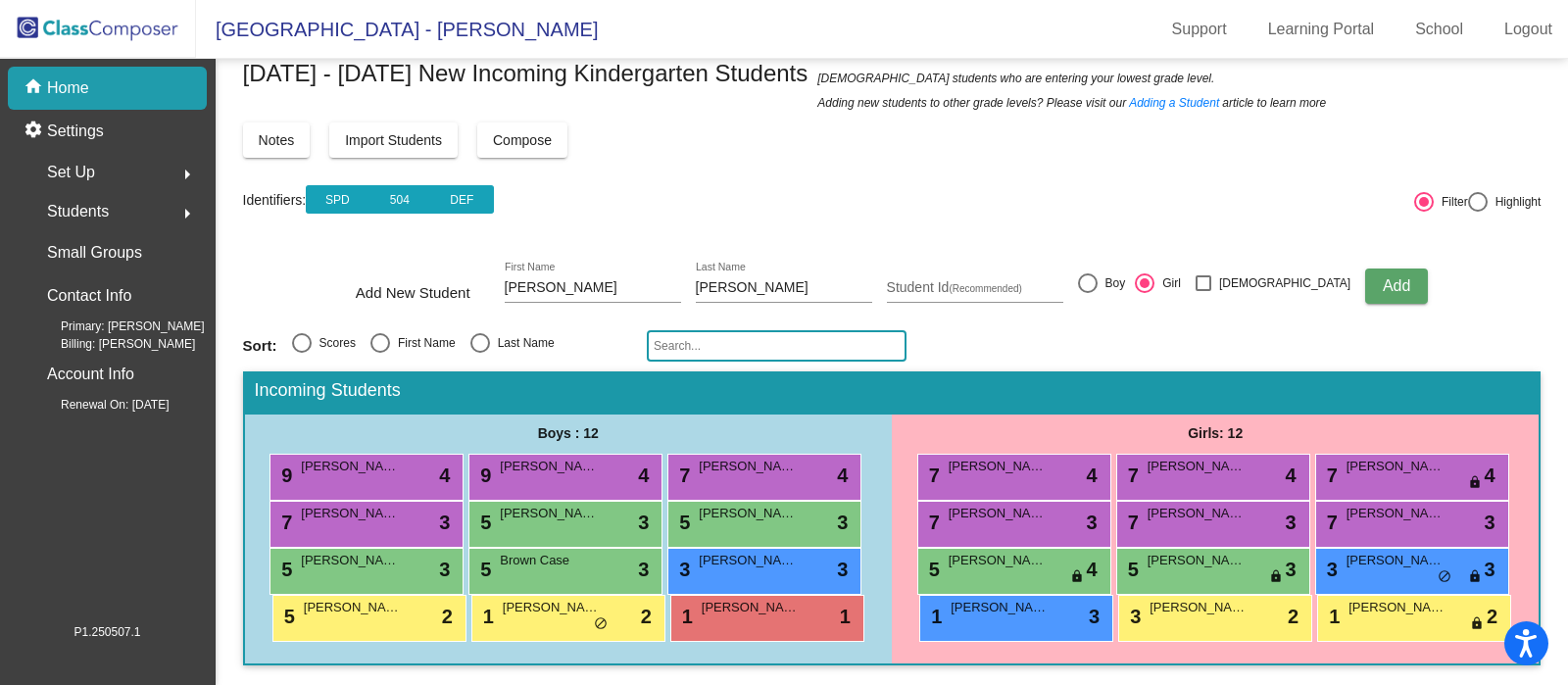 click on "Add" 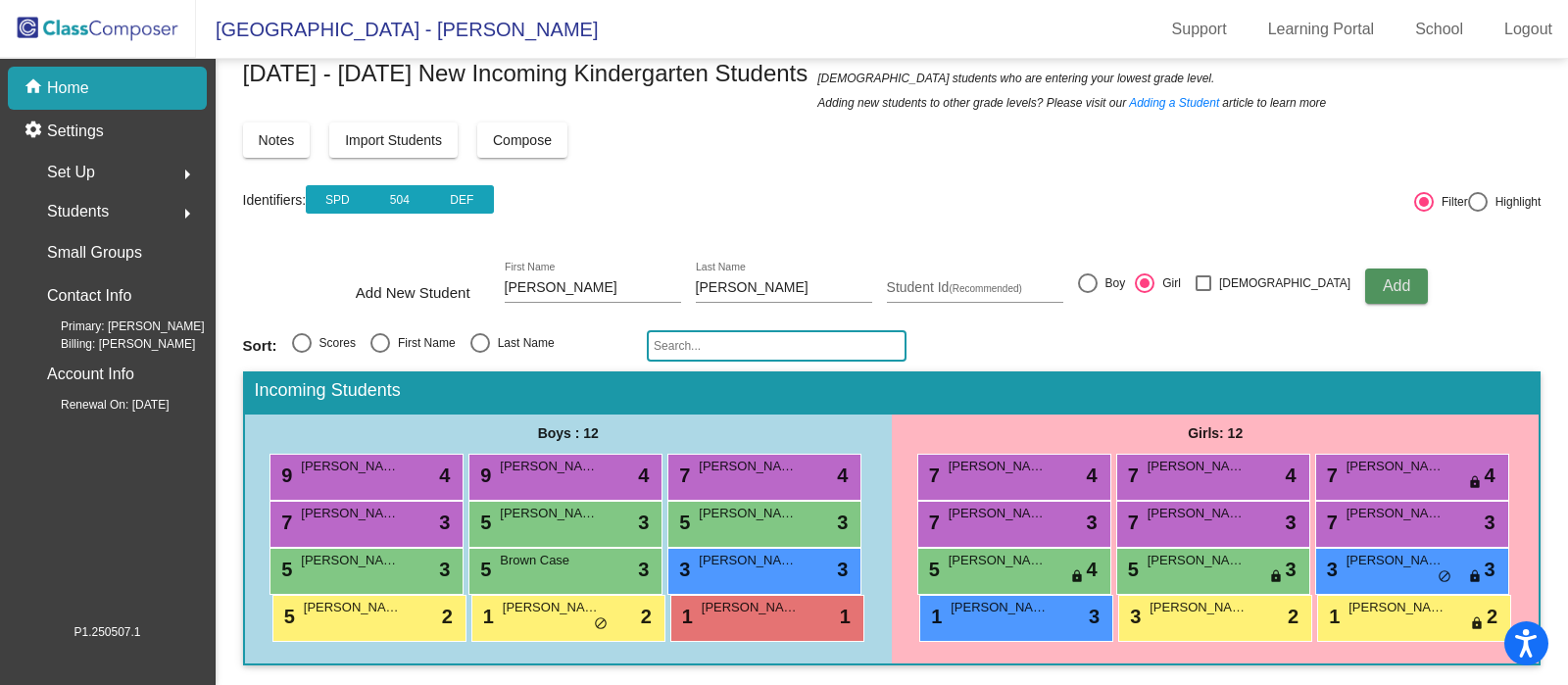 type 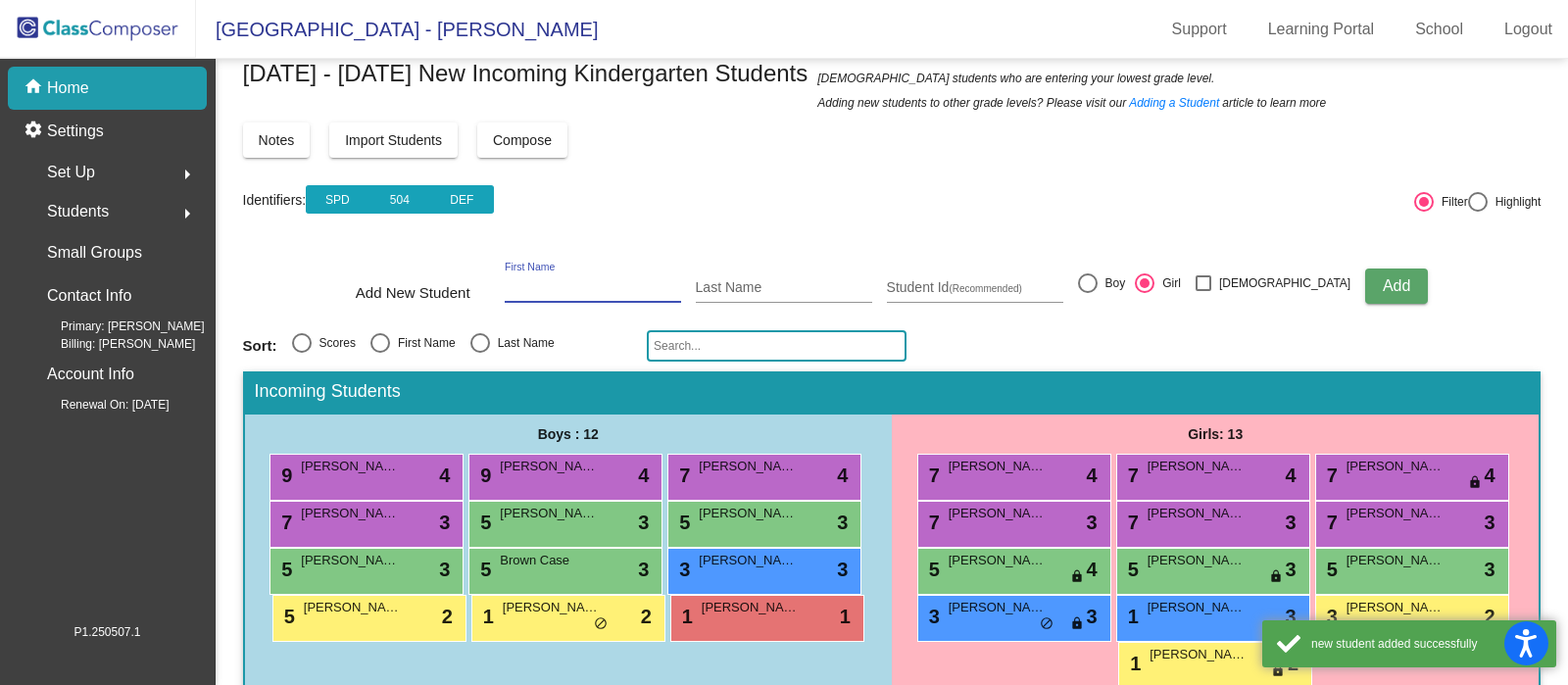click on "First Name" at bounding box center (593, 288) 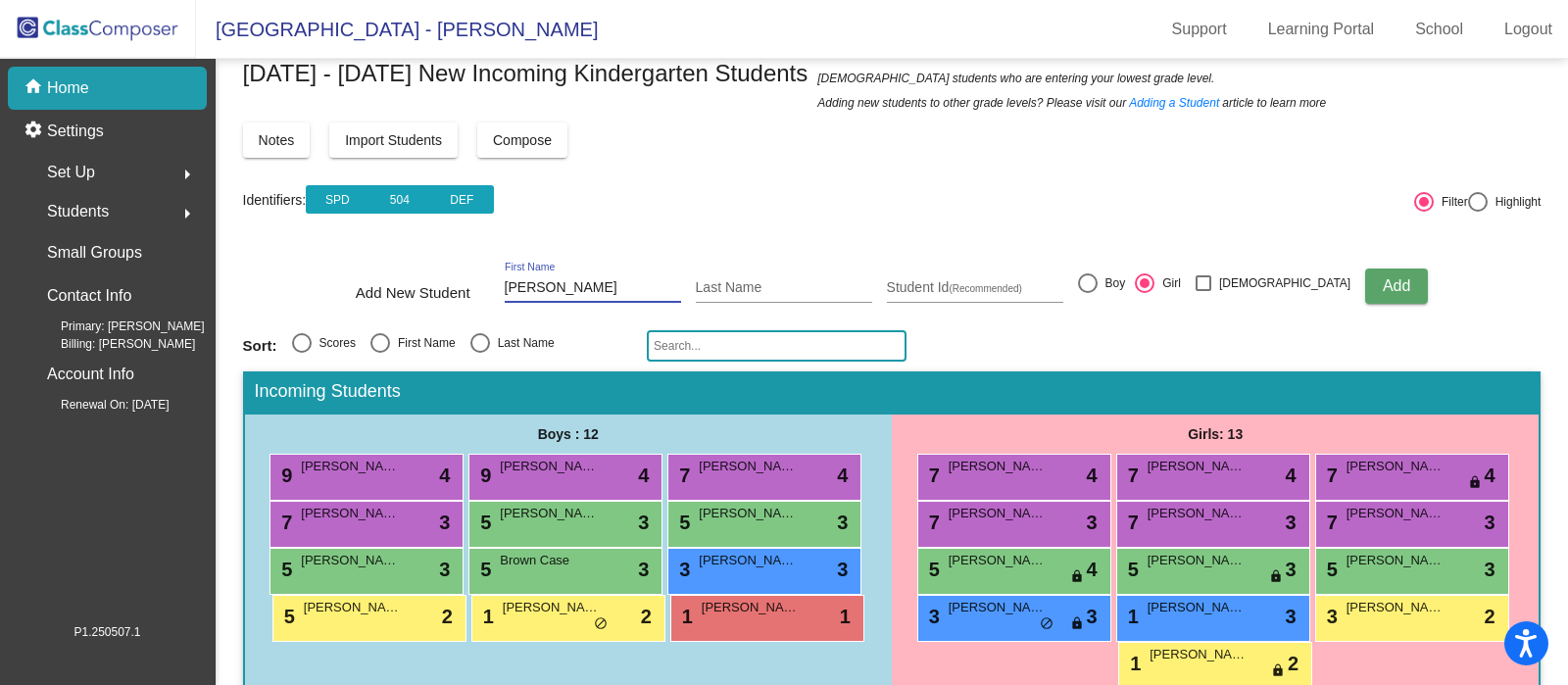 type on "Chacon" 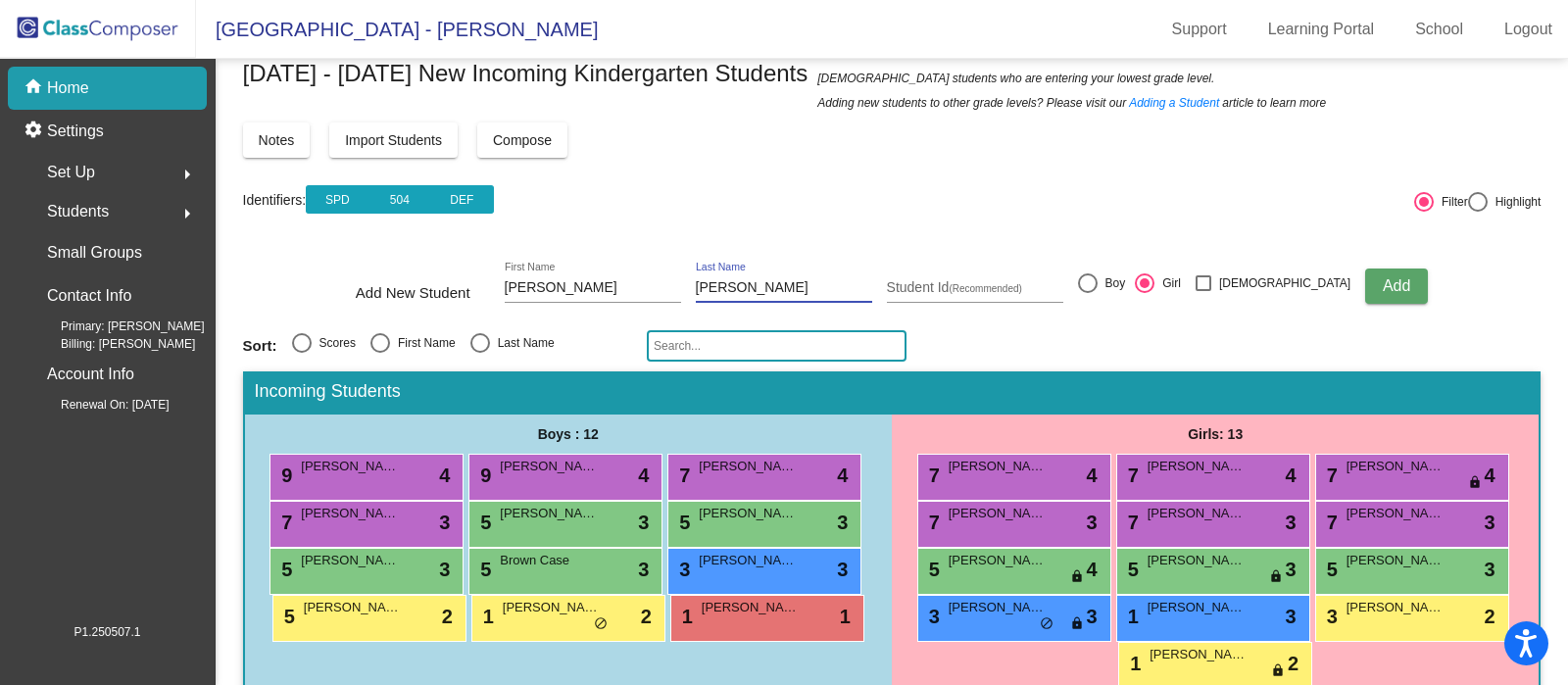 type on "Kennedy" 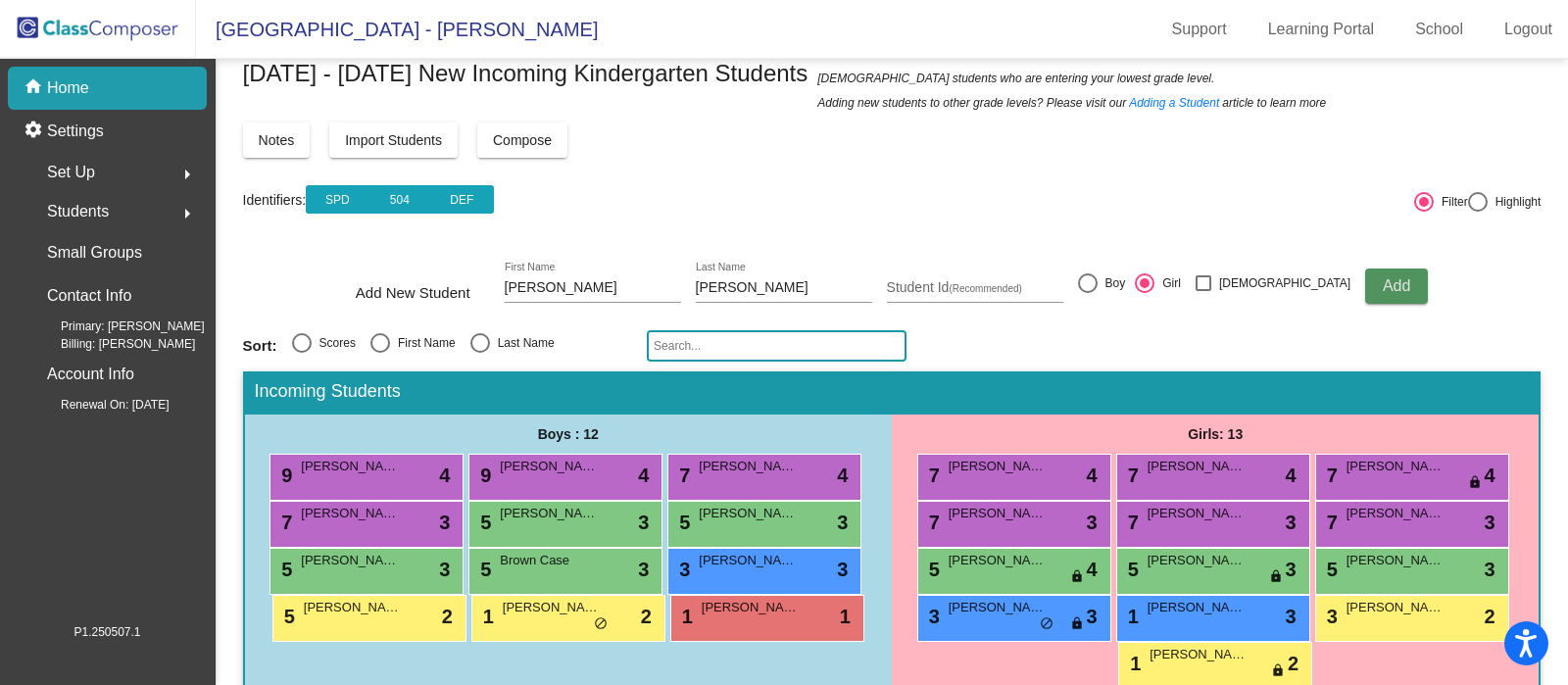 type 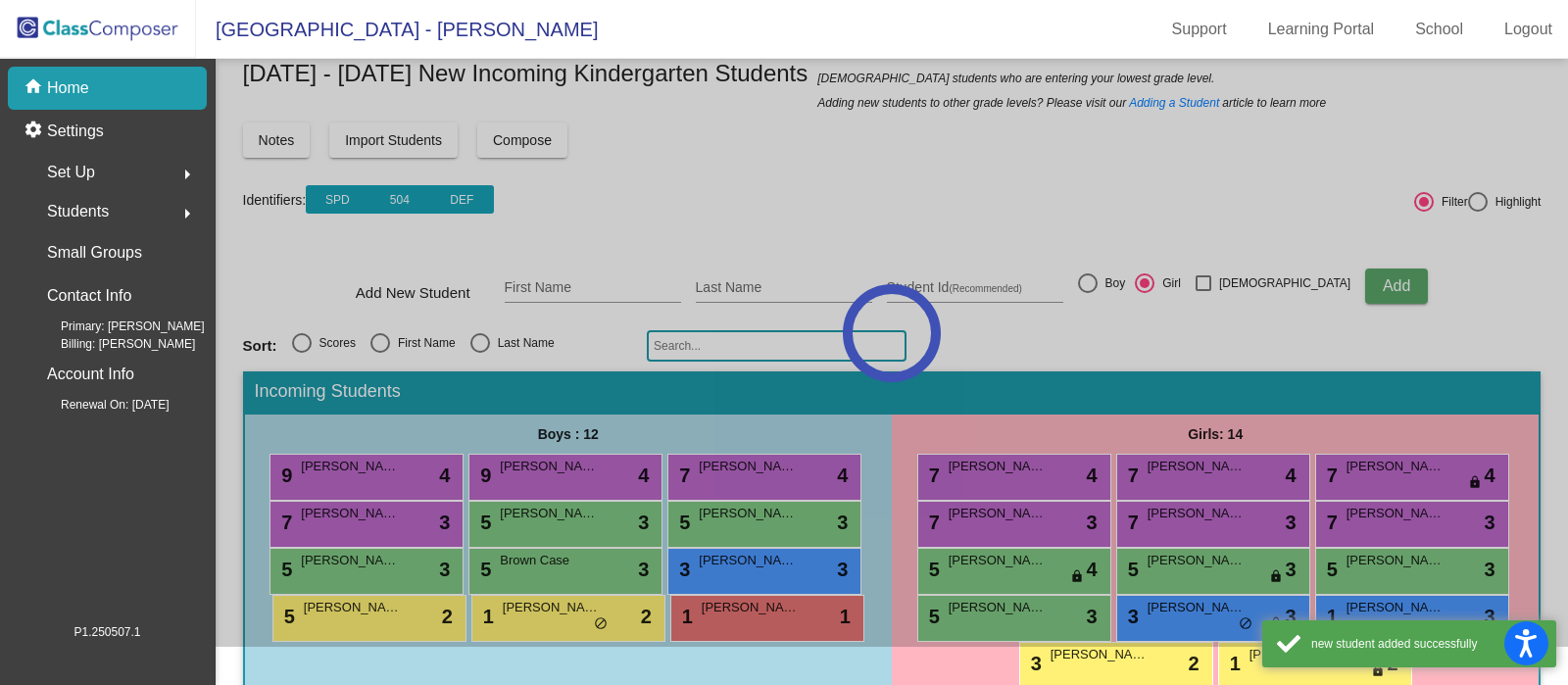 click 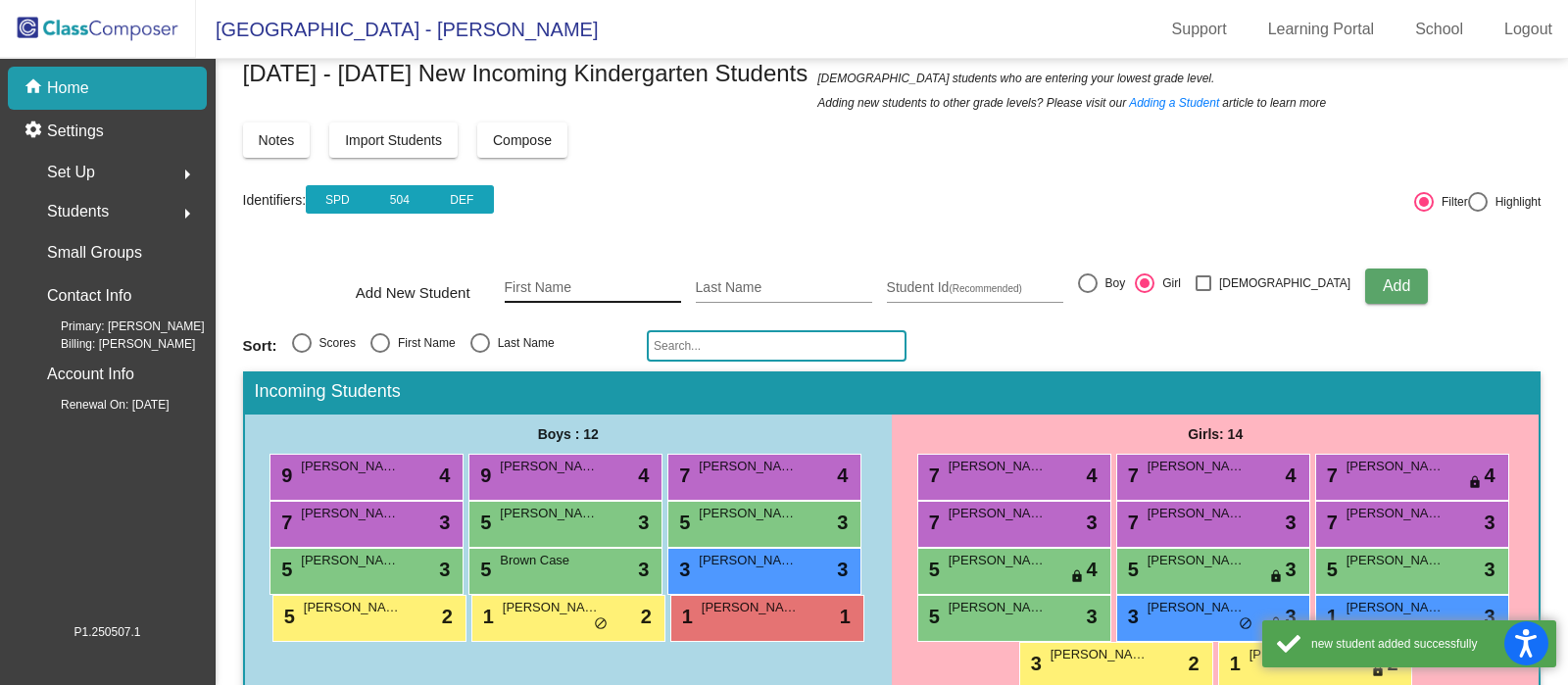 click on "First Name" at bounding box center [593, 288] 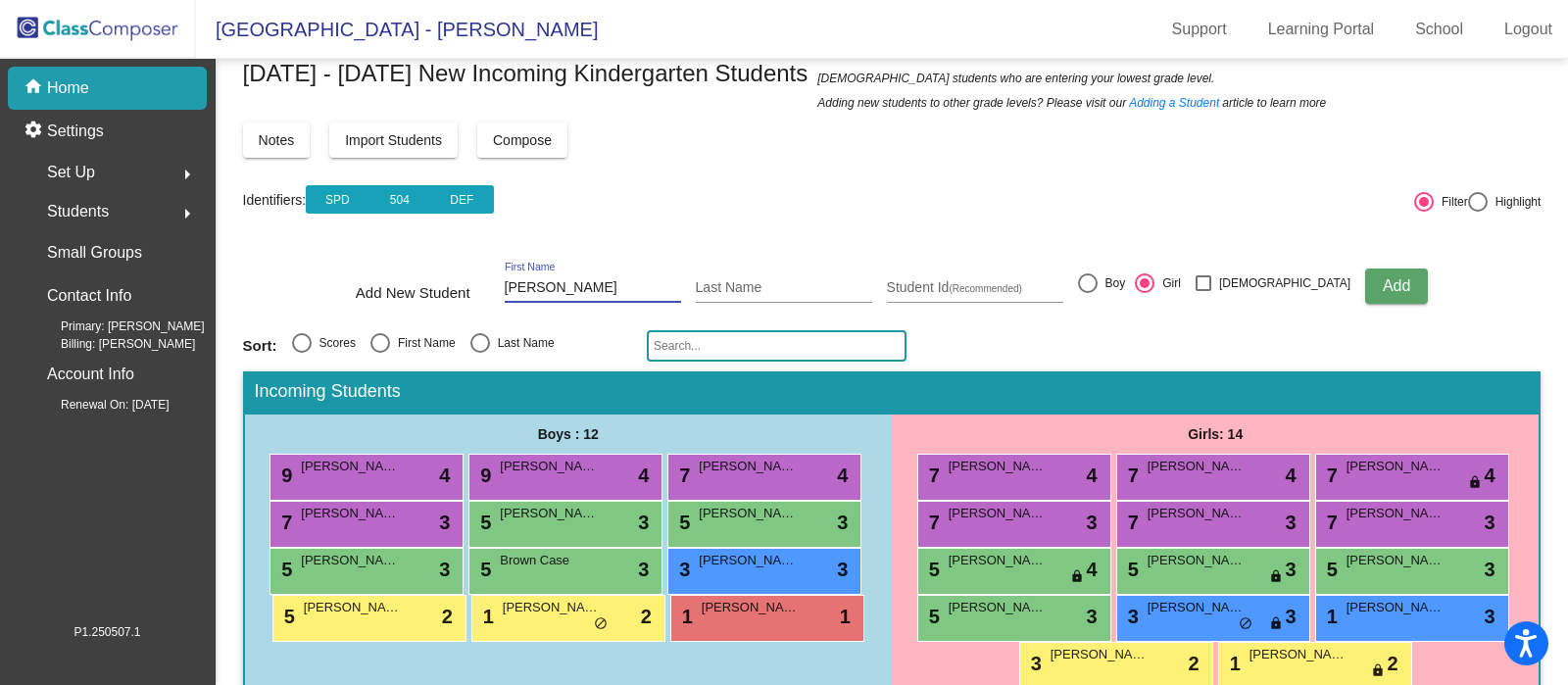 type on "Davis" 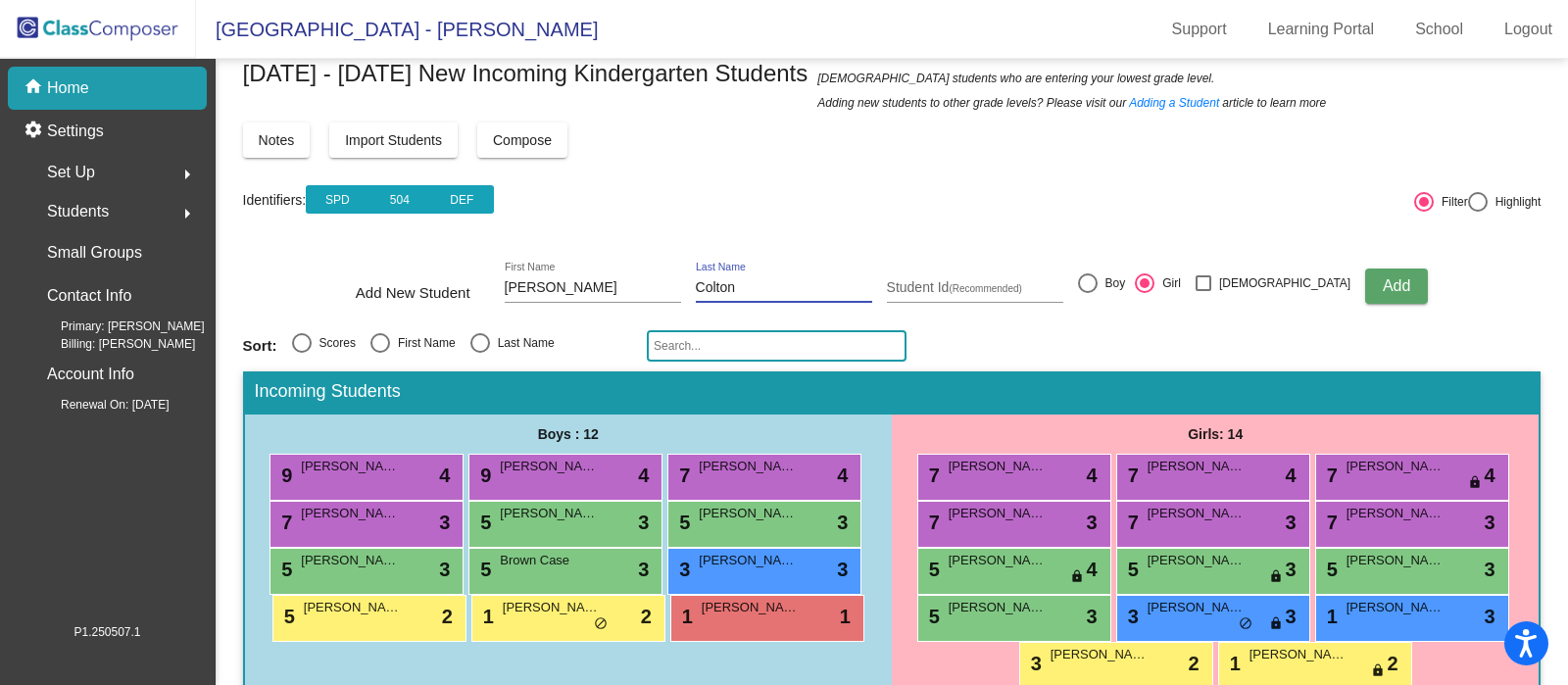 type on "Colton" 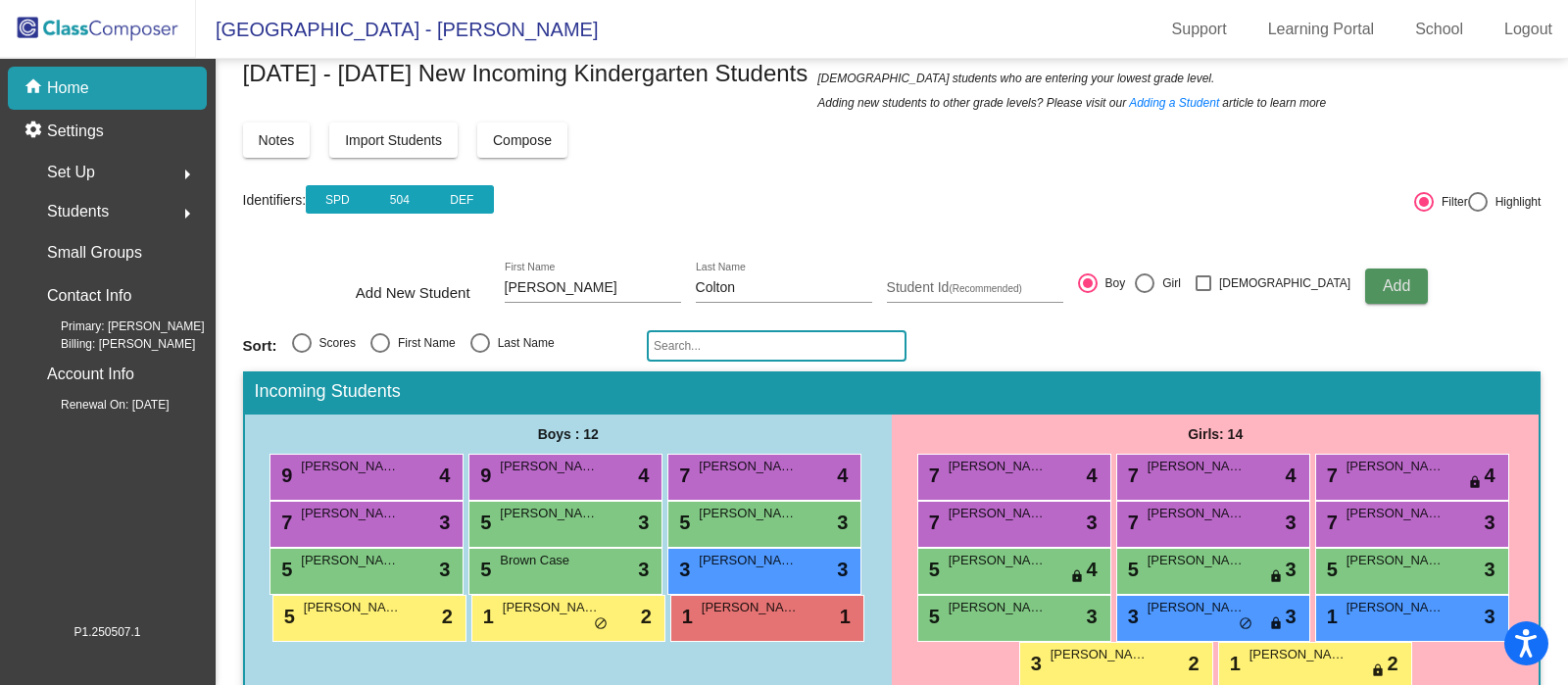 click on "Add" 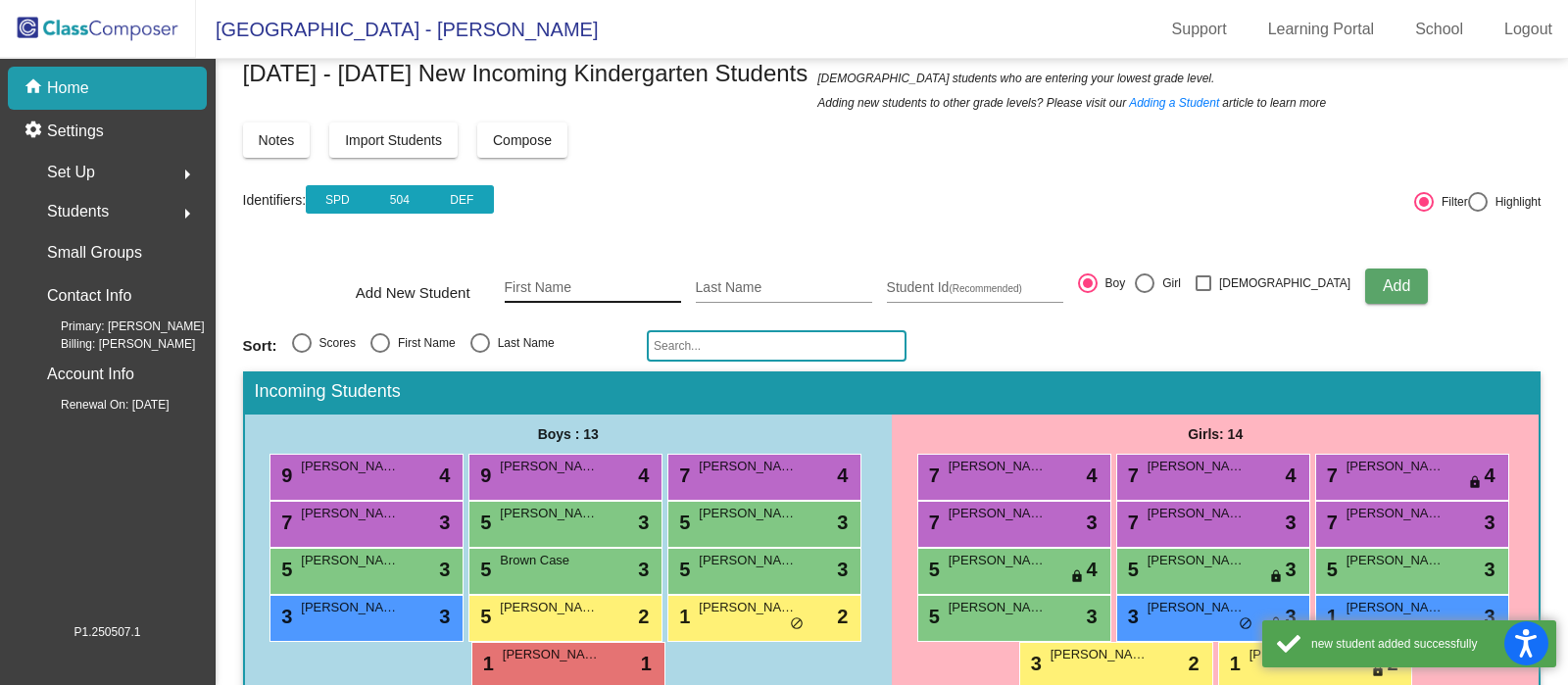 click on "First Name" at bounding box center (593, 288) 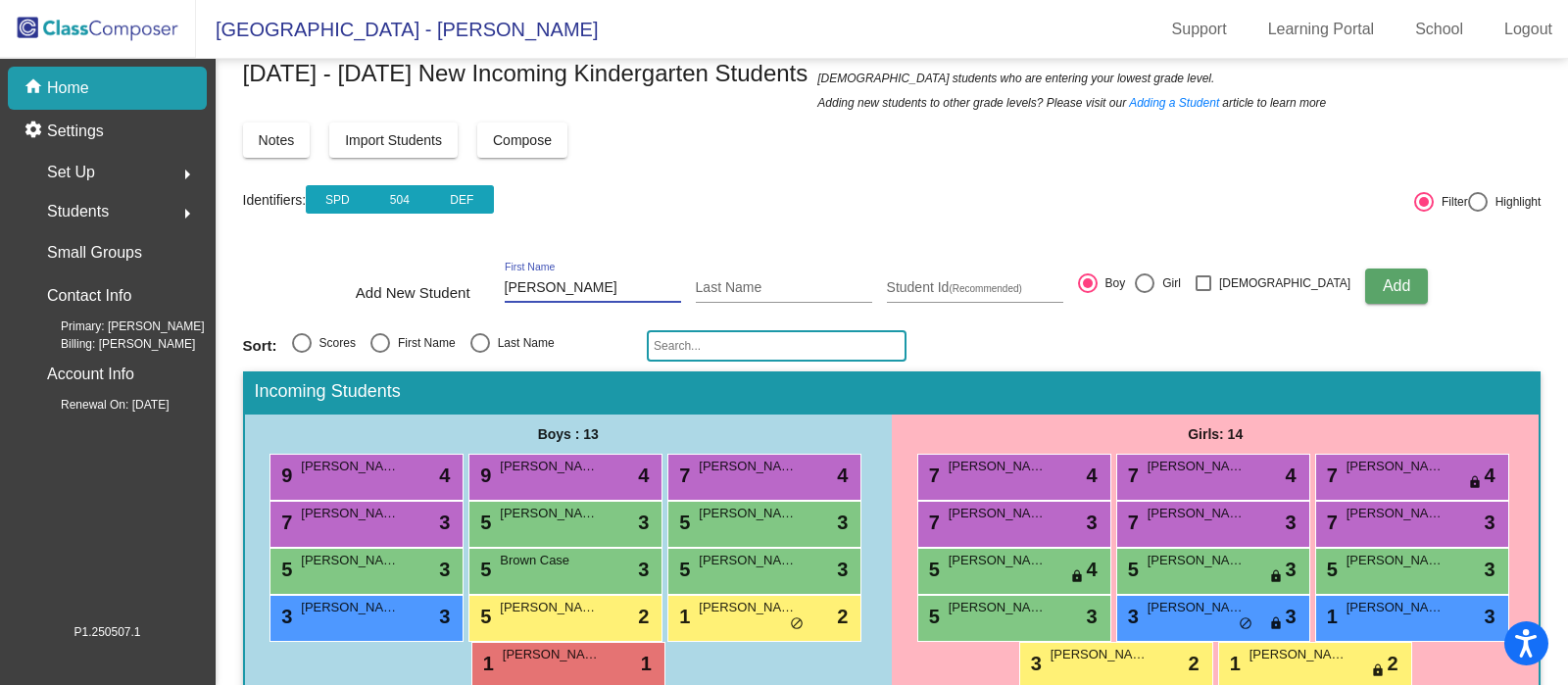 type on "Dickey" 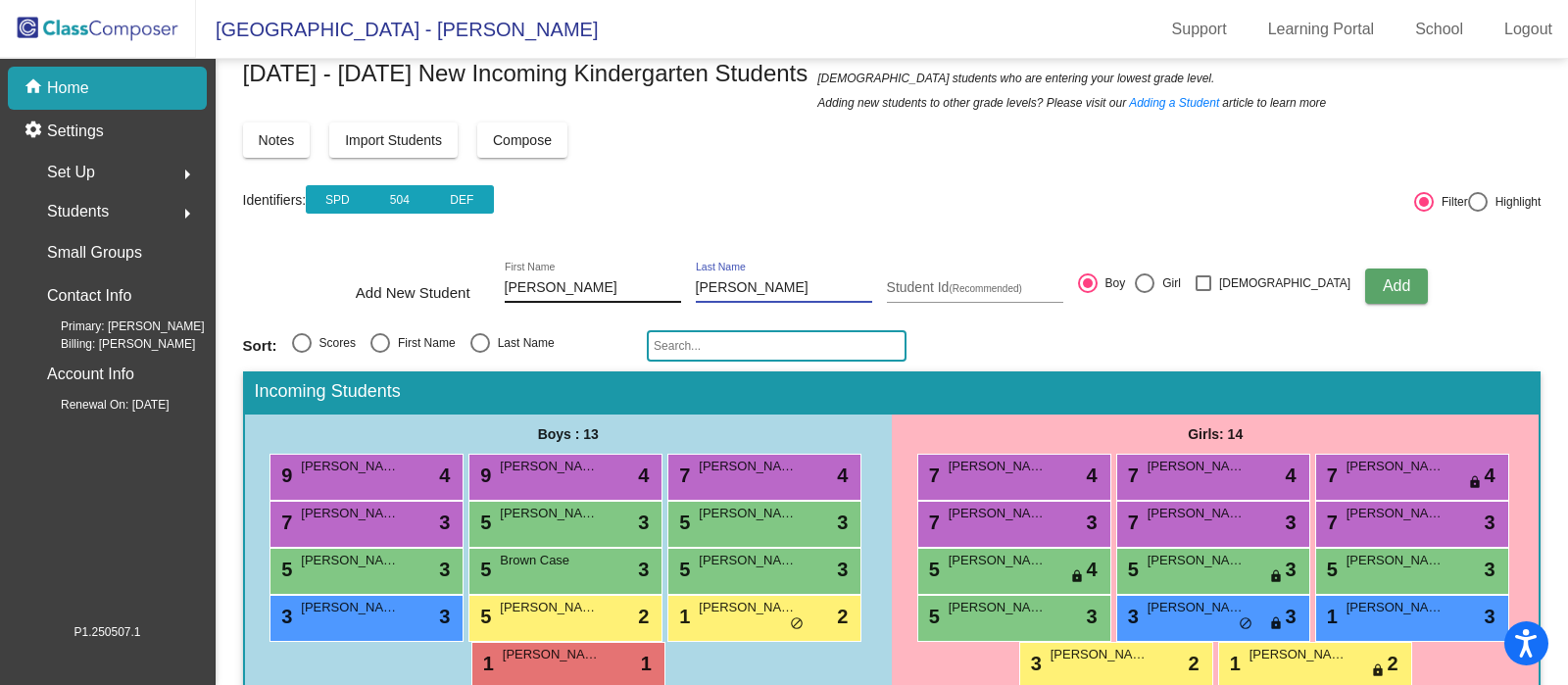 type on "Reagan" 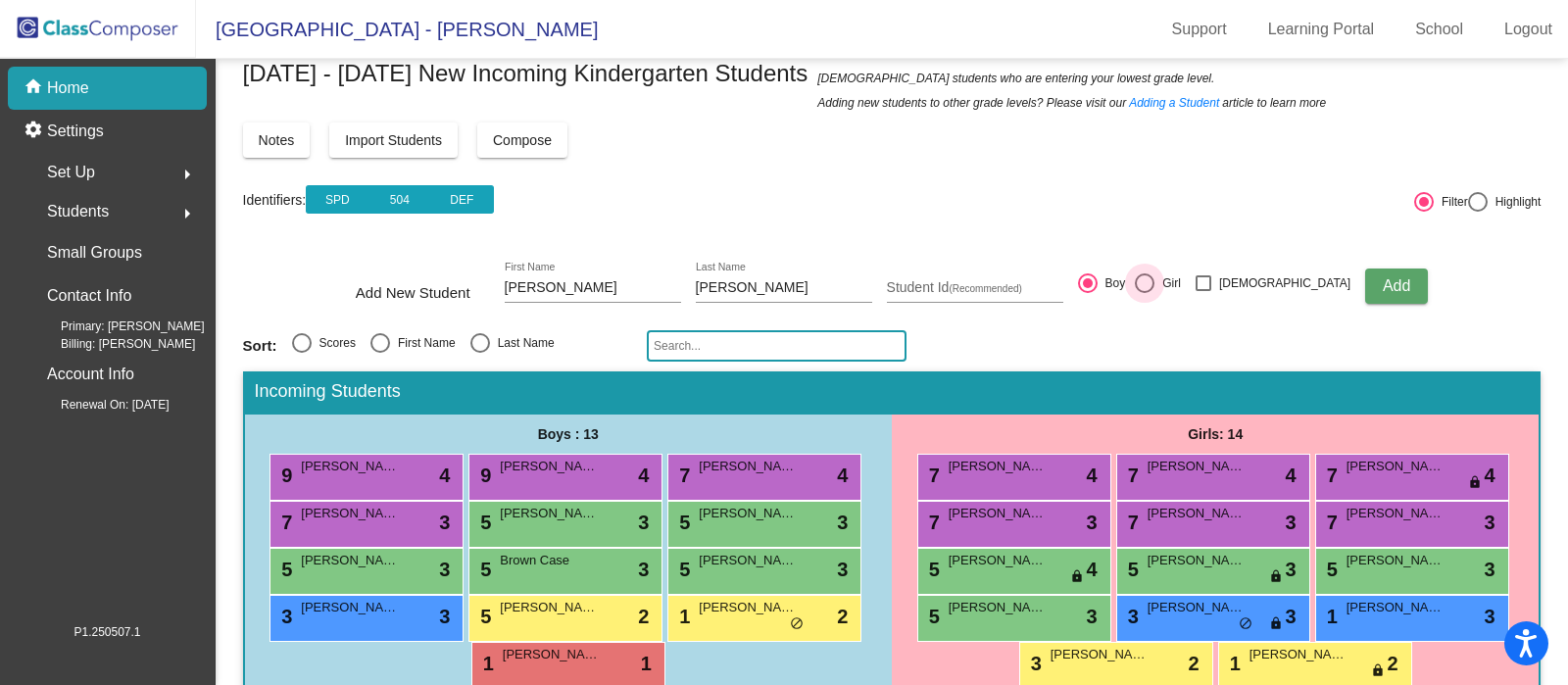 click at bounding box center (1145, 283) 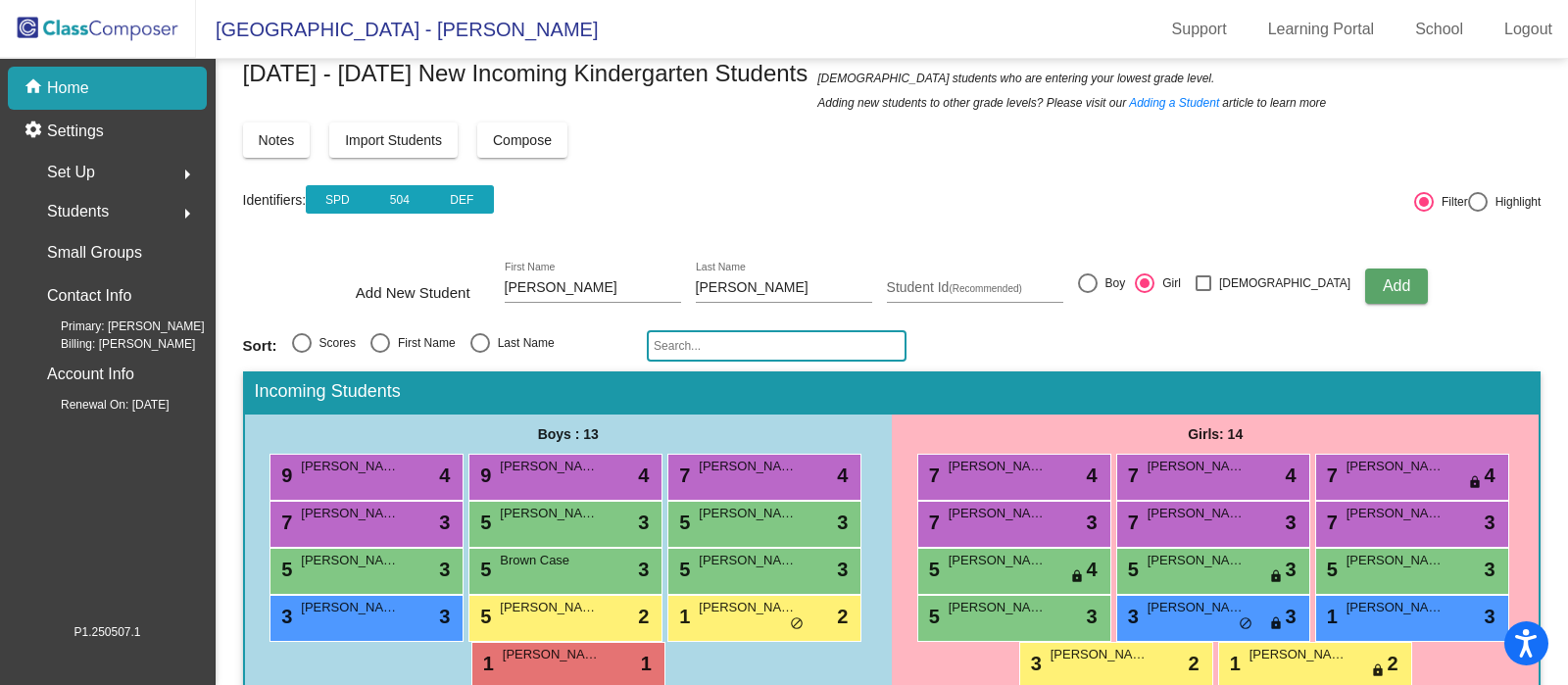 click on "Add" 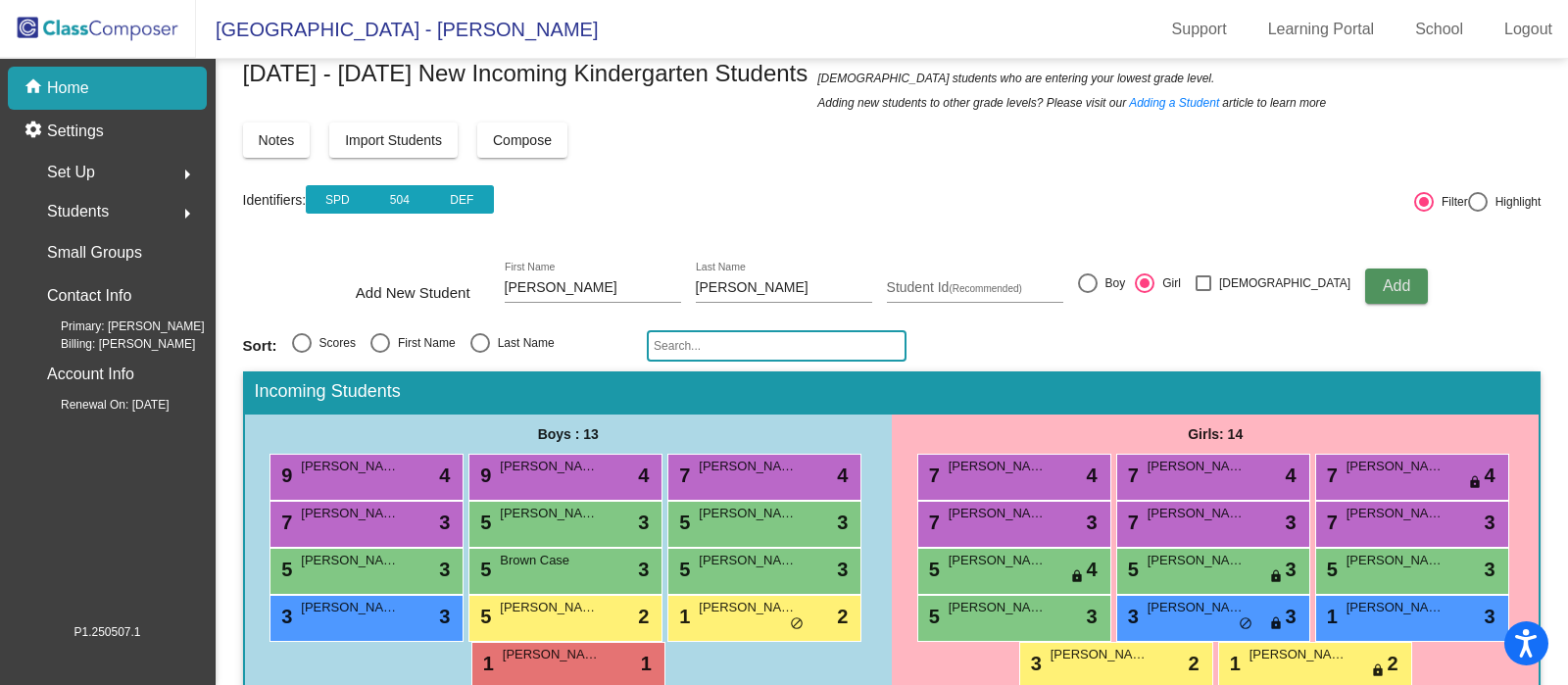 type 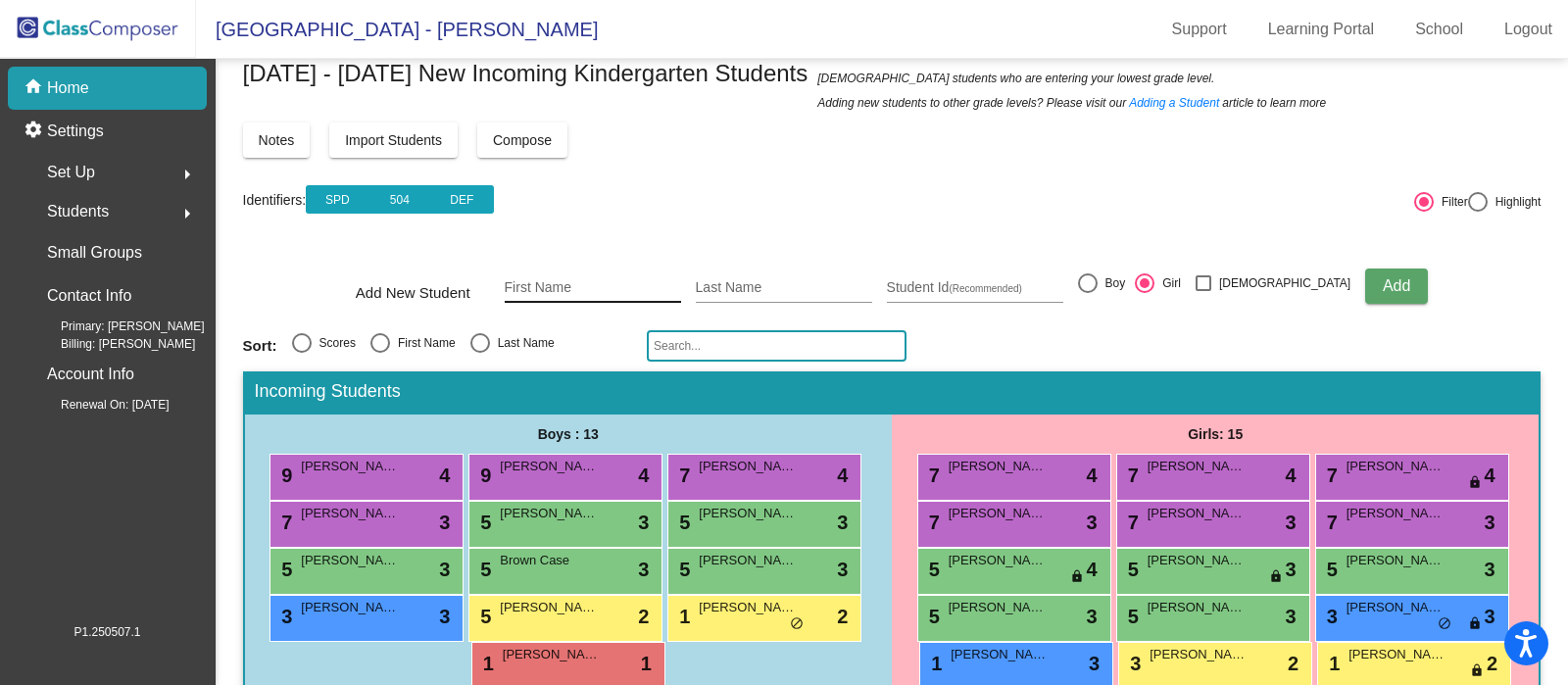 click on "First Name" 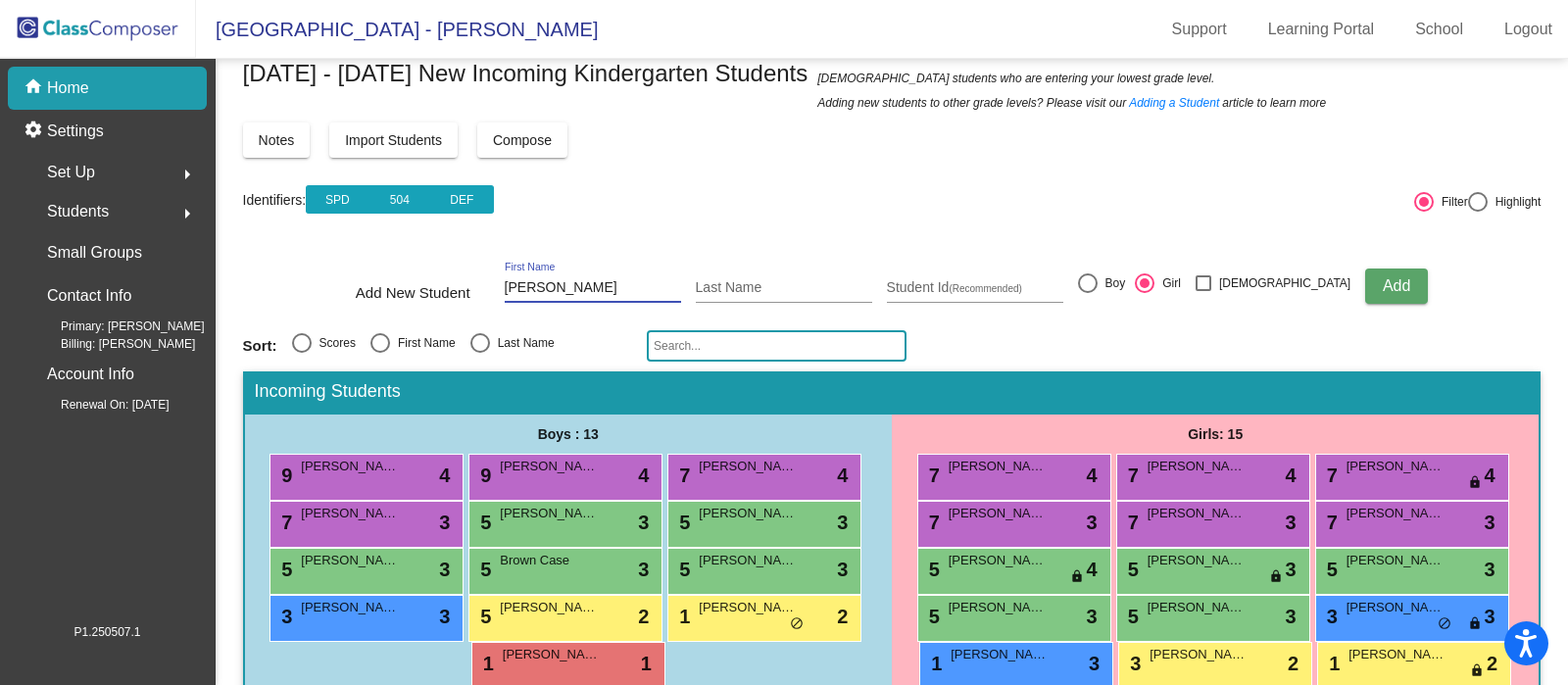 type on "Doty" 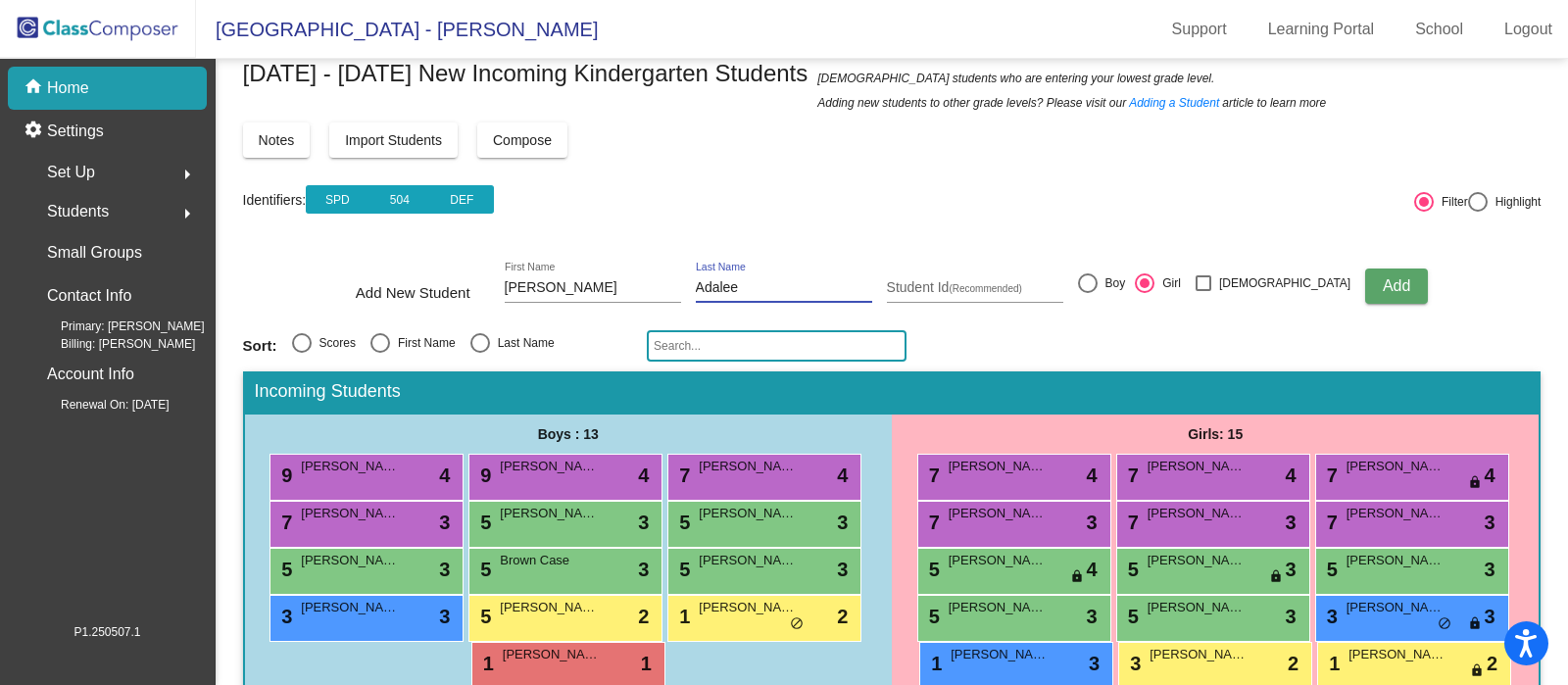 type on "Adalee" 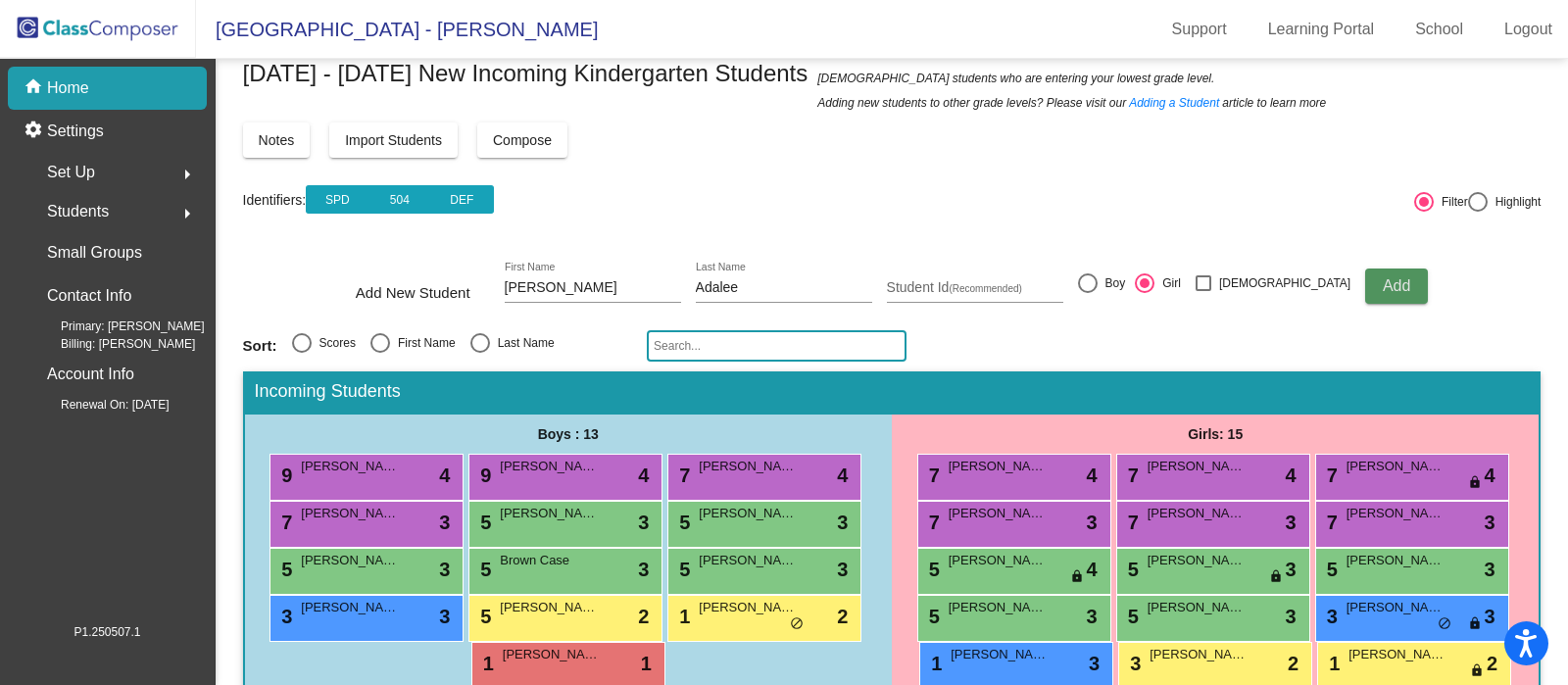 type 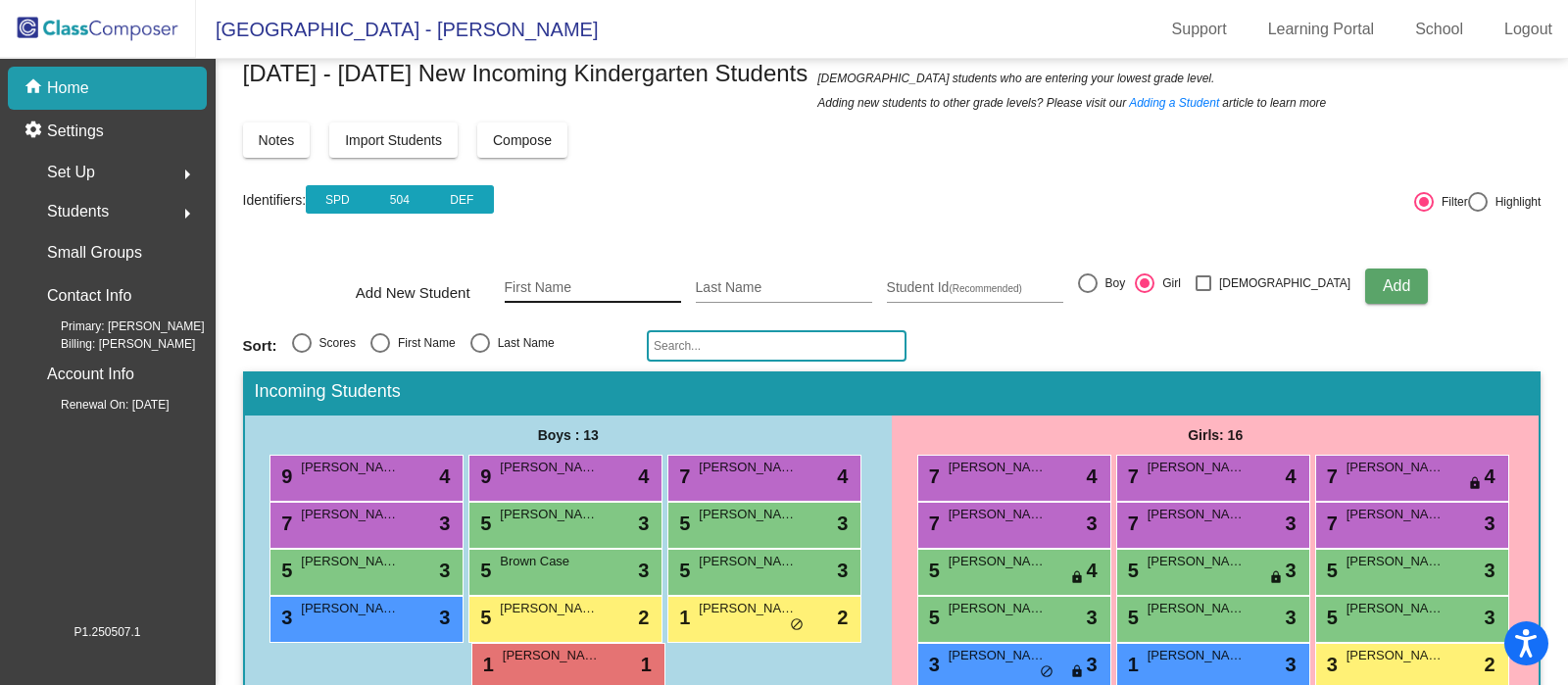 click on "First Name" at bounding box center [593, 288] 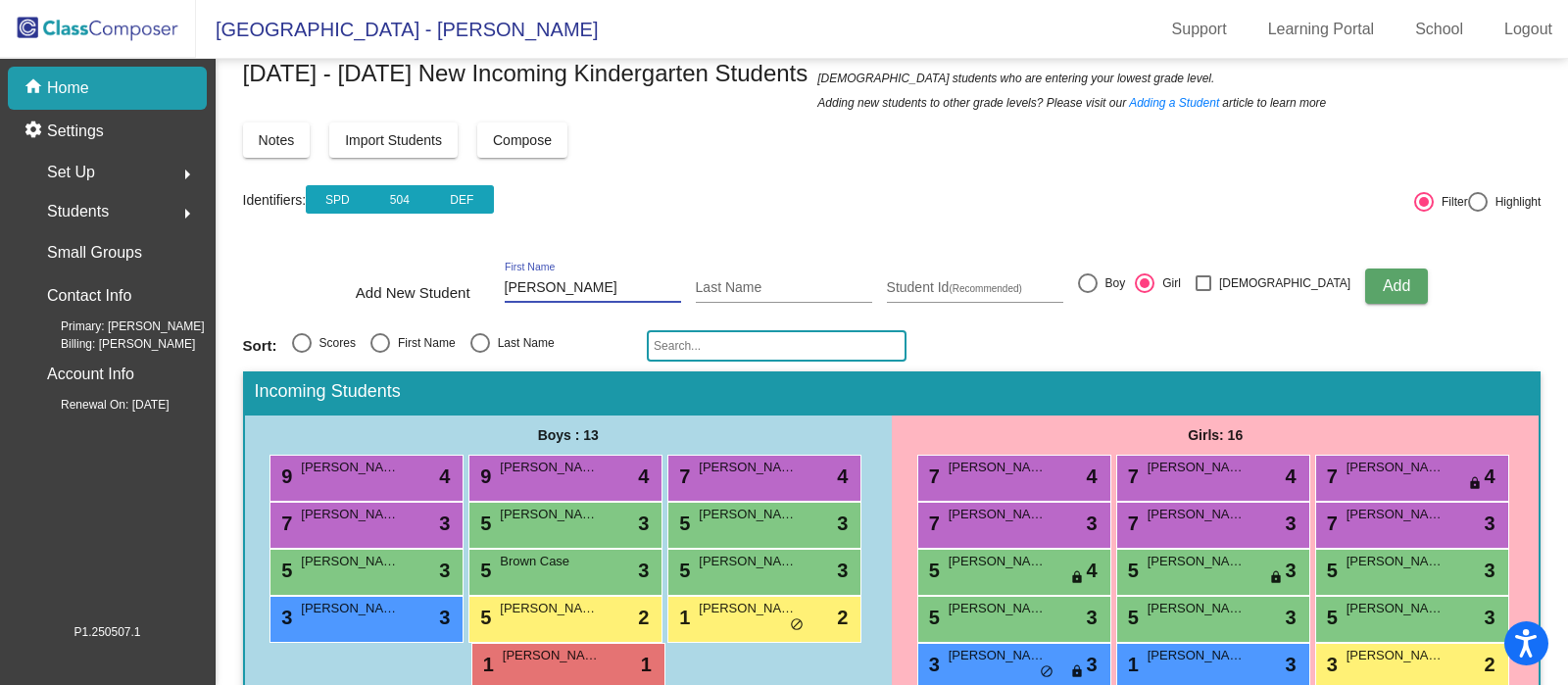 type on "Flores" 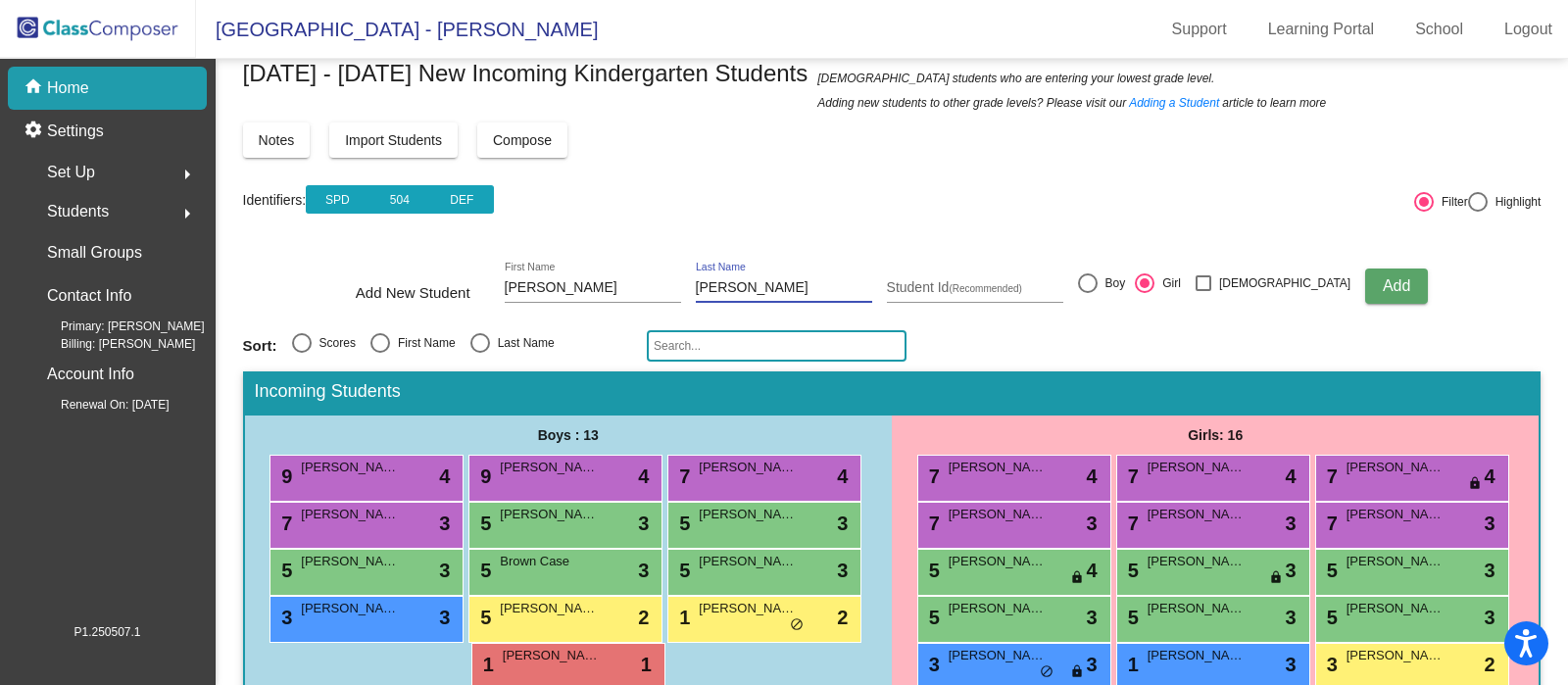 type on "Adeline" 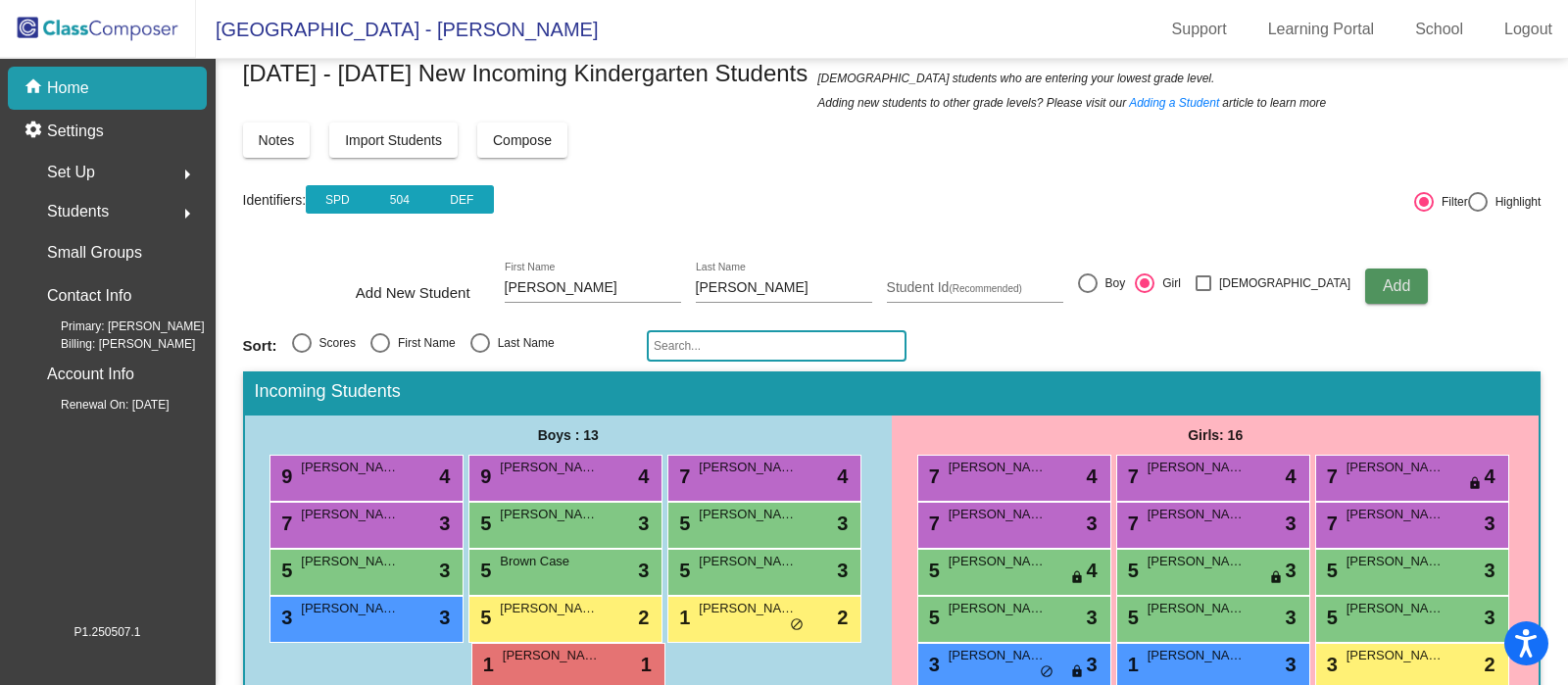 click on "Add" 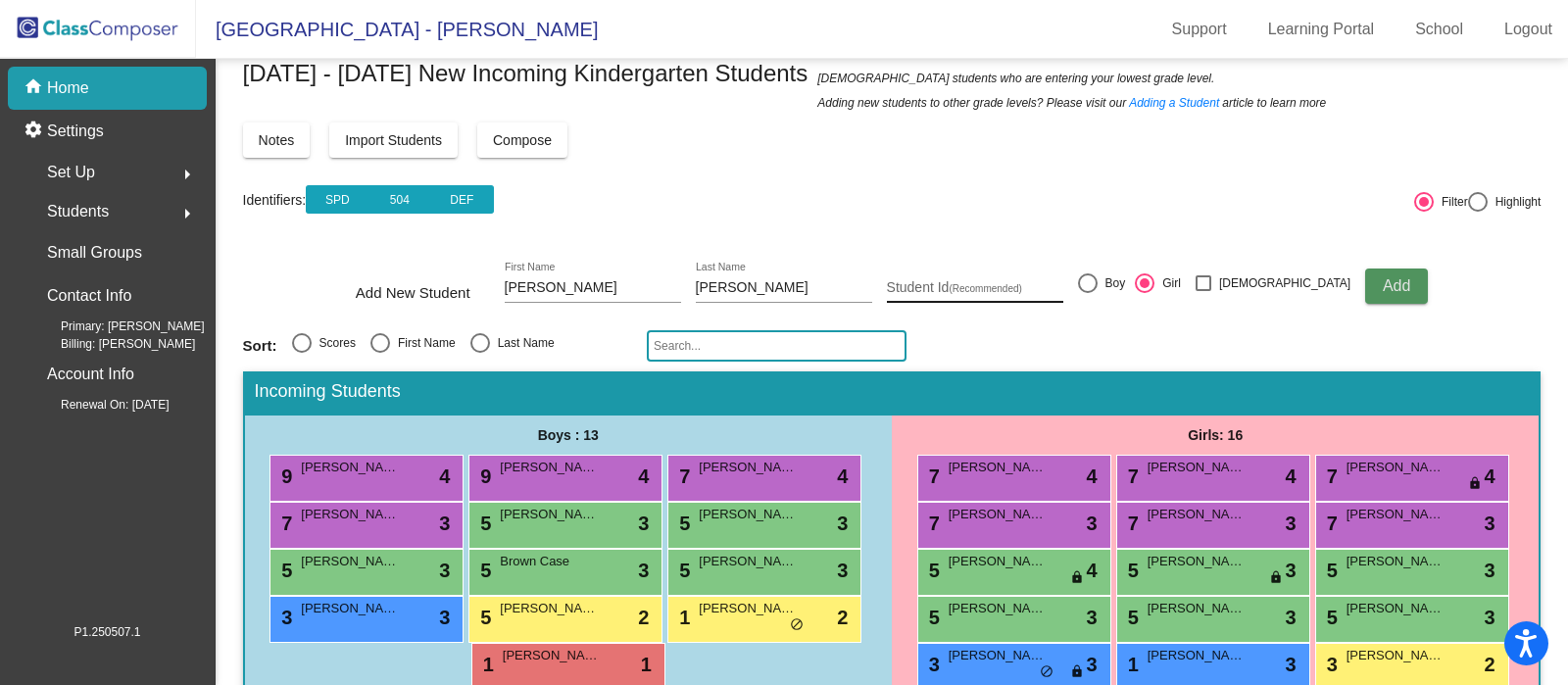 type 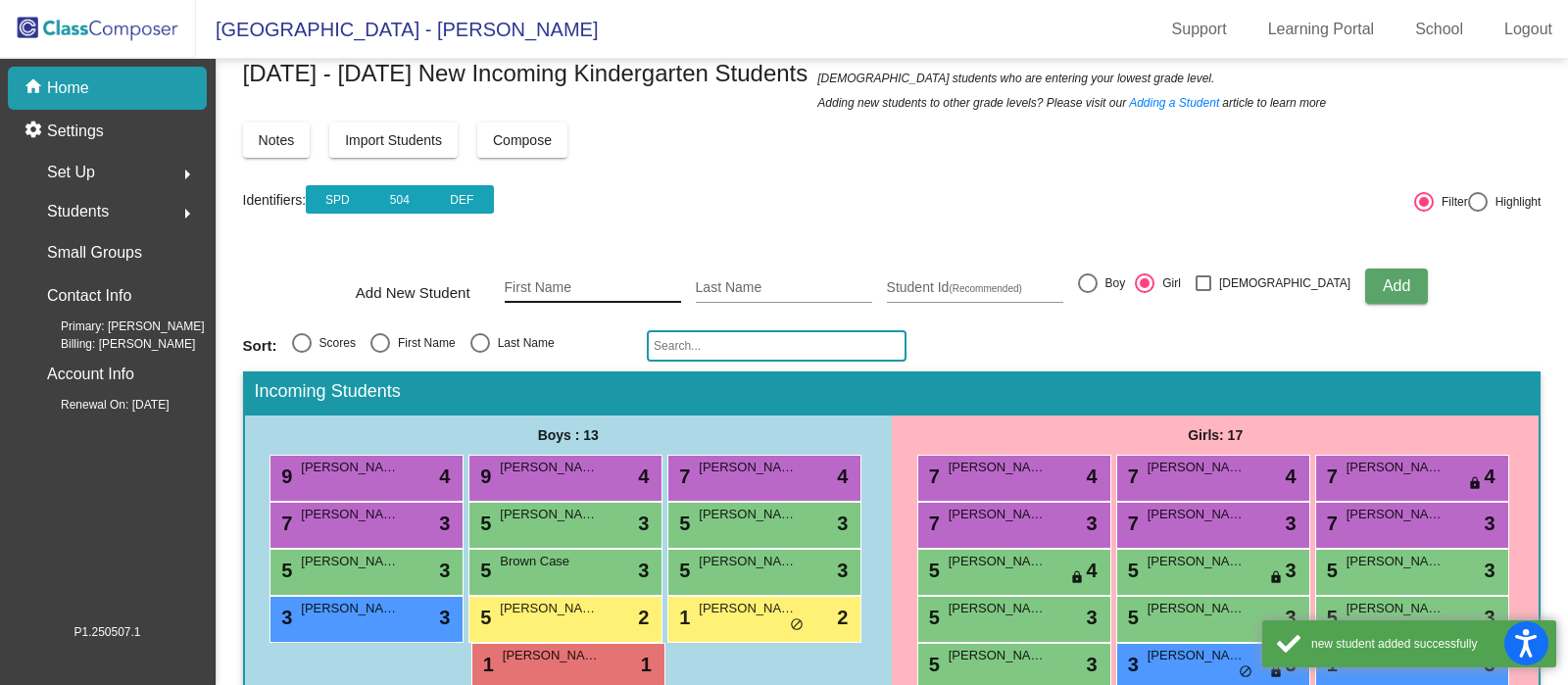 click on "First Name" at bounding box center [593, 288] 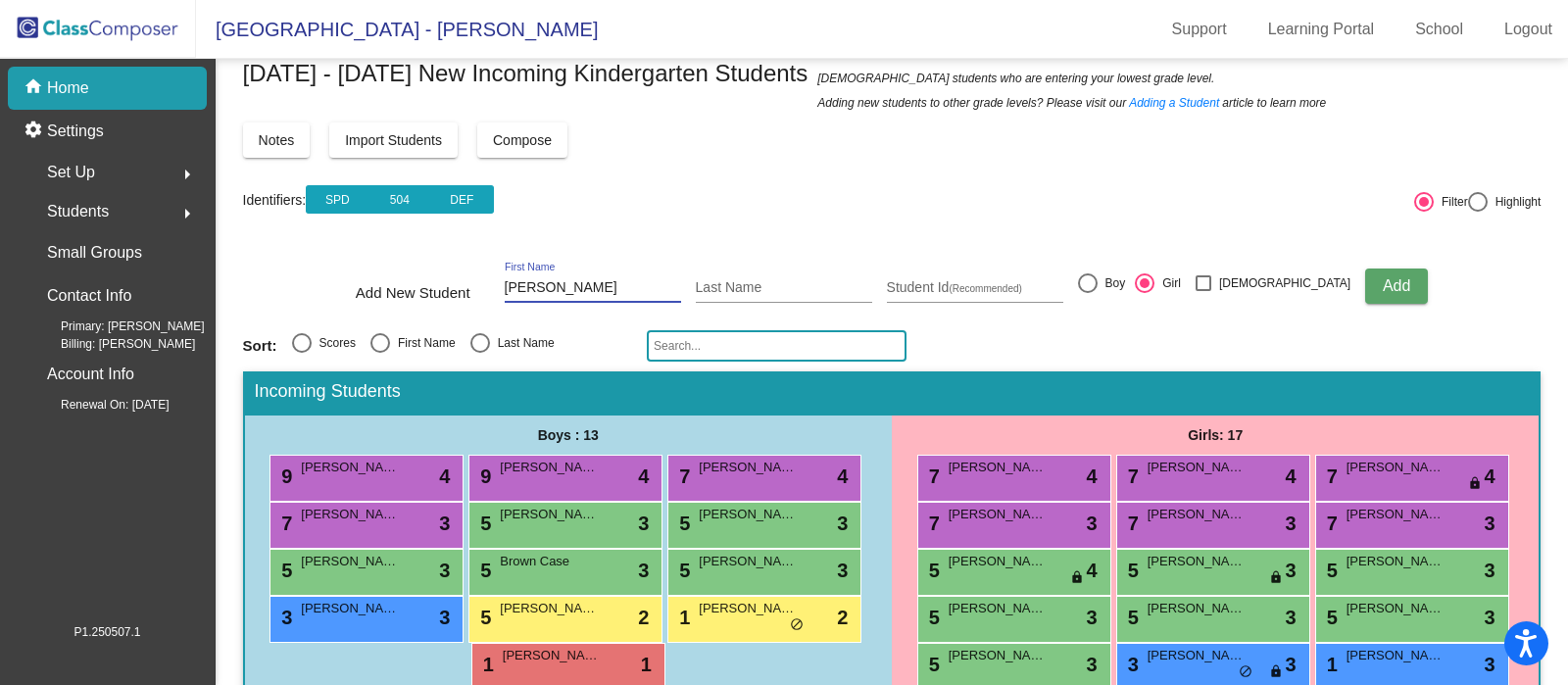 type on "Gonzalez" 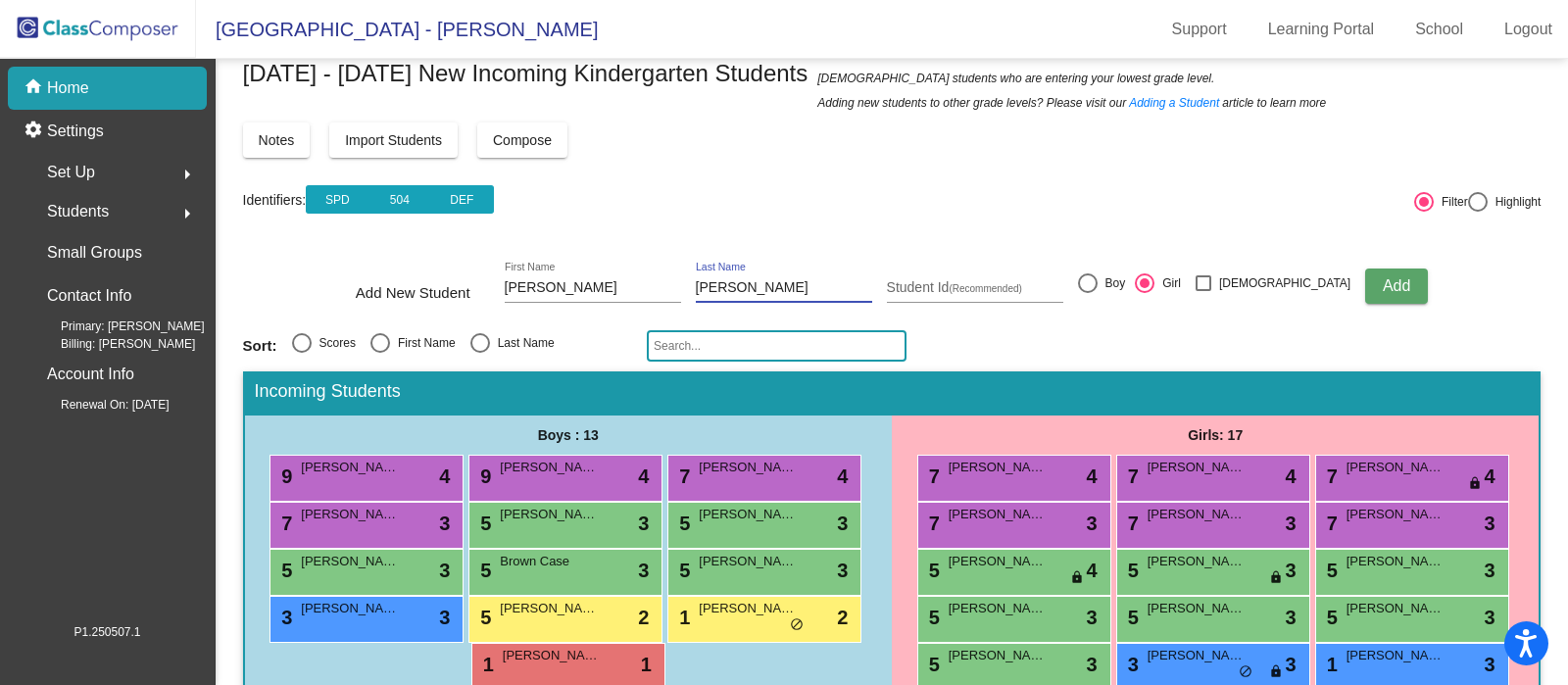 type on "Jaesha" 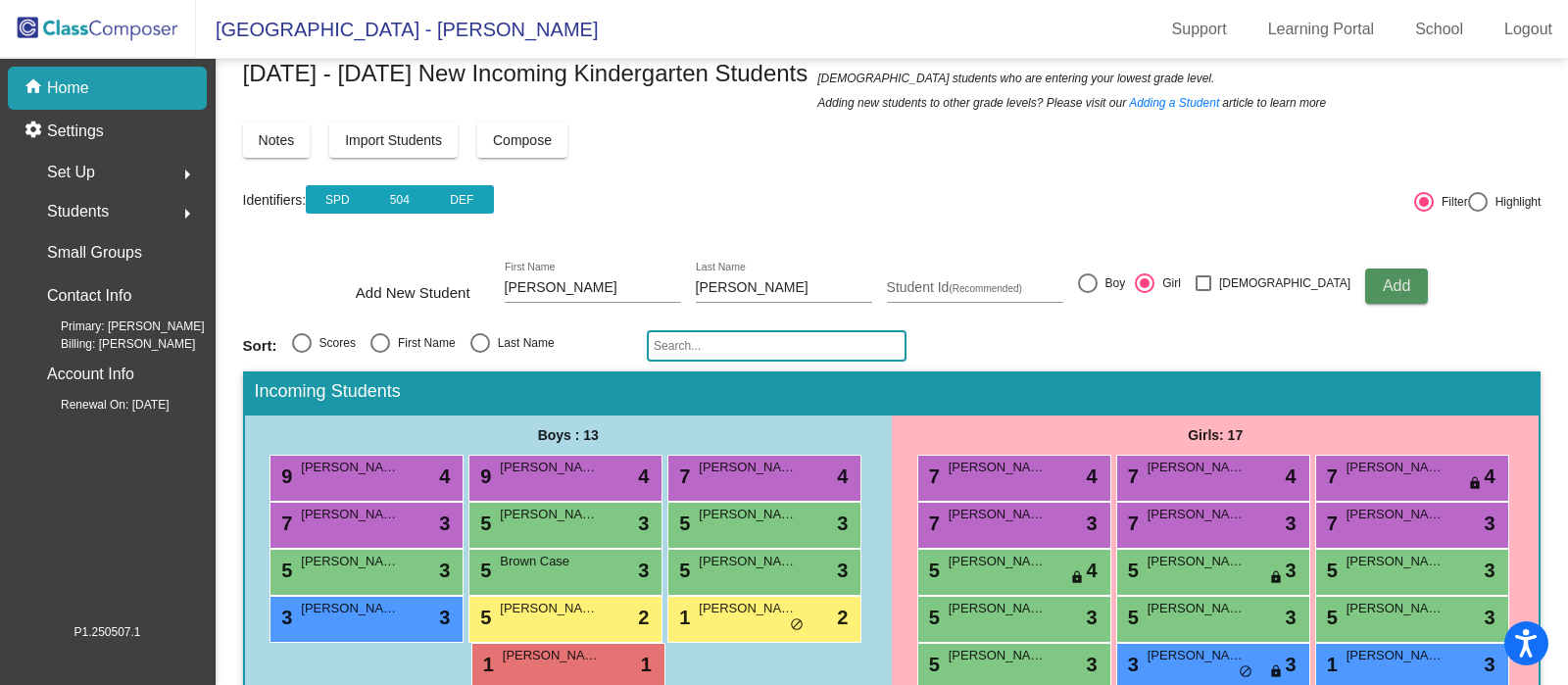 click on "Add" 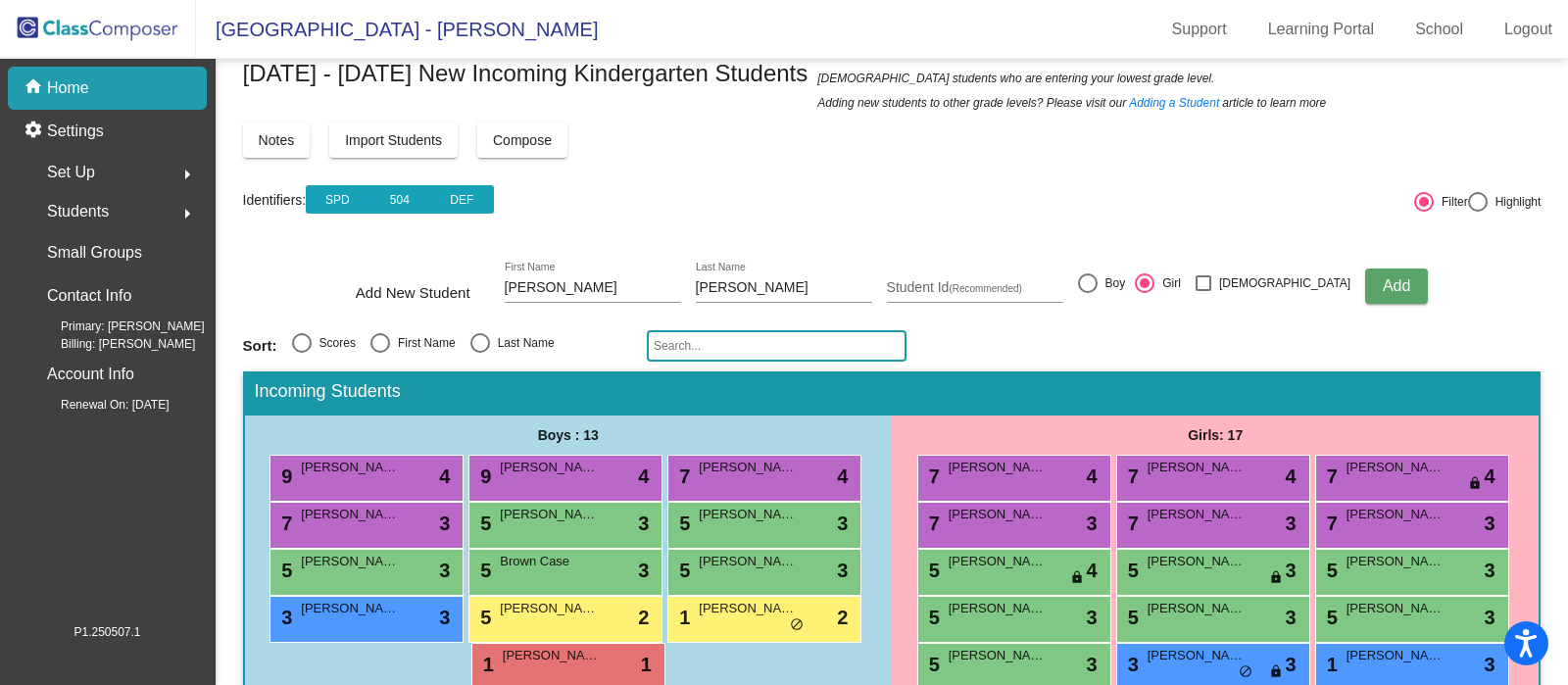 type 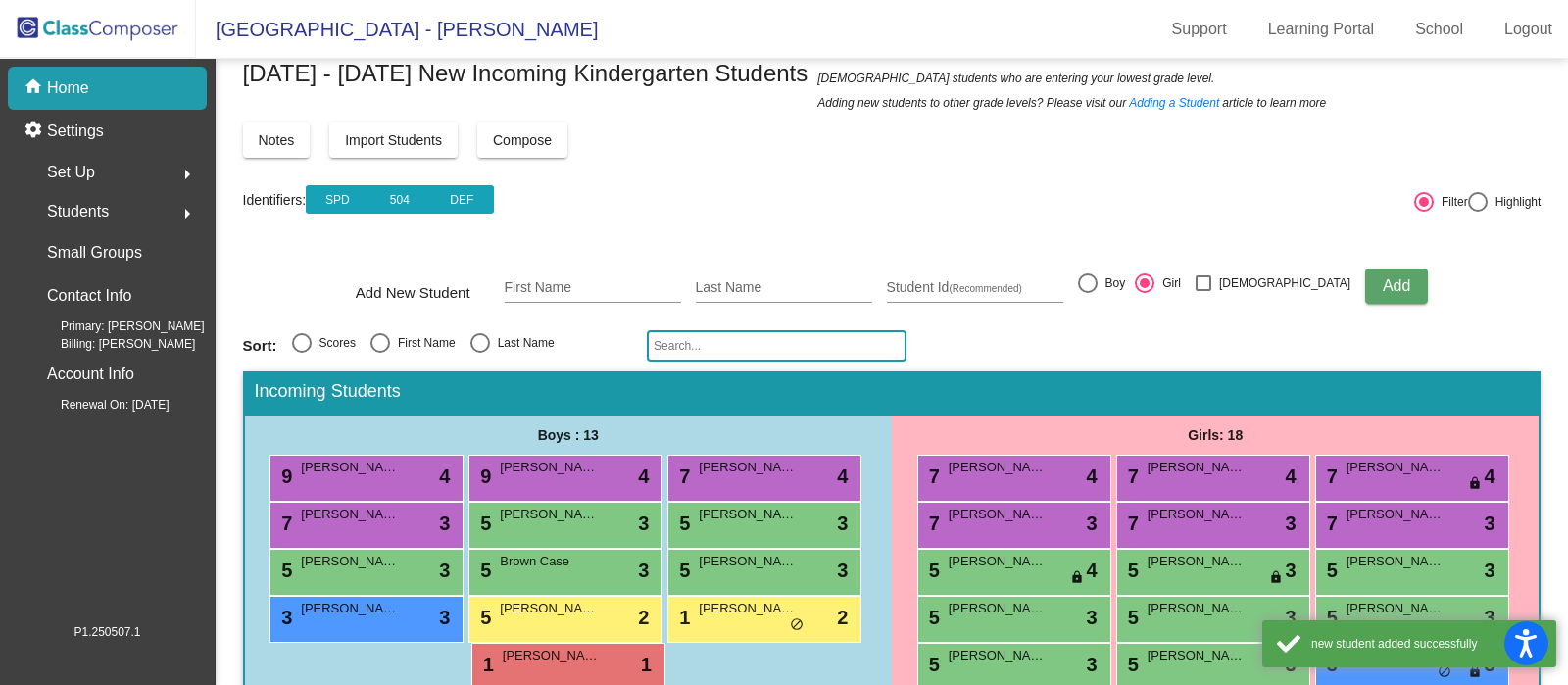 scroll, scrollTop: 126, scrollLeft: 0, axis: vertical 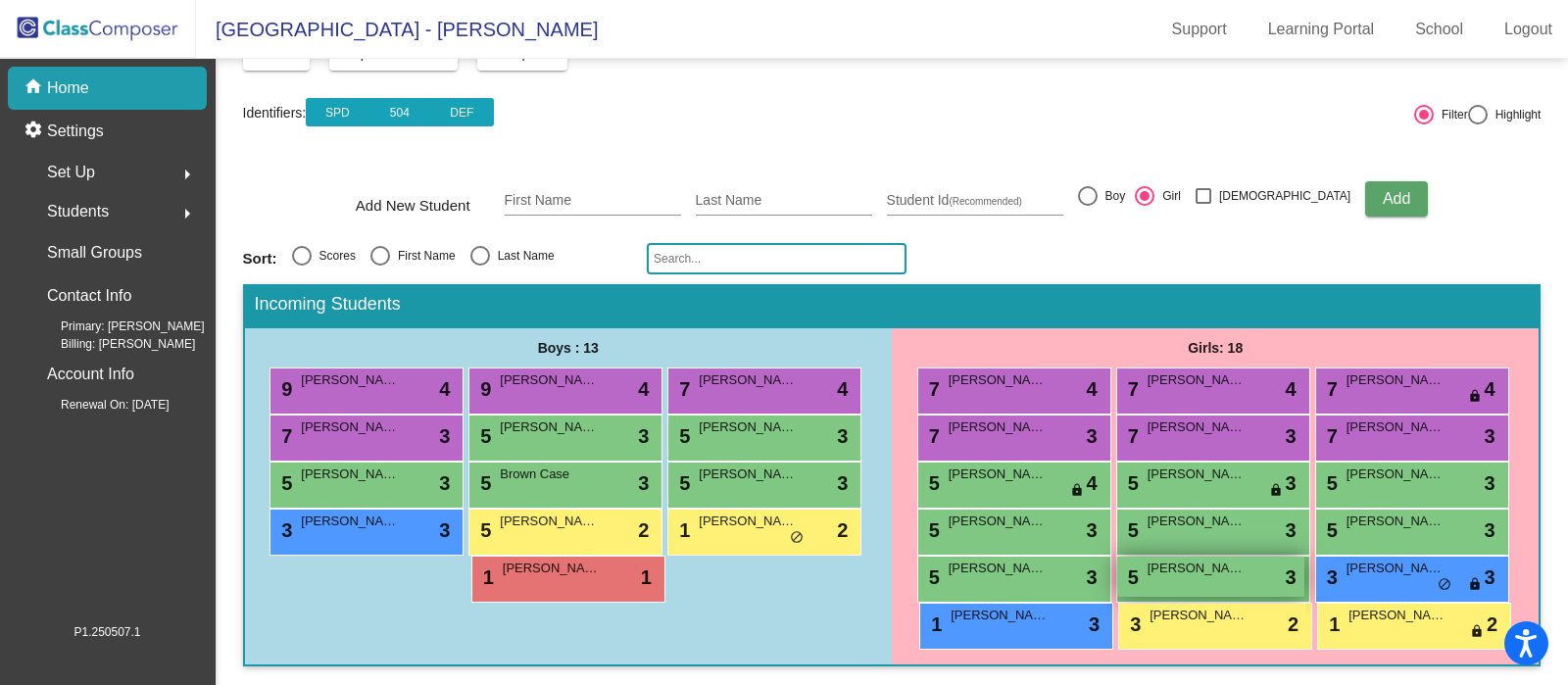 click on "5 Gonzalez Jaesha lock do_not_disturb_alt 3" at bounding box center [1210, 576] 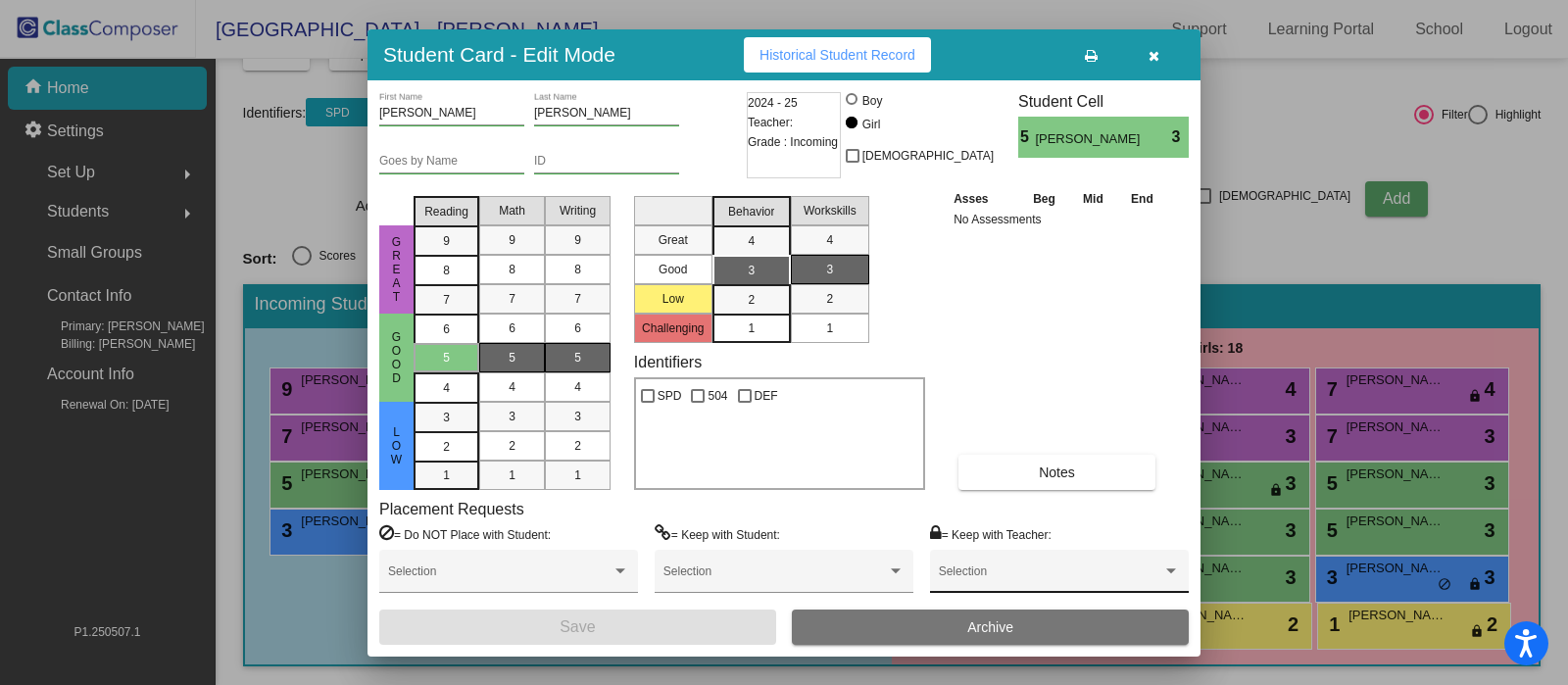 click on "Selection" at bounding box center (1059, 576) 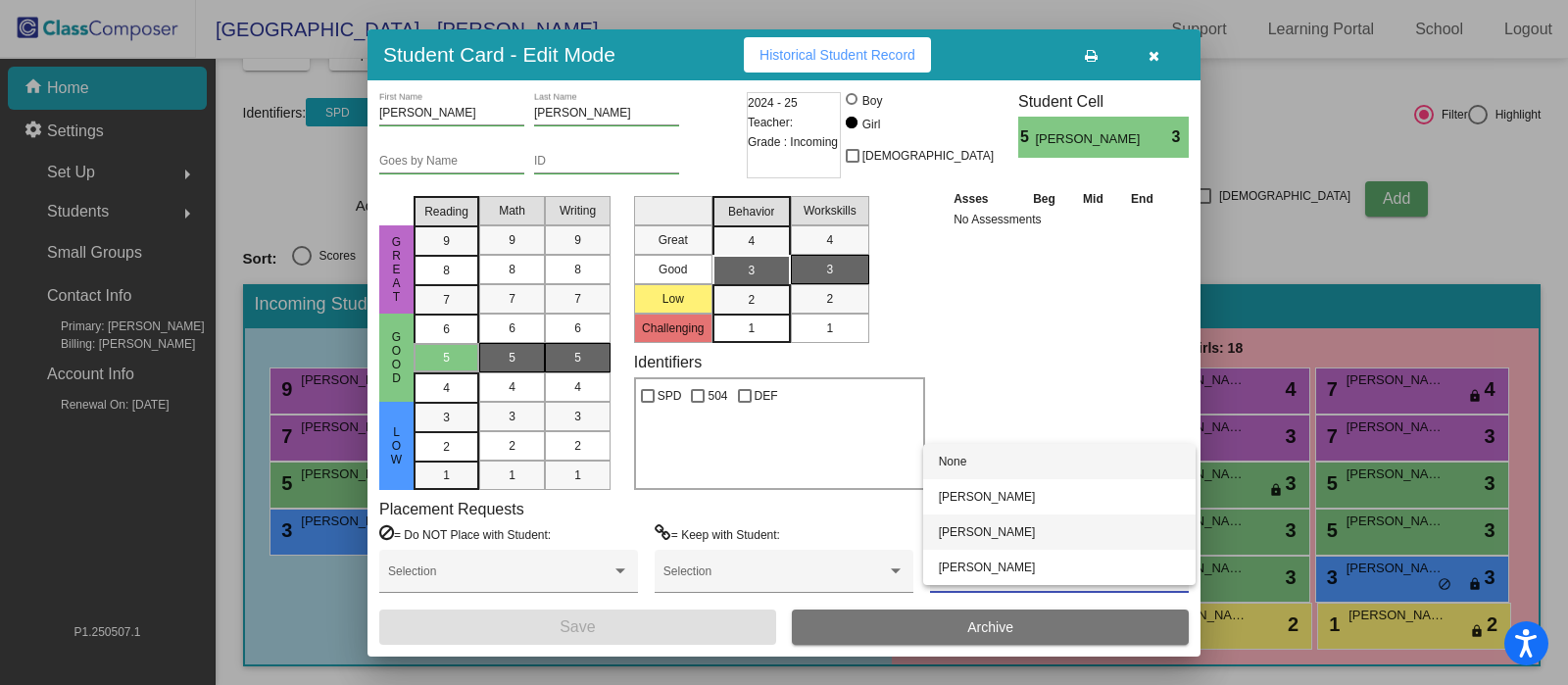click on "Colleen Wall" at bounding box center (1059, 532) 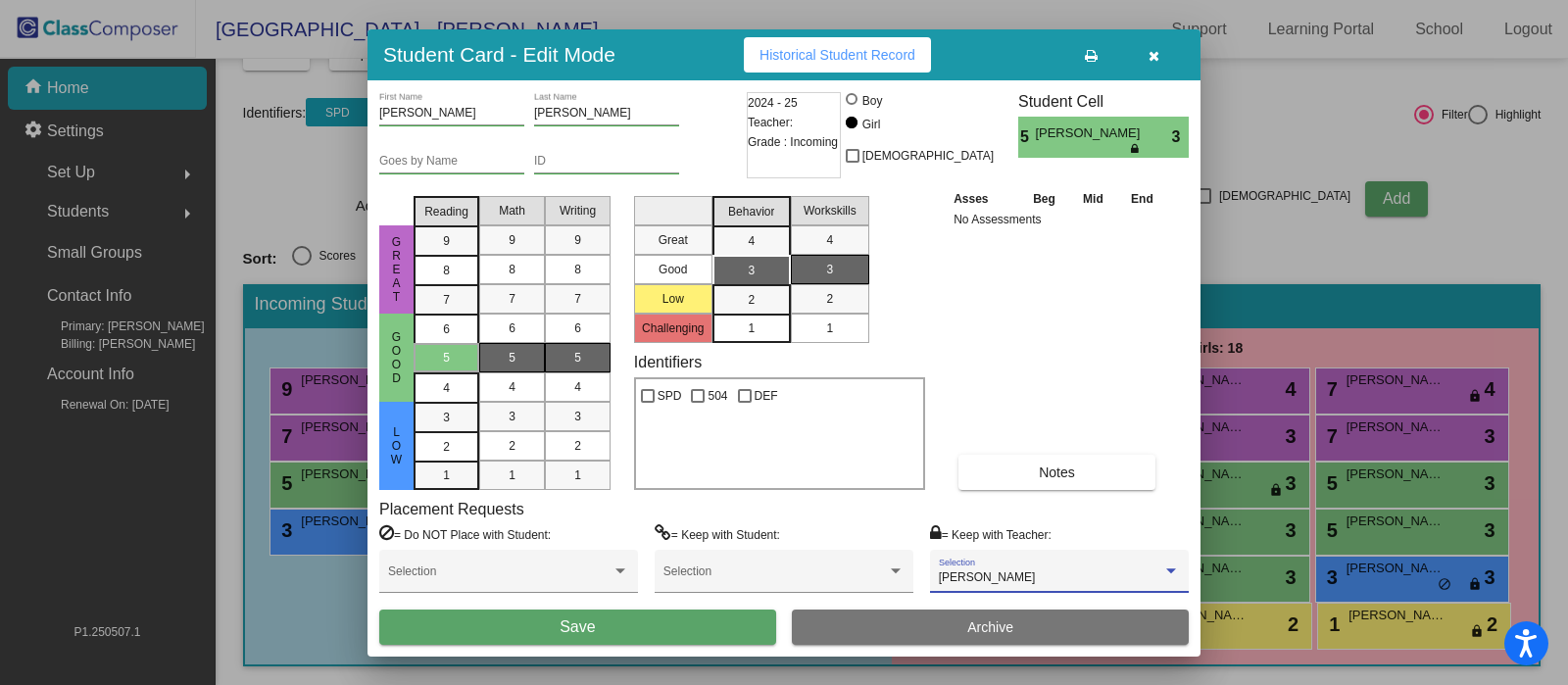 click on "Colleen Wall Selection" at bounding box center (1059, 576) 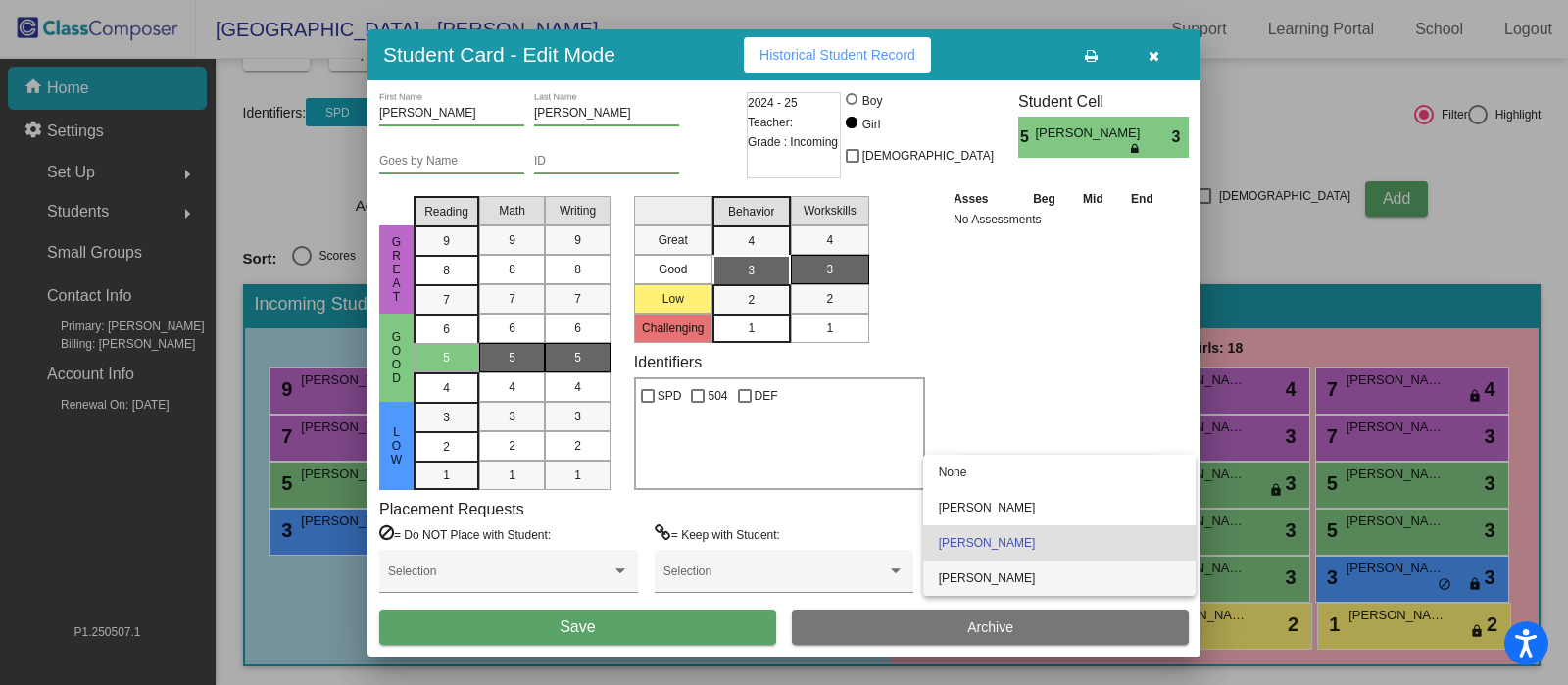 click on "Lauren Nicewonger" at bounding box center (1059, 578) 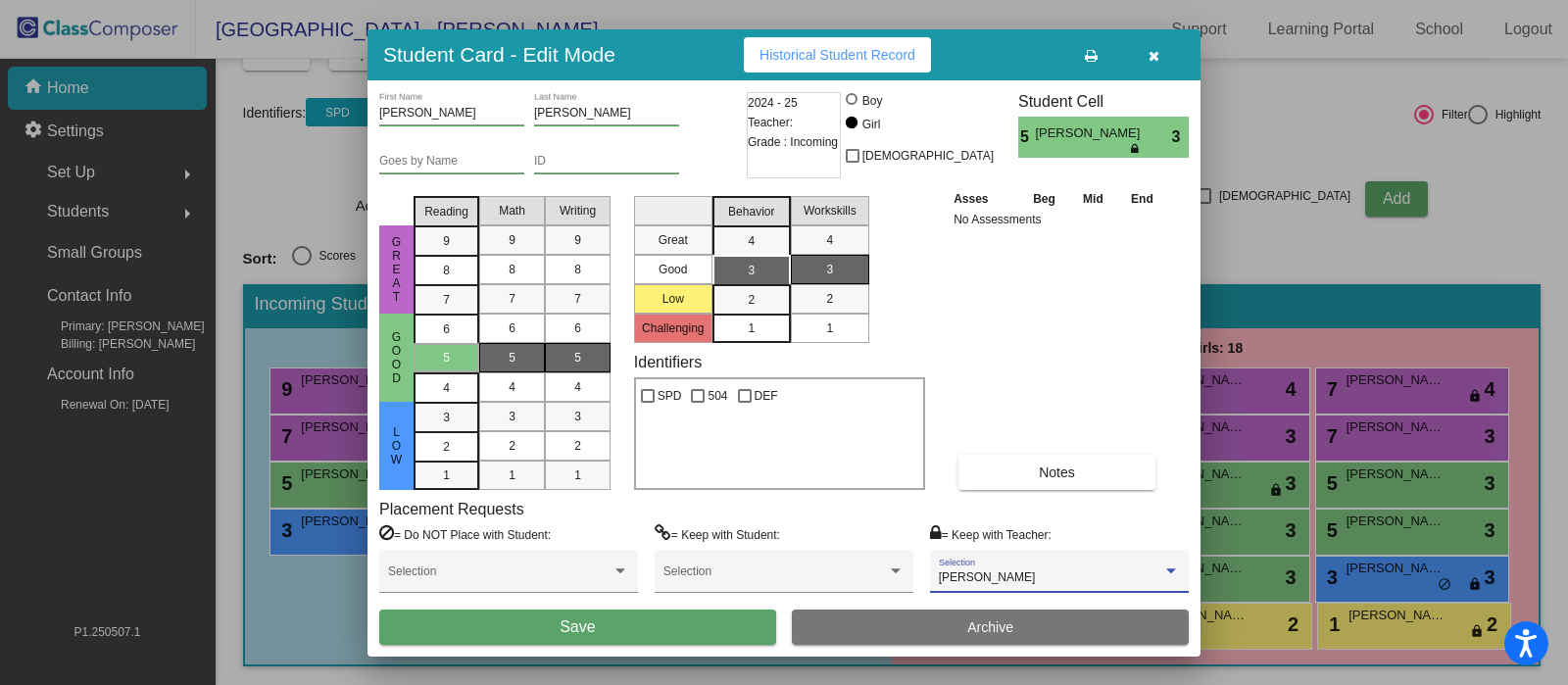 click on "Save" at bounding box center [577, 627] 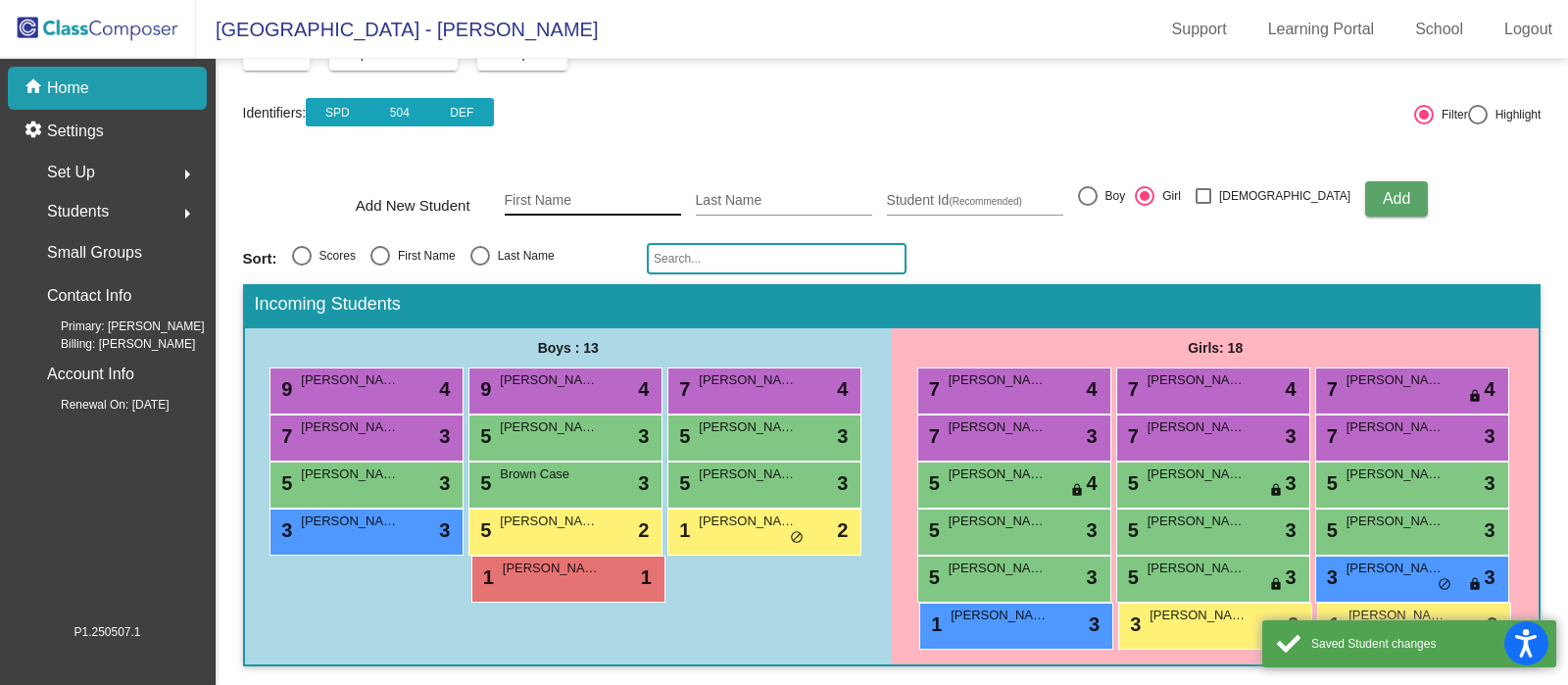 click on "First Name" at bounding box center [593, 201] 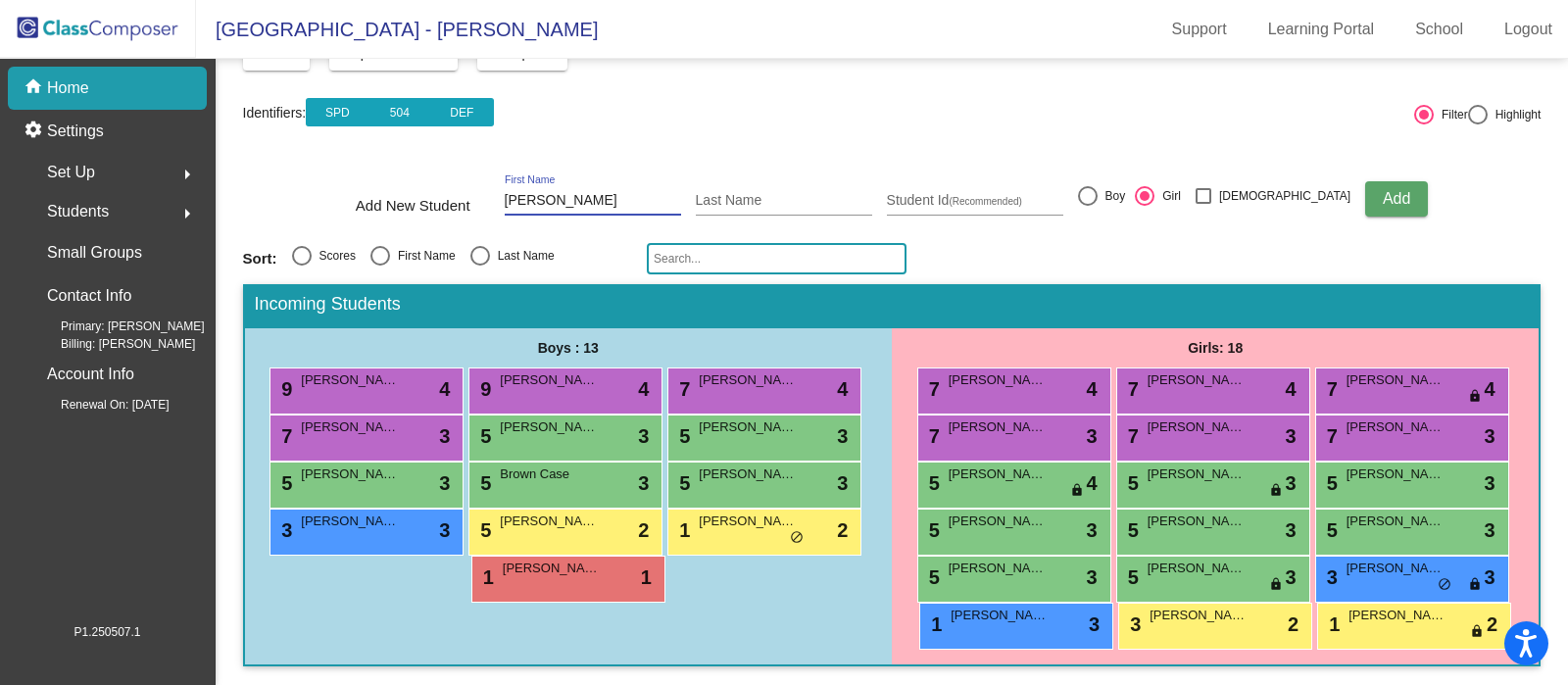 type on "Harris" 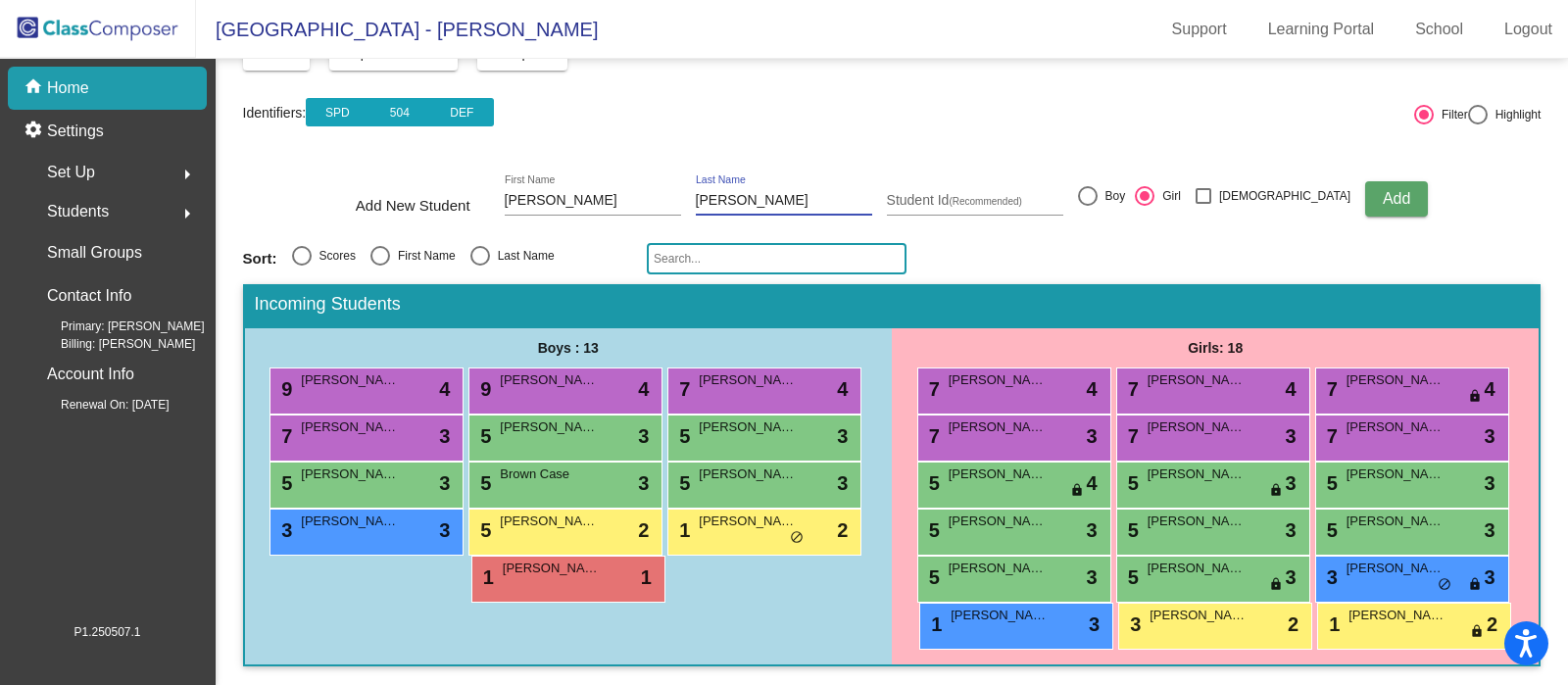 type on "Blake" 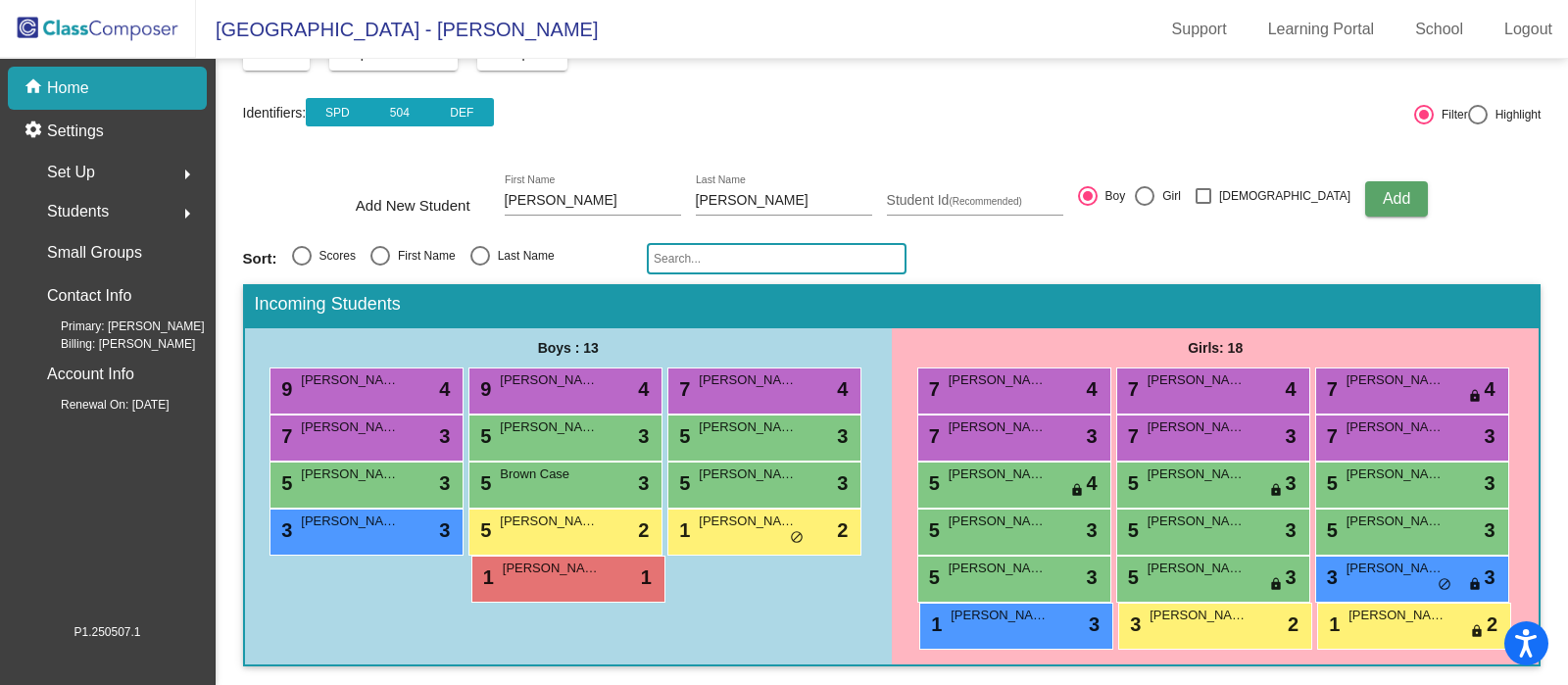 click on "Add" 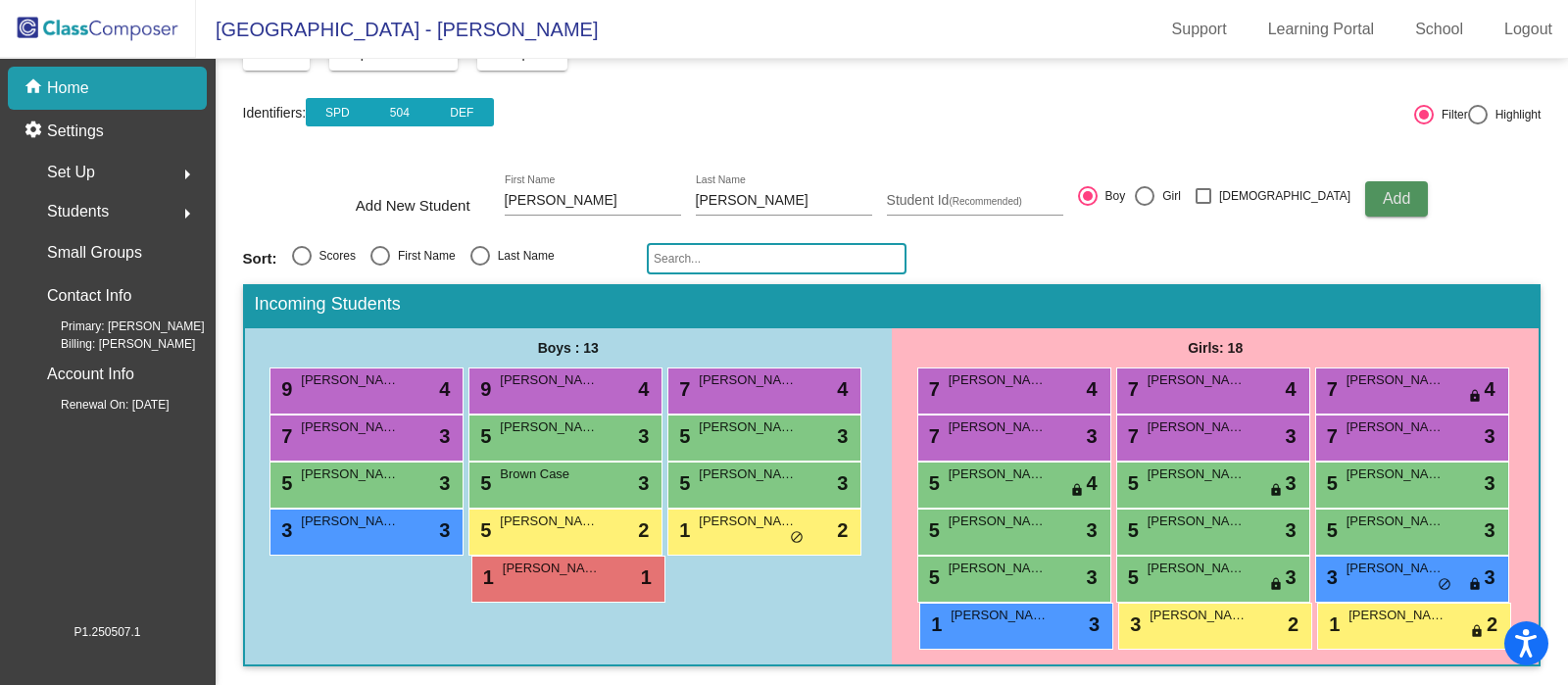 type 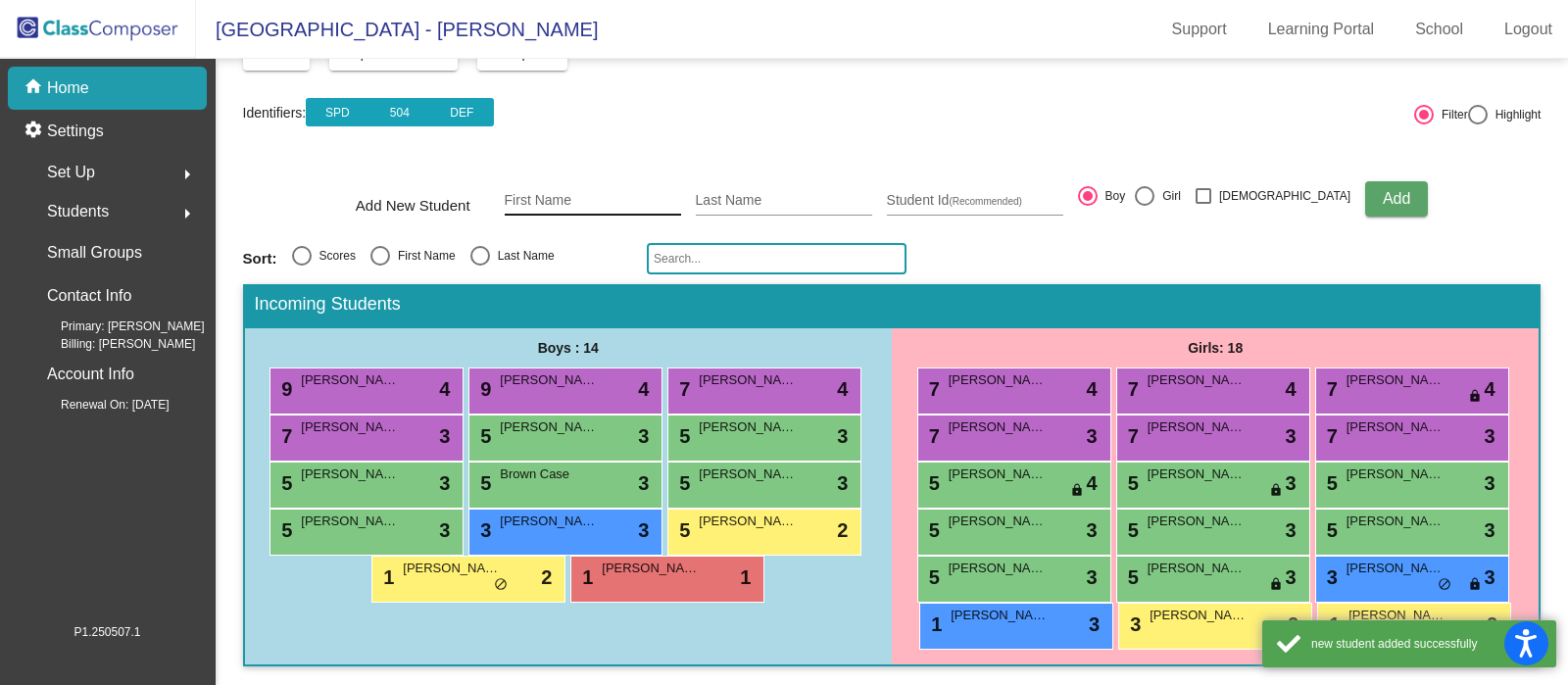 click on "First Name" at bounding box center (593, 201) 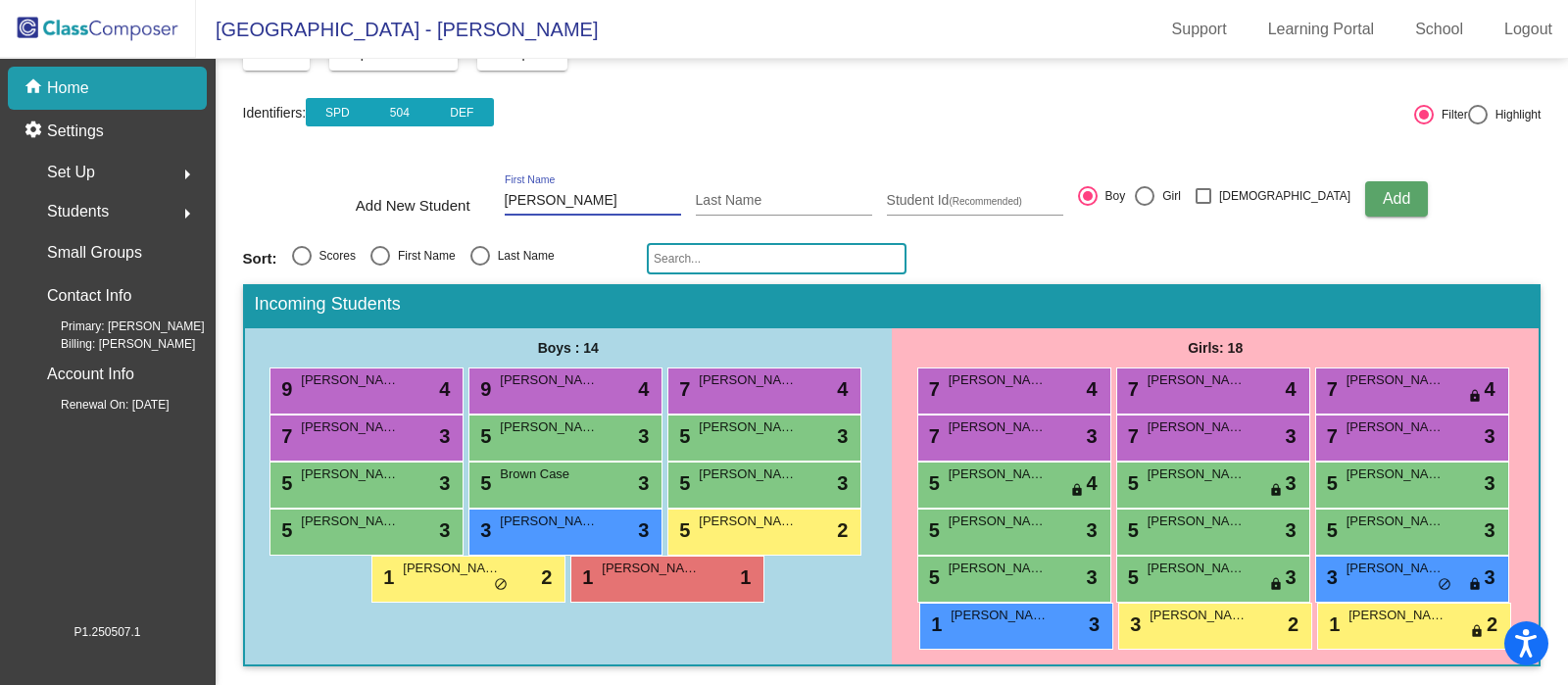 type on "Haynes" 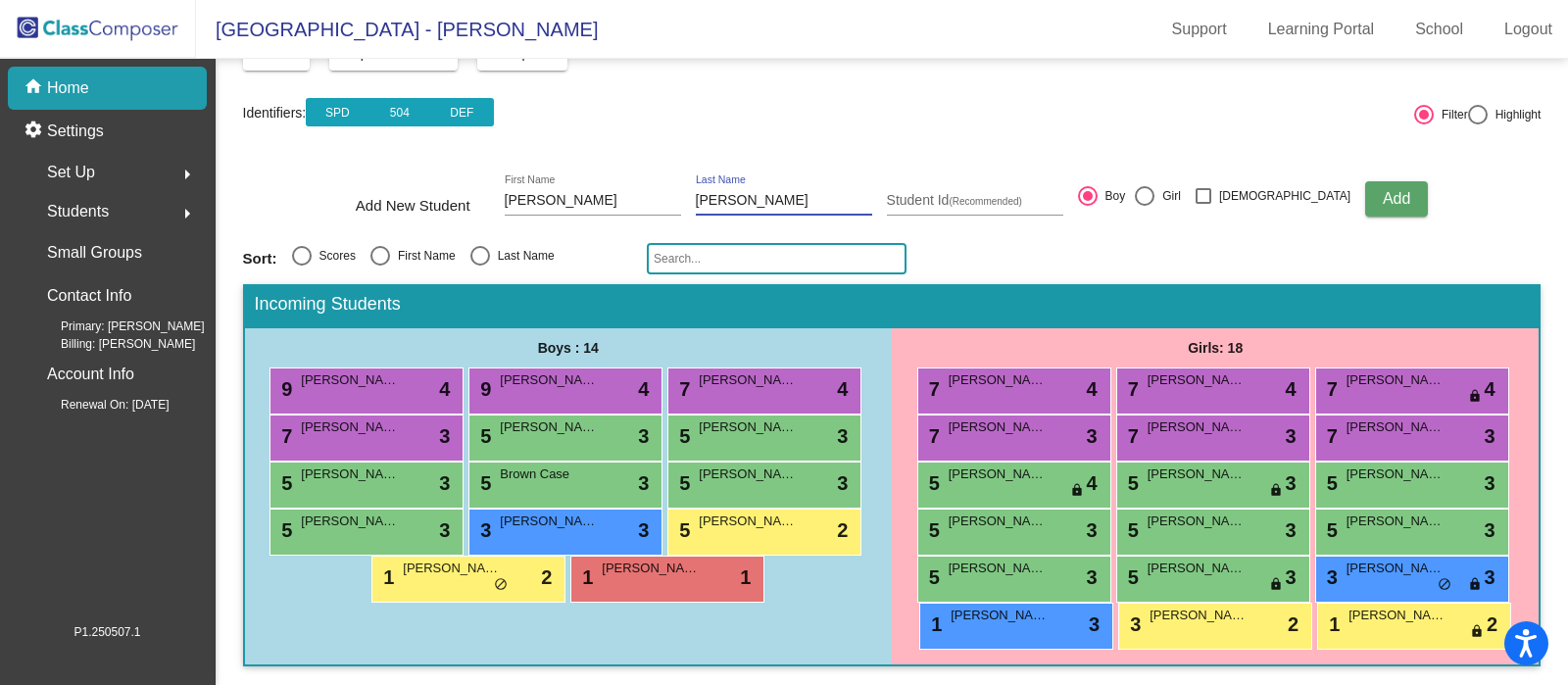type on "Adley" 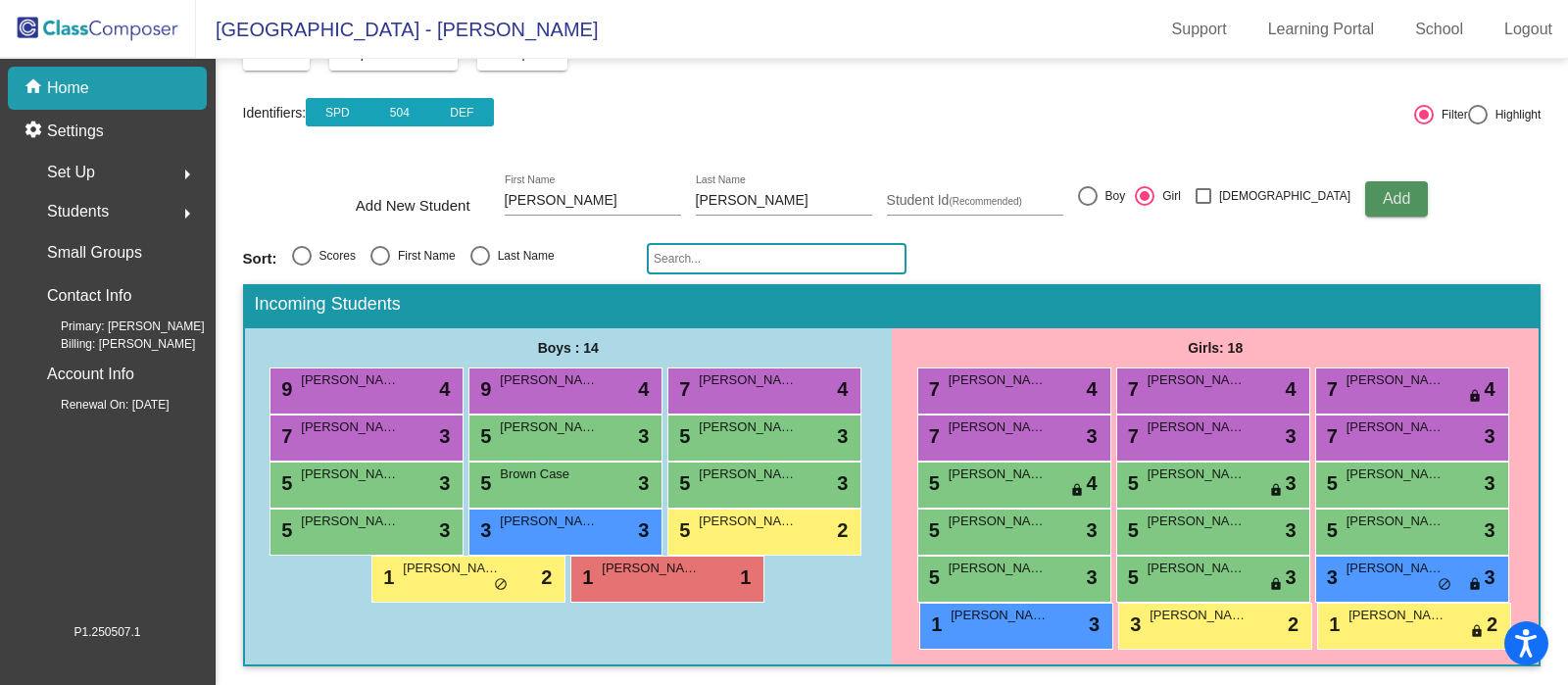 click on "Add" 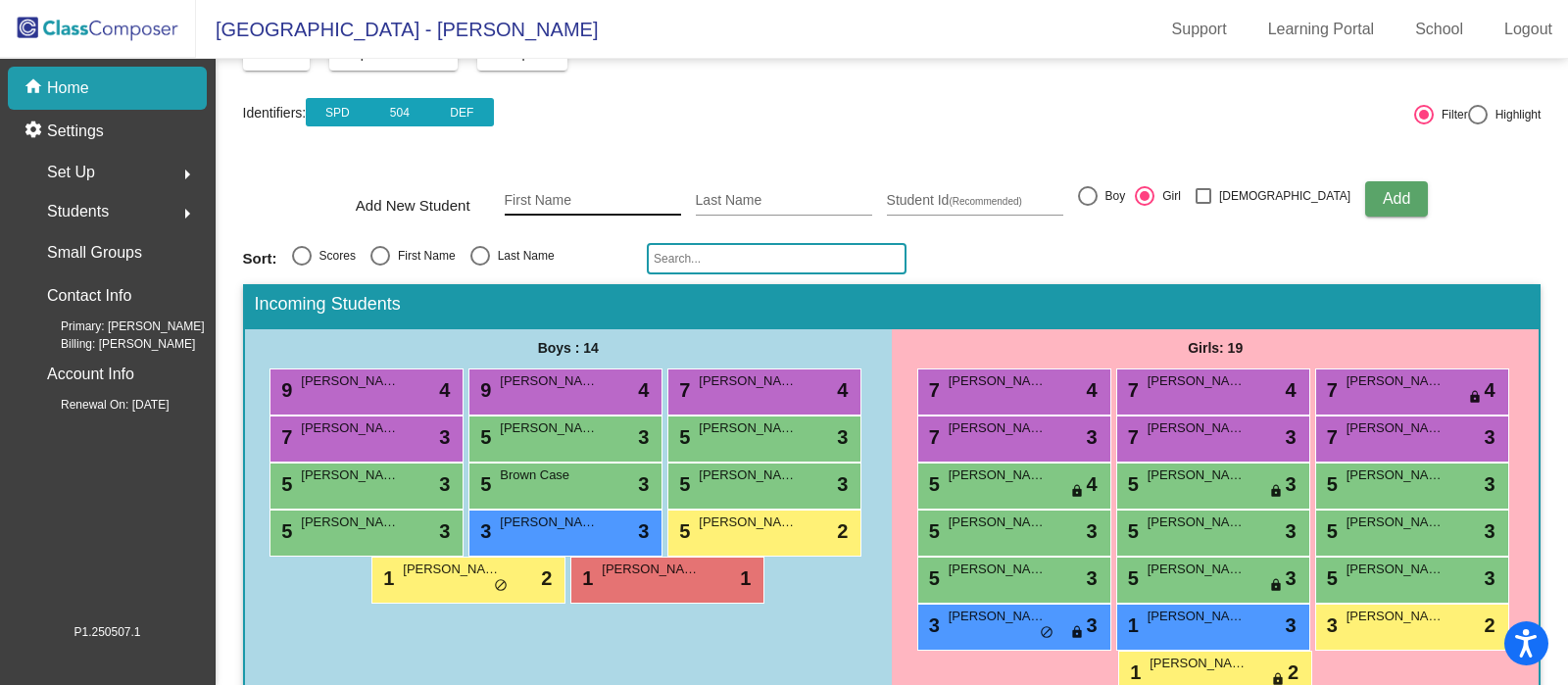 click on "First Name" at bounding box center [593, 201] 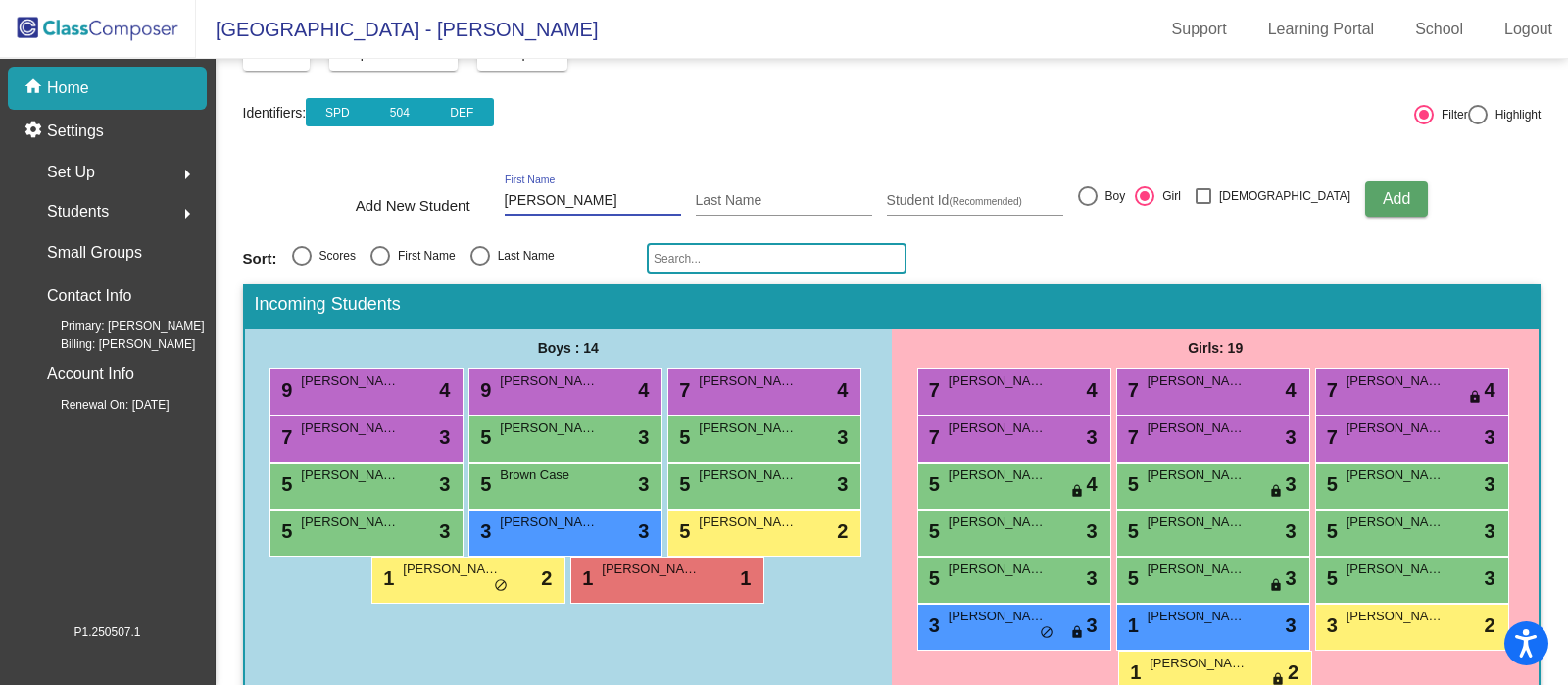 type on "Marco" 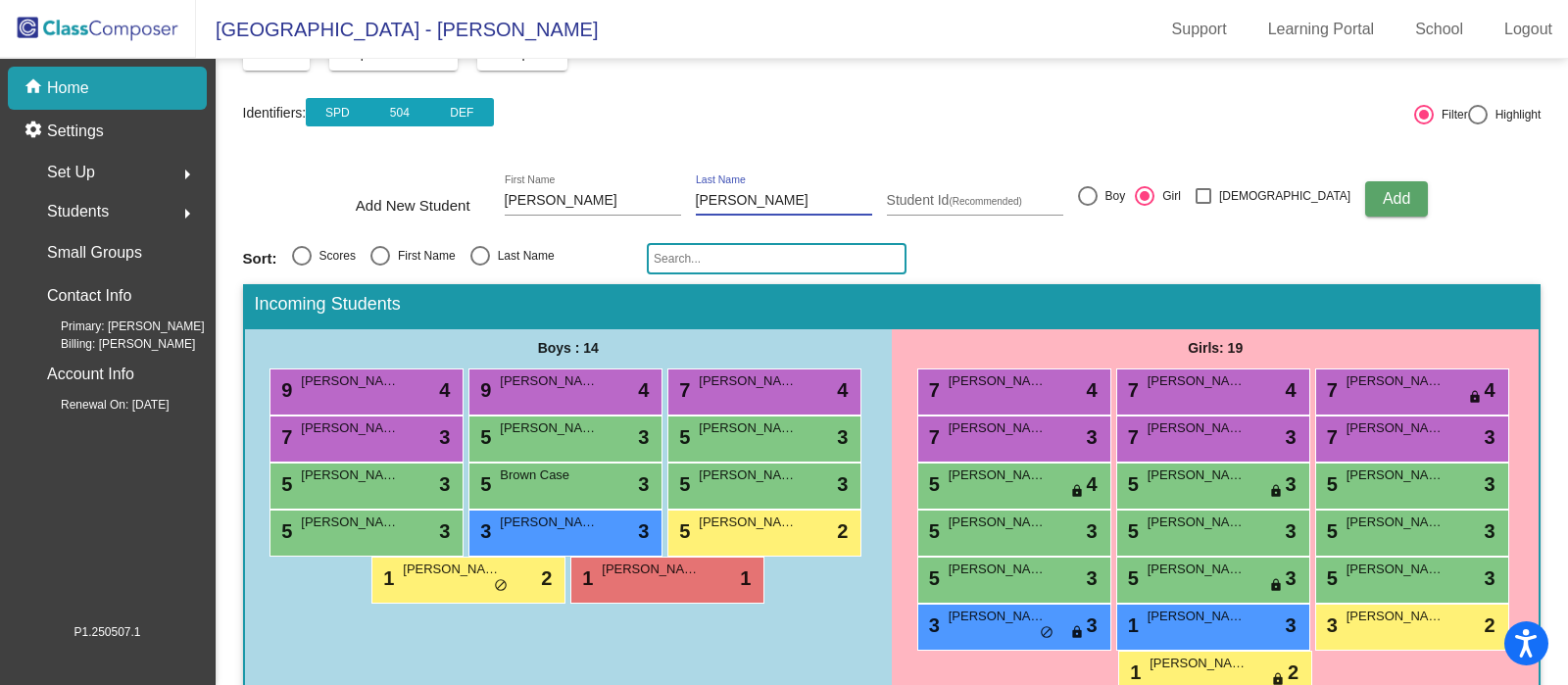 type on "Hernandez Ramos" 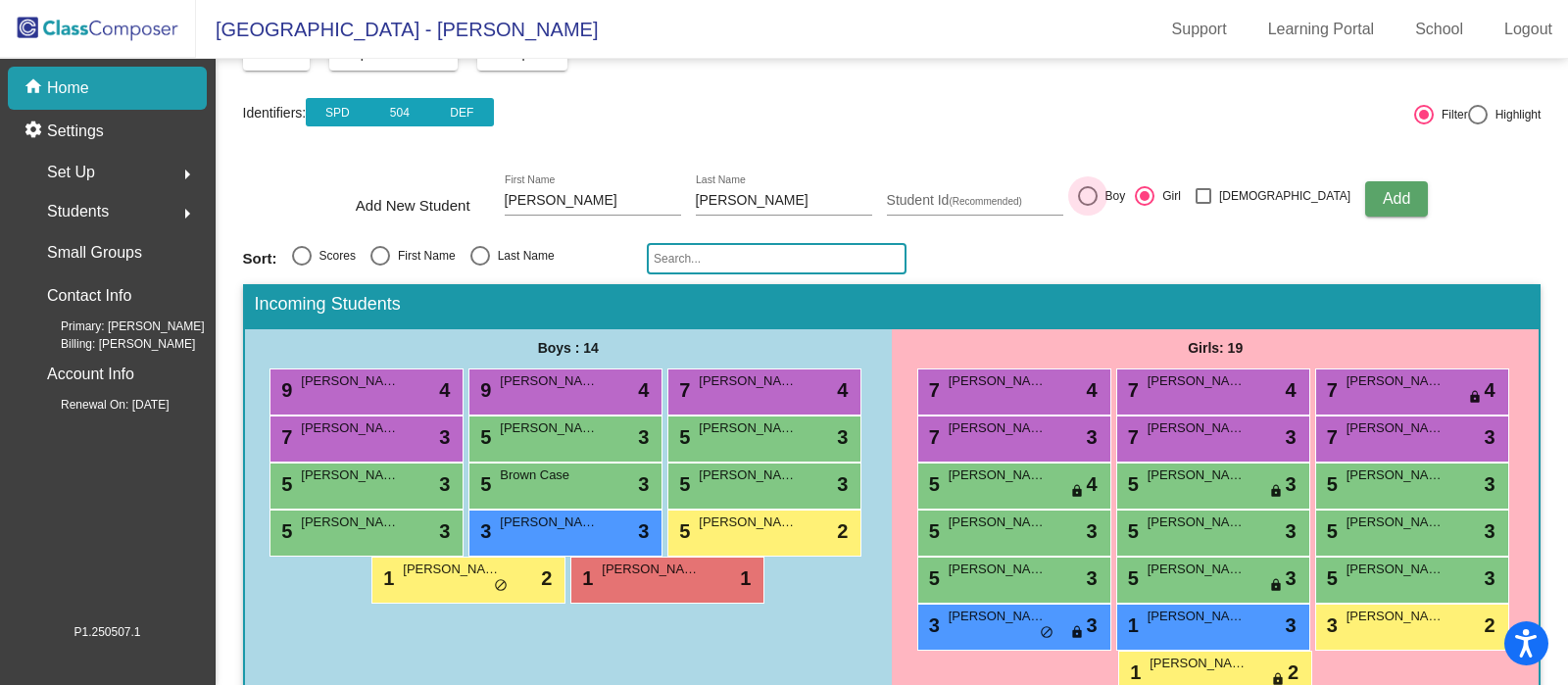 click at bounding box center (1088, 196) 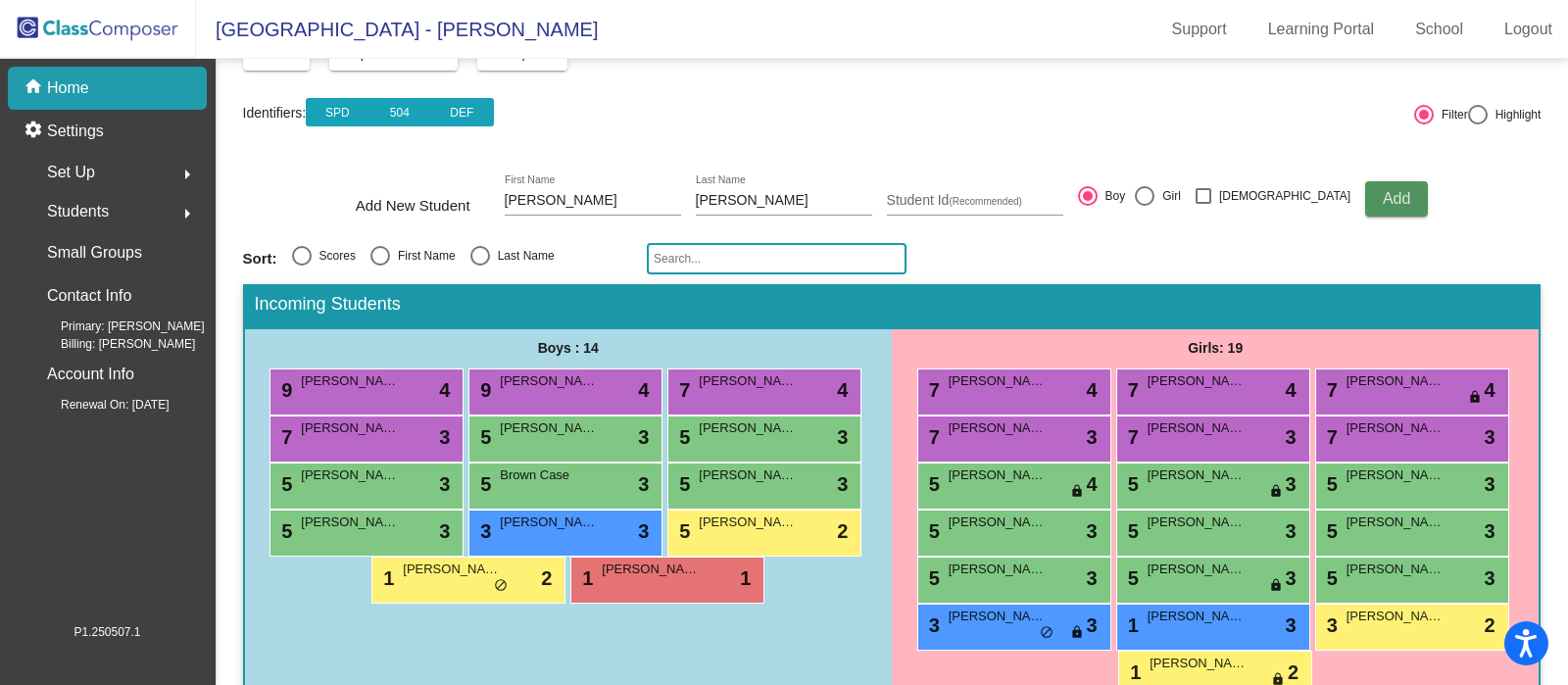 click on "Add" 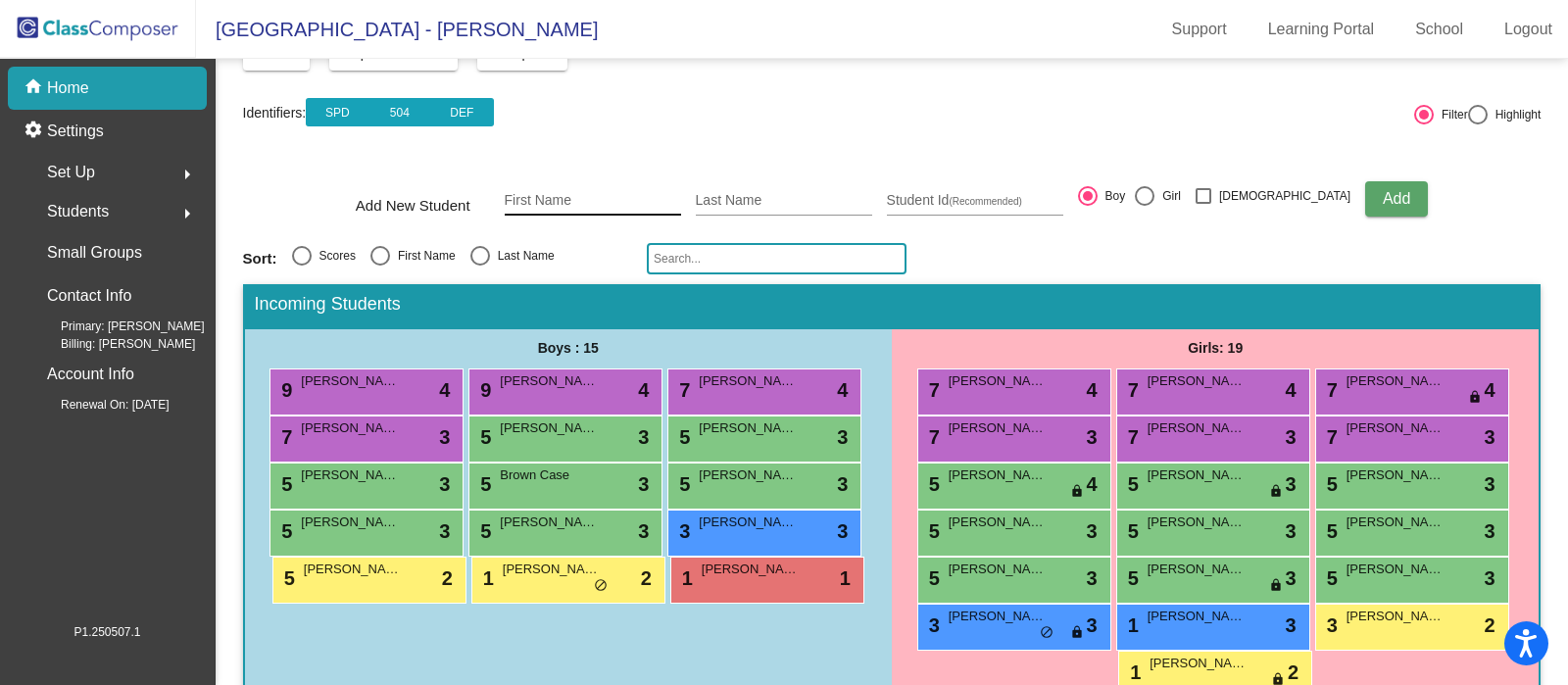 click on "First Name" at bounding box center (593, 201) 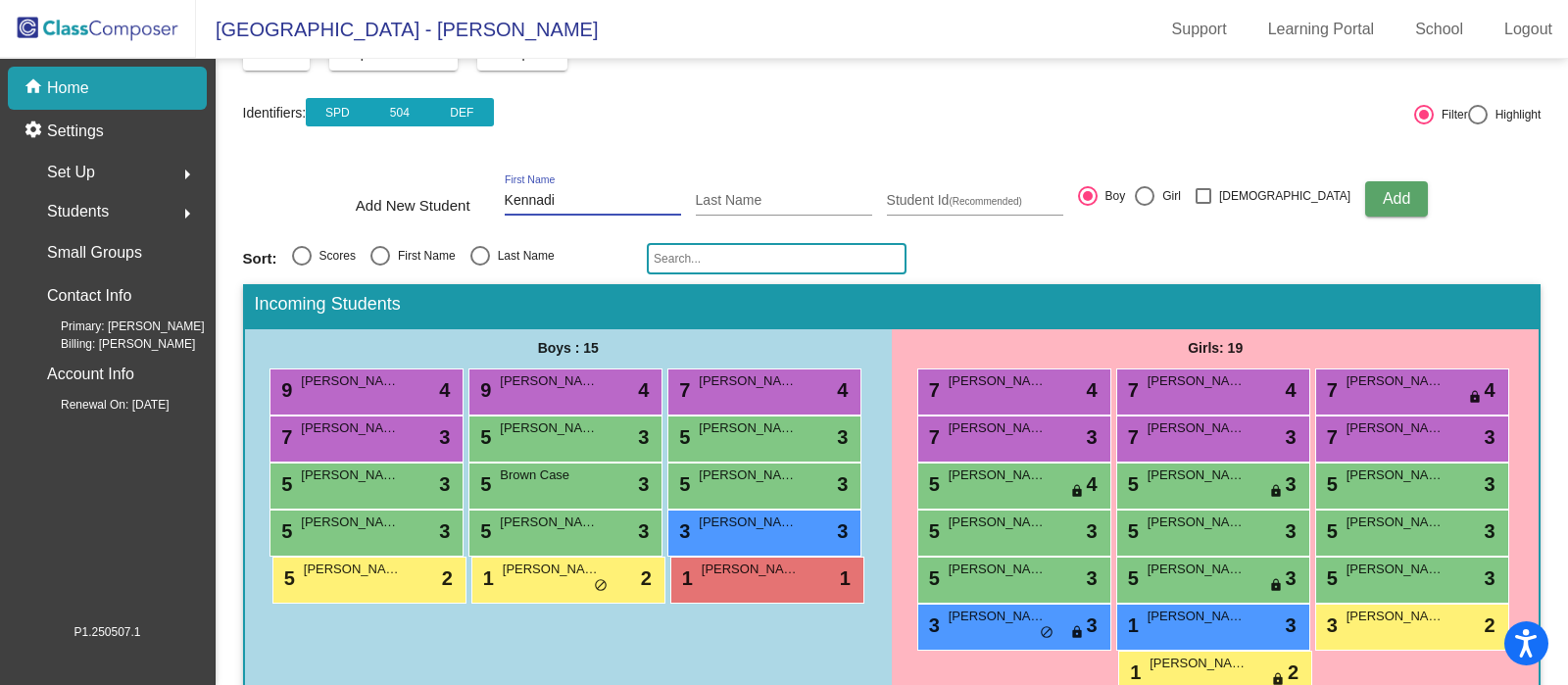 type on "Kennadi" 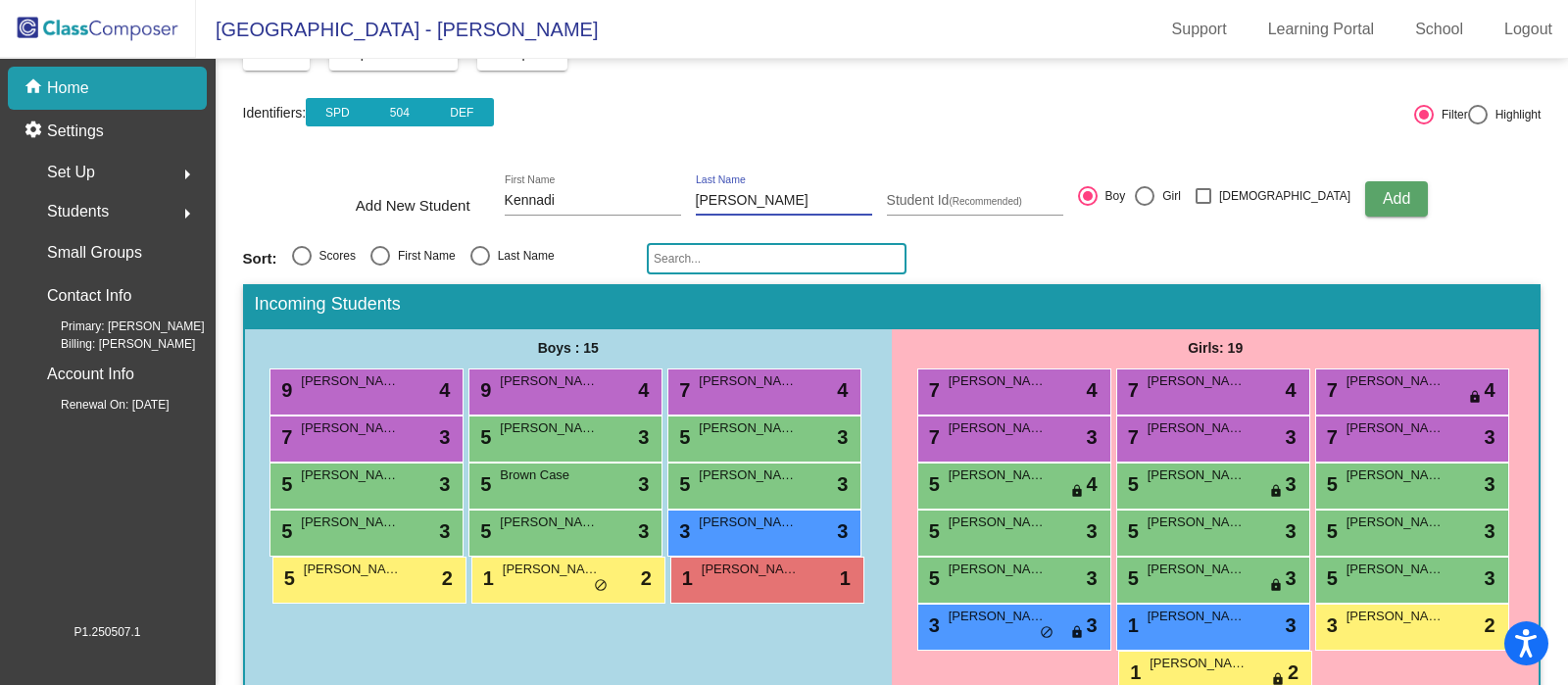 type on "Hopkins" 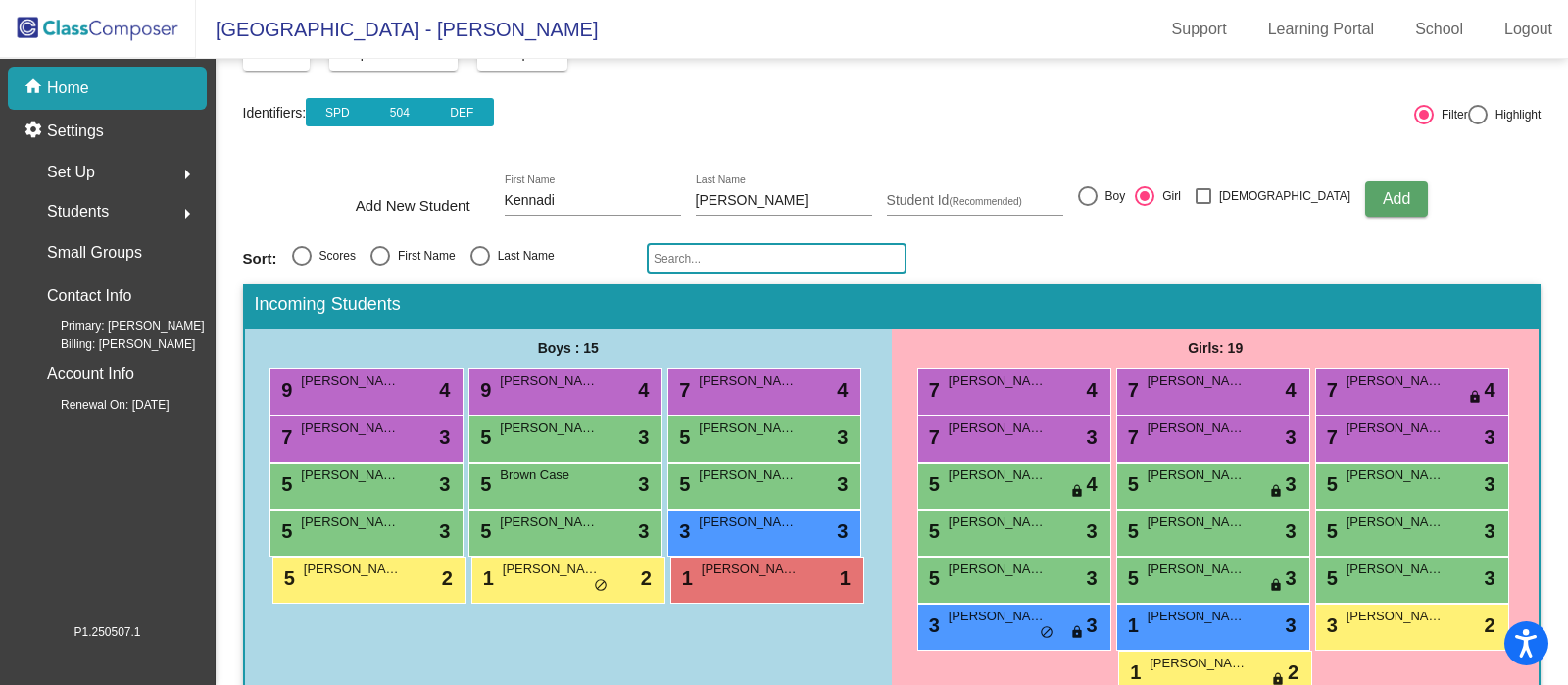 click on "Add" 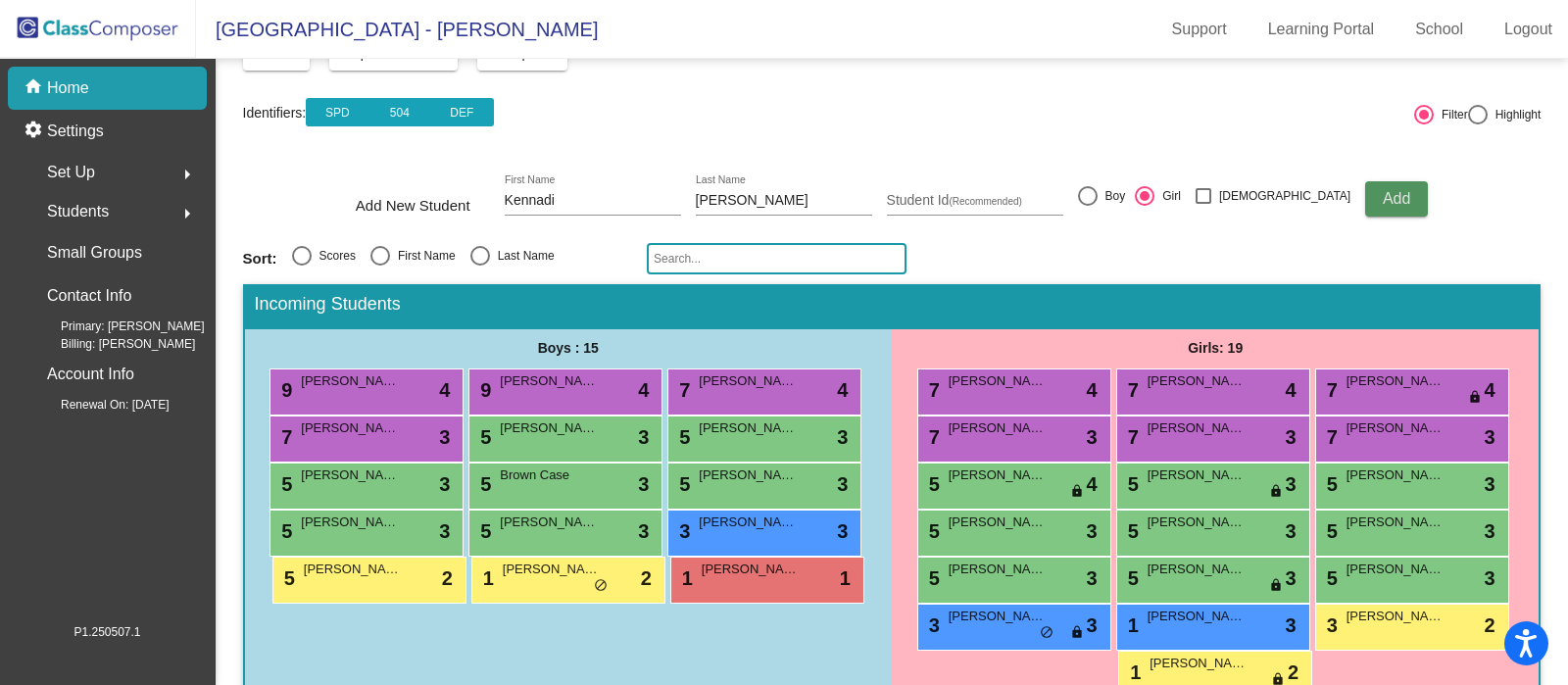 type 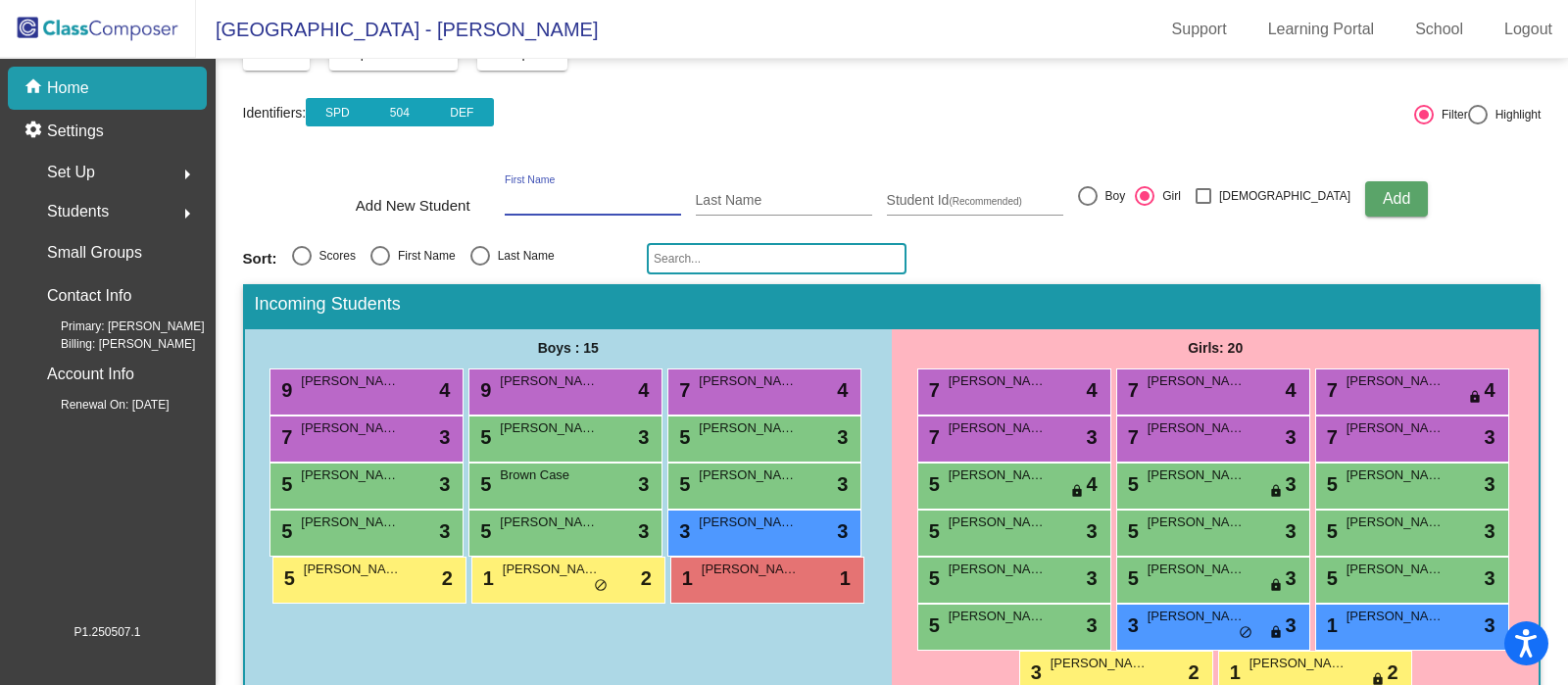 click on "First Name" at bounding box center [593, 201] 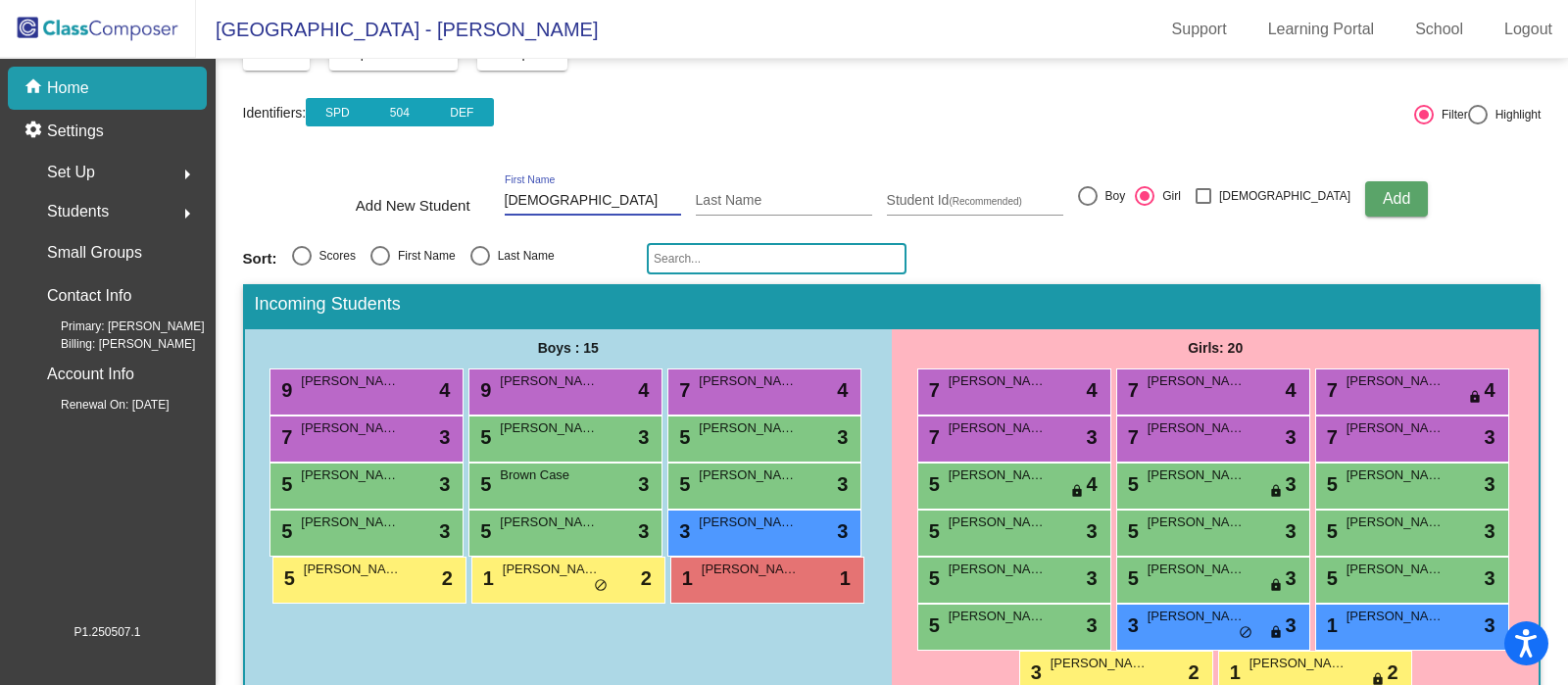 type on "Christian" 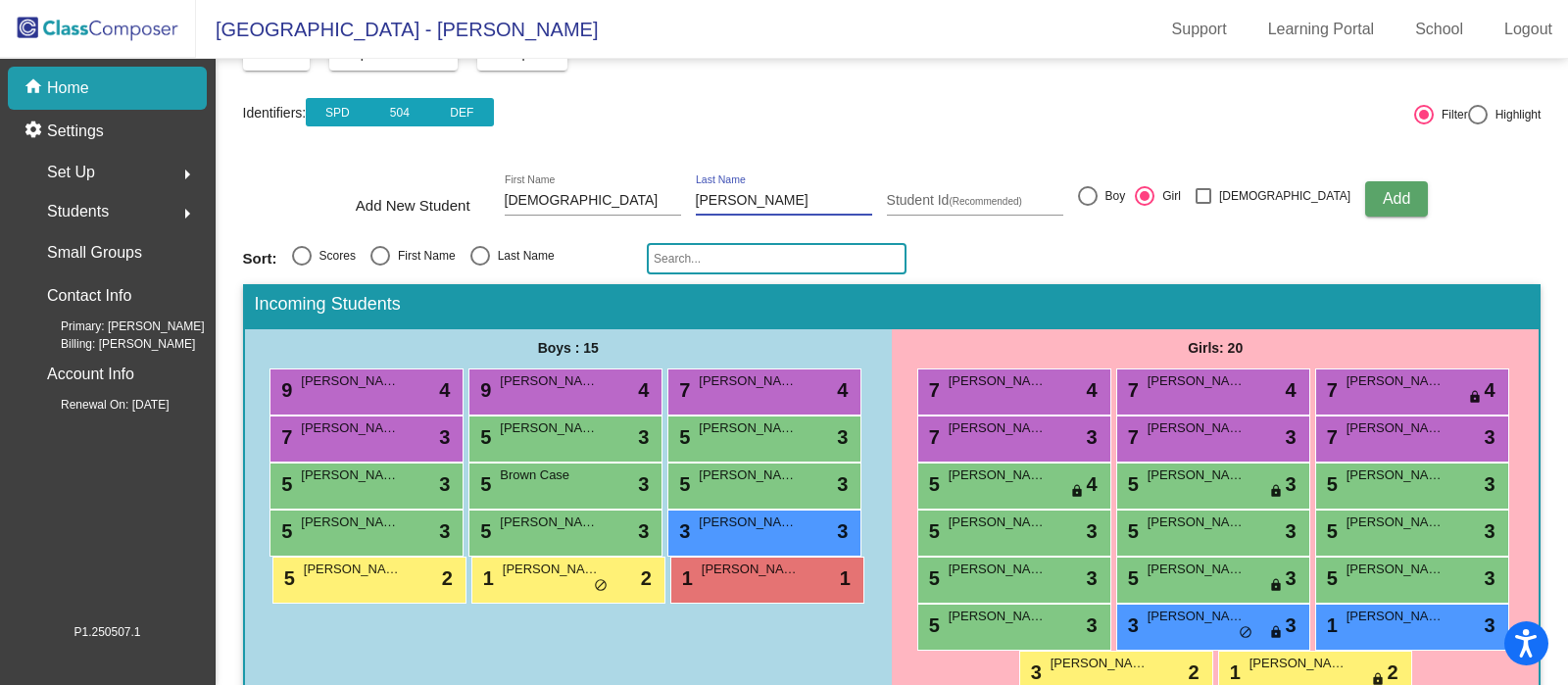 type on "Imes" 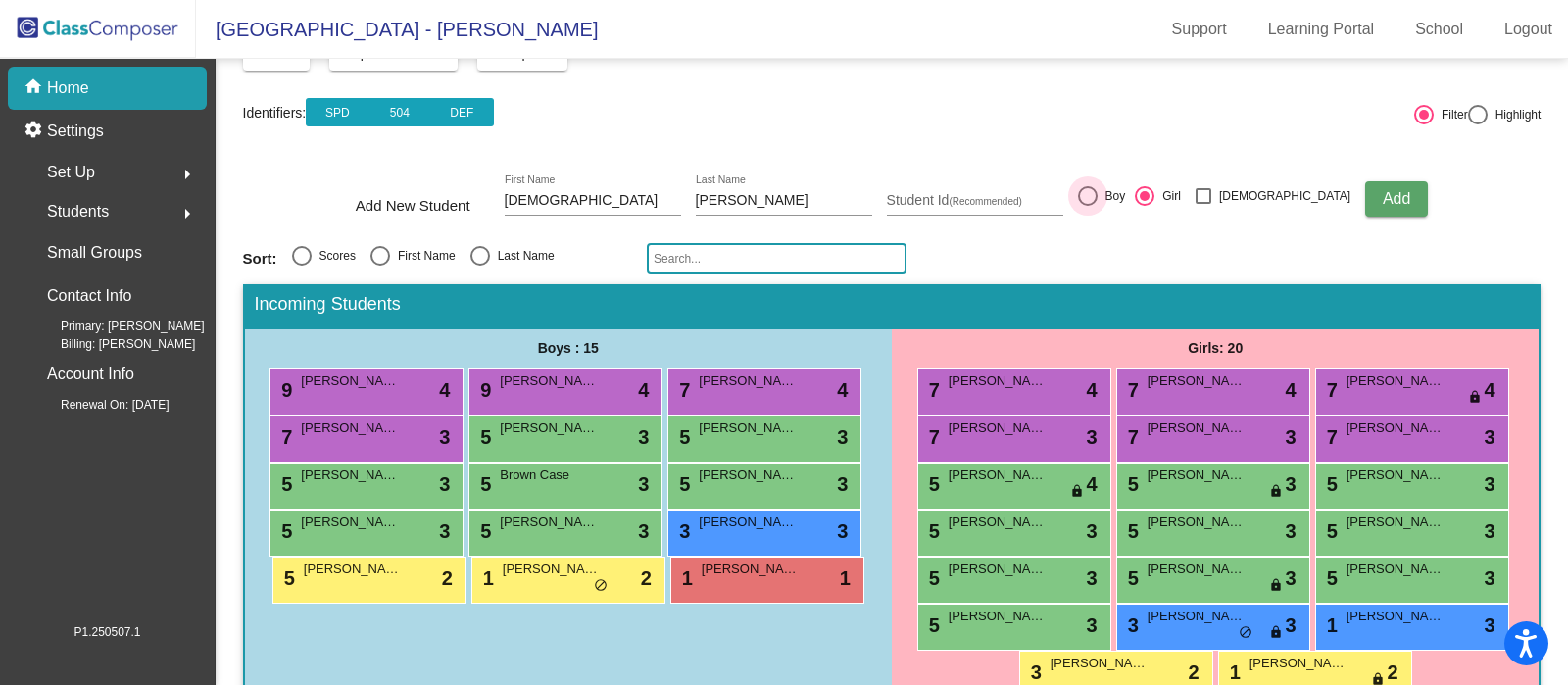 click at bounding box center [1088, 196] 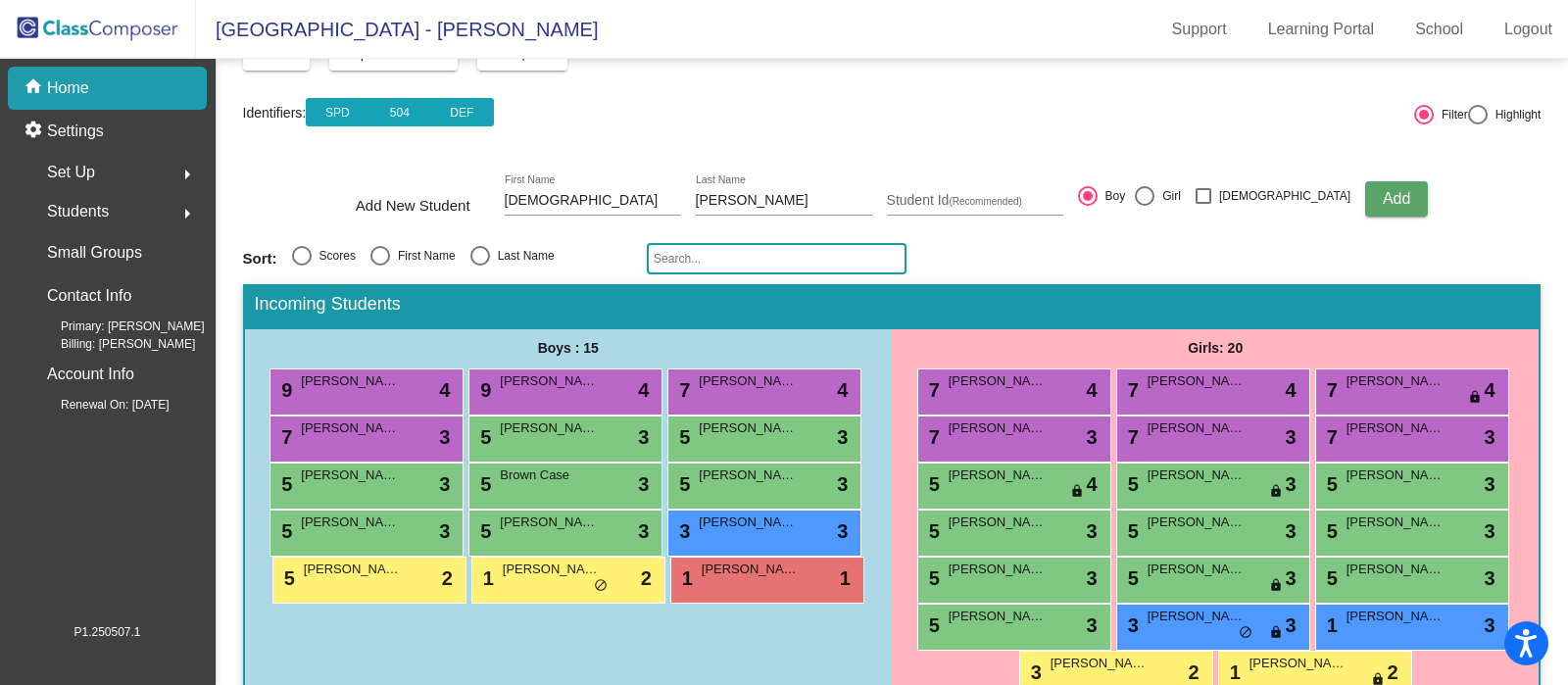 click on "Add" 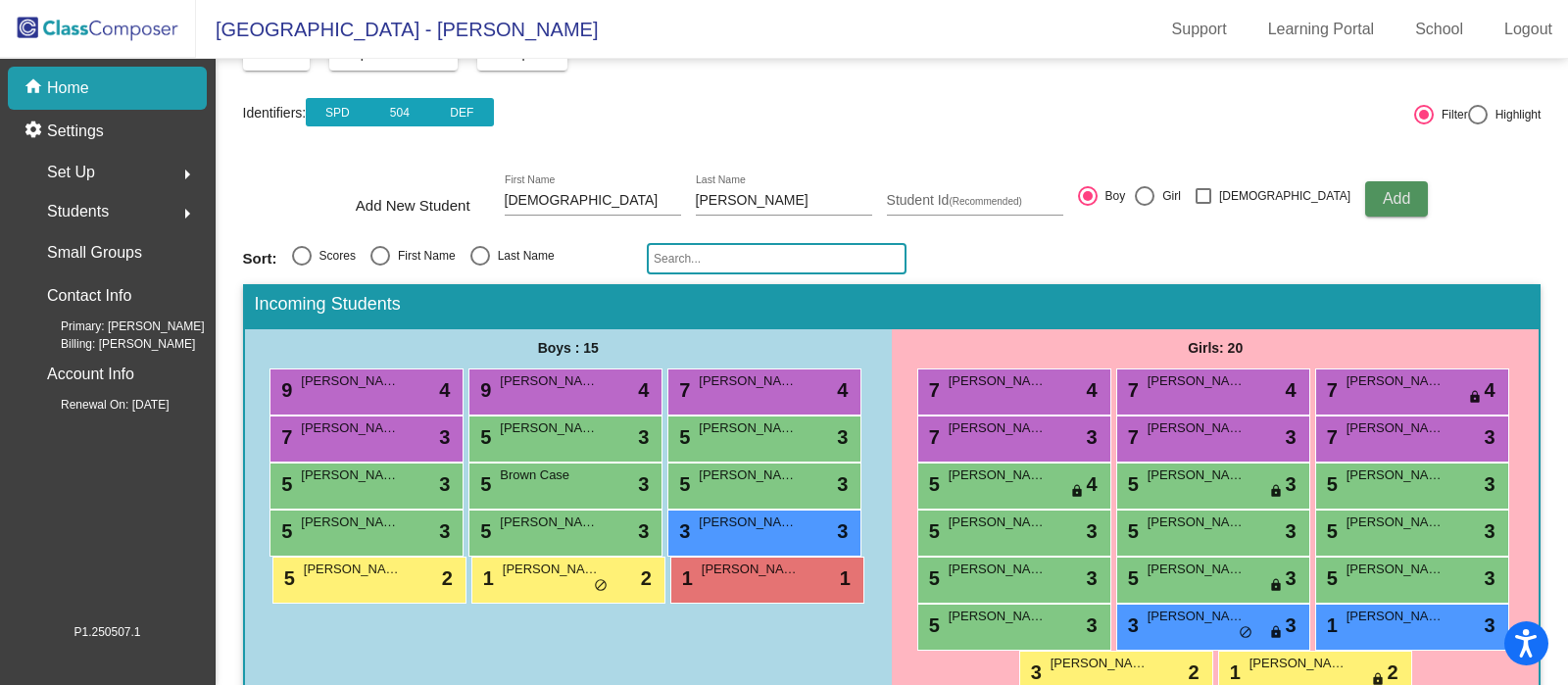 type 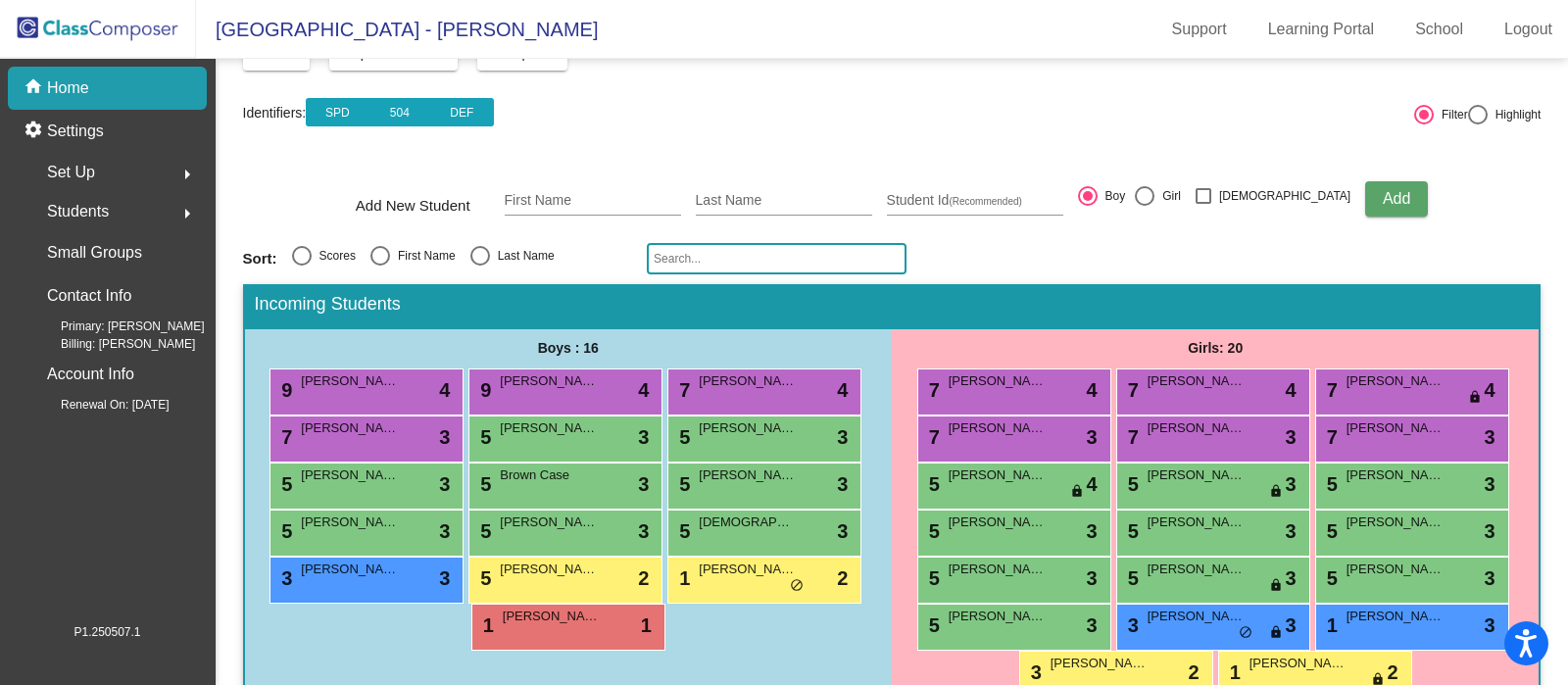 scroll, scrollTop: 173, scrollLeft: 0, axis: vertical 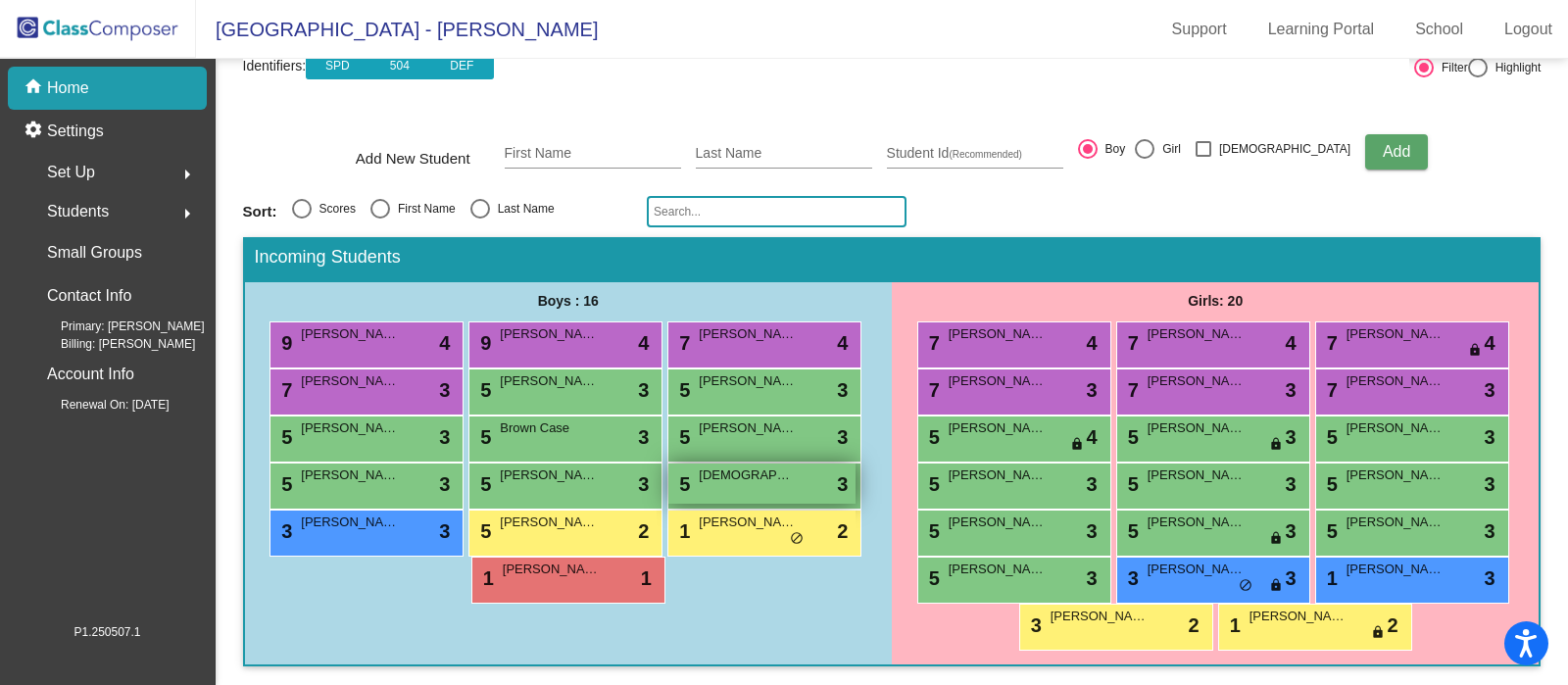 click on "Christian Imes" at bounding box center [748, 475] 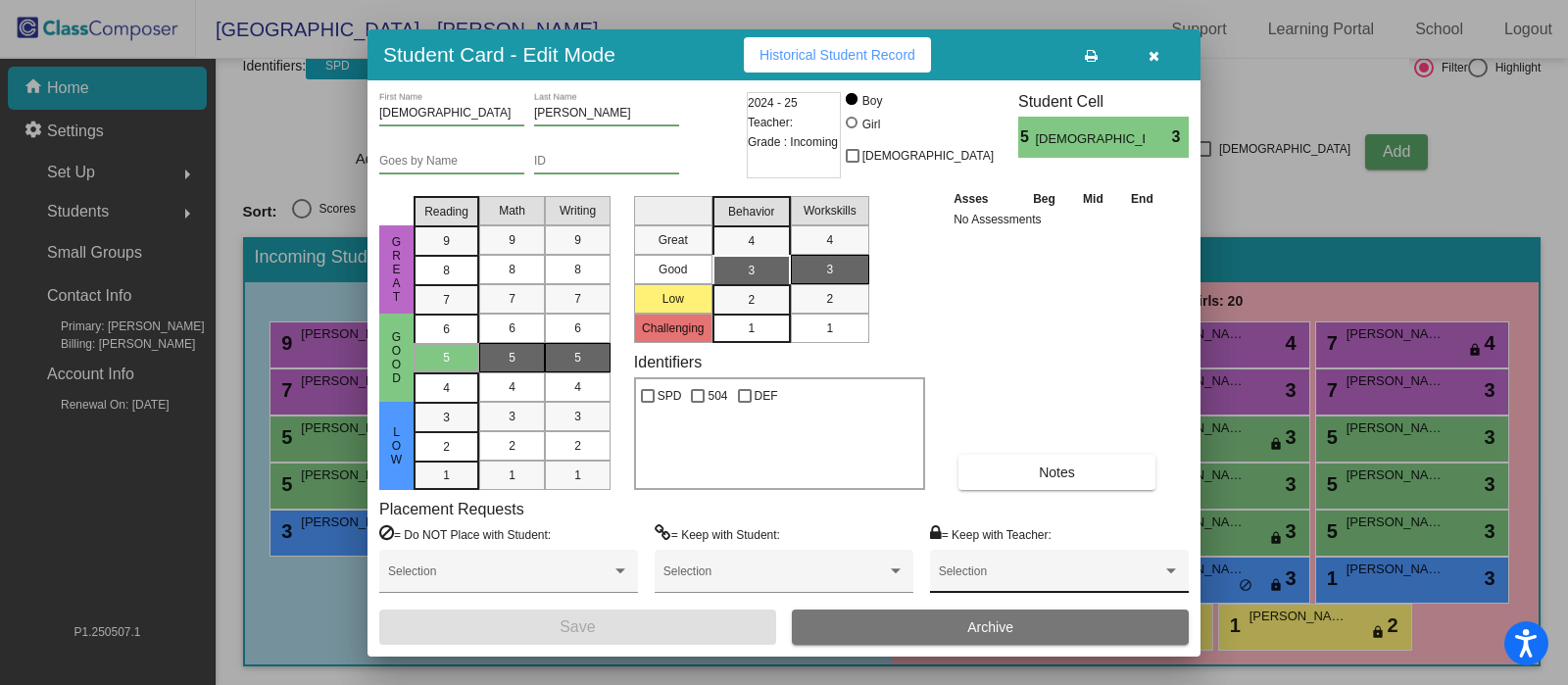 click on "Selection" at bounding box center (1059, 576) 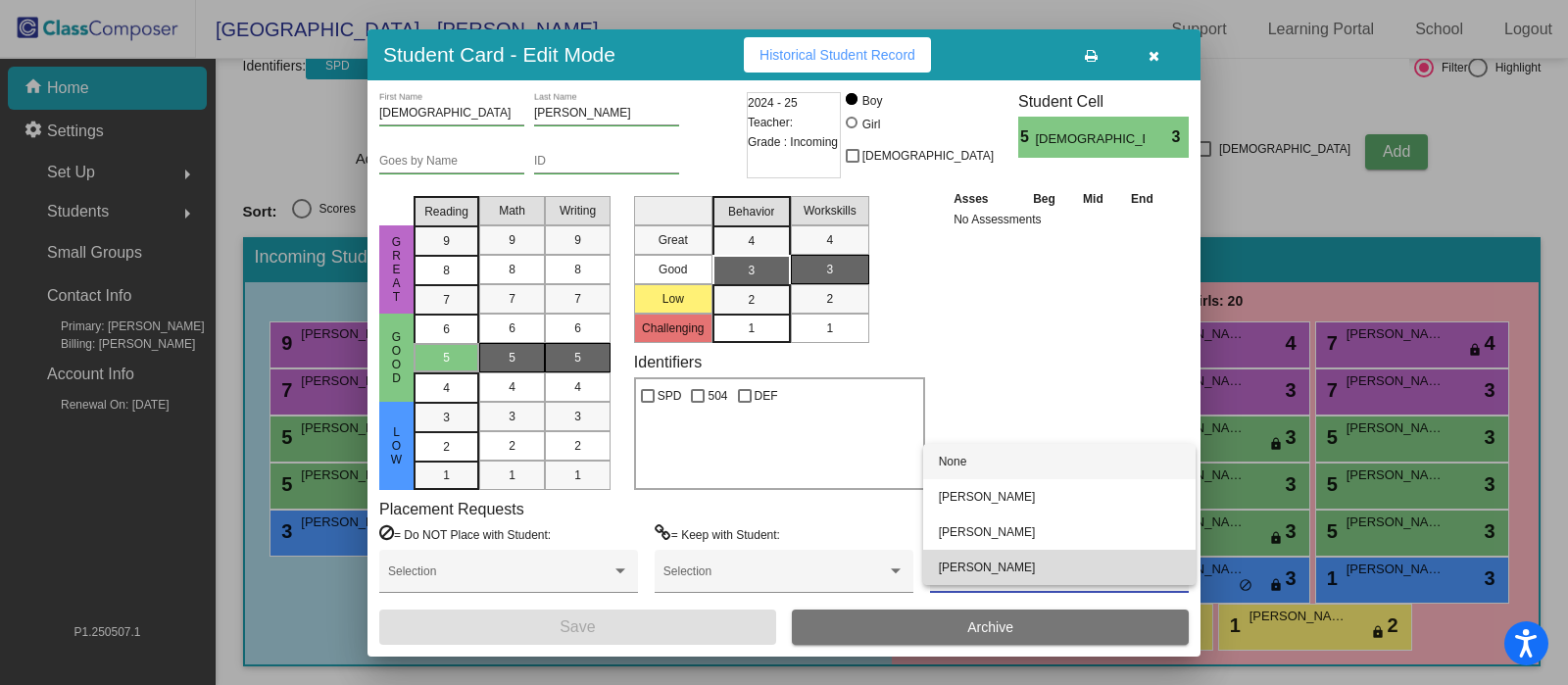 click on "Lauren Nicewonger" at bounding box center [1059, 567] 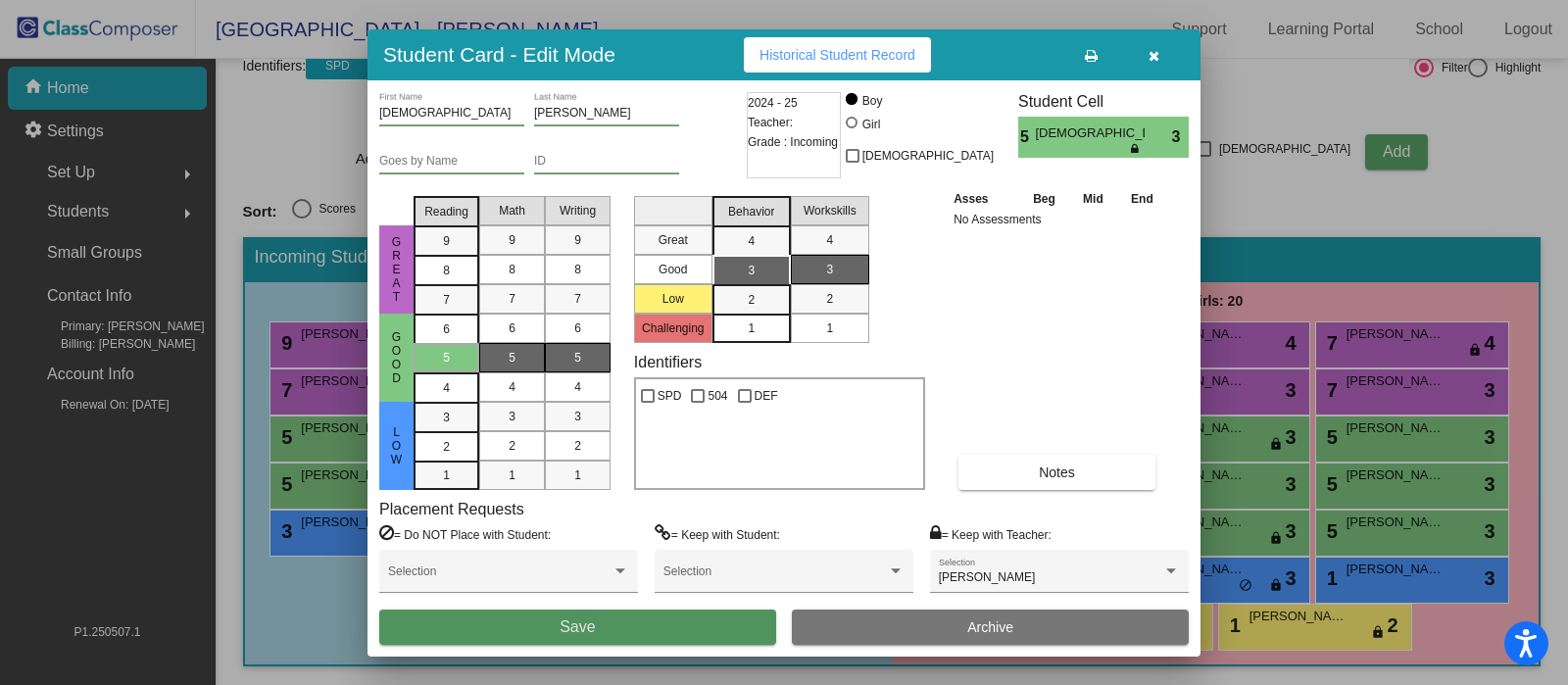 click on "Save" at bounding box center (577, 627) 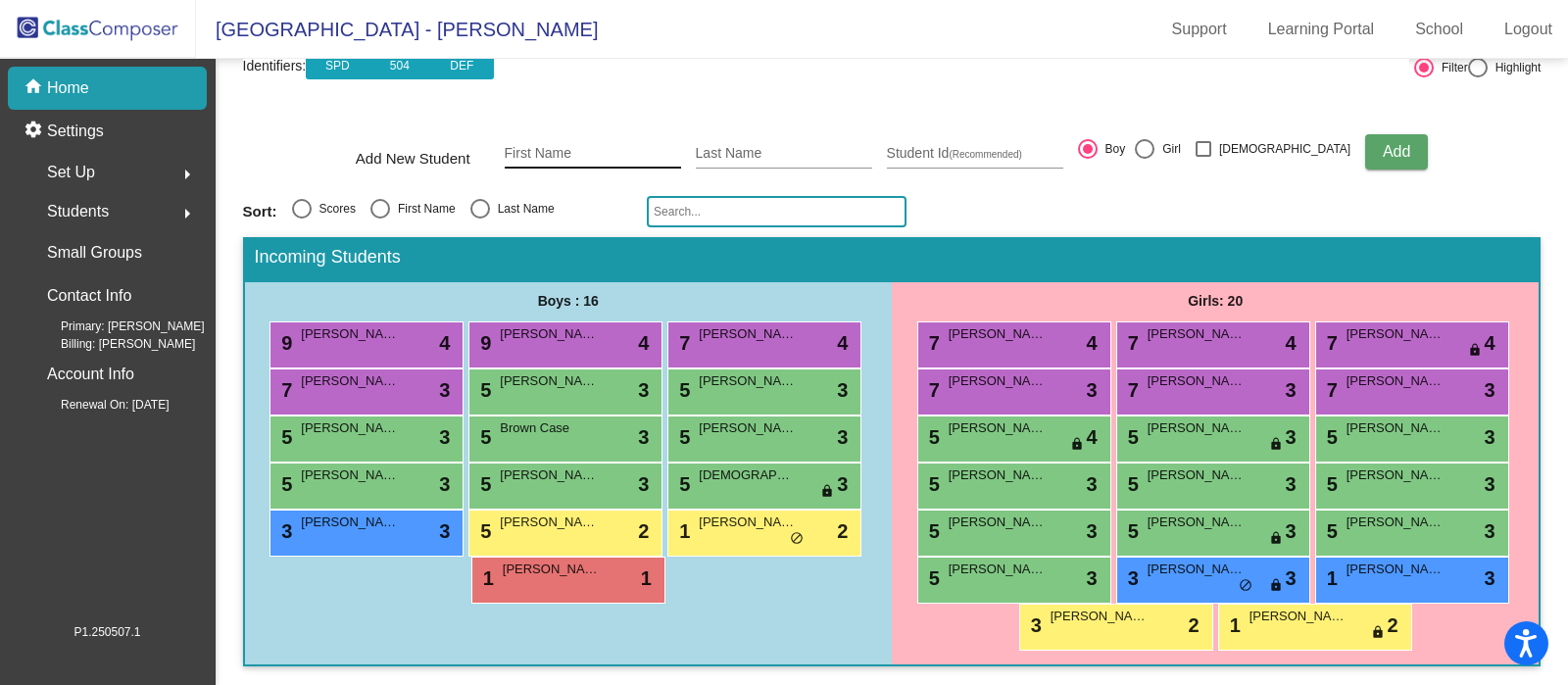 click on "First Name" at bounding box center (593, 154) 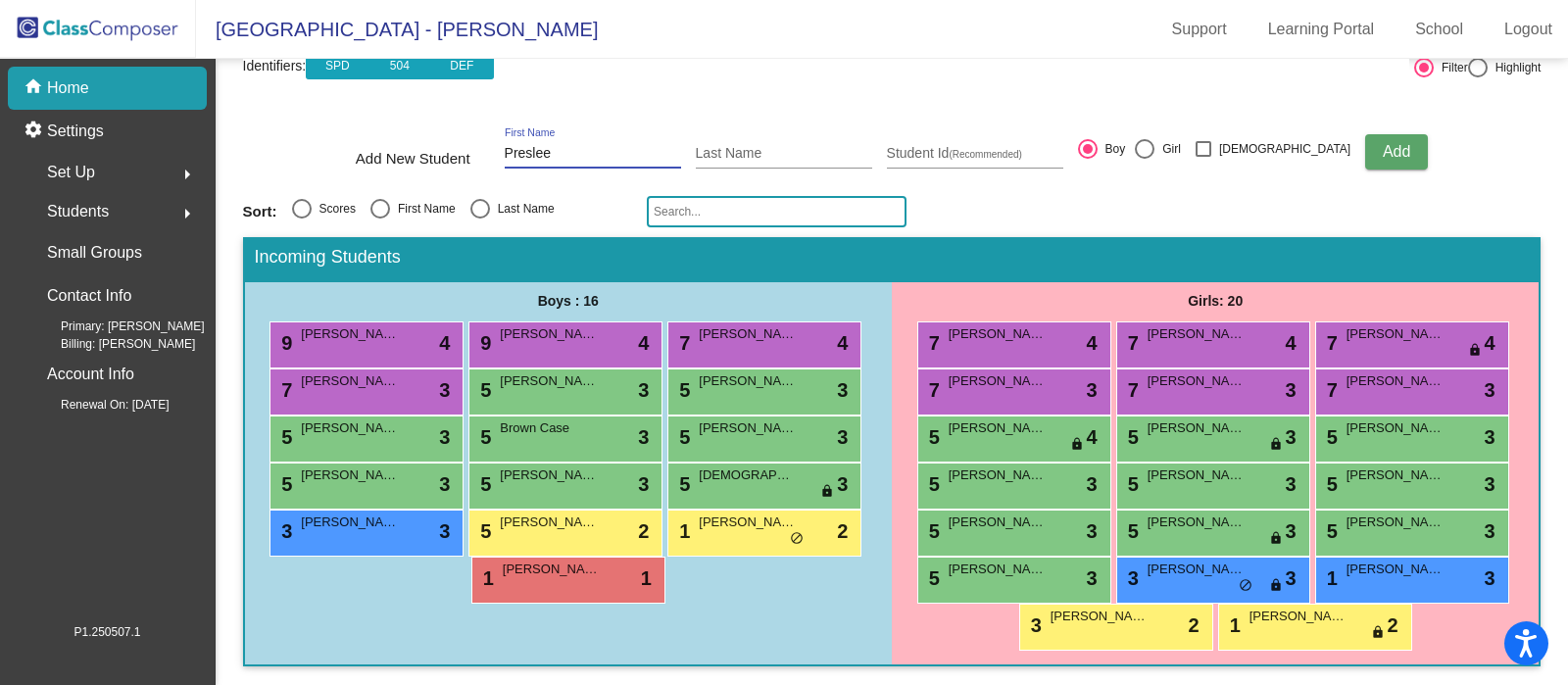 type on "Preslee" 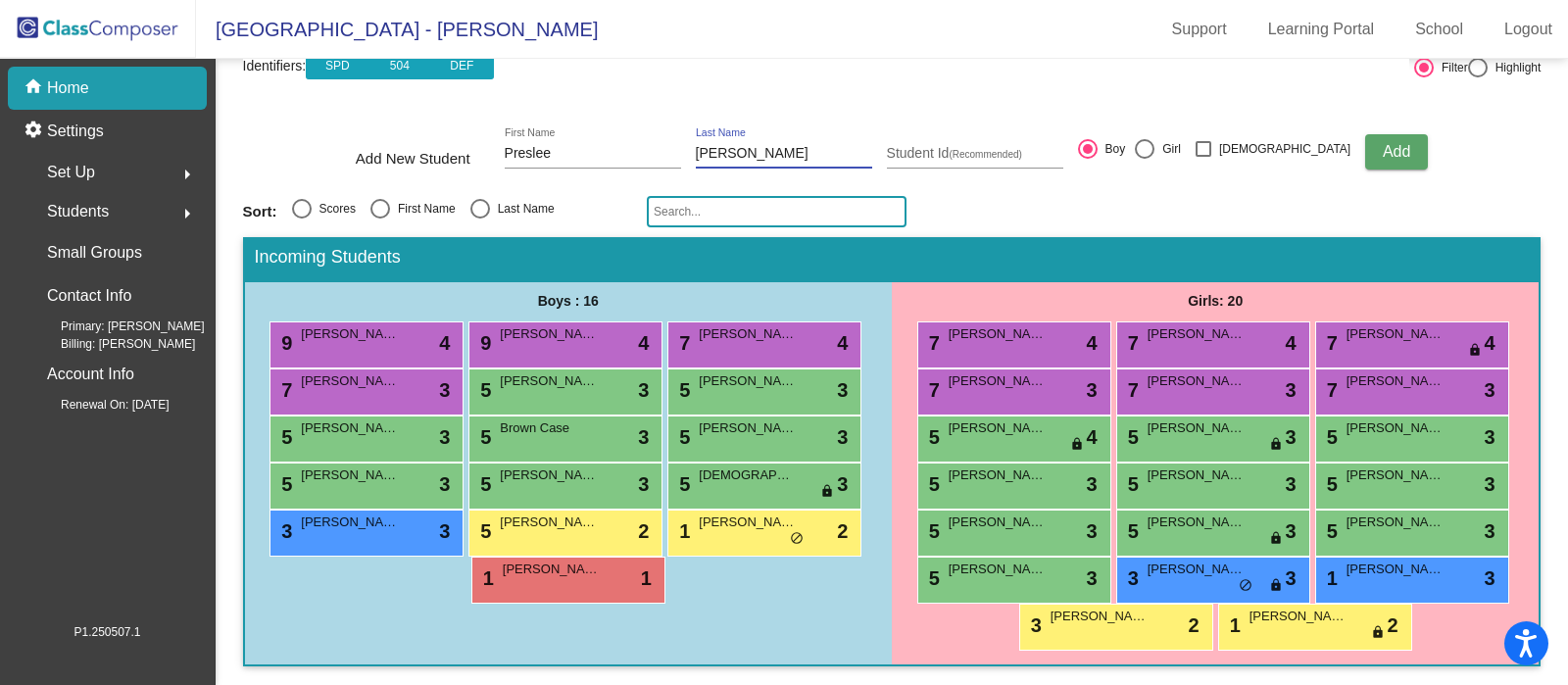 type on "Kelley" 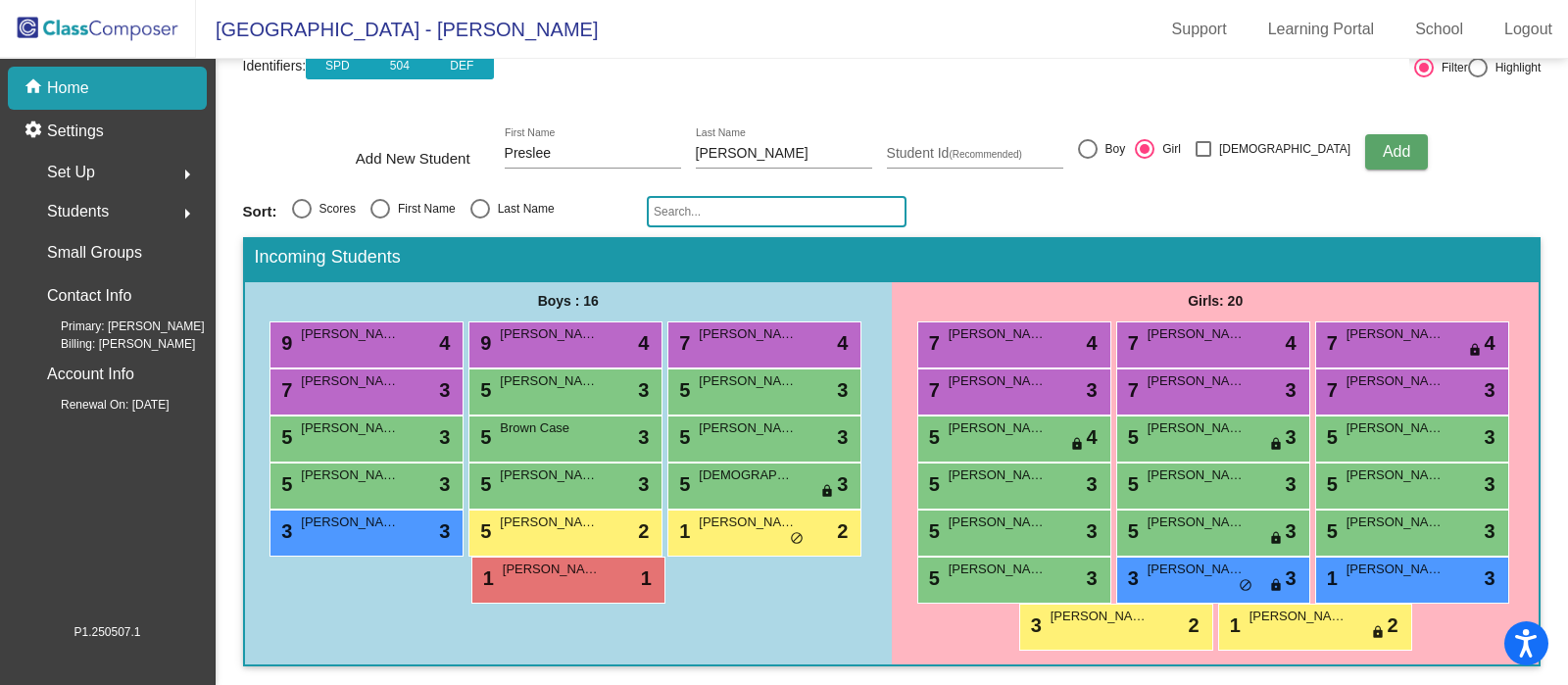 click on "Add" 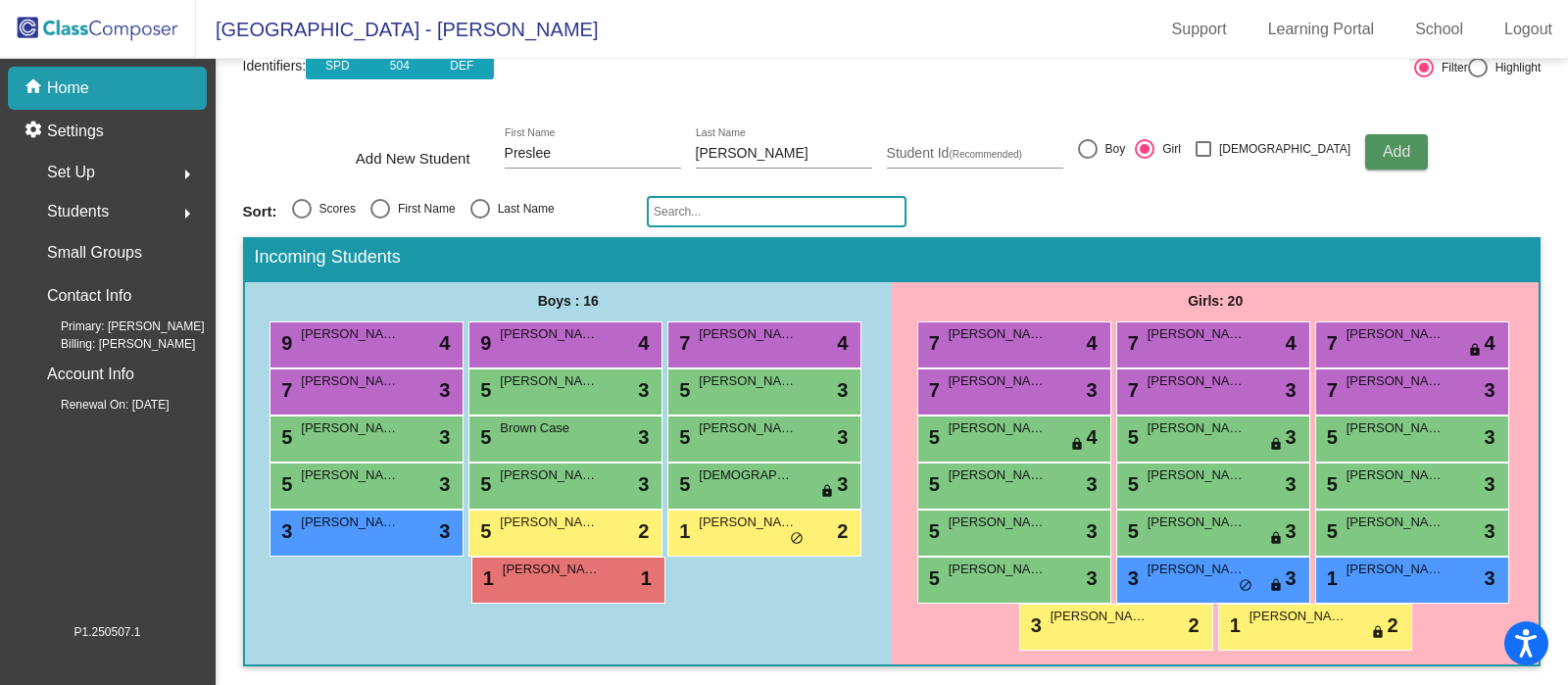 type 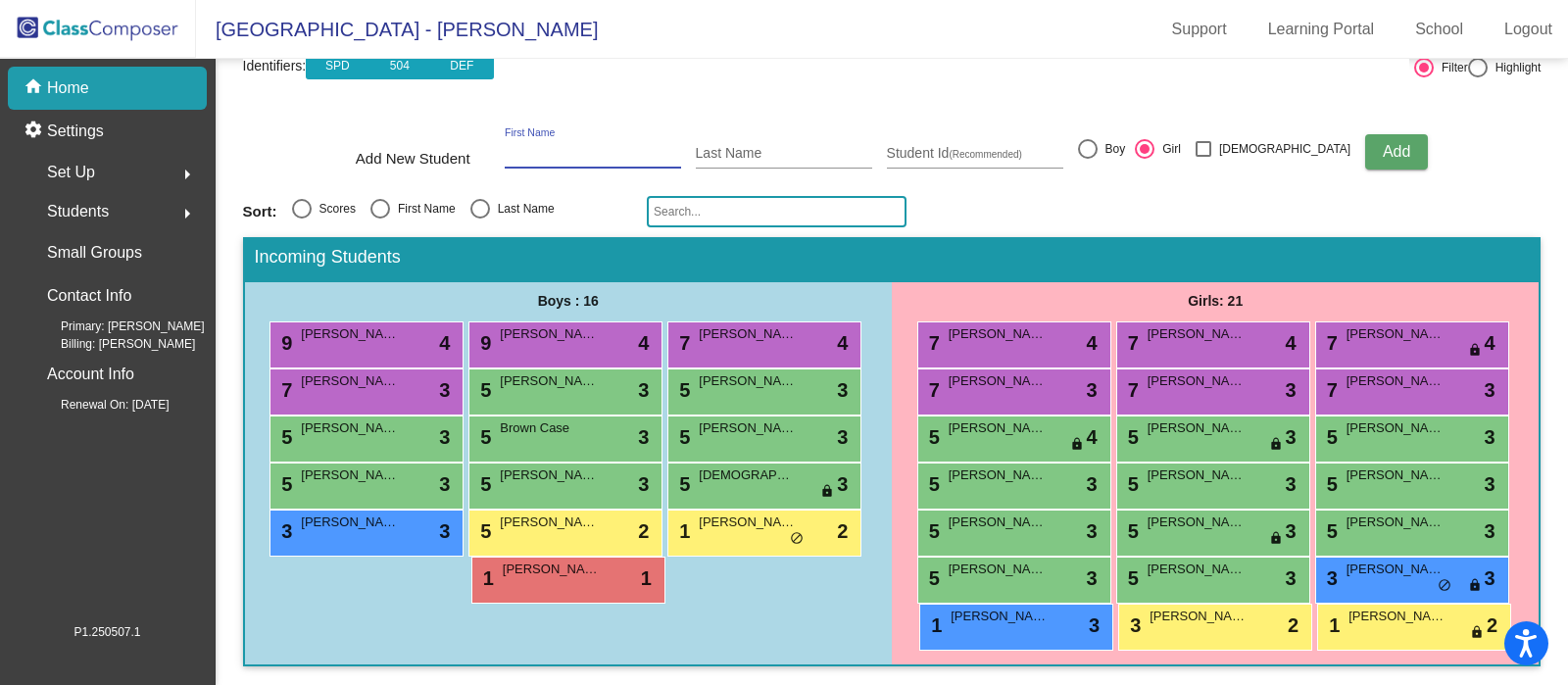 click on "First Name" at bounding box center (593, 154) 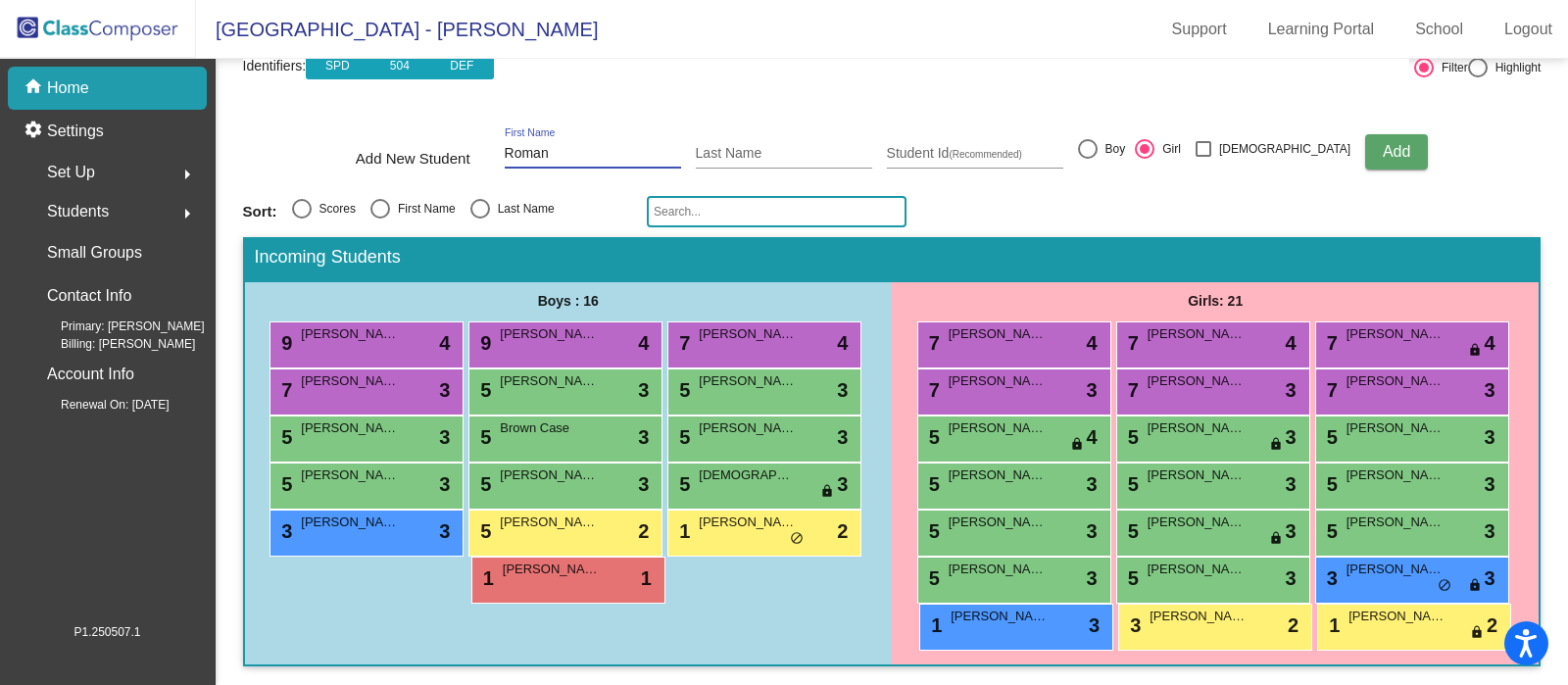 type on "Roman" 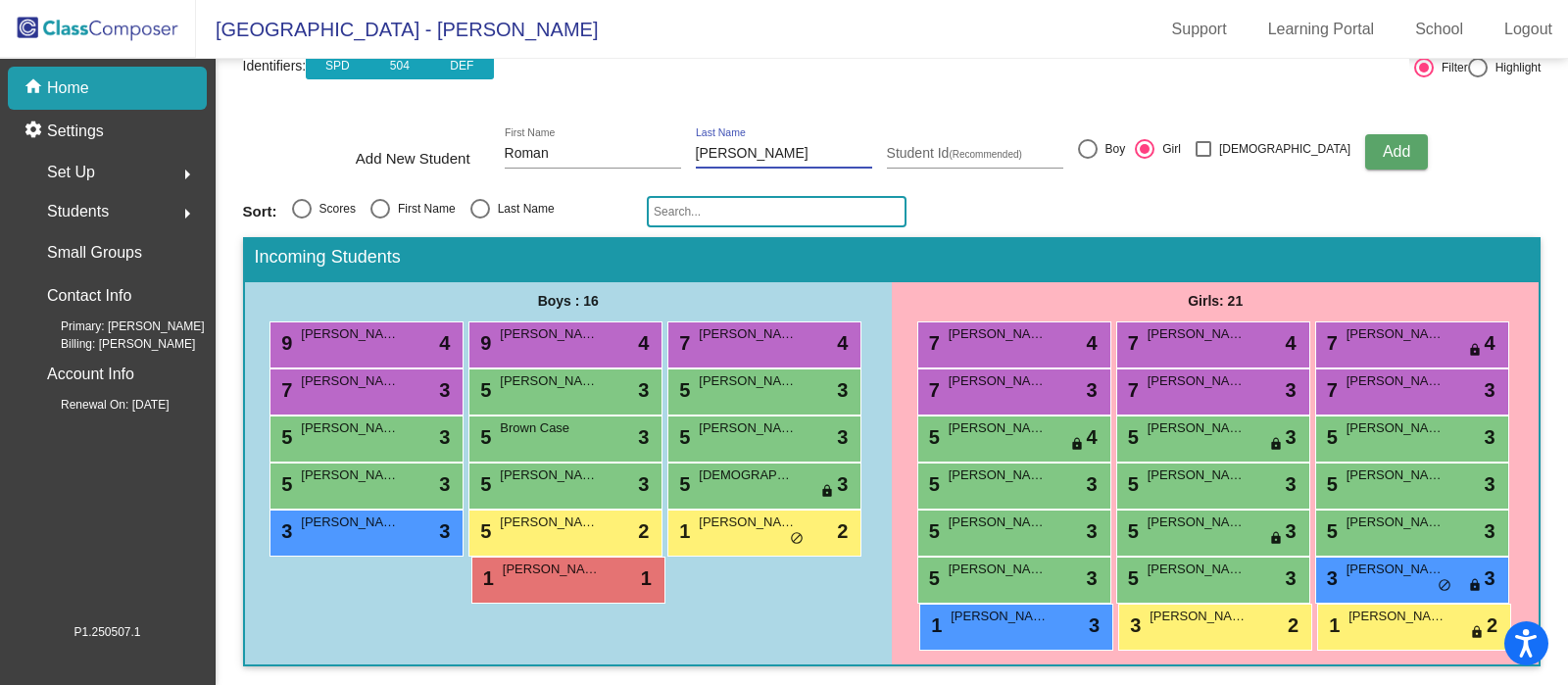 type on "Kline" 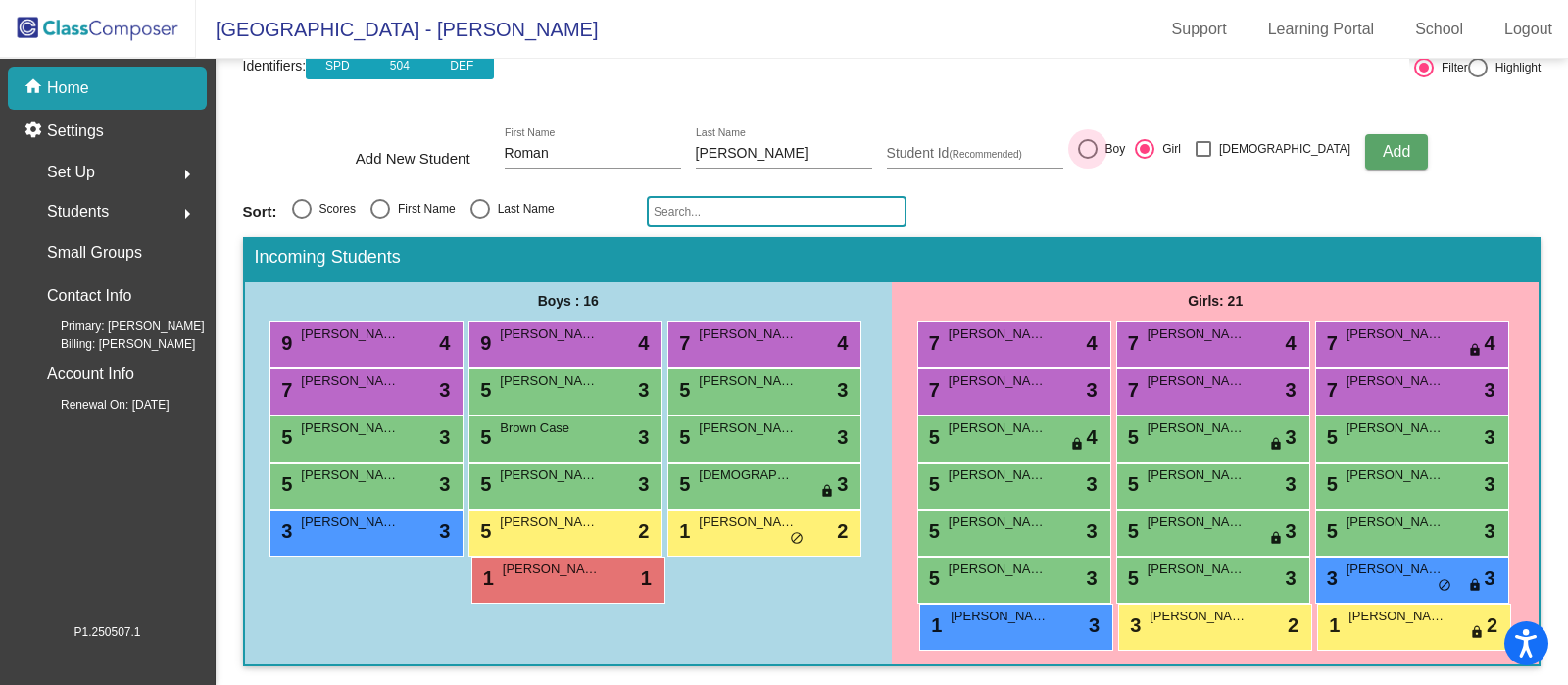 click at bounding box center (1088, 149) 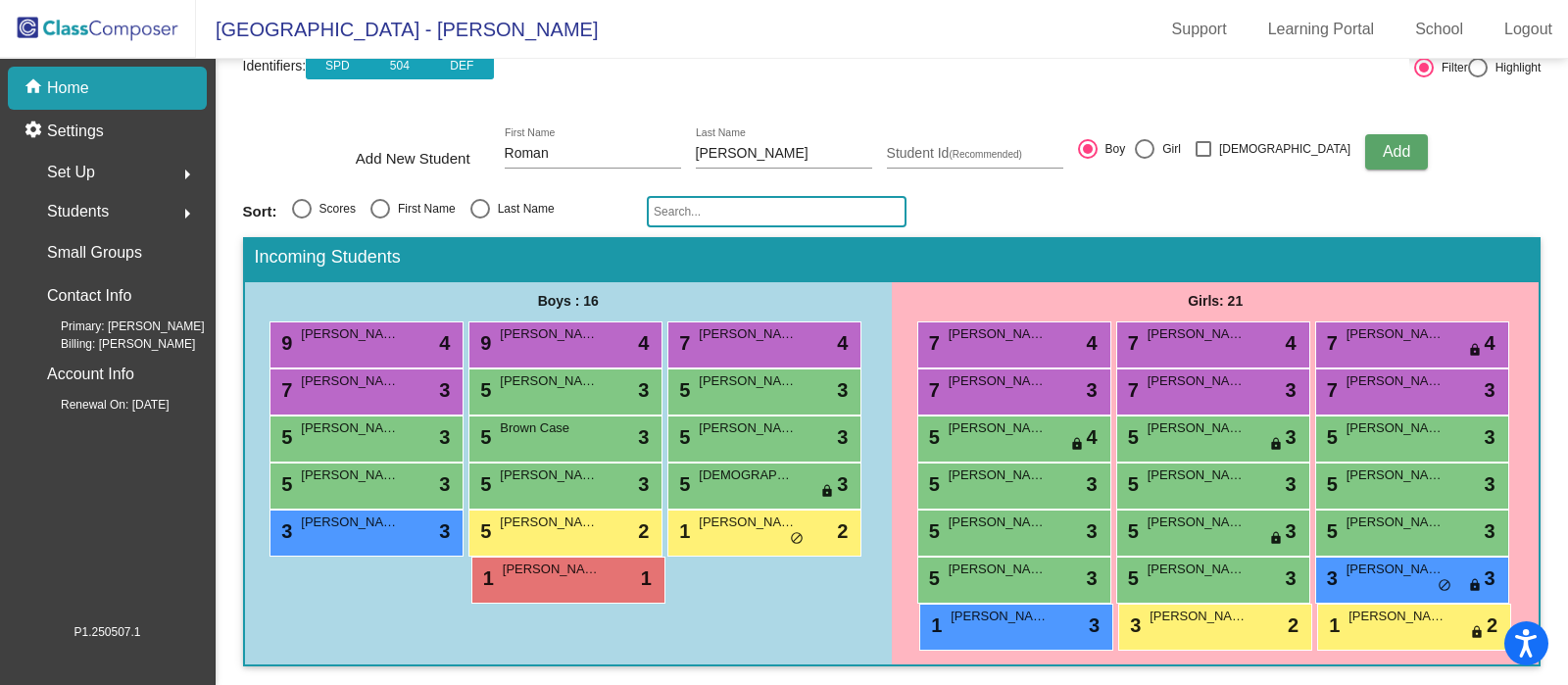 click on "Add" 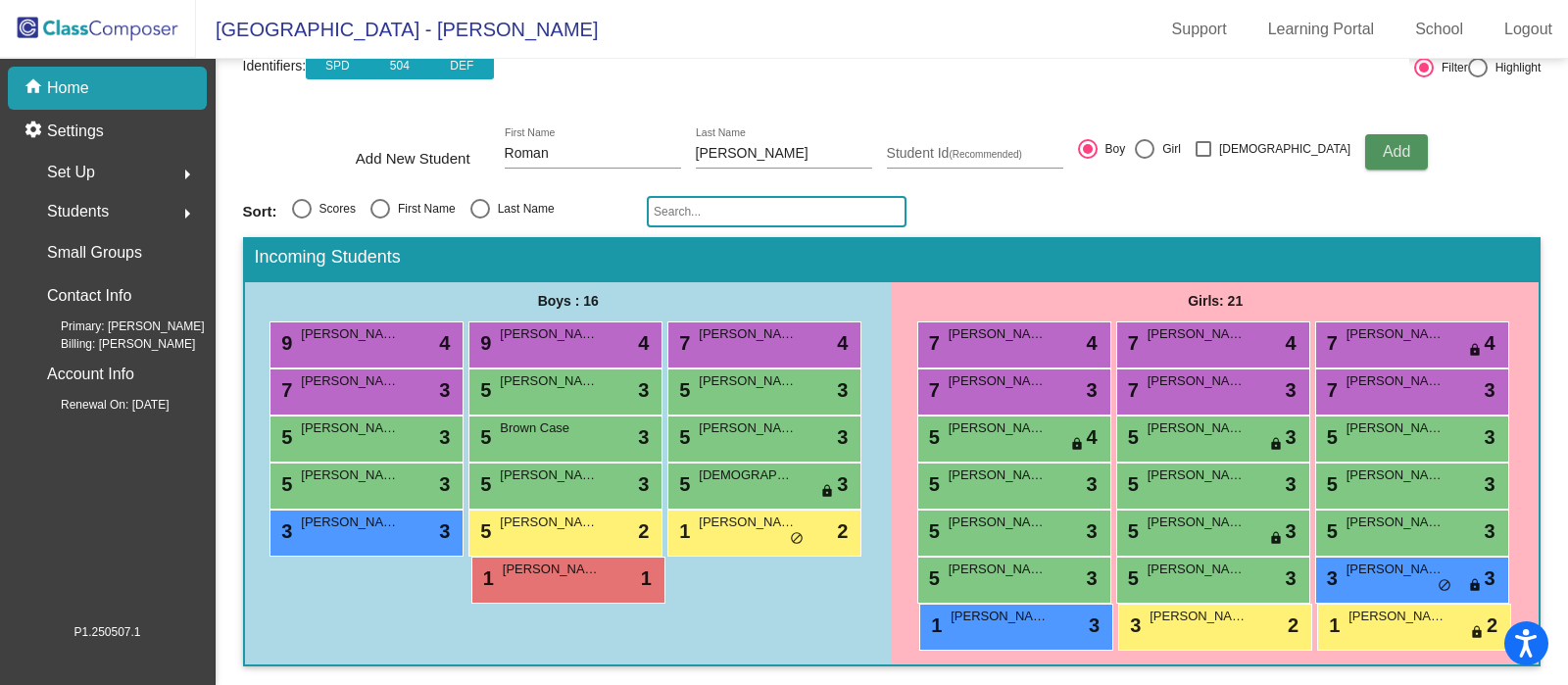 type 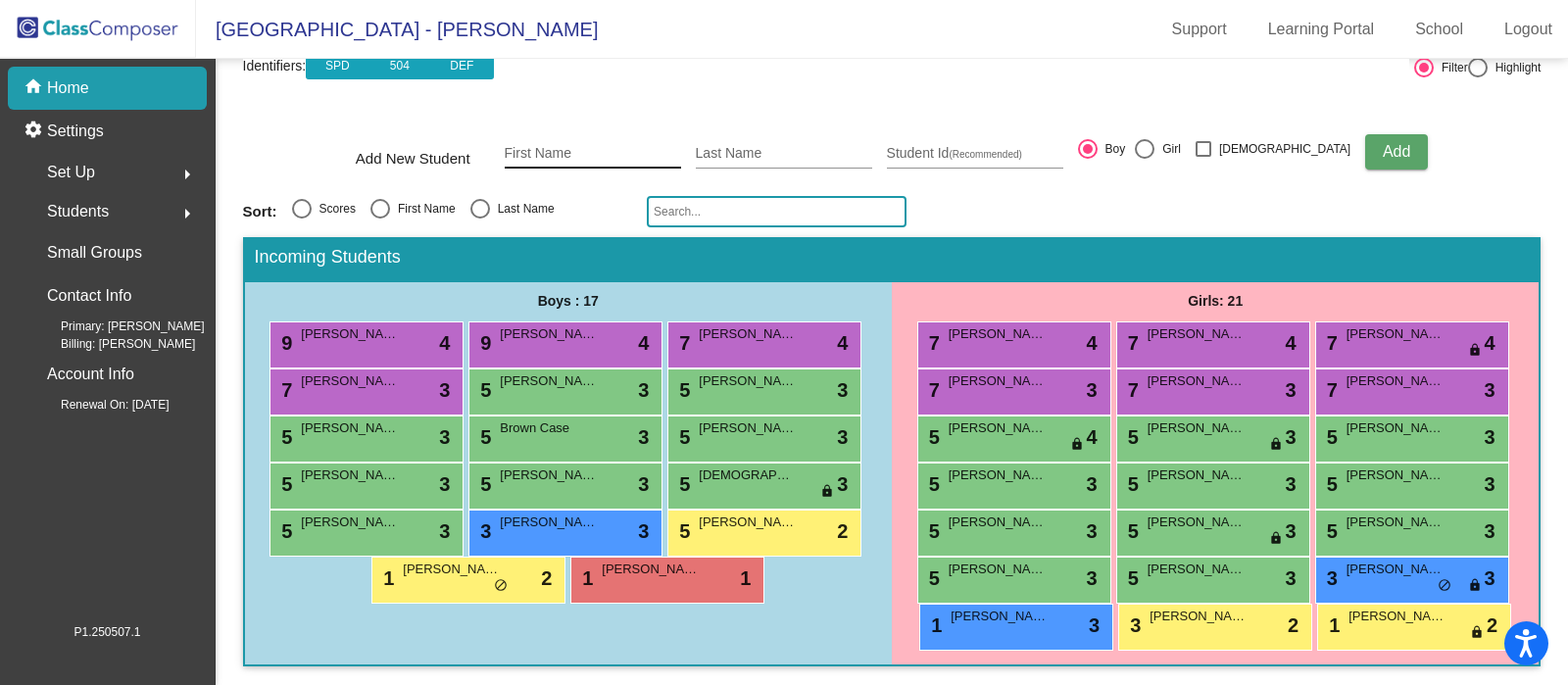 click on "First Name" at bounding box center (593, 154) 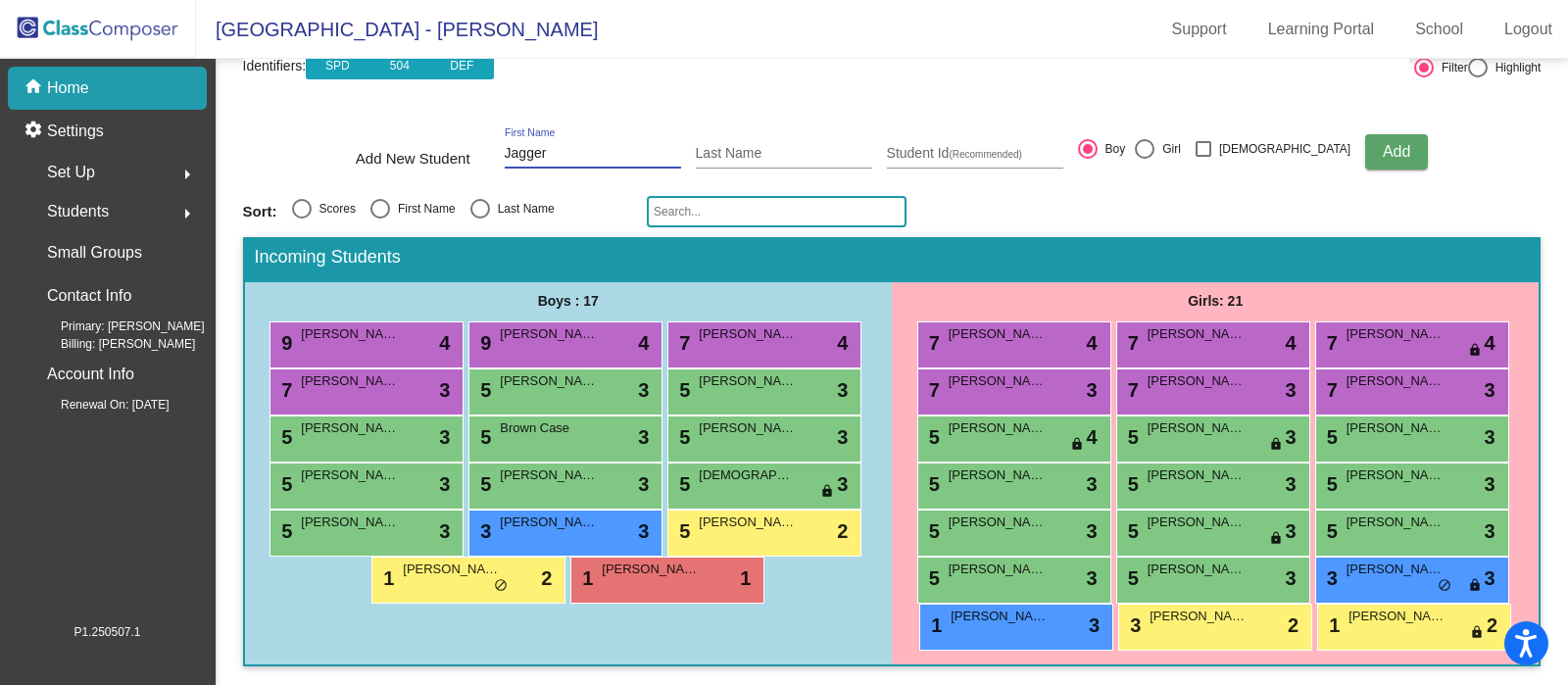 type on "Jagger" 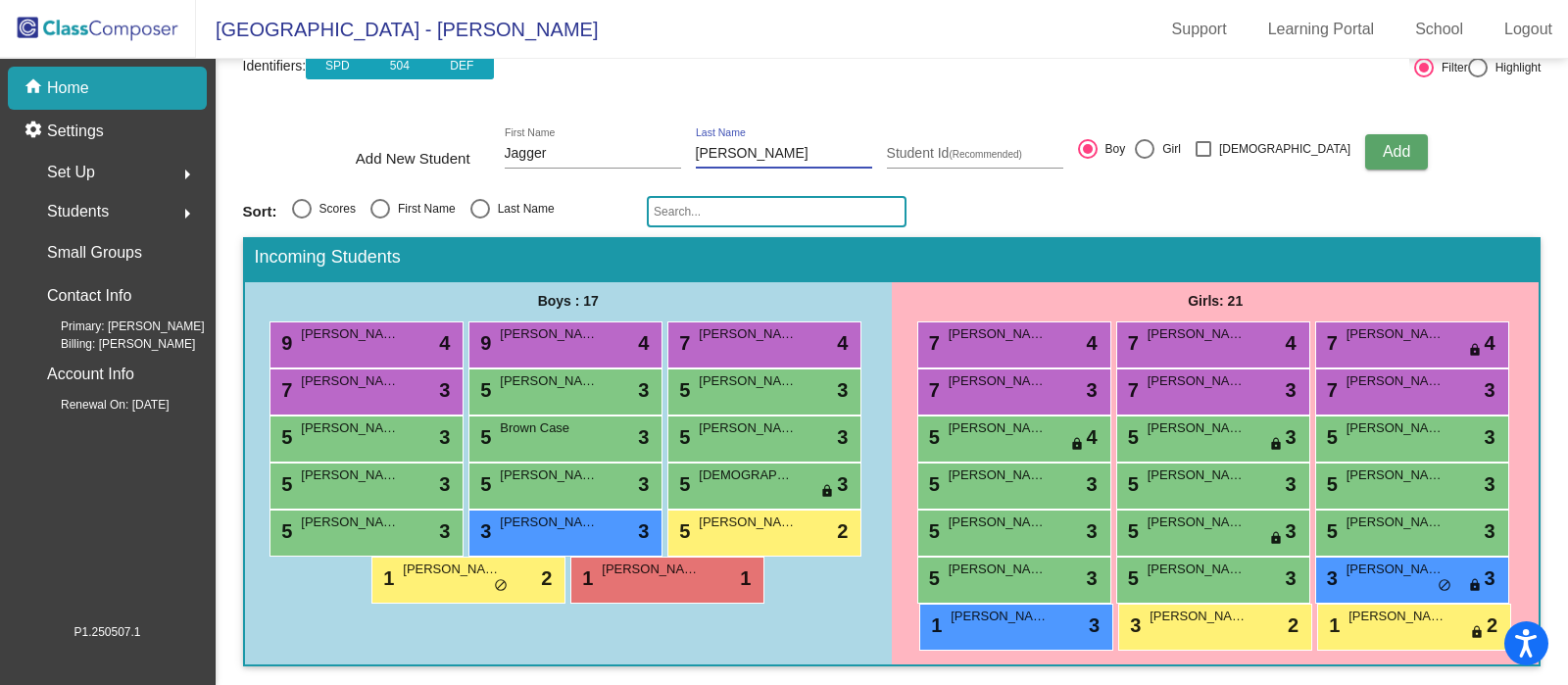 type on "Kresse" 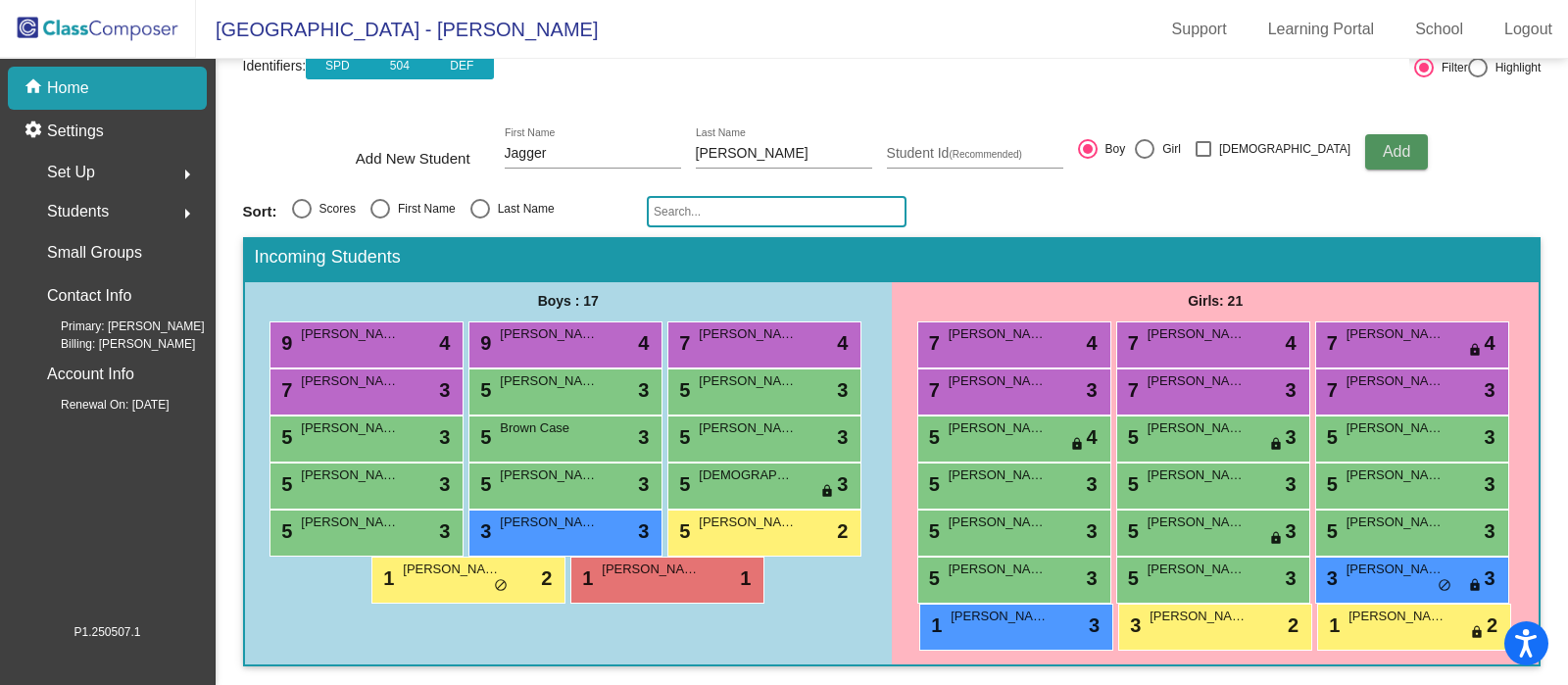 type 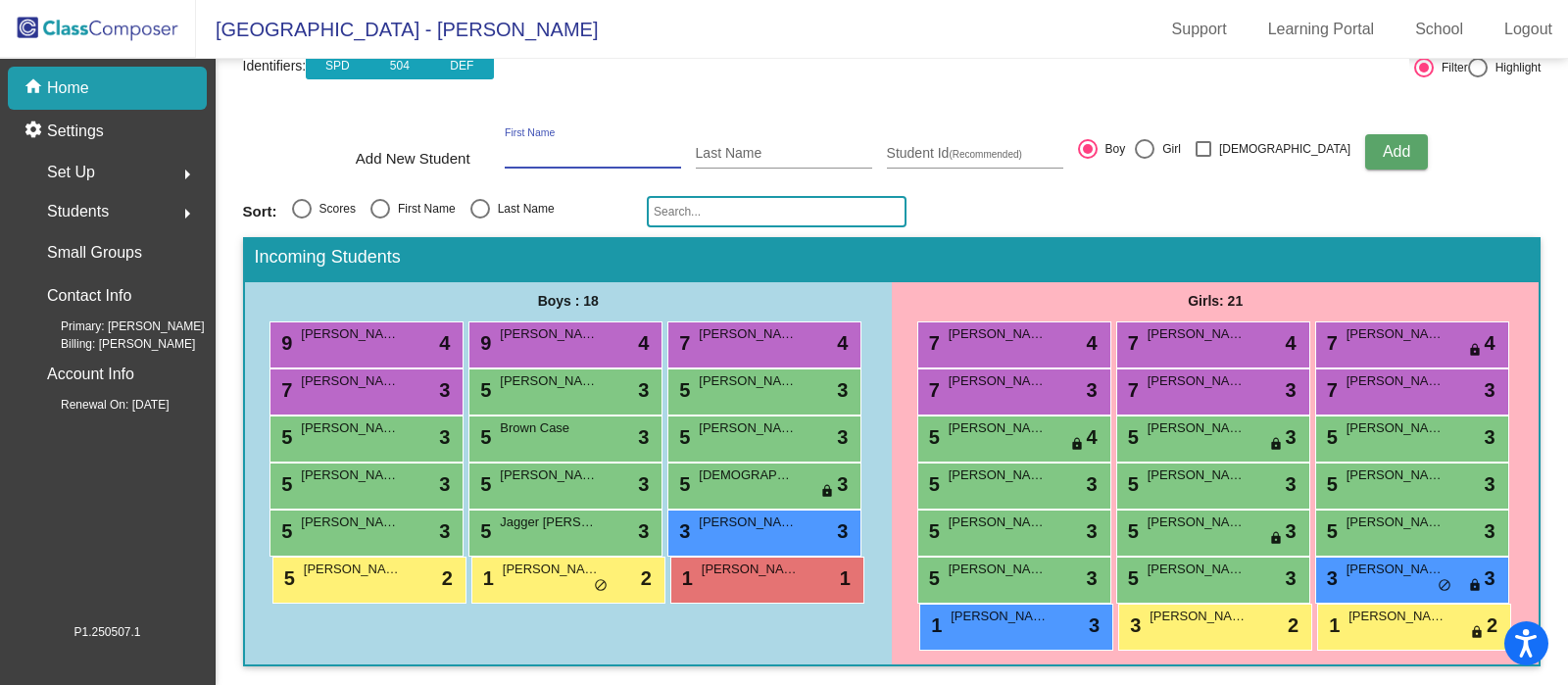 click on "First Name" at bounding box center (593, 154) 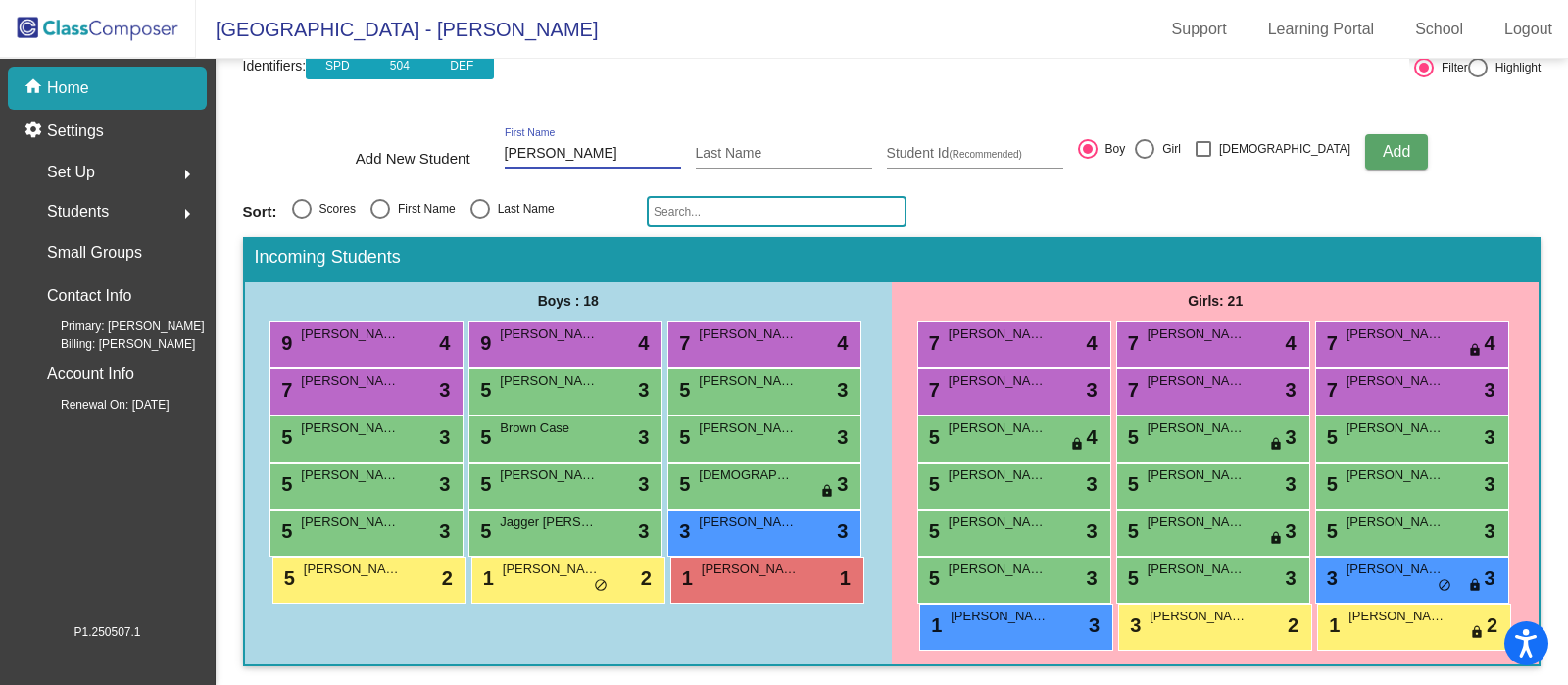 type on "Jackson" 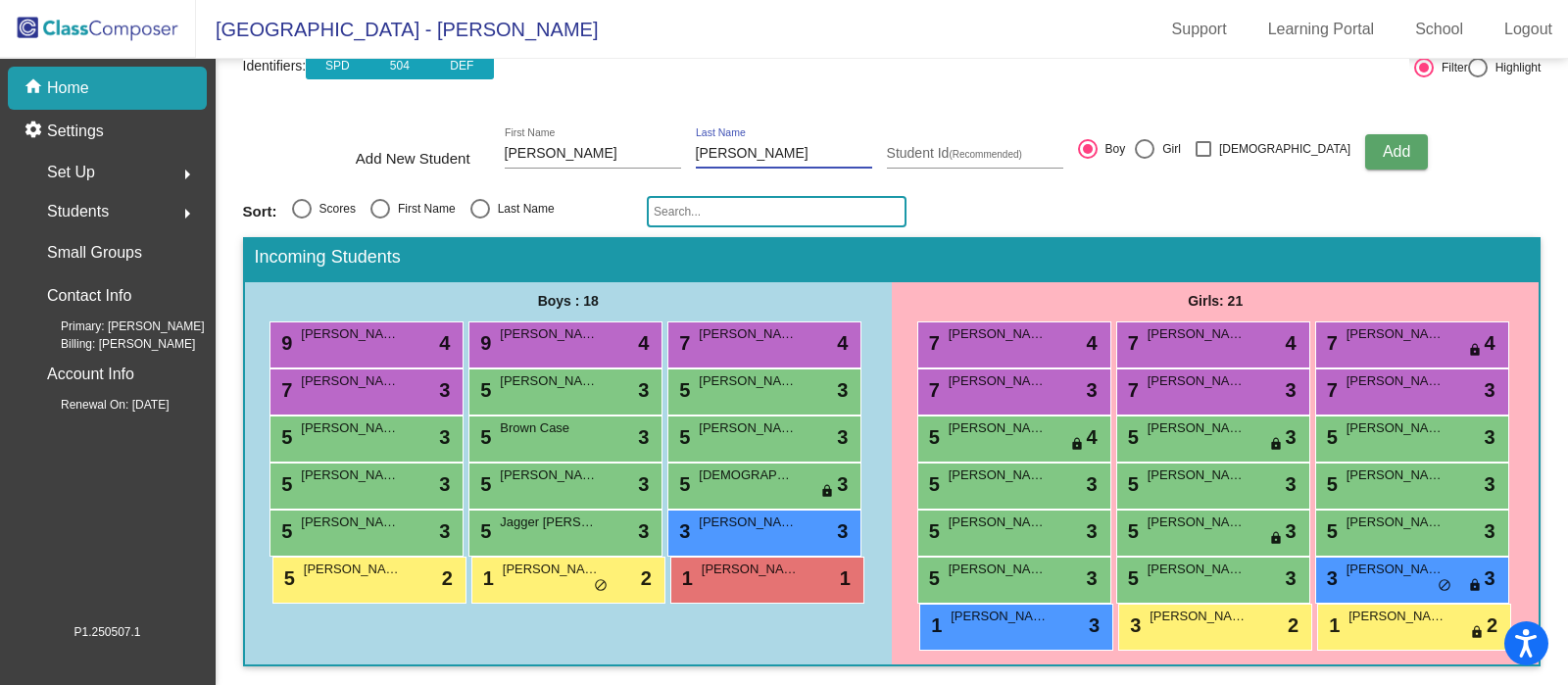 type on "Langley" 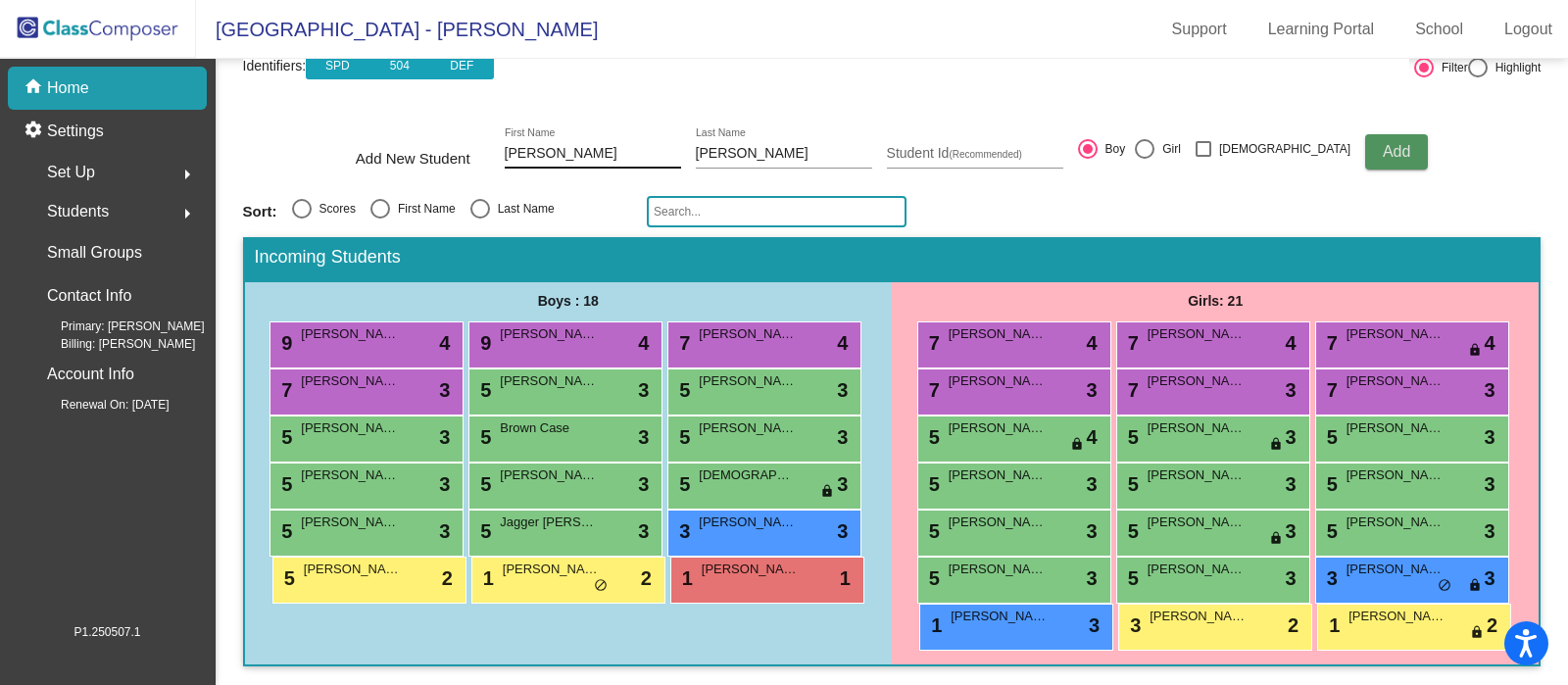 type 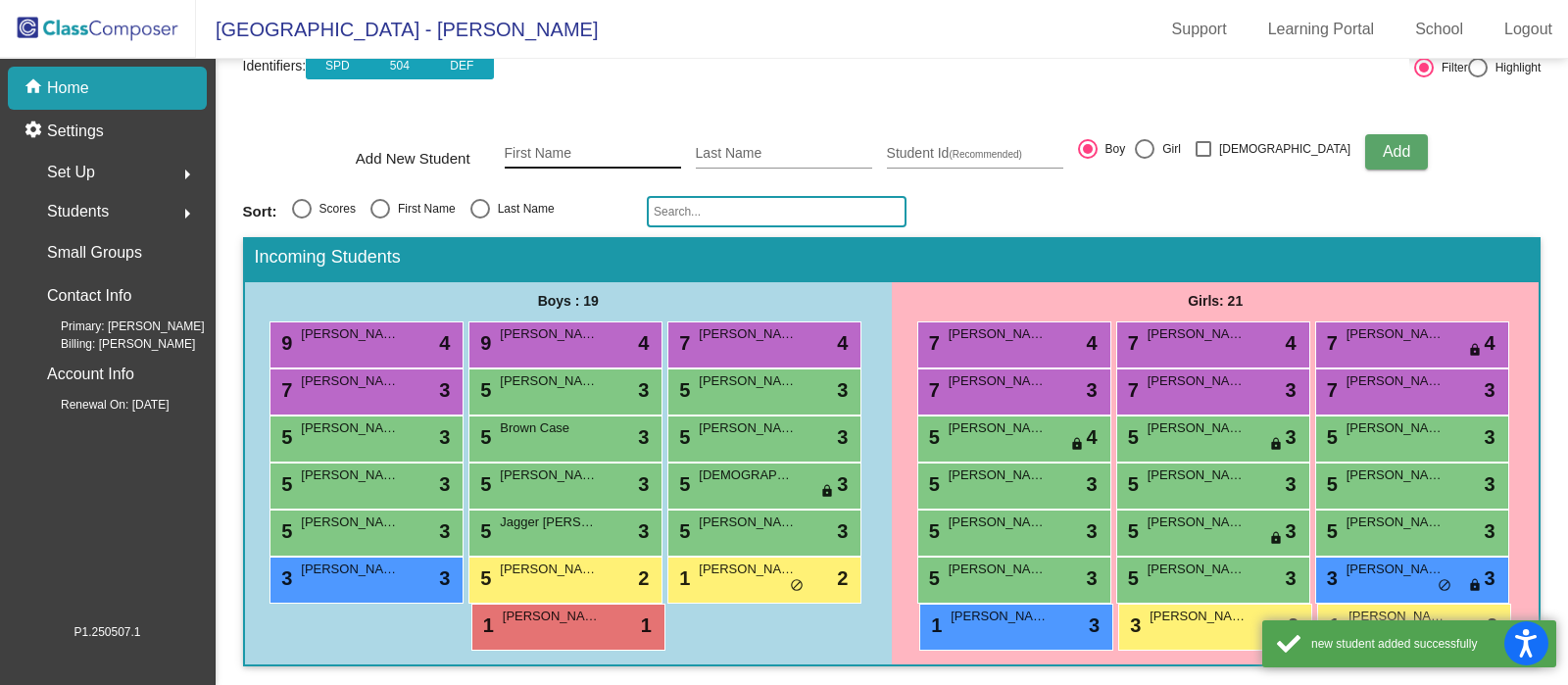 click on "First Name" at bounding box center [593, 154] 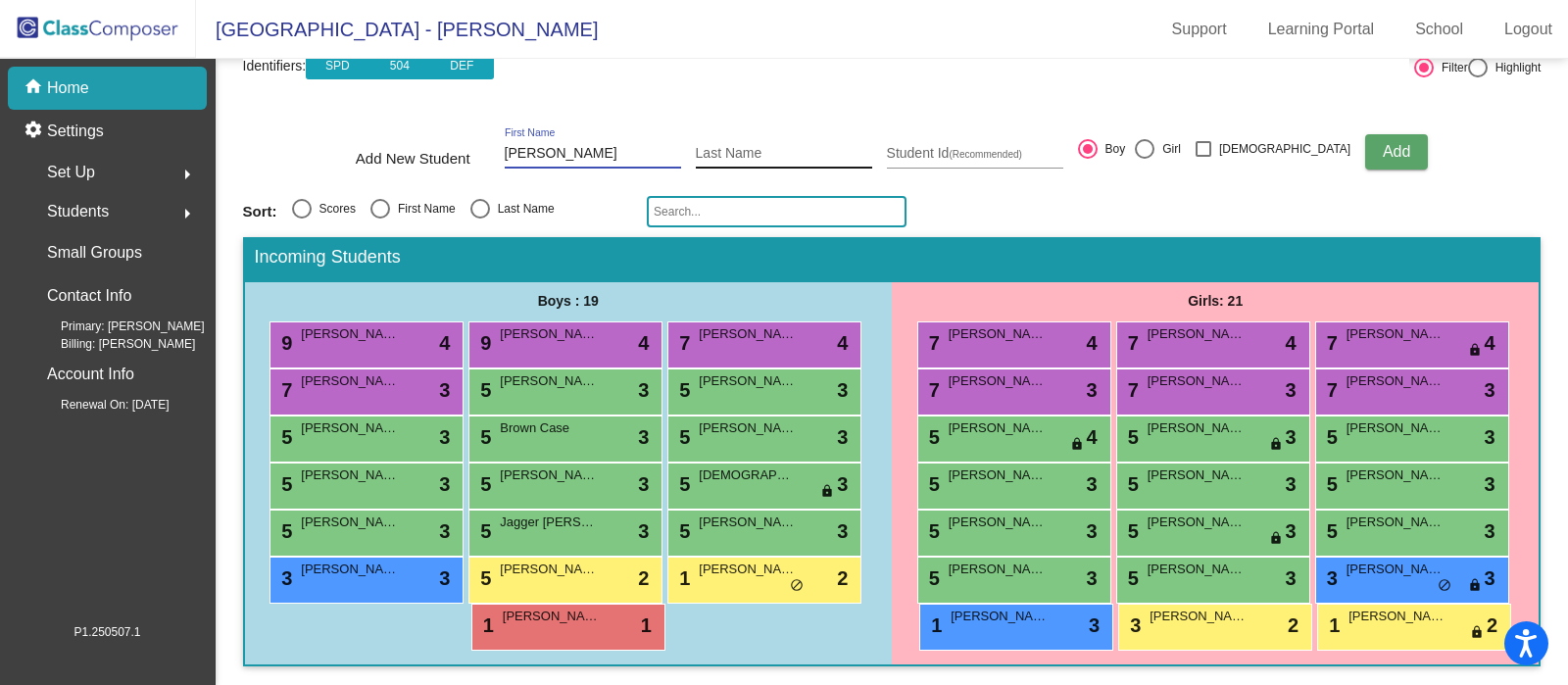 type on "Sawyer" 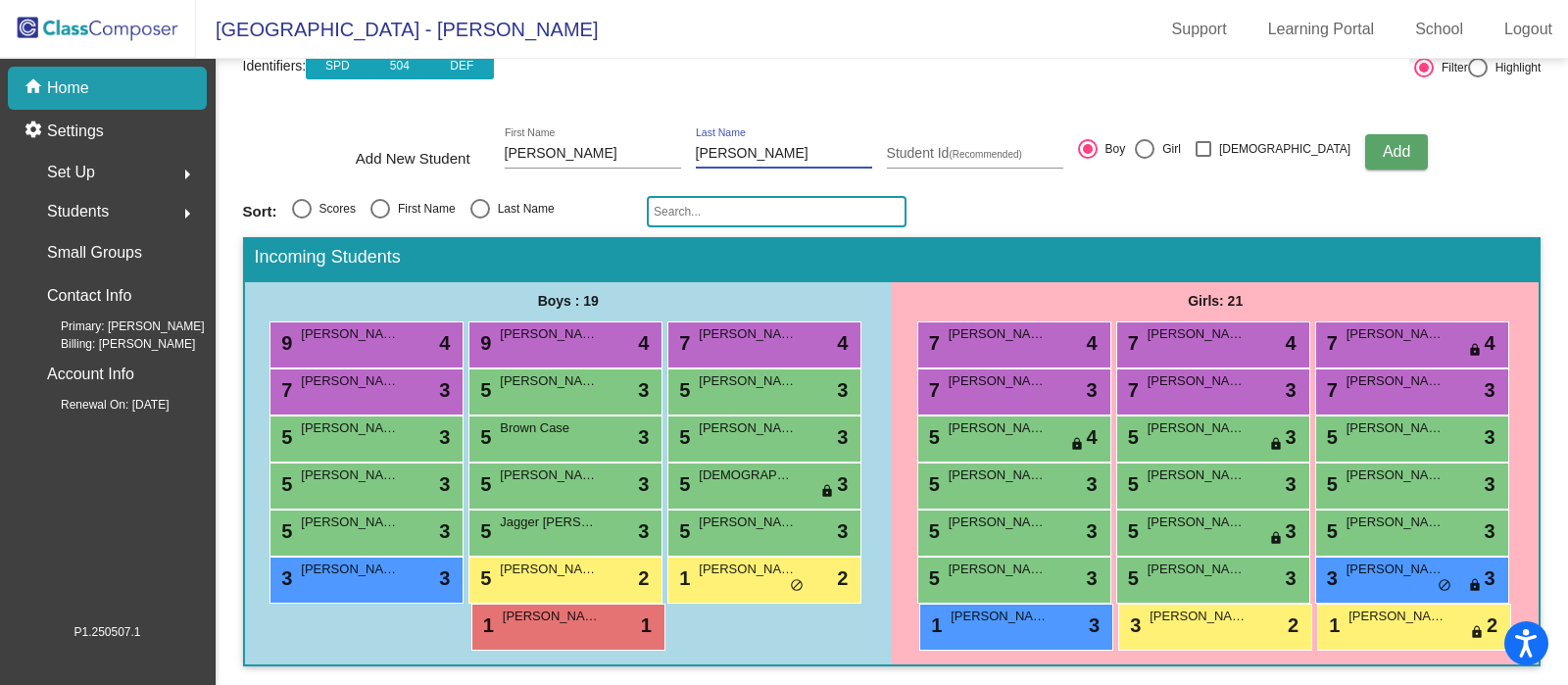 type on "Langley" 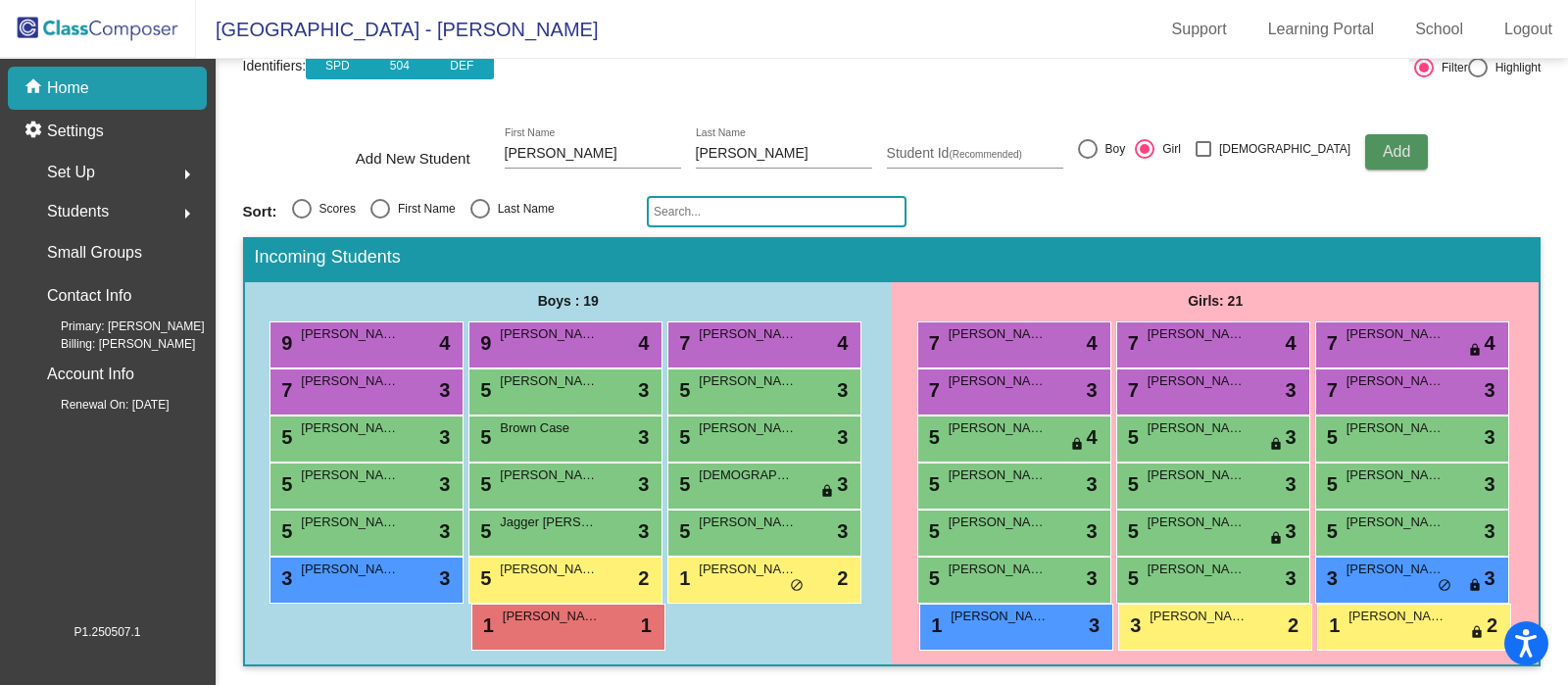 click on "Add" 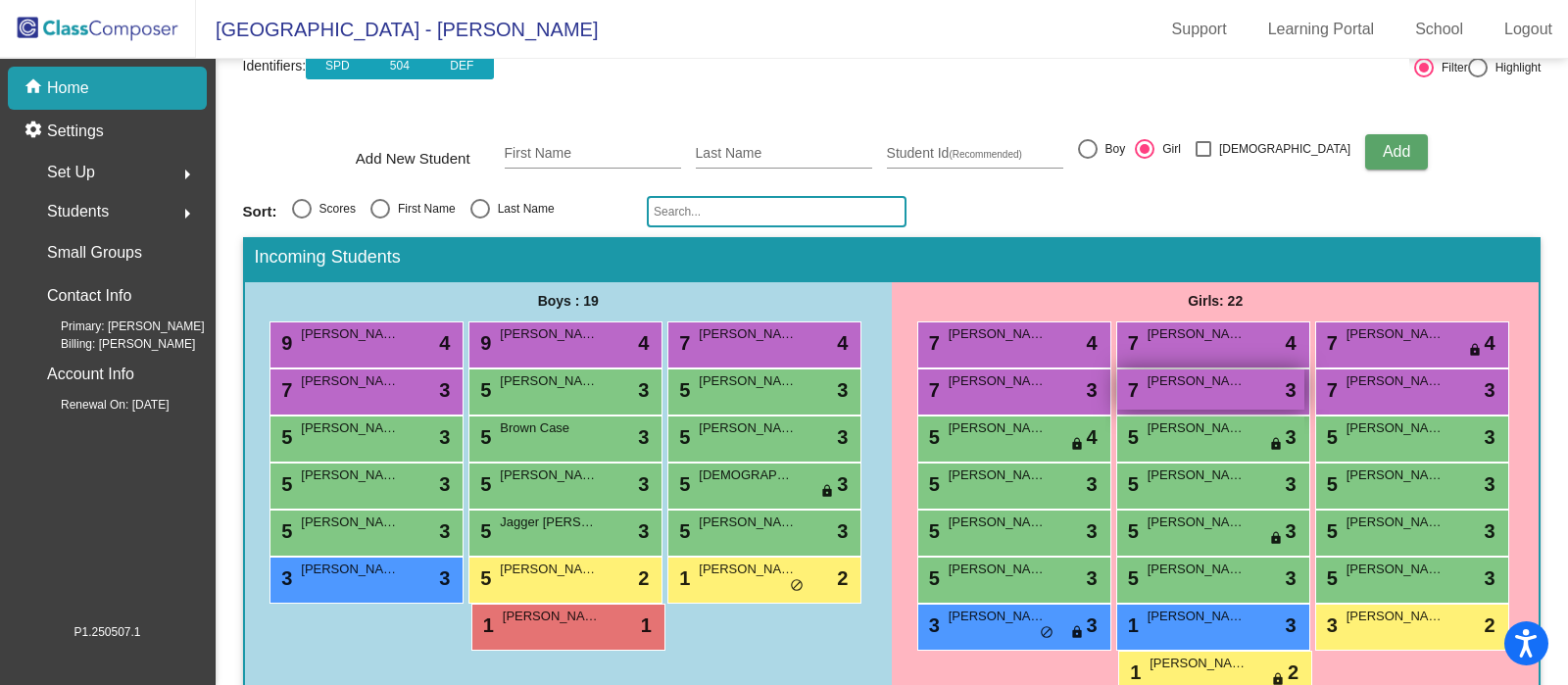 scroll, scrollTop: 220, scrollLeft: 0, axis: vertical 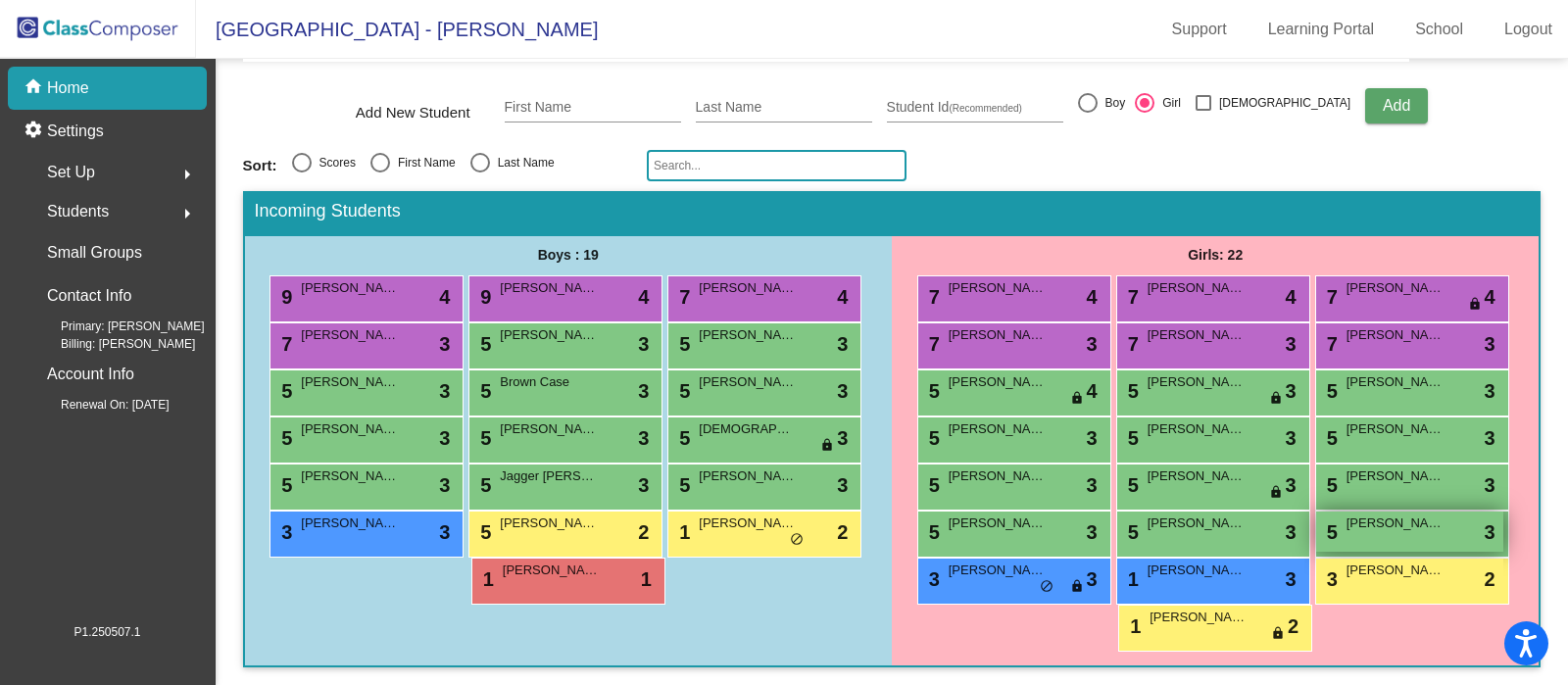 click on "Sawyer  Langley" at bounding box center (1396, 523) 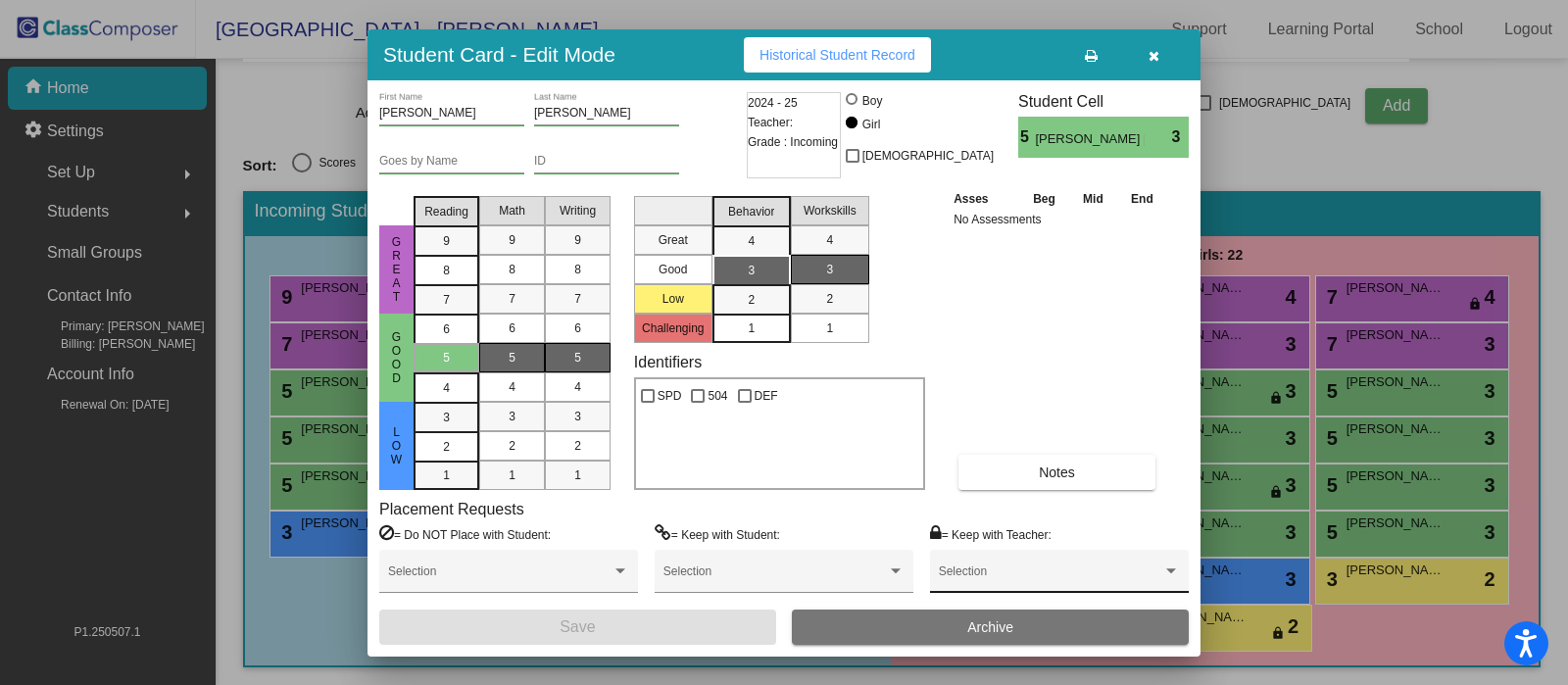 click at bounding box center (1051, 578) 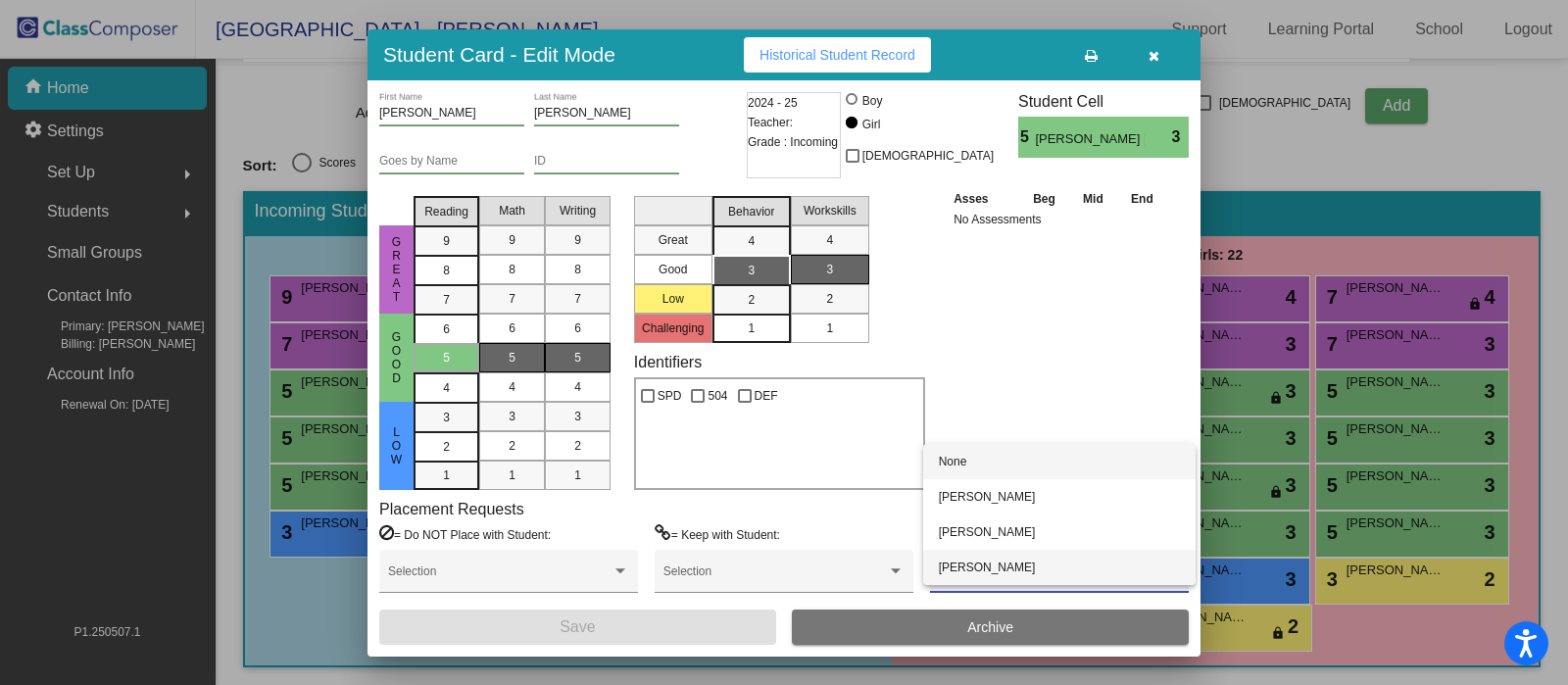 click on "Lauren Nicewonger" at bounding box center [1059, 567] 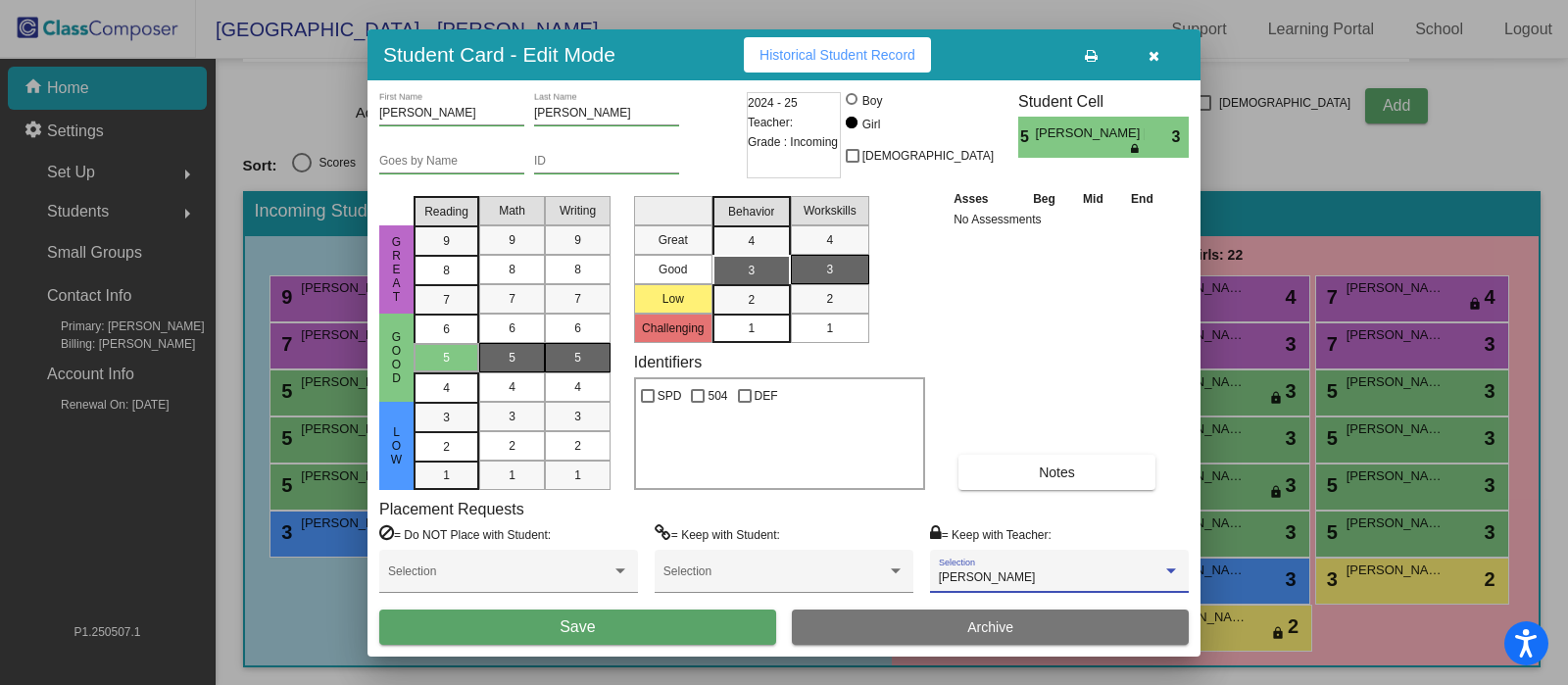 click on "Save" at bounding box center (577, 627) 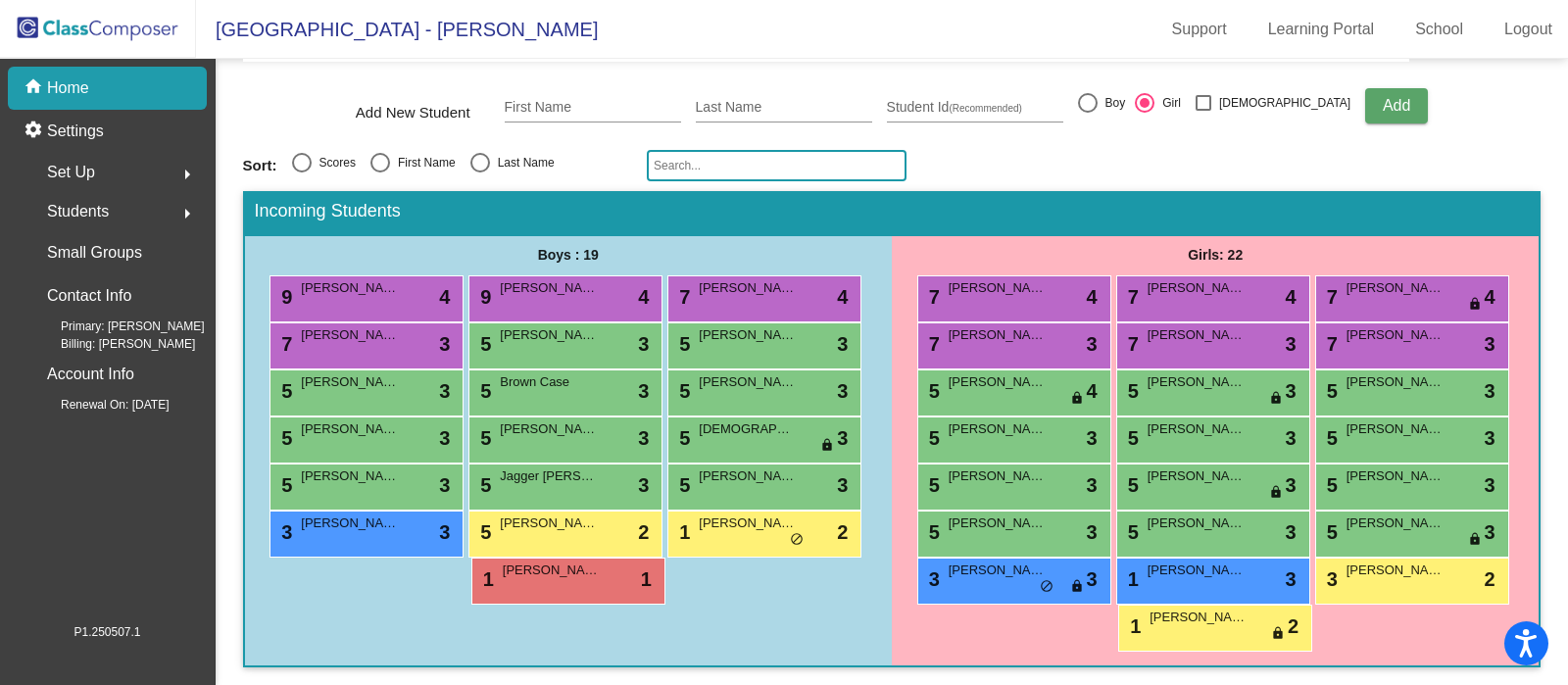 scroll, scrollTop: 48, scrollLeft: 0, axis: vertical 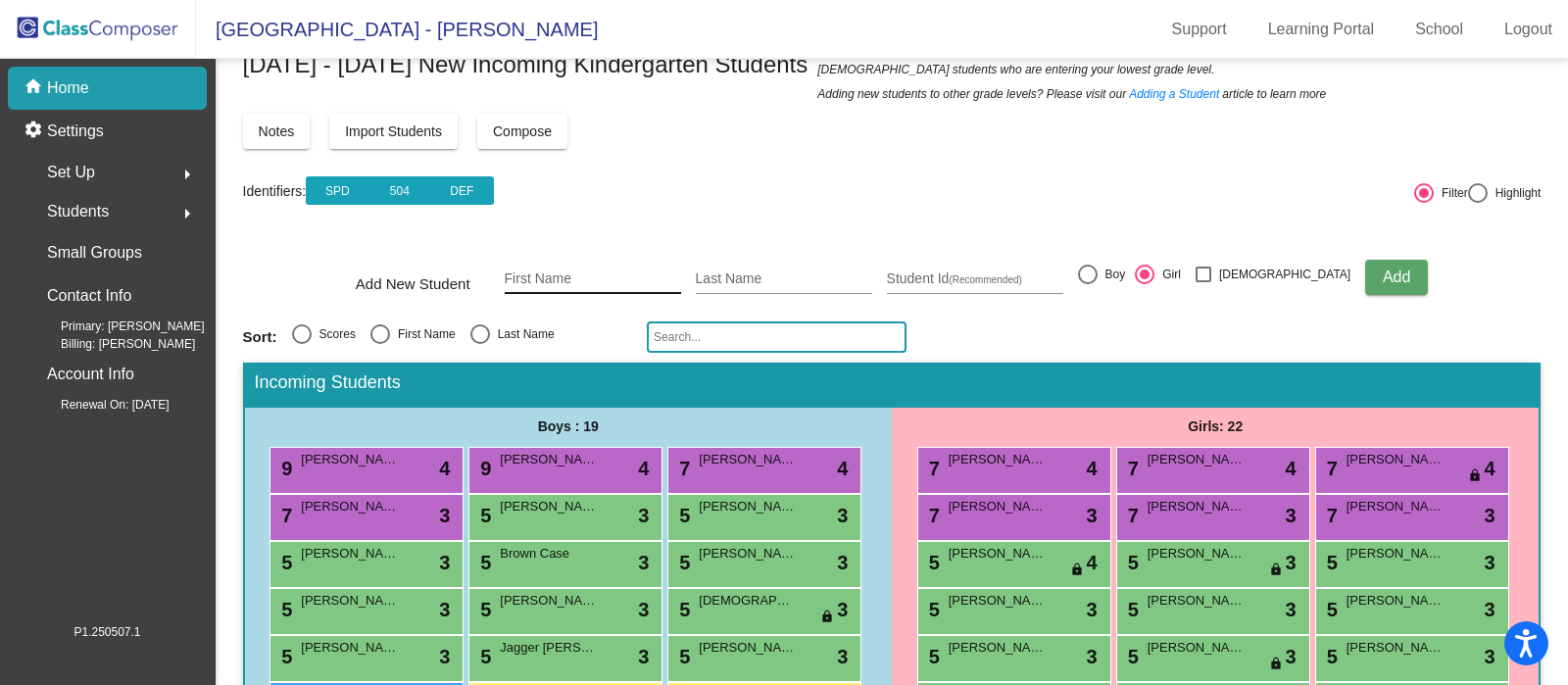 click on "First Name" at bounding box center [593, 279] 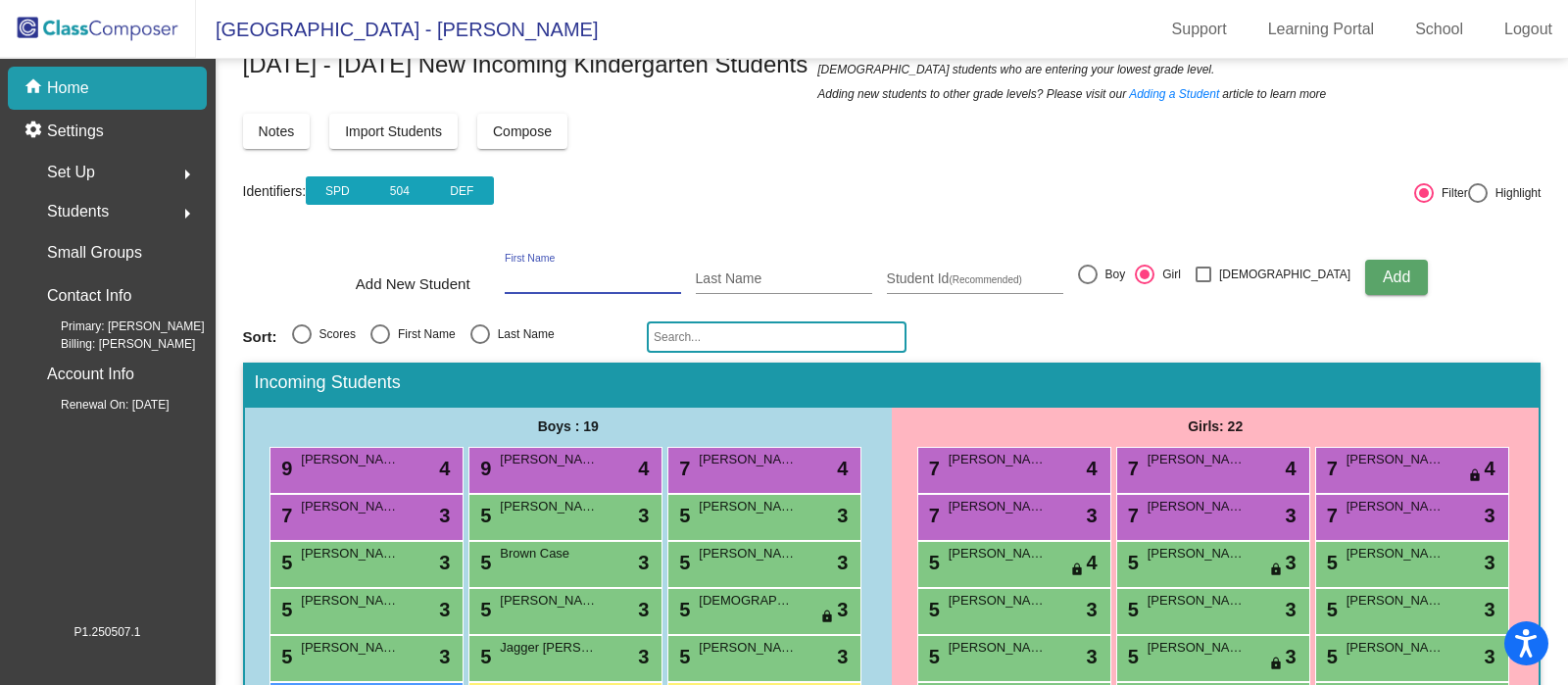 type on "L" 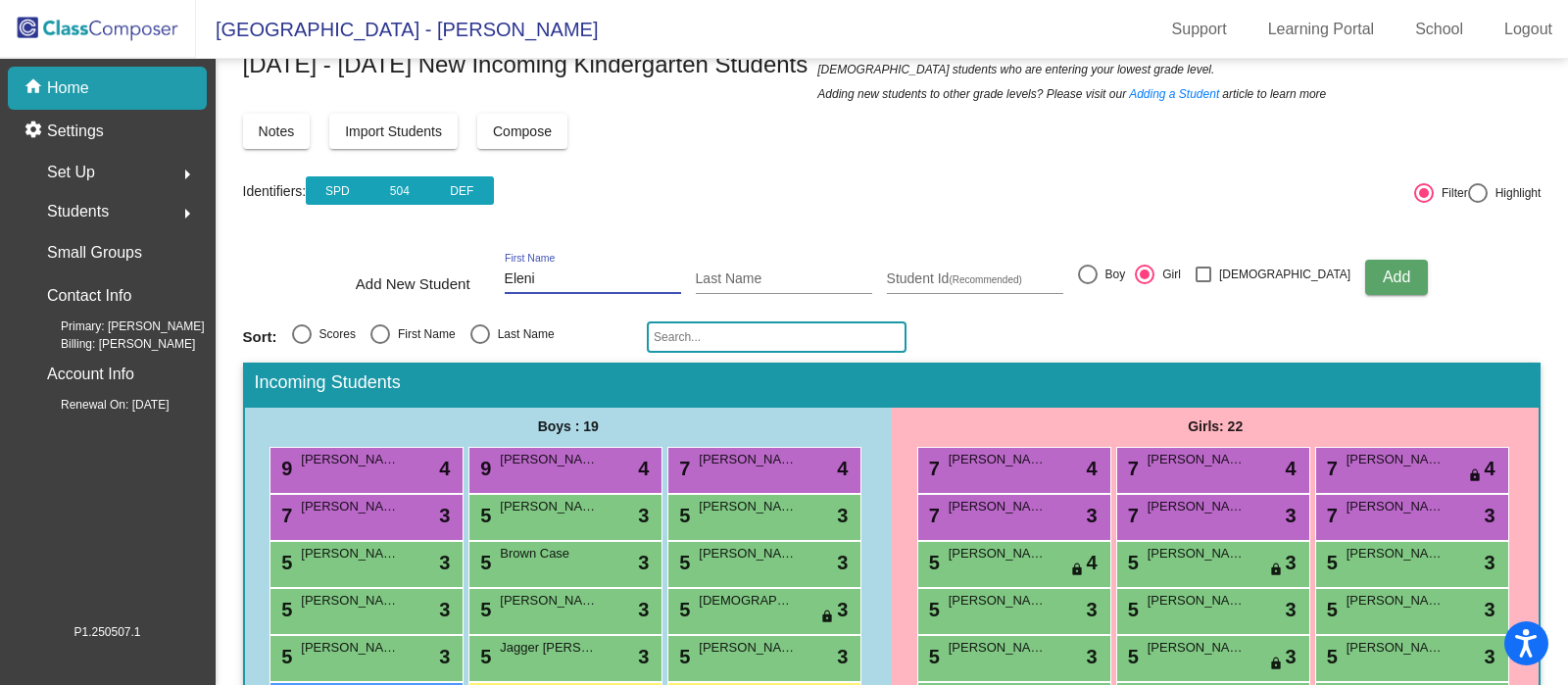 type on "Eleni" 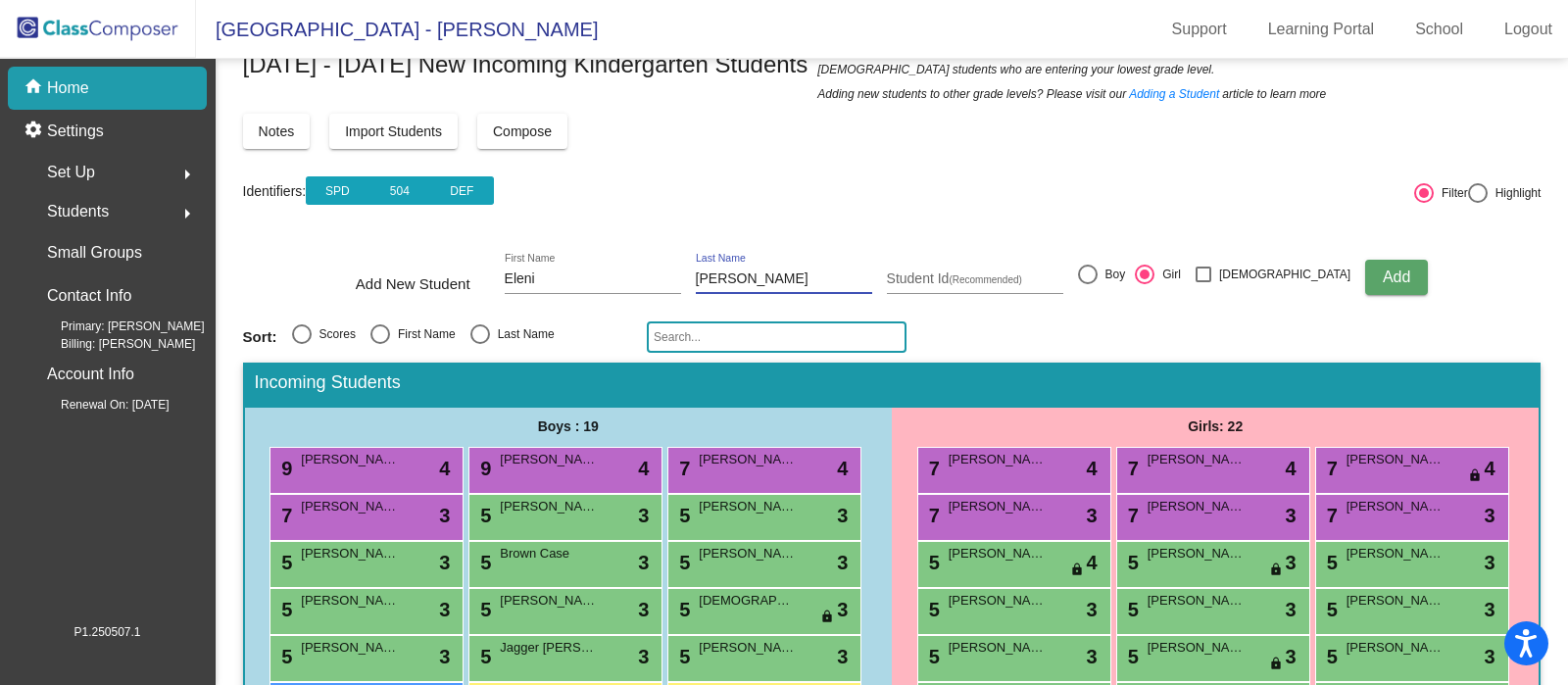 type on "Lopez" 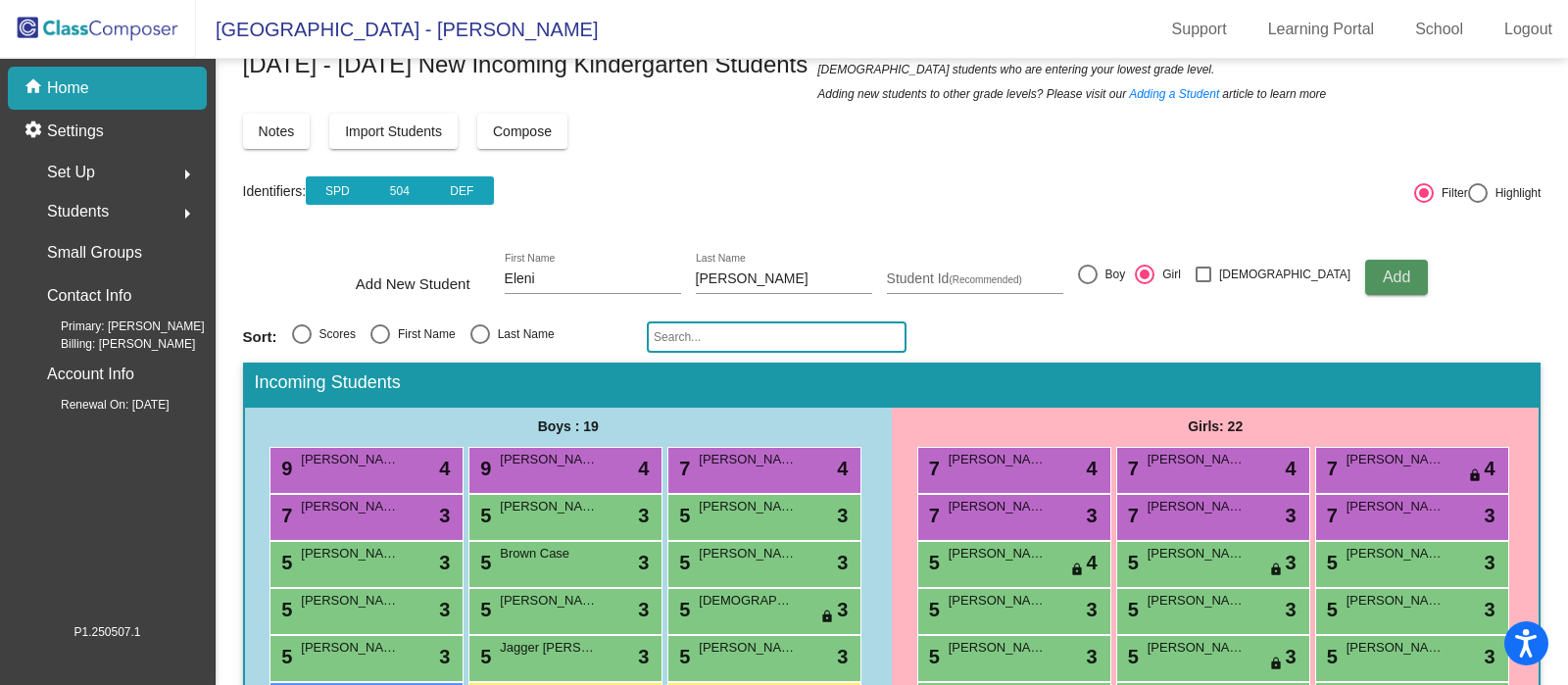 click on "Add" 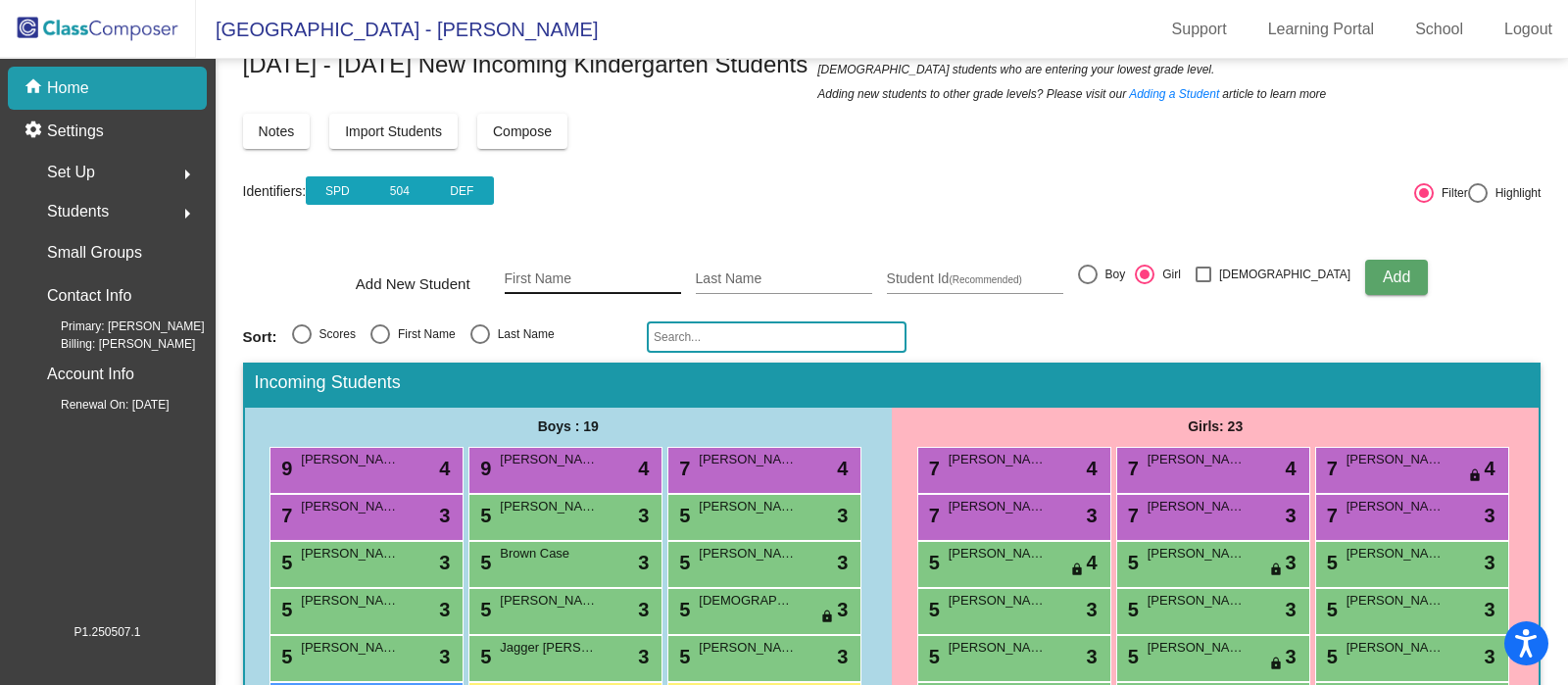 click on "First Name" at bounding box center (593, 279) 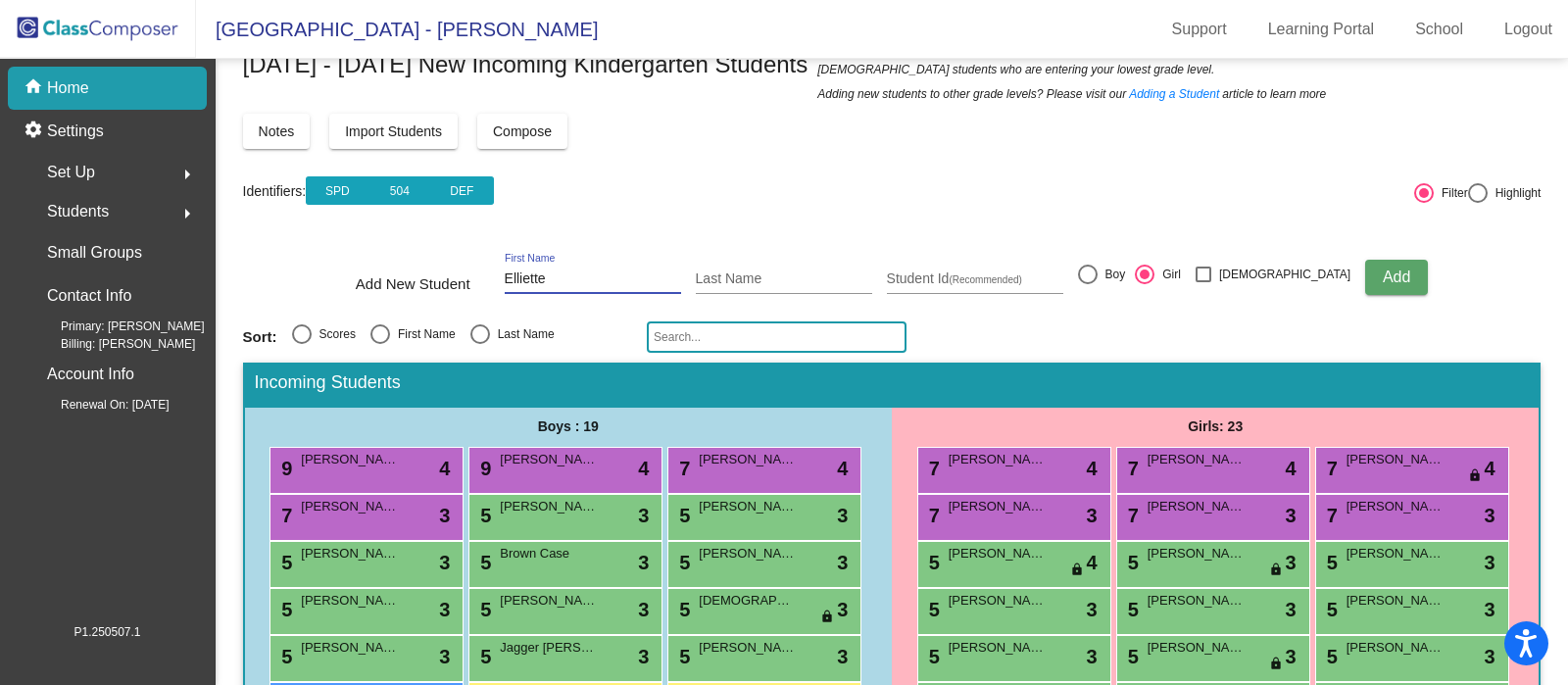 type on "Elliette" 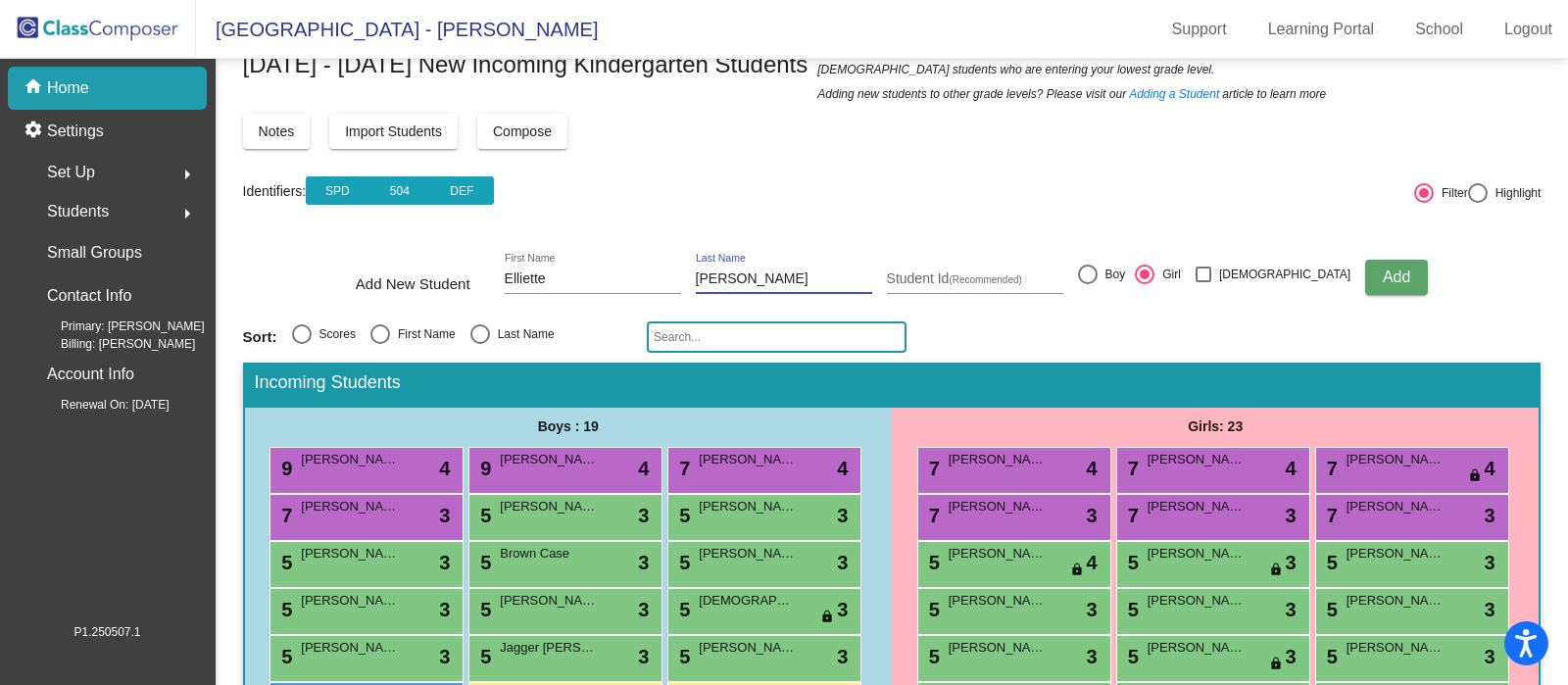 type on "Martin" 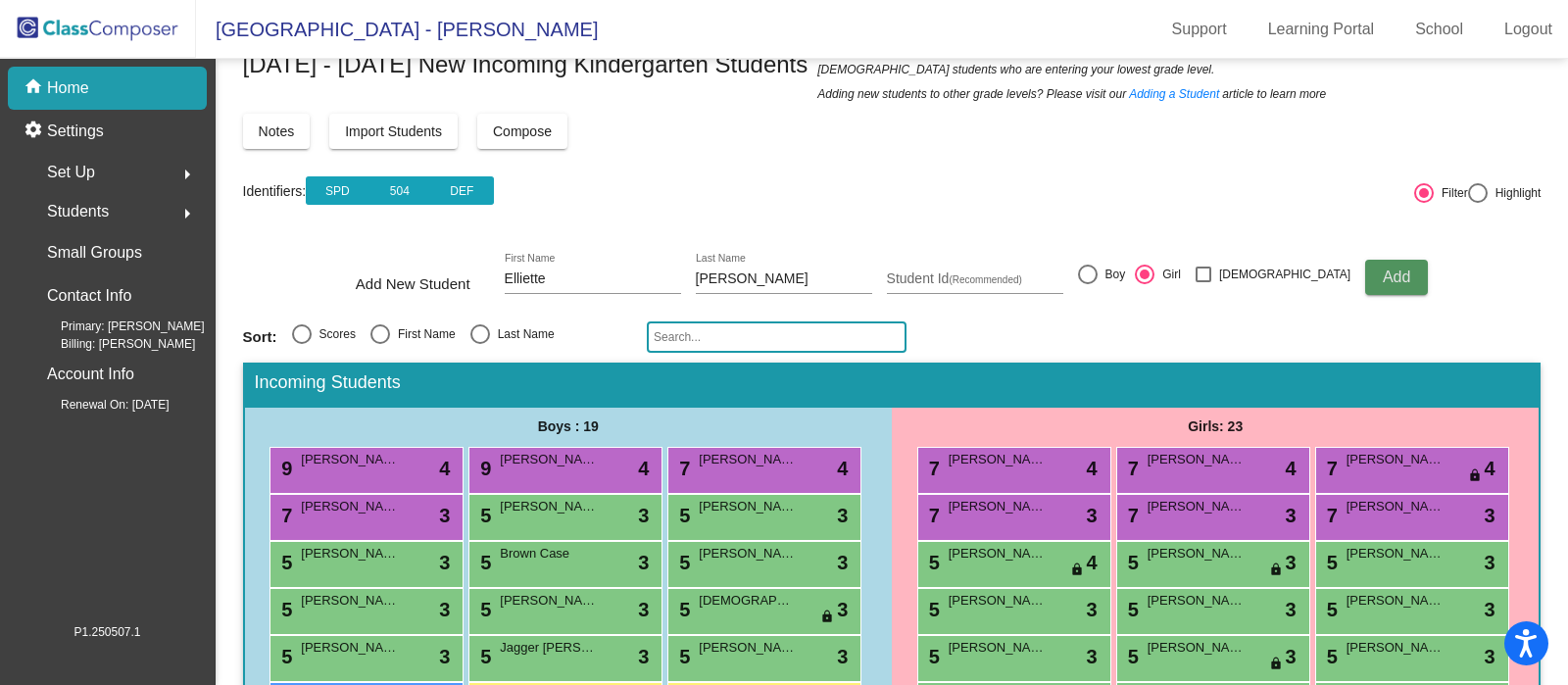 type 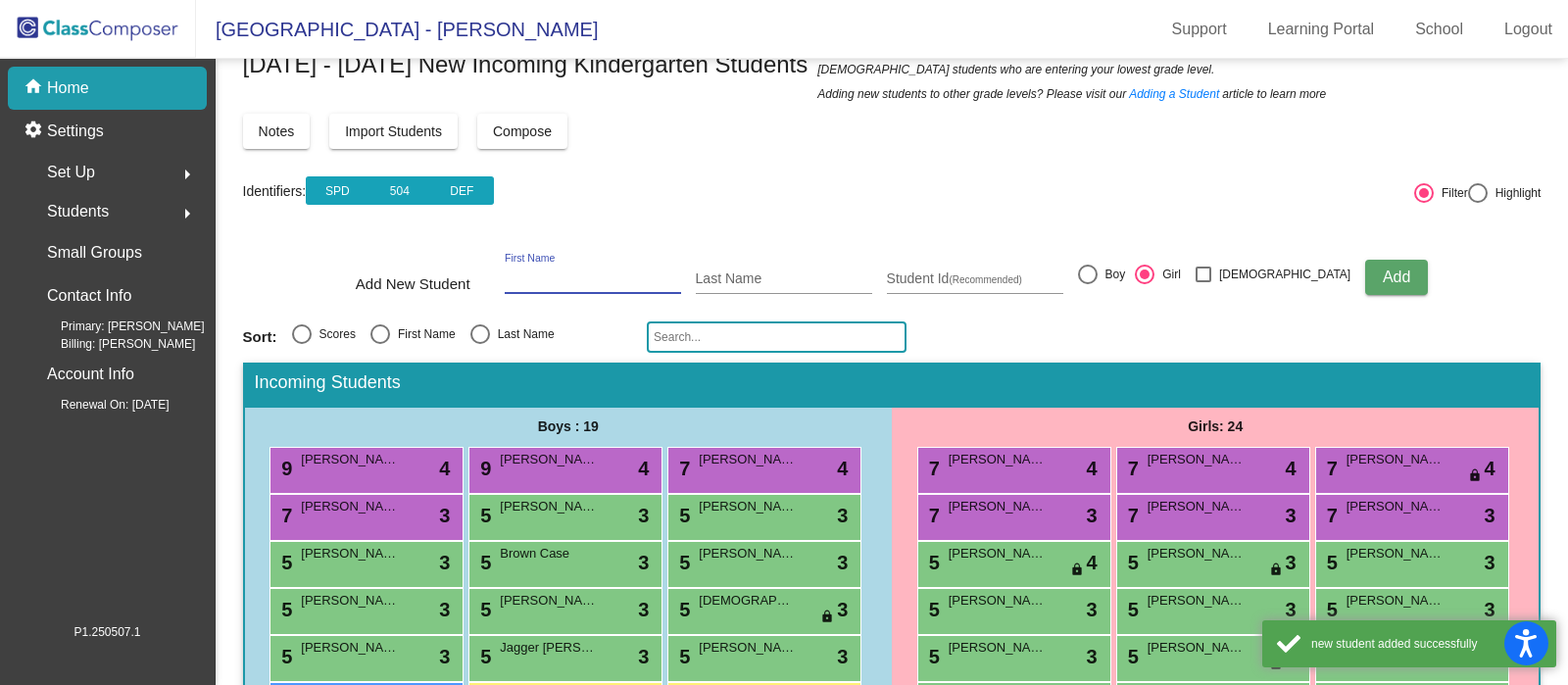 click on "First Name" at bounding box center [593, 279] 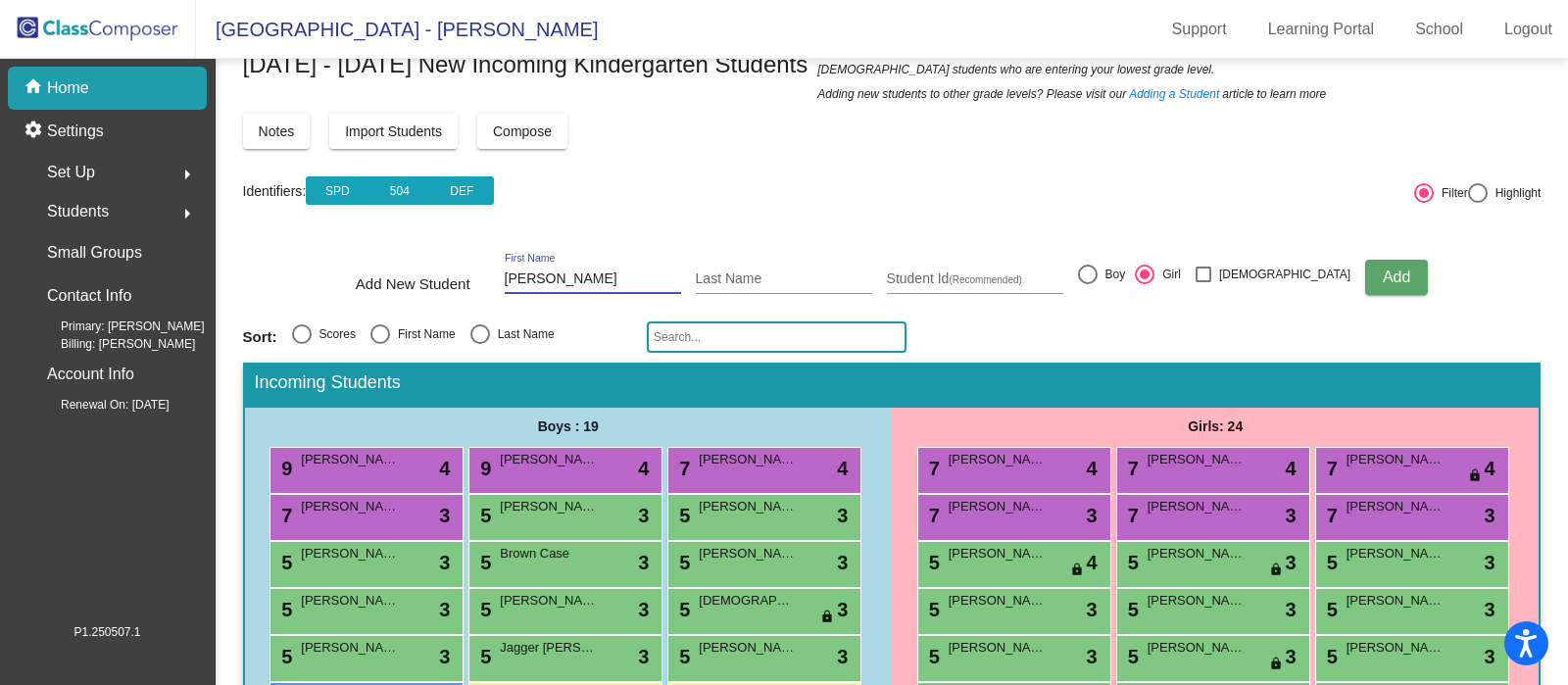 type on "Eleanor" 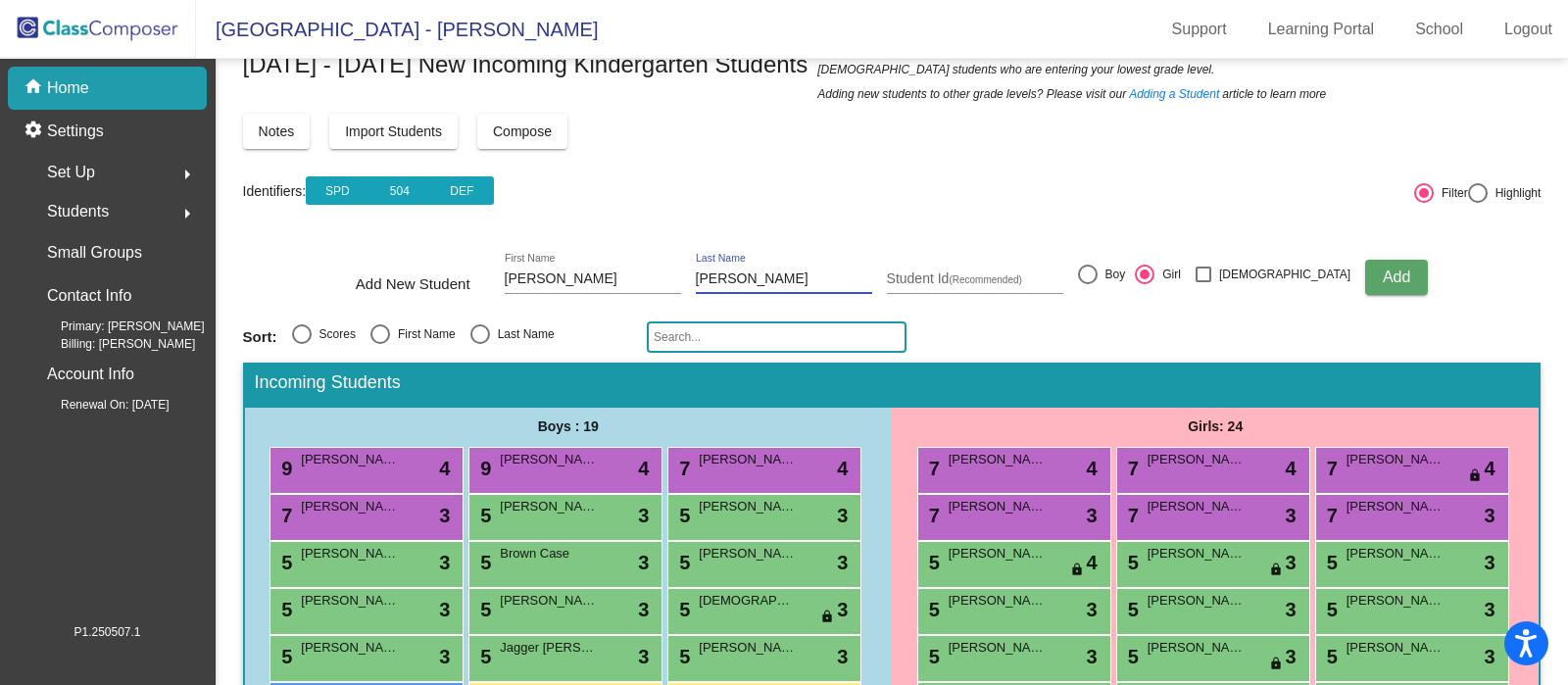 type on "Meredith" 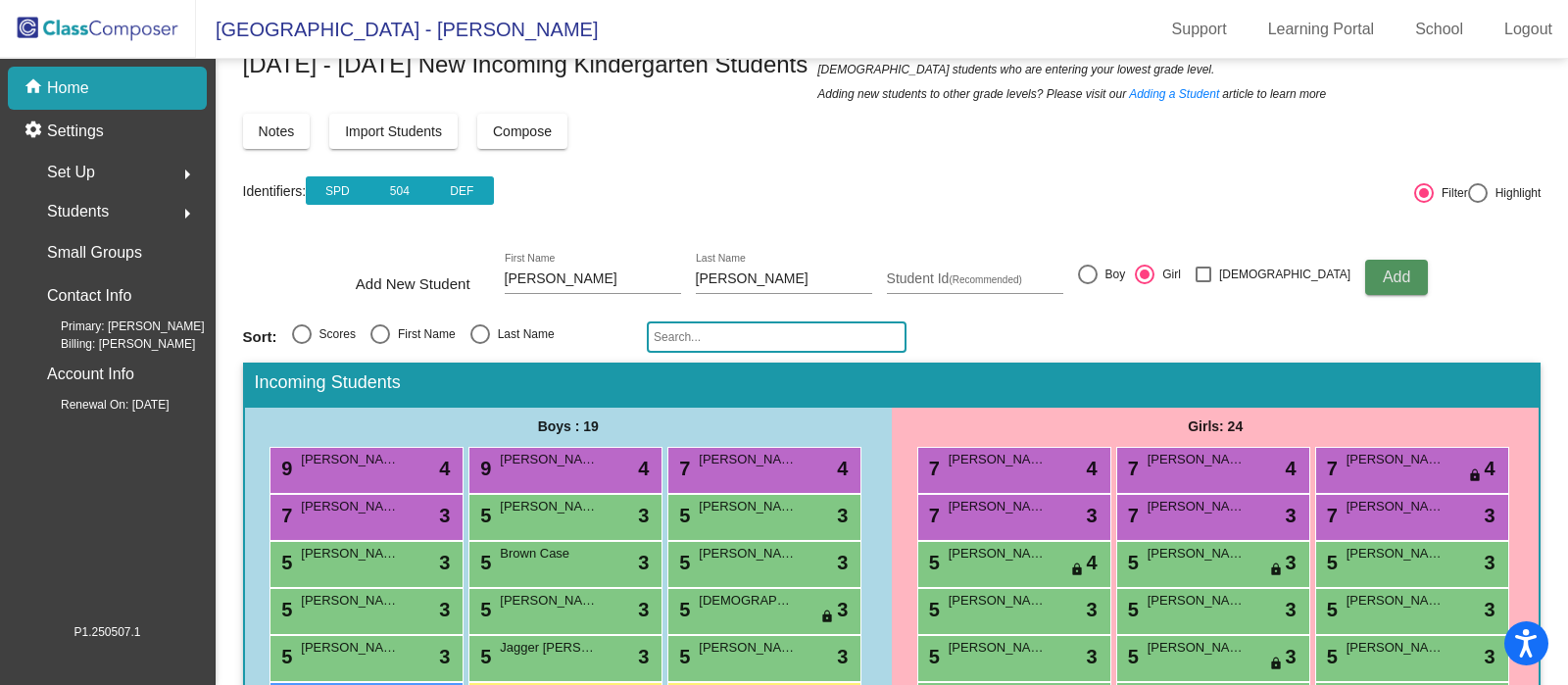 type 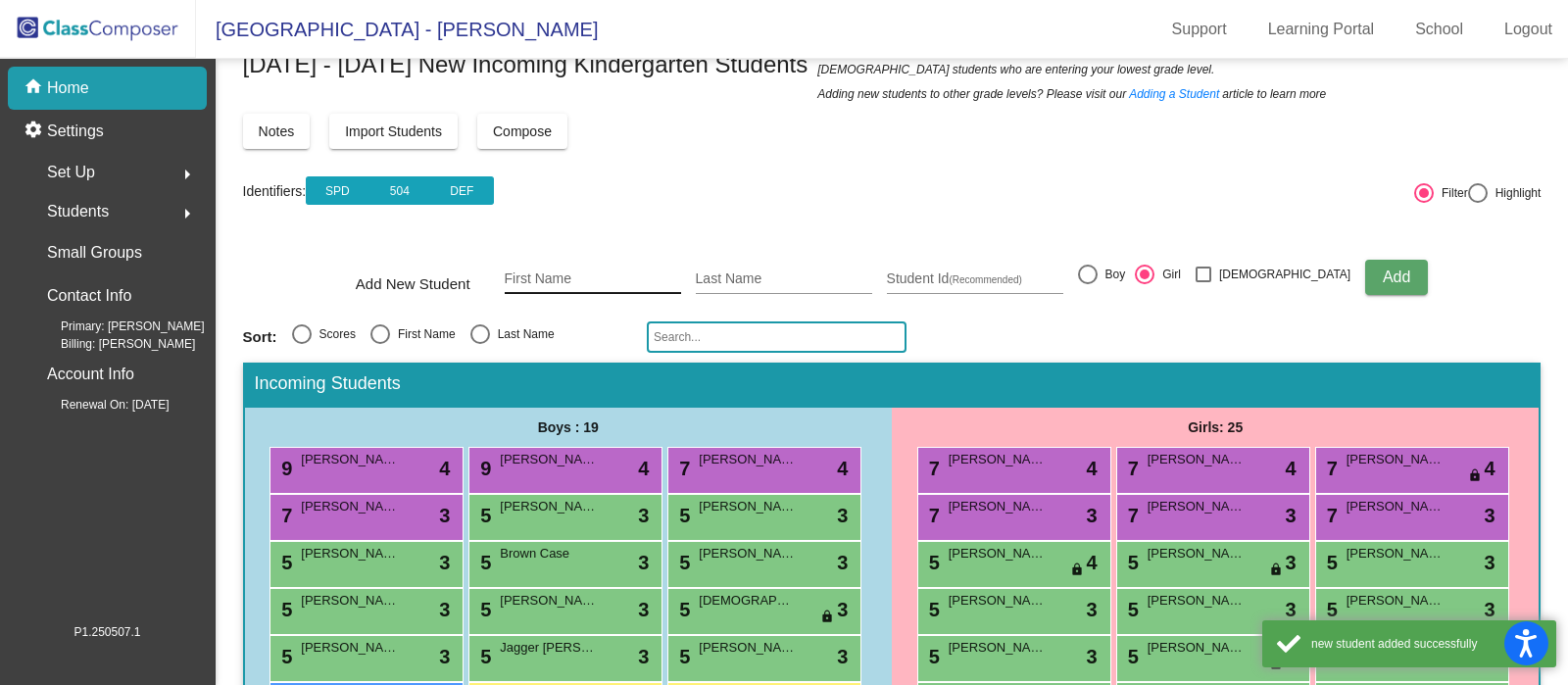 click on "First Name" at bounding box center [593, 279] 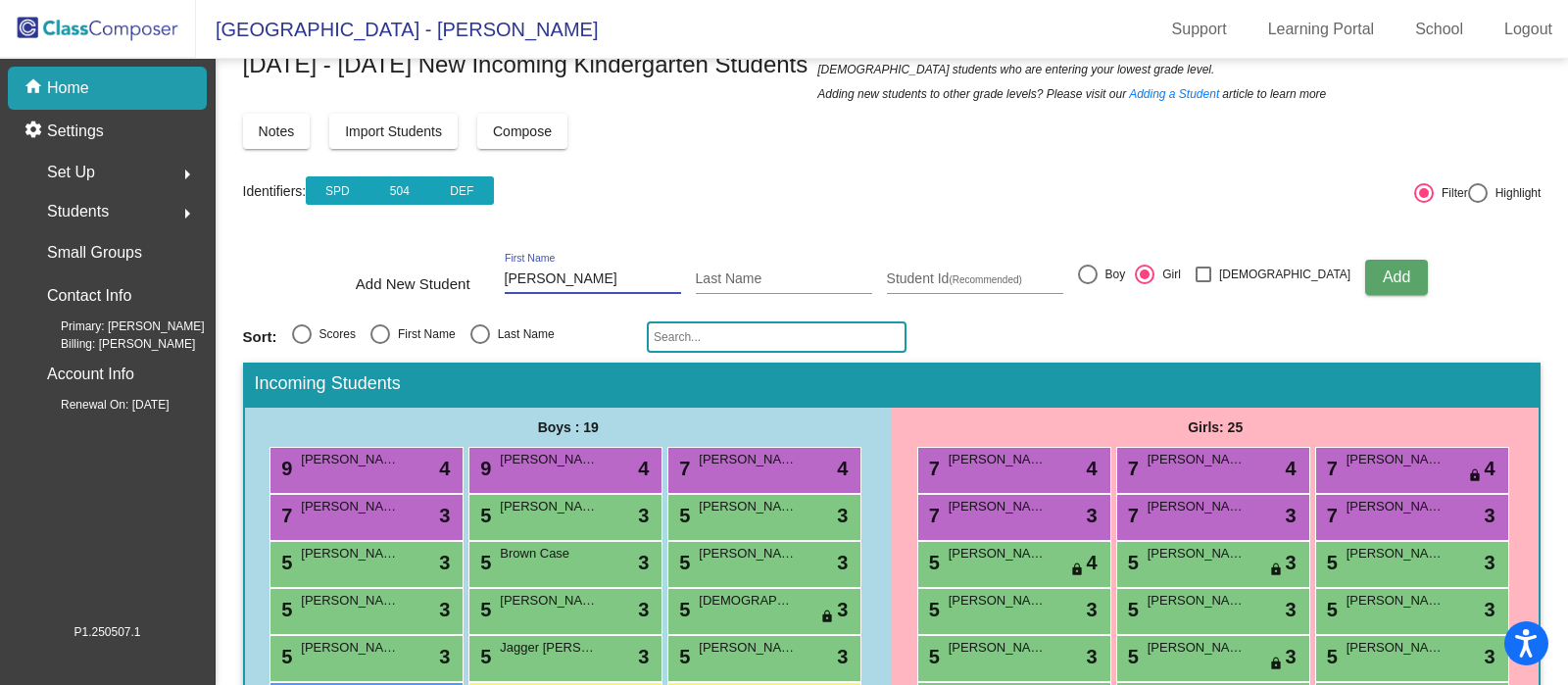 type on "Riggs" 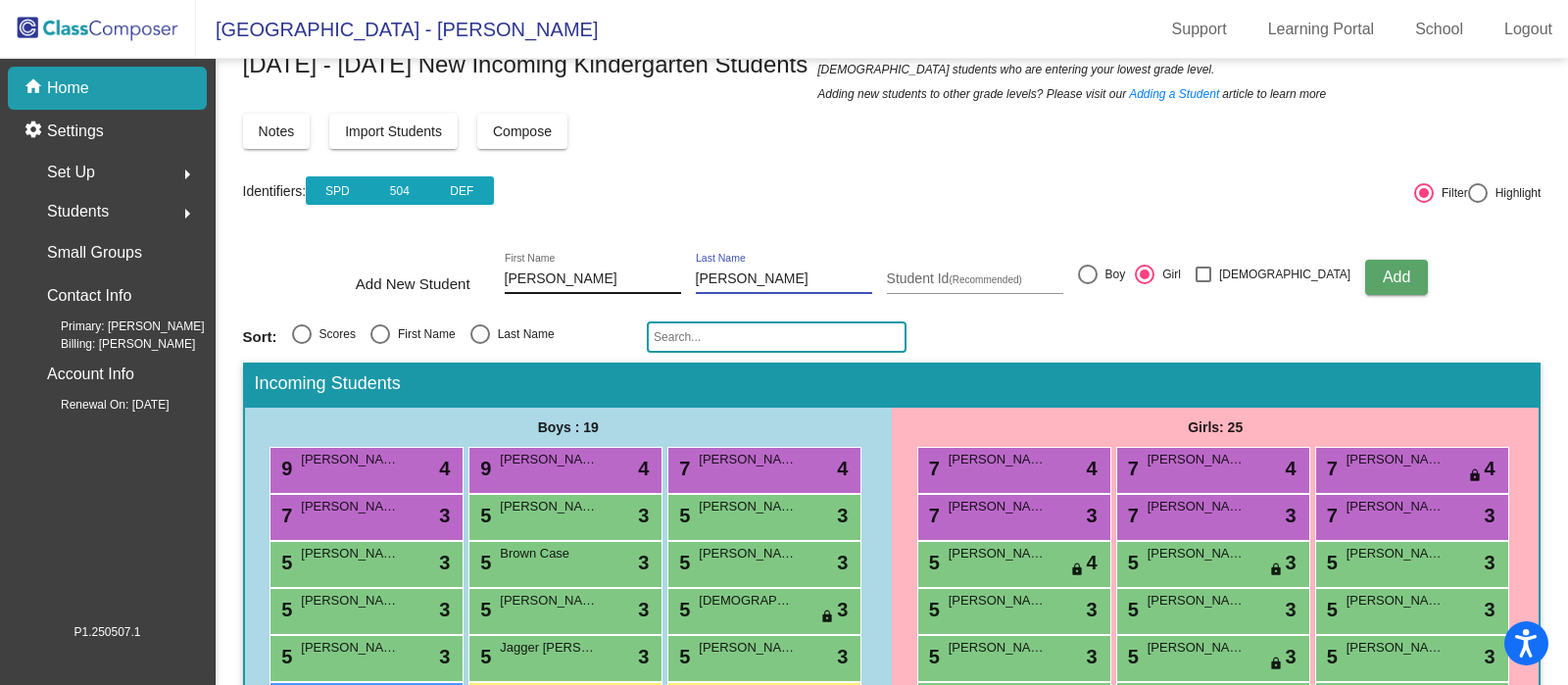 type on "Merrill" 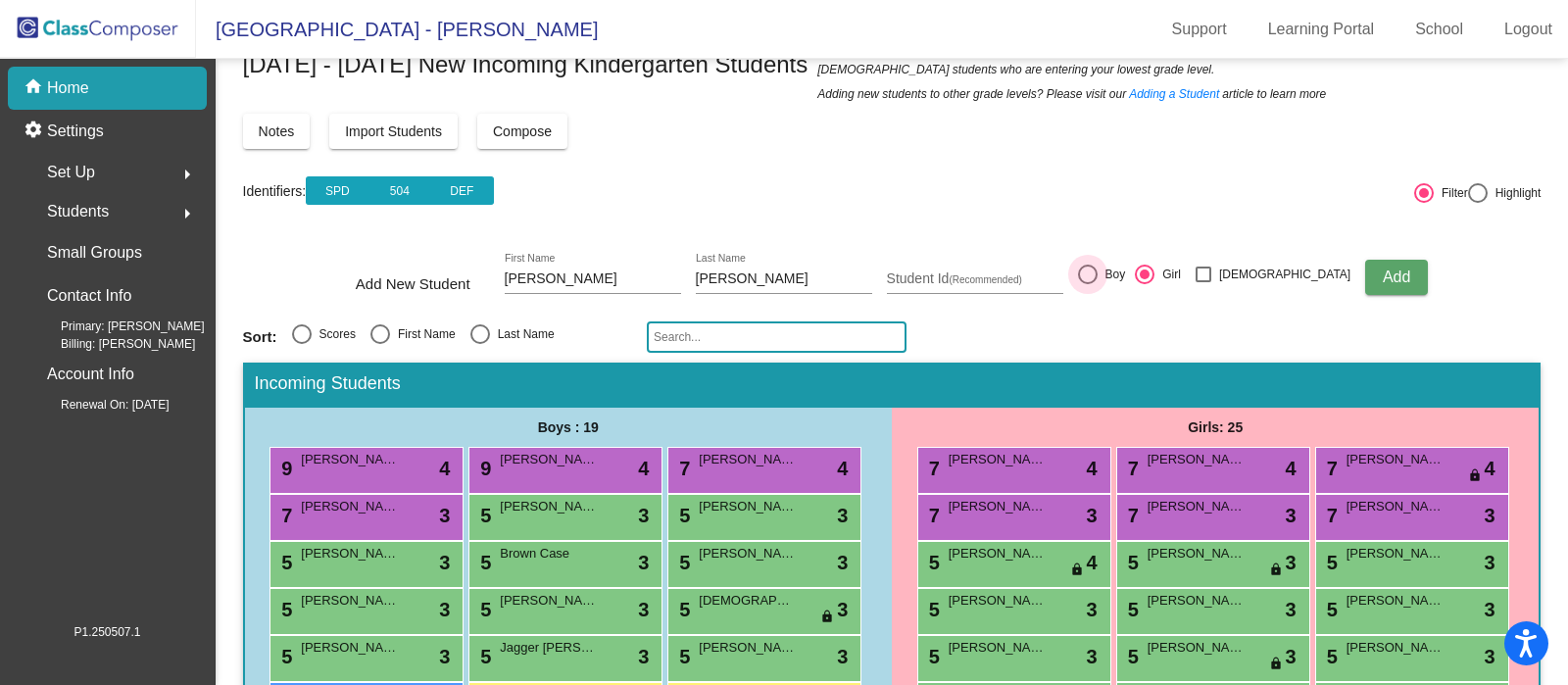 click at bounding box center [1088, 274] 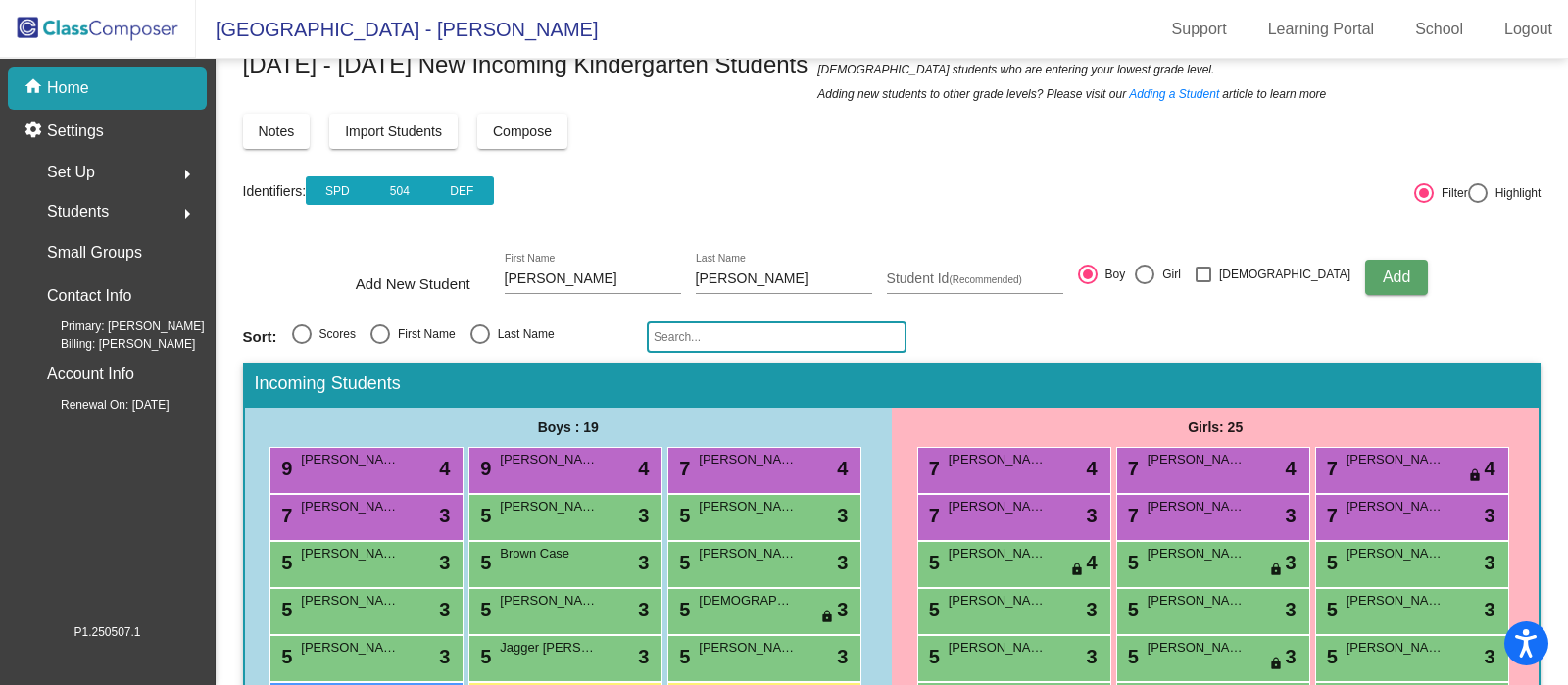 click on "Add" 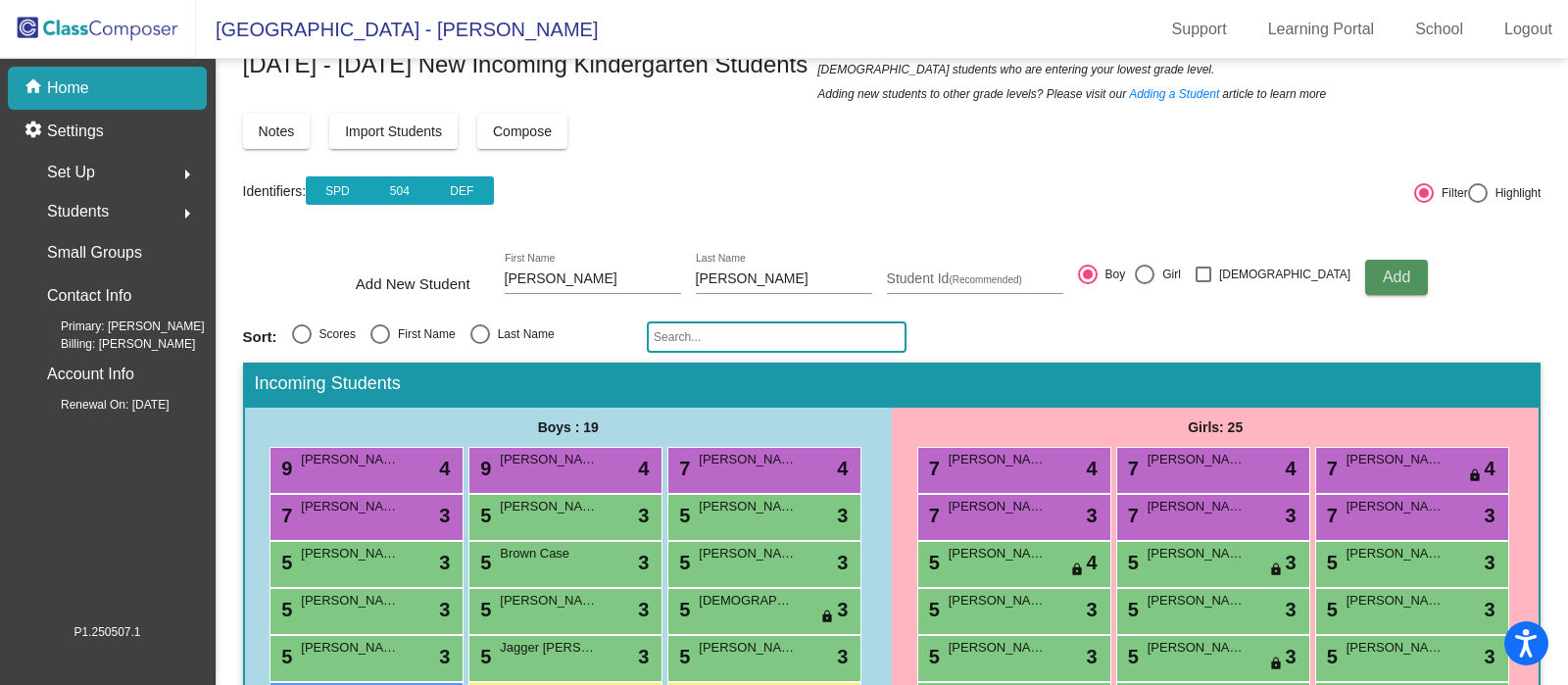 type 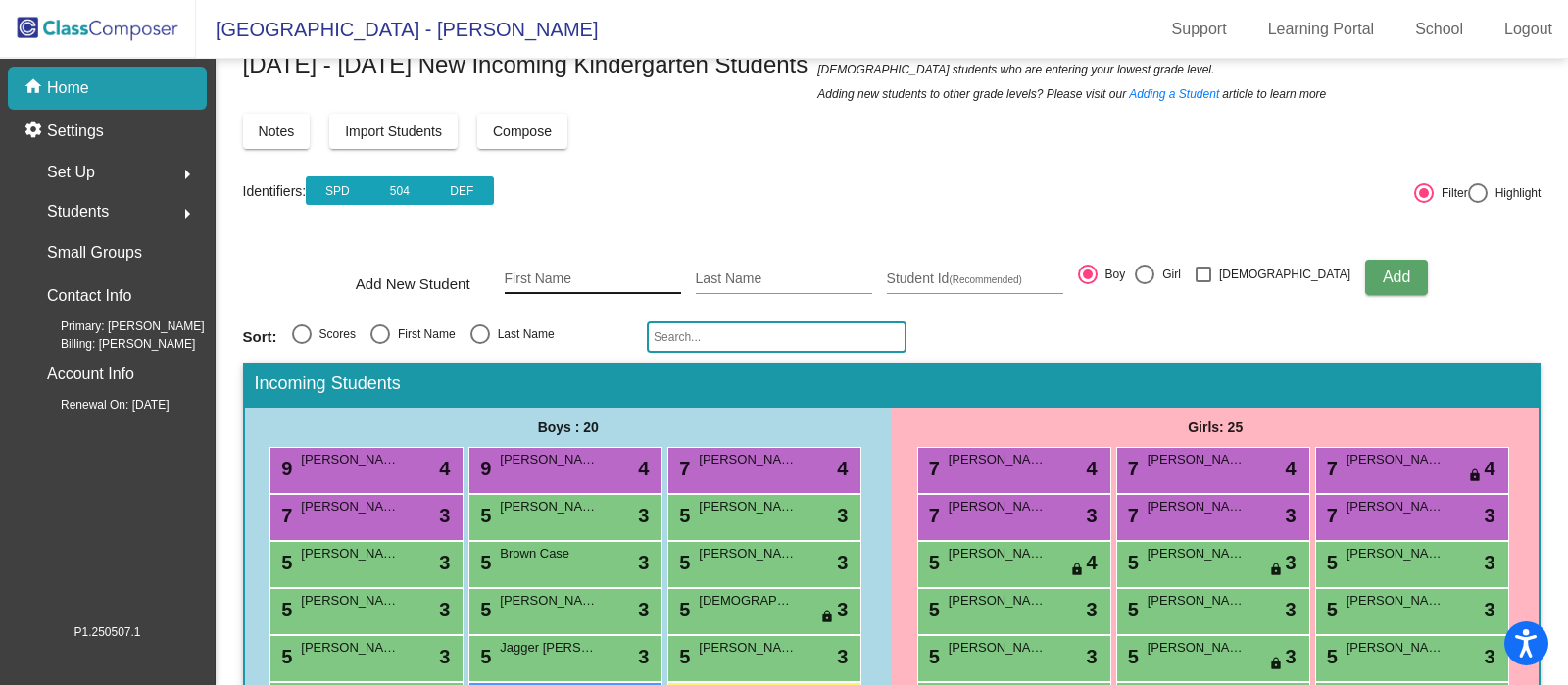 click on "First Name" at bounding box center (593, 279) 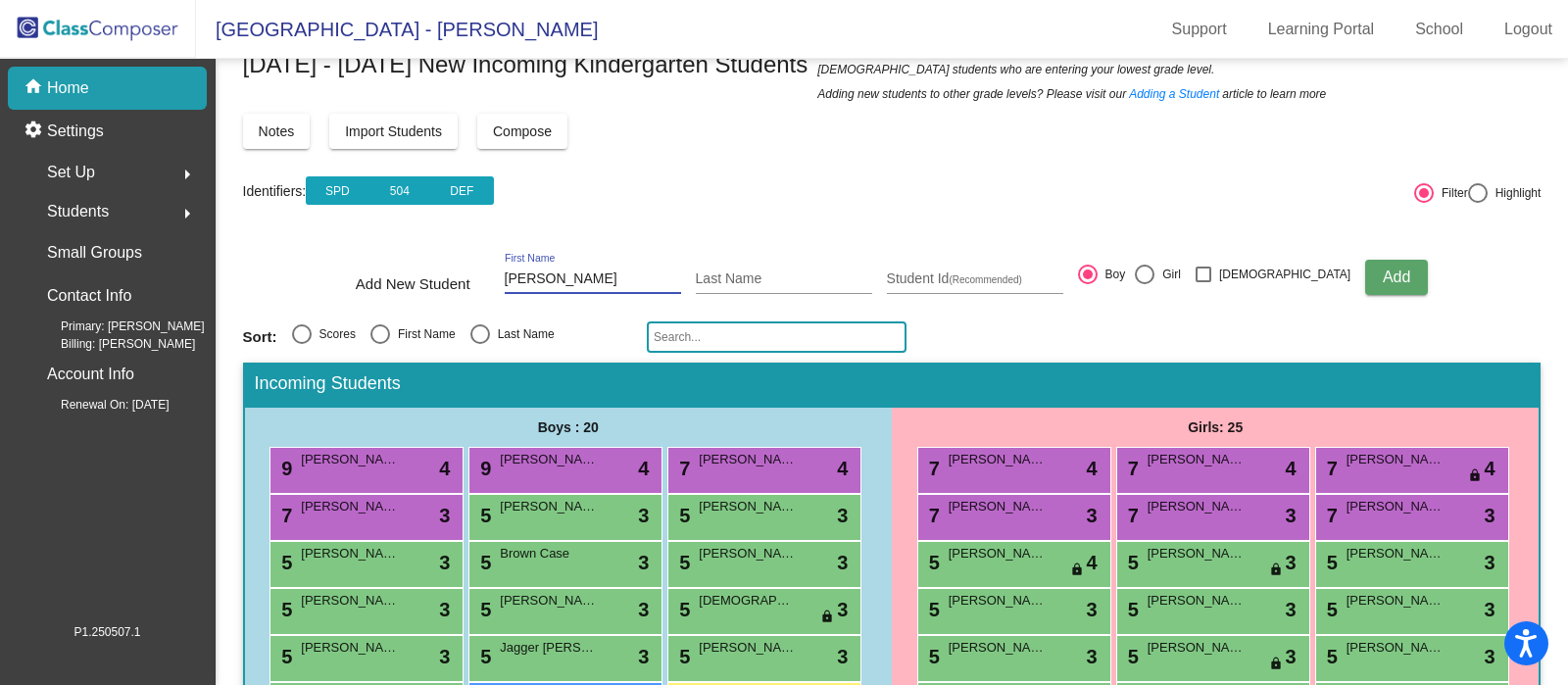 type on "Chandler" 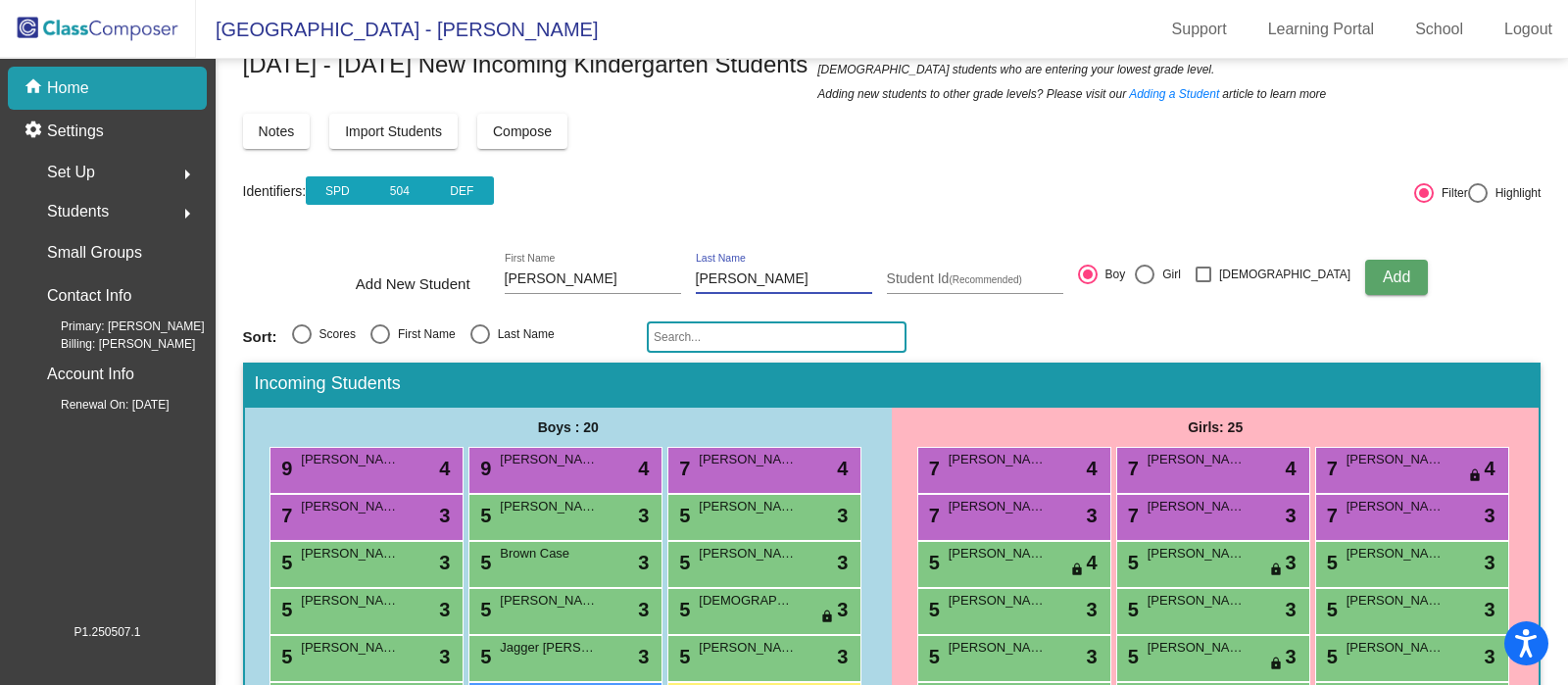 type on "Morris" 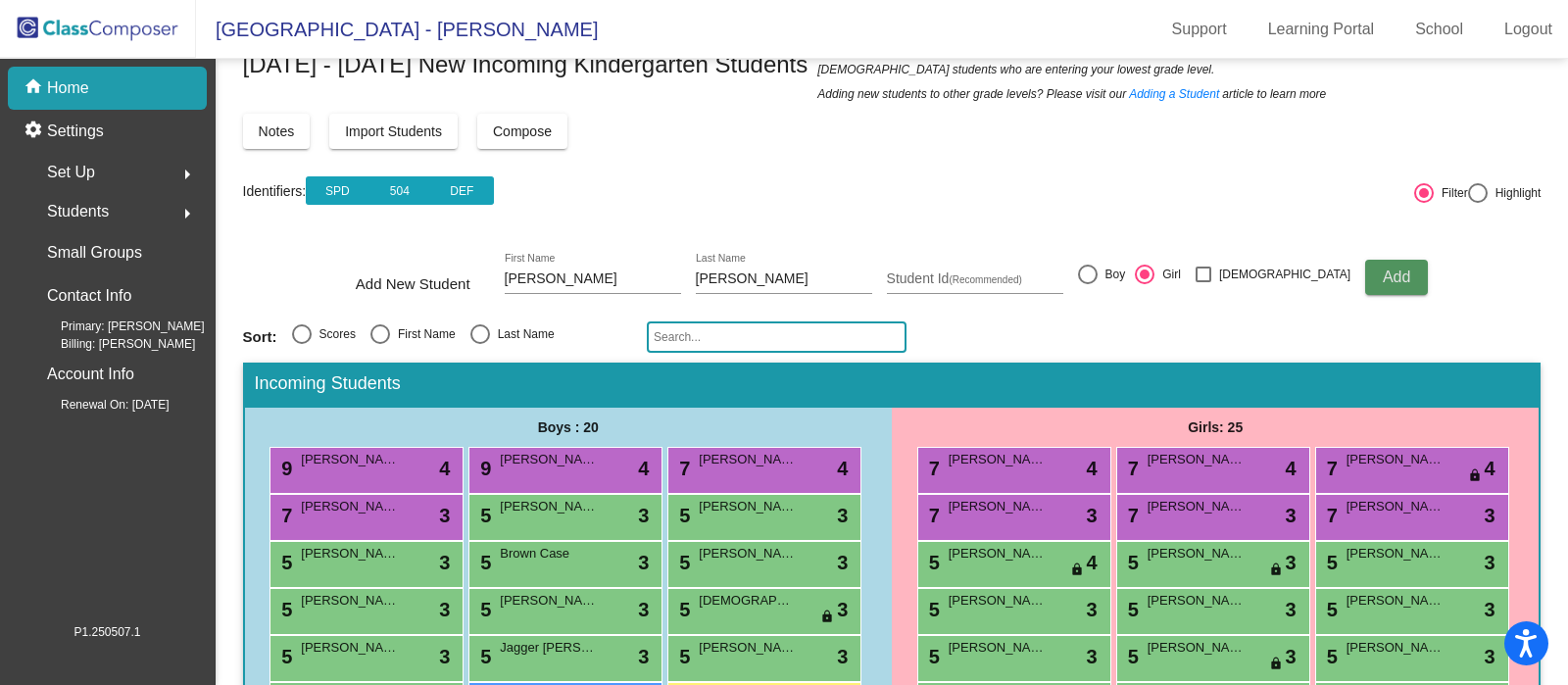click on "Add" 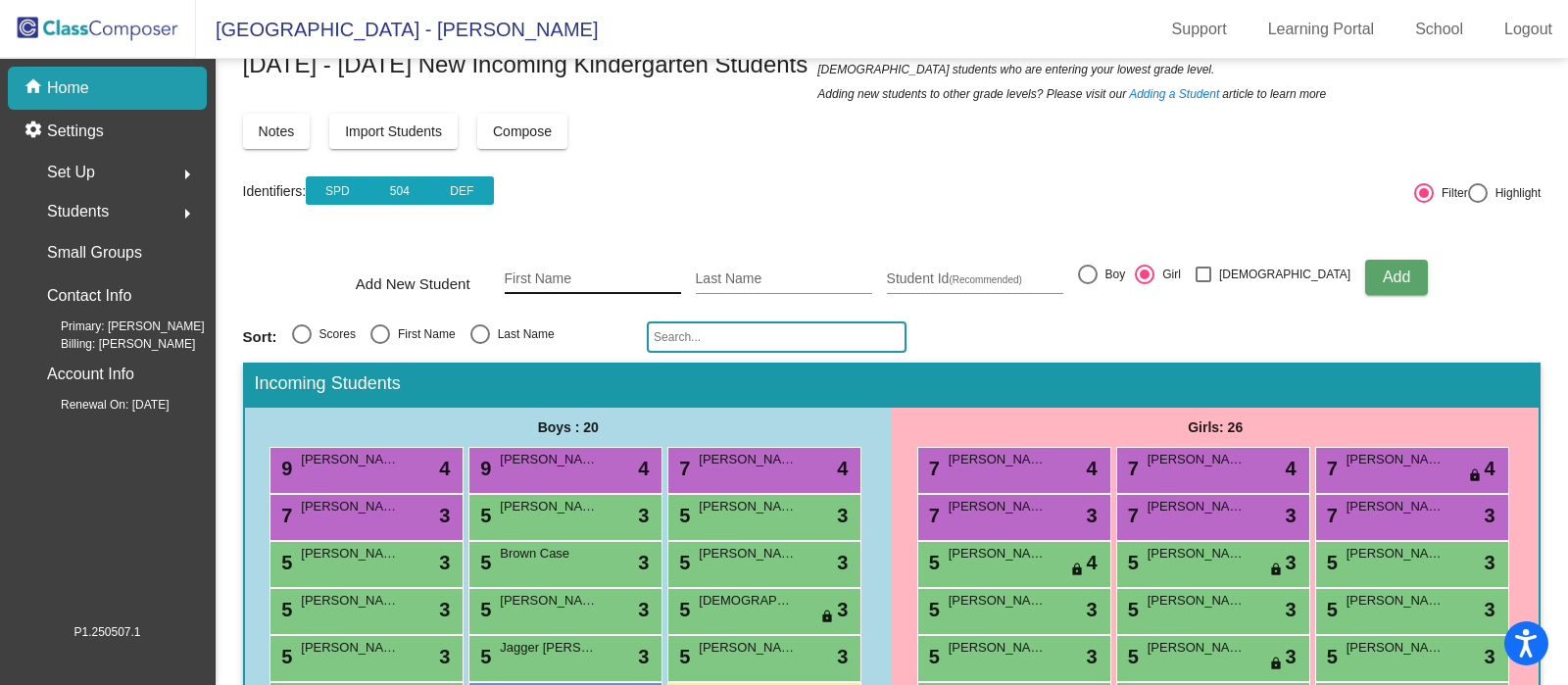 click on "First Name" at bounding box center [593, 279] 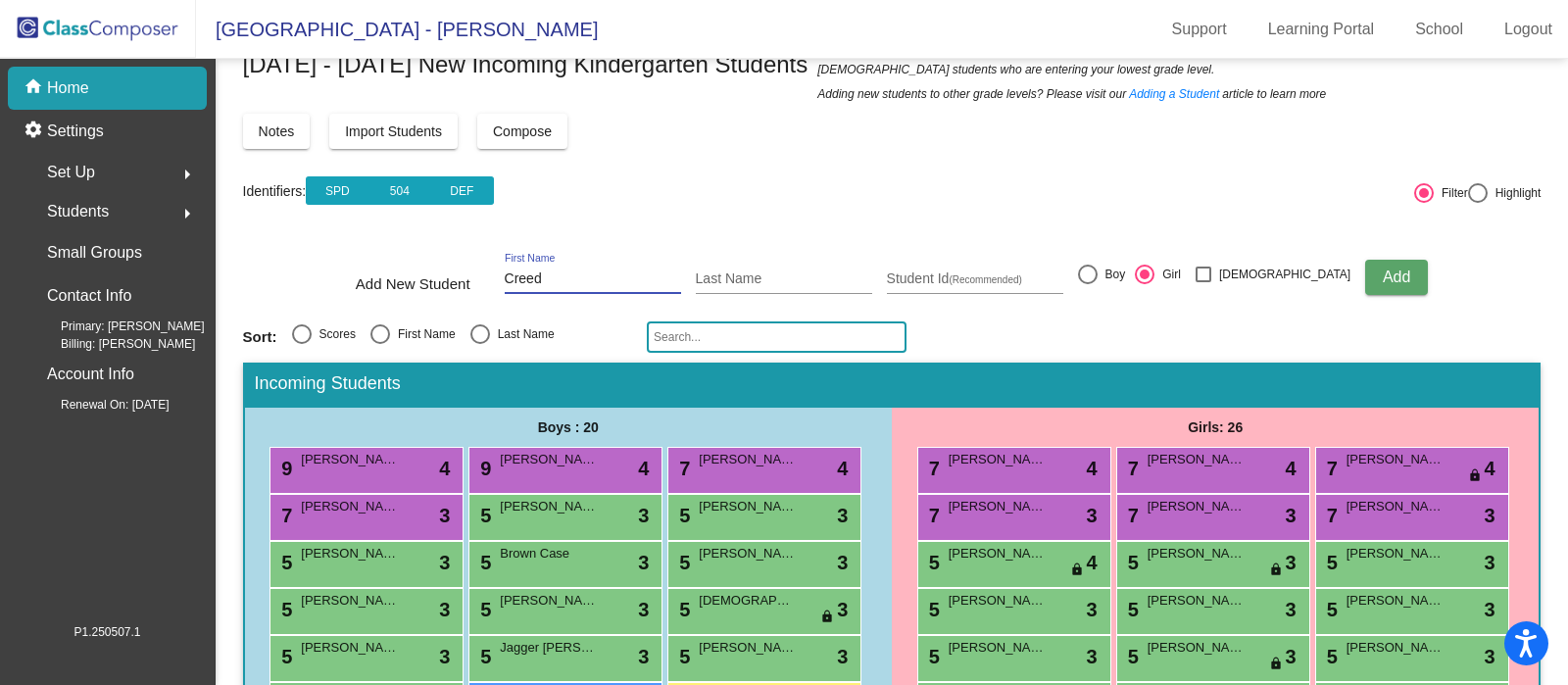 type on "Creed" 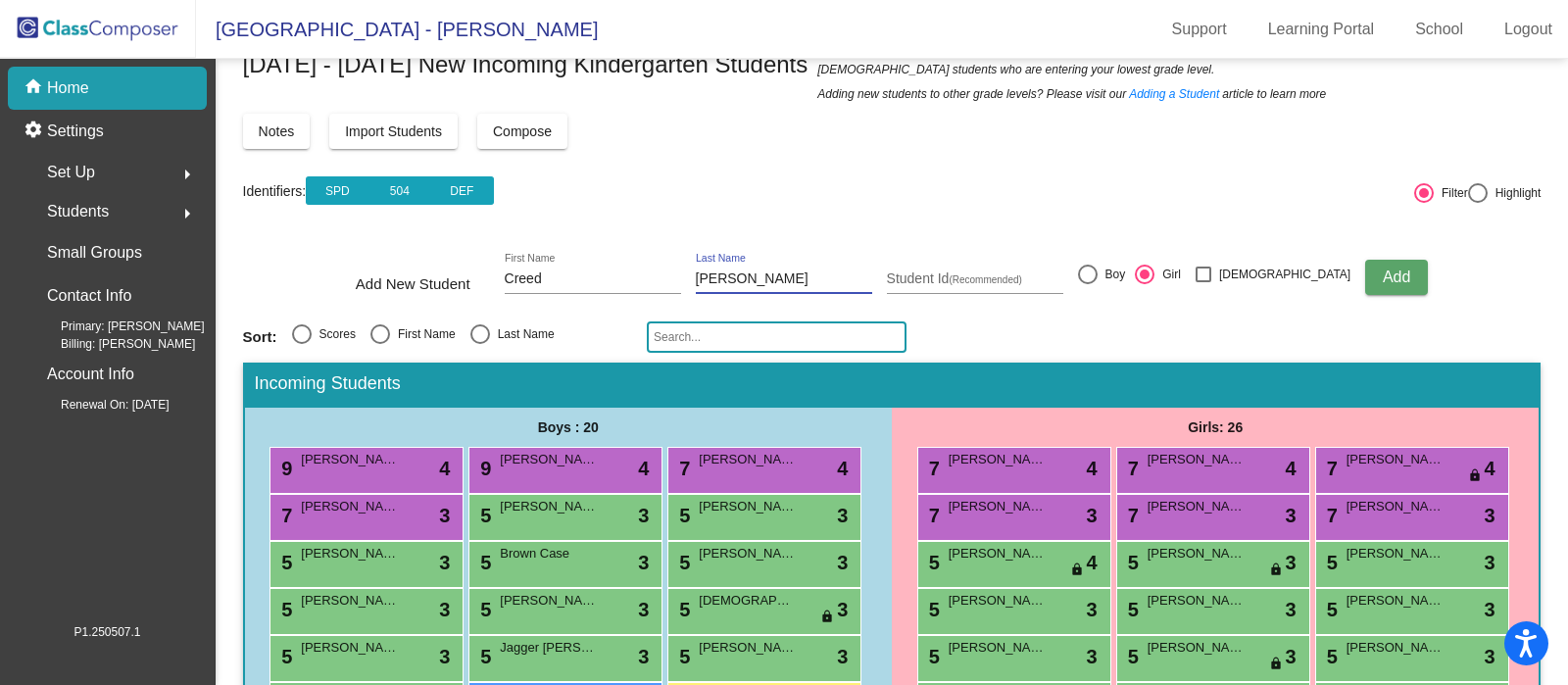 type on "Ogle" 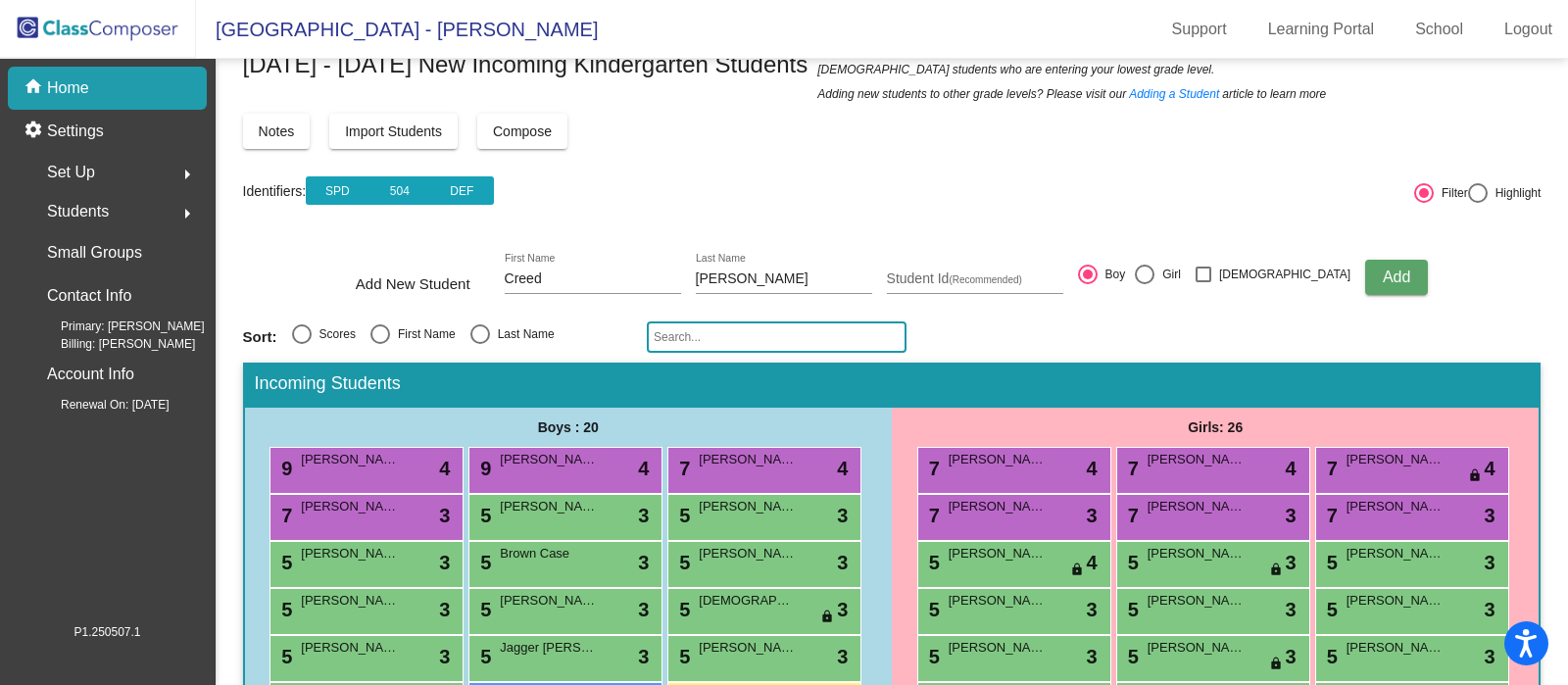 click on "Add" 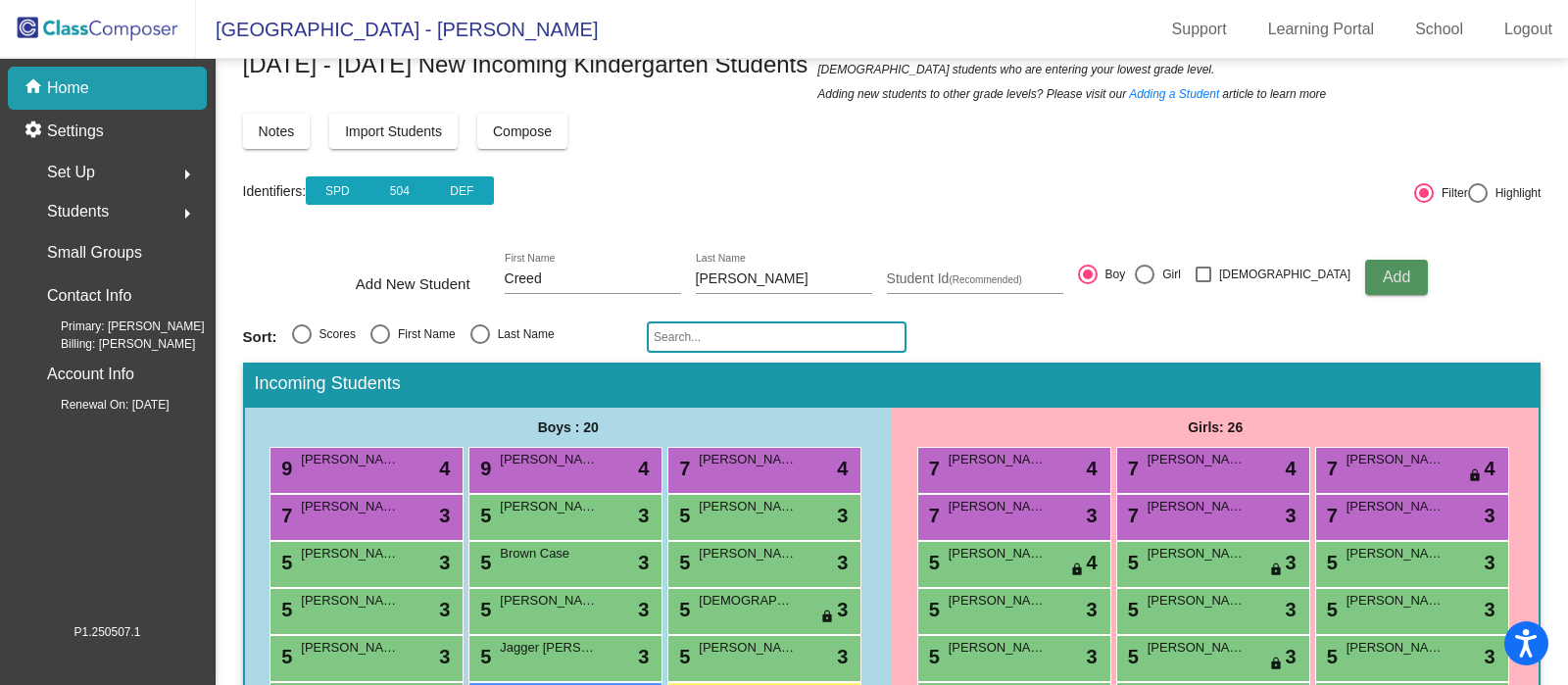 type 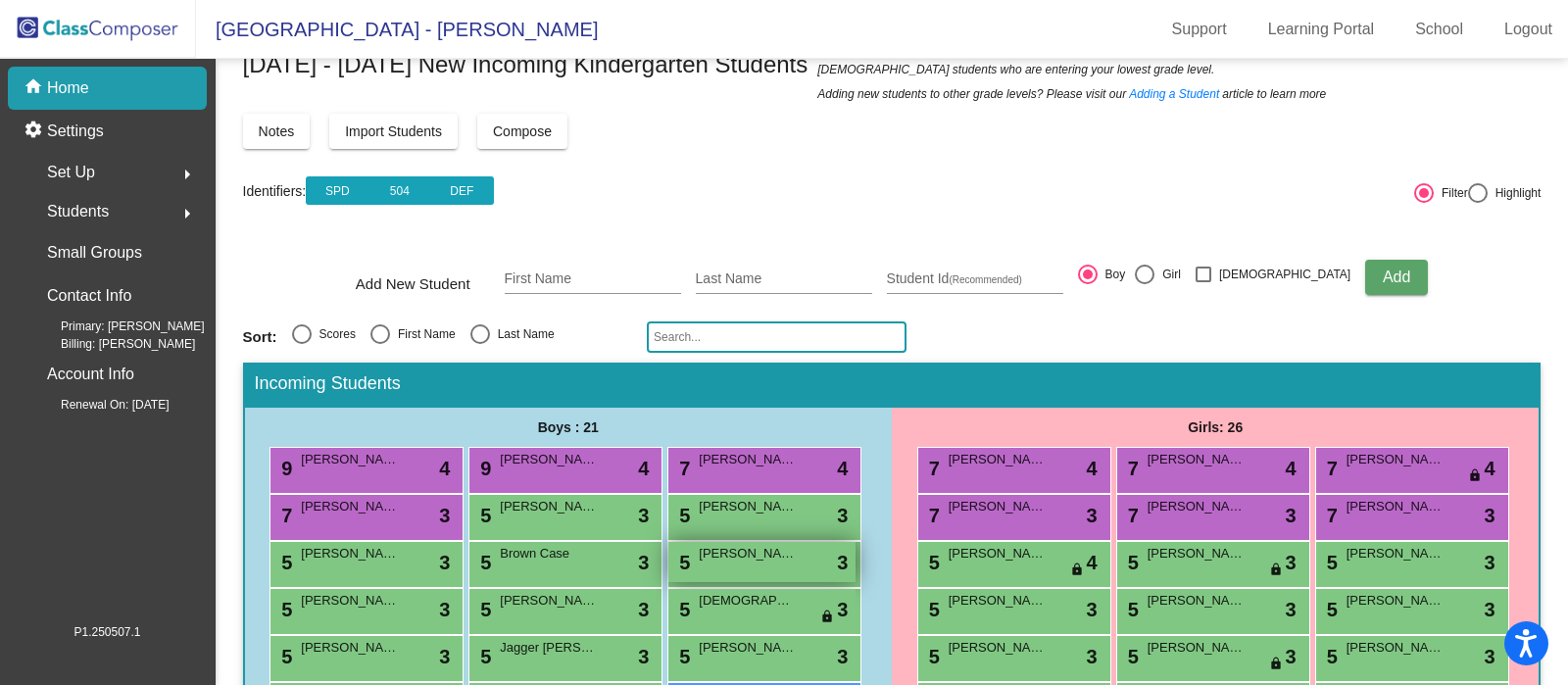 scroll, scrollTop: 268, scrollLeft: 0, axis: vertical 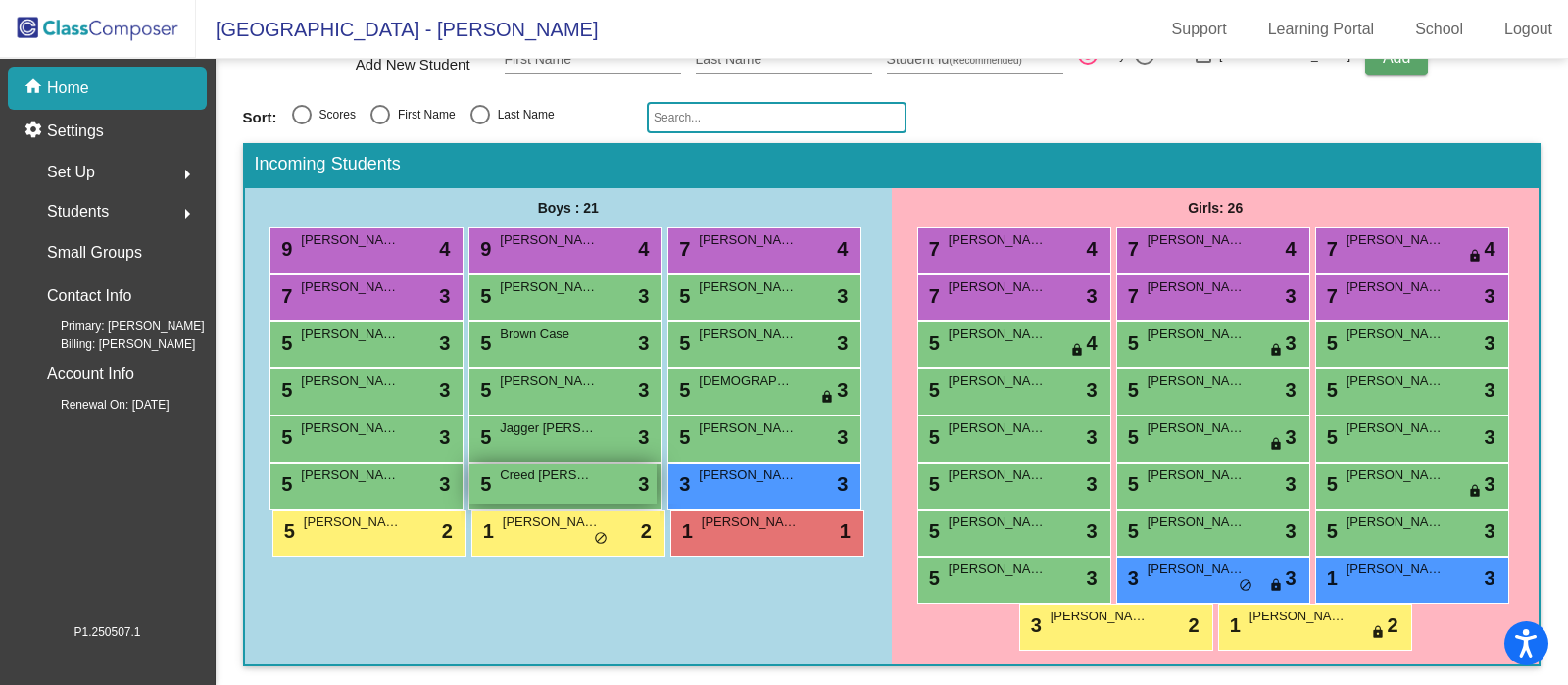 click on "Creed Ogle" at bounding box center (549, 475) 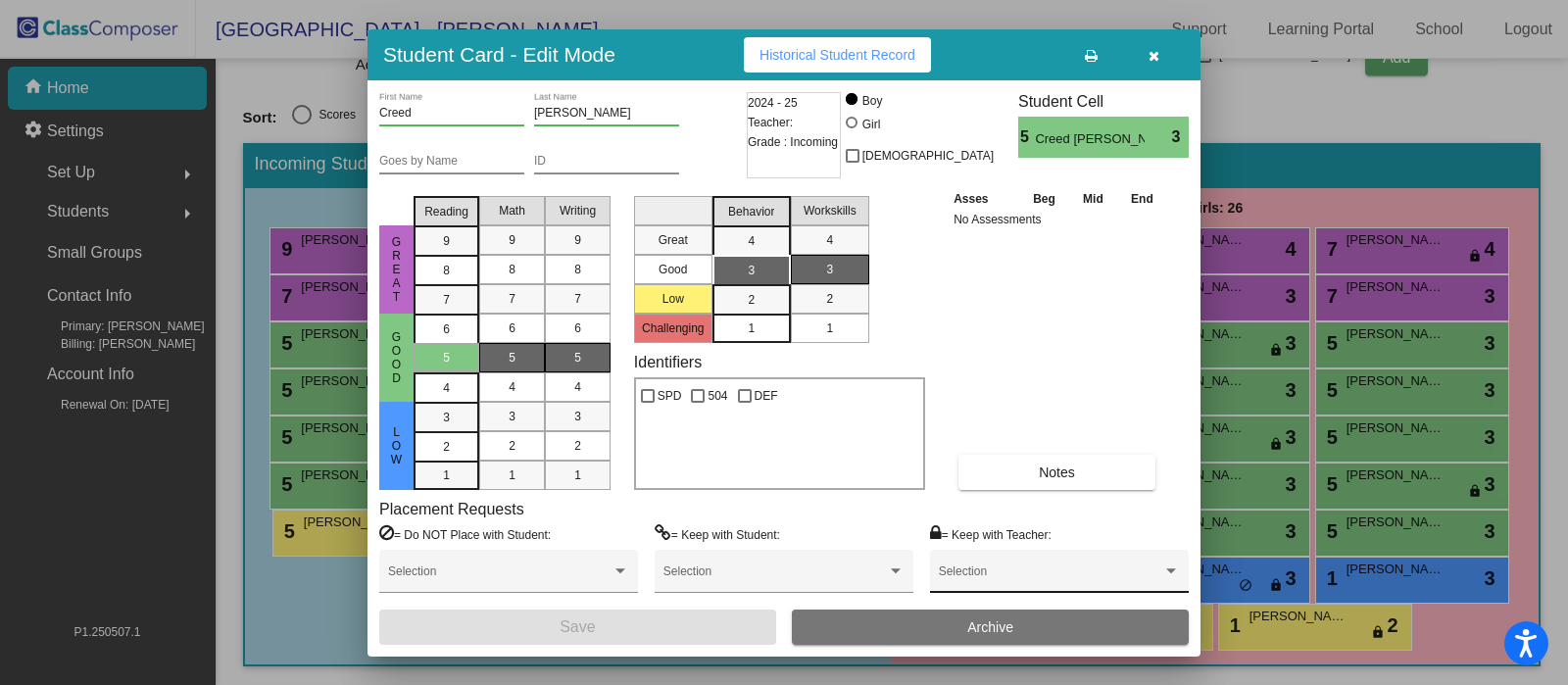 click at bounding box center [1051, 578] 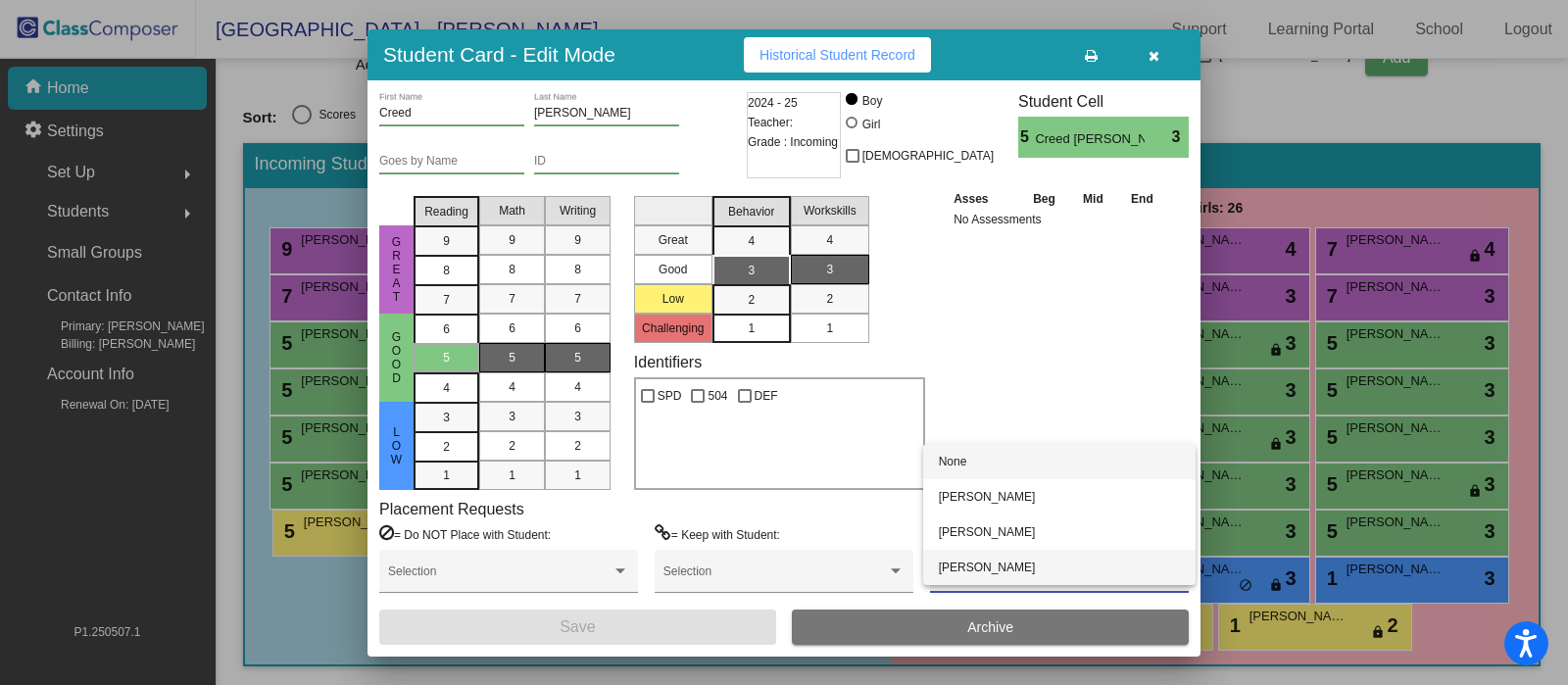 click on "Lauren Nicewonger" at bounding box center (1059, 567) 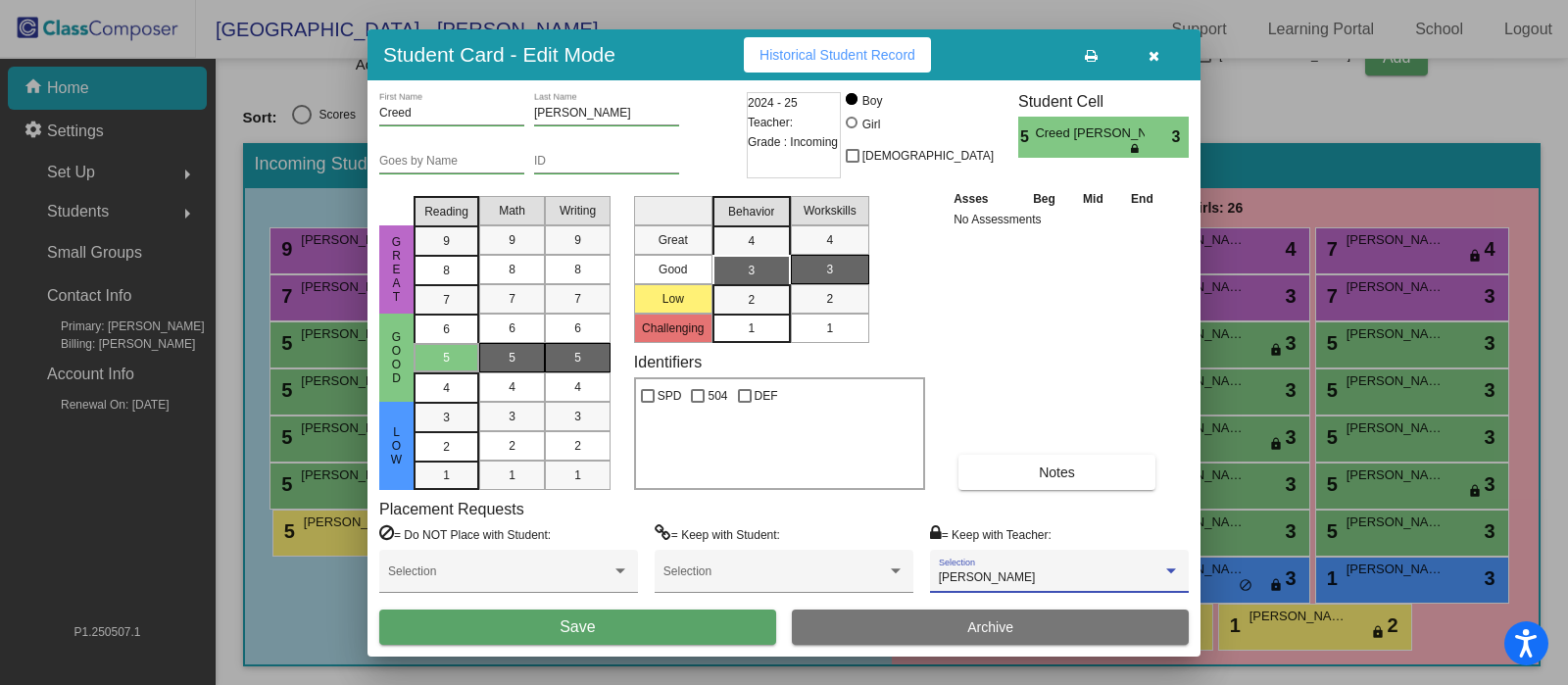 click on "Save" at bounding box center [577, 627] 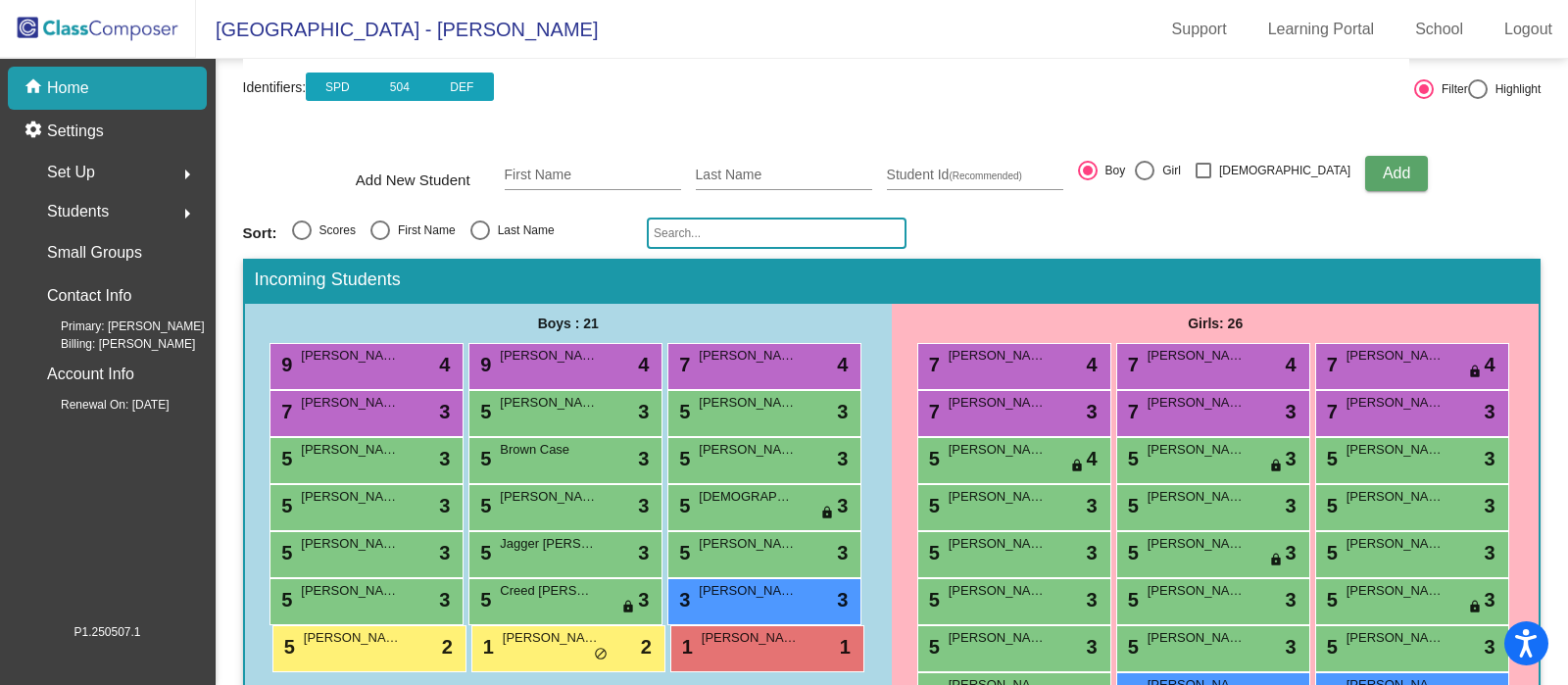 scroll, scrollTop: 147, scrollLeft: 0, axis: vertical 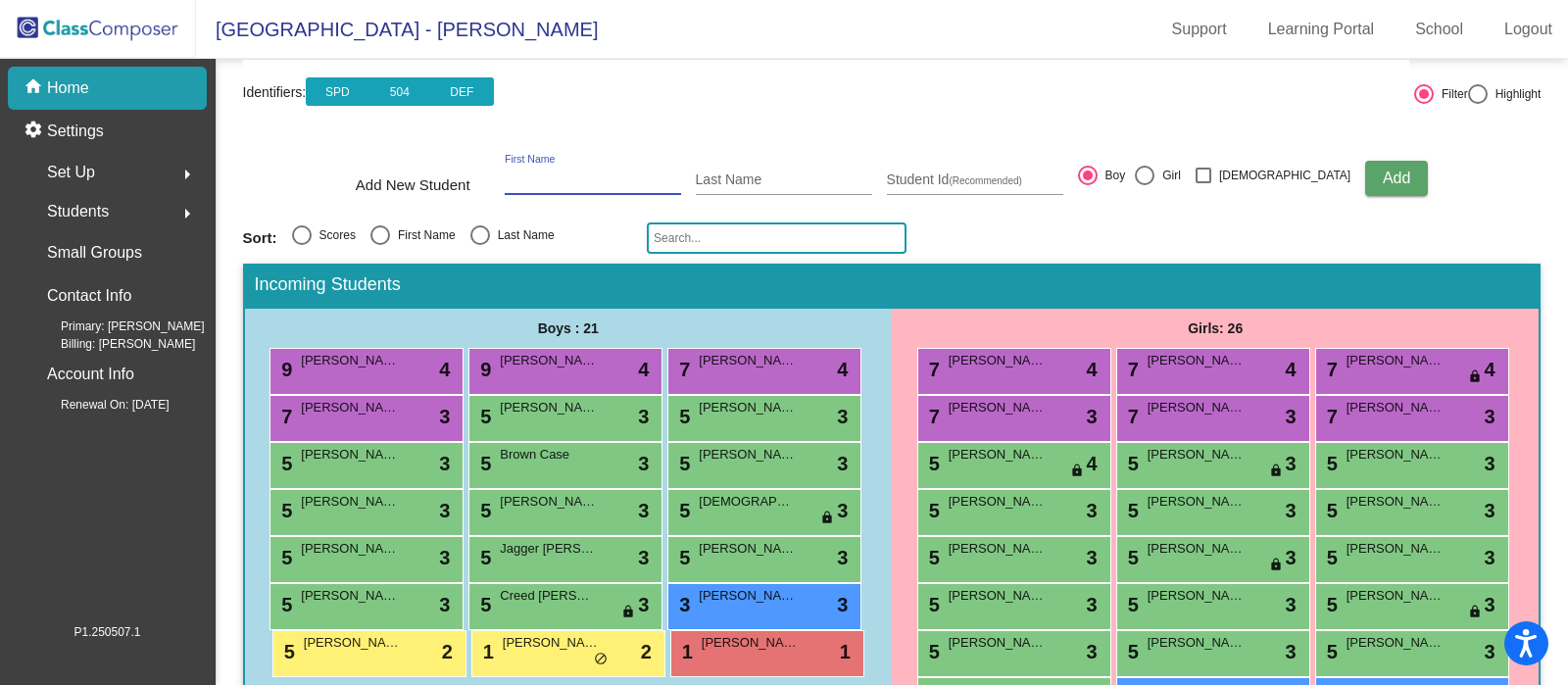 click on "First Name" at bounding box center (593, 180) 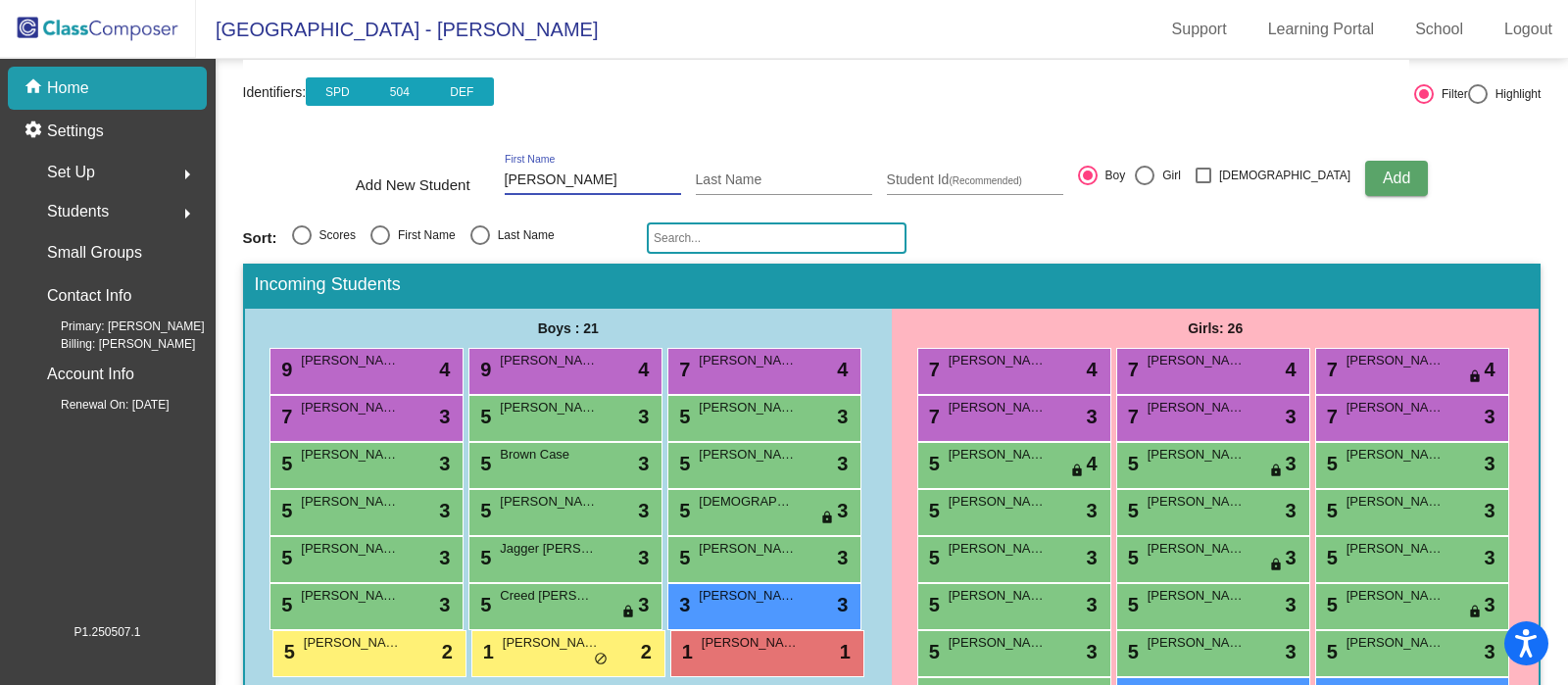 type on "Hudson" 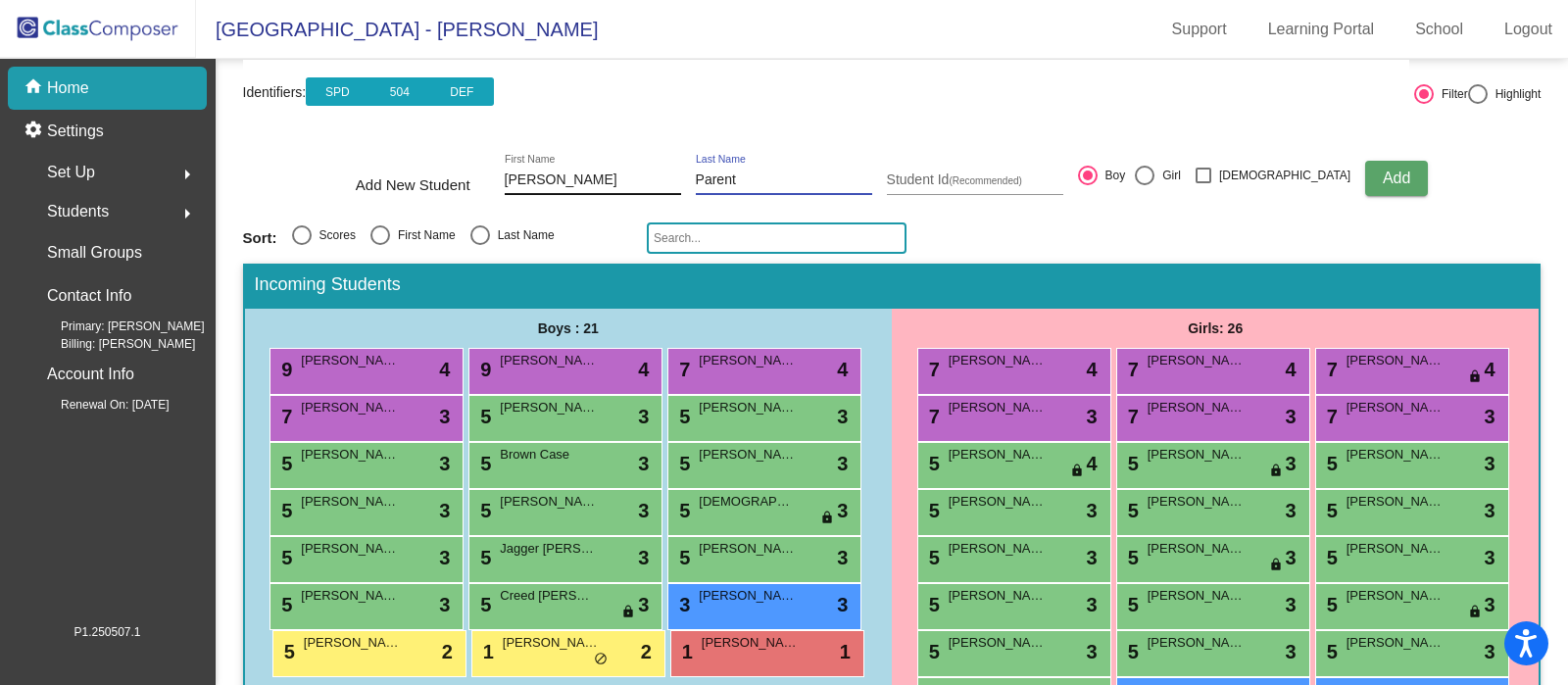 type on "Parent" 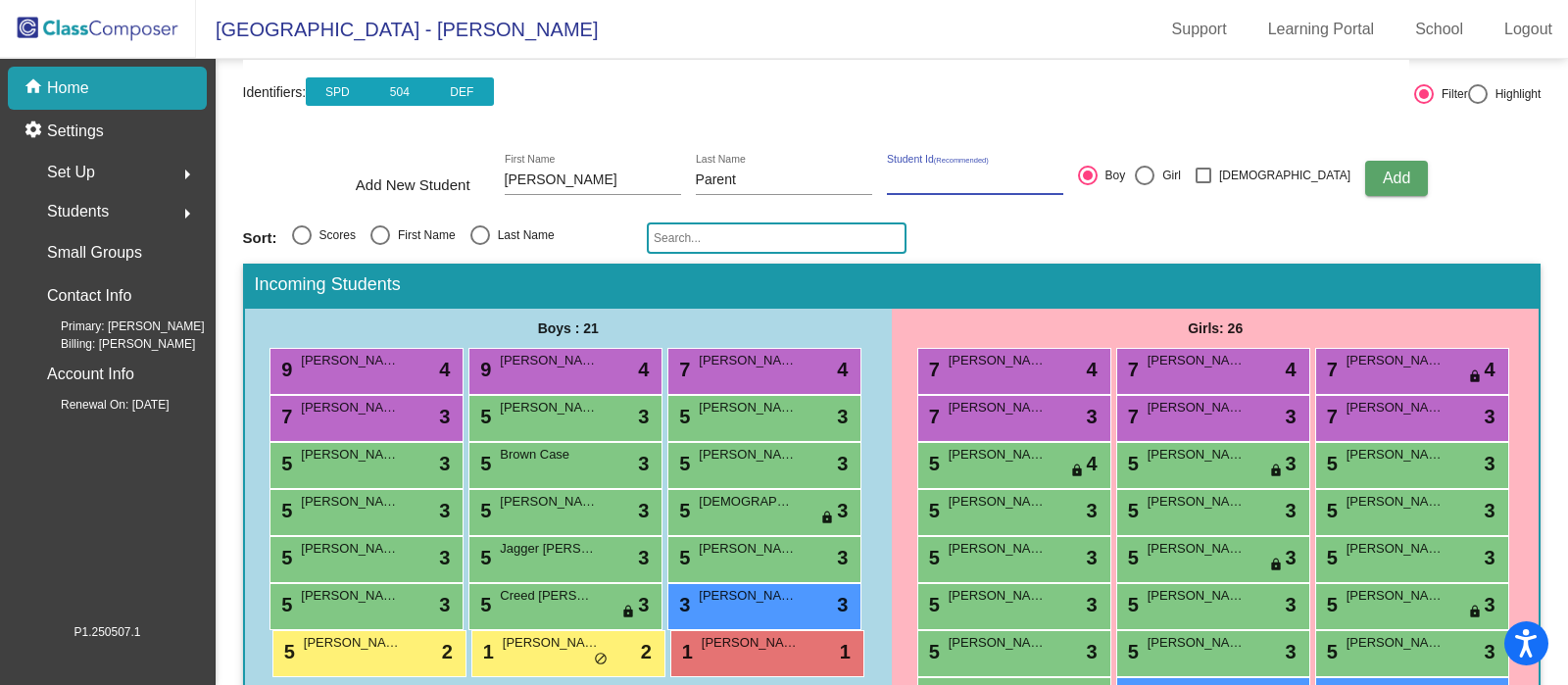 click on "Add" 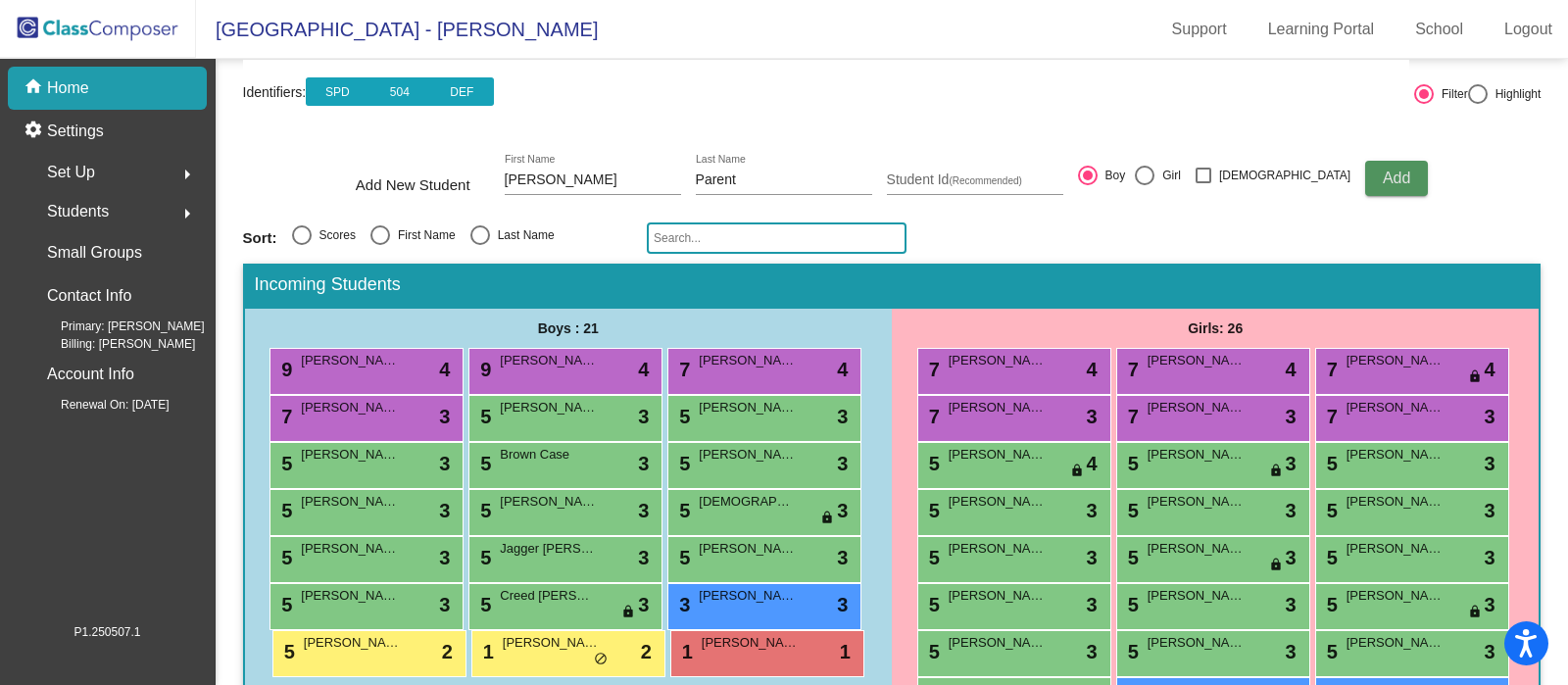 type 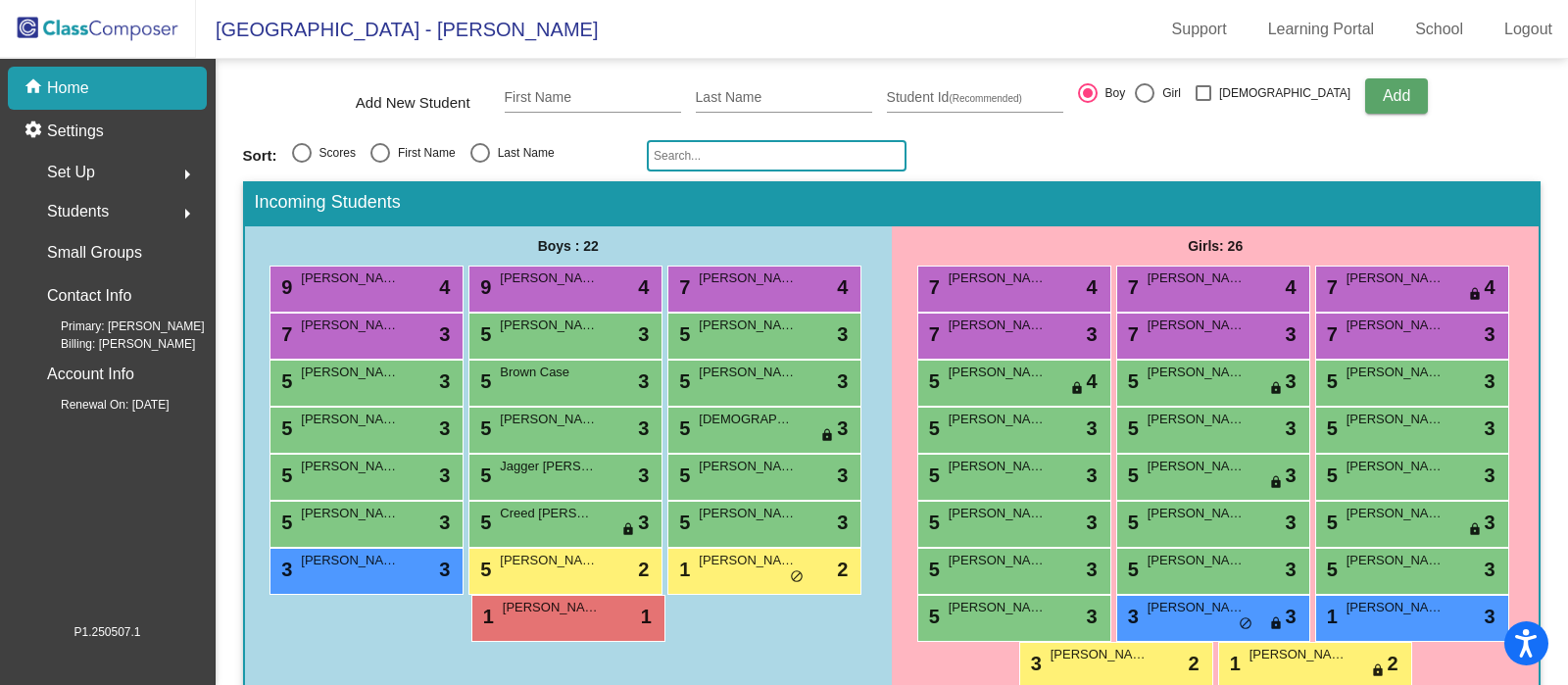 scroll, scrollTop: 230, scrollLeft: 0, axis: vertical 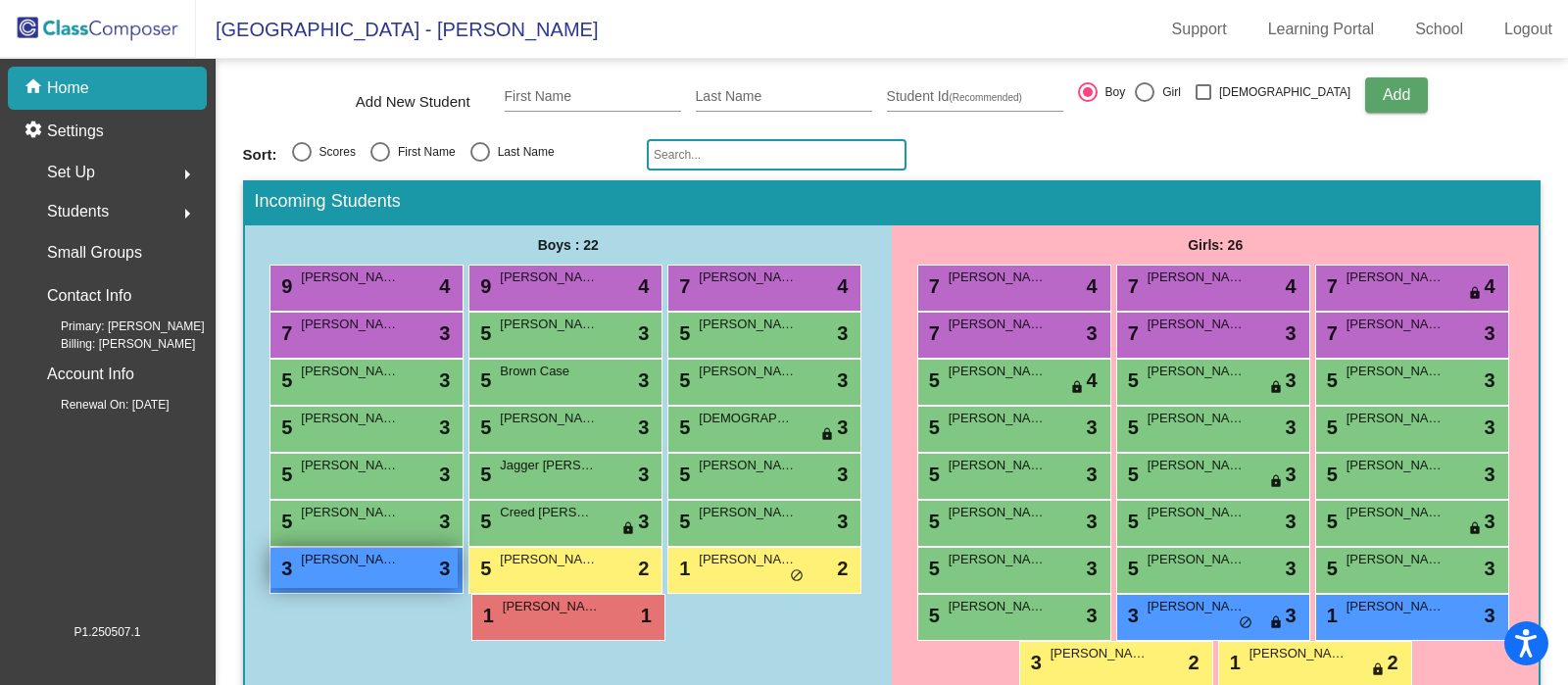click on "3 Emmett Davis lock do_not_disturb_alt 3" at bounding box center [364, 567] 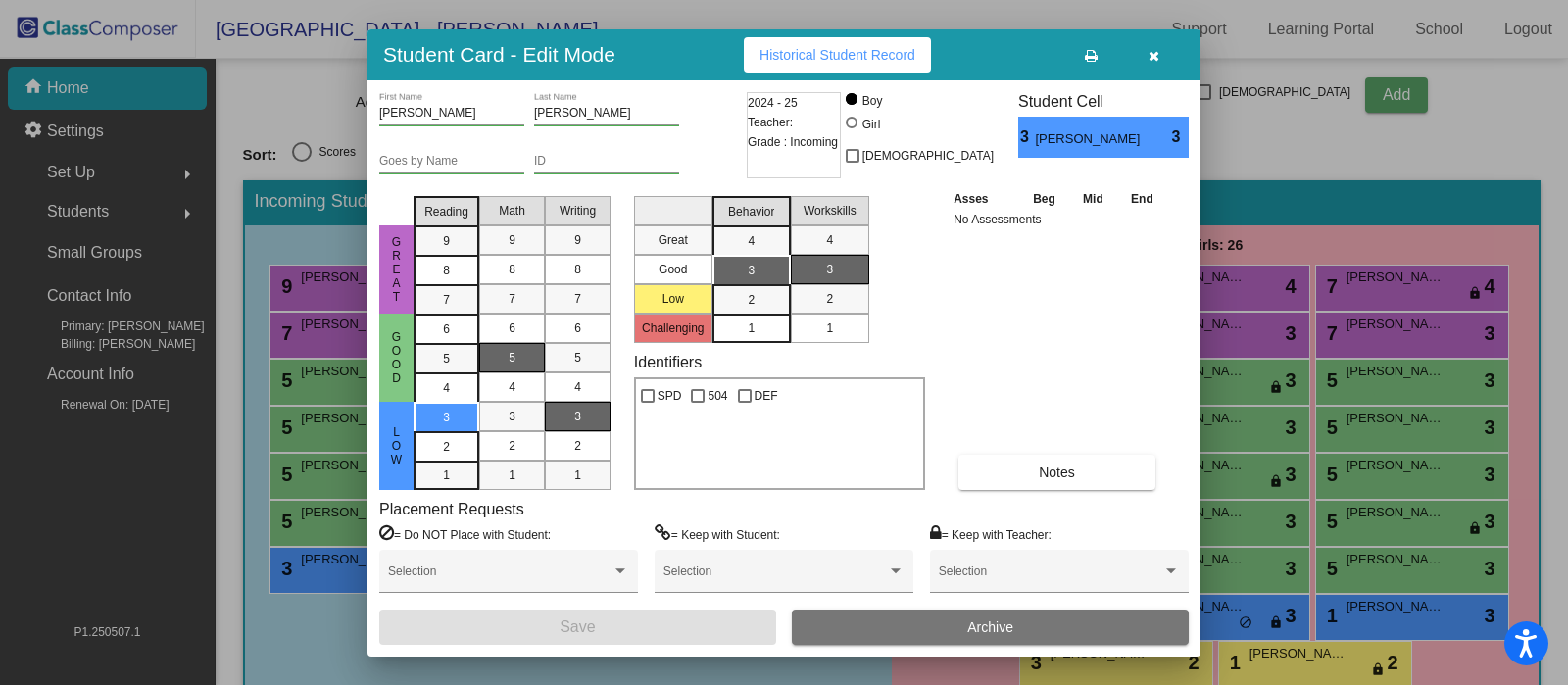 click at bounding box center [1153, 56] 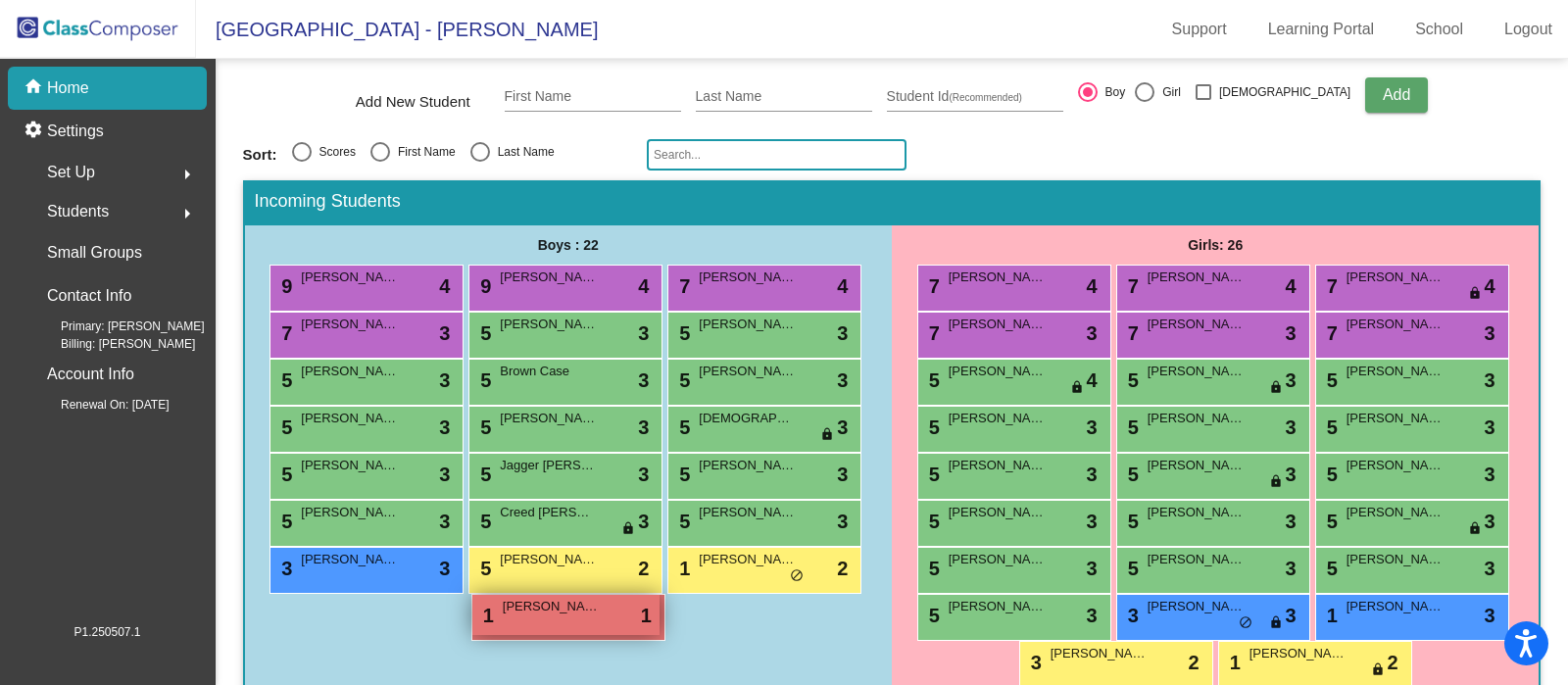 click on "Emmett Davis" at bounding box center [552, 607] 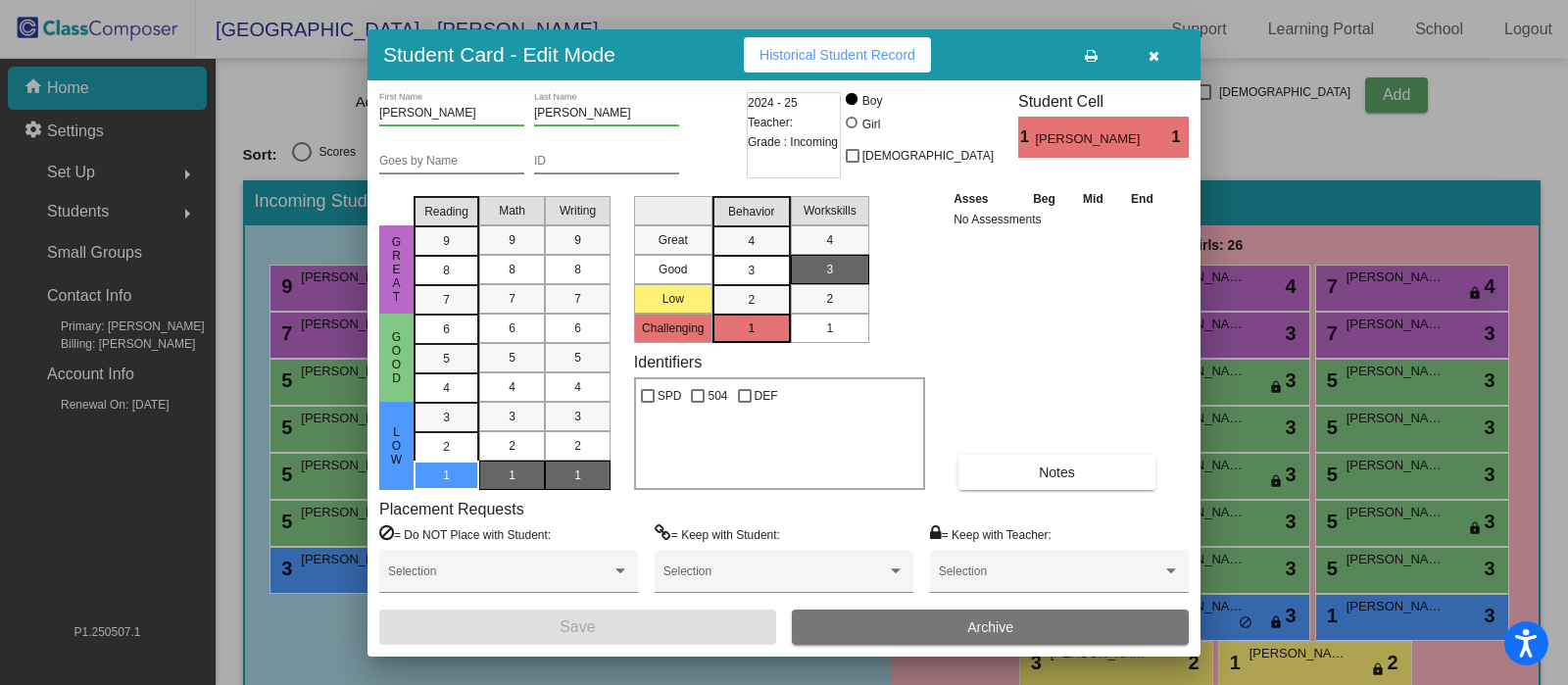 click on "Archive" at bounding box center (990, 627) 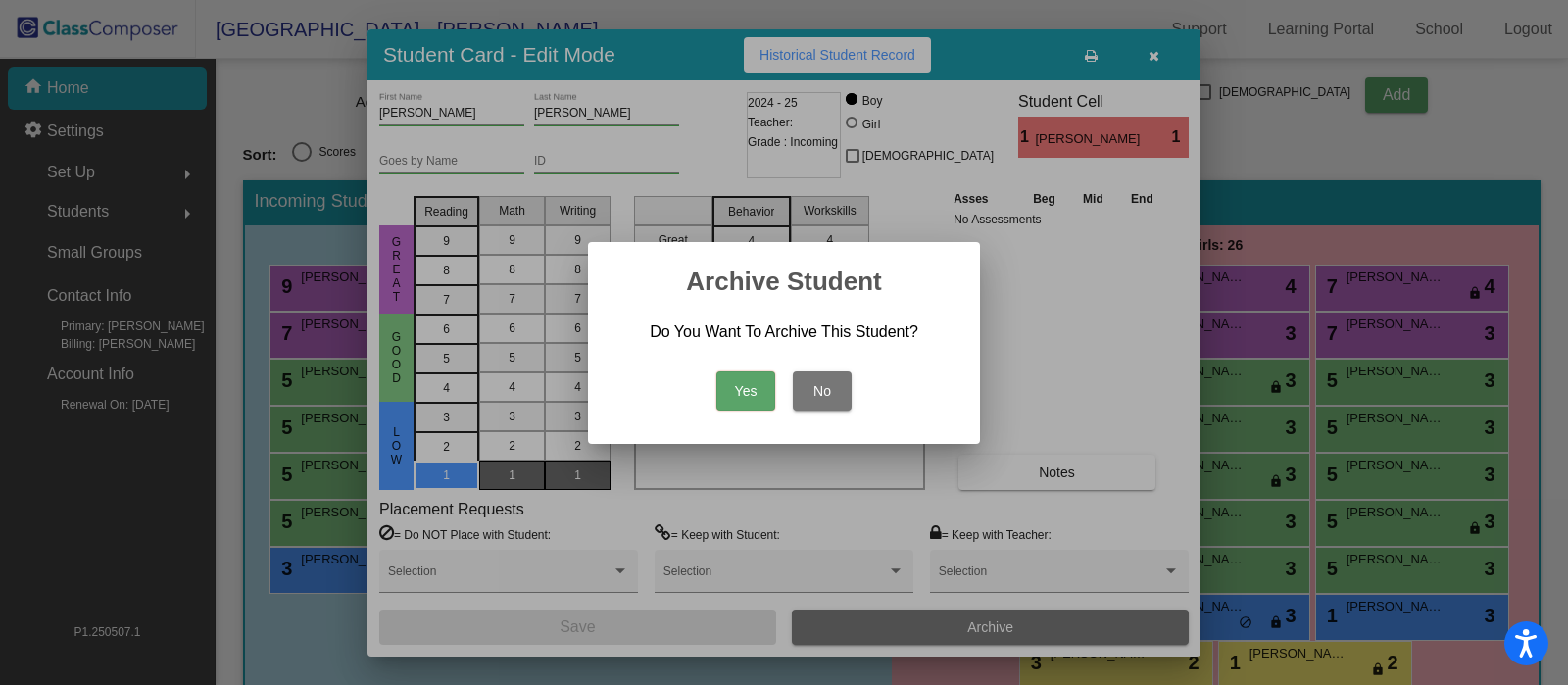 drag, startPoint x: 724, startPoint y: 383, endPoint x: 704, endPoint y: 371, distance: 23.323808 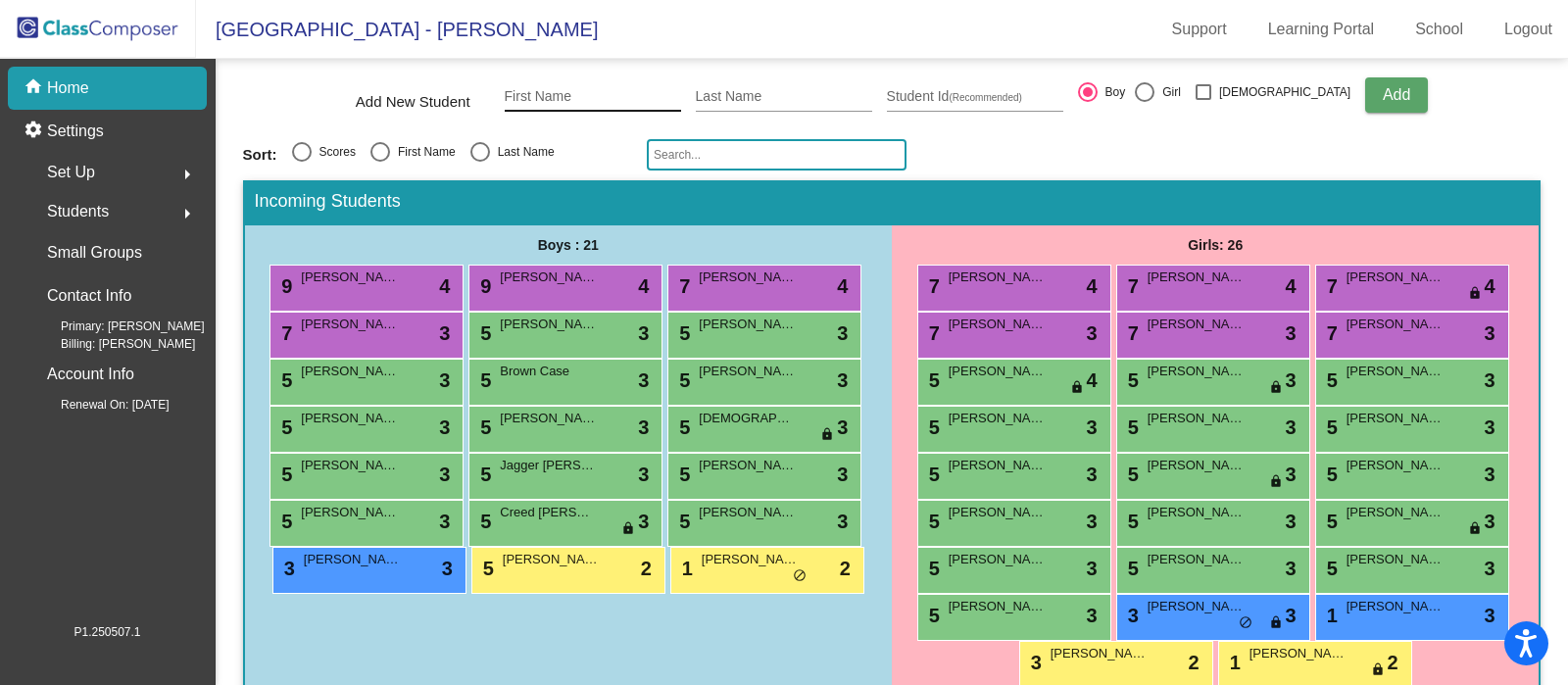 click on "First Name" at bounding box center [593, 97] 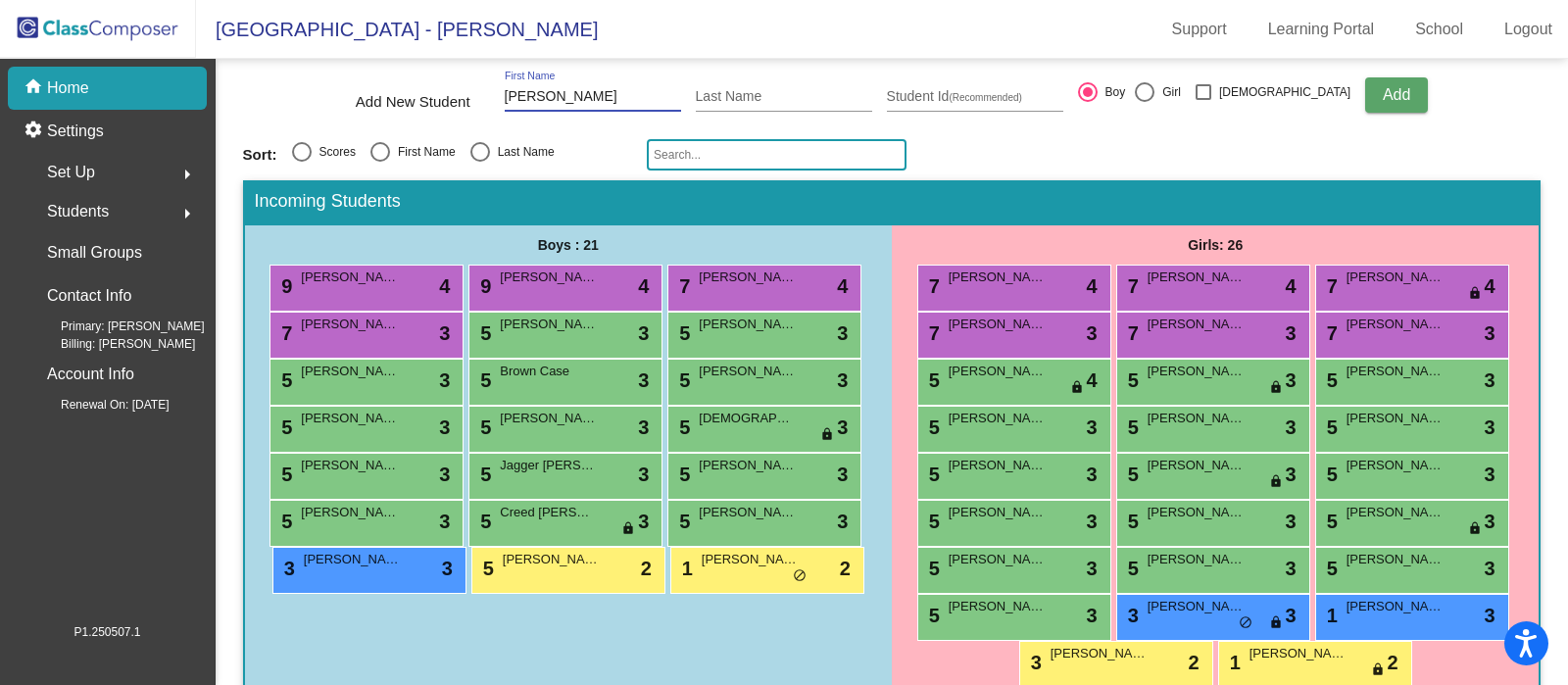 type on "Zayden" 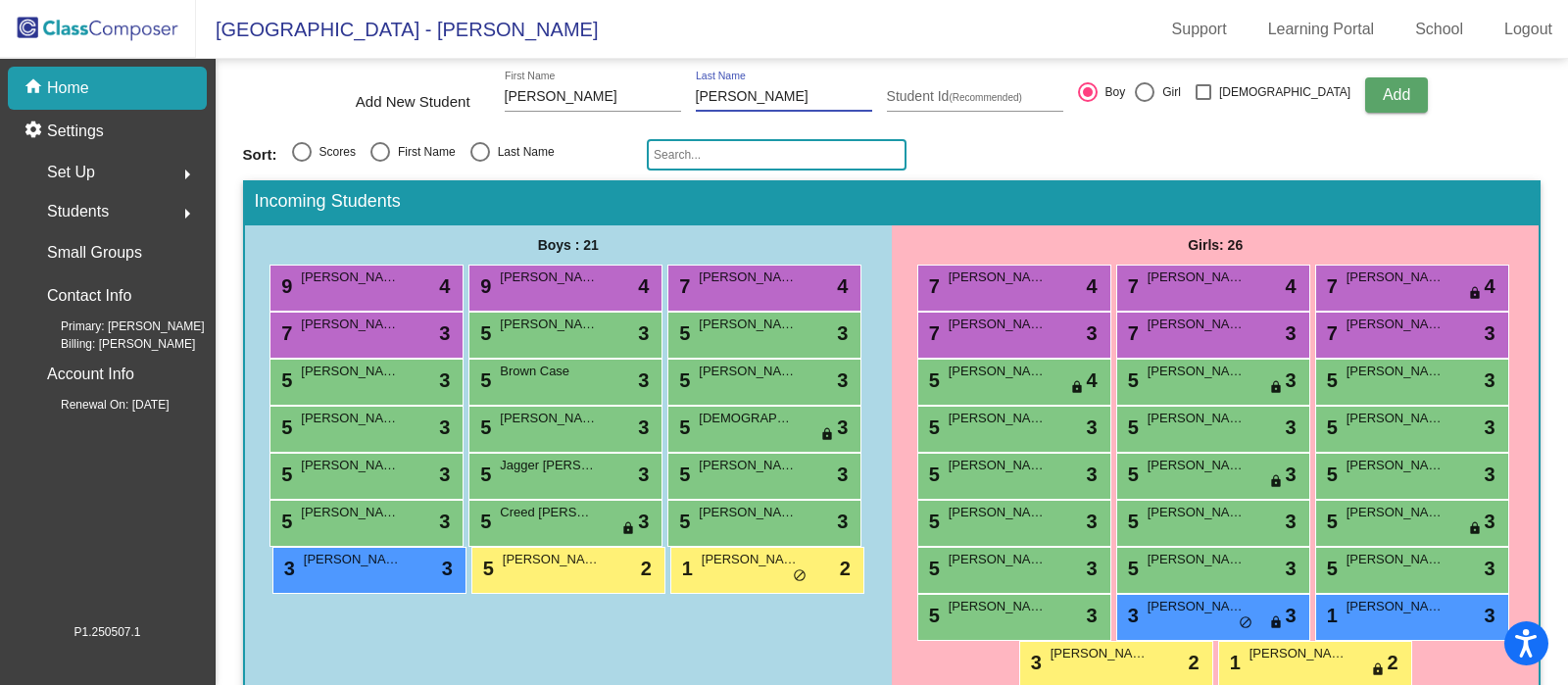 type on "Reyes" 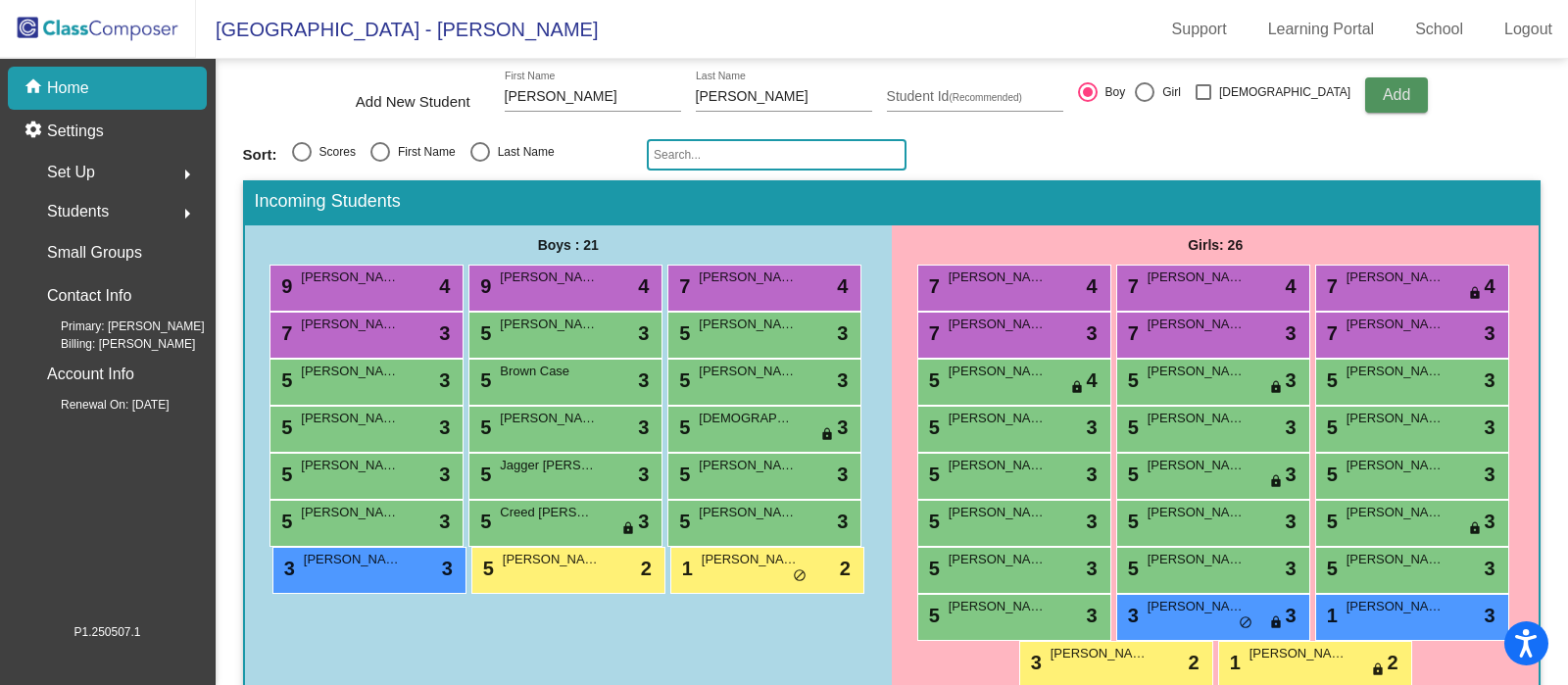 type 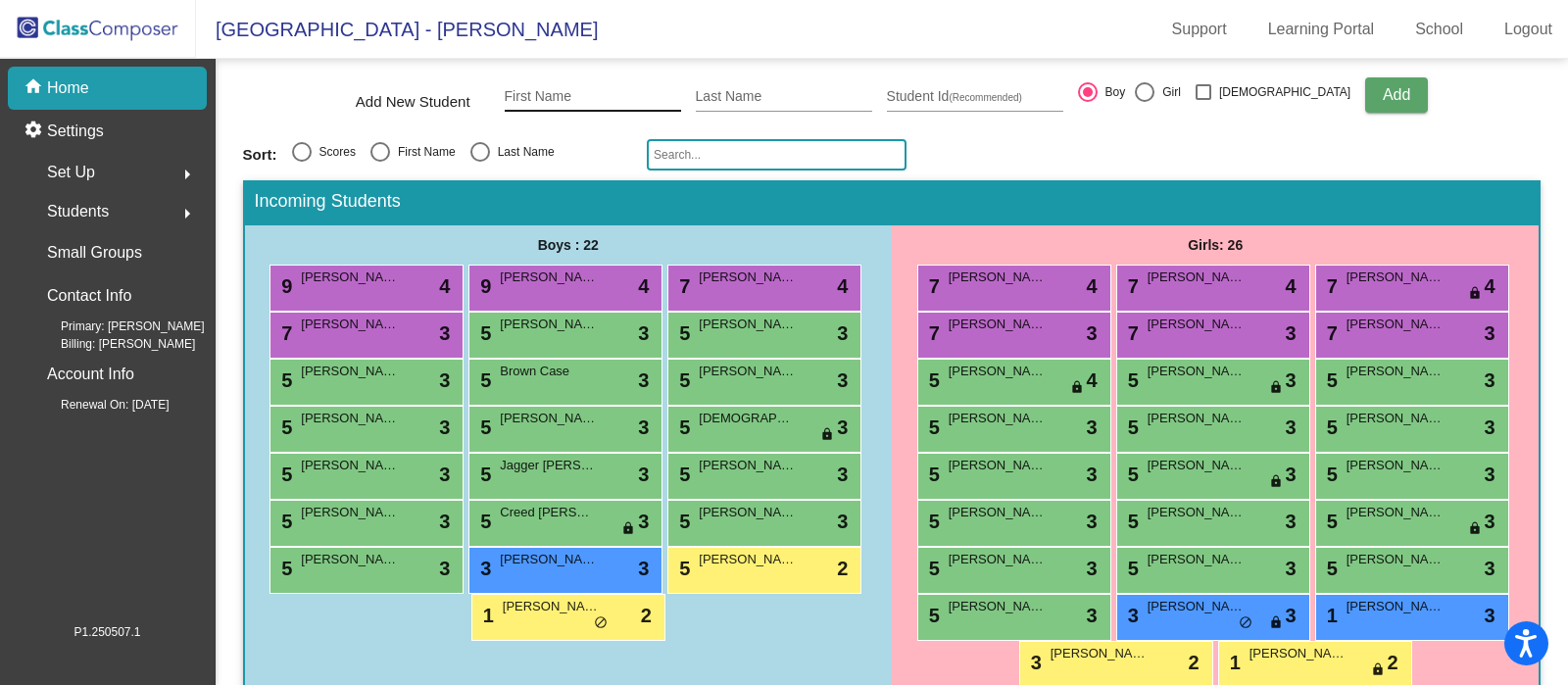 click on "First Name" at bounding box center (593, 97) 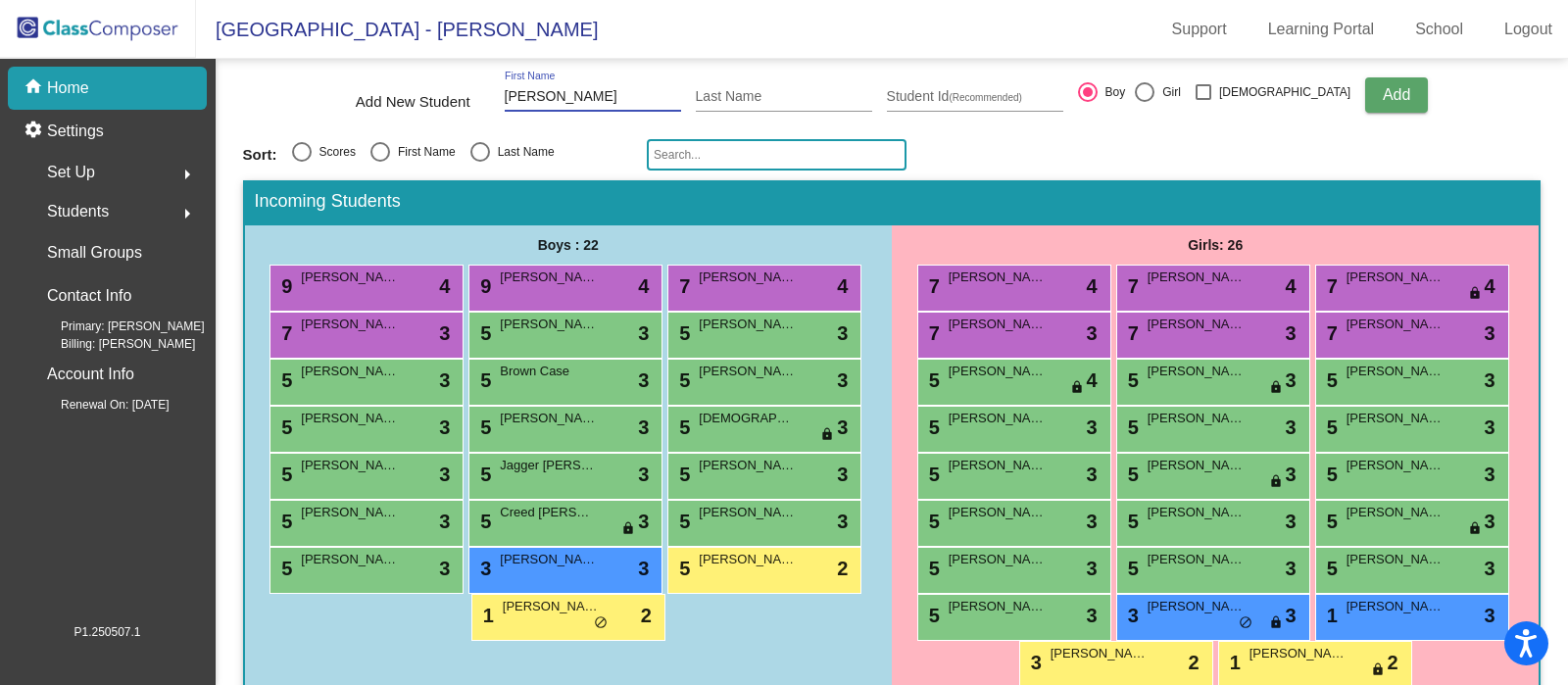 type on "Ryker" 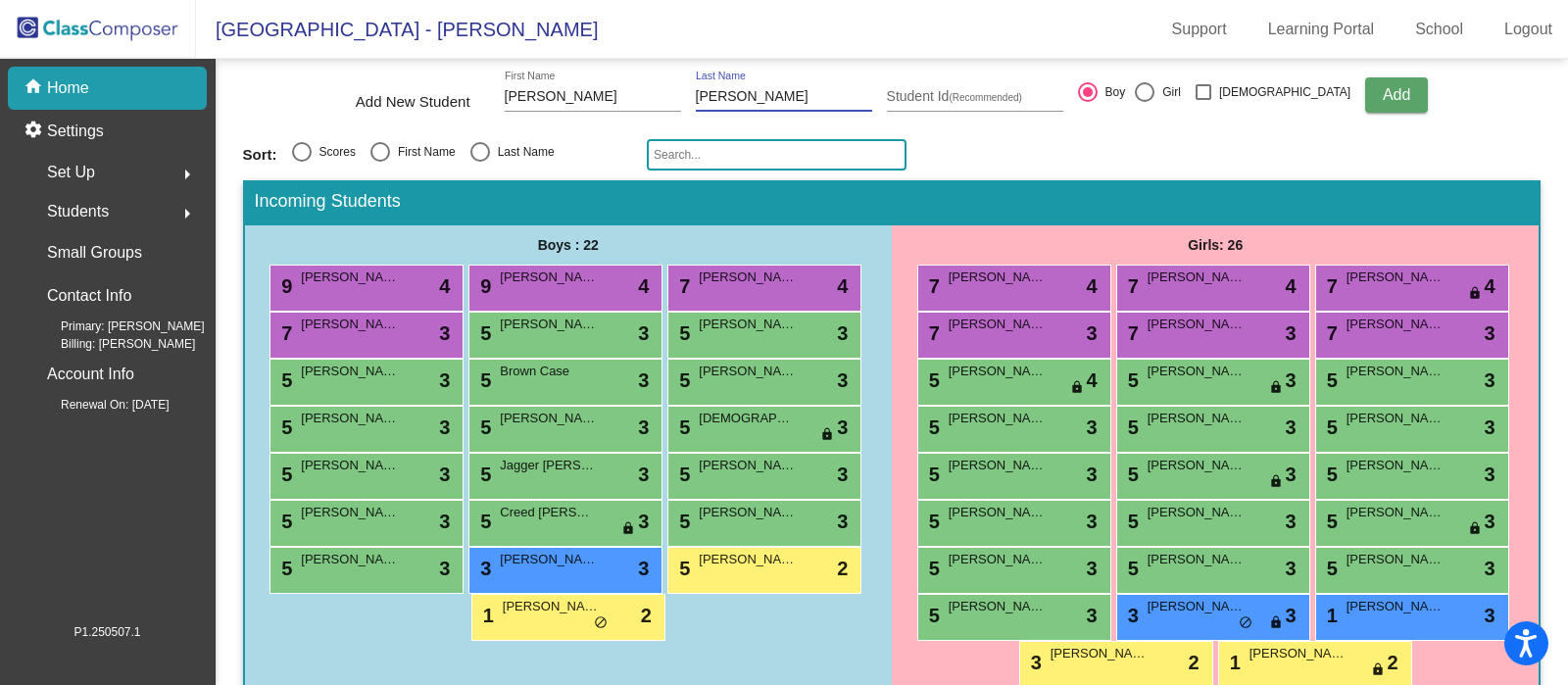 type on "Rodman" 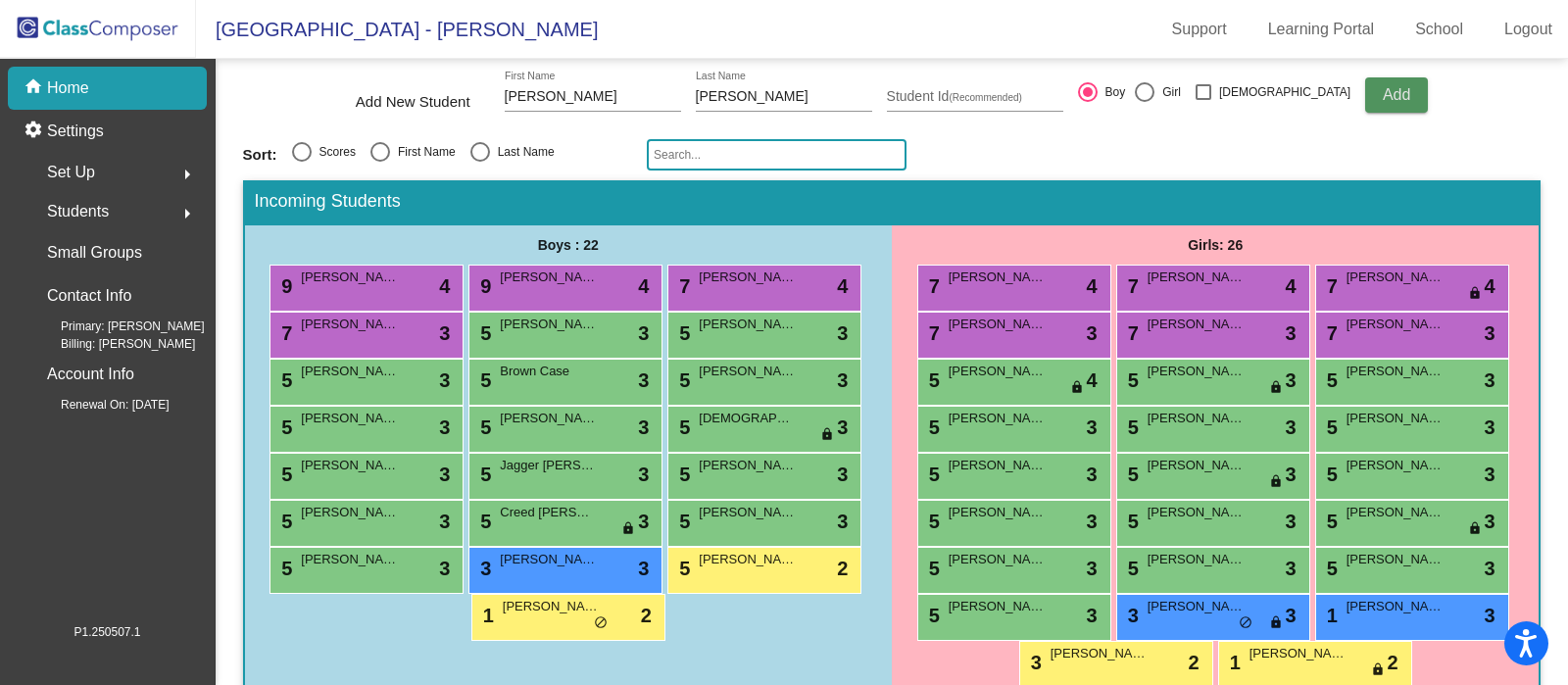 type 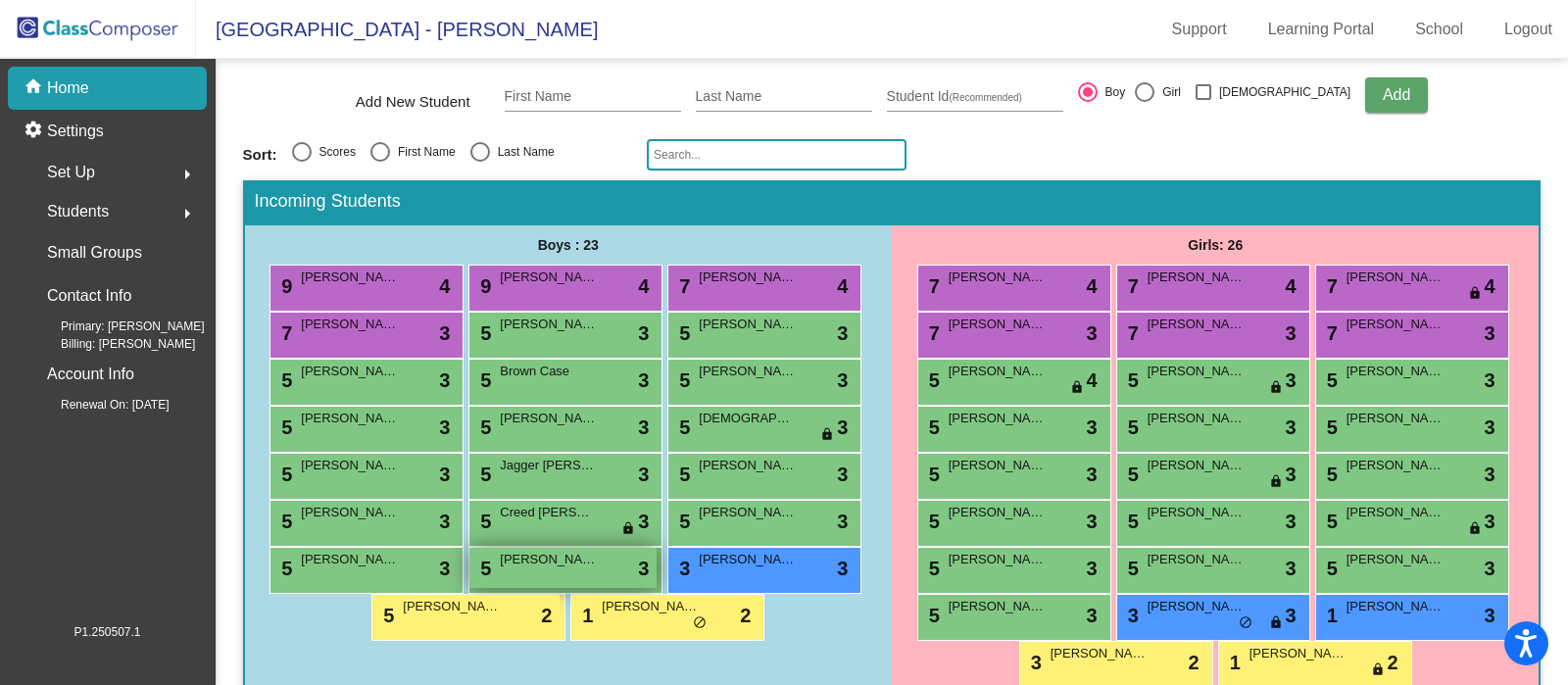 click on "5 Ryker Rodman lock do_not_disturb_alt 3" at bounding box center [563, 567] 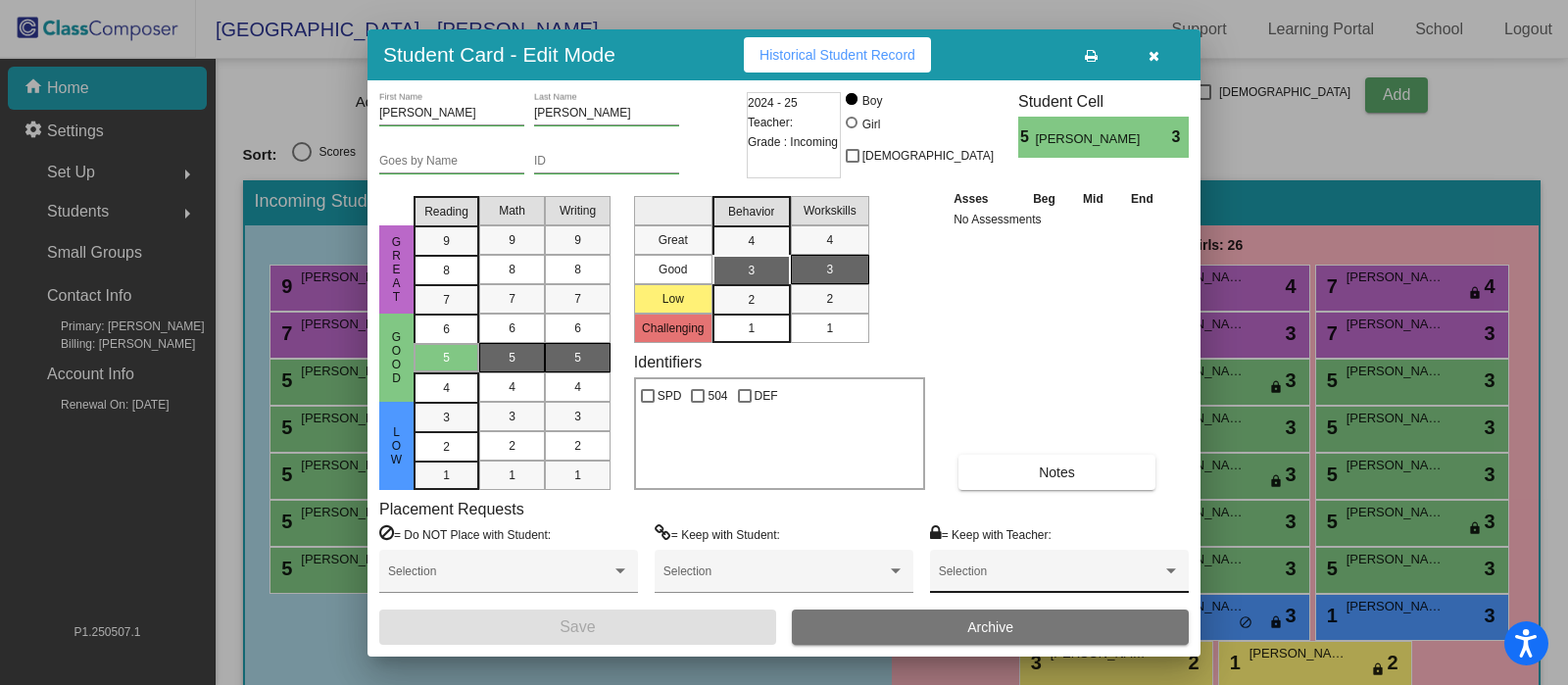 click at bounding box center [1051, 578] 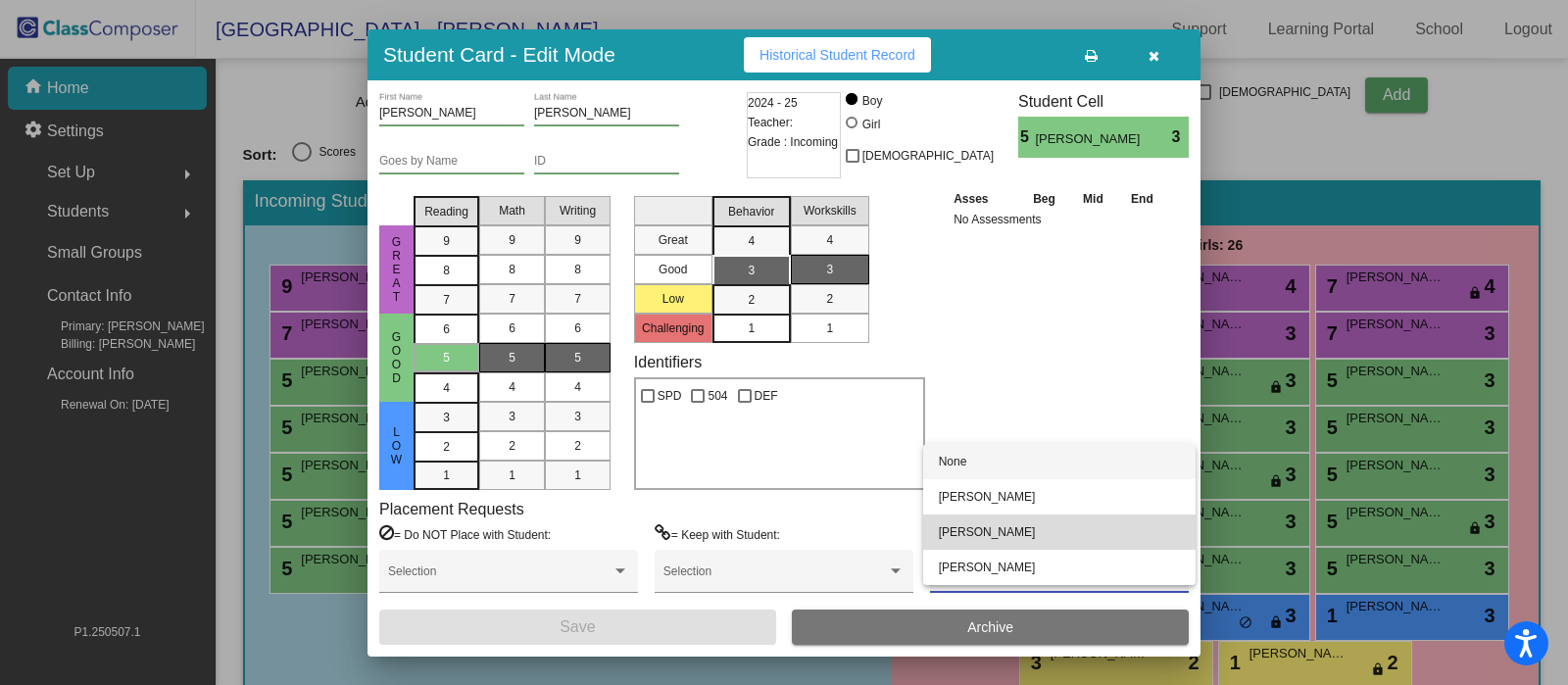 click on "Colleen Wall" at bounding box center (1059, 532) 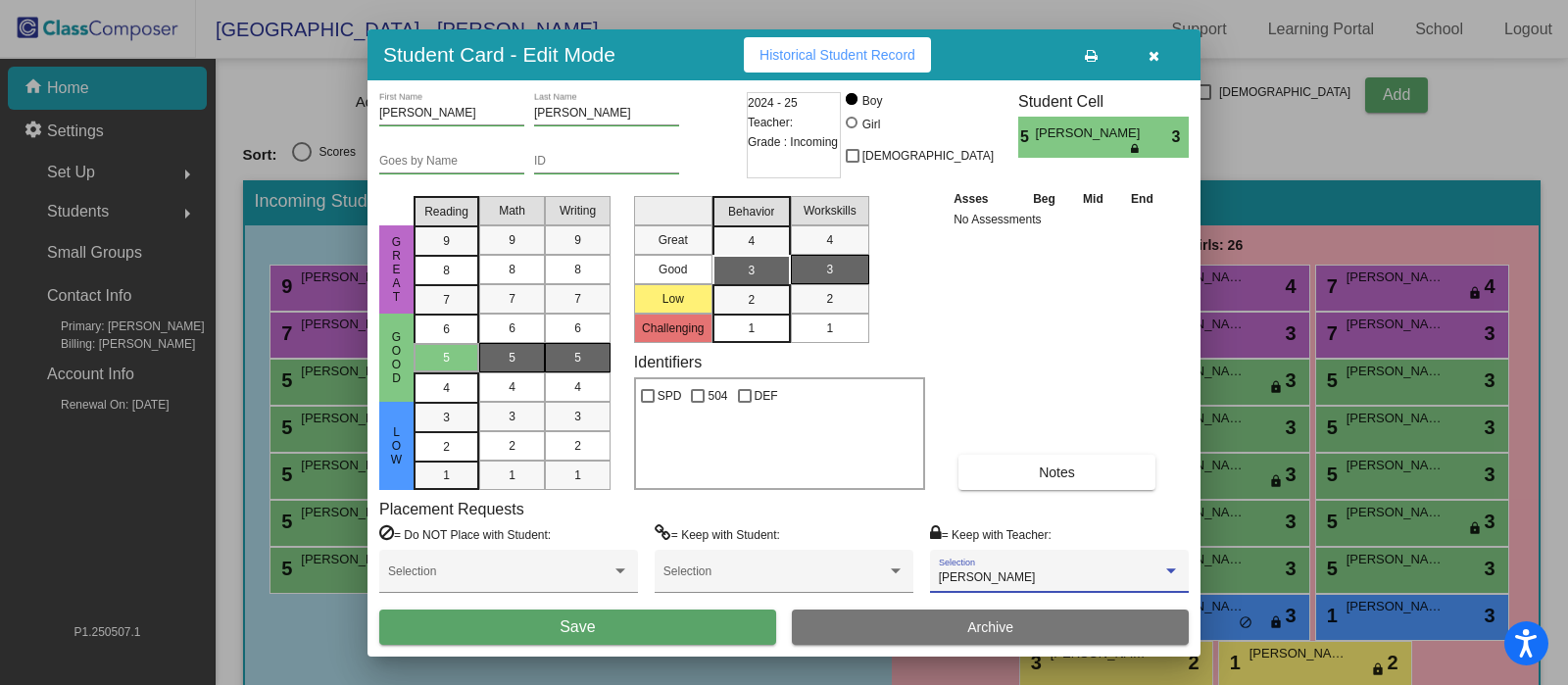 click on "Save" at bounding box center [577, 627] 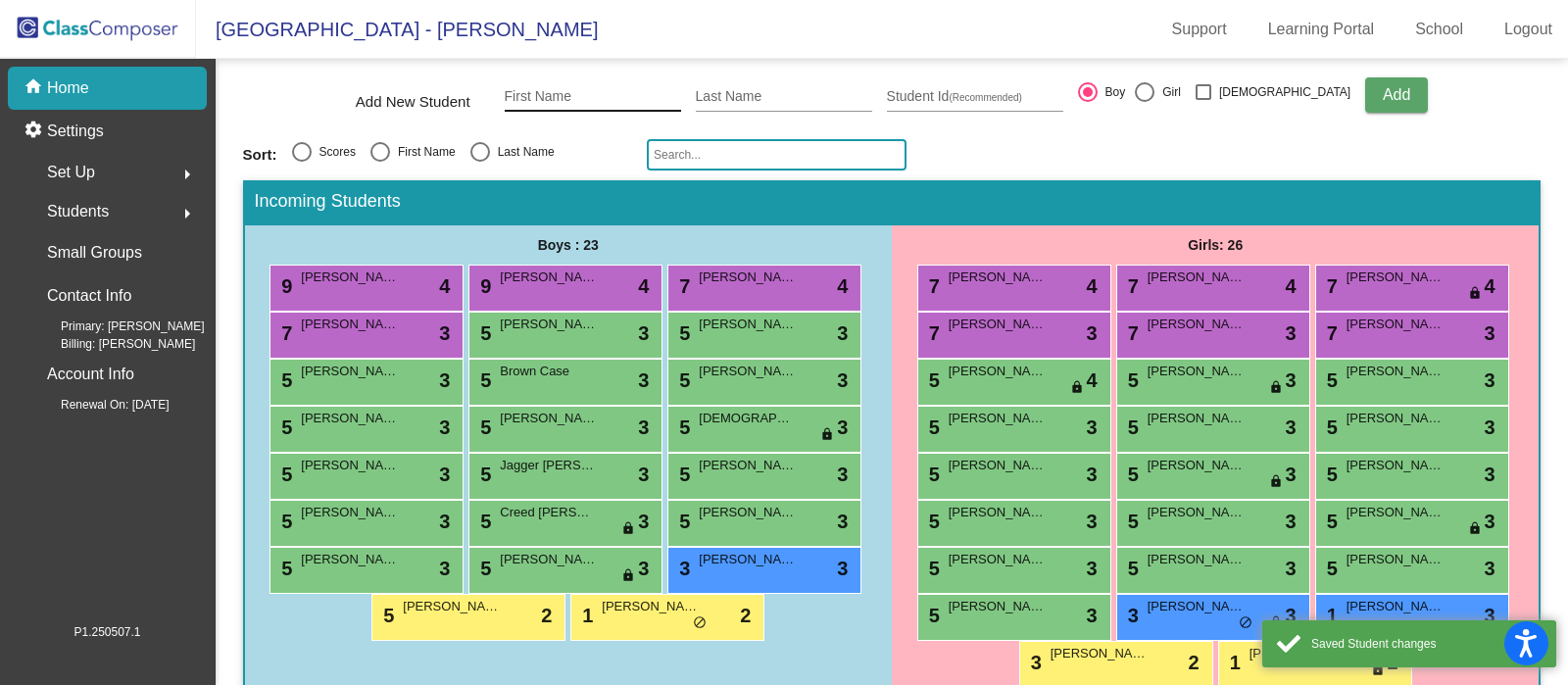 click on "First Name" at bounding box center (593, 97) 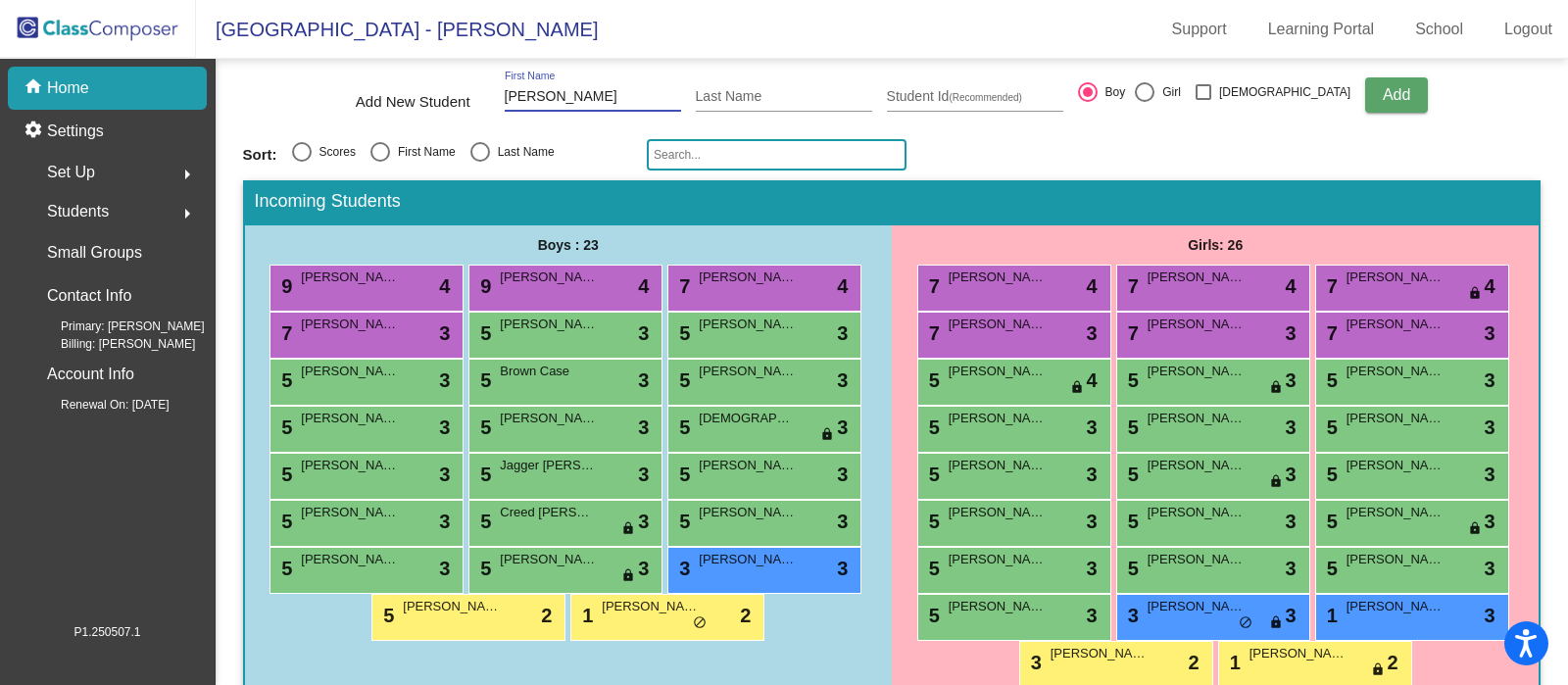 type on "Alice" 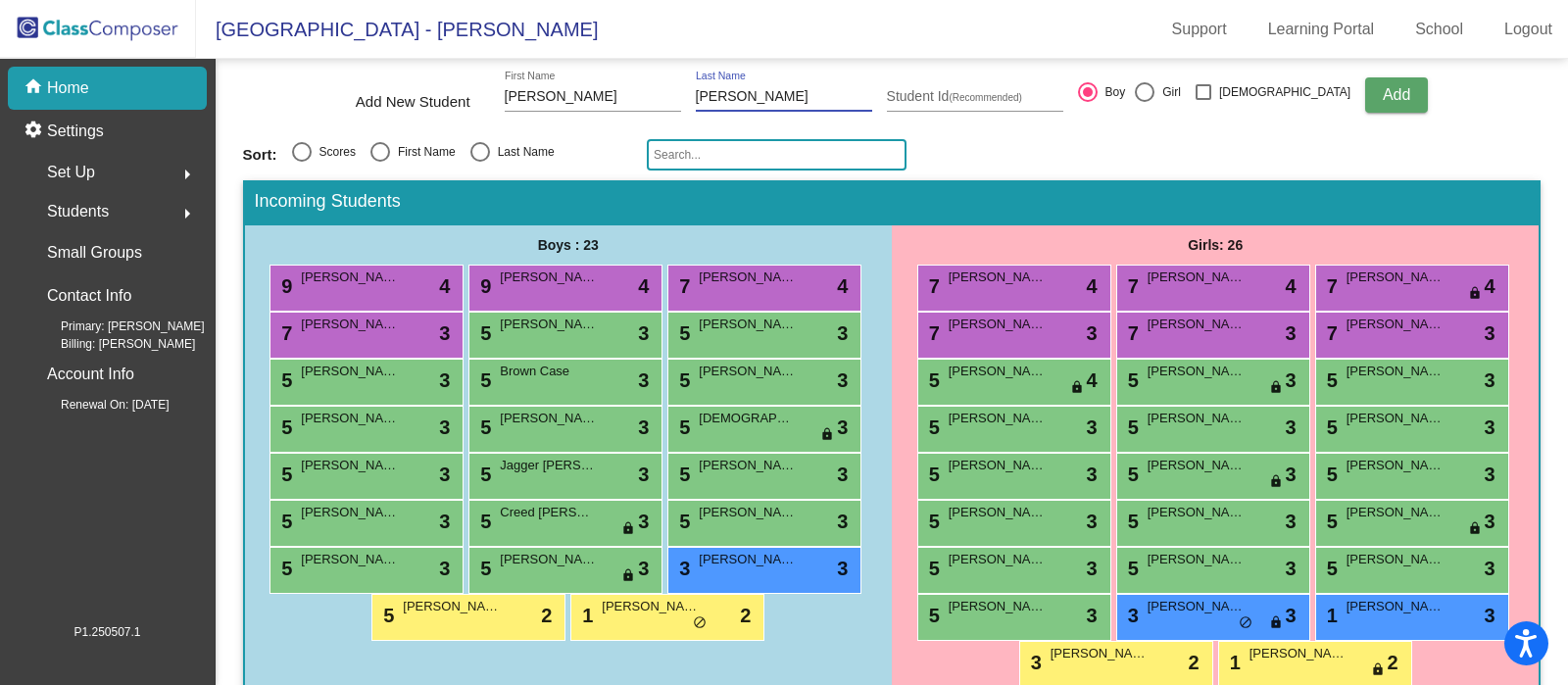 type on "Rutherford" 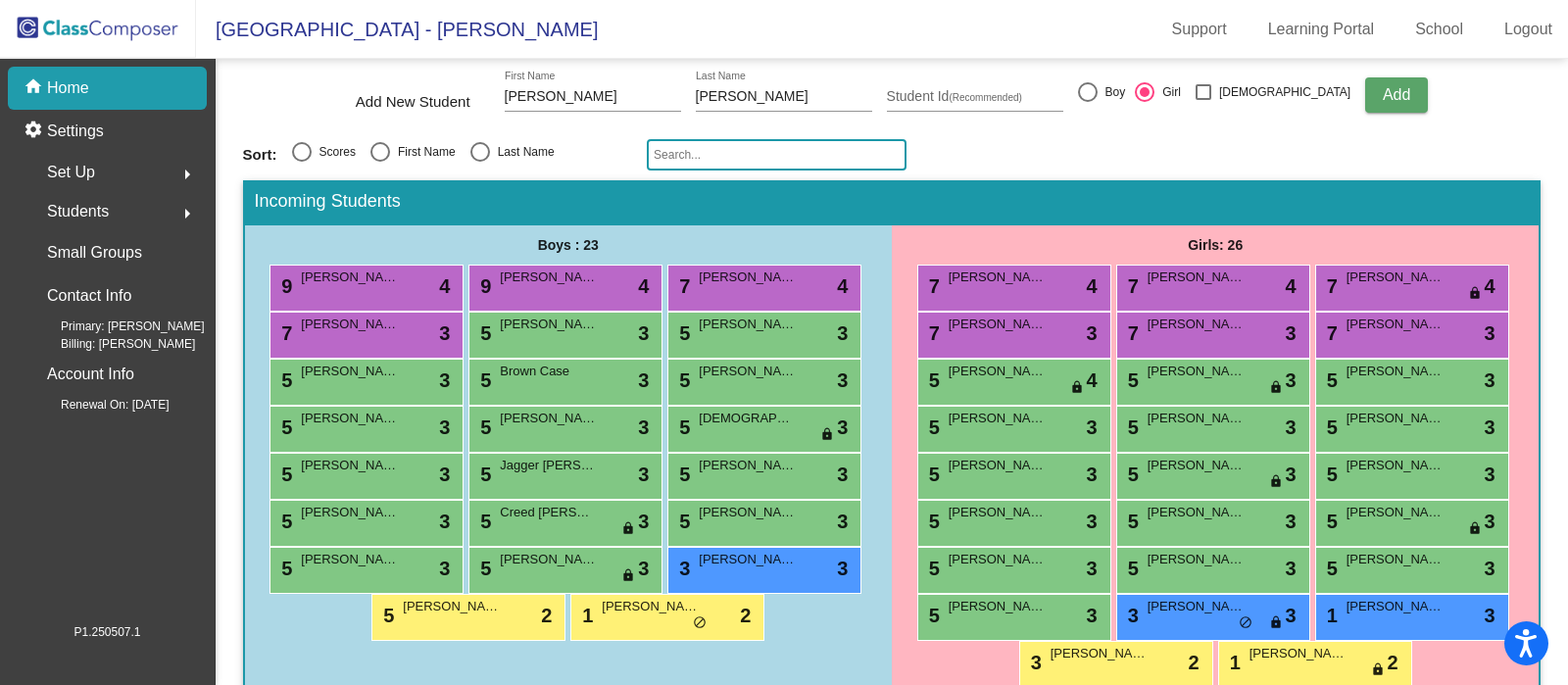 click on "Add" 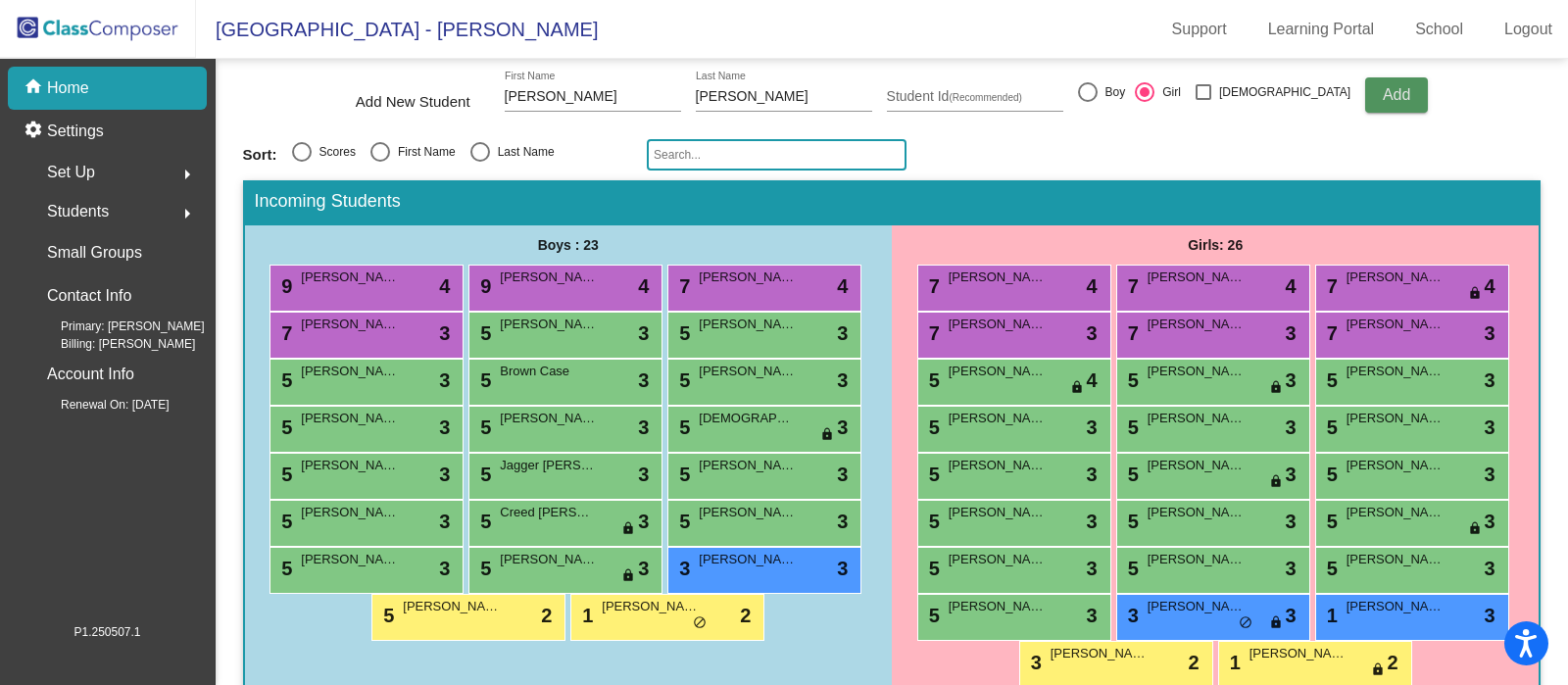 type 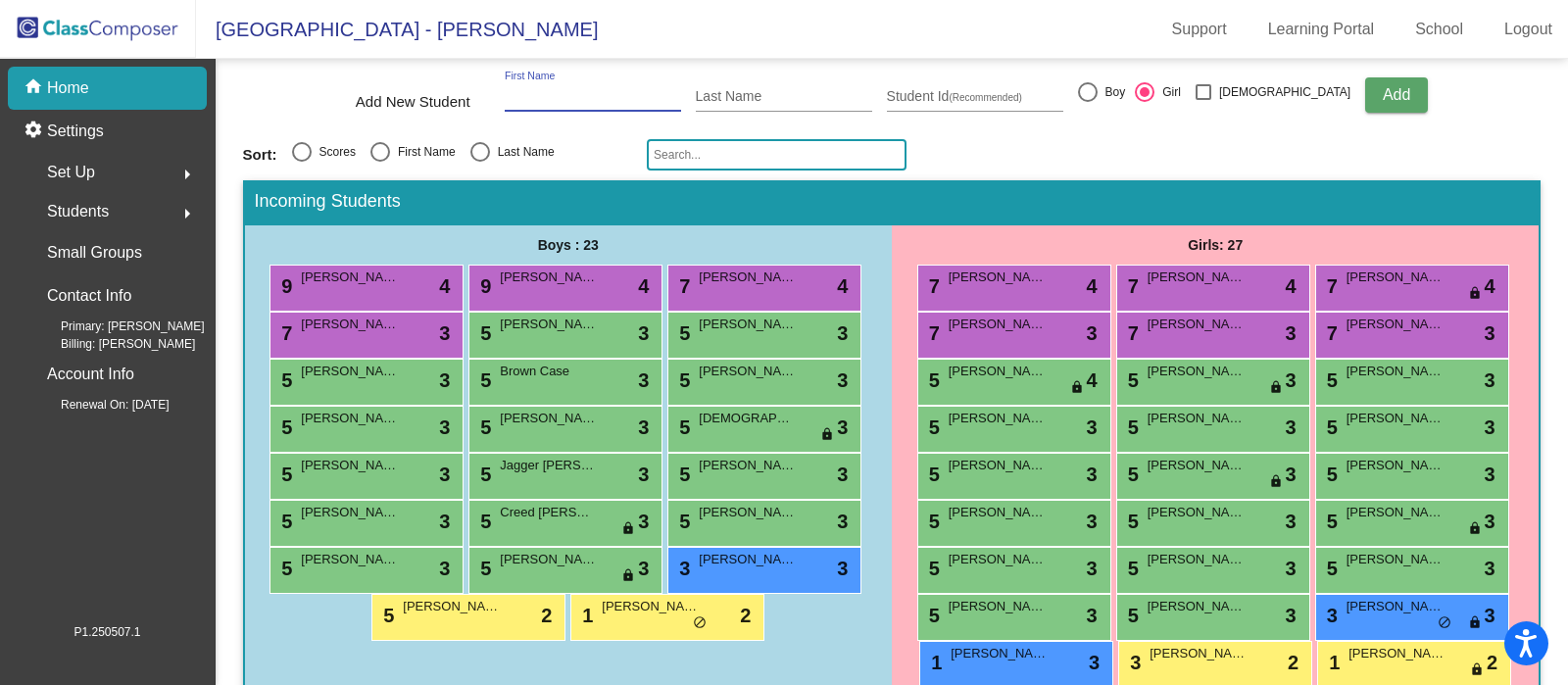 click on "First Name" at bounding box center (593, 97) 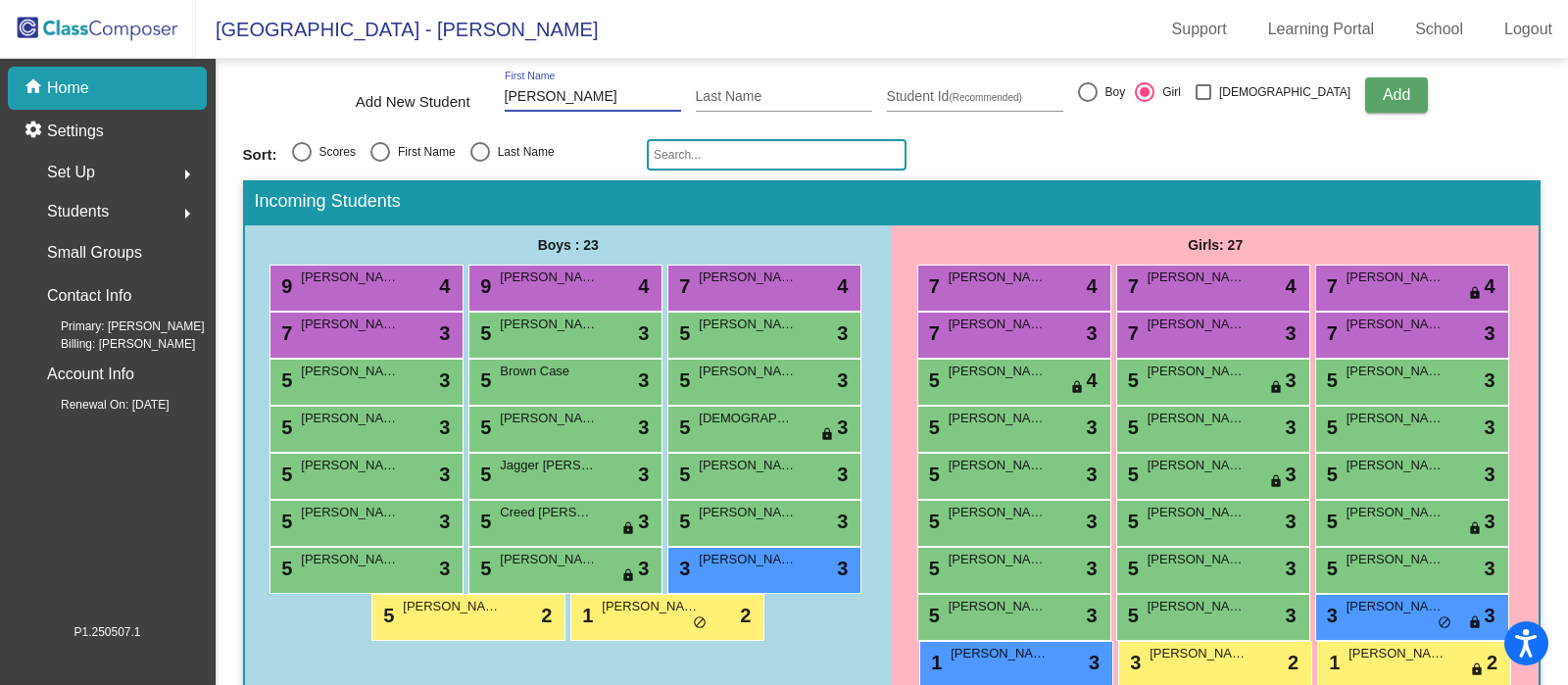 type on "Damon" 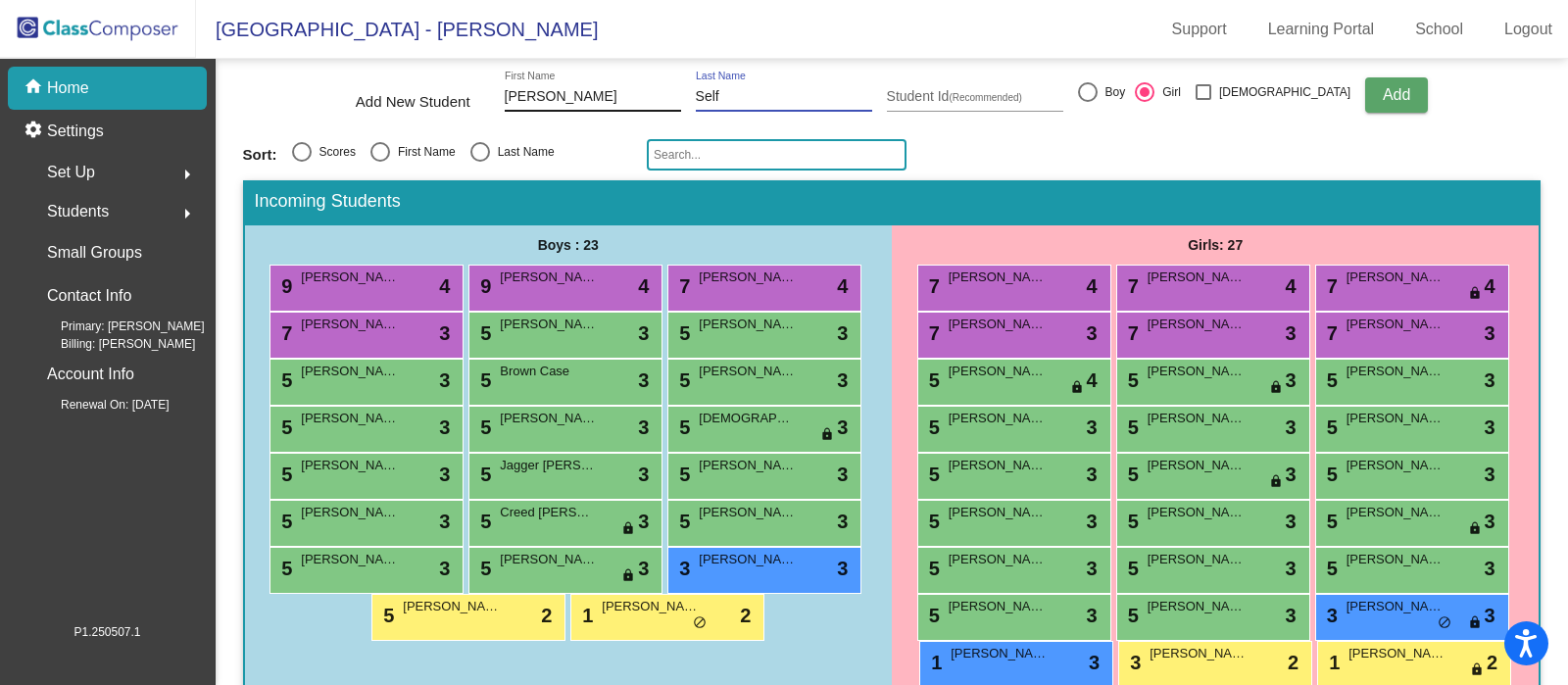 type on "Self" 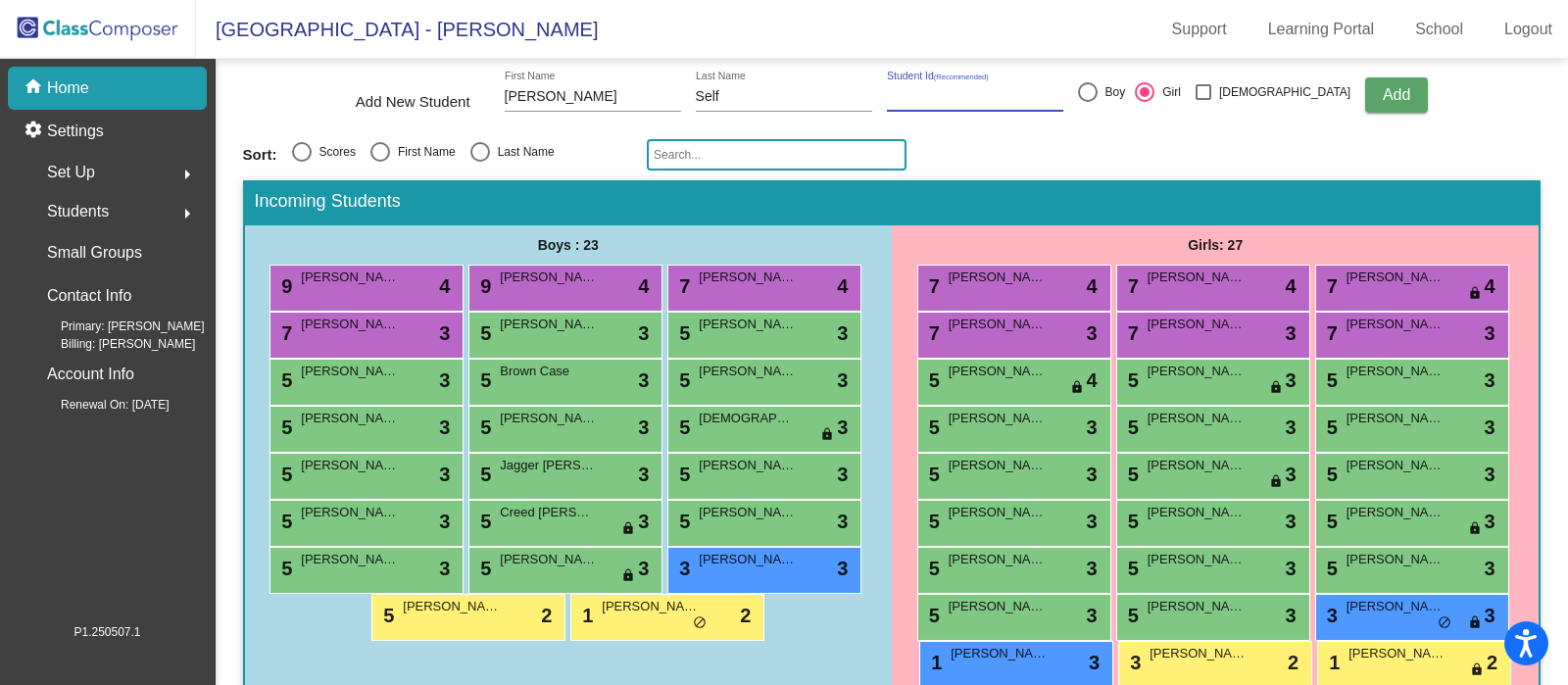 click at bounding box center (1088, 92) 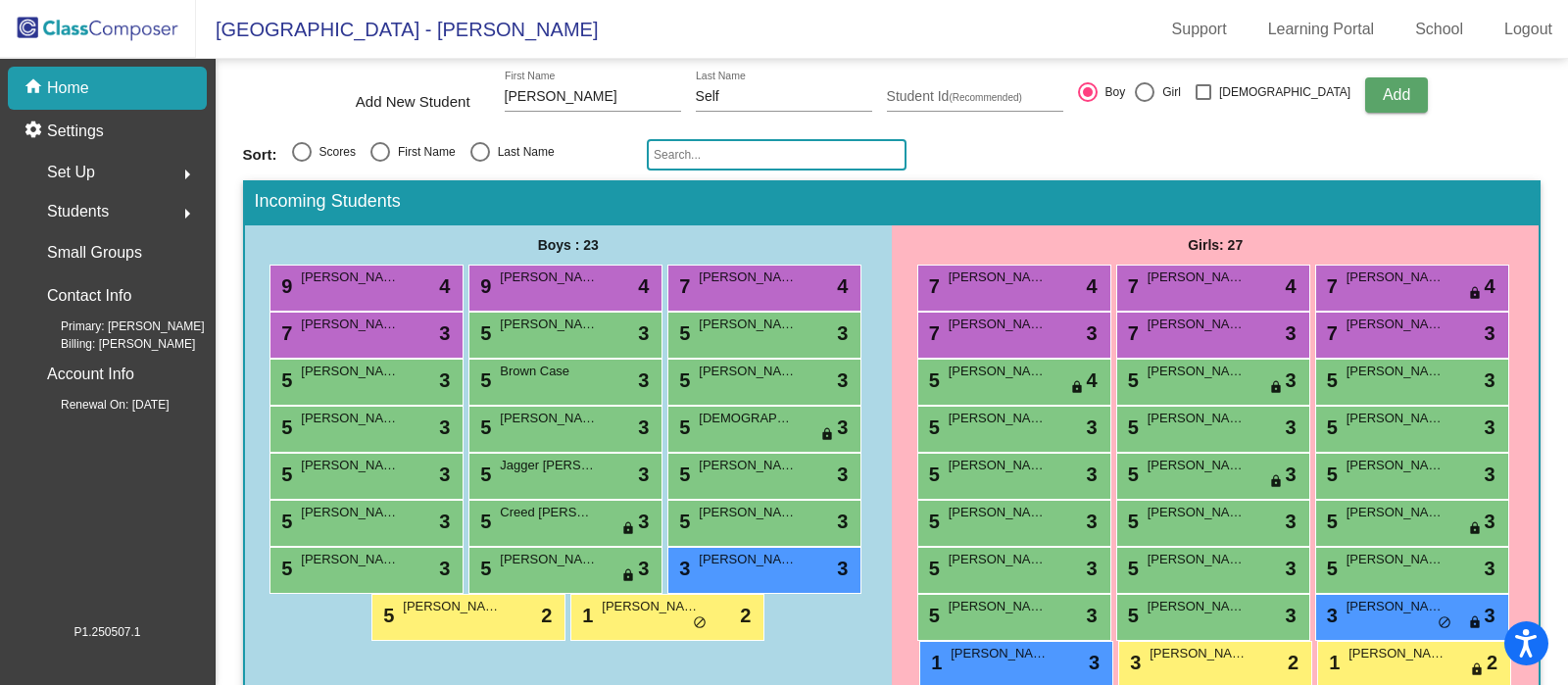 click on "Add" 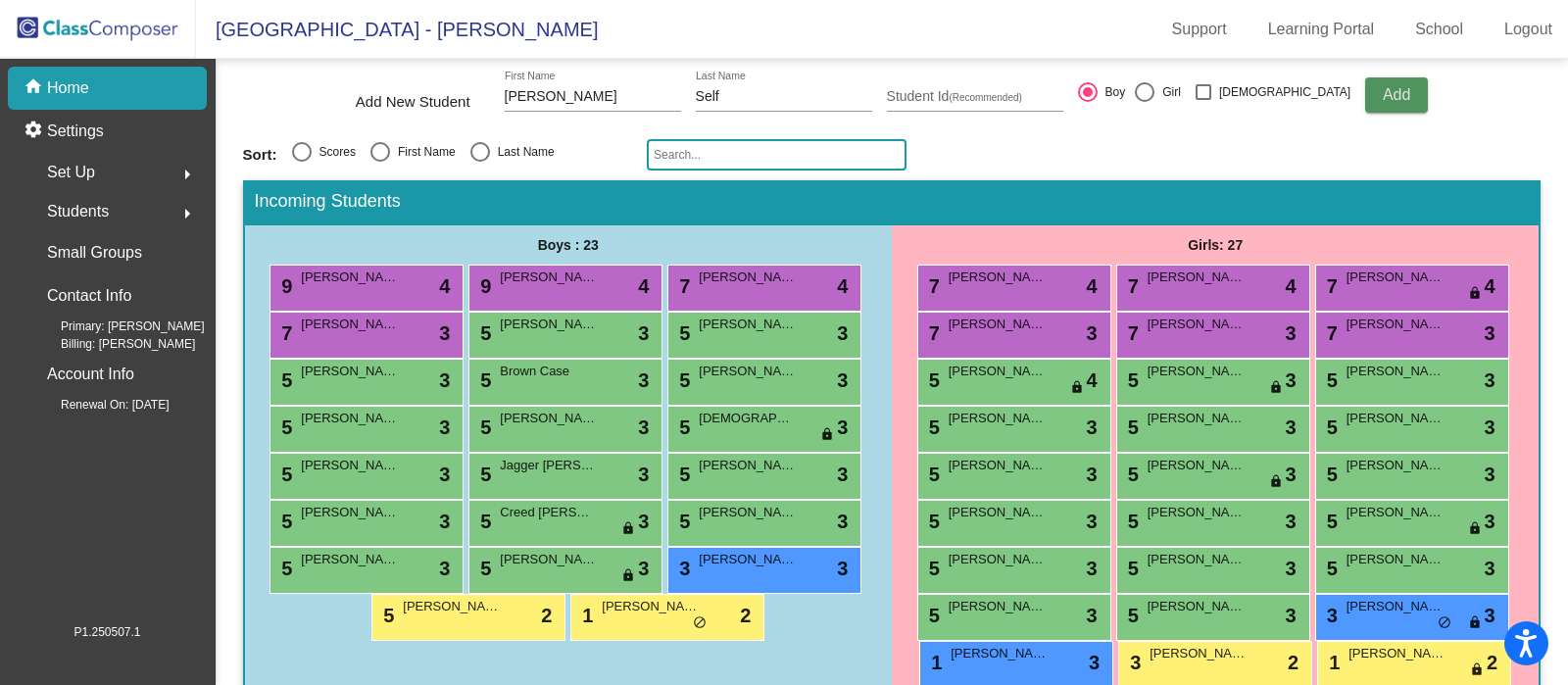 type 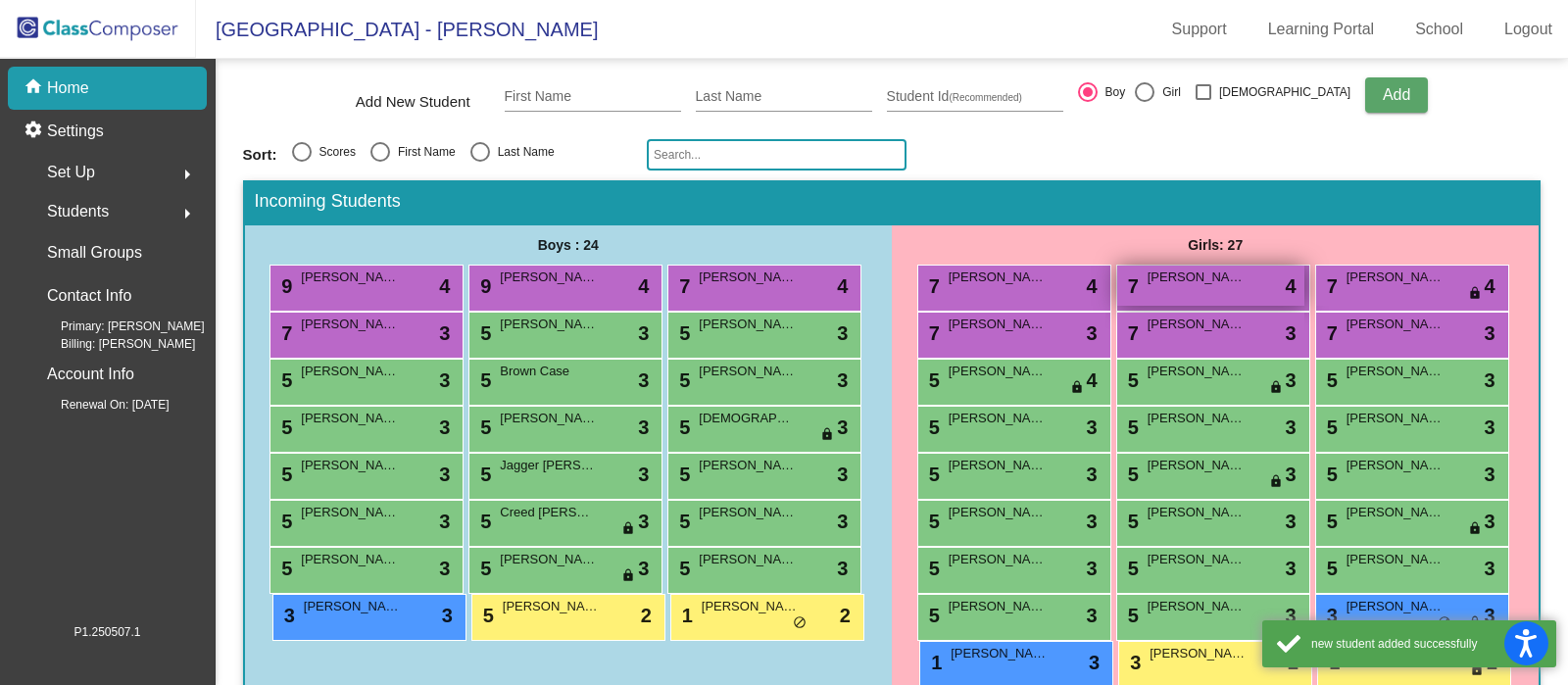 scroll, scrollTop: 268, scrollLeft: 0, axis: vertical 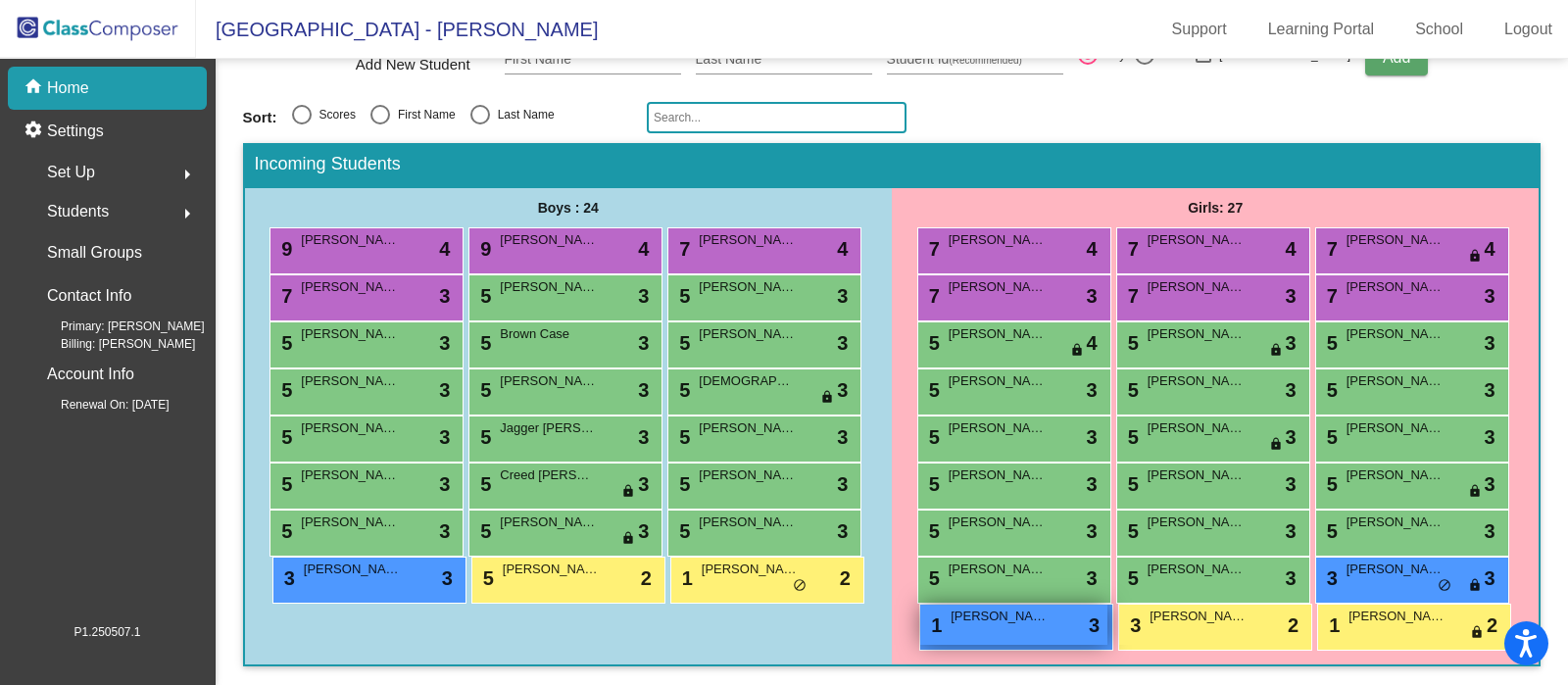 click on "Arabella Bauer-Owens" at bounding box center (1000, 616) 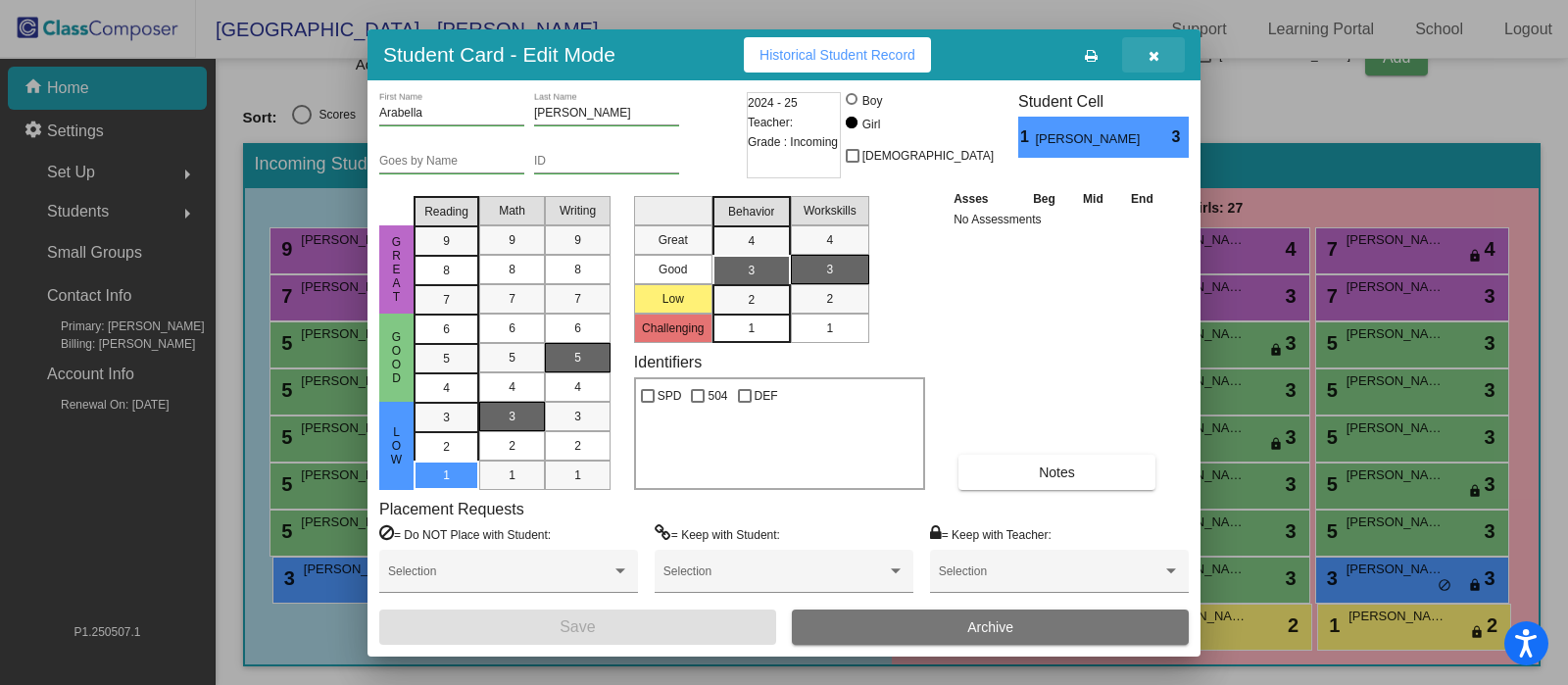click at bounding box center (1153, 55) 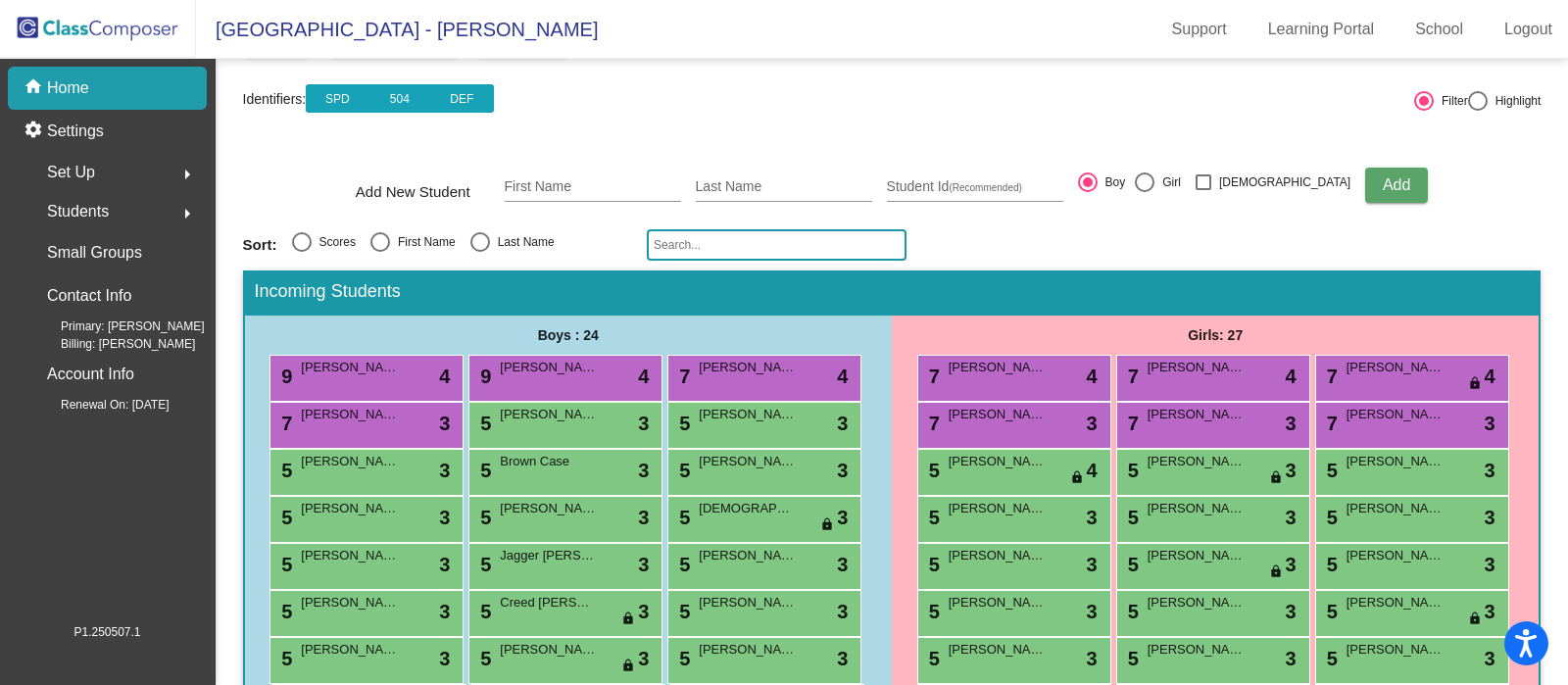 scroll, scrollTop: 118, scrollLeft: 0, axis: vertical 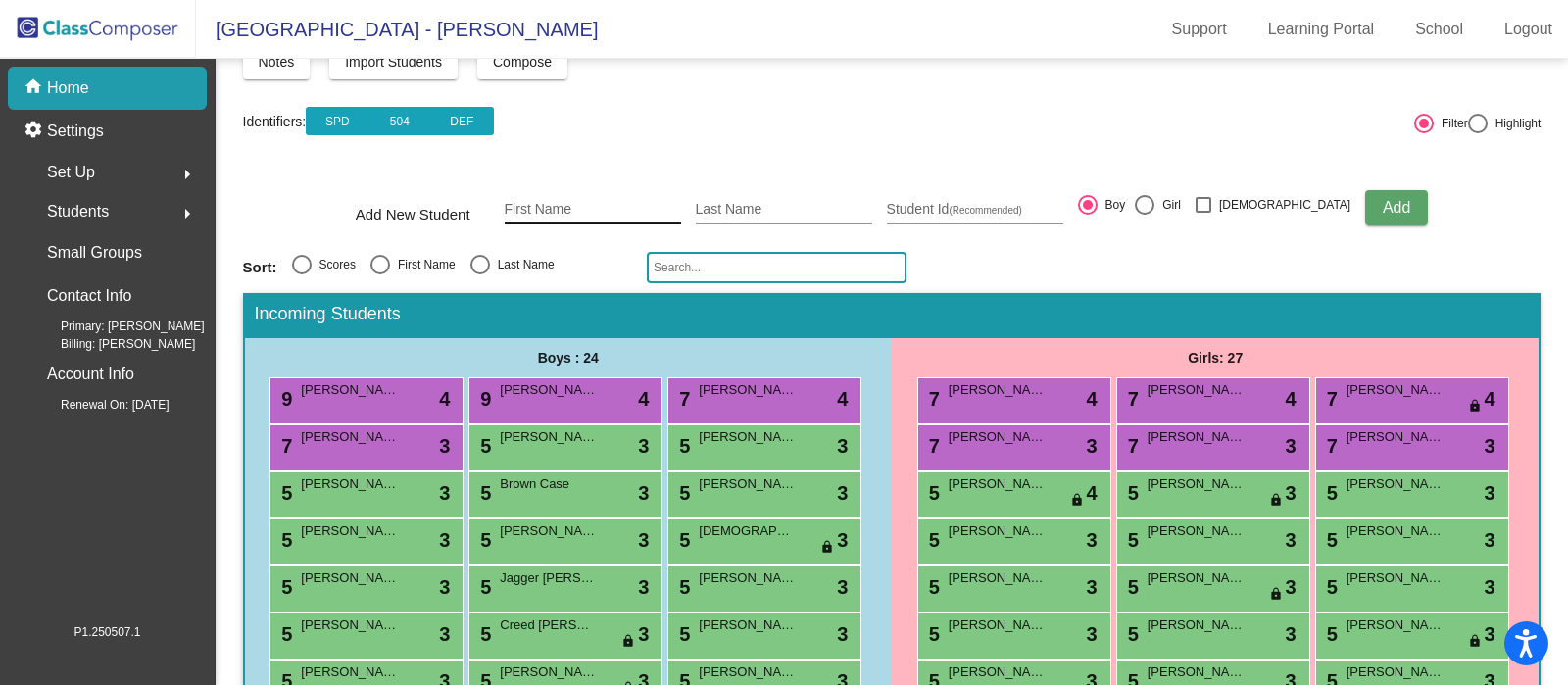 click on "First Name" at bounding box center (593, 210) 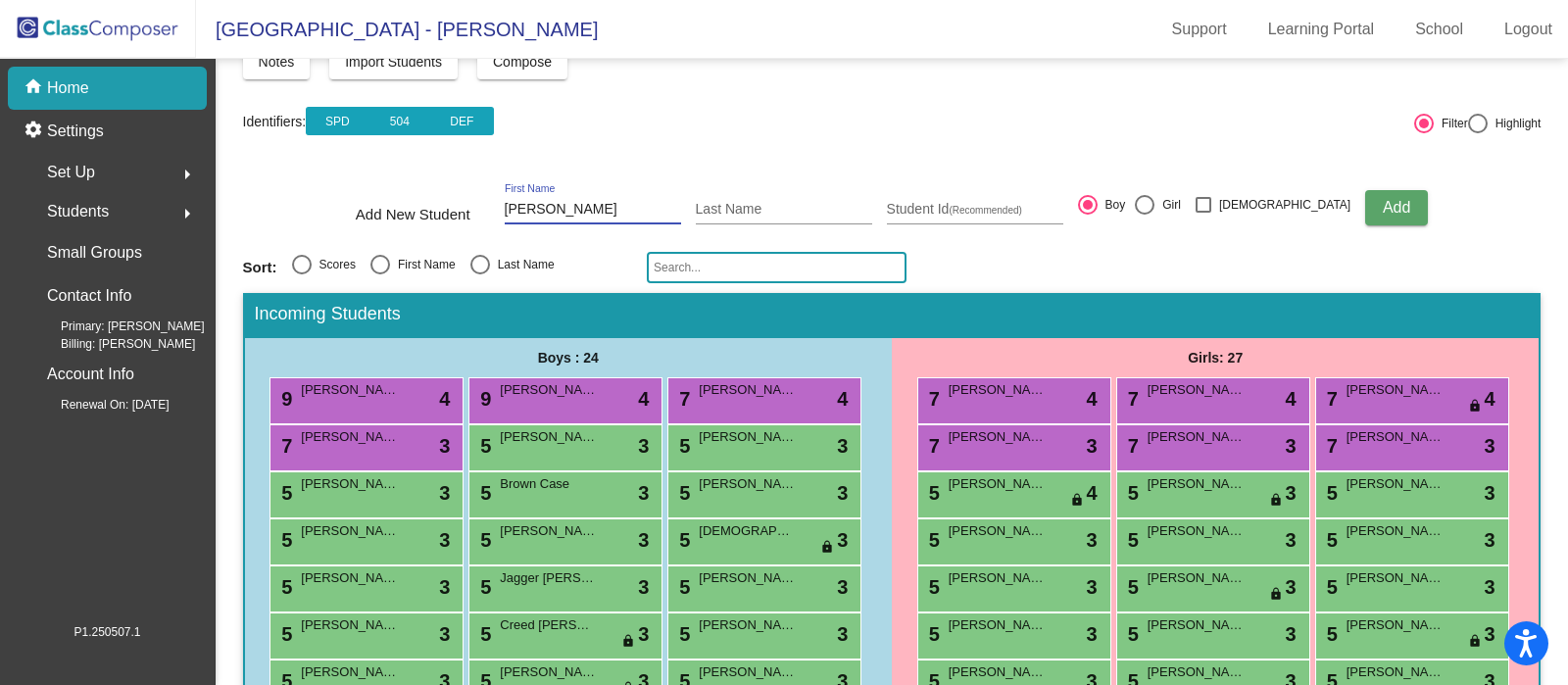 type on "Harper" 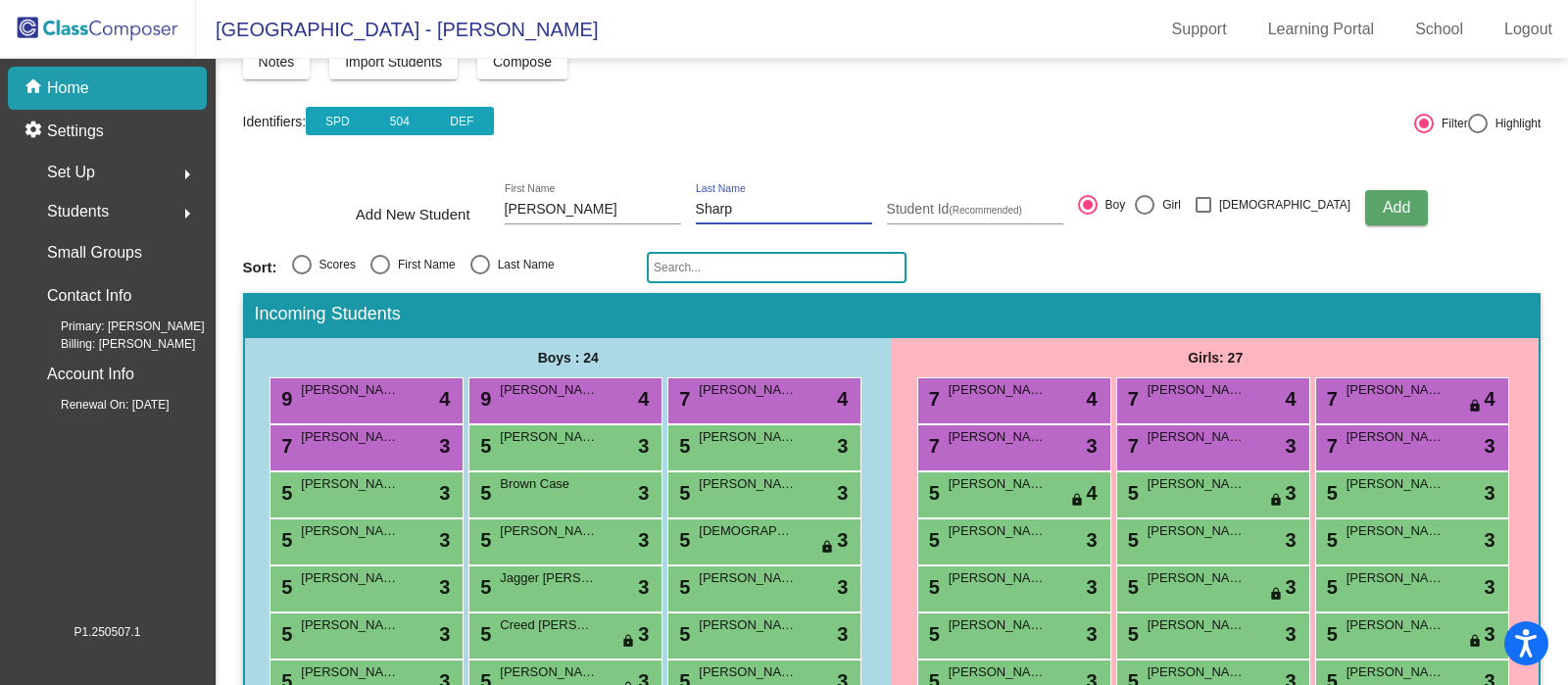 type on "Sharp" 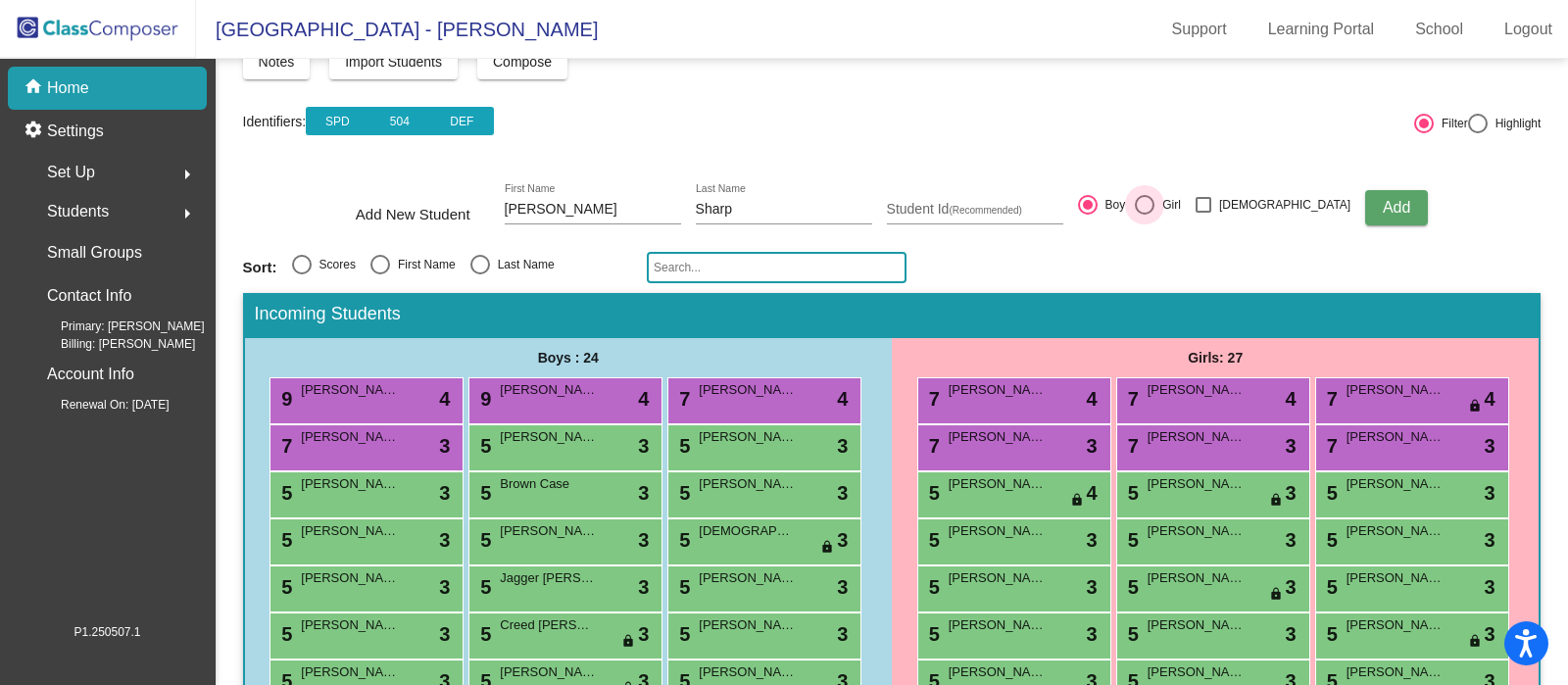 click at bounding box center (1145, 205) 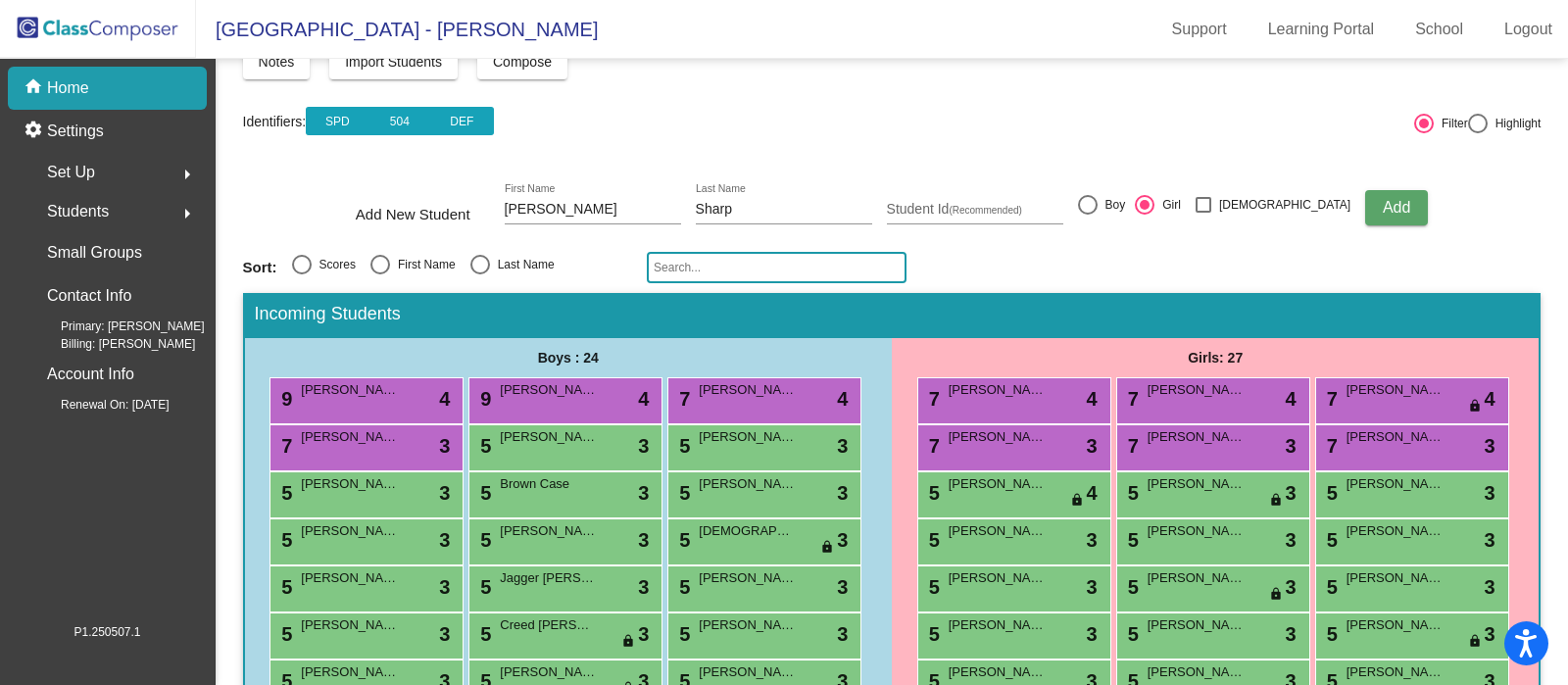 click on "Add" 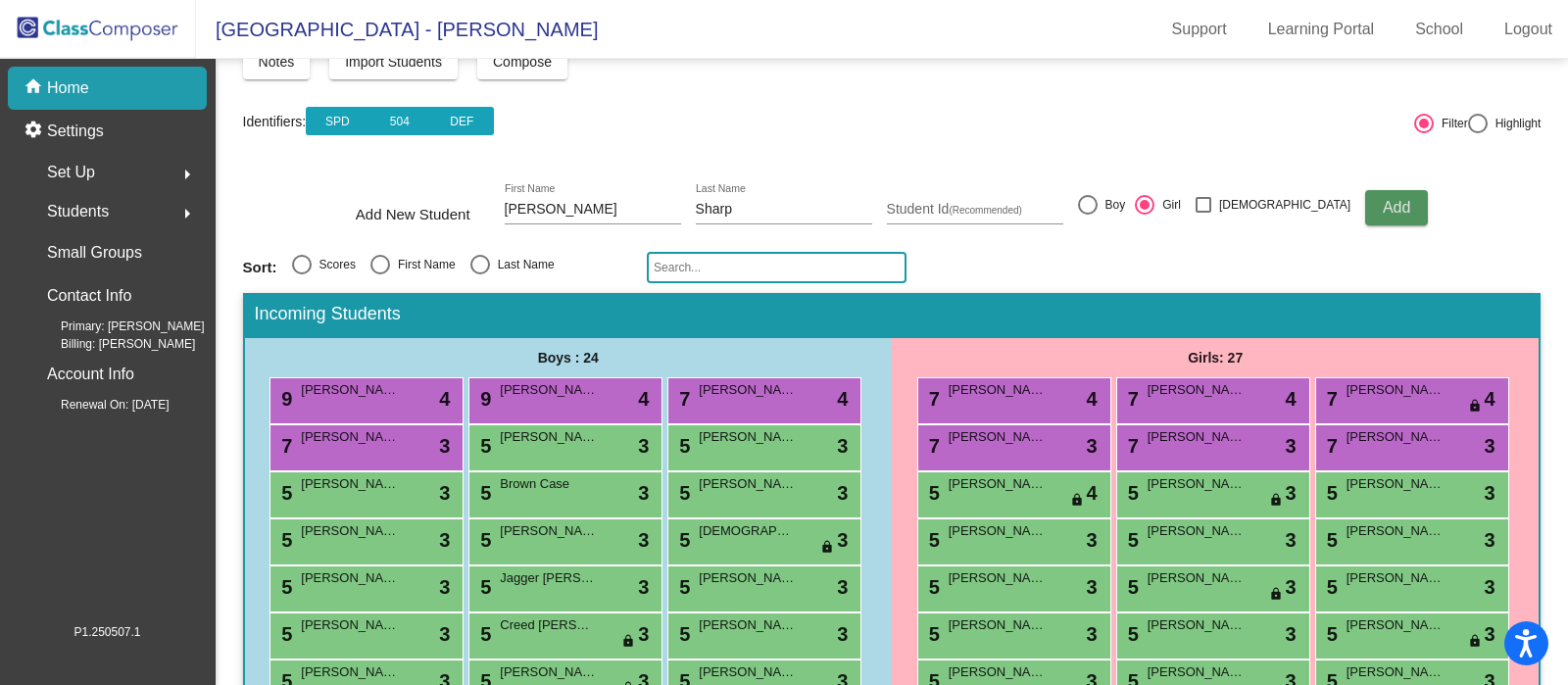 type 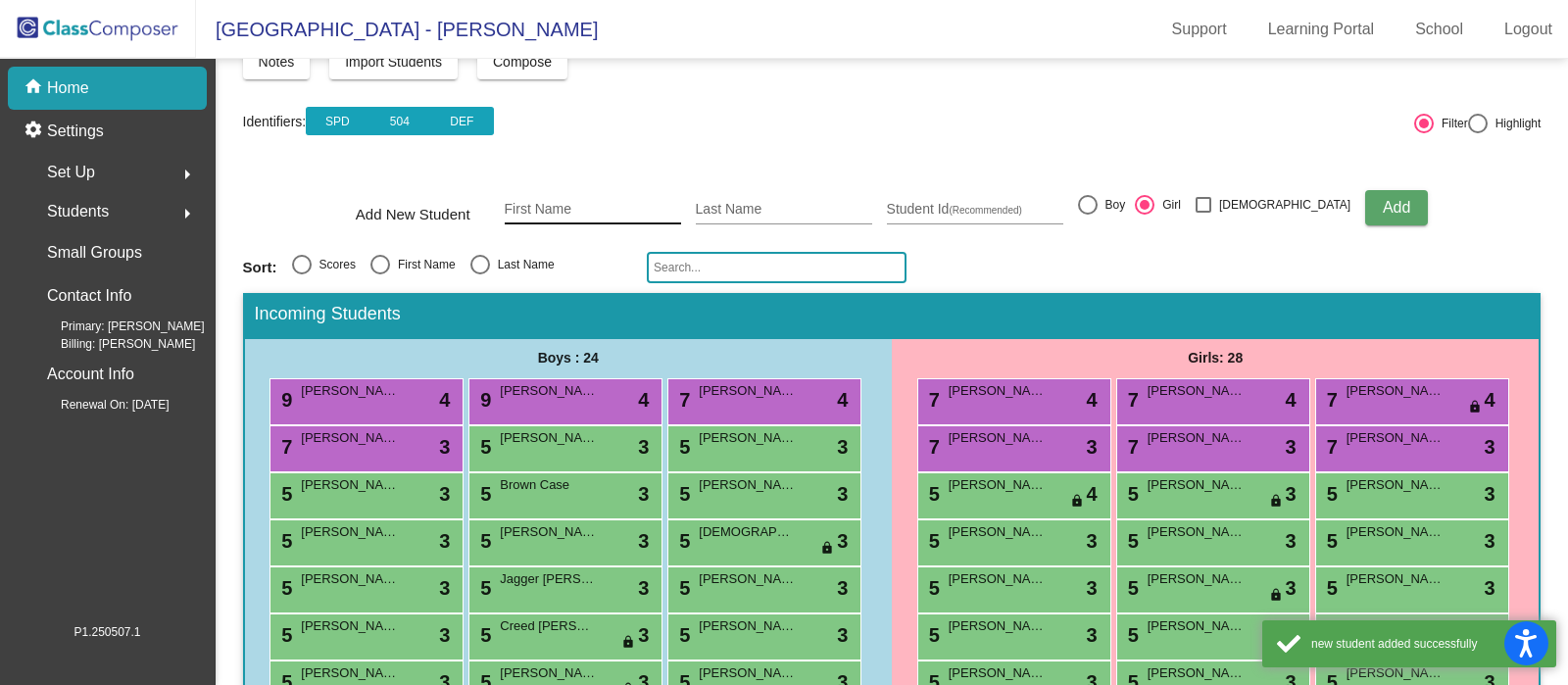 click on "First Name" at bounding box center (593, 210) 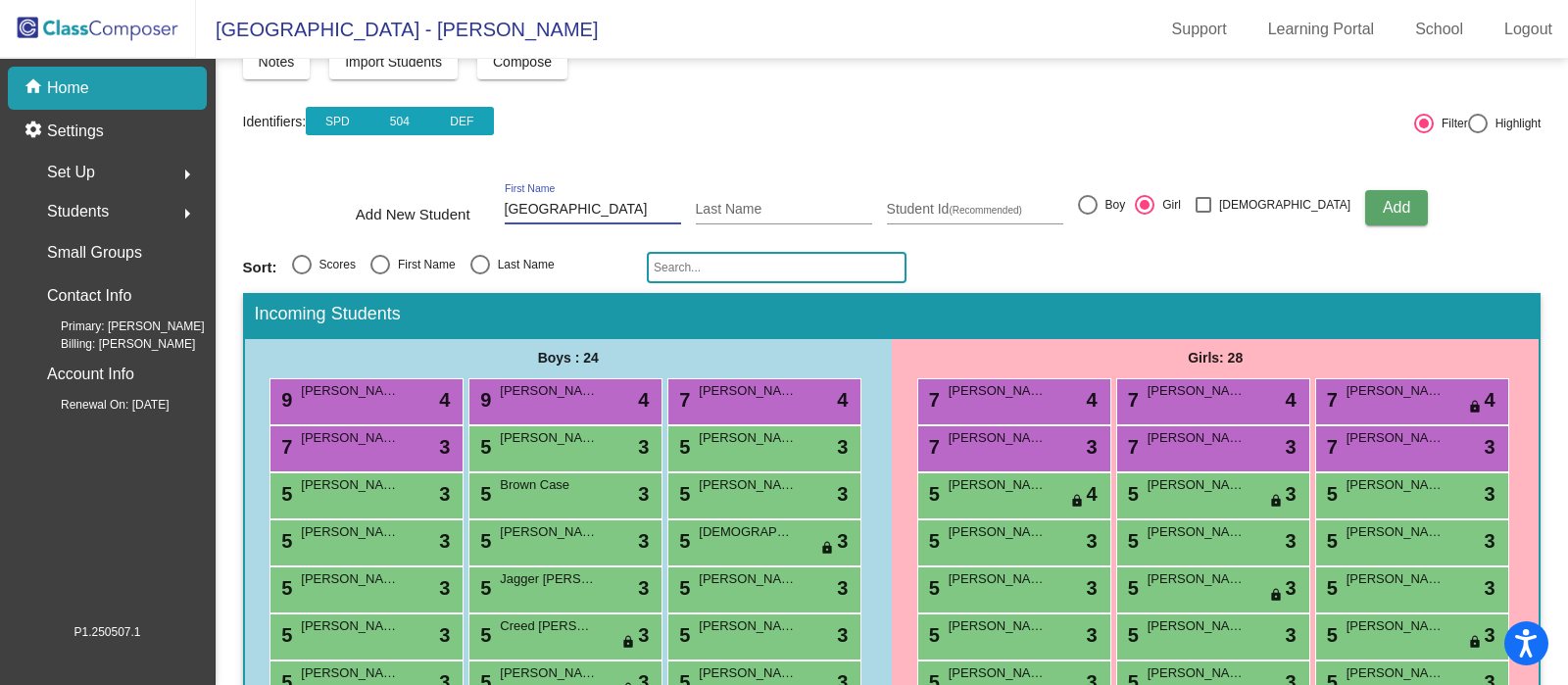 type on "Madison" 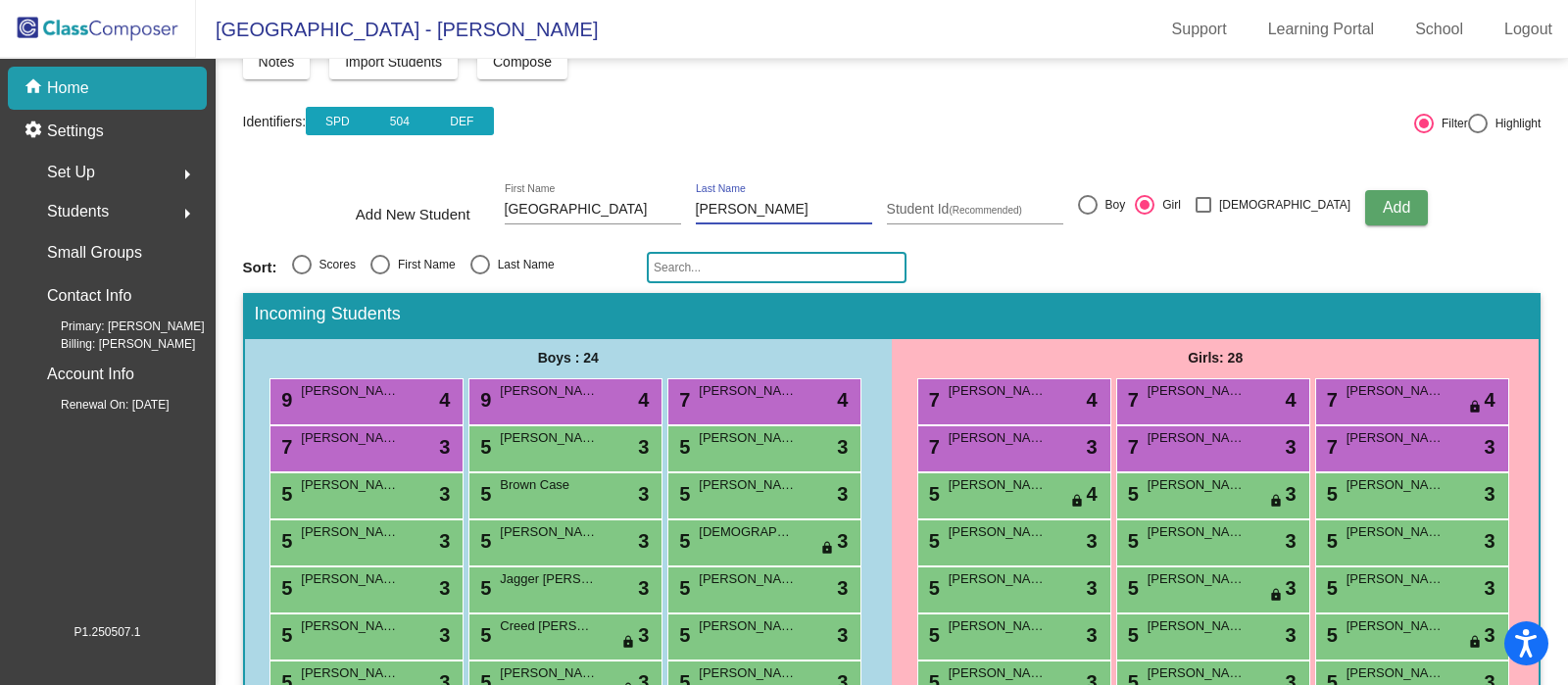 type on "Stallons" 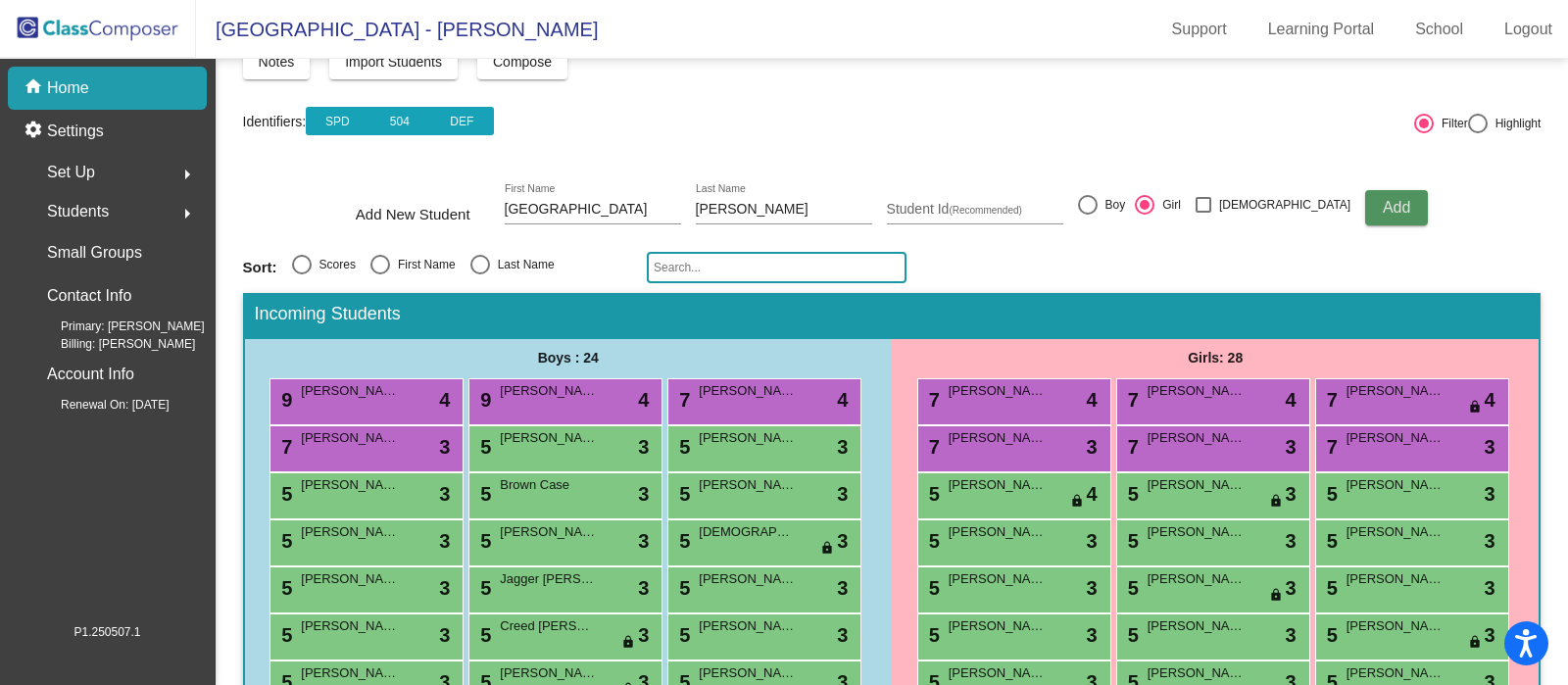 click on "Add" 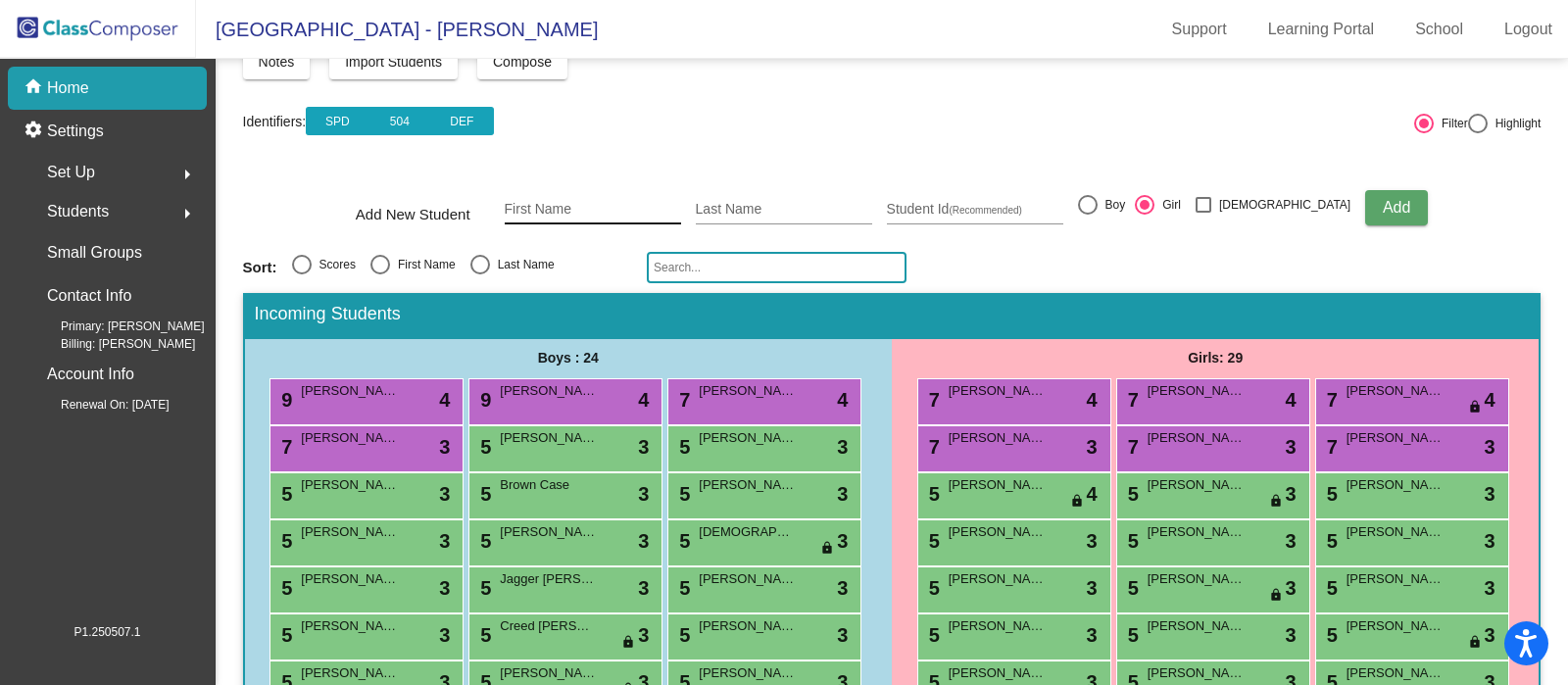 click on "First Name" at bounding box center [593, 210] 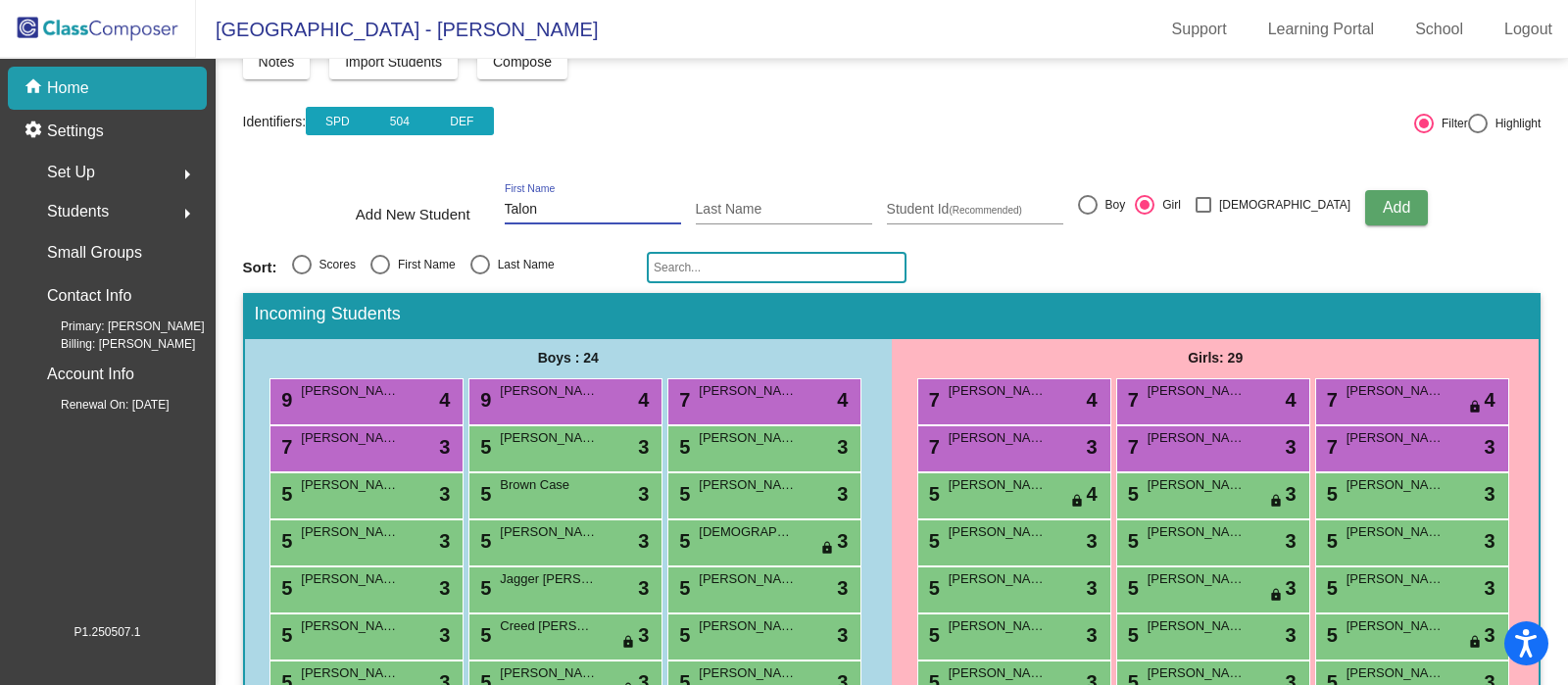 type on "Talon" 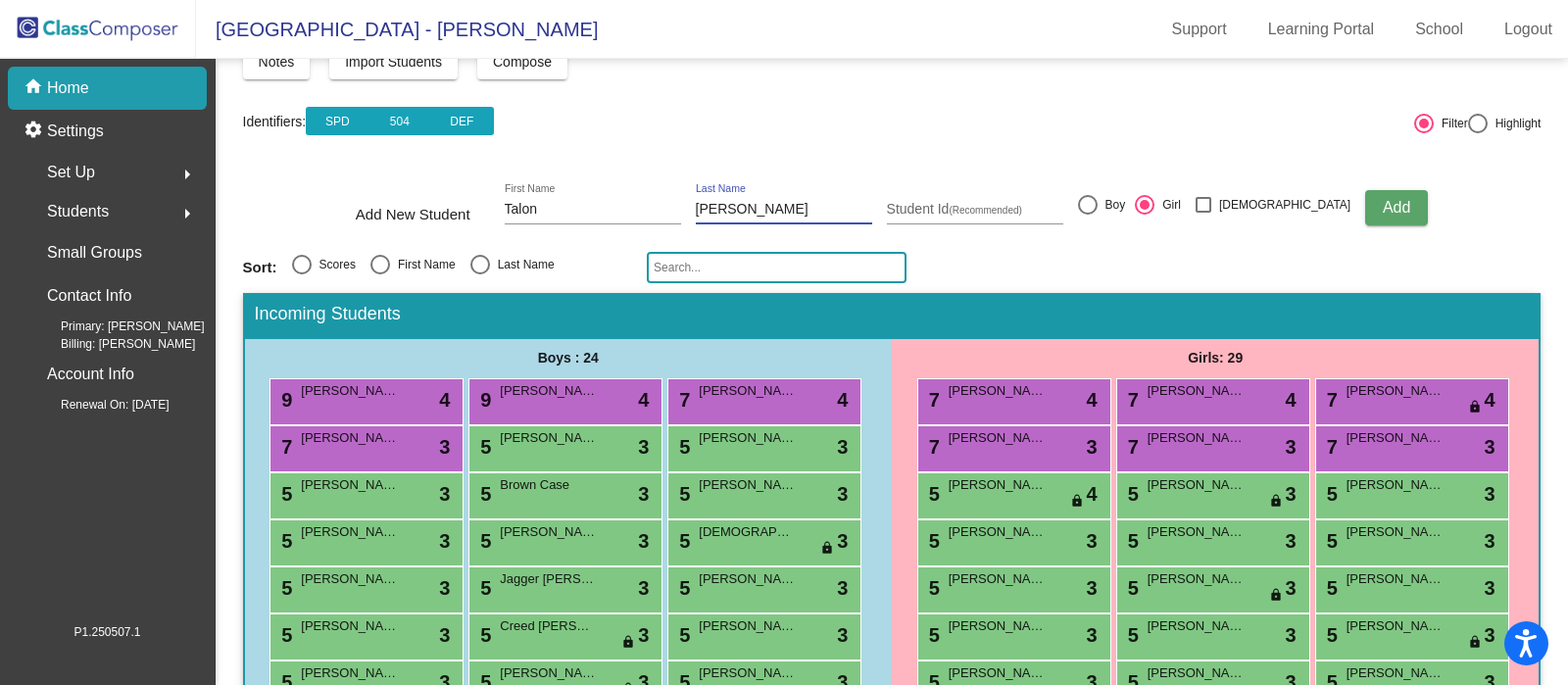 type on "Sullins" 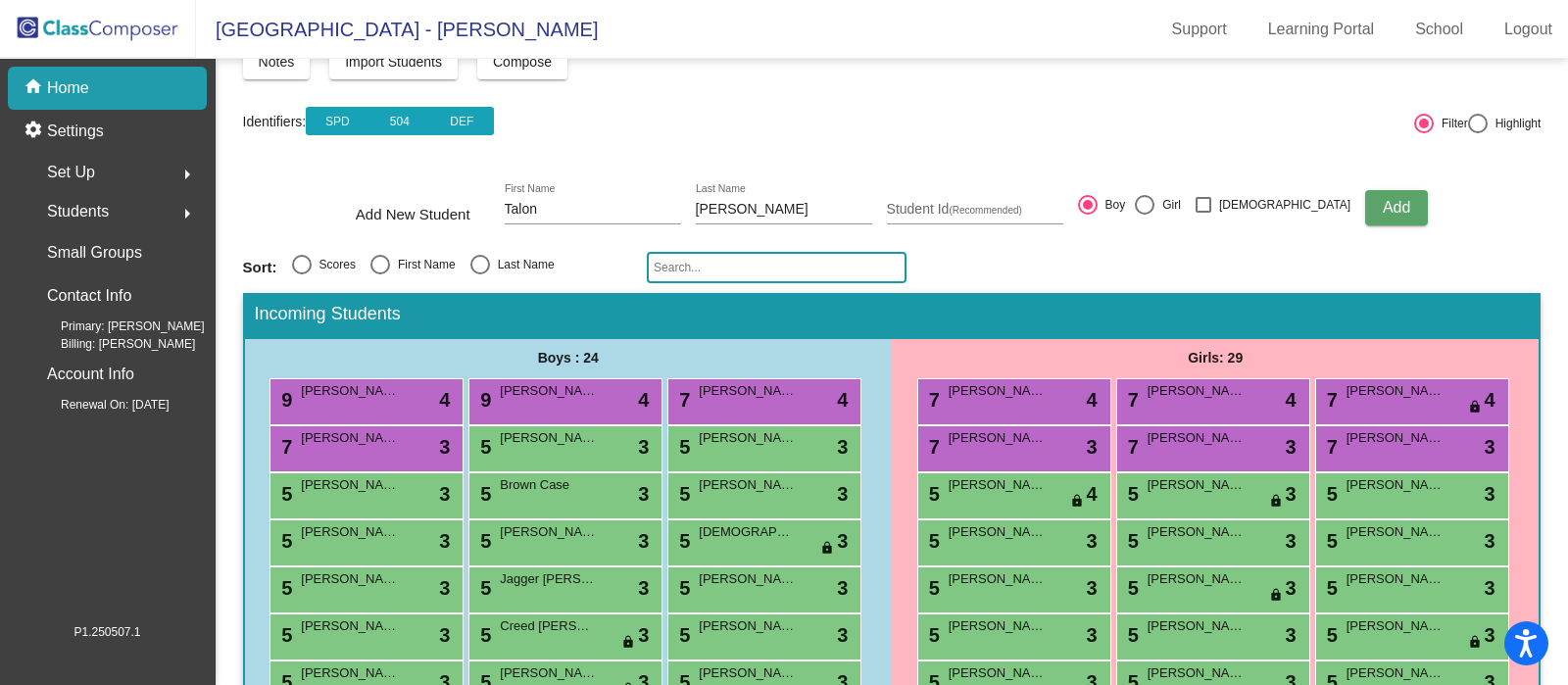 click on "Add" 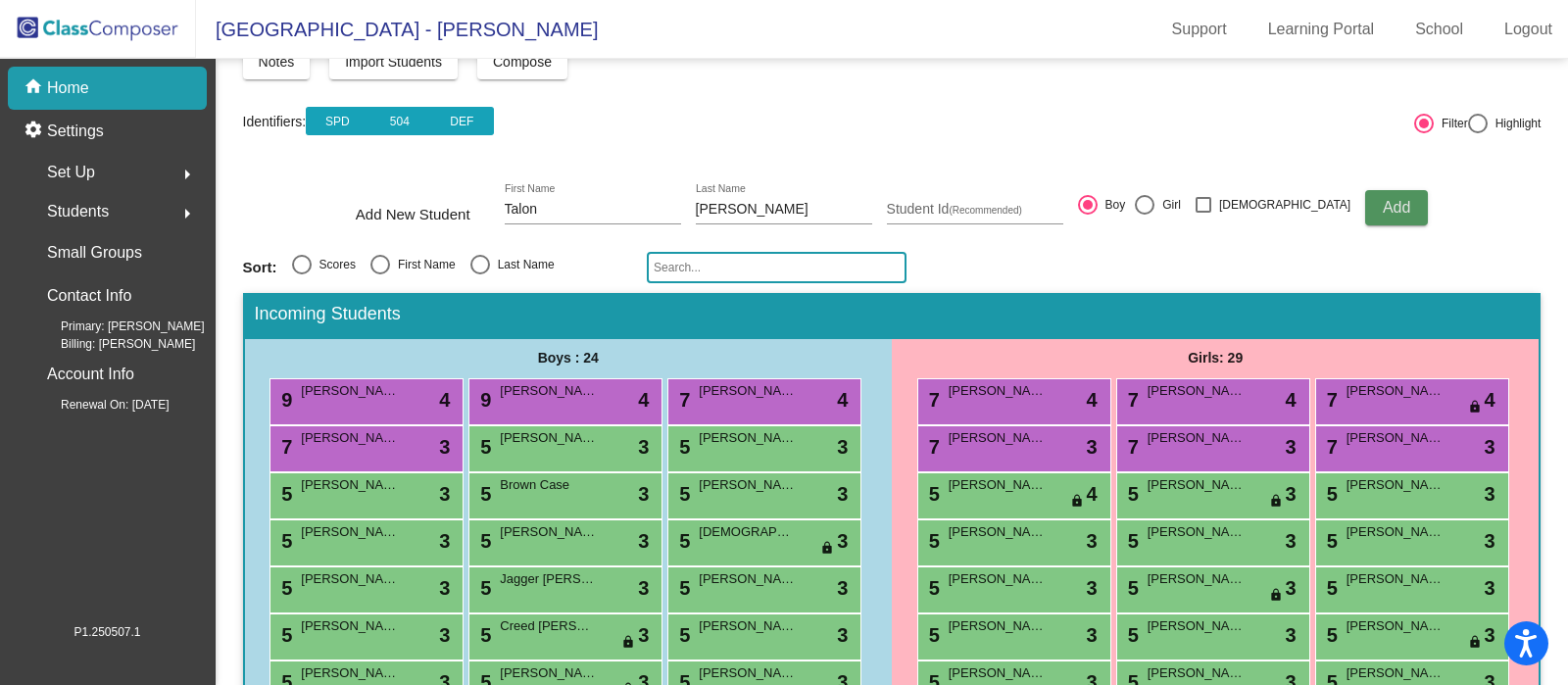 type 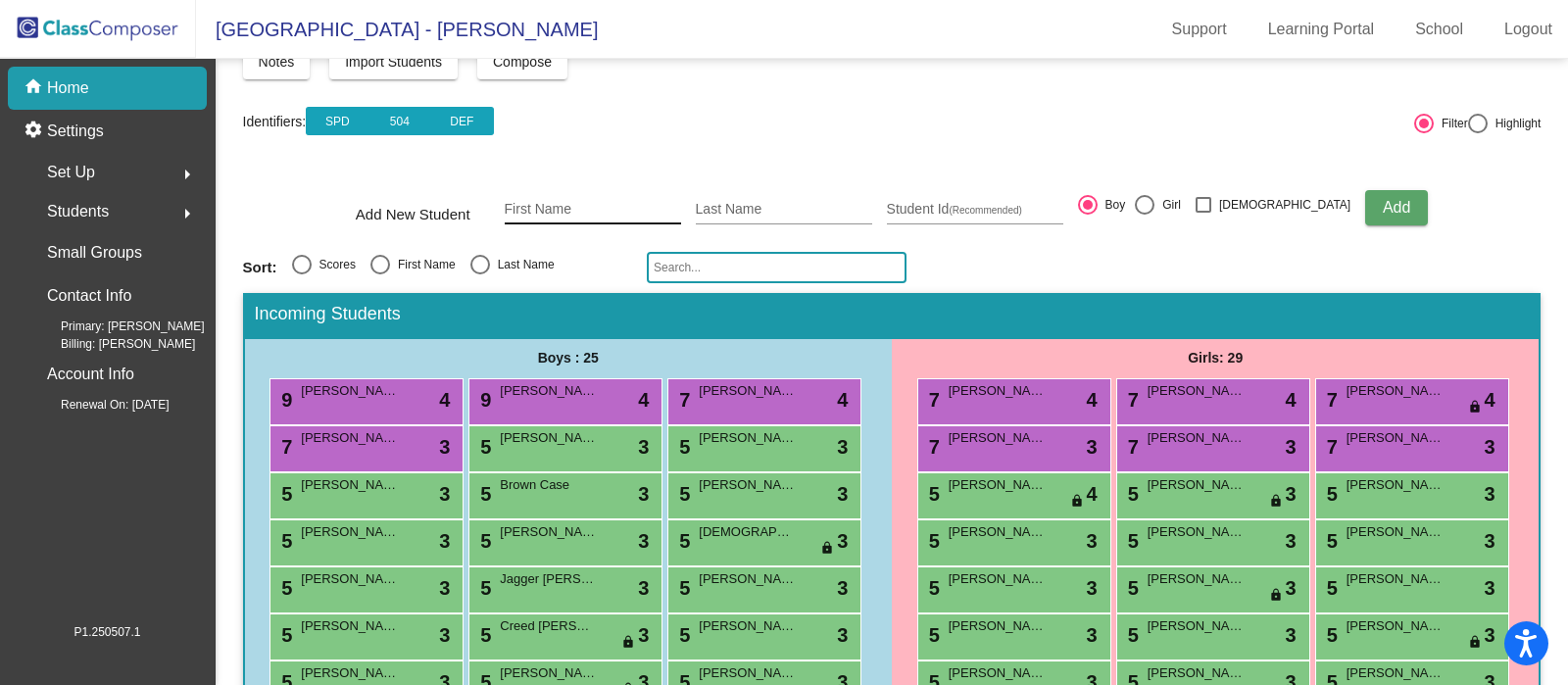 click on "First Name" at bounding box center [593, 210] 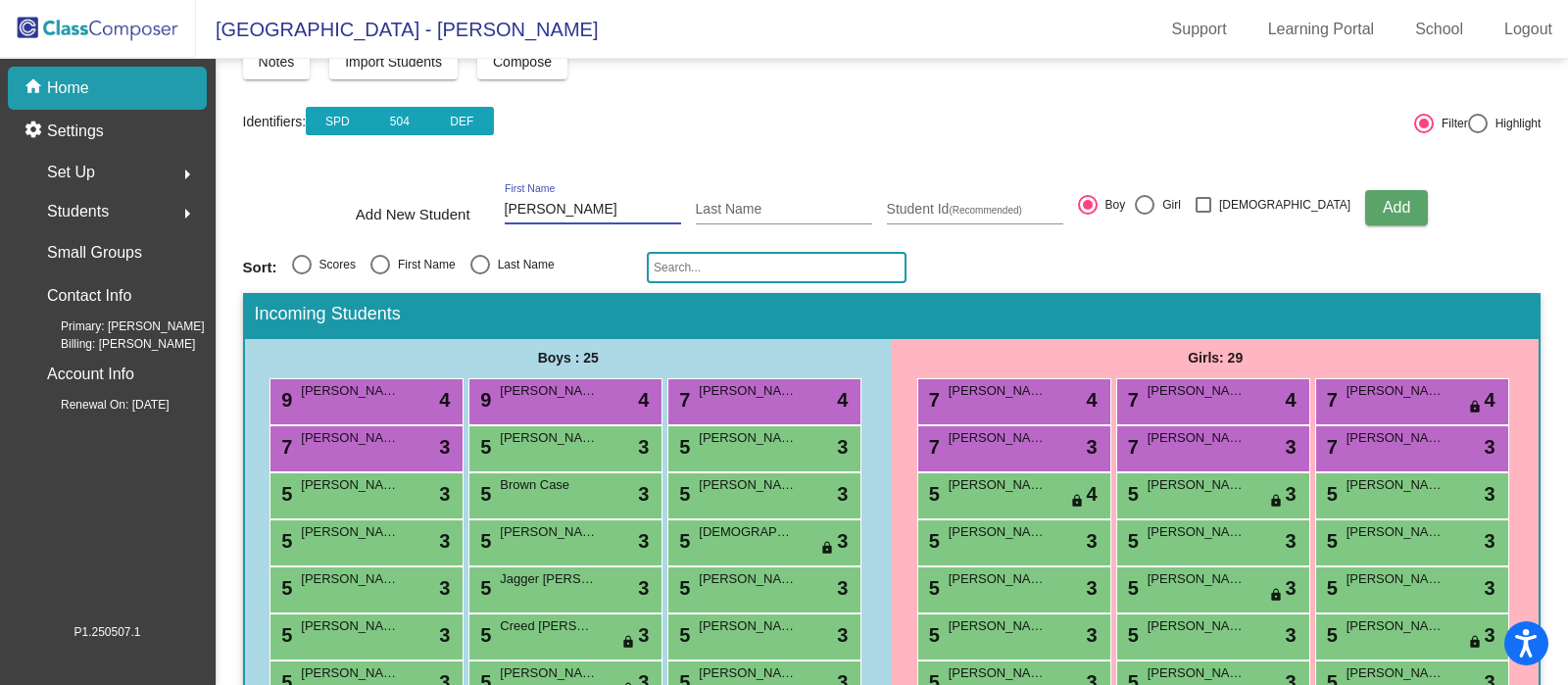 type on "Zoe" 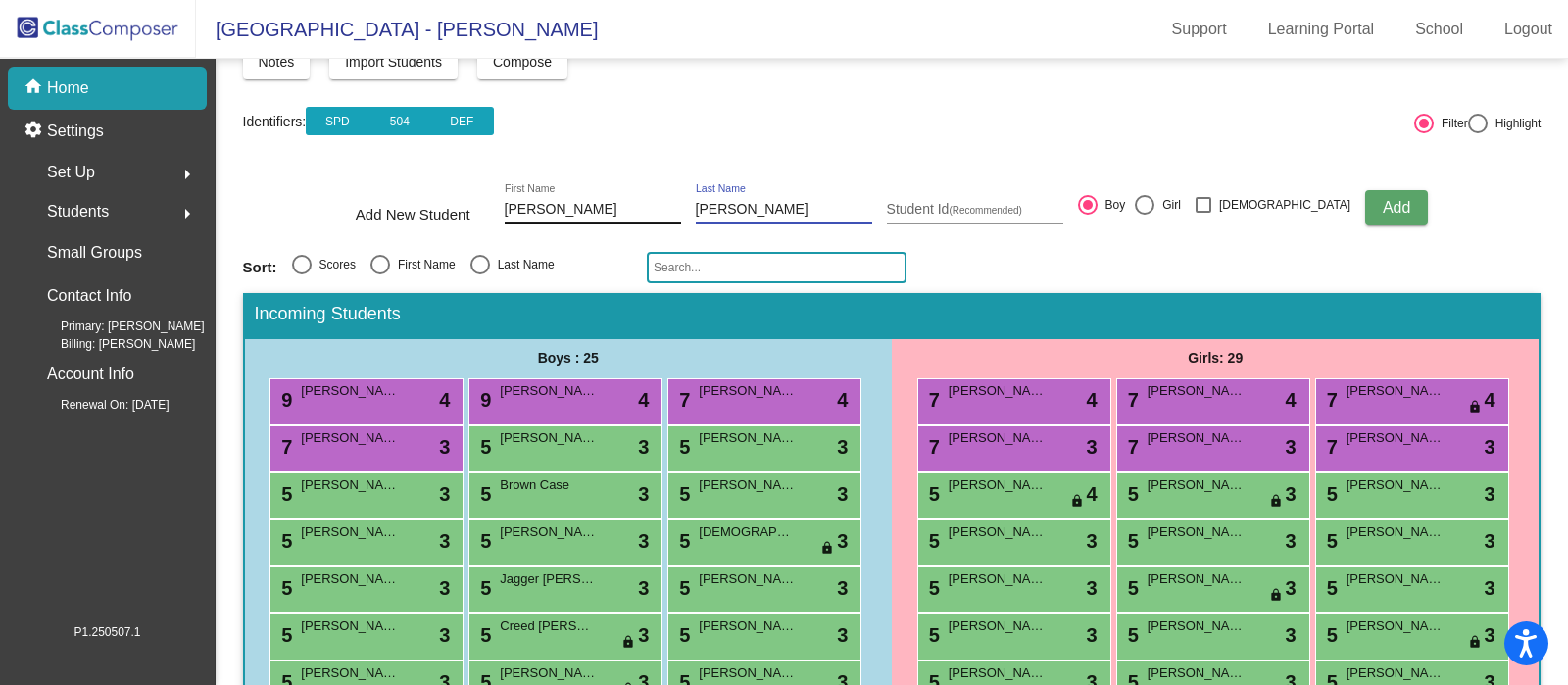 type on "Thomas" 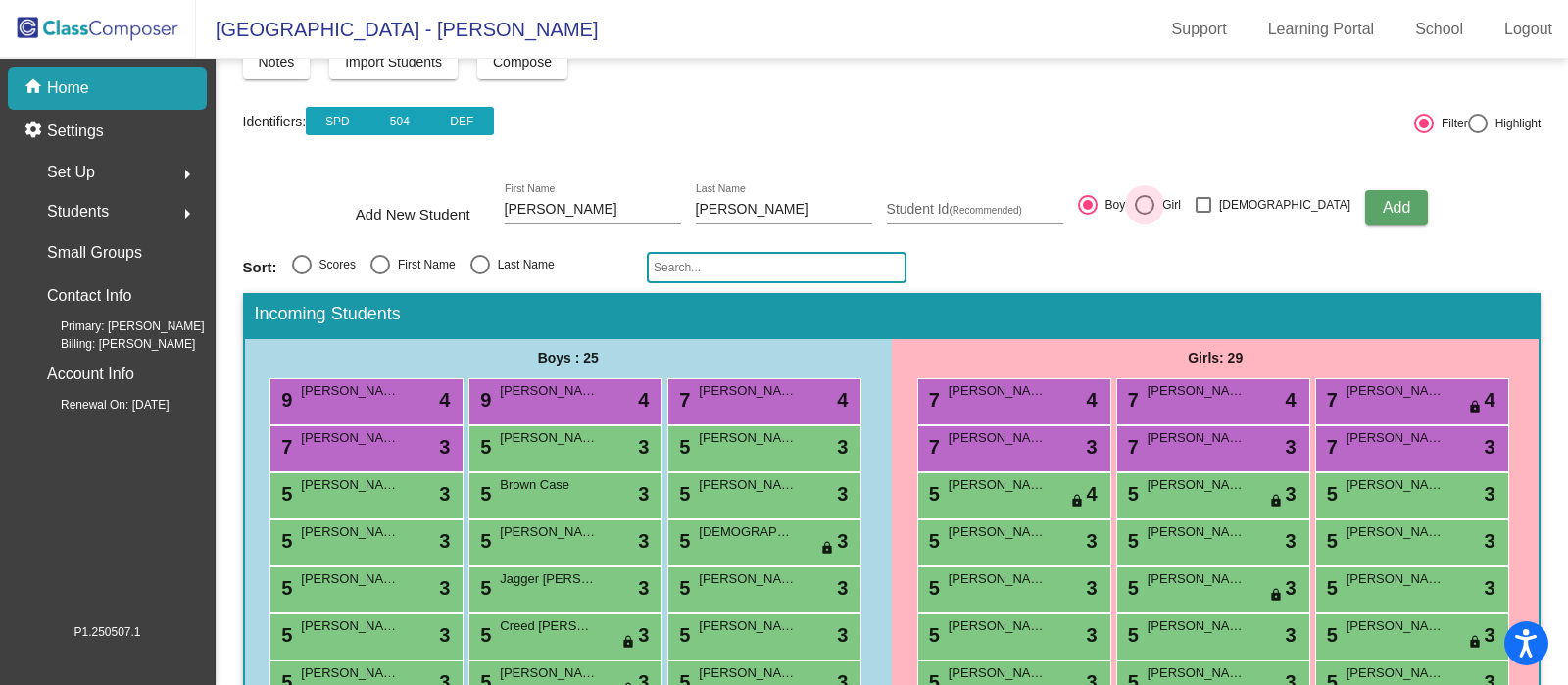click at bounding box center [1145, 205] 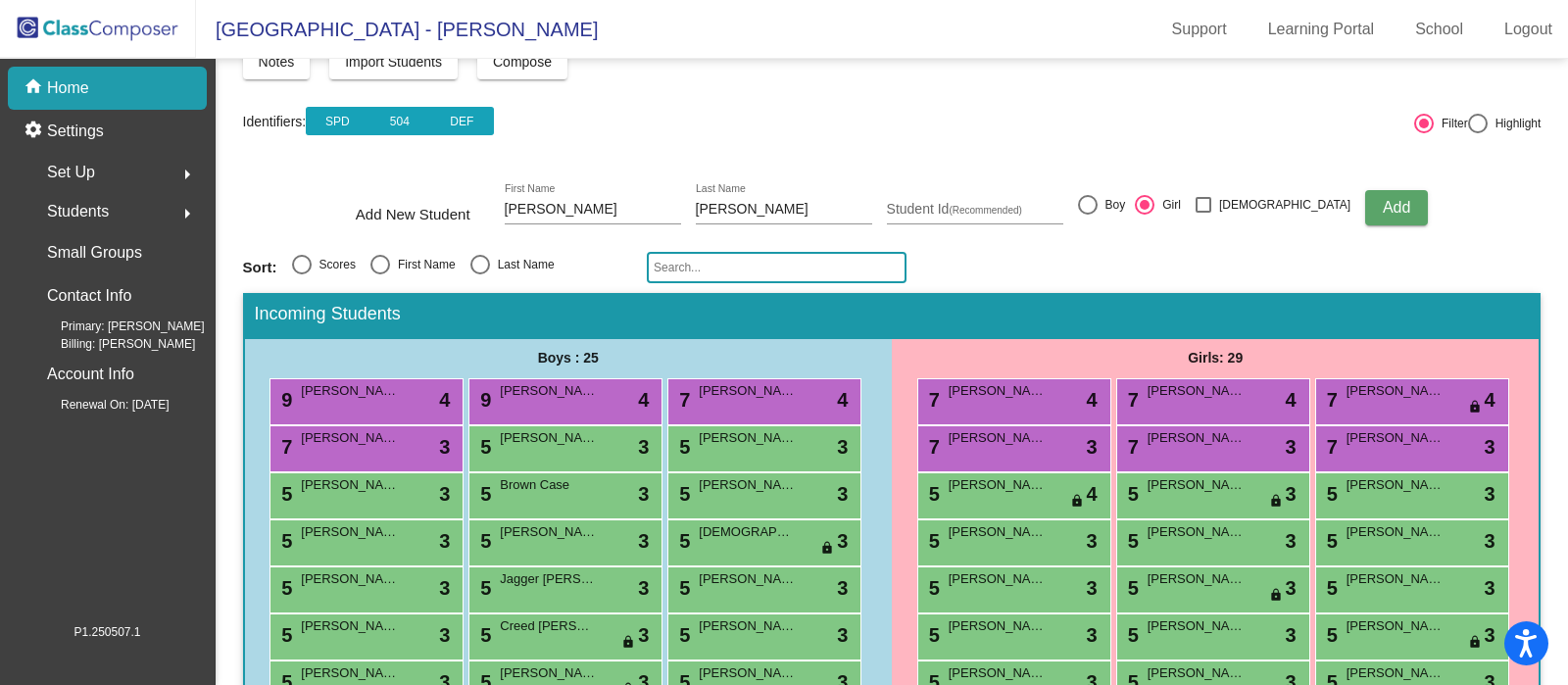 click on "Add" 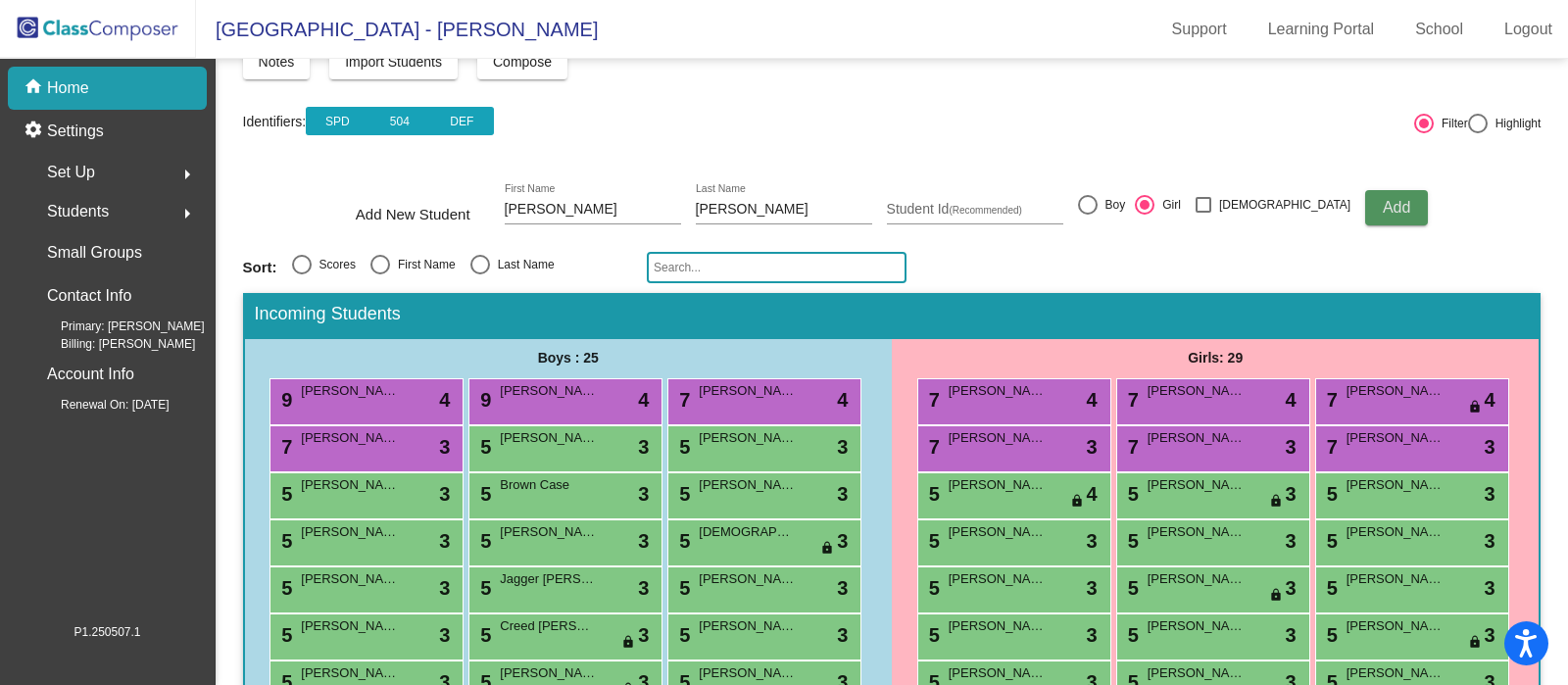 type 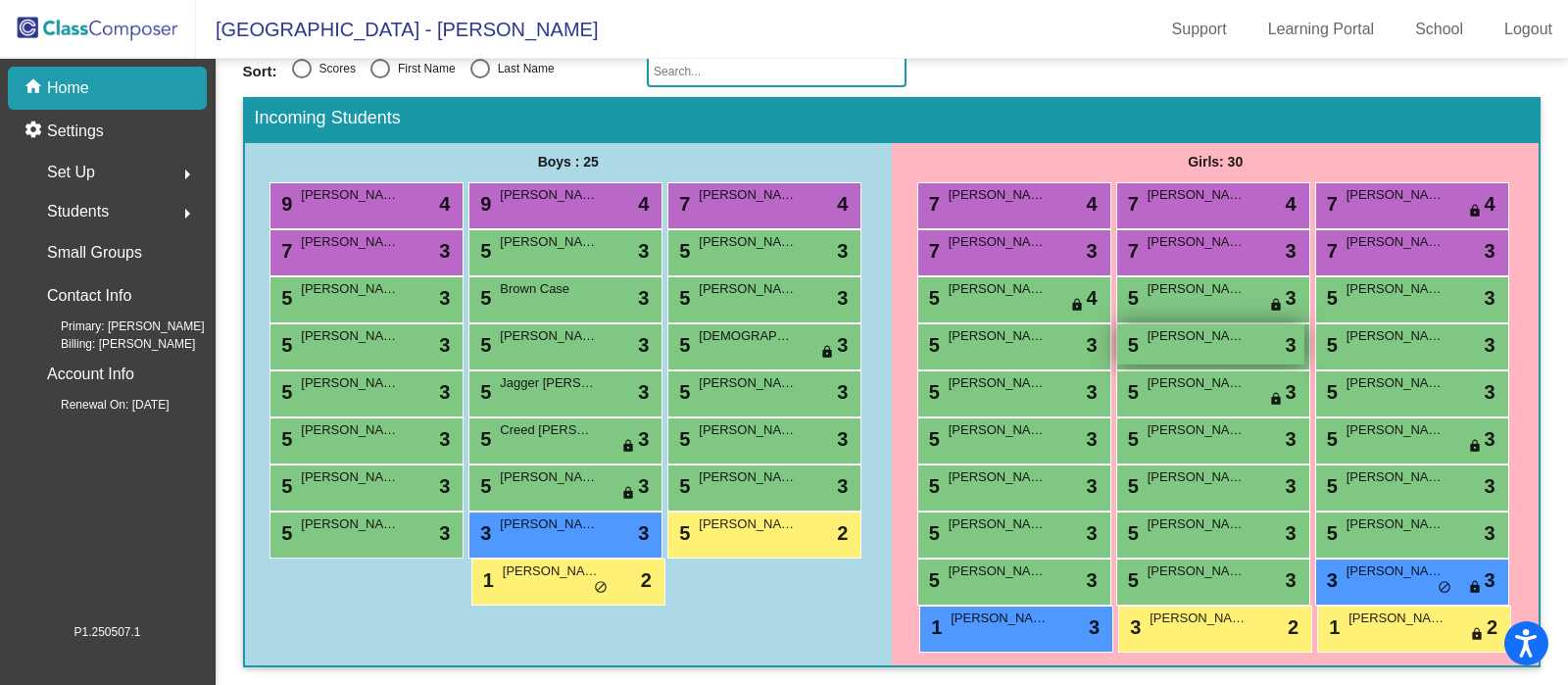 scroll, scrollTop: 312, scrollLeft: 0, axis: vertical 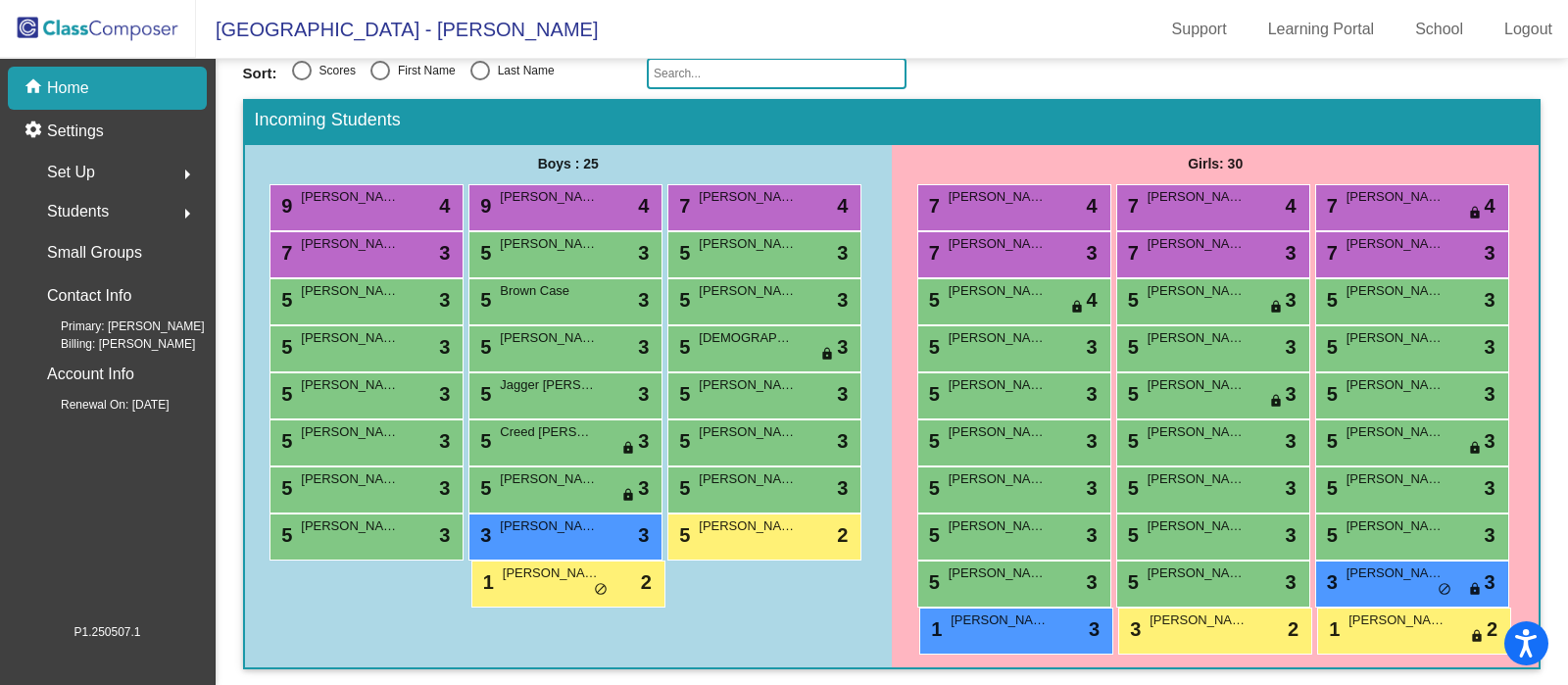 click on "2025 - 2026
New Incoming Kindergarten Students  New students who are entering your lowest grade level.   Adding new students to other grade levels? Please visit our  Adding a Student article to learn more  Notes Import Students Compose View Compose View & Edit Compose Identifiers:  SPD 504 DEF   Filter     Highlight Add New Student First Name Last Name Student Id  (Recommended)   Boy   Girl   Non Binary Add Sort:   Scores   First Name   Last Name Incoming Students Boys : 25 9 Jaxson Garcia lock do_not_disturb_alt 4 9 Liam Granzin lock do_not_disturb_alt 4 7 Jaxson Jacobson lock do_not_disturb_alt 4 7 Jaxon Flemings lock do_not_disturb_alt 3 5 Parker Woods lock do_not_disturb_alt 3 5 Sebastian Arreola lock do_not_disturb_alt 3 5 Bonilla Alonzo lock do_not_disturb_alt 3 5 Brown Case lock do_not_disturb_alt 3 5 Davis Colton lock do_not_disturb_alt 3 5 Harris Blake lock do_not_disturb_alt 3 5 Marco Hernandez Ramos lock do_not_disturb_alt 3 5 Christian Imes lock do_not_disturb_alt 3 5 Roman Kline 3 5" 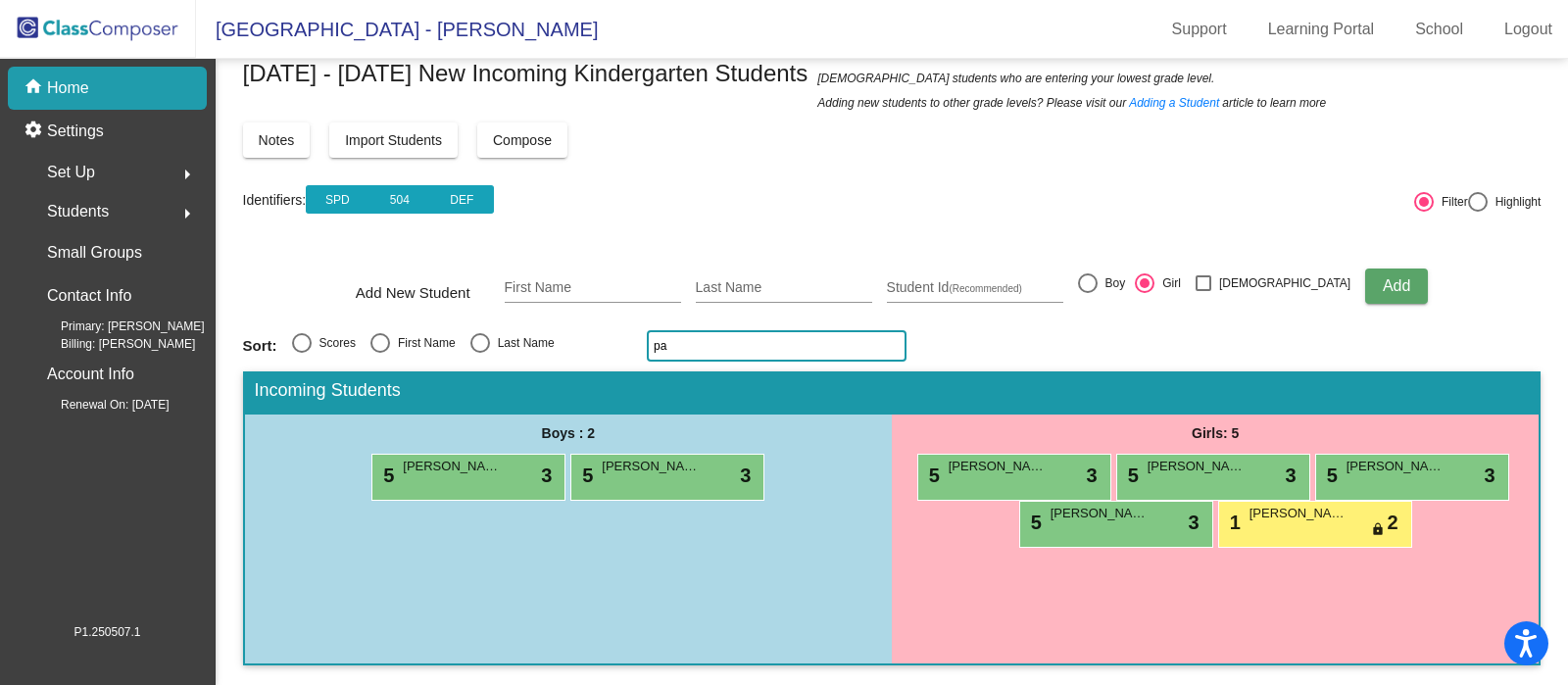scroll, scrollTop: 39, scrollLeft: 0, axis: vertical 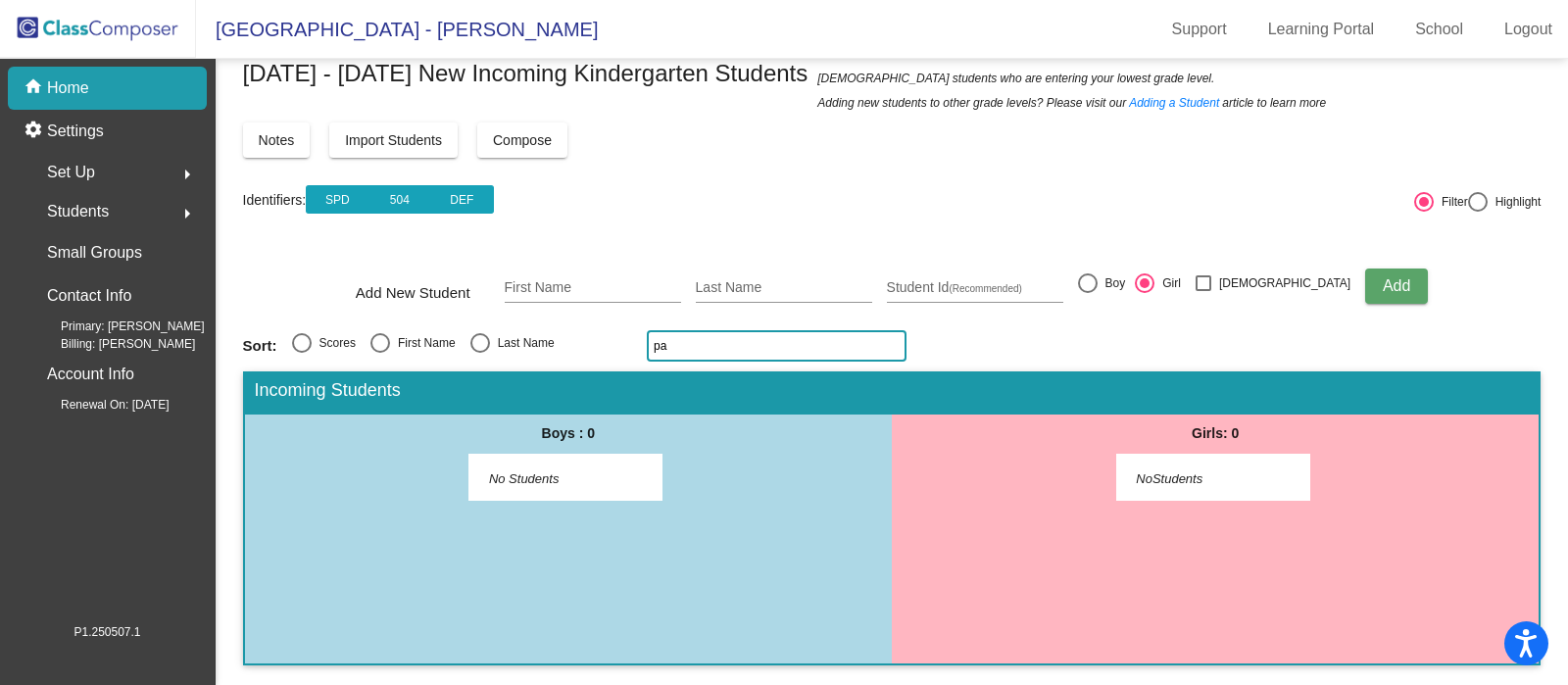 type on "p" 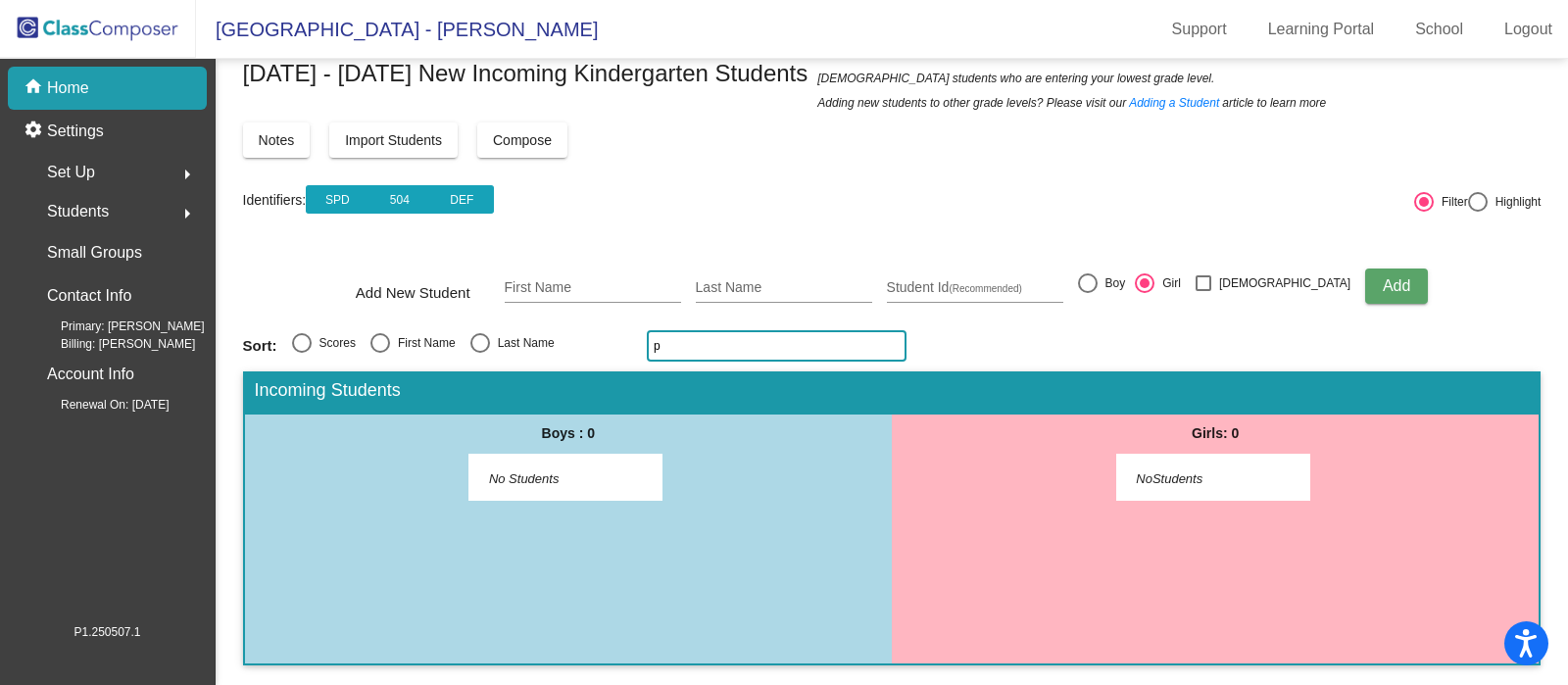 type 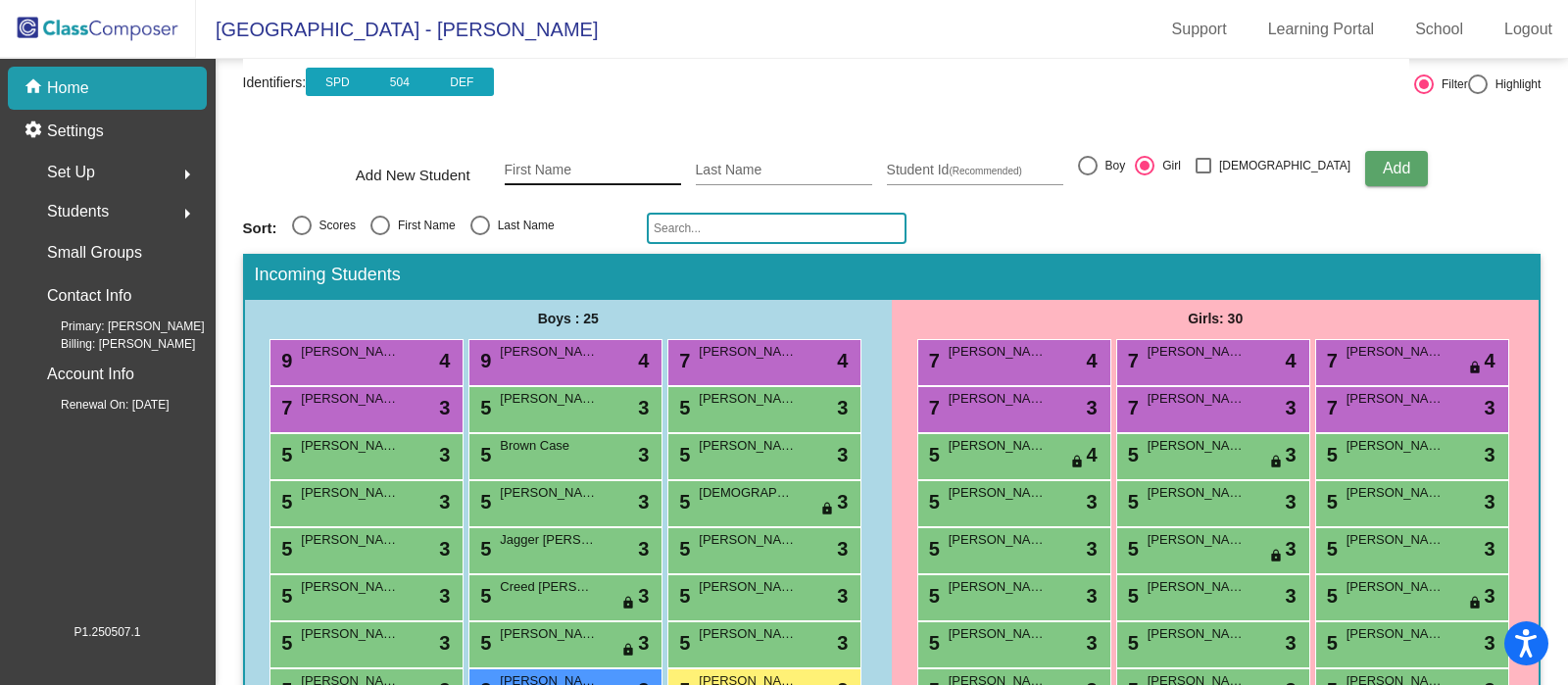 scroll, scrollTop: 155, scrollLeft: 0, axis: vertical 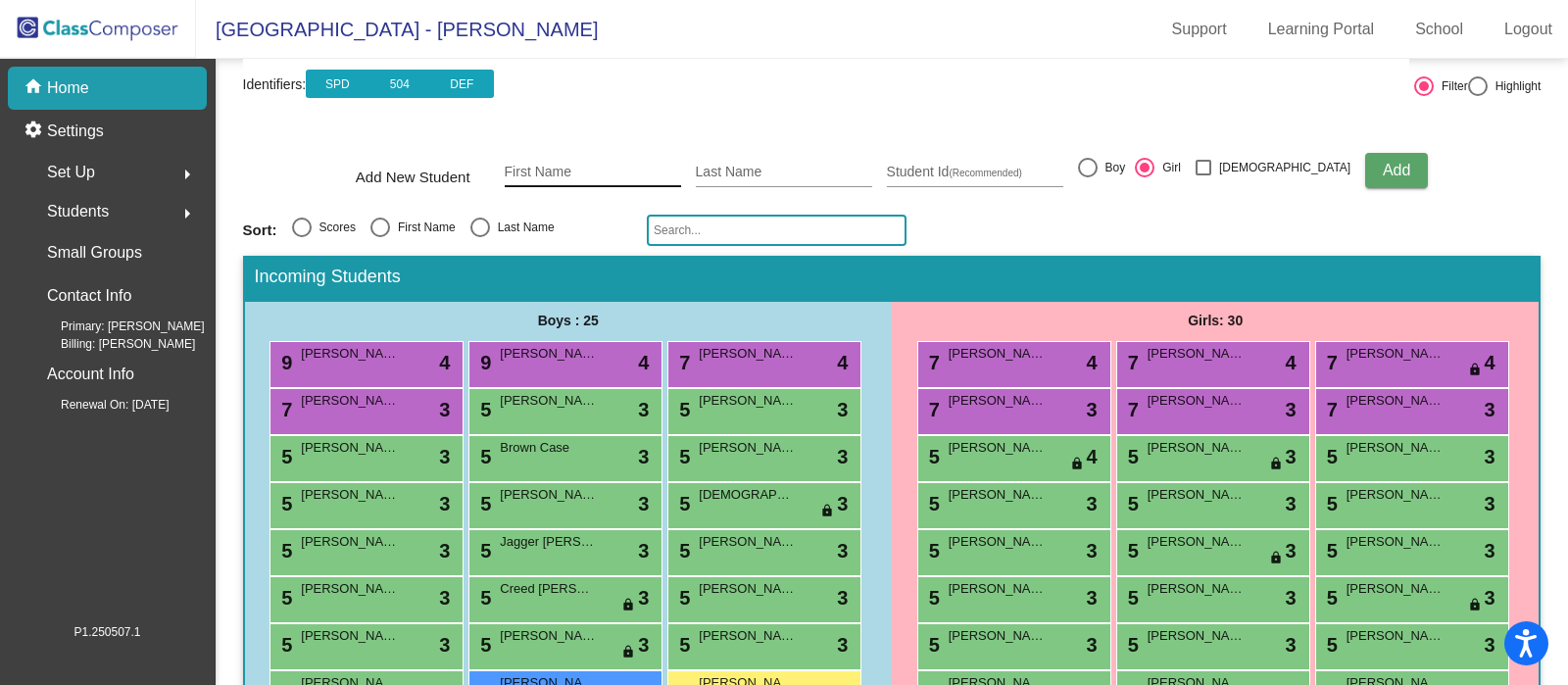click on "First Name" at bounding box center [593, 172] 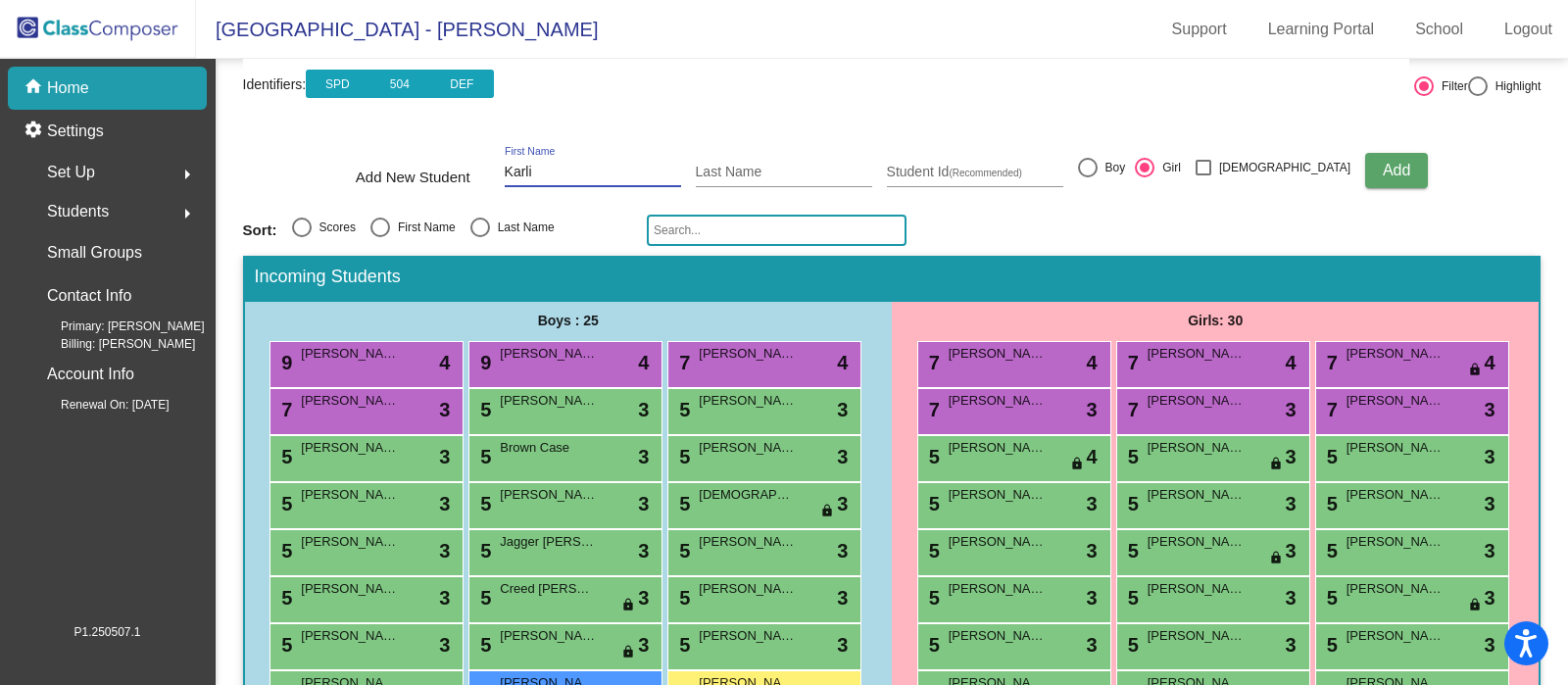 type on "Karli" 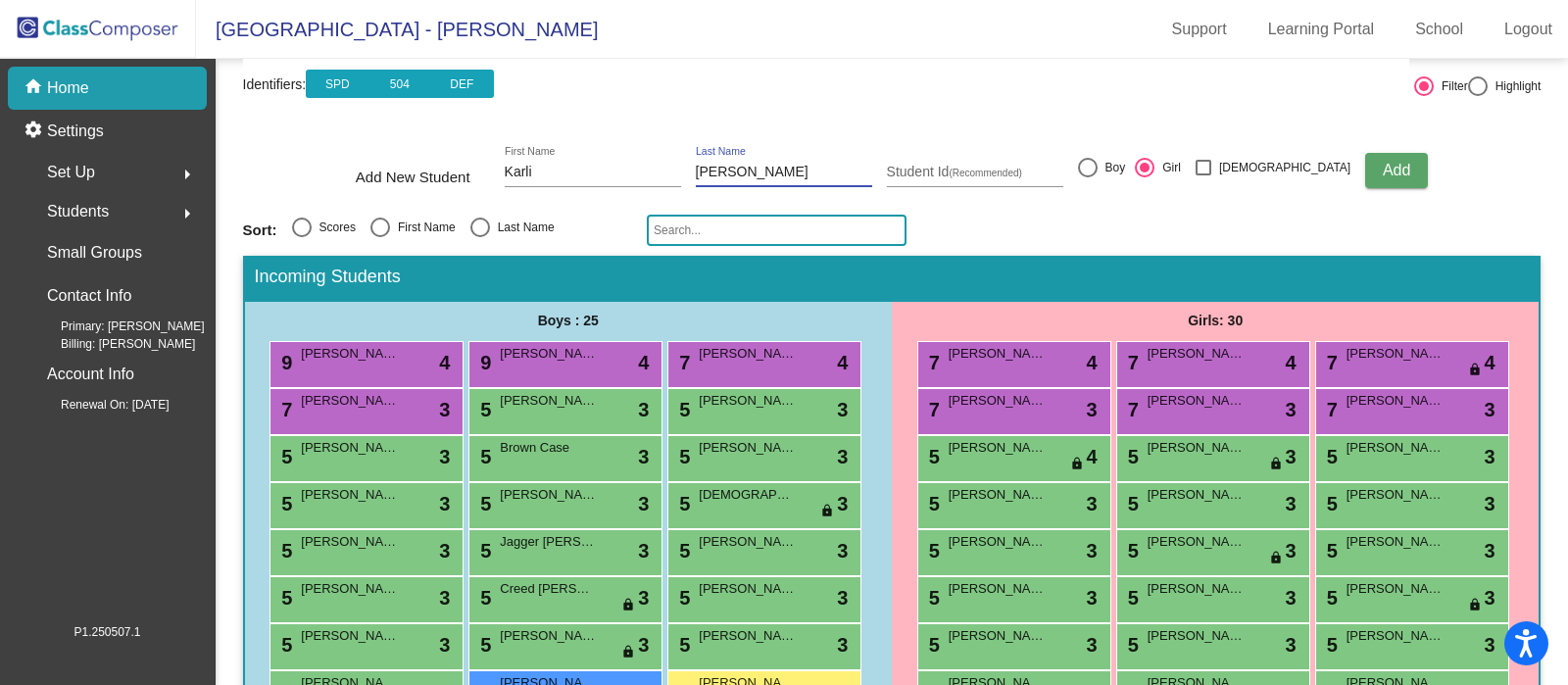 type on "Patterson" 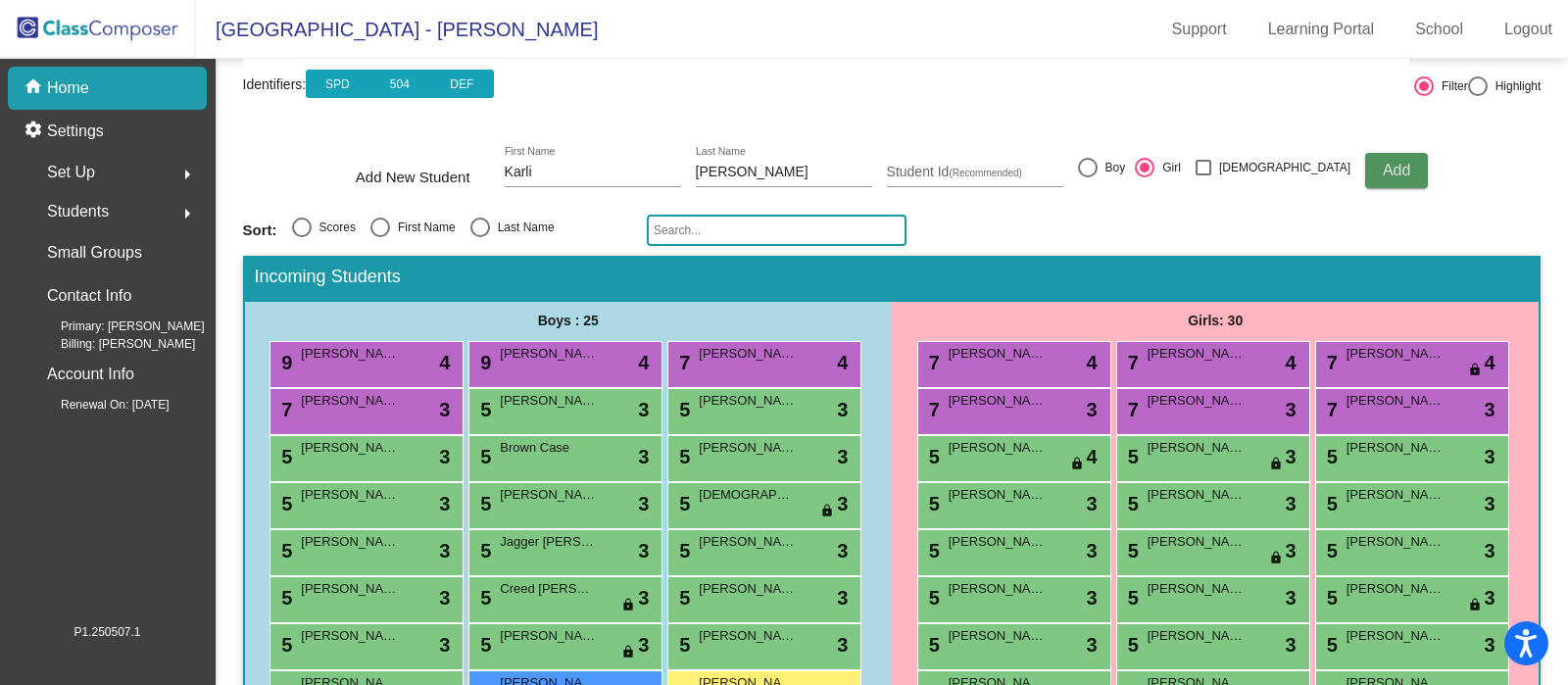 type 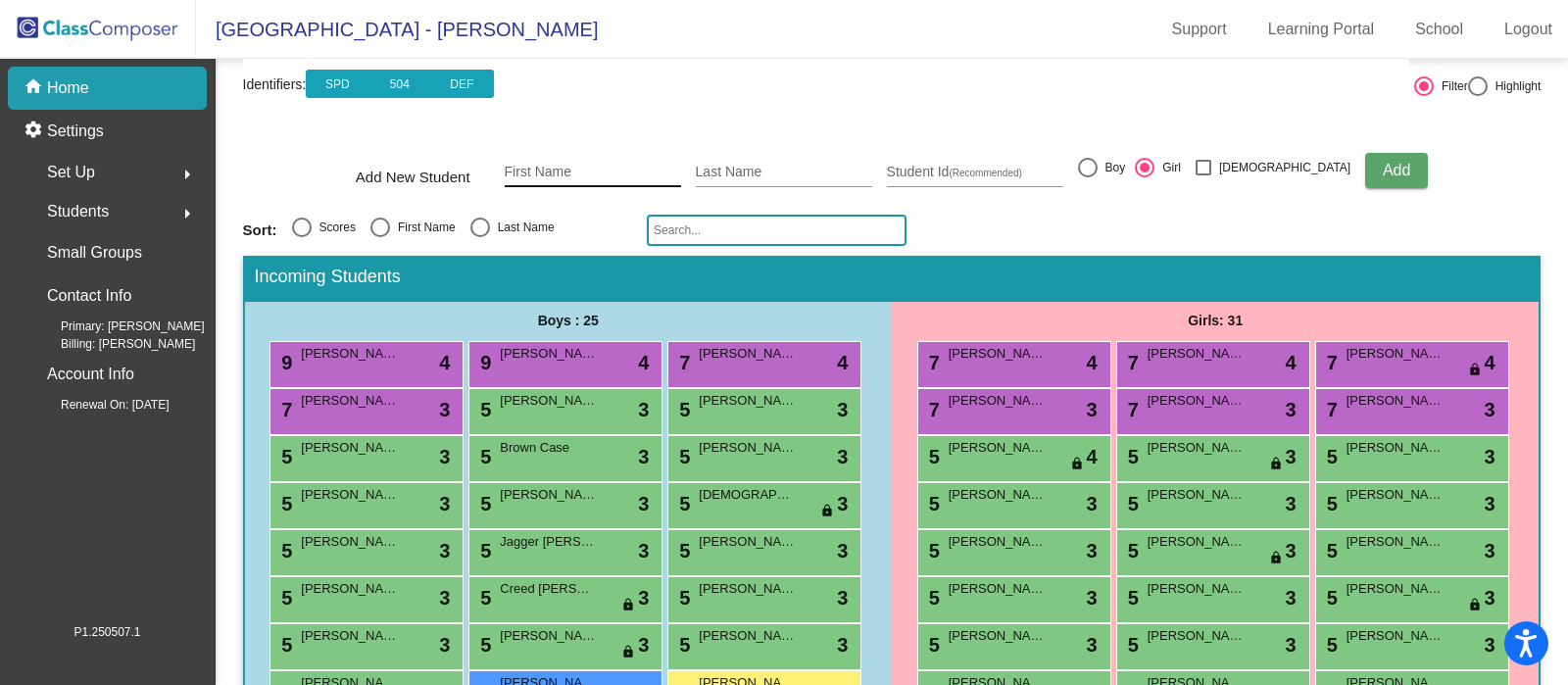 click on "First Name" at bounding box center (593, 172) 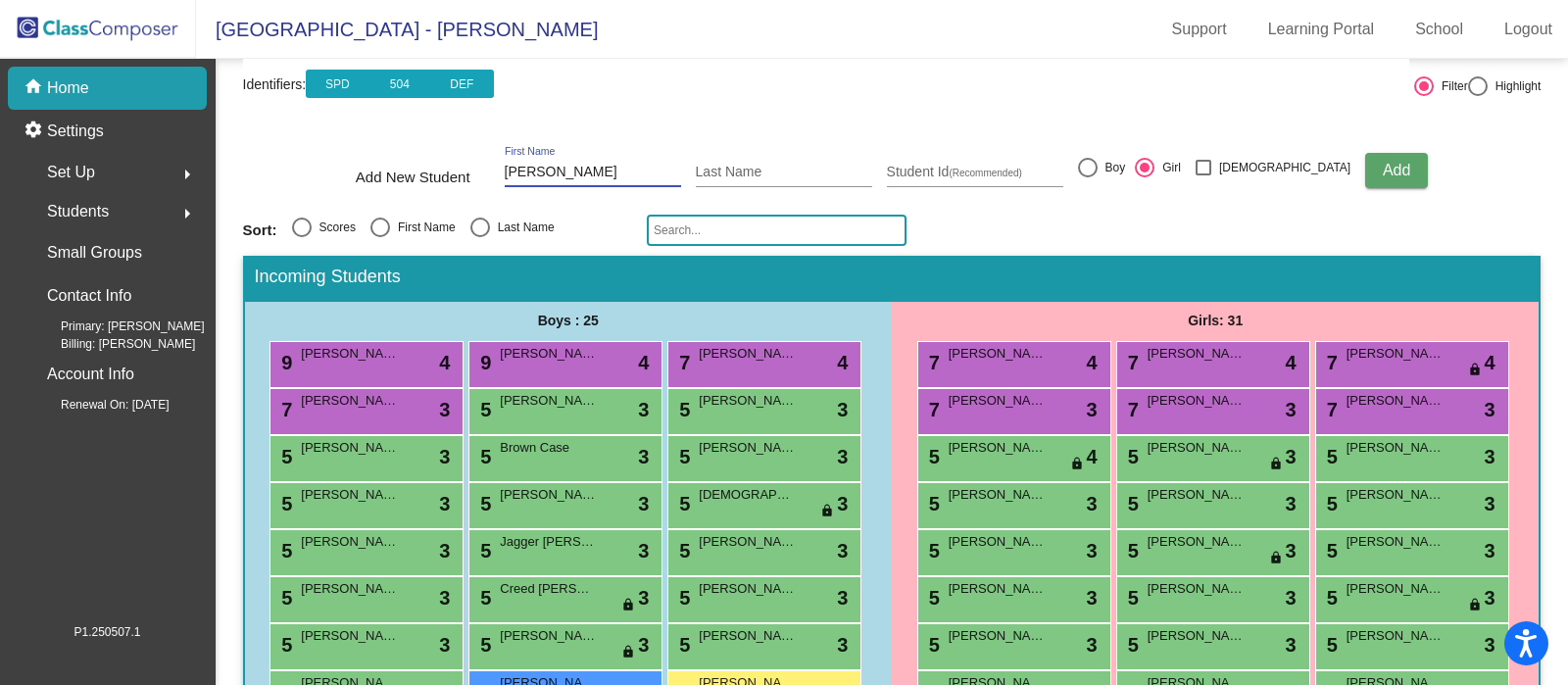 type on "Blair" 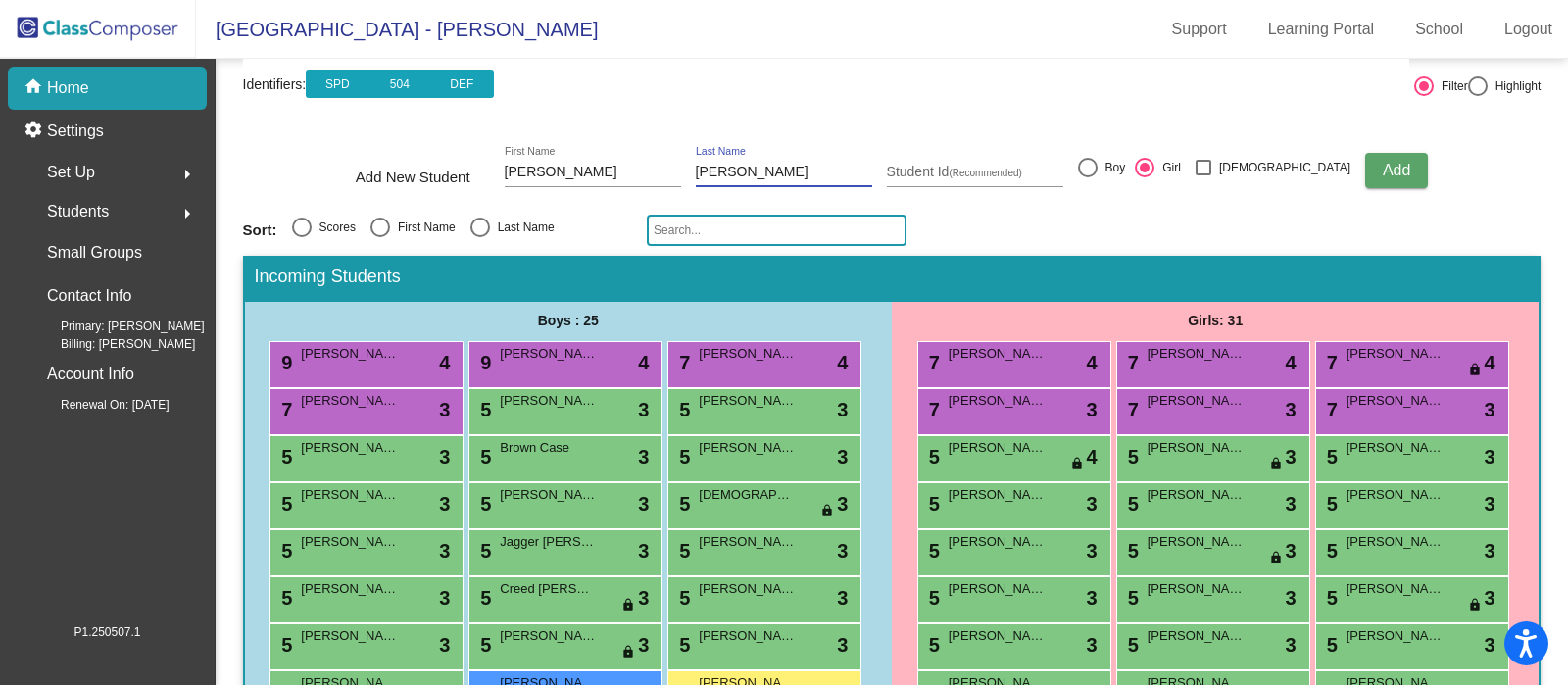 type on "Pinckard" 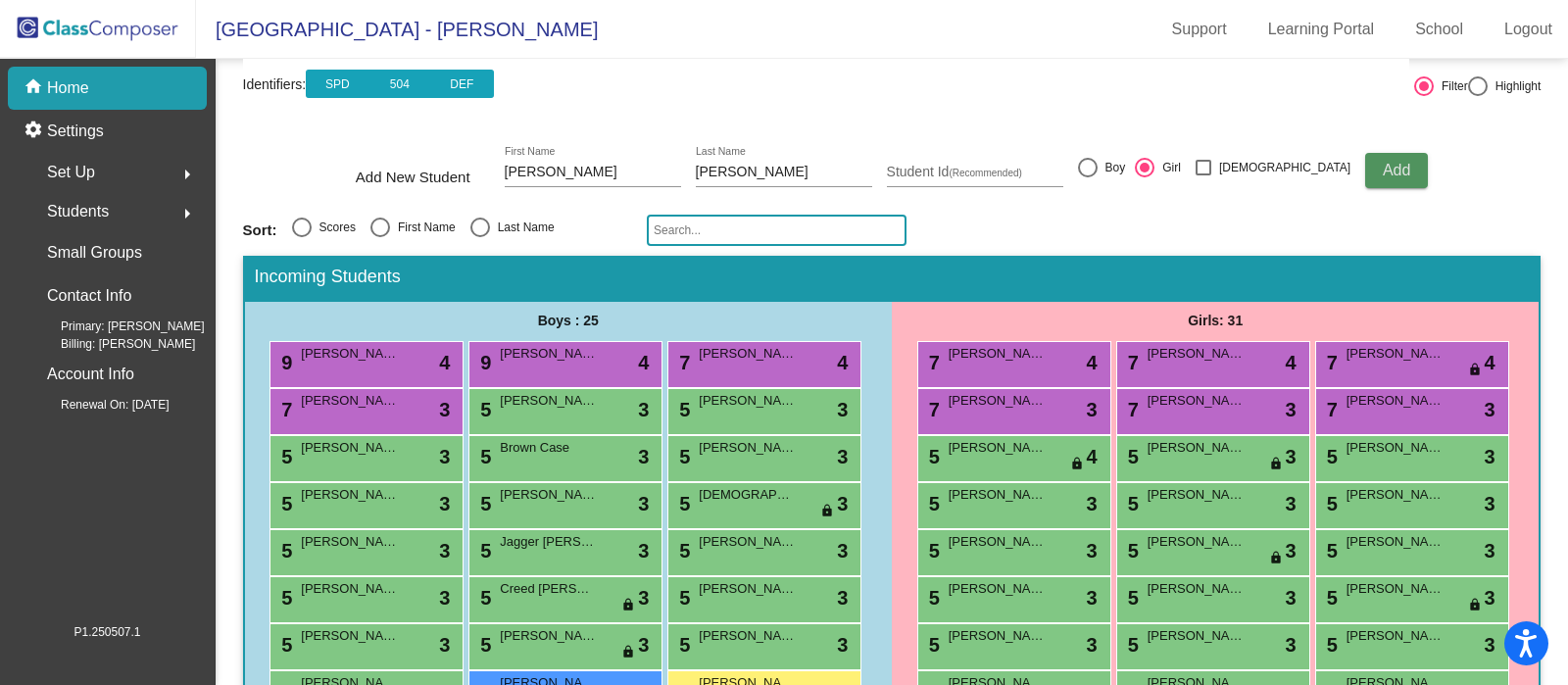 type 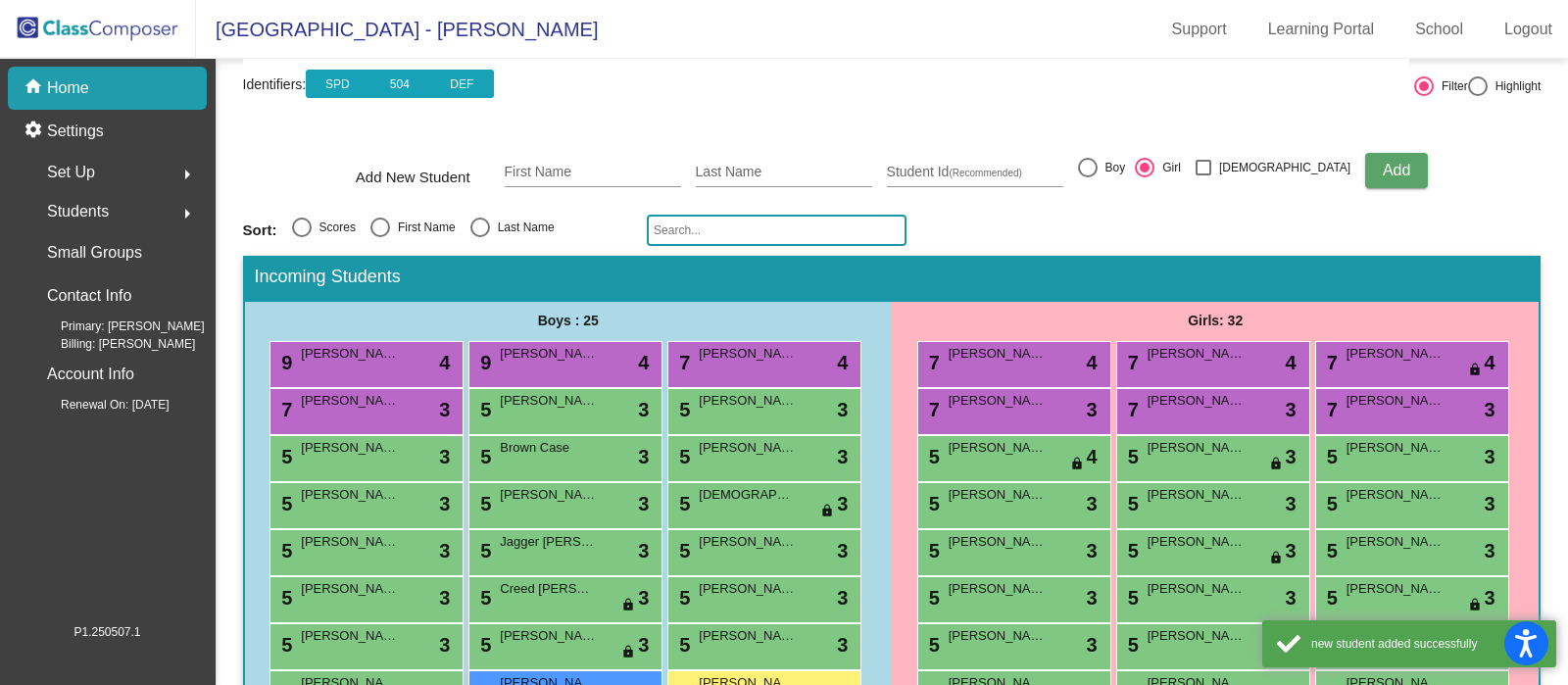 scroll, scrollTop: 362, scrollLeft: 0, axis: vertical 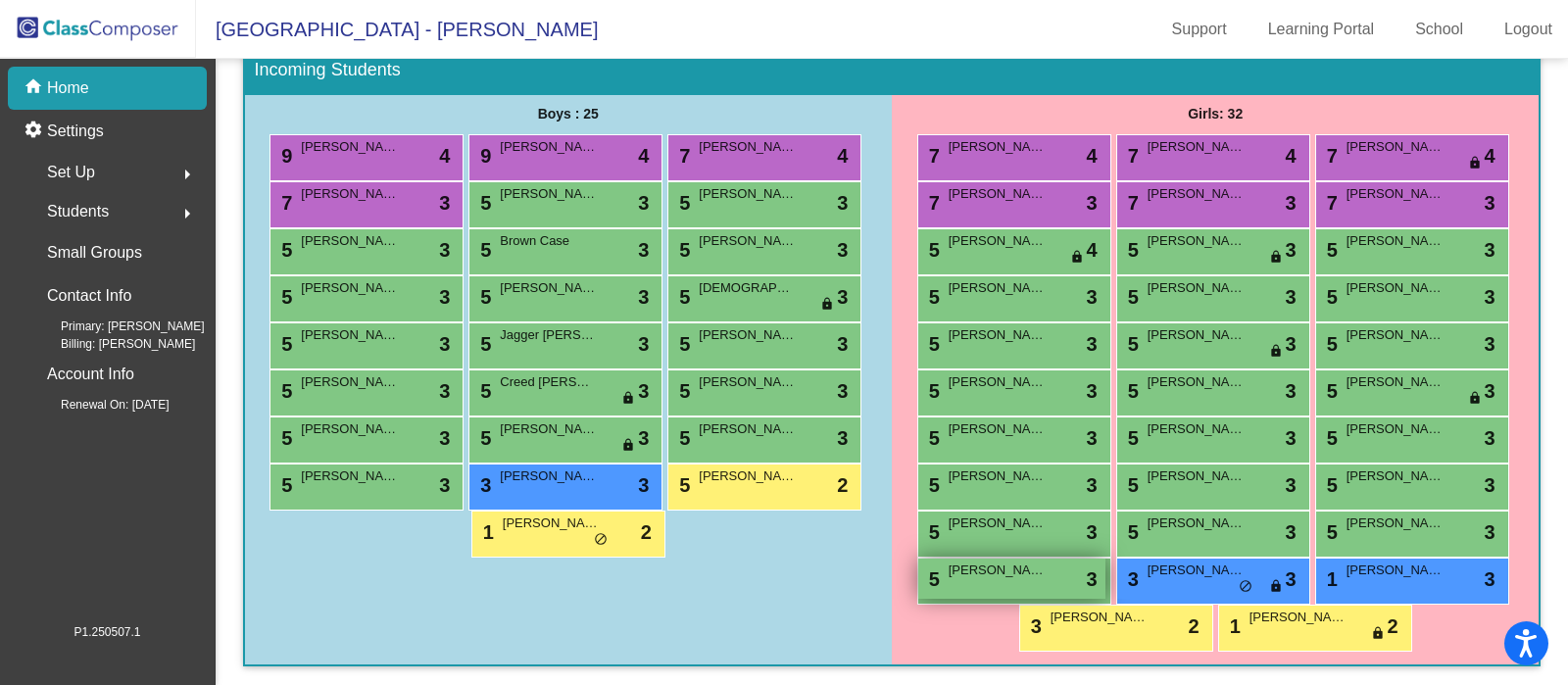 click on "Blair Pinckard" at bounding box center [998, 570] 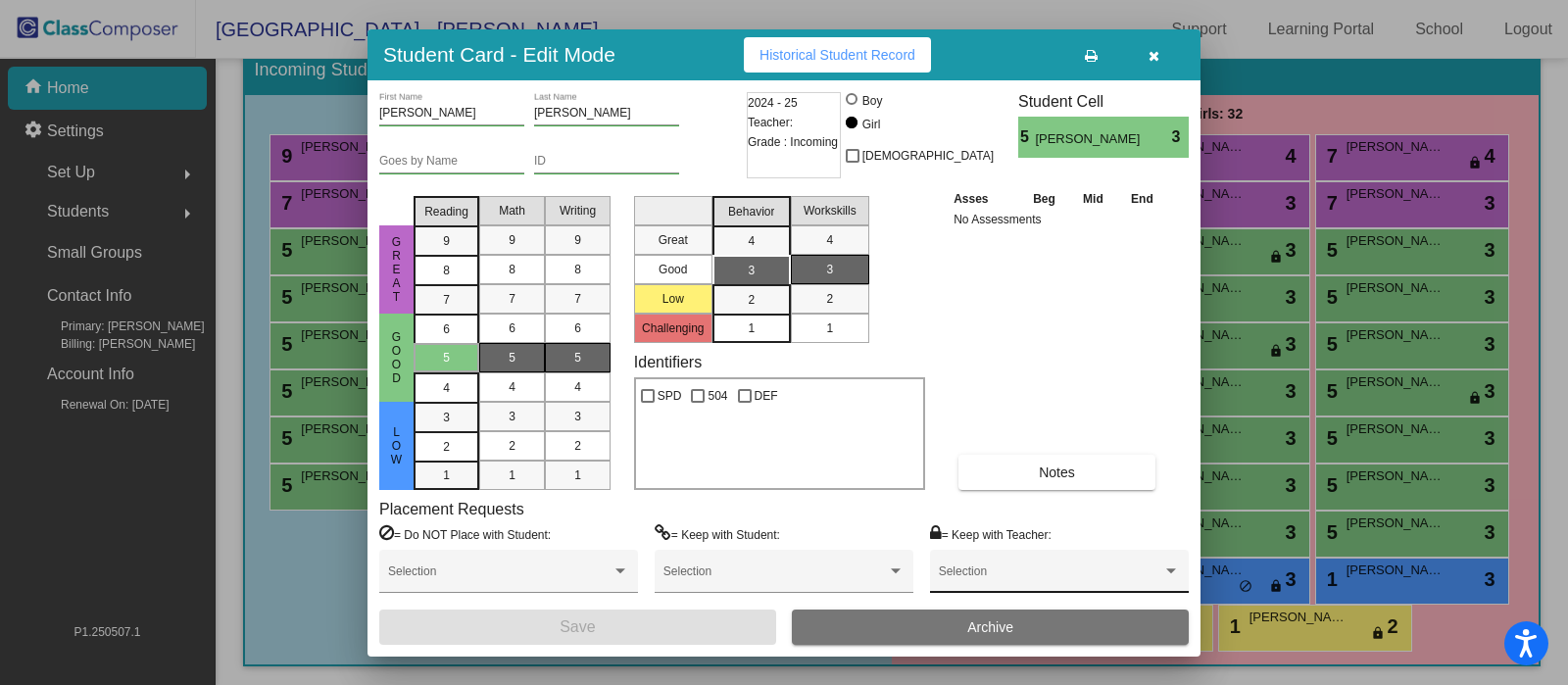 click on "Selection" at bounding box center (1059, 576) 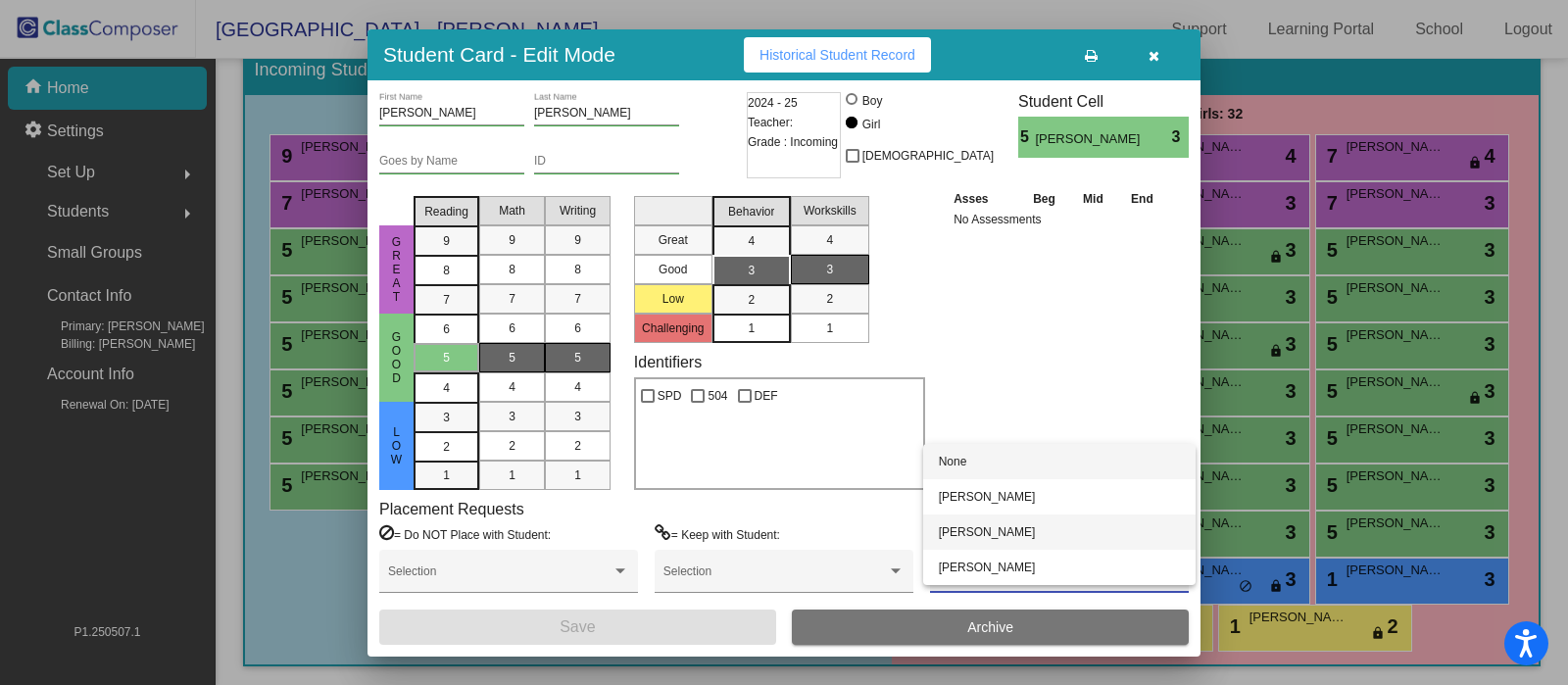 click on "Colleen Wall" at bounding box center [1059, 532] 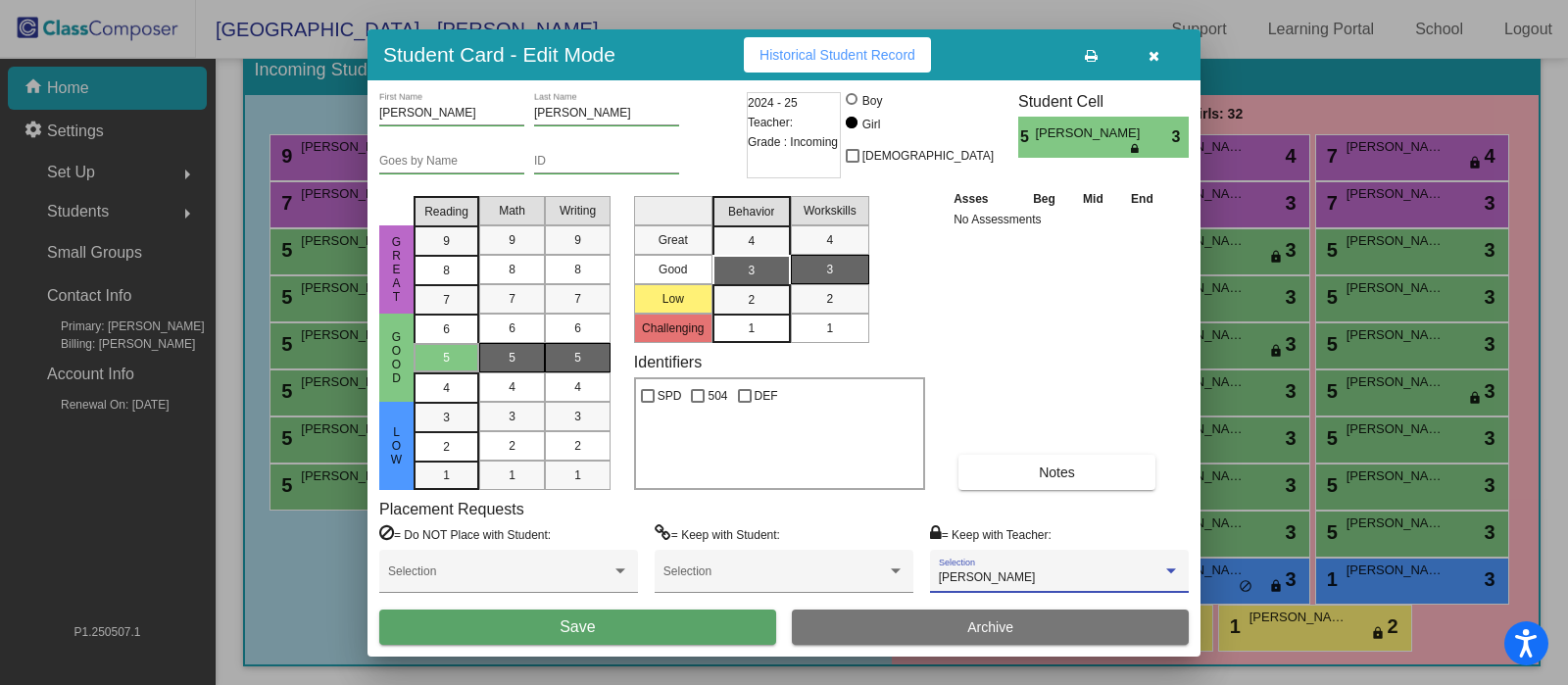 click on "Save" at bounding box center (577, 627) 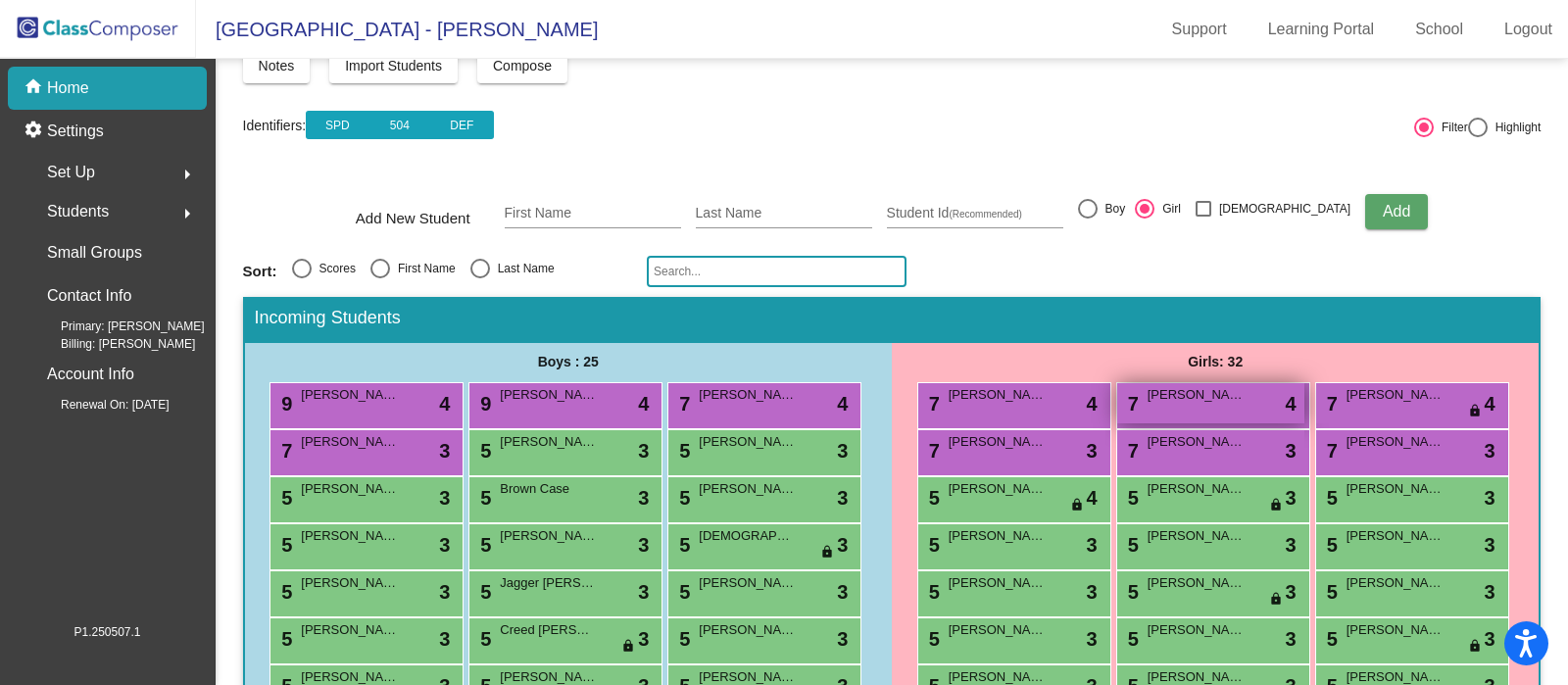 scroll, scrollTop: 94, scrollLeft: 0, axis: vertical 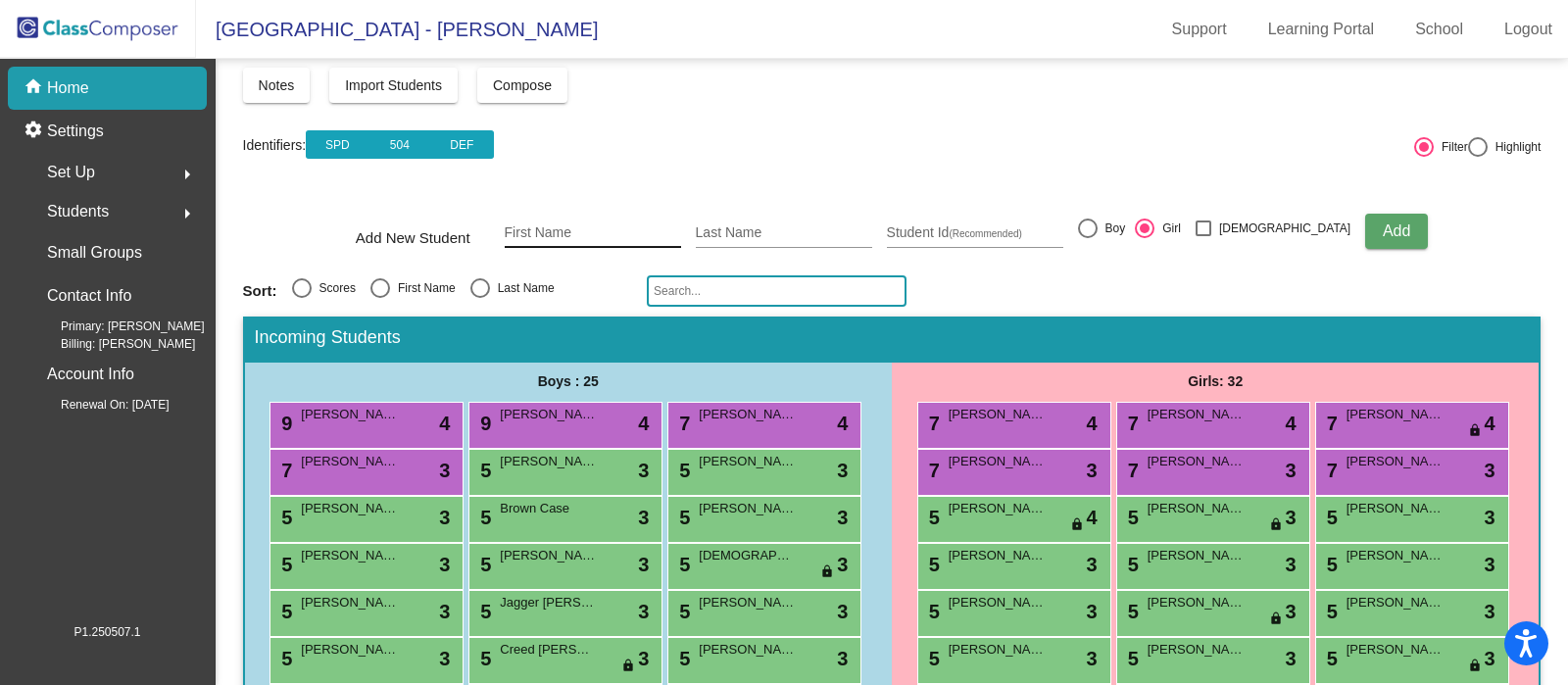 click on "First Name" at bounding box center [593, 233] 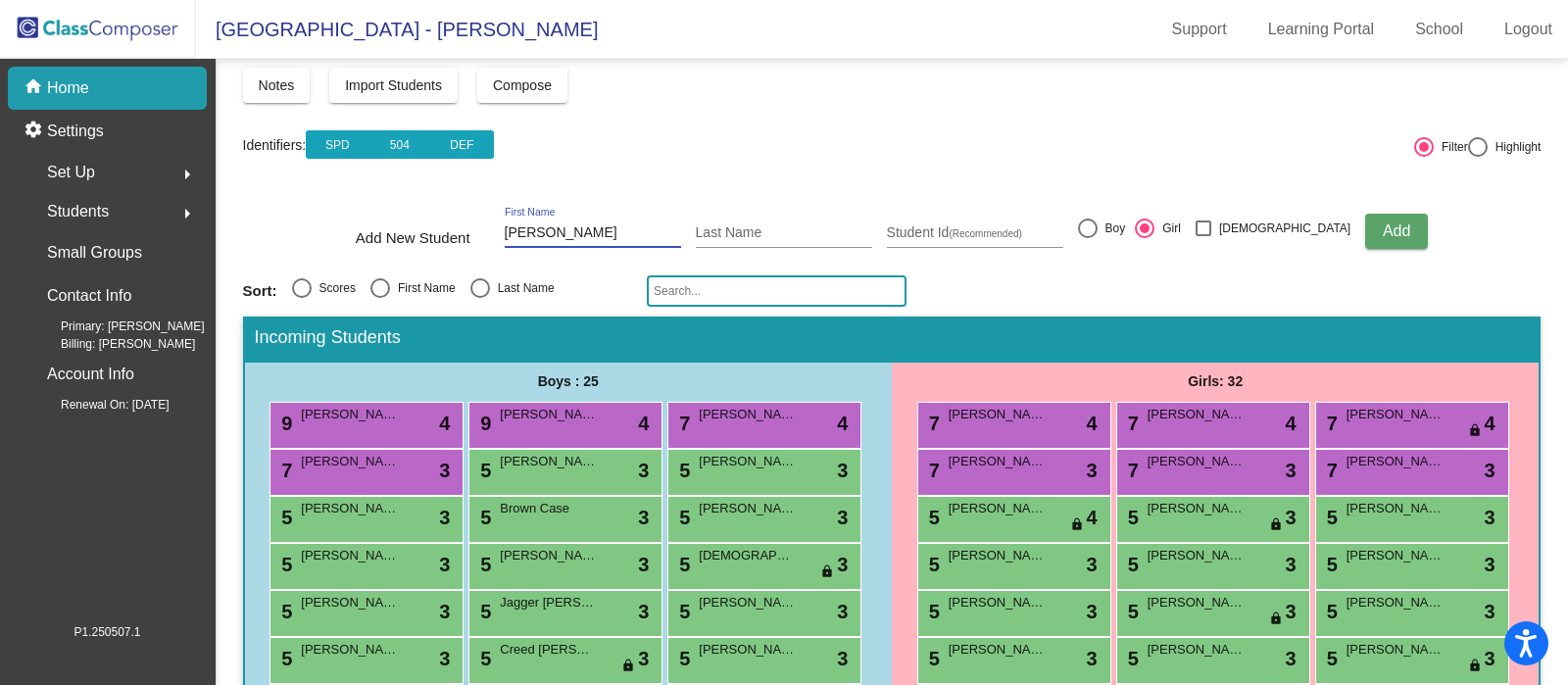 type on "Ellie" 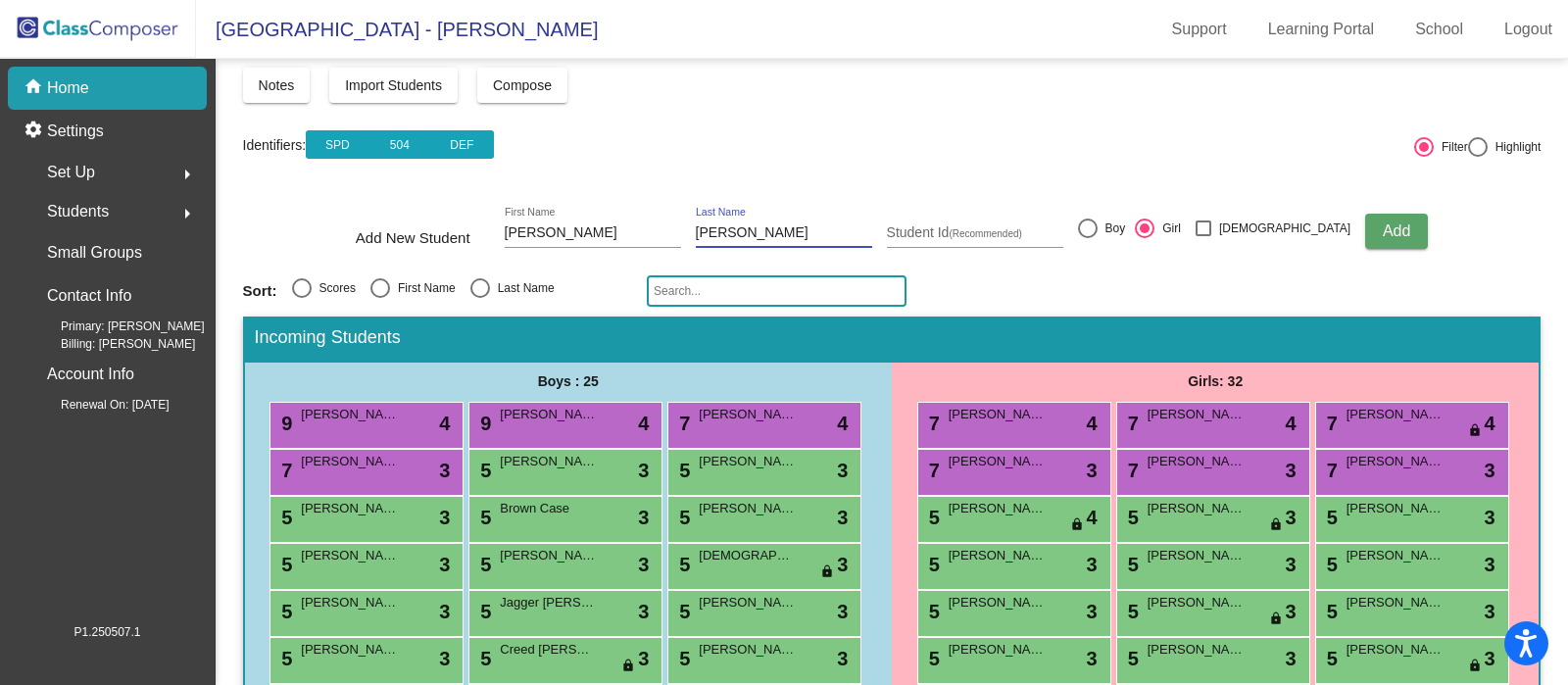 type on "Prebeg" 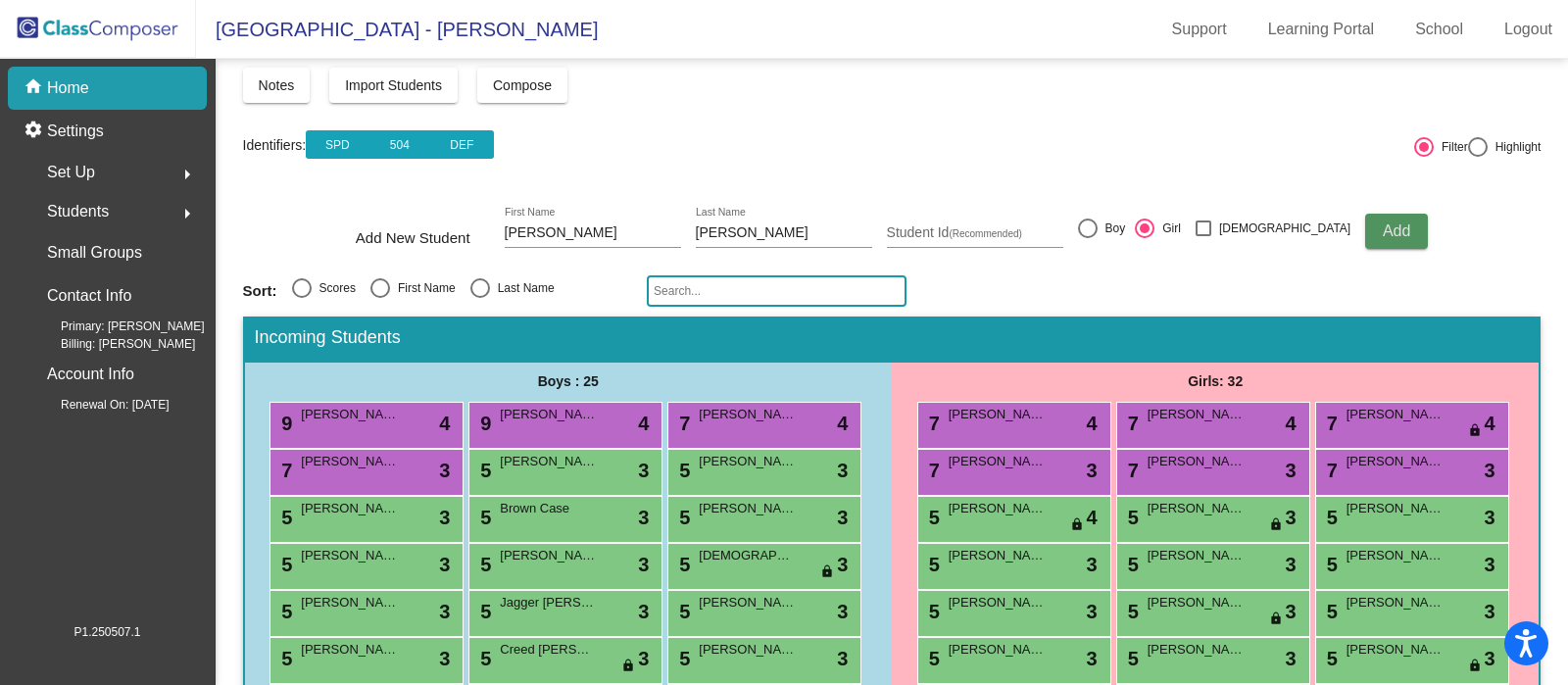 click on "Add" 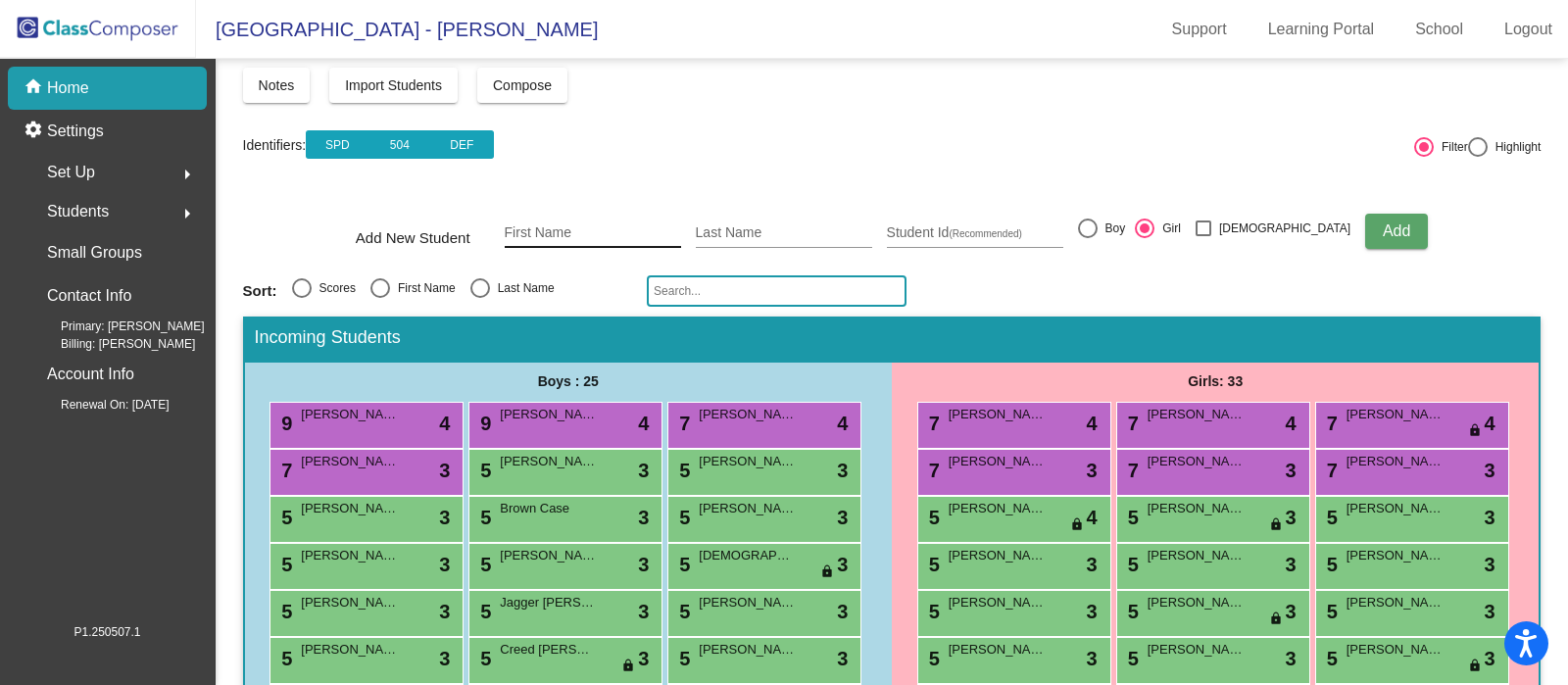click on "First Name" at bounding box center (593, 233) 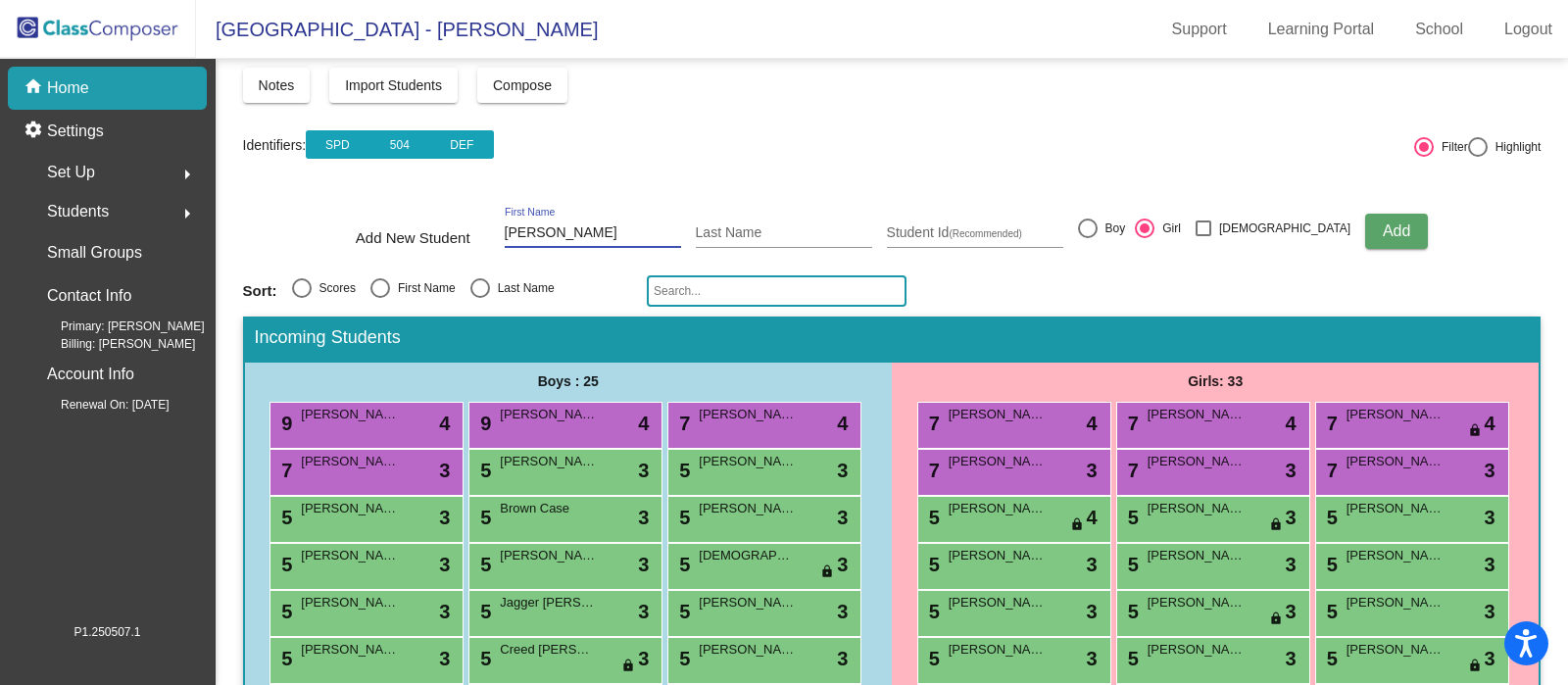 type on "Everly" 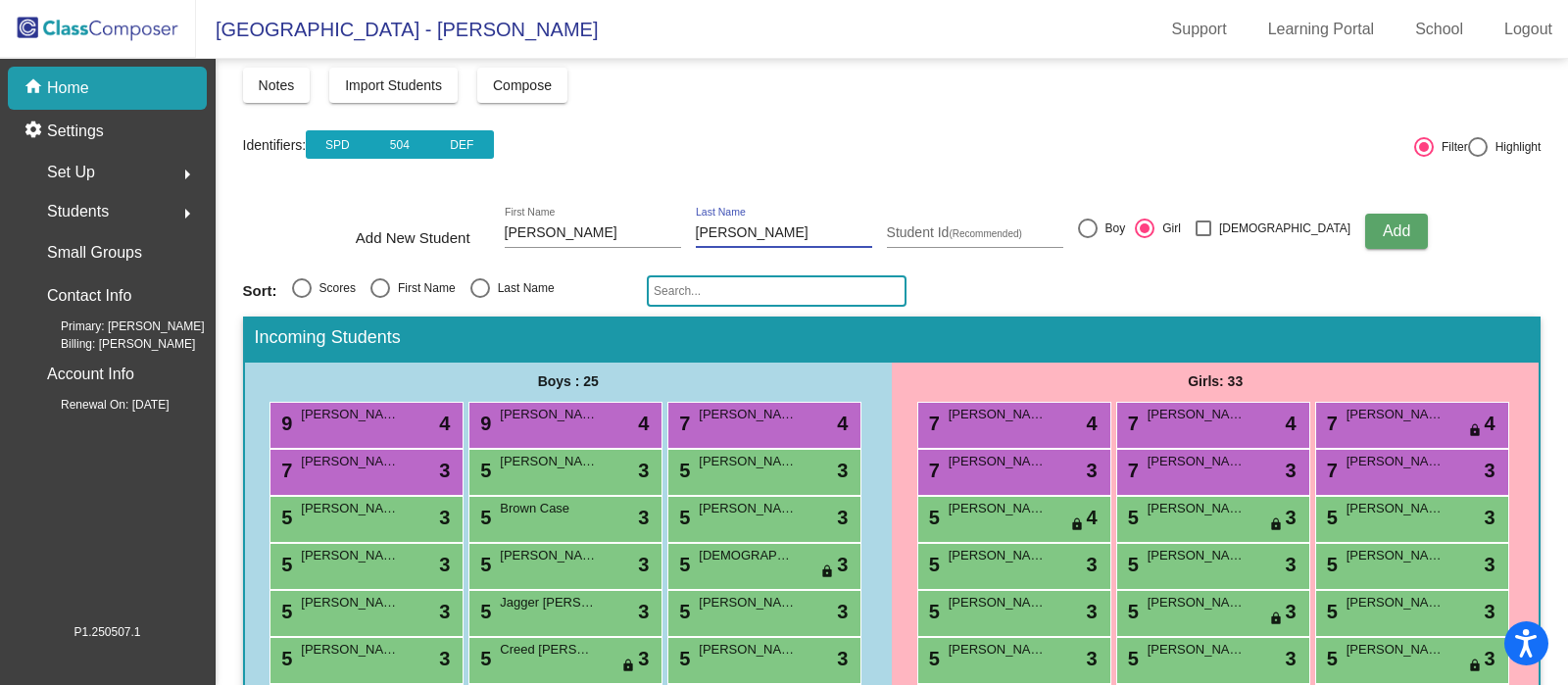 type on "Reed" 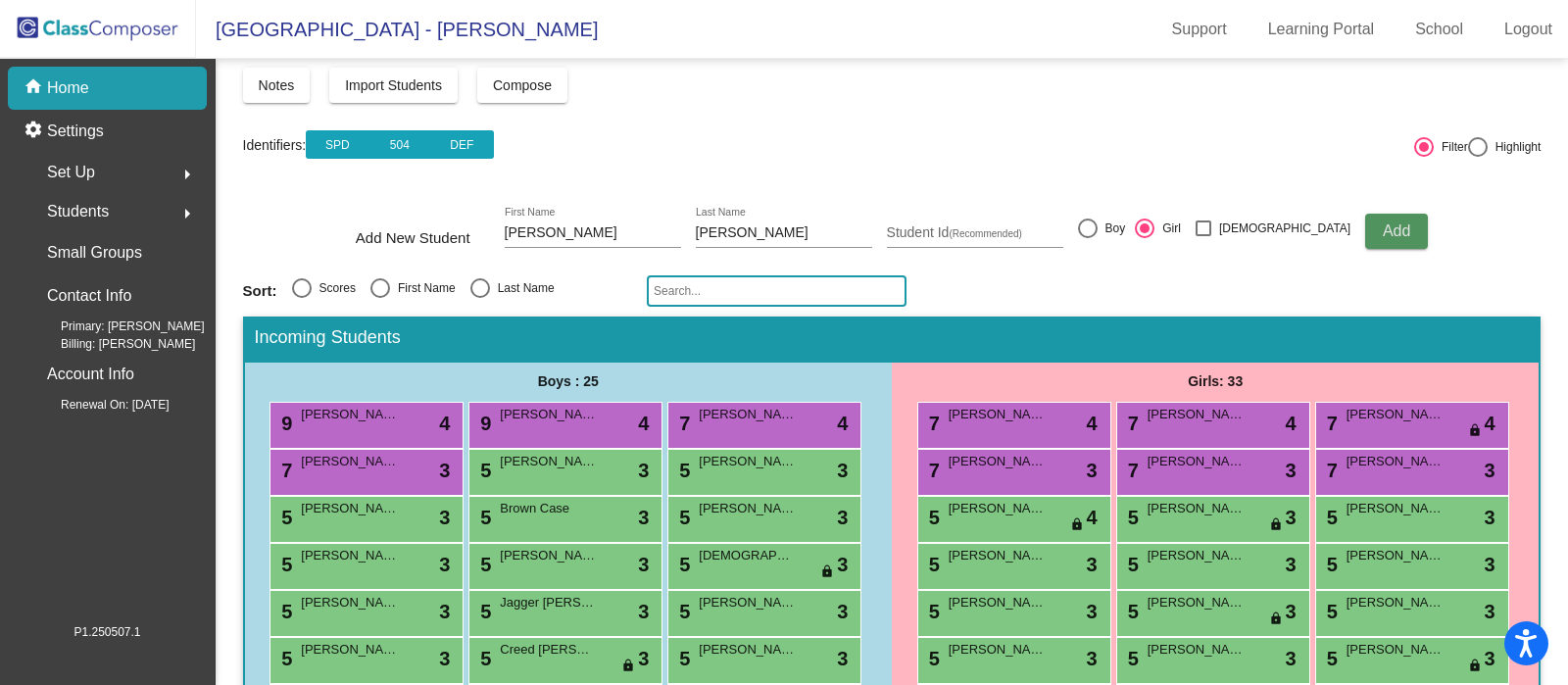 click on "Add" 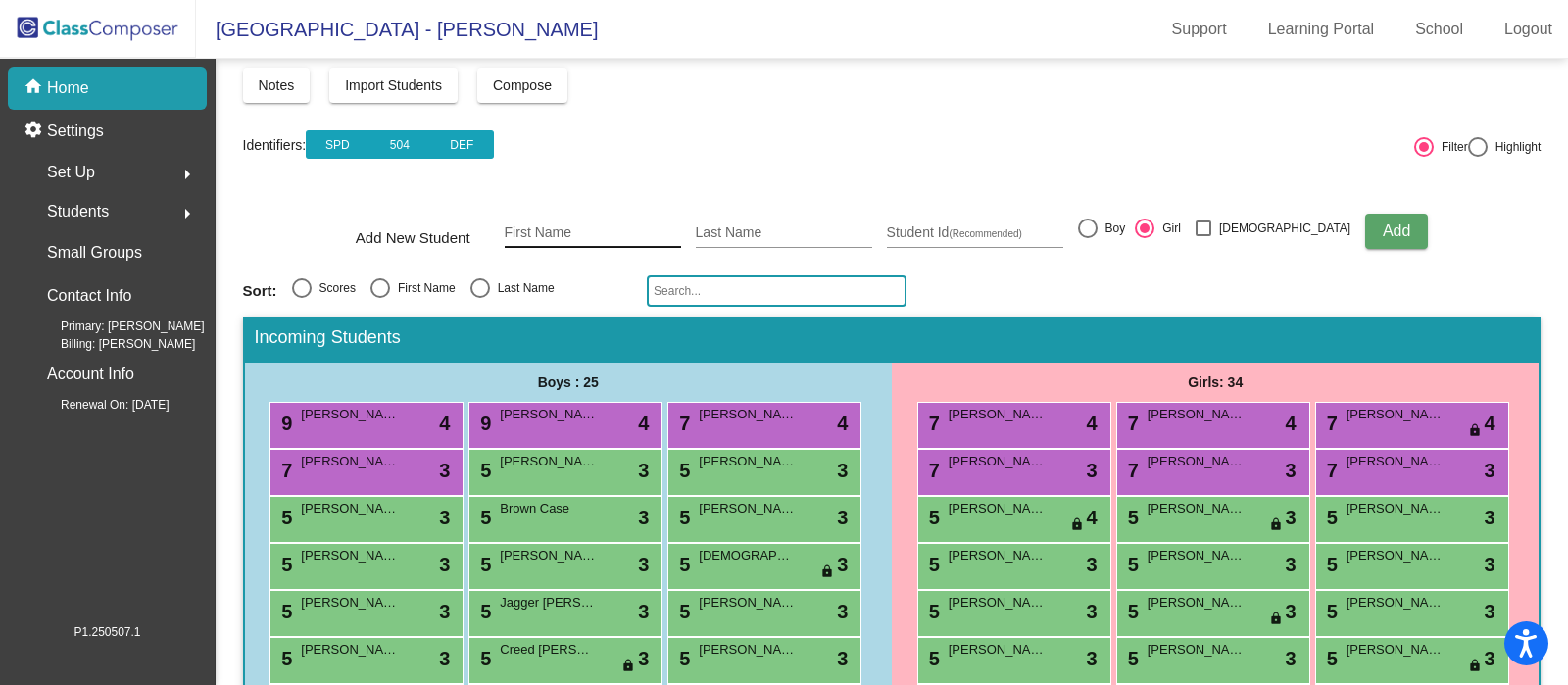 click on "First Name" at bounding box center (593, 233) 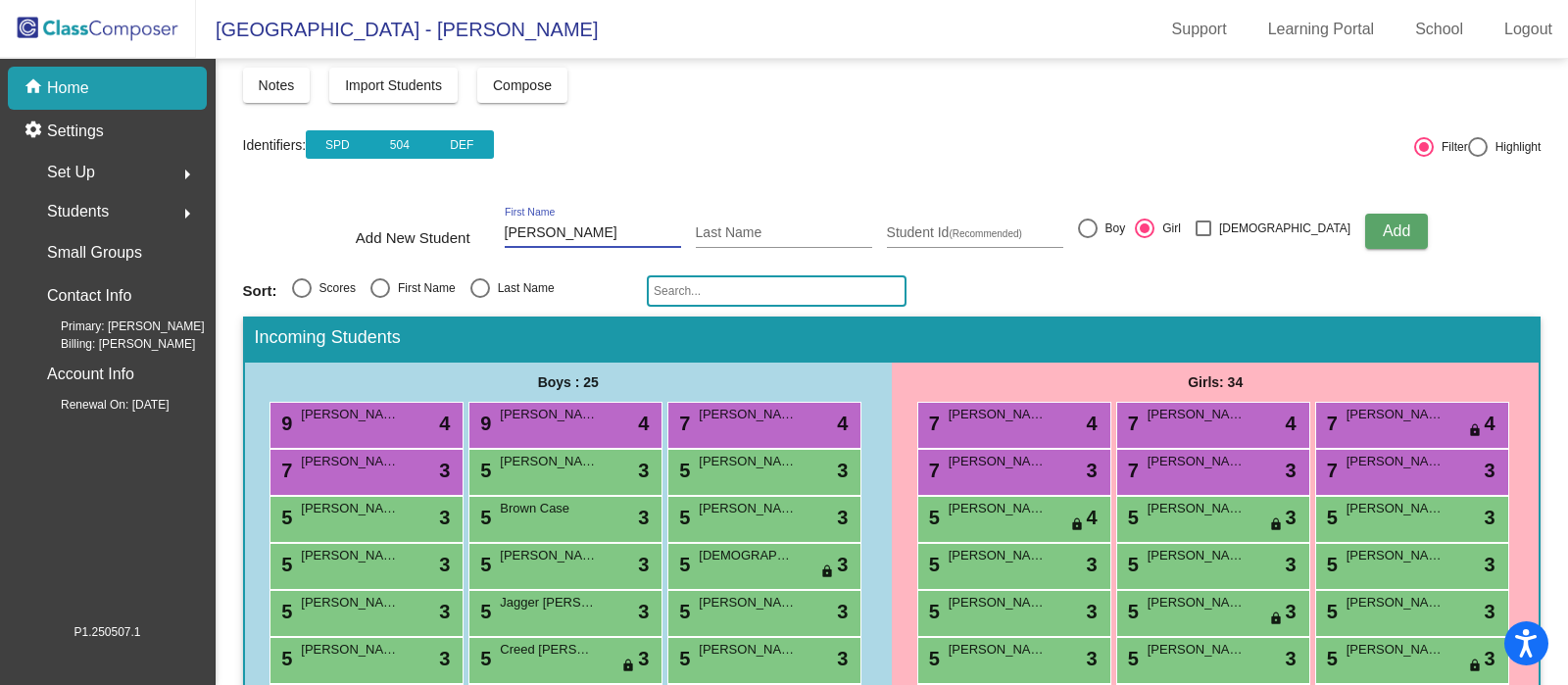 type on "Brantley" 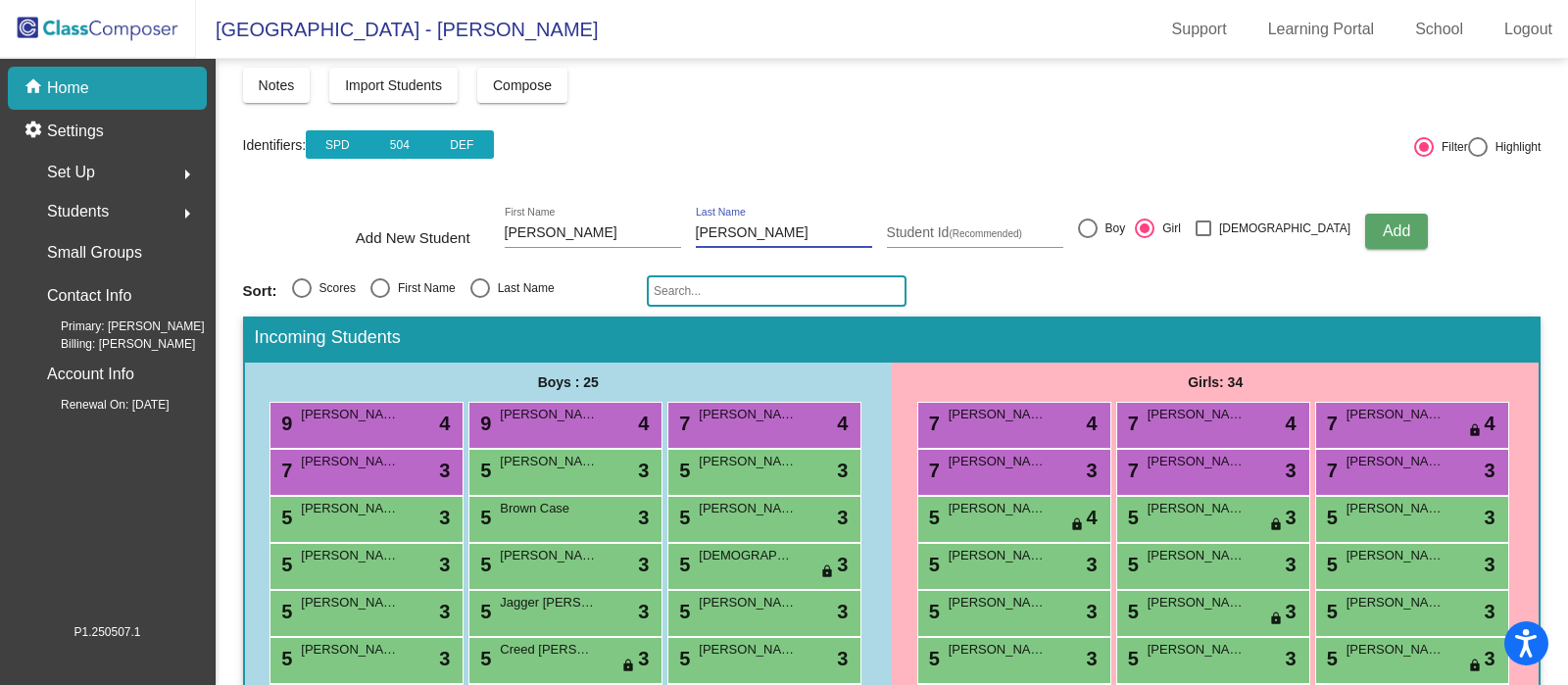type on "Reeves" 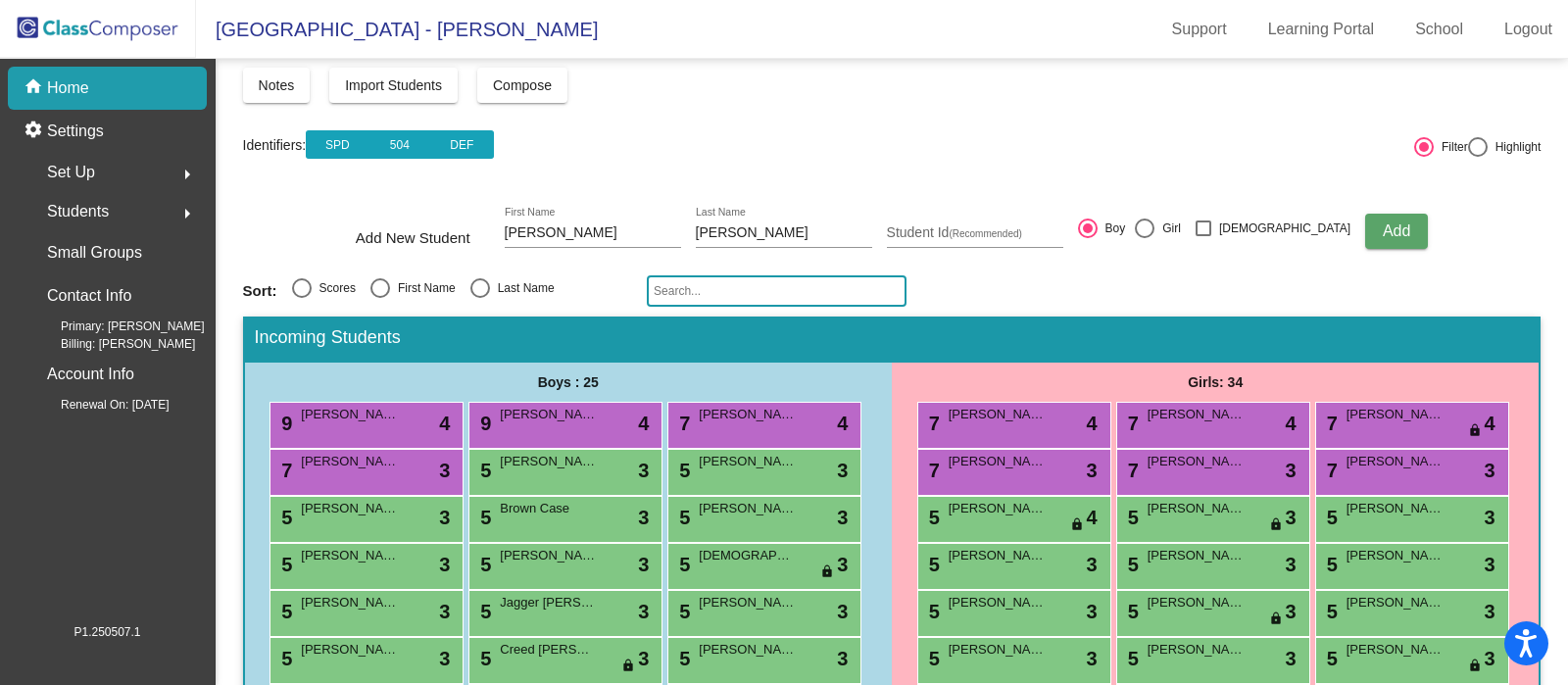 click on "Add" 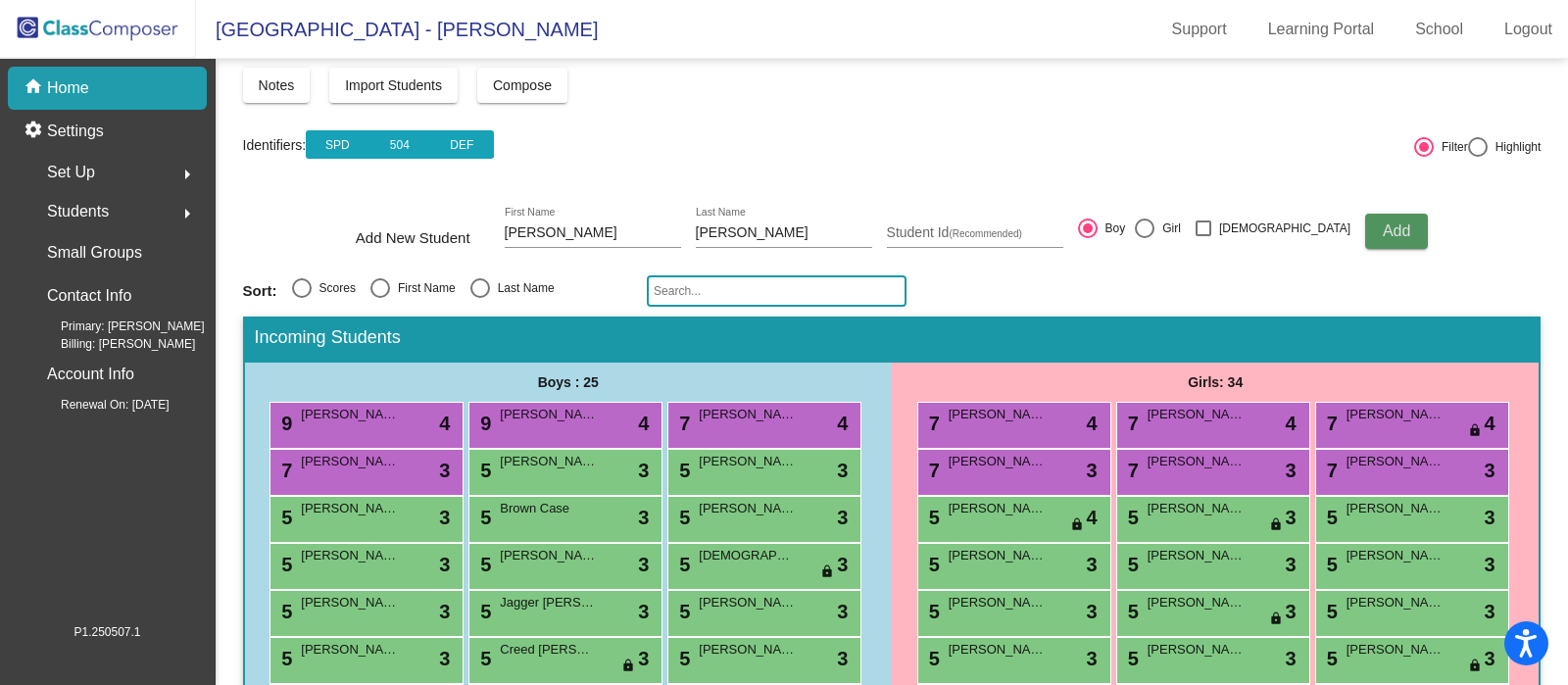 type 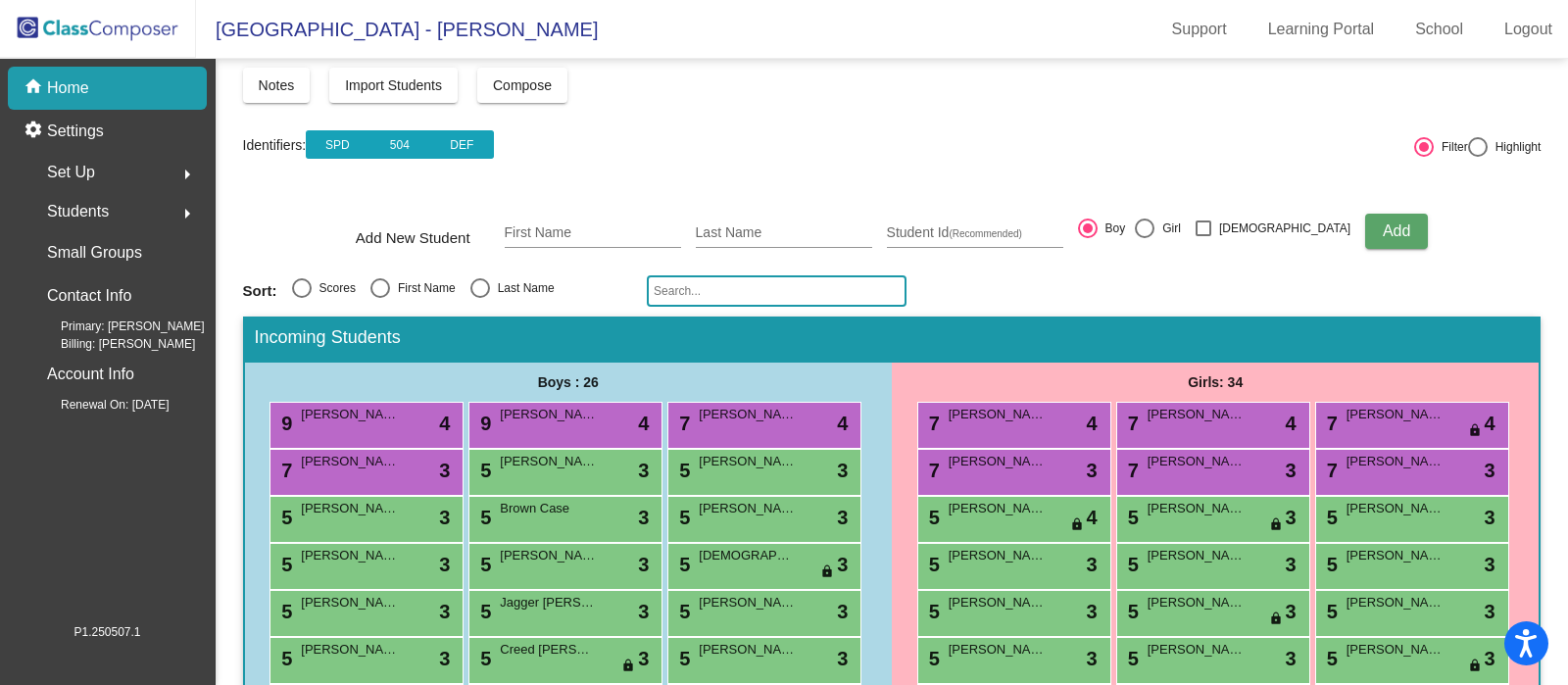 click 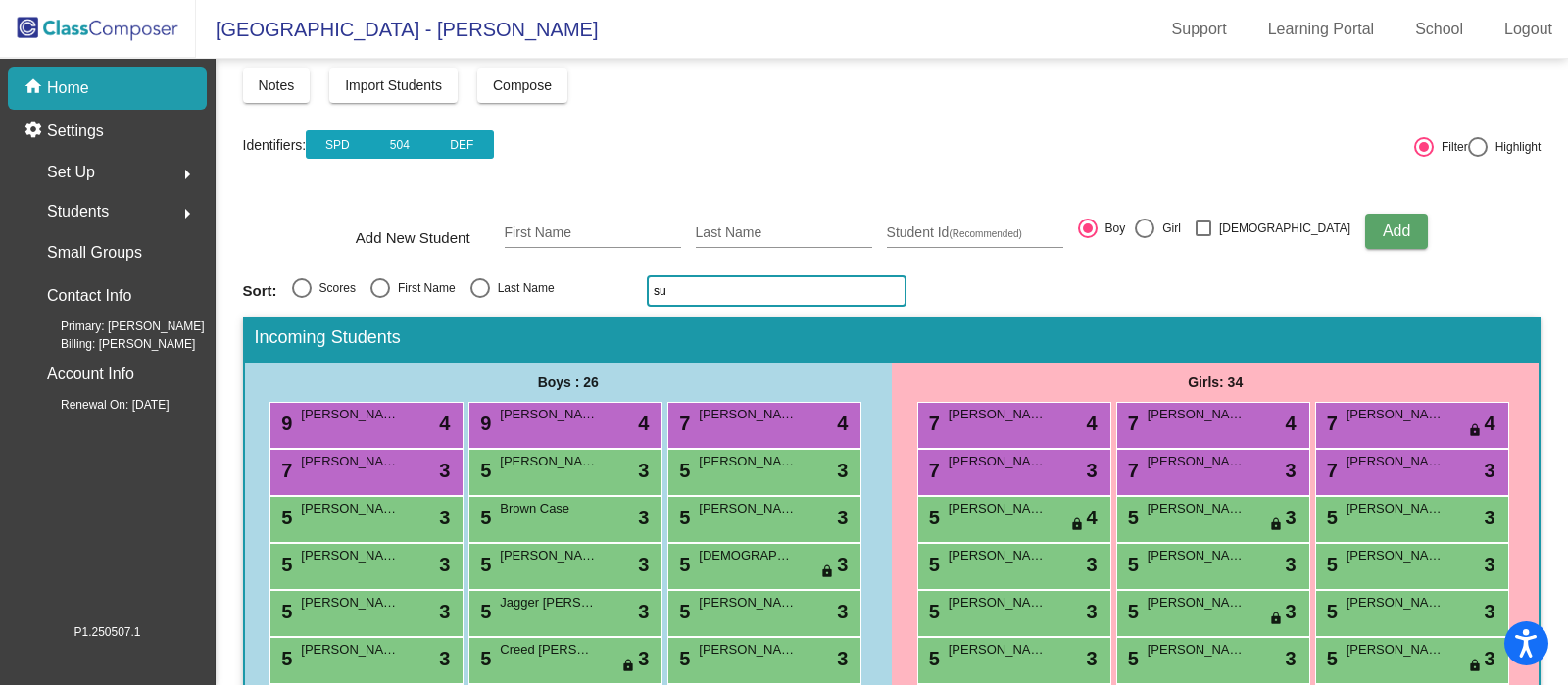 scroll, scrollTop: 39, scrollLeft: 0, axis: vertical 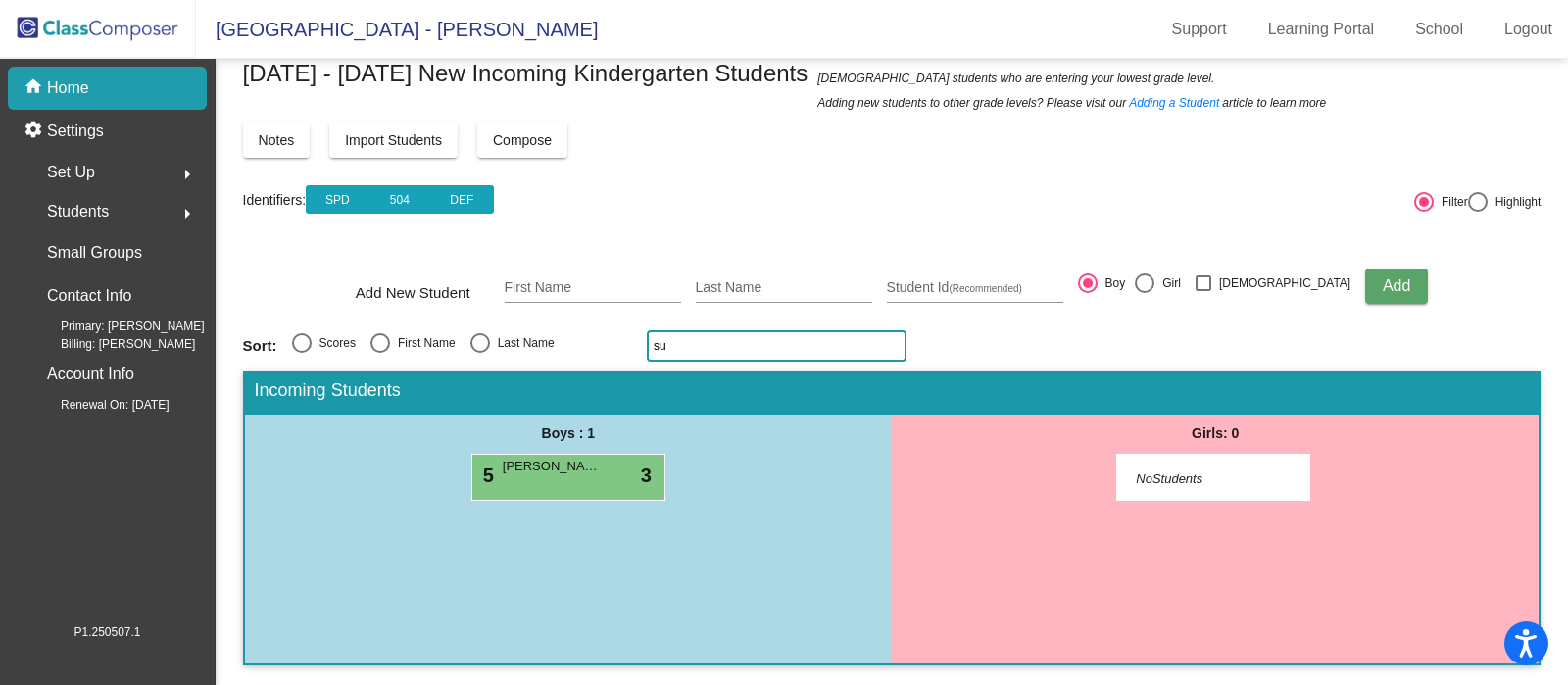 type on "s" 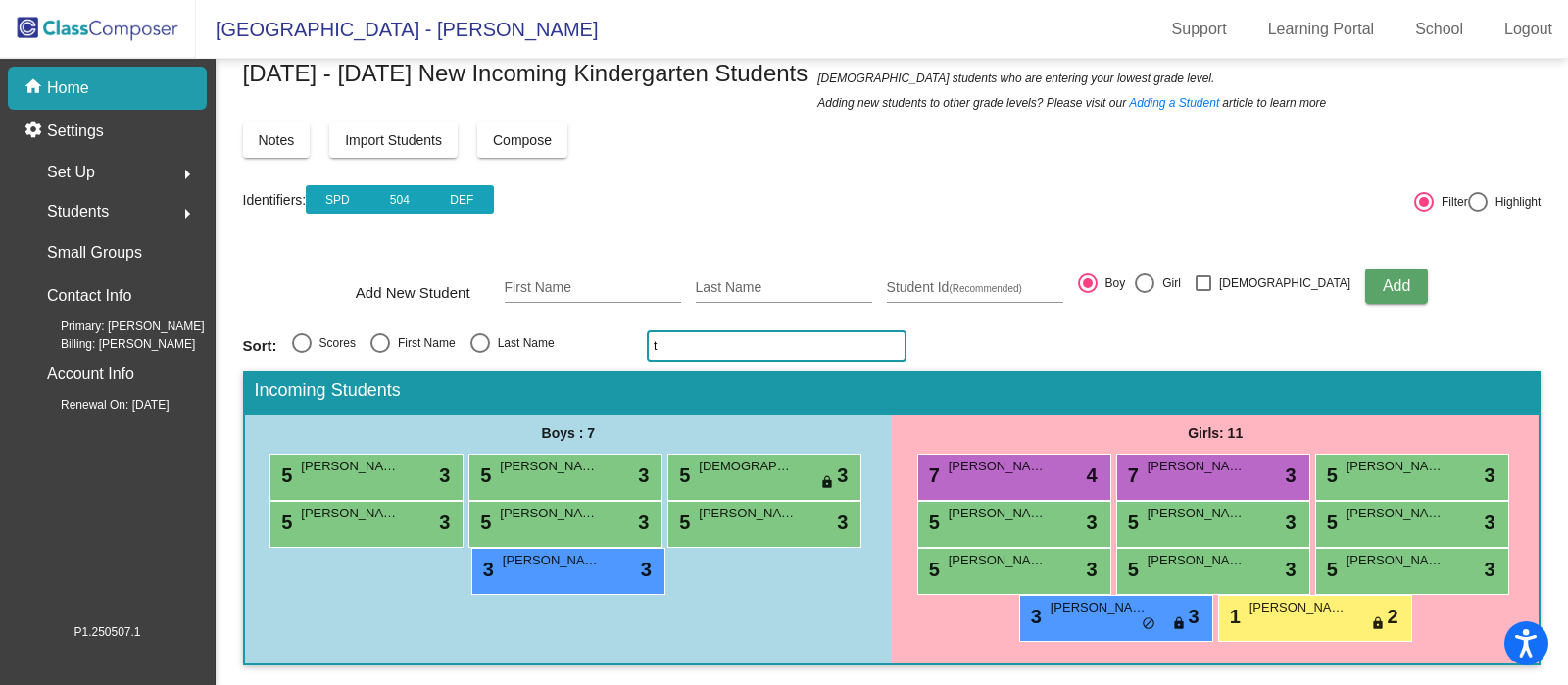scroll, scrollTop: 39, scrollLeft: 0, axis: vertical 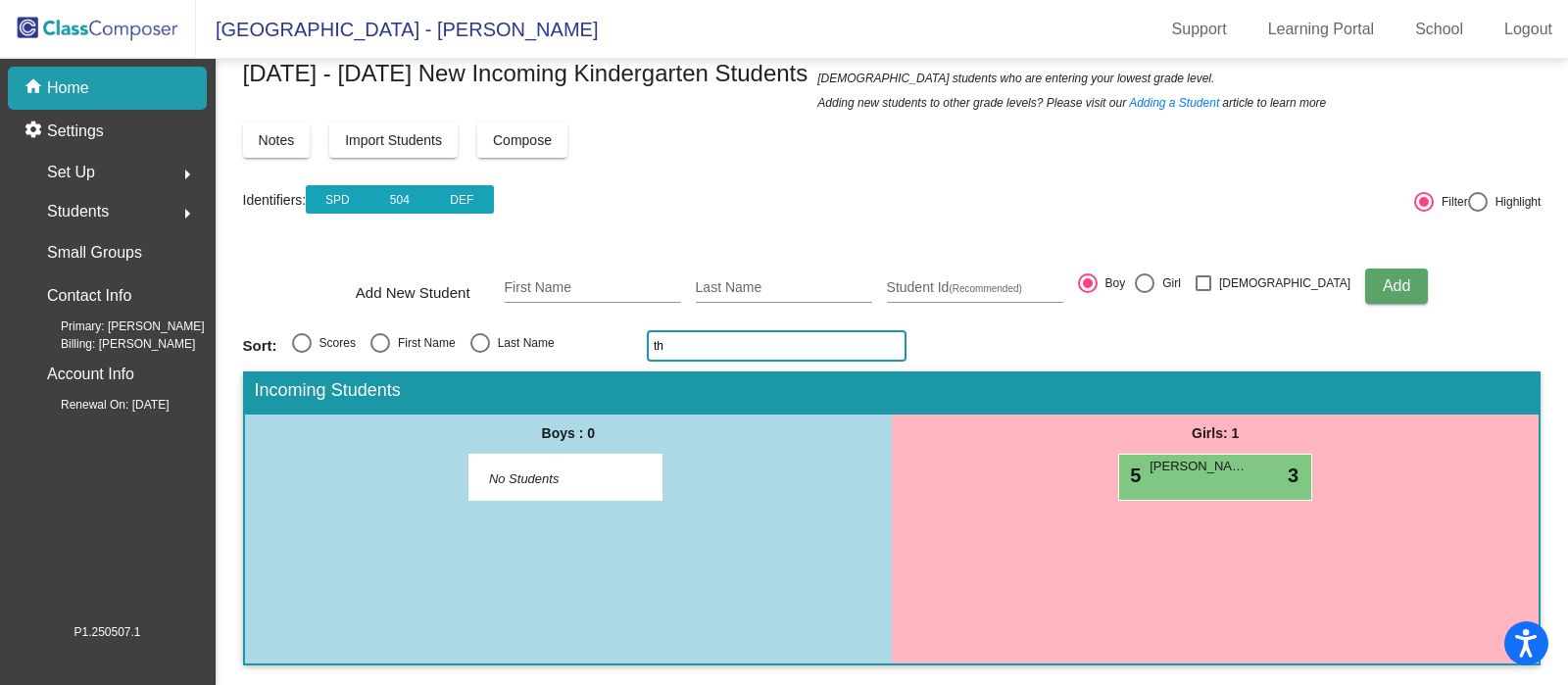 type on "t" 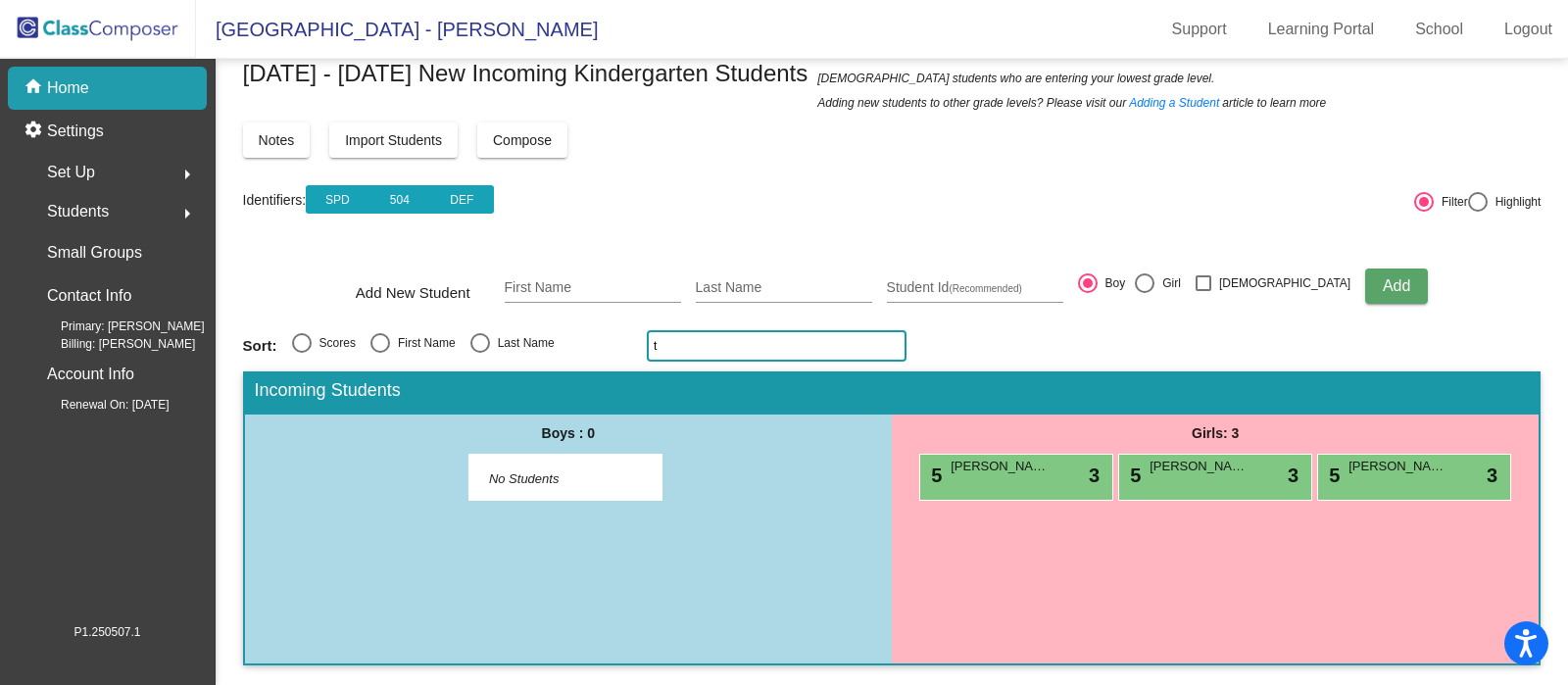 type 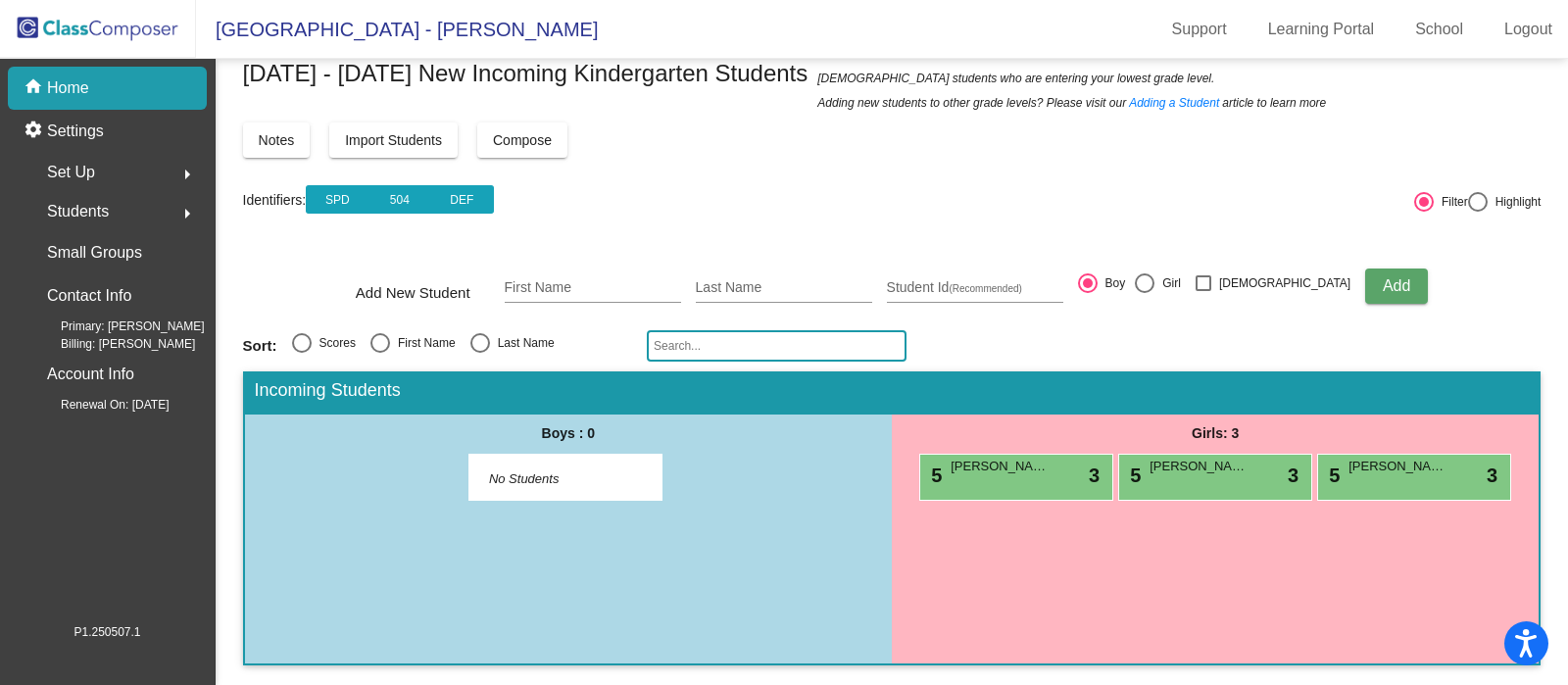 scroll, scrollTop: 94, scrollLeft: 0, axis: vertical 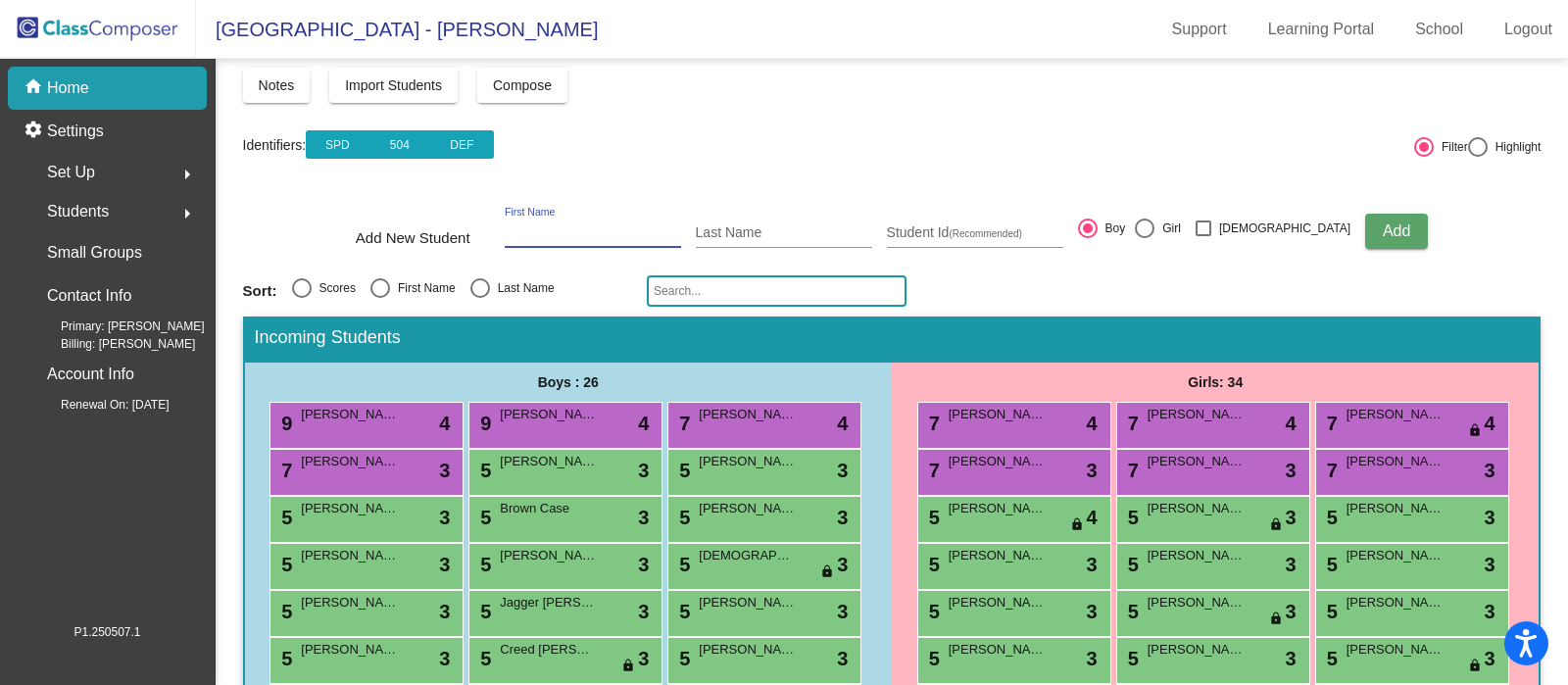click on "First Name" at bounding box center [593, 233] 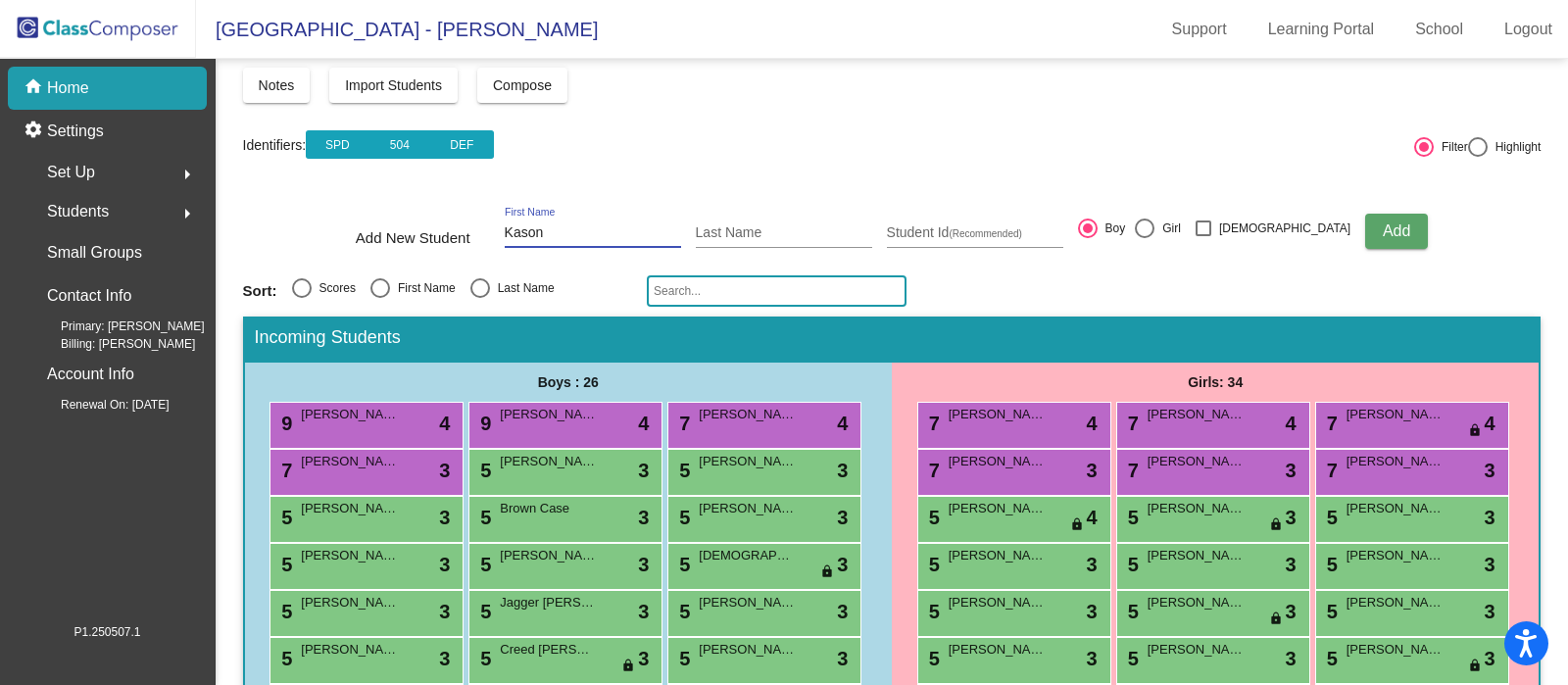 type on "Kason" 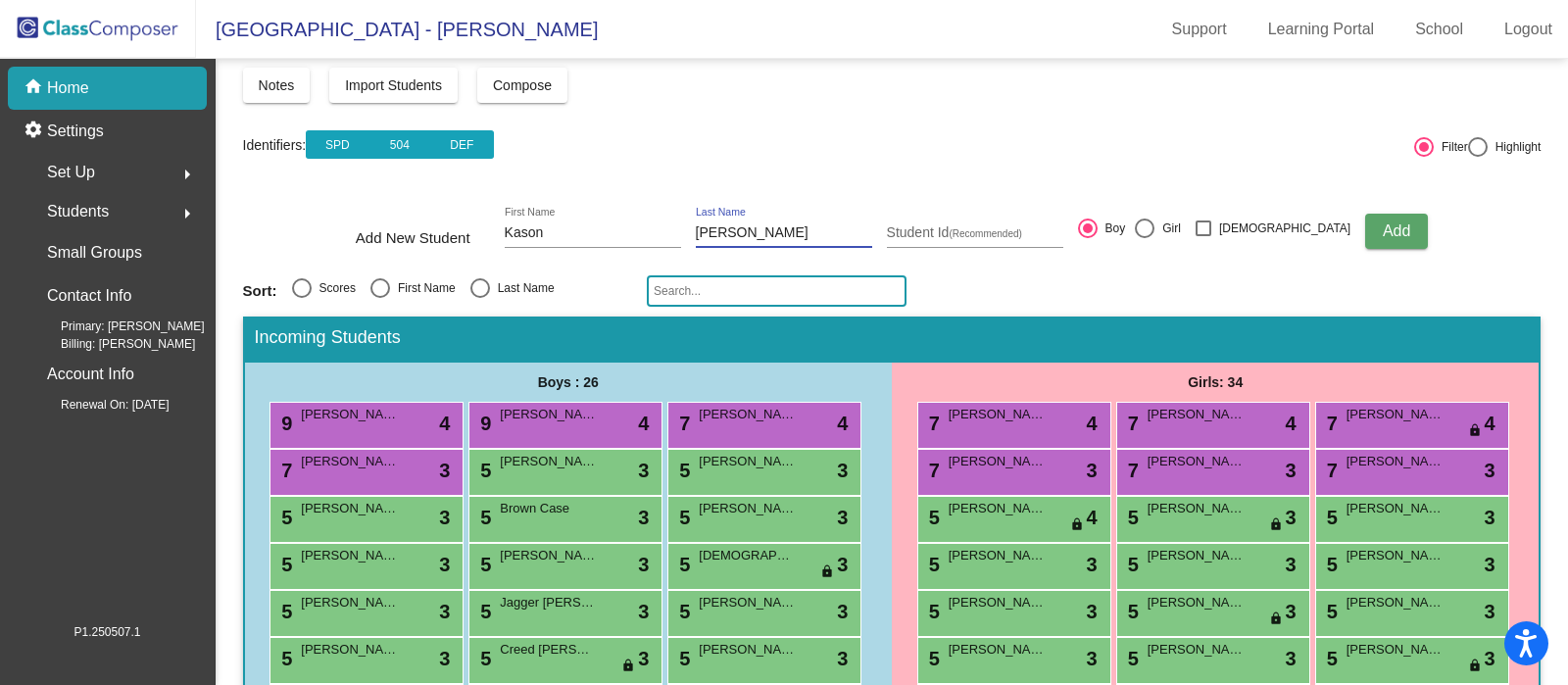 type on "Tincher" 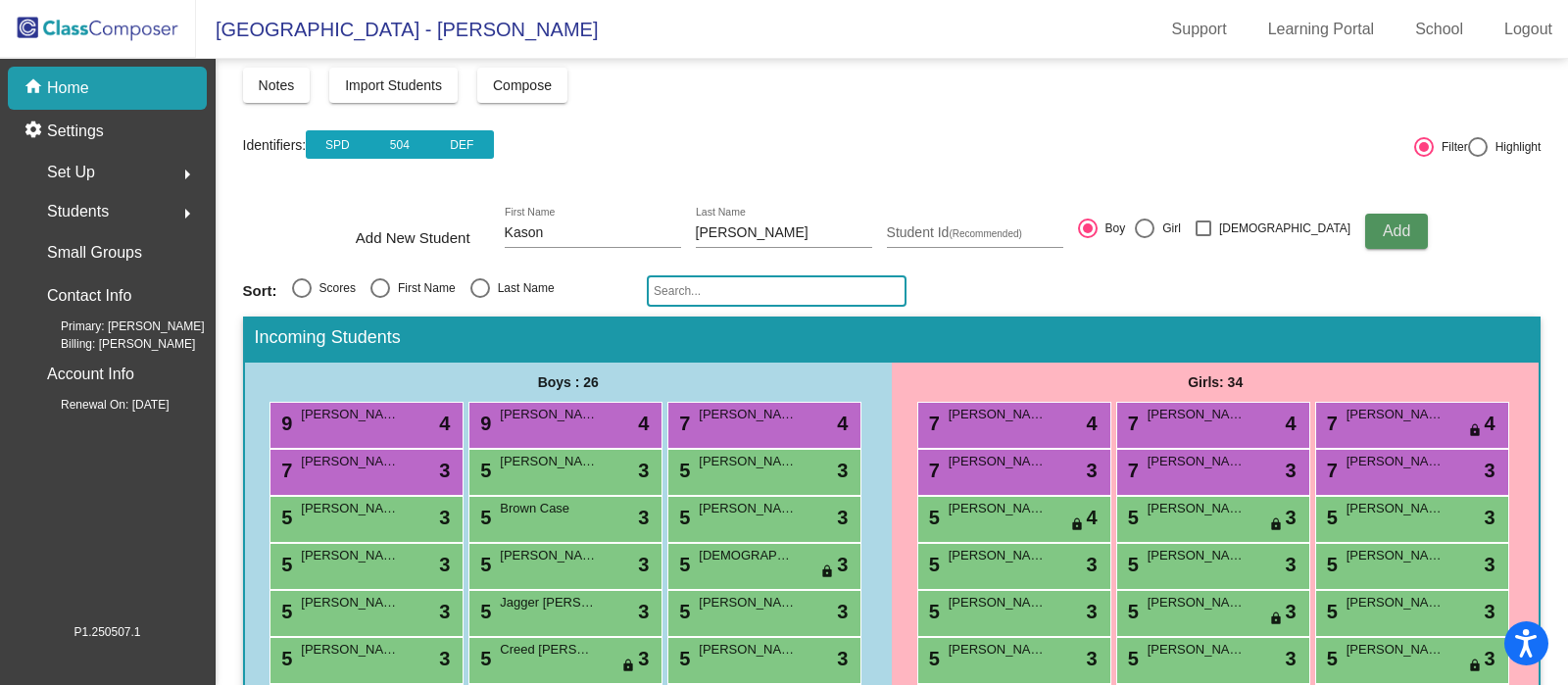 type 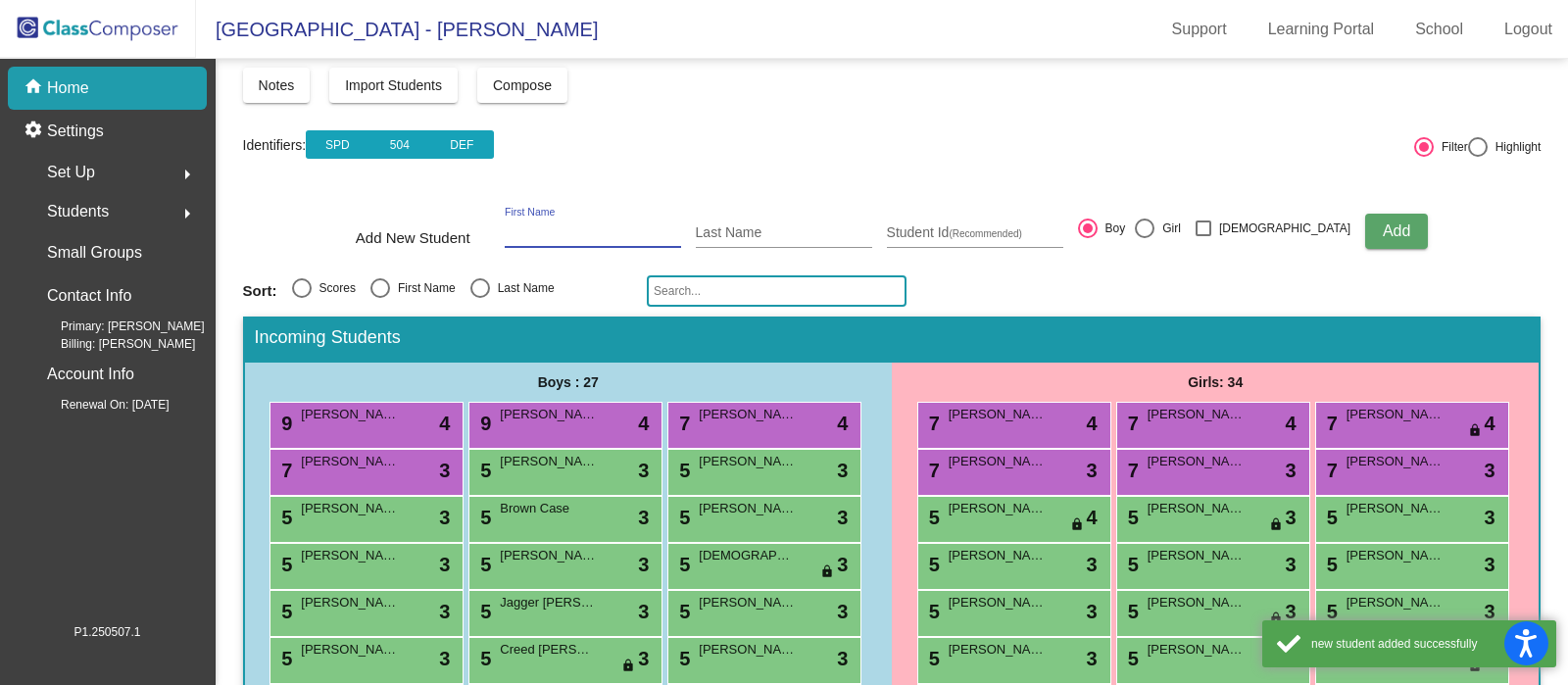 click on "First Name" at bounding box center [593, 233] 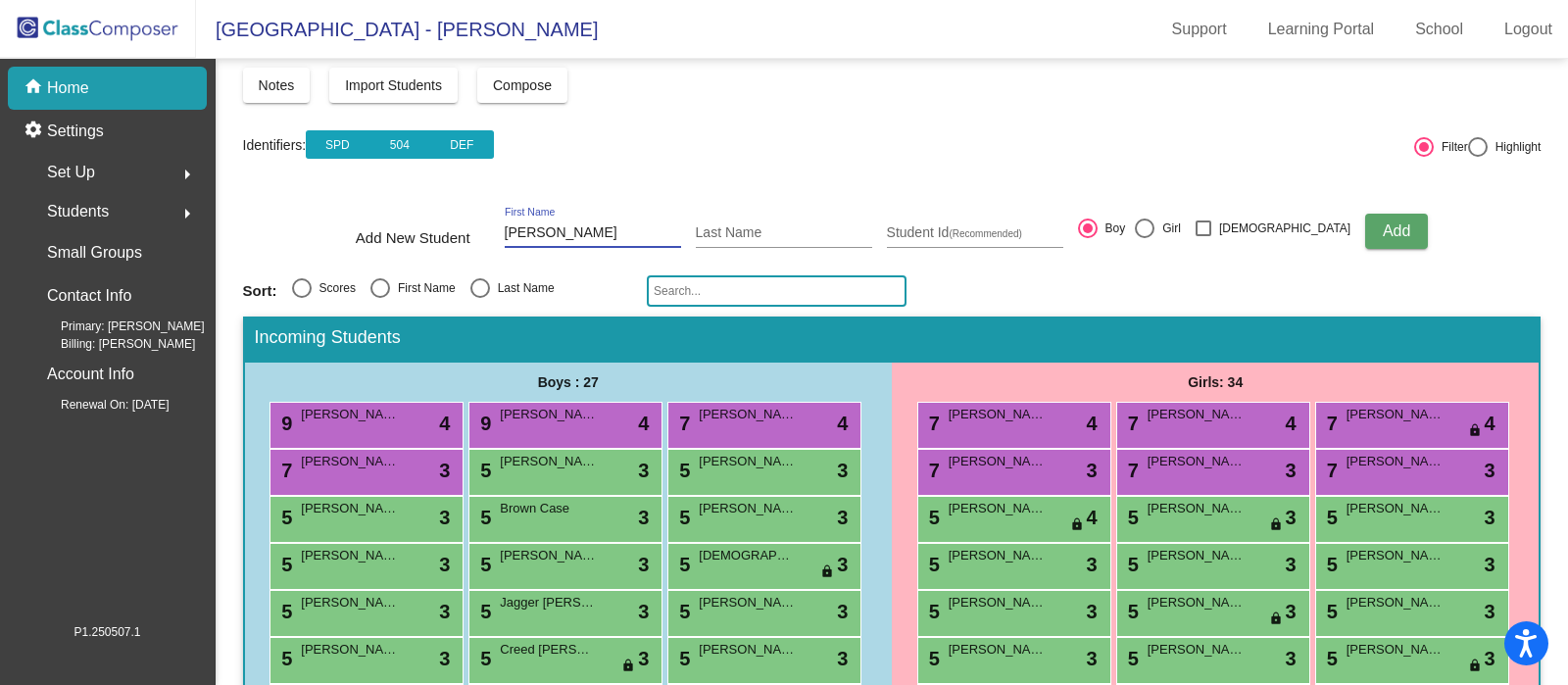 type on "Olivia" 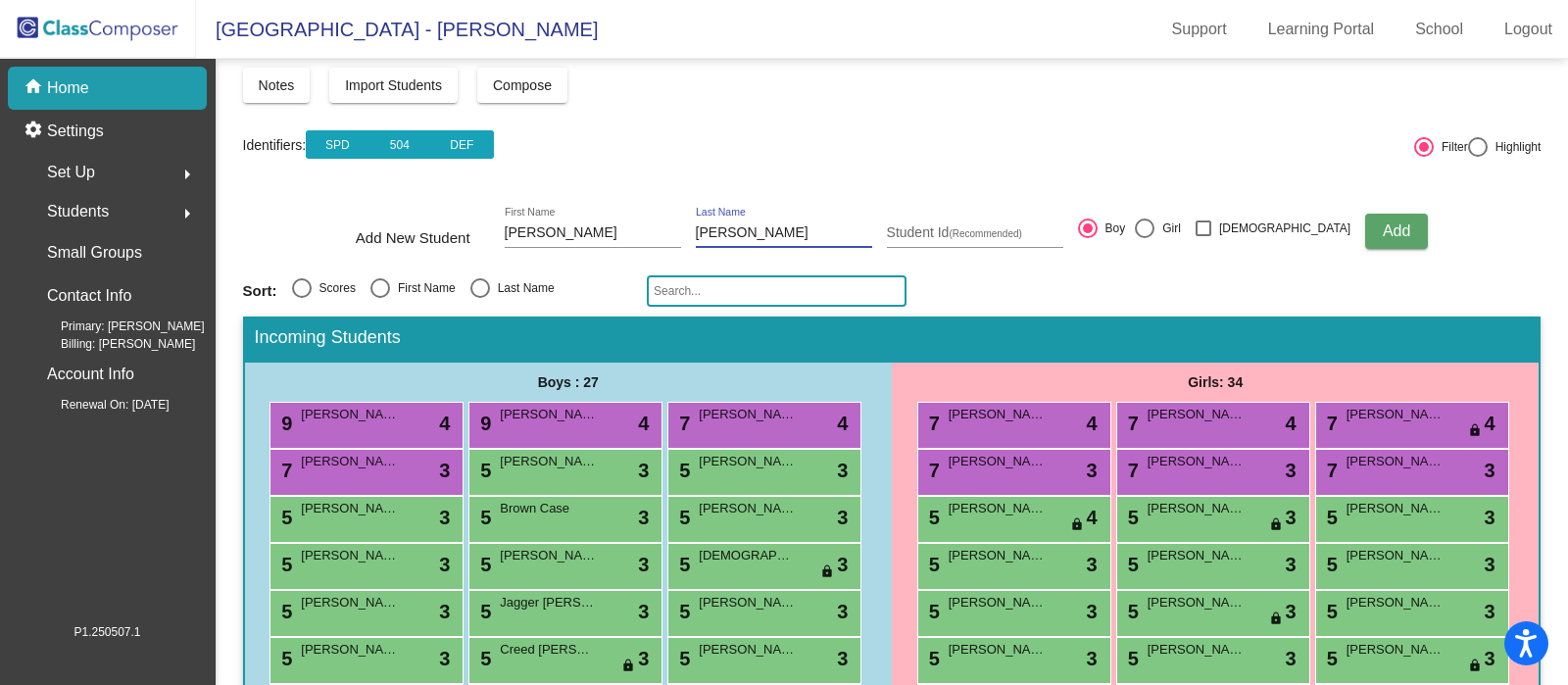 type on "Toone" 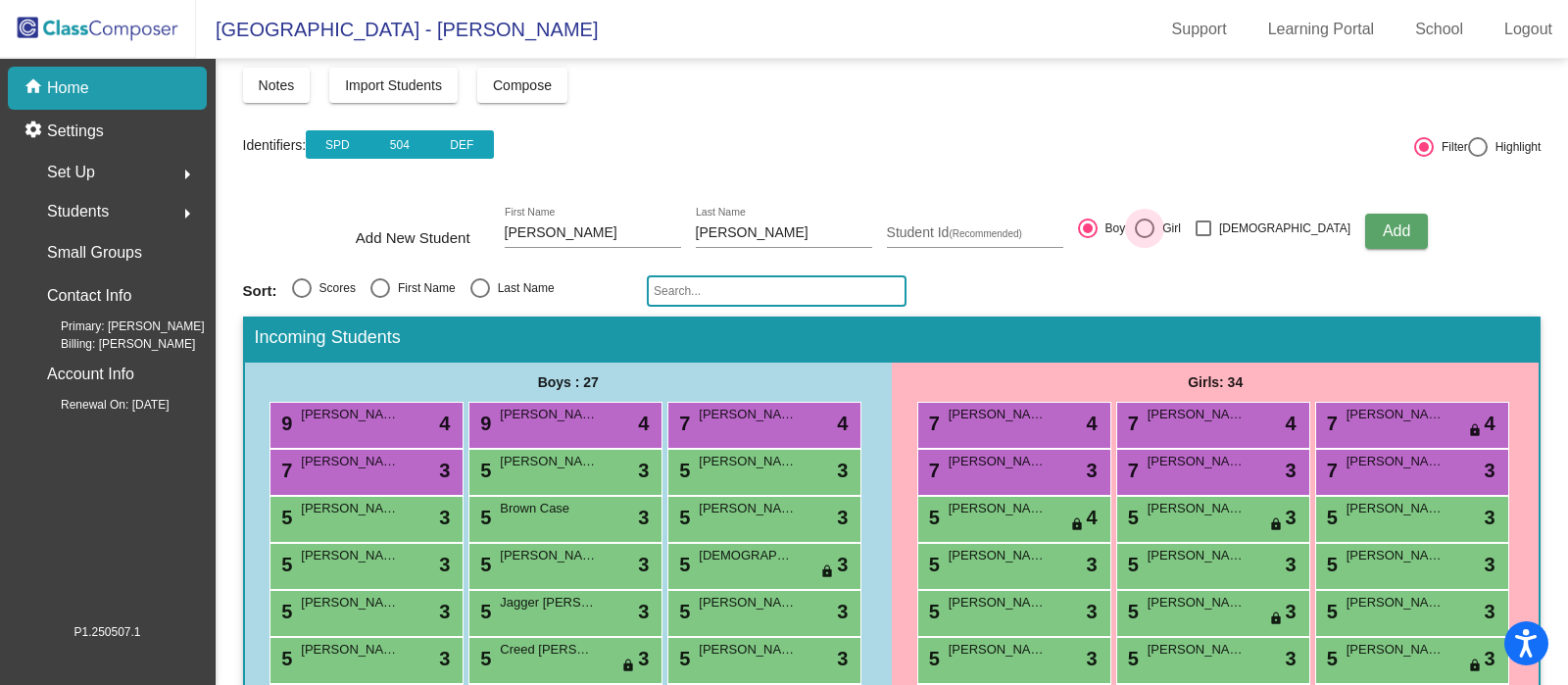 click at bounding box center [1145, 228] 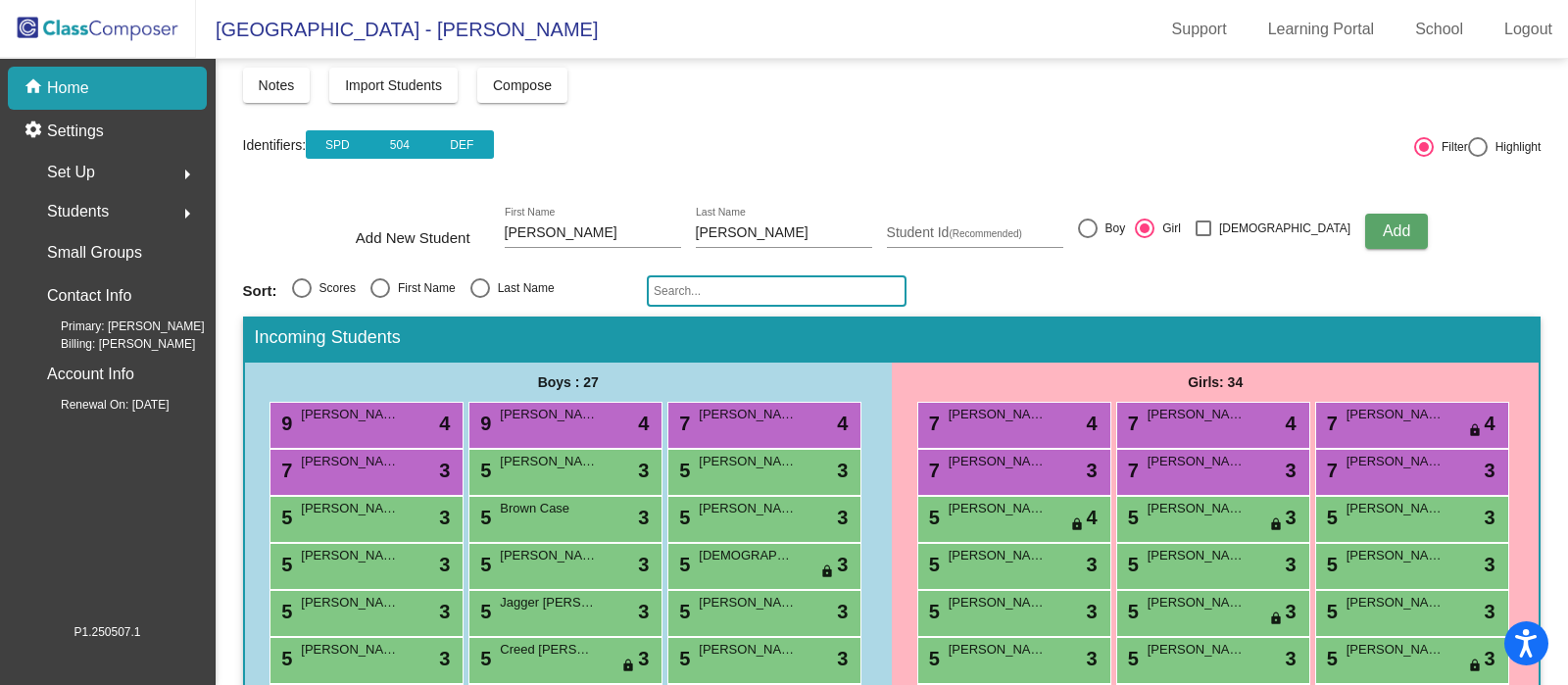 click on "Add" 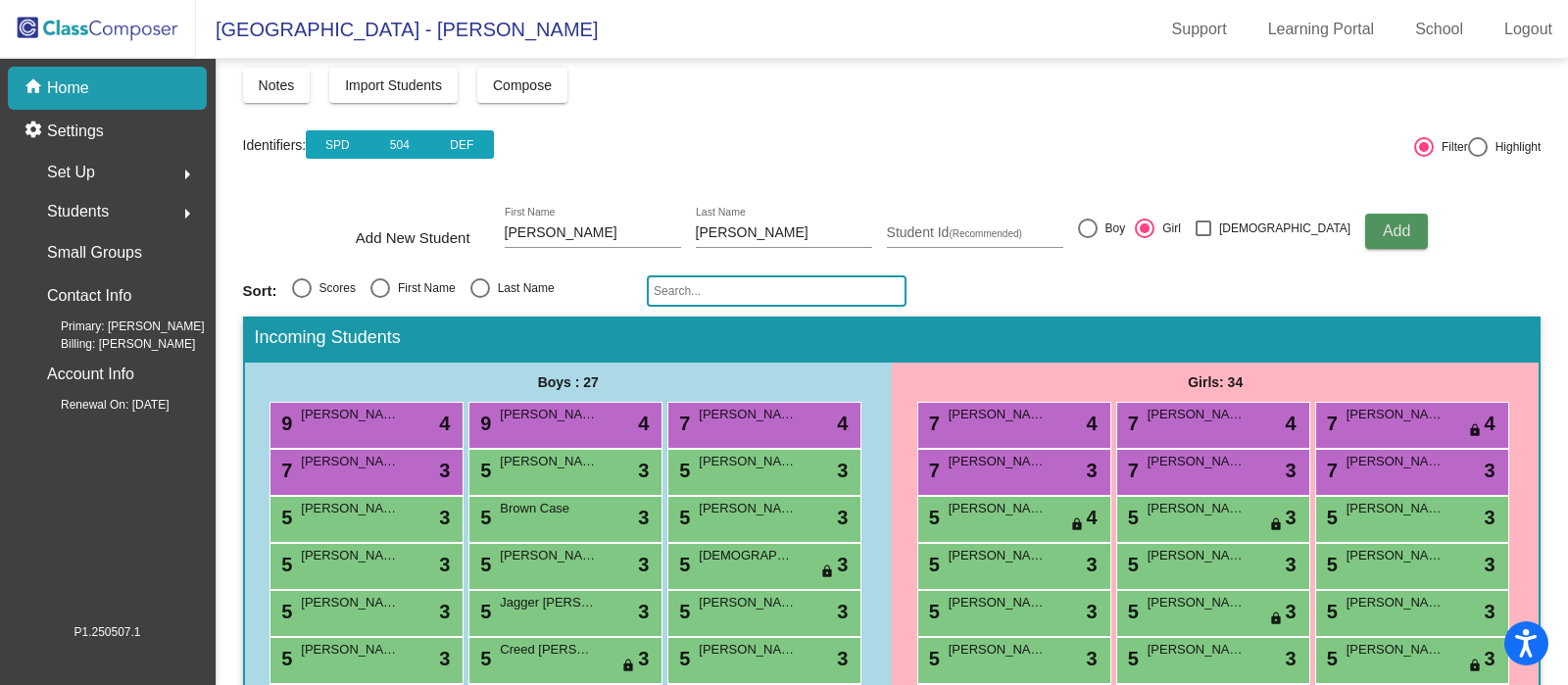 type 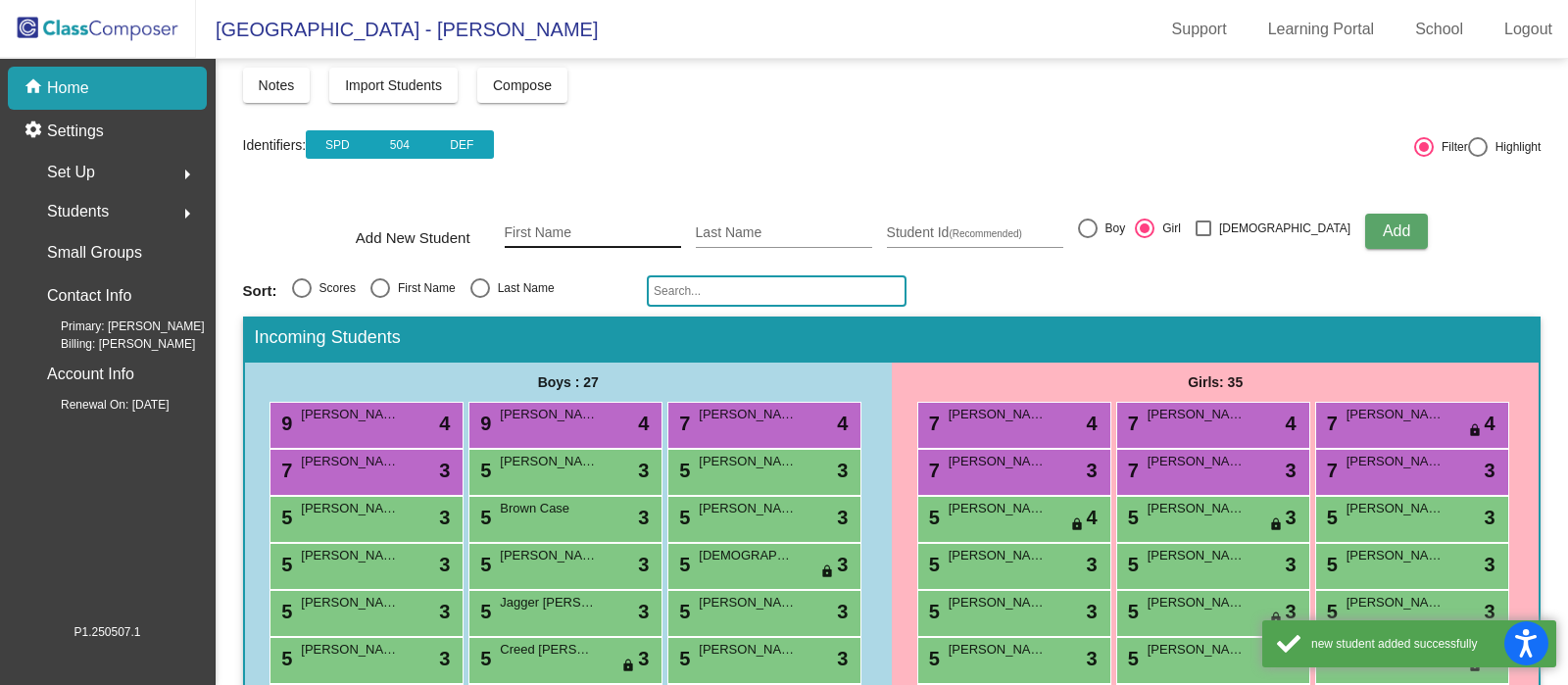 click on "First Name" at bounding box center (593, 233) 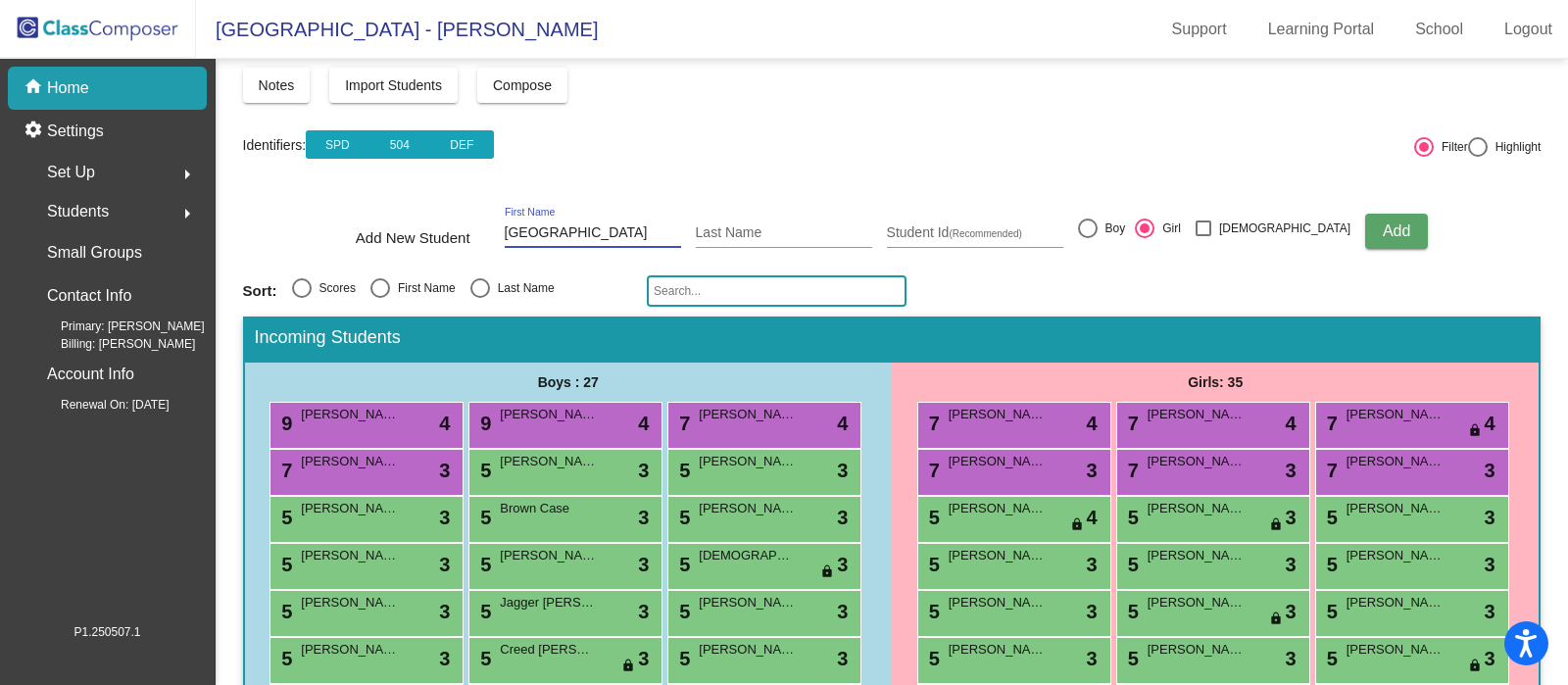 type on "Brooklyn" 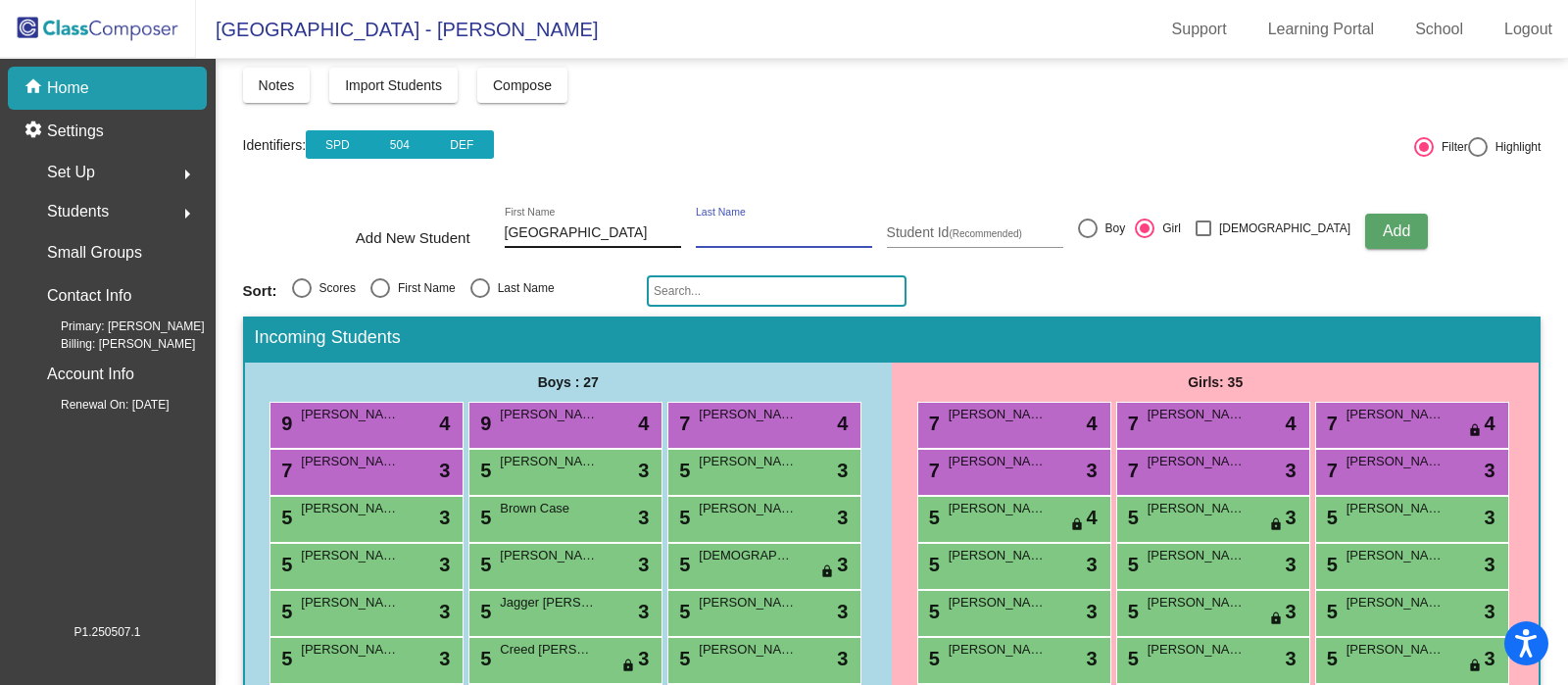 type 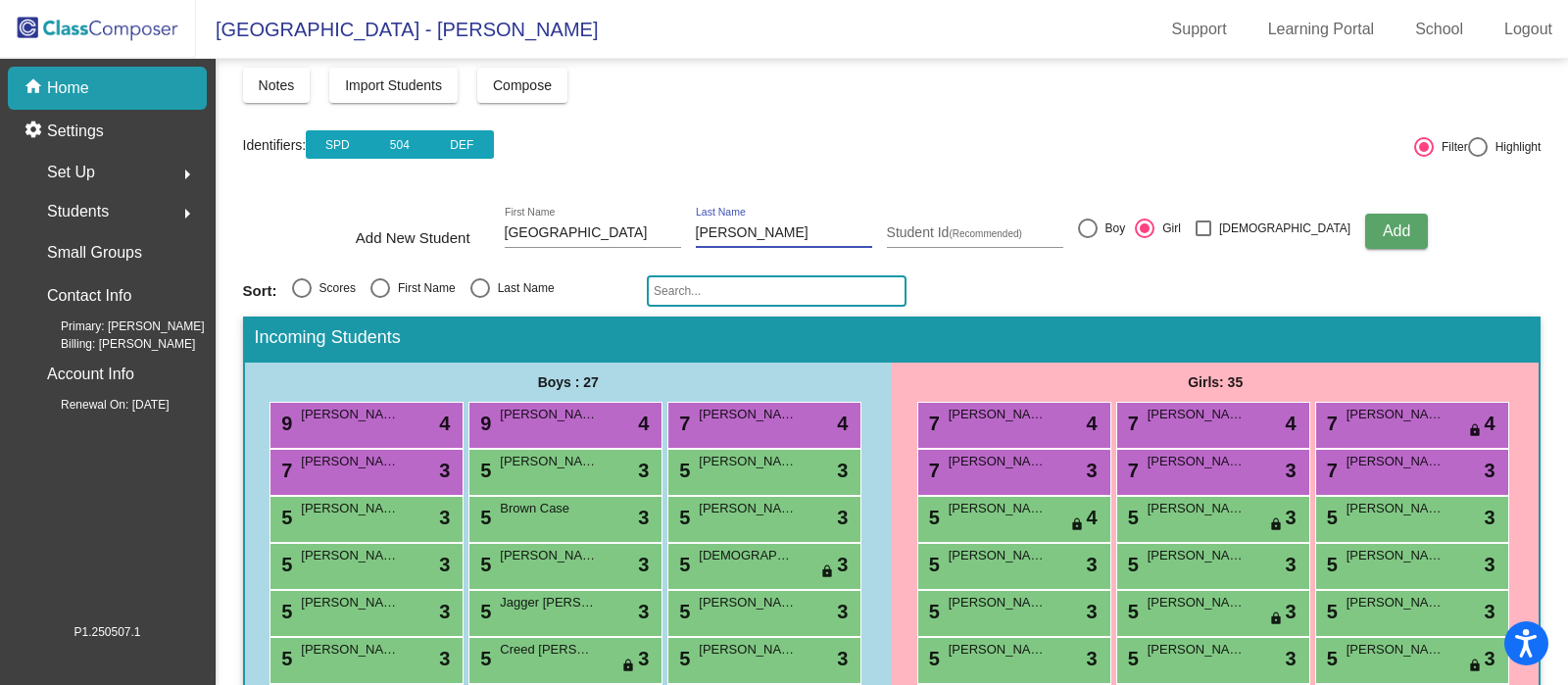 click on "Boy" at bounding box center (1111, 228) 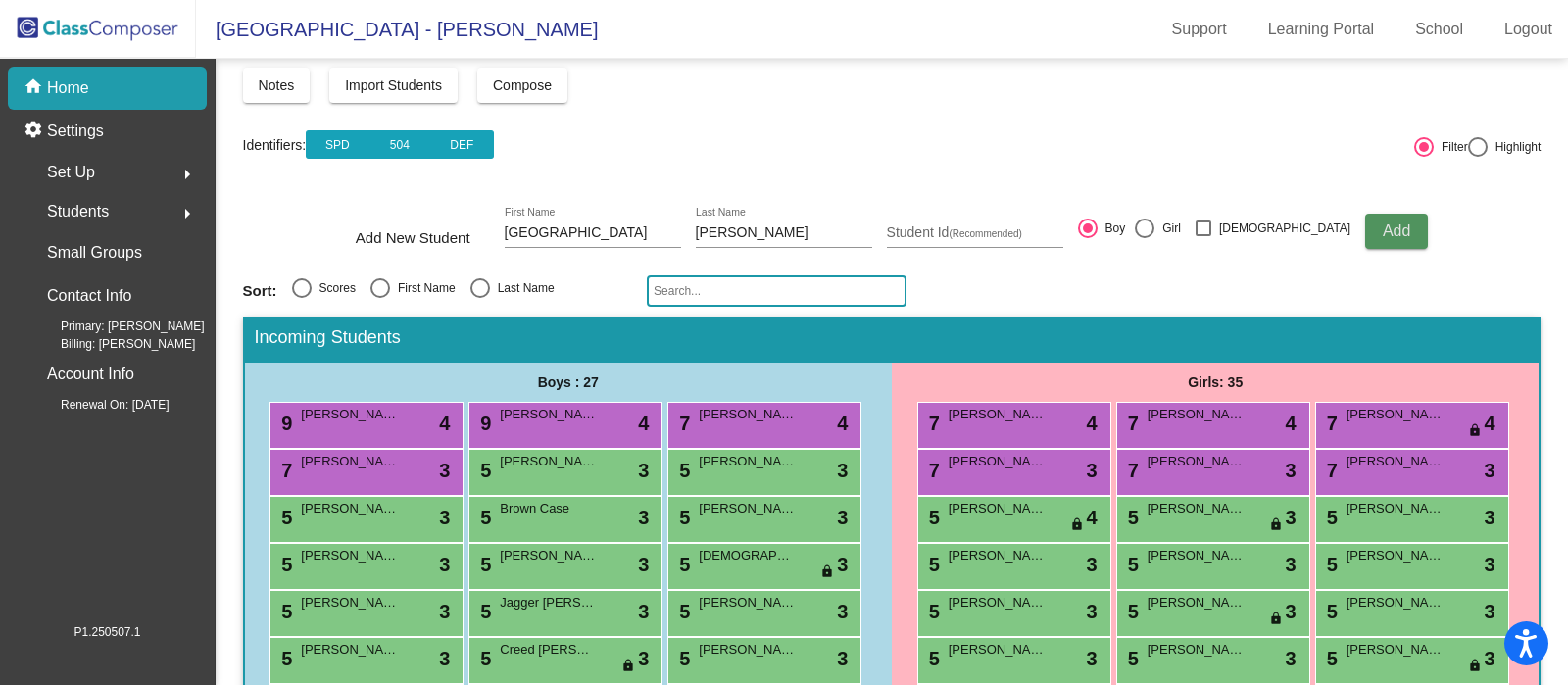 click on "Add" 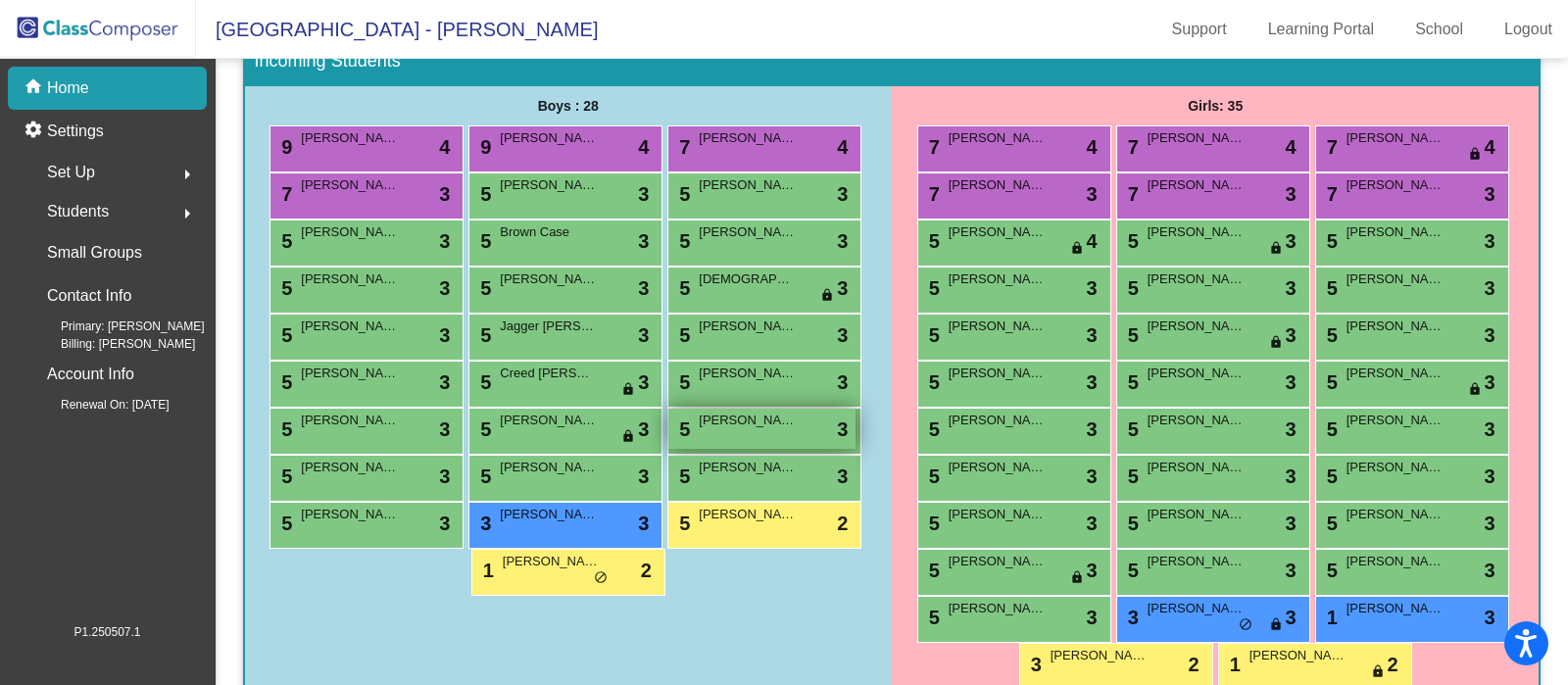scroll, scrollTop: 367, scrollLeft: 0, axis: vertical 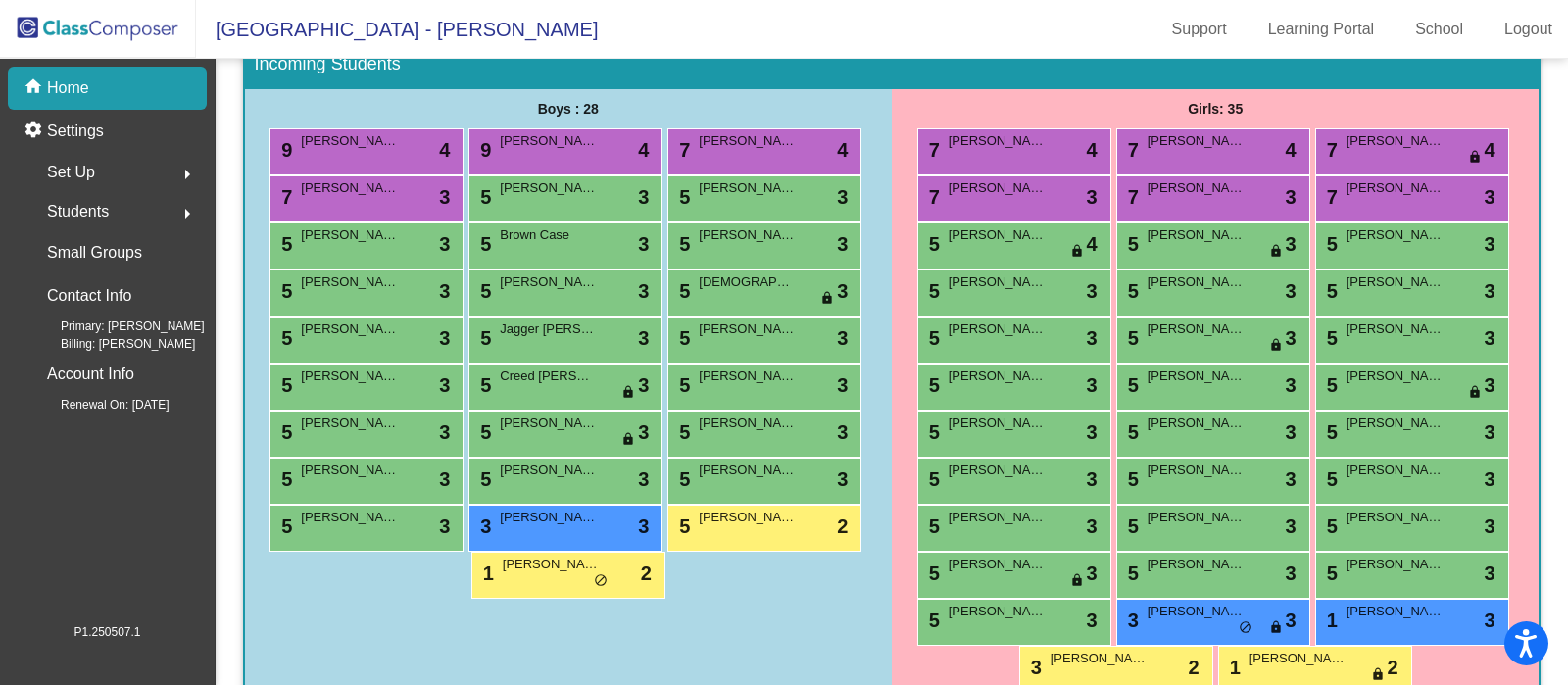 click on "5 Talon Sullins lock do_not_disturb_alt 3" at bounding box center (367, 481) 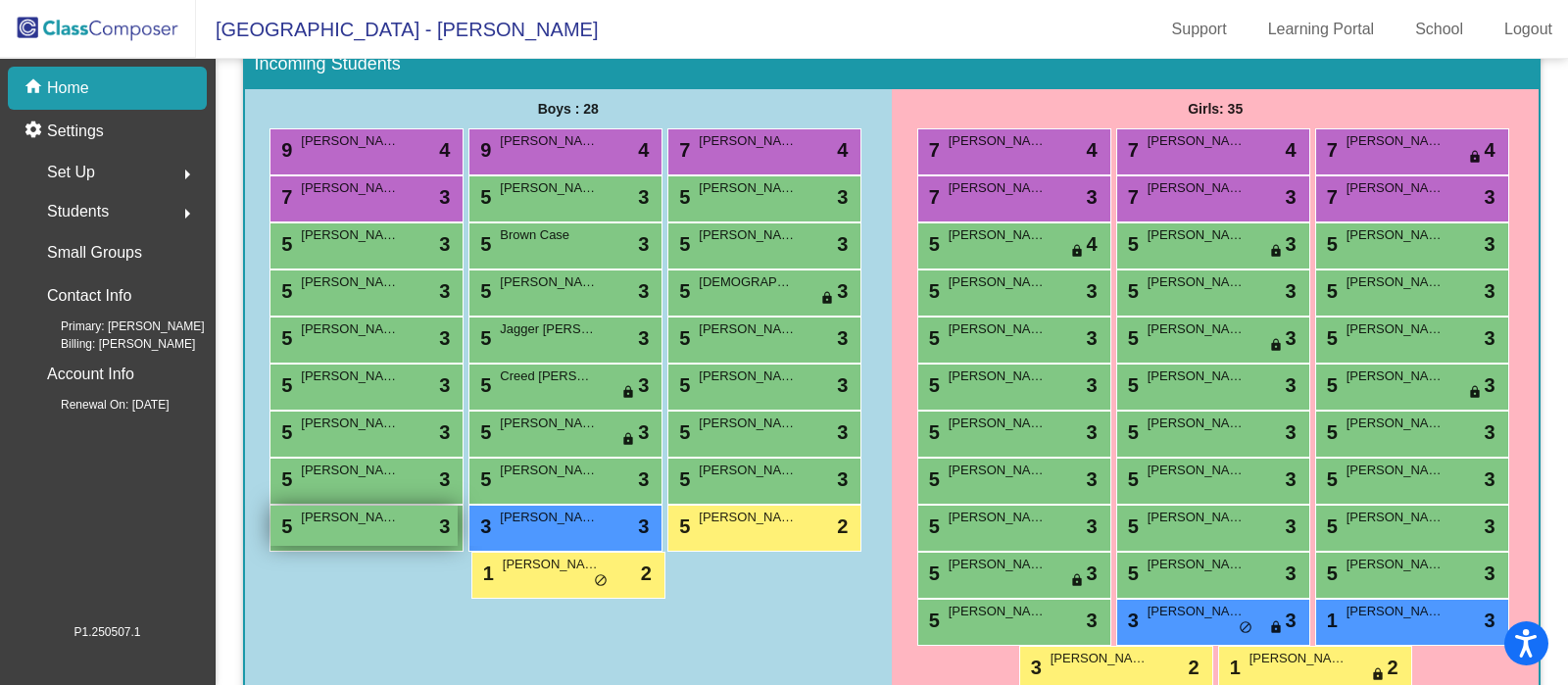 click on "5 Brooklyn Van Zandt lock do_not_disturb_alt 3" at bounding box center (364, 525) 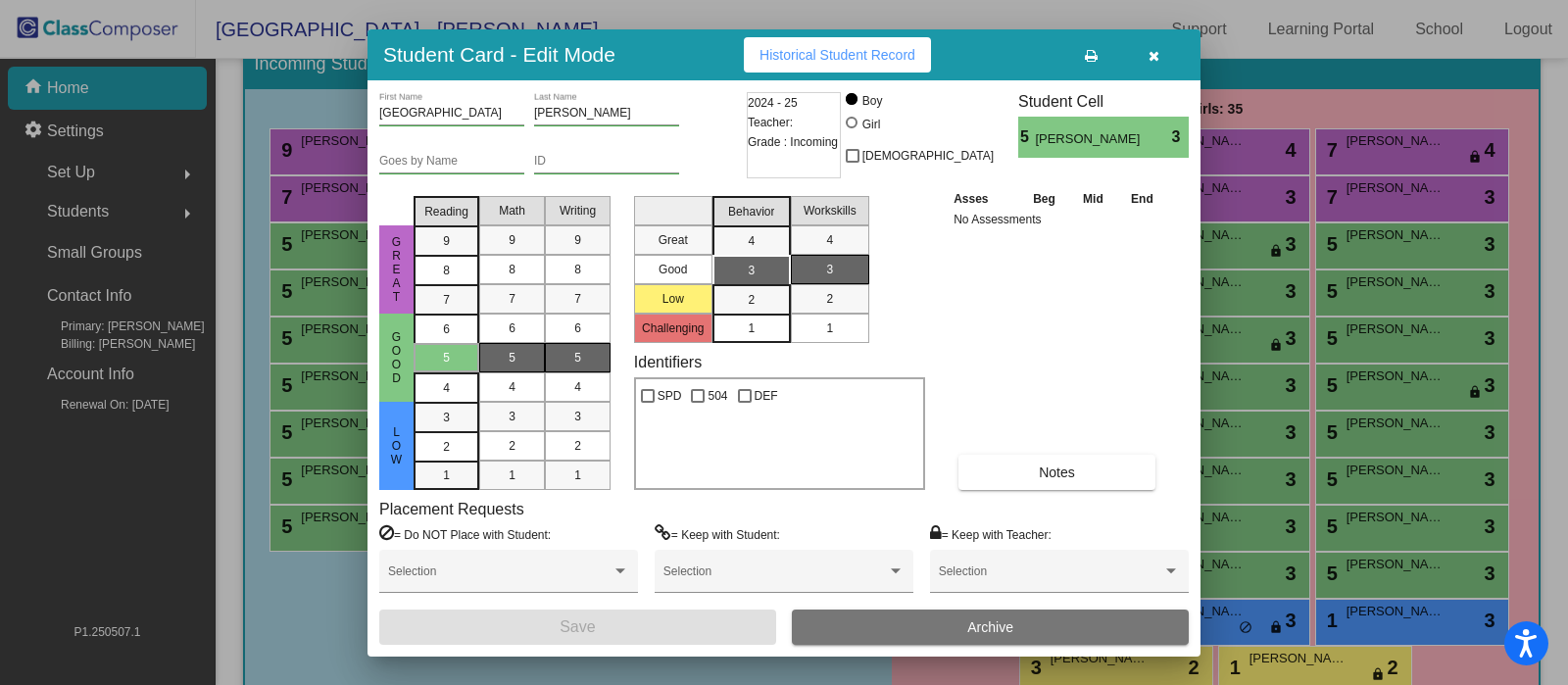 click at bounding box center [852, 122] 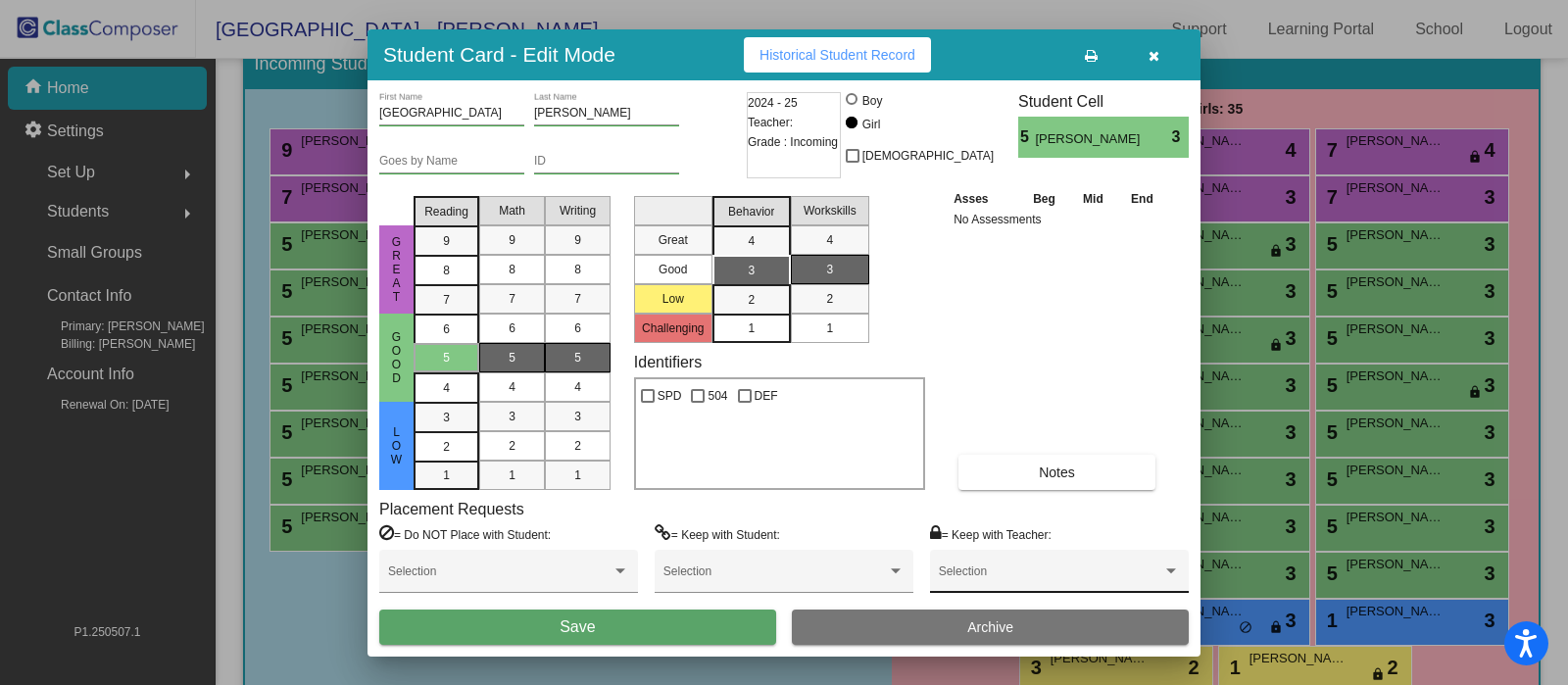 click on "Selection" at bounding box center [1059, 576] 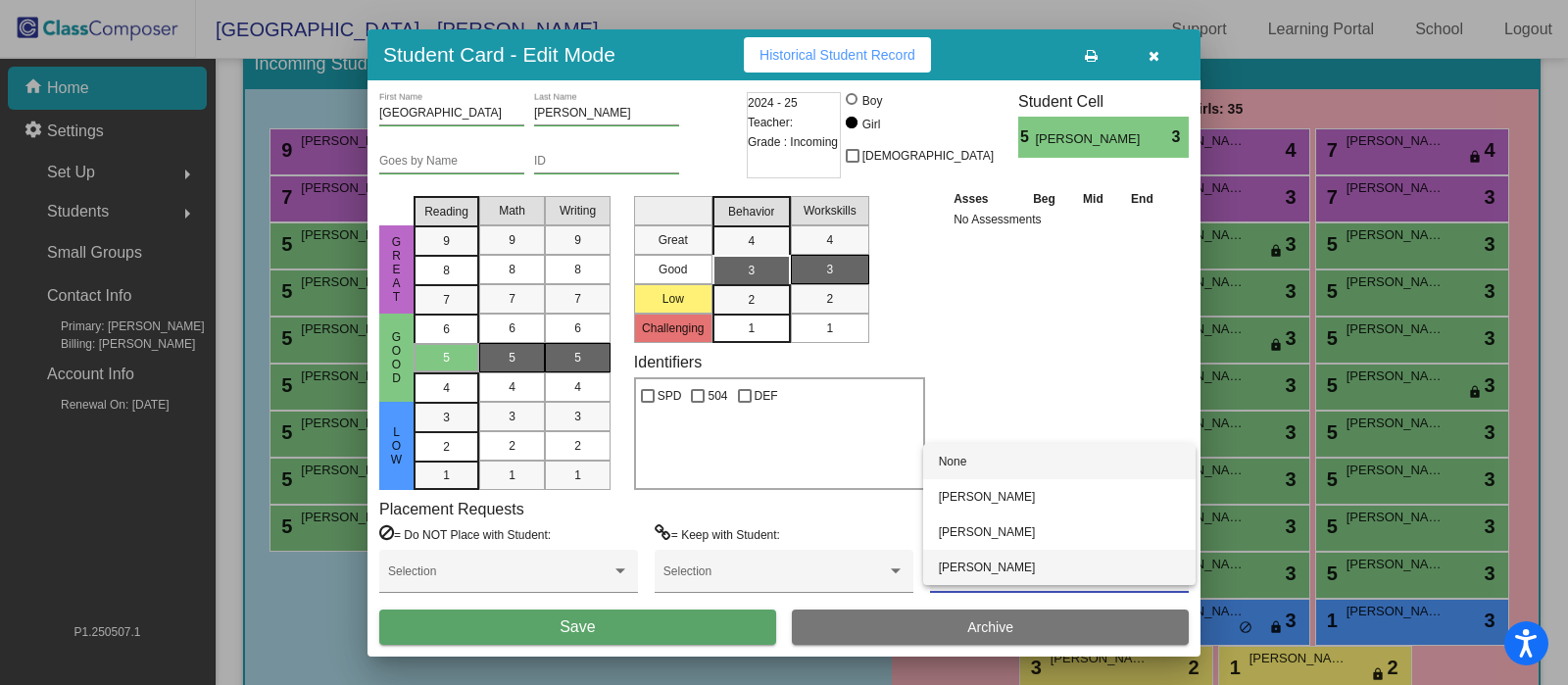 click on "Lauren Nicewonger" at bounding box center [1059, 567] 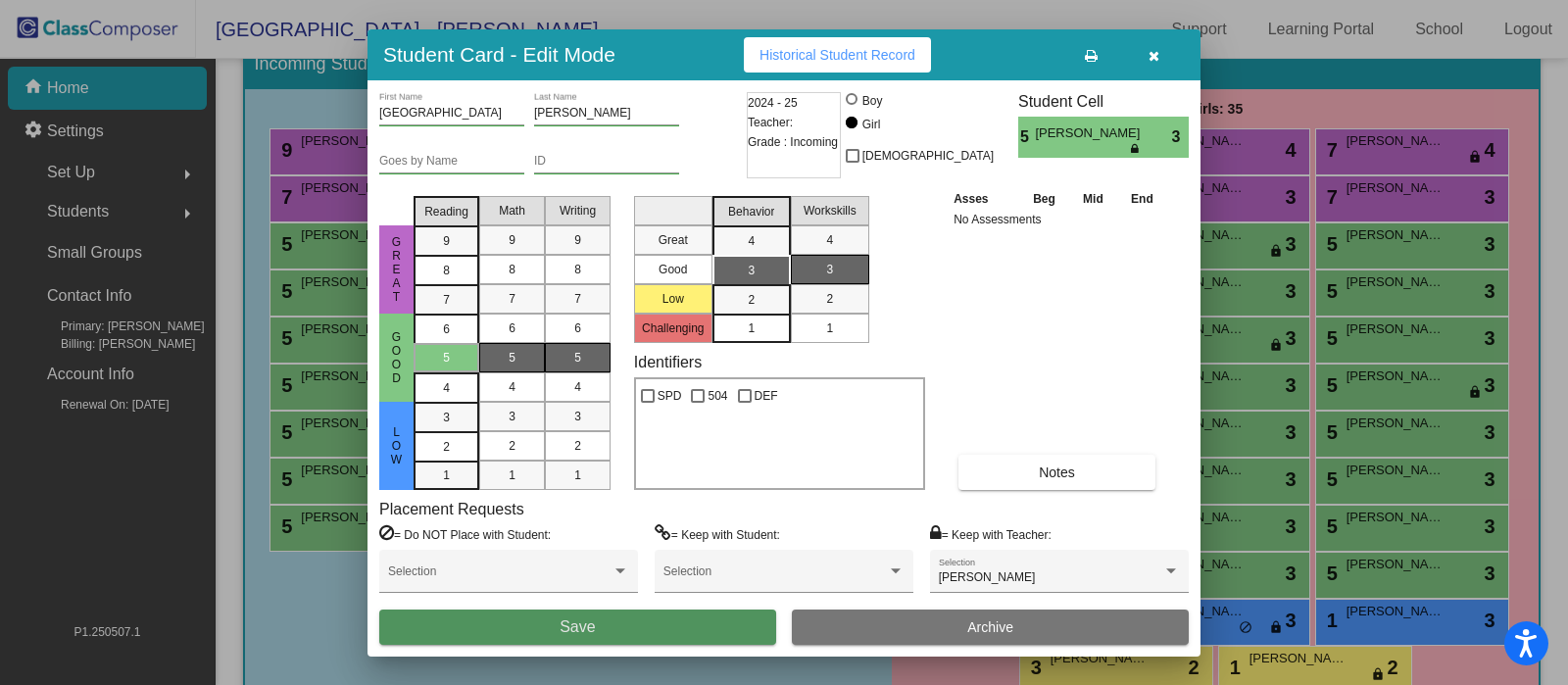 click on "Save" at bounding box center (577, 627) 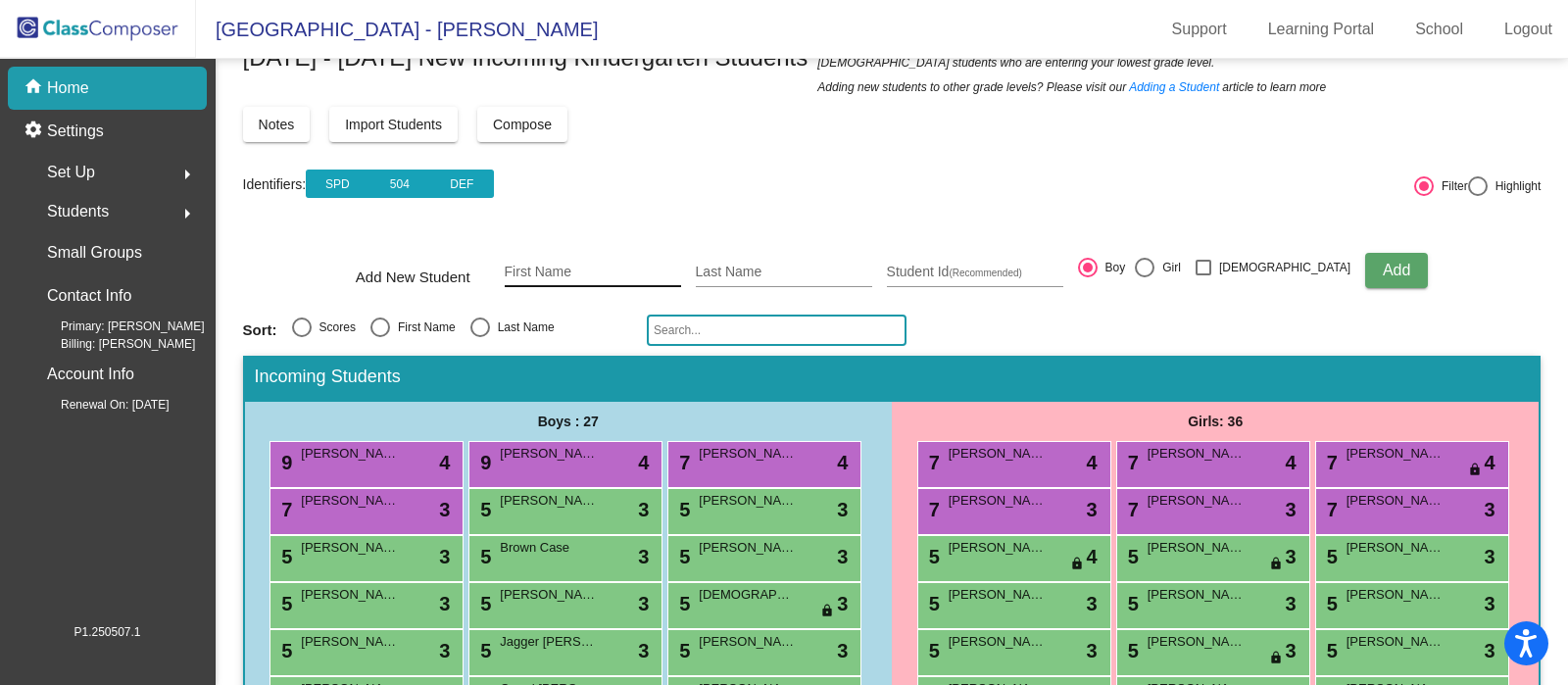 scroll, scrollTop: 54, scrollLeft: 0, axis: vertical 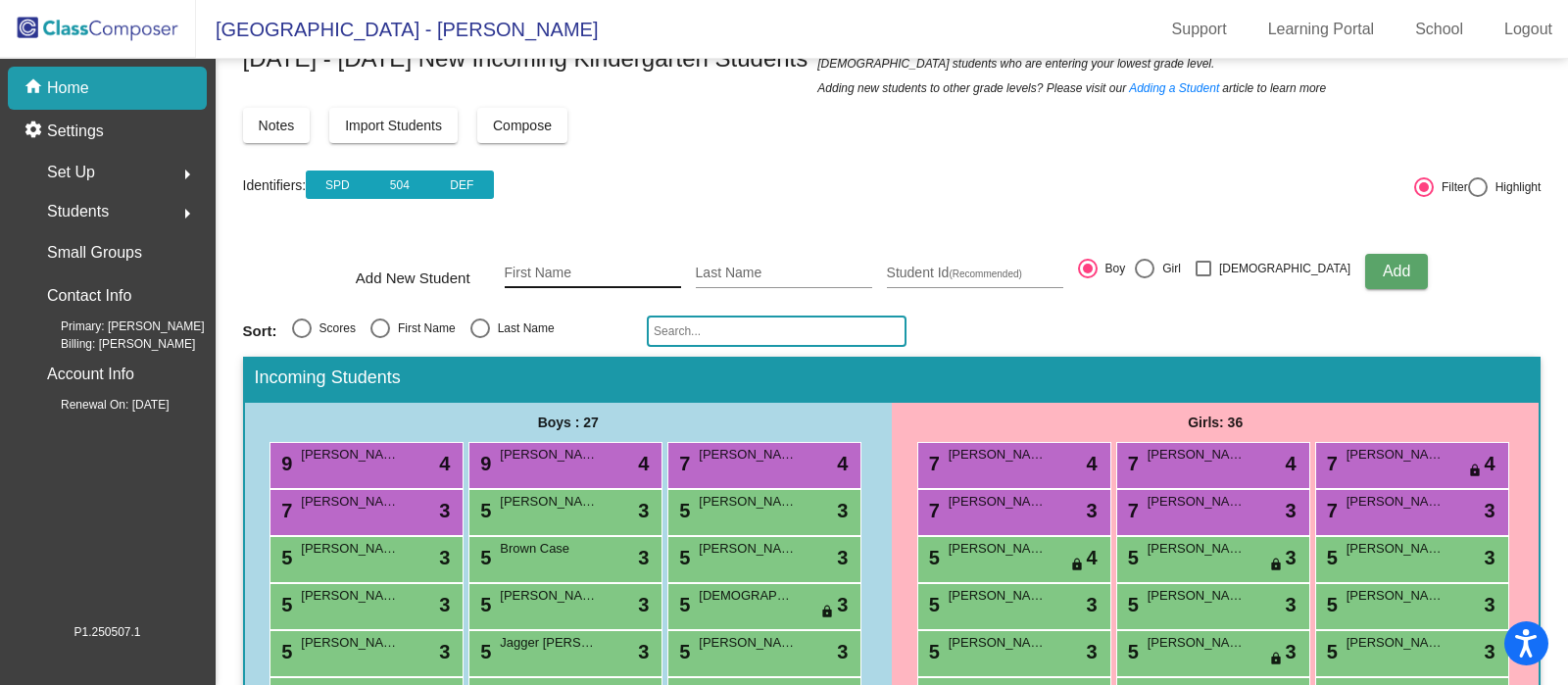 click on "First Name" 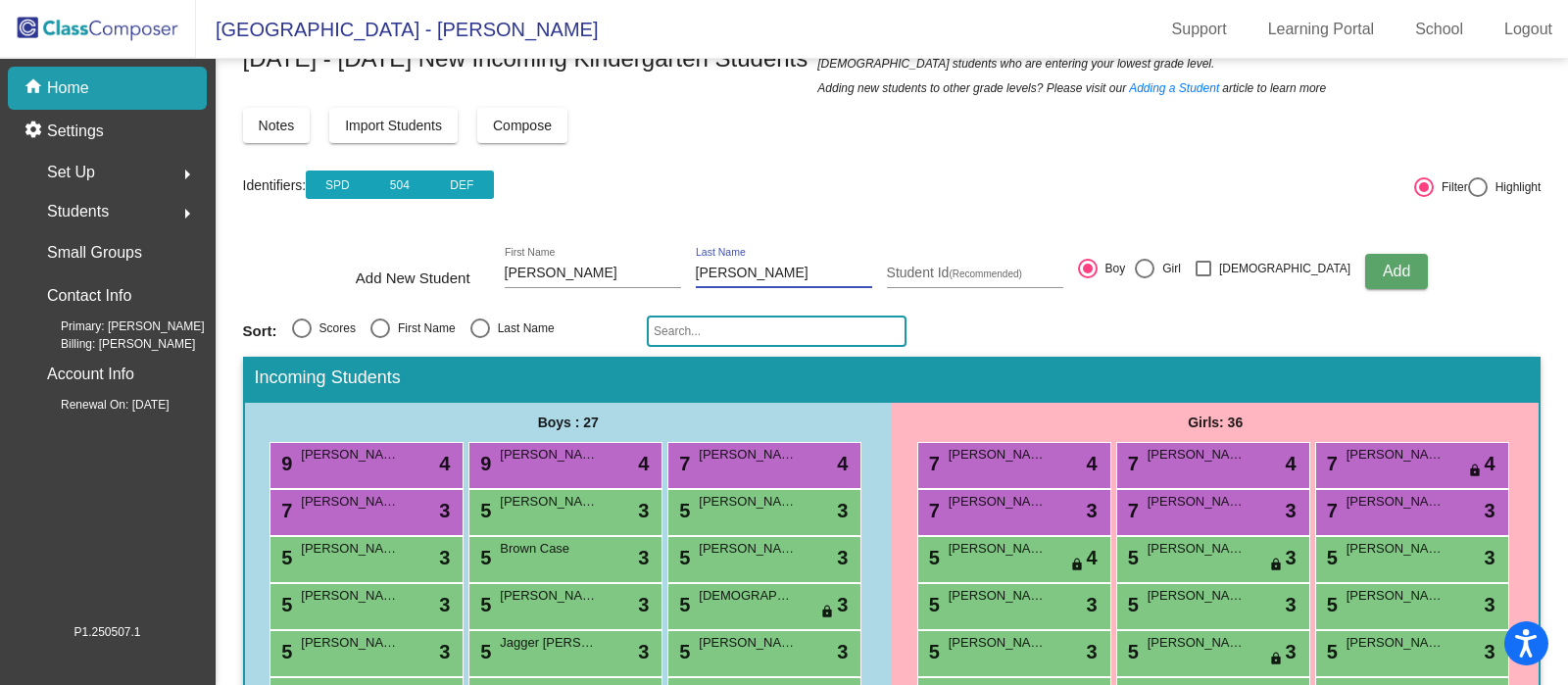 click at bounding box center [1145, 269] 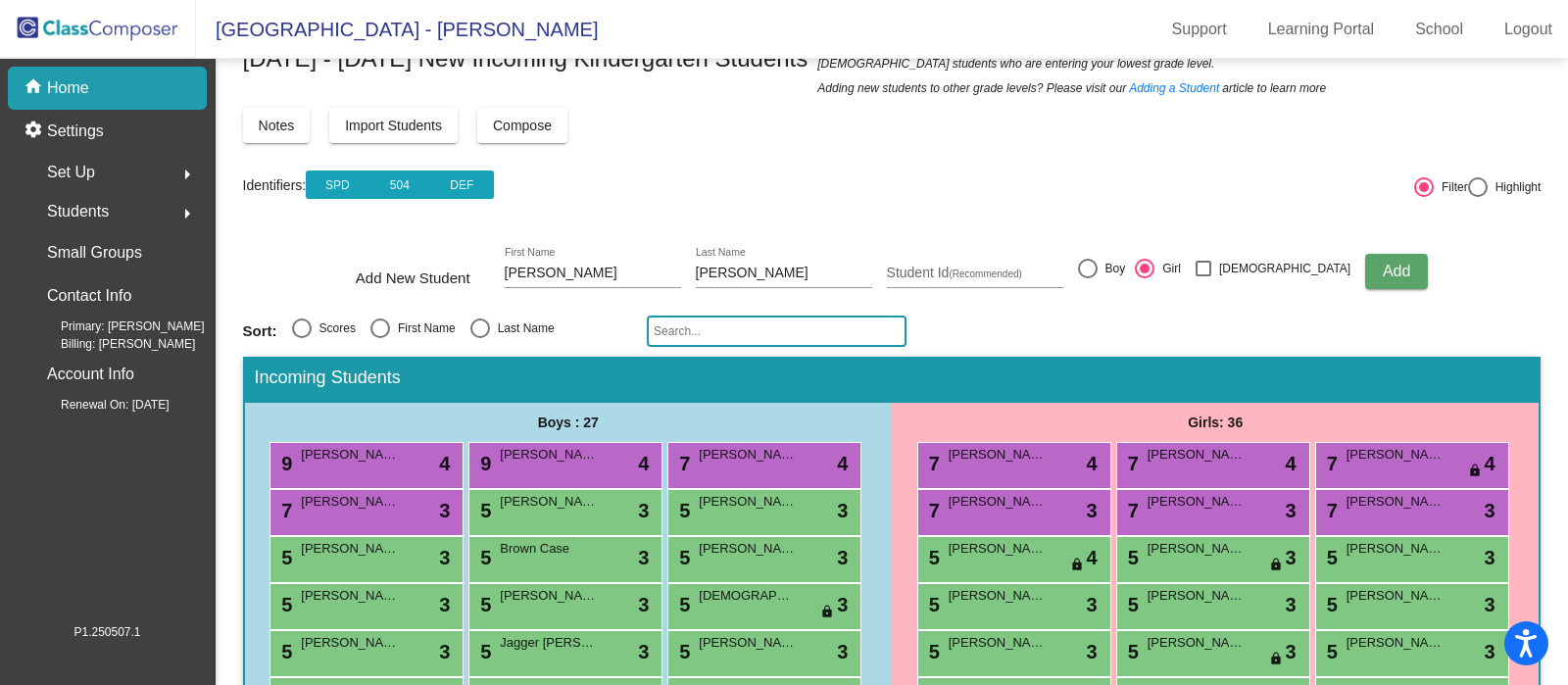 click on "Add" 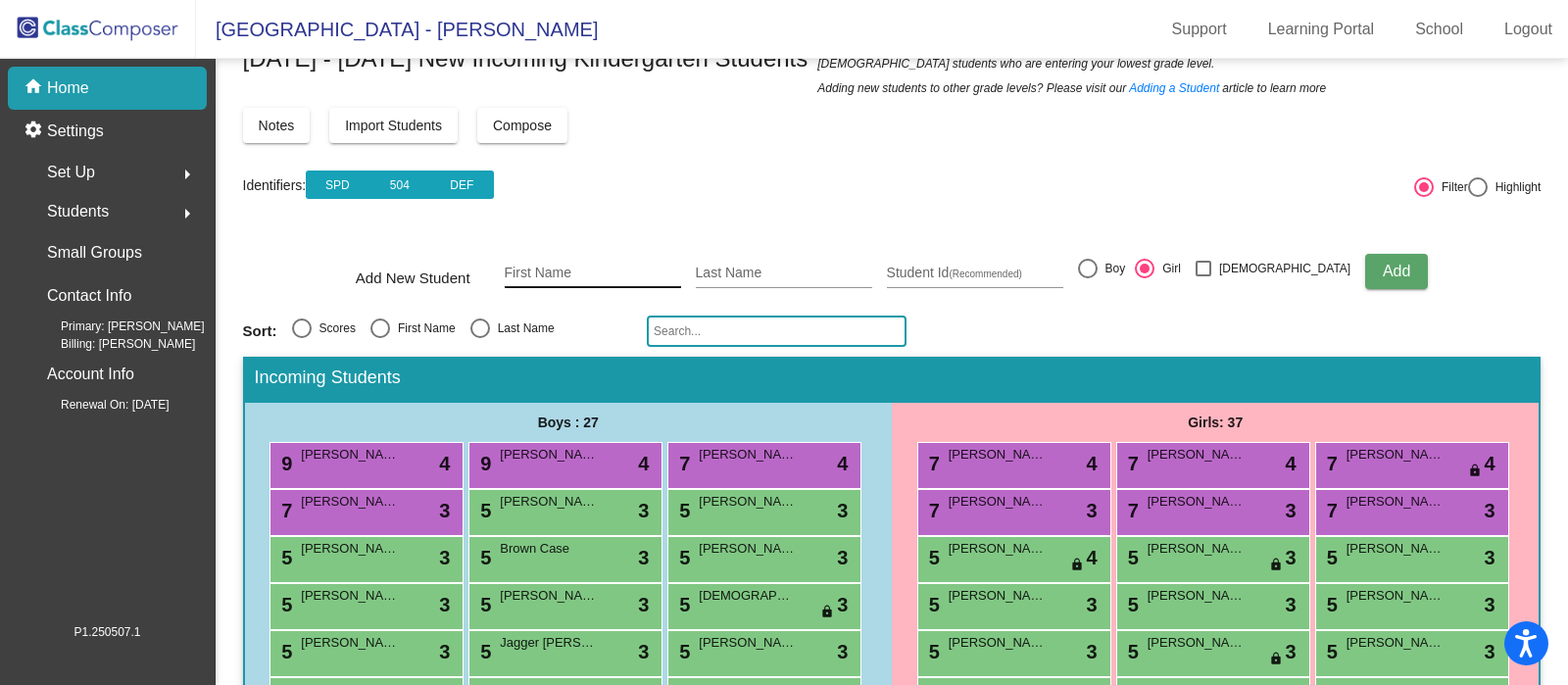 click on "First Name" at bounding box center [593, 273] 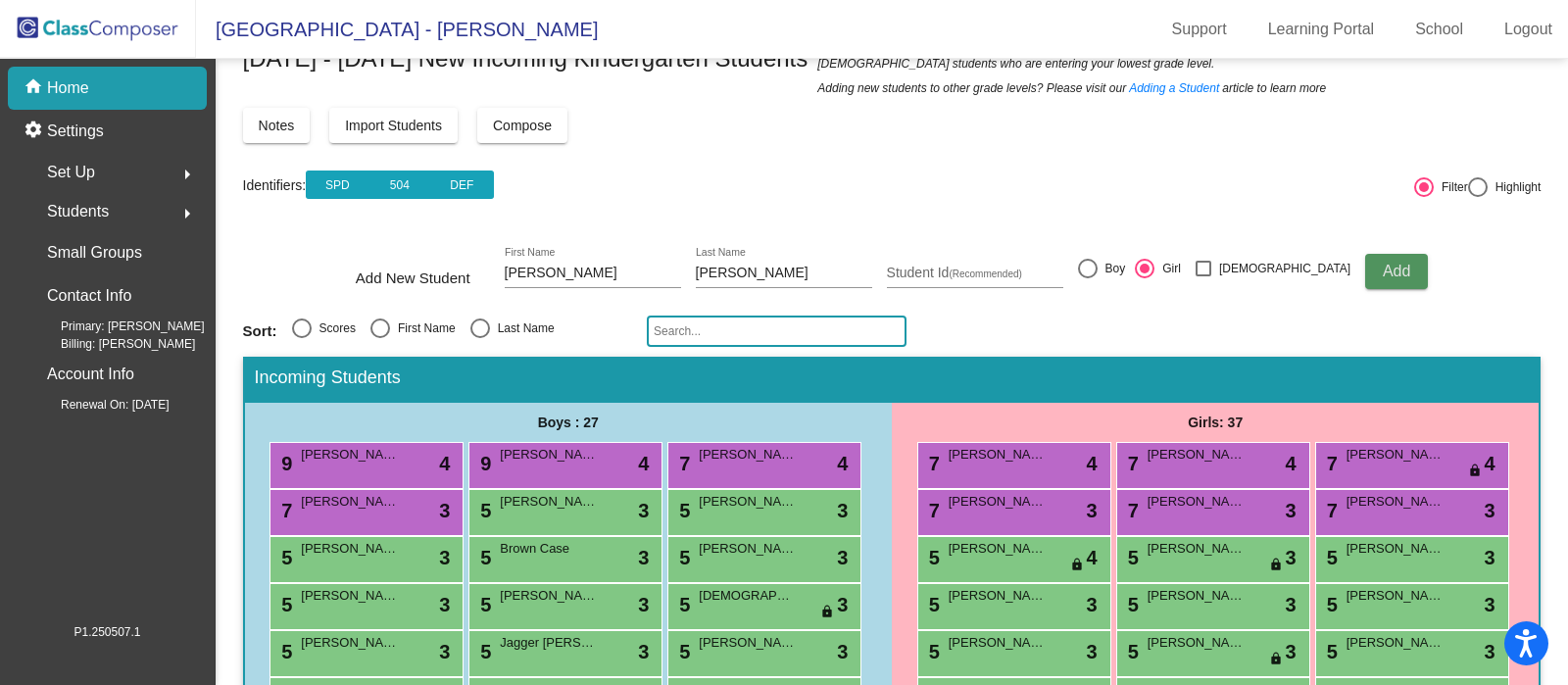 click on "Add" 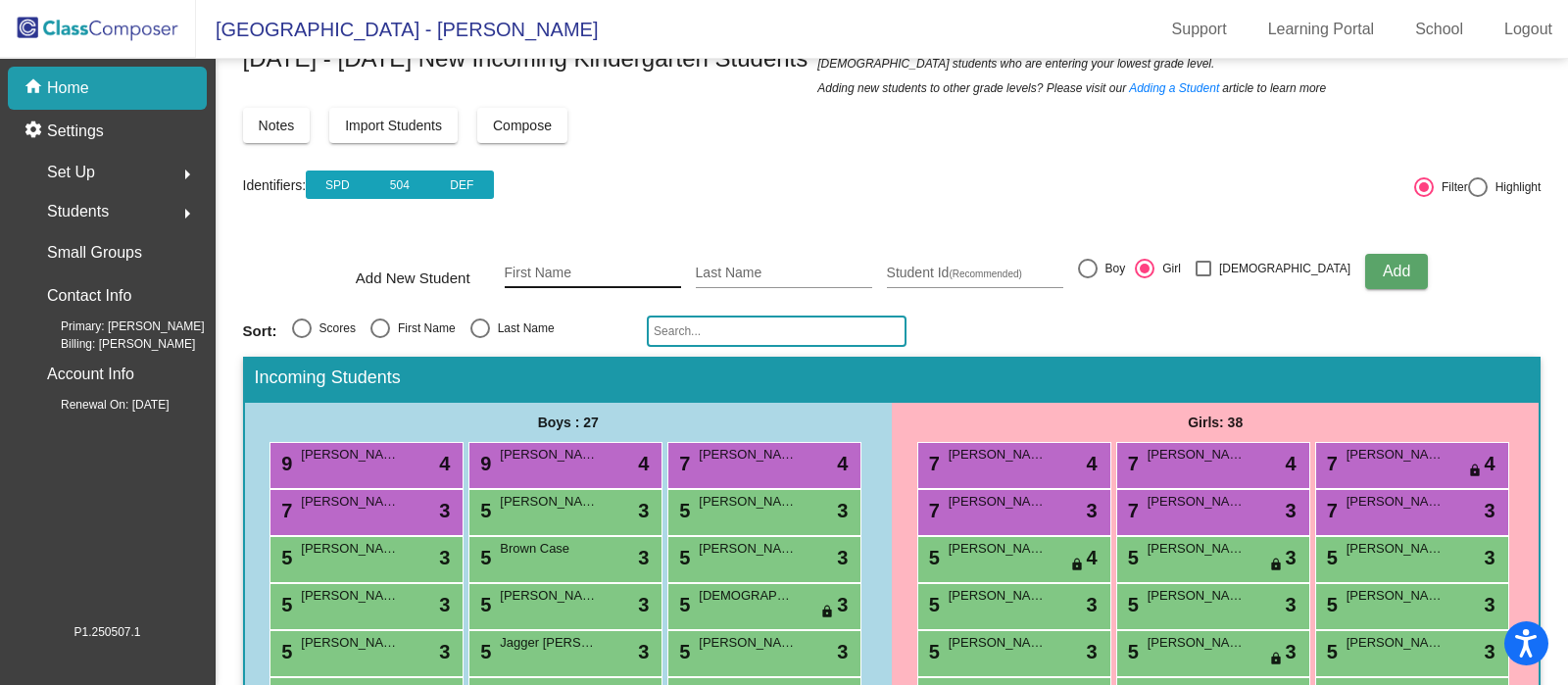 click on "First Name" 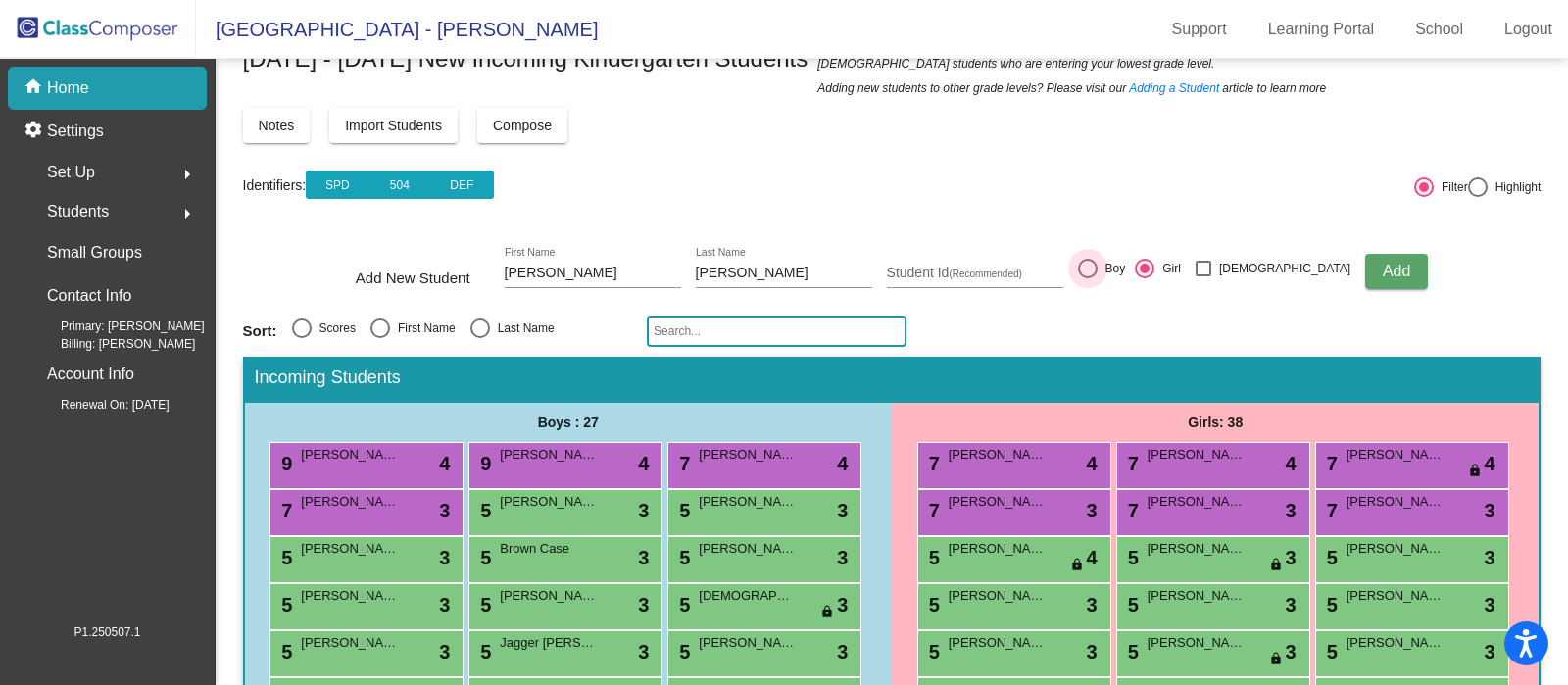 click at bounding box center (1088, 269) 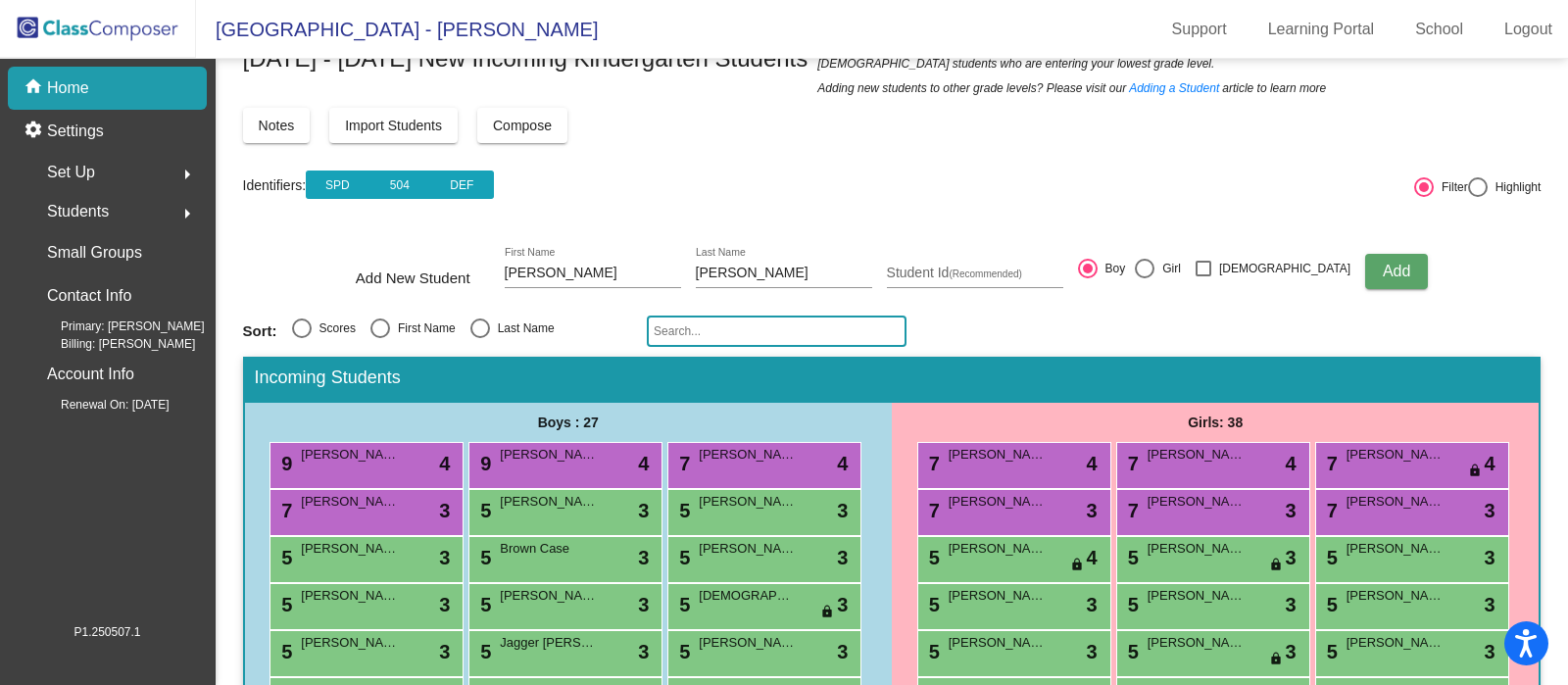 click on "Add" 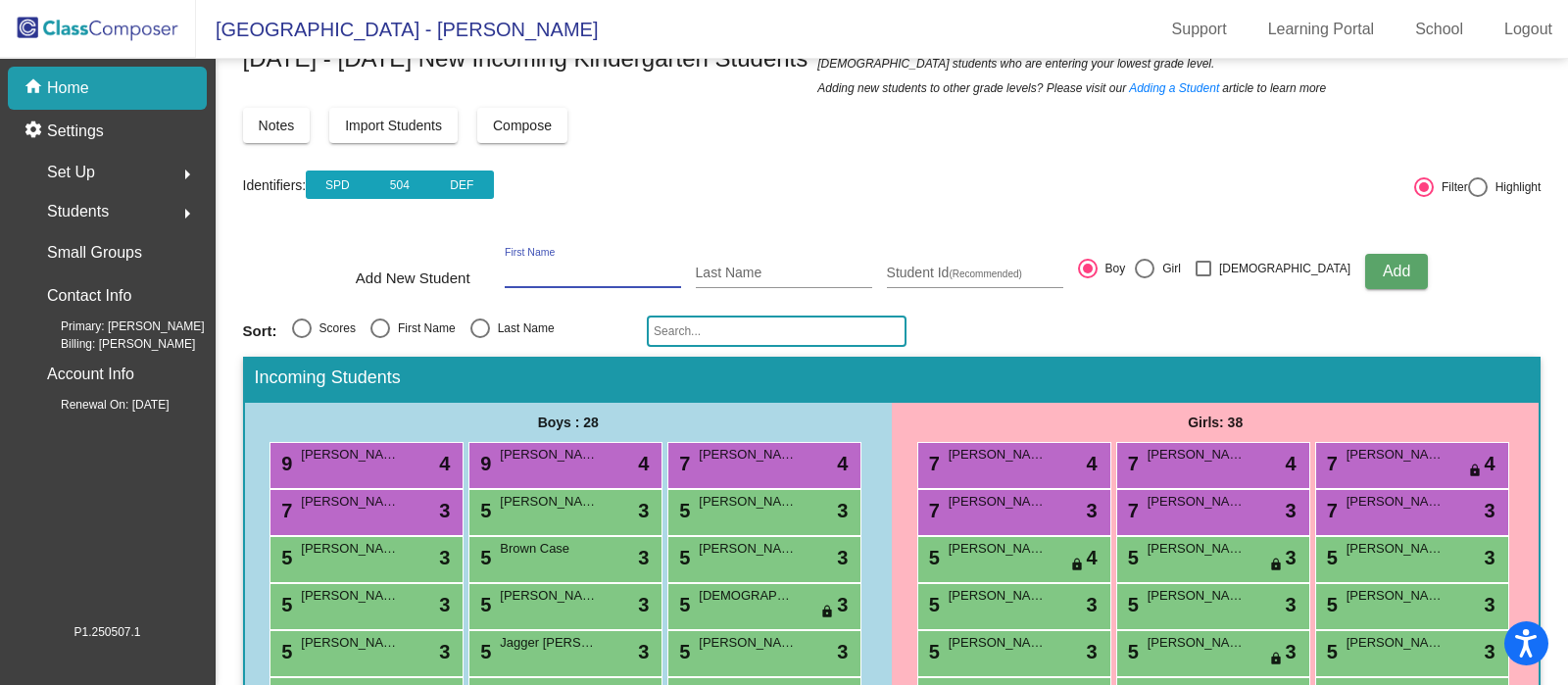 click on "First Name" at bounding box center (593, 273) 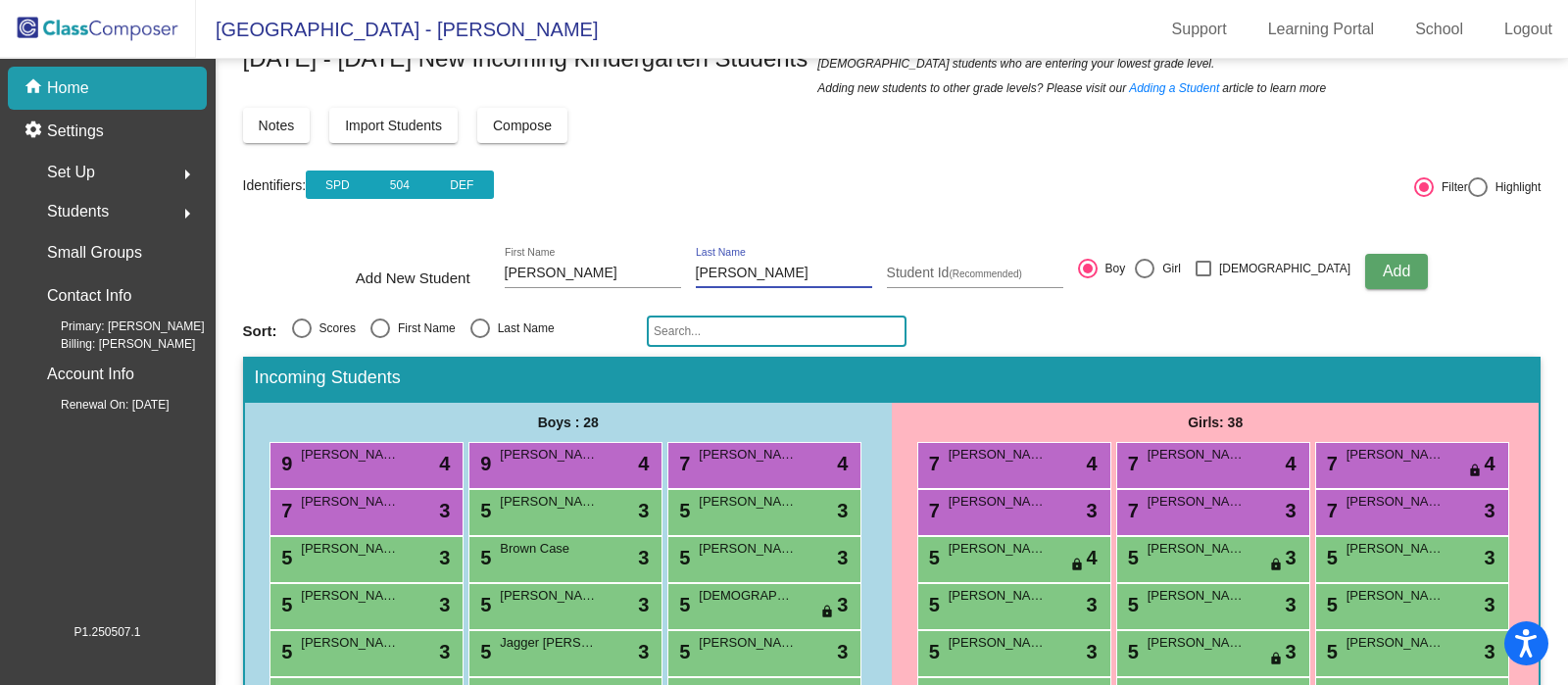 click on "Add" 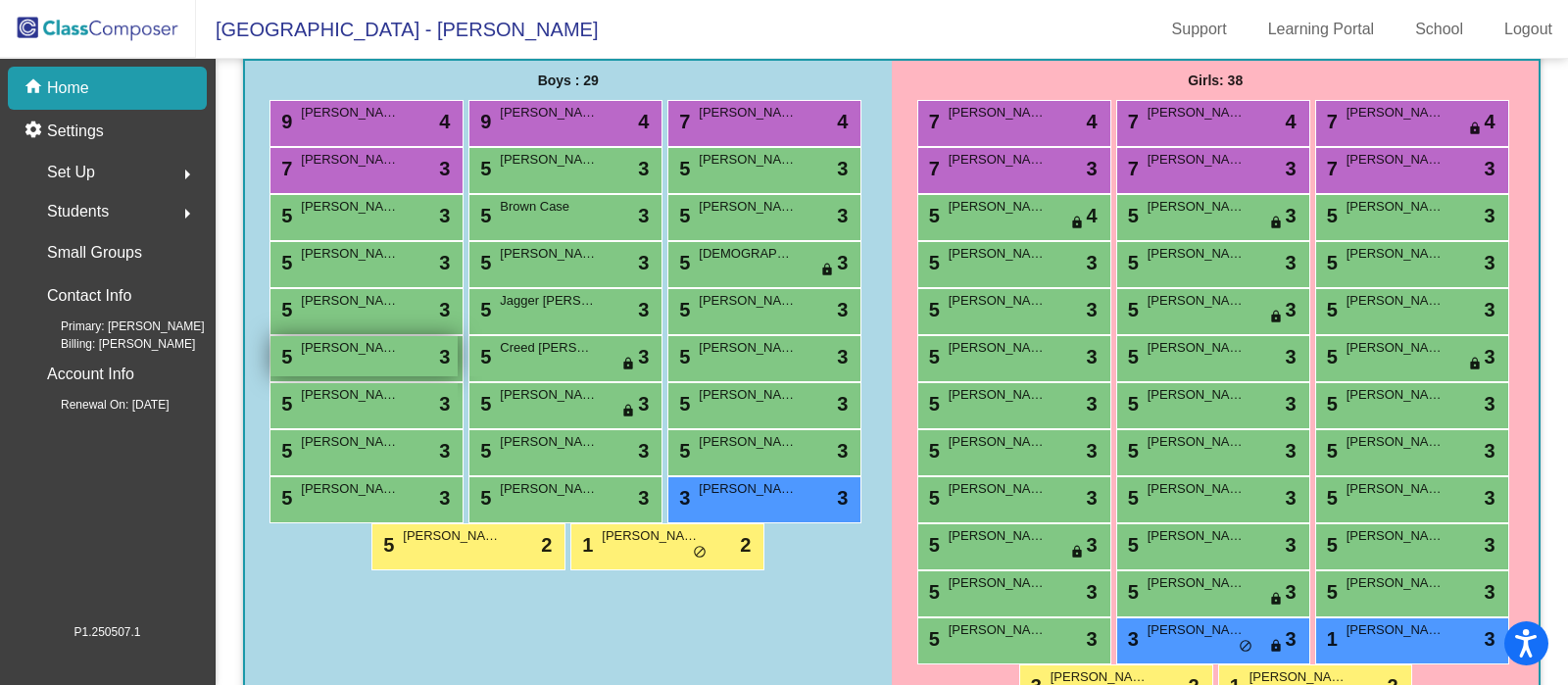 scroll, scrollTop: 389, scrollLeft: 0, axis: vertical 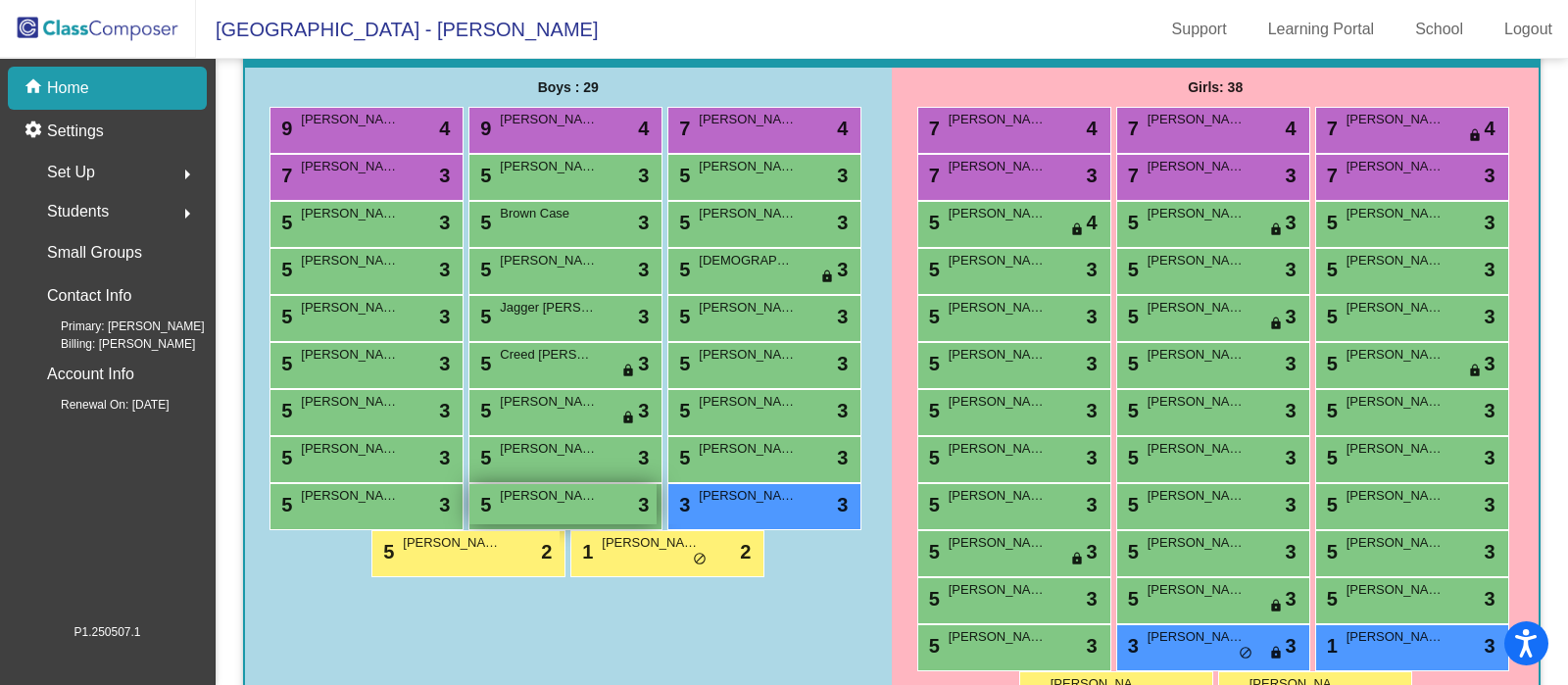 click on "5 Ronnie Whitehead lock do_not_disturb_alt 3" at bounding box center [563, 504] 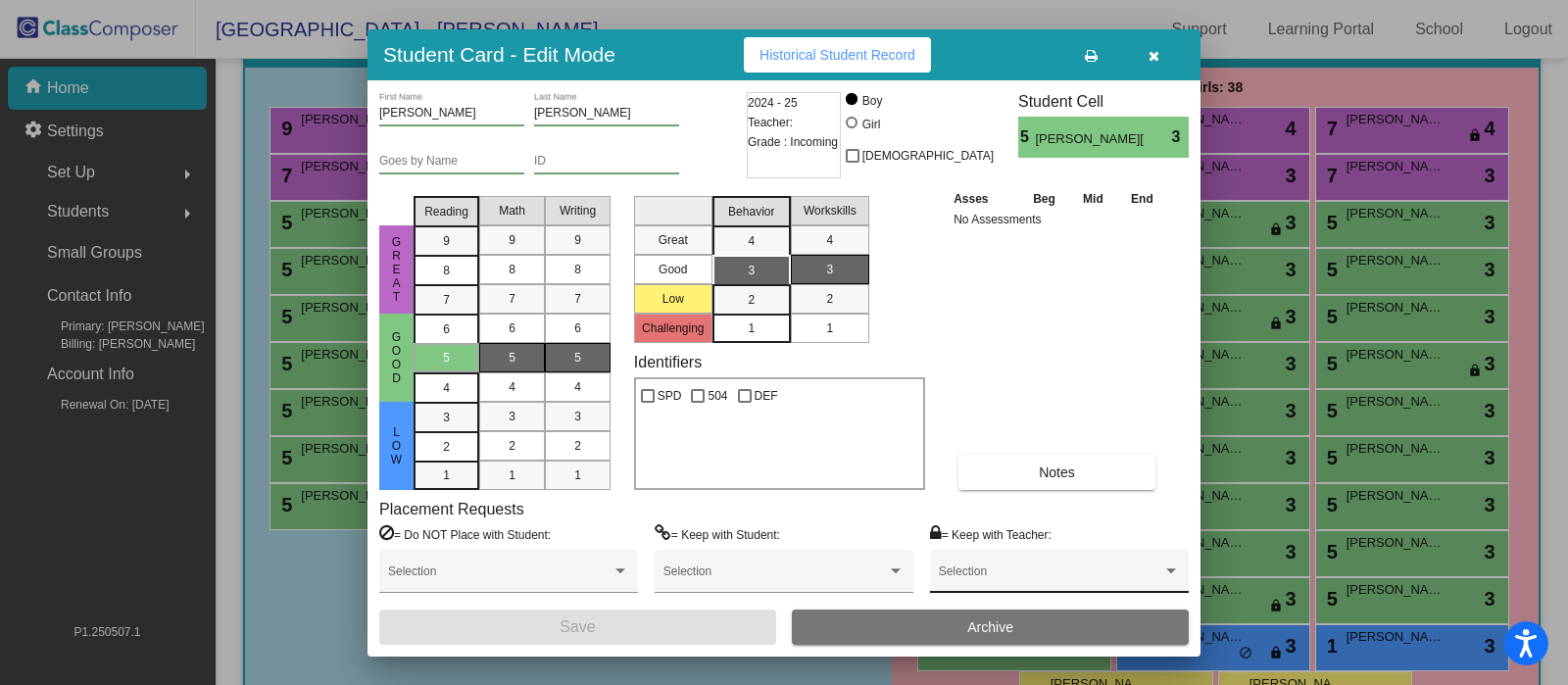 click on "Selection" at bounding box center [1059, 576] 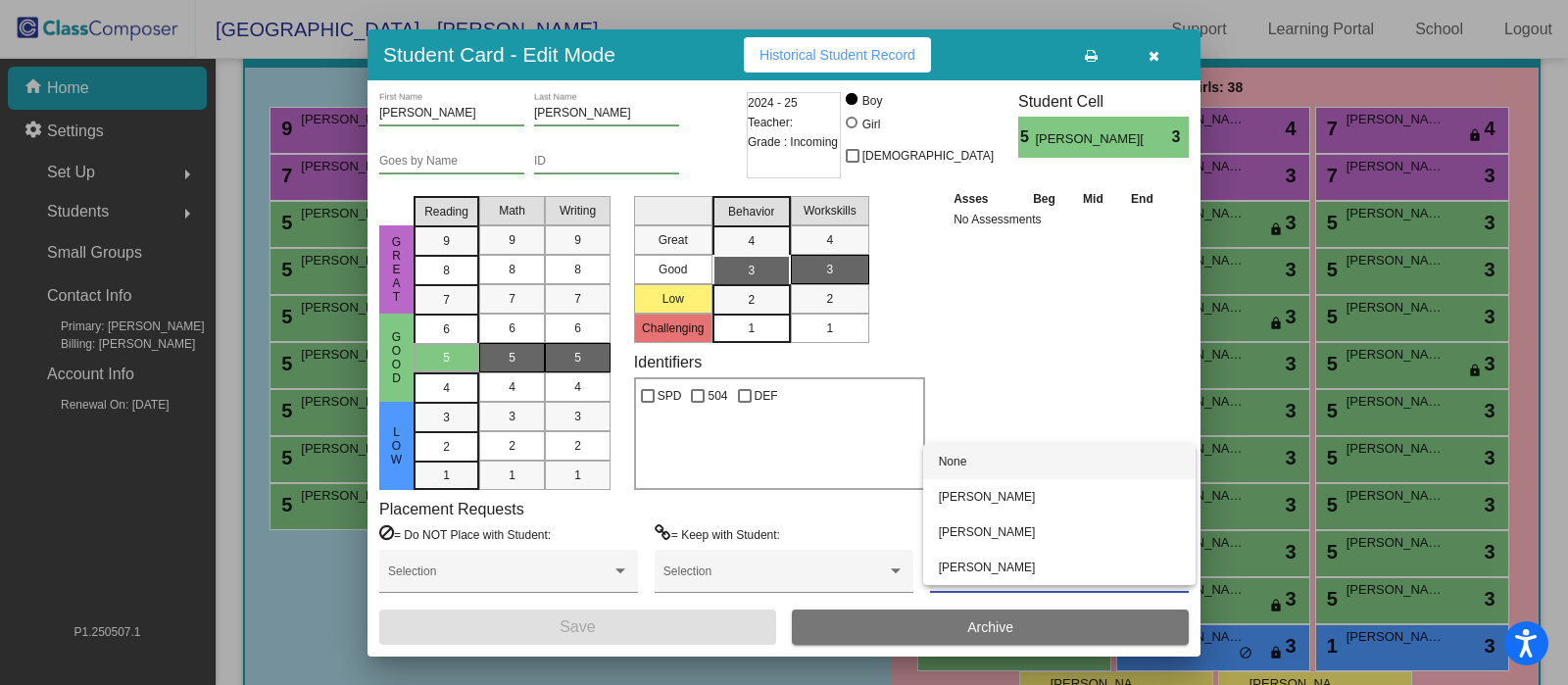 click at bounding box center [784, 342] 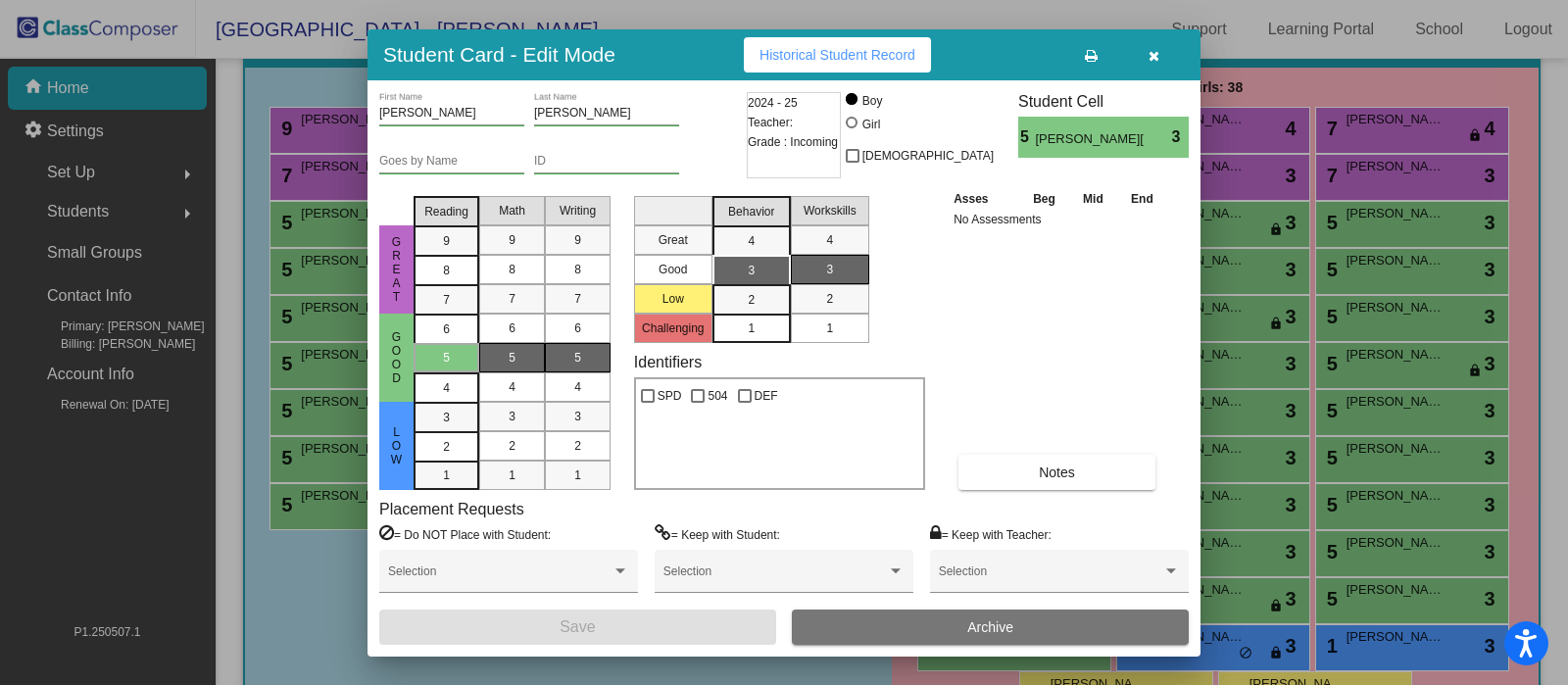 click at bounding box center (1153, 56) 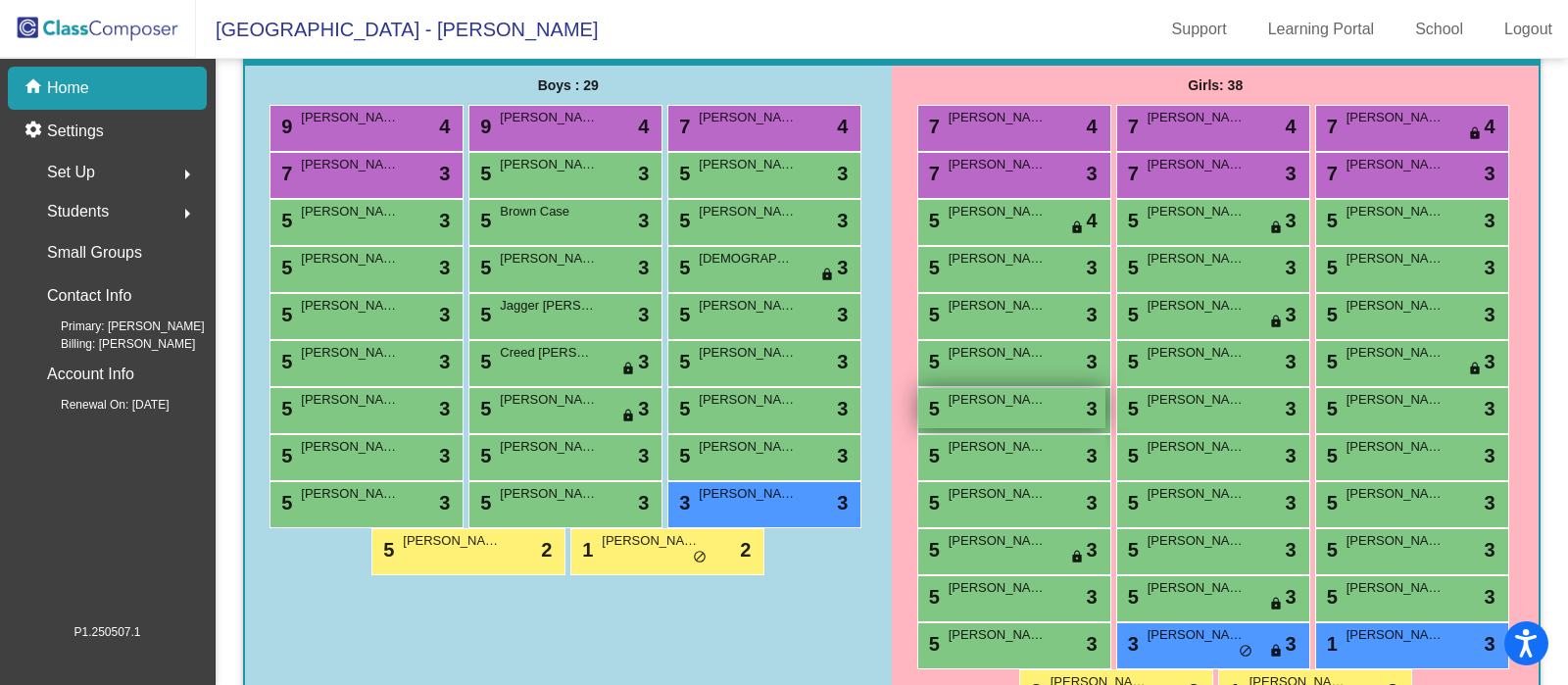 scroll, scrollTop: 389, scrollLeft: 0, axis: vertical 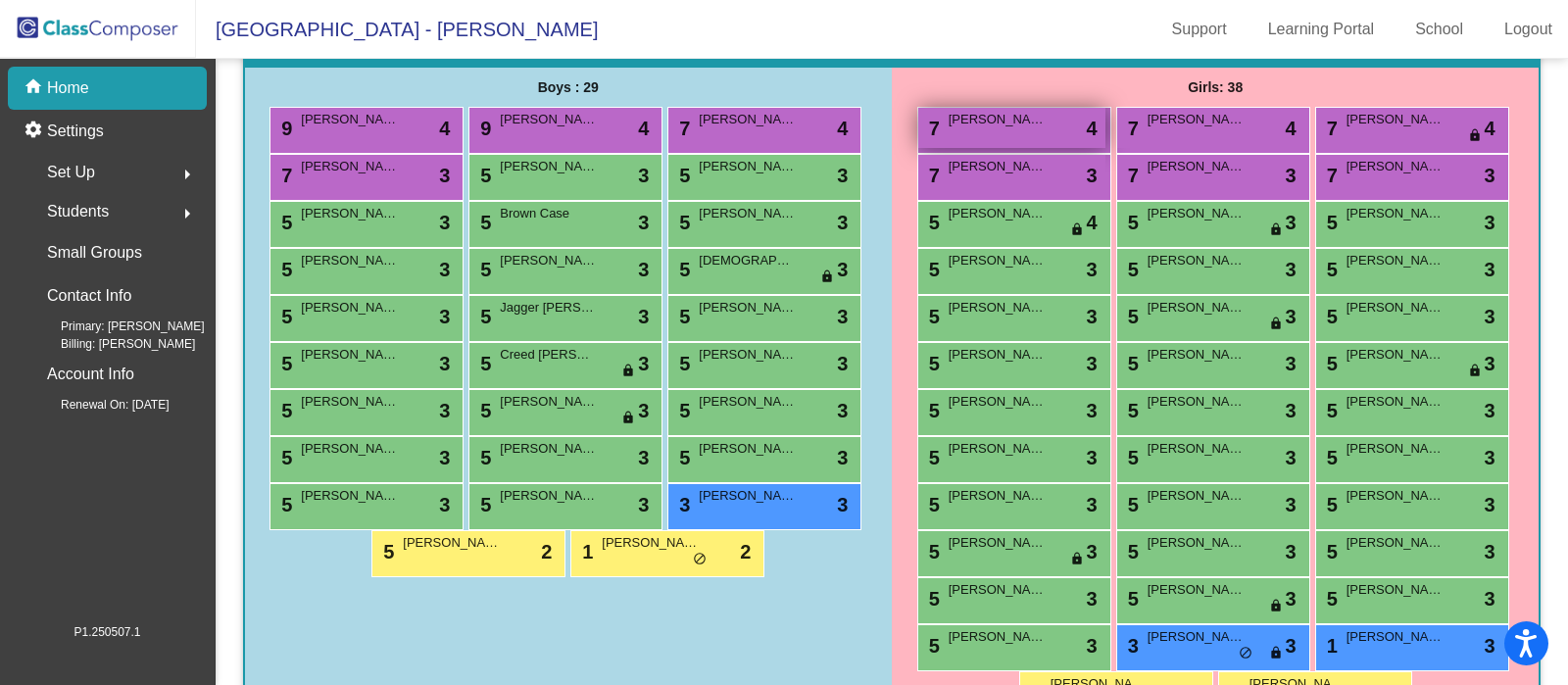 click on "Adalyn Gustin" at bounding box center [998, 120] 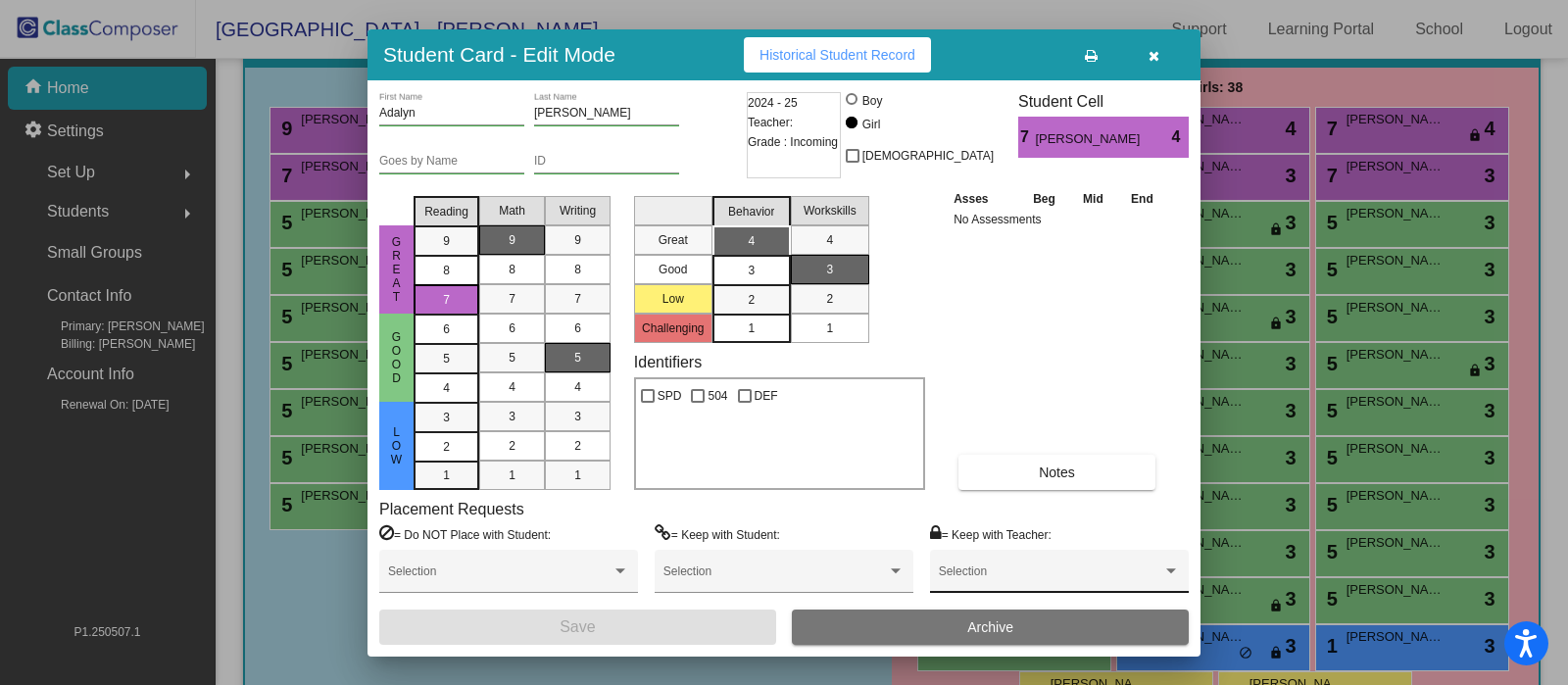 click on "Selection" at bounding box center (1059, 571) 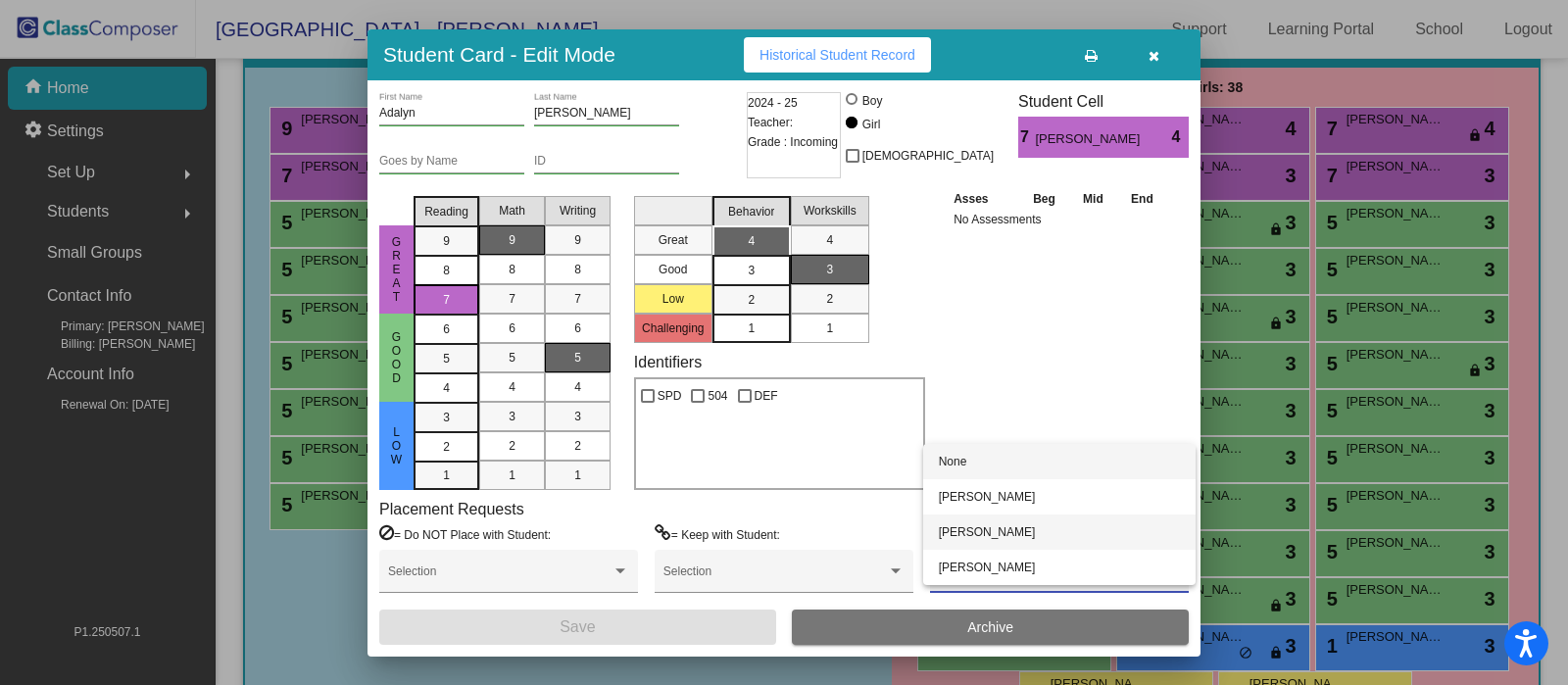 click on "Colleen Wall" at bounding box center (1059, 532) 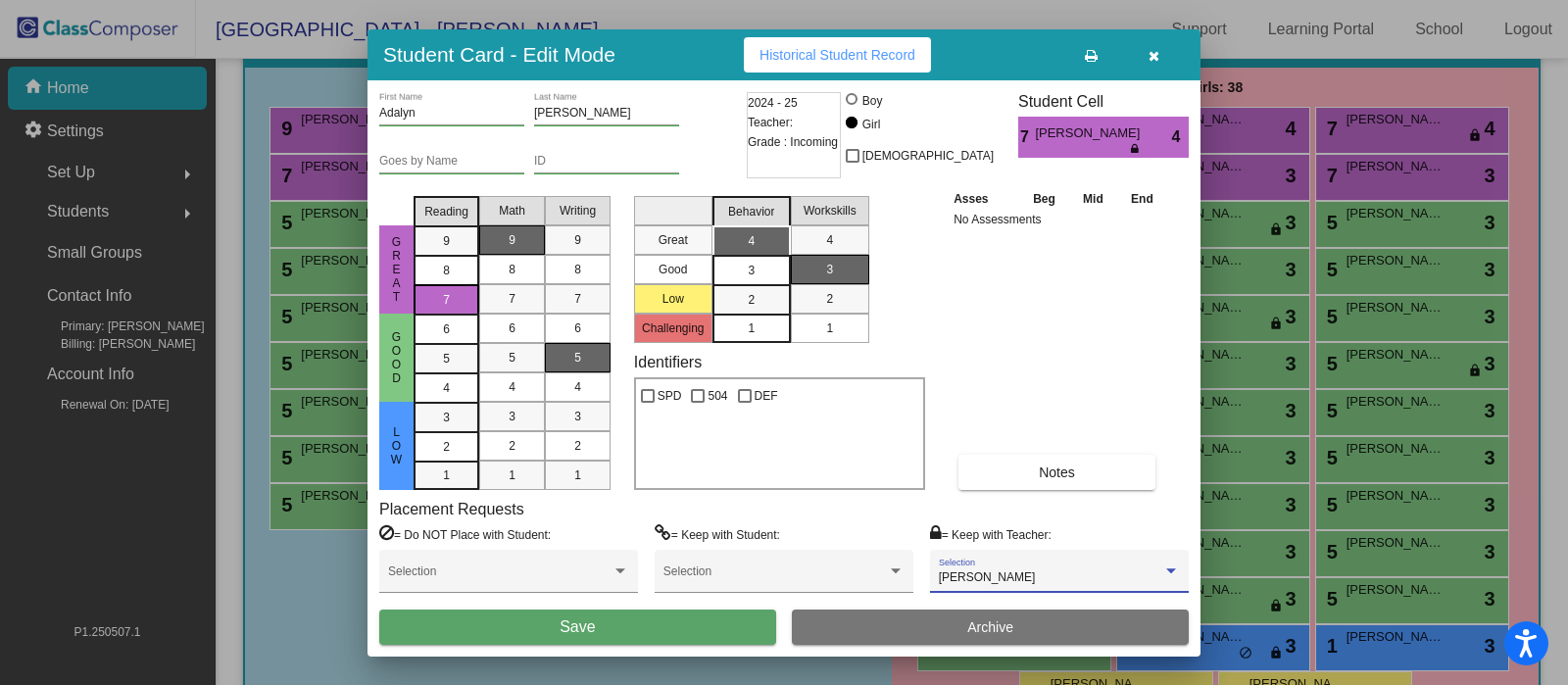 click on "Save" at bounding box center (577, 627) 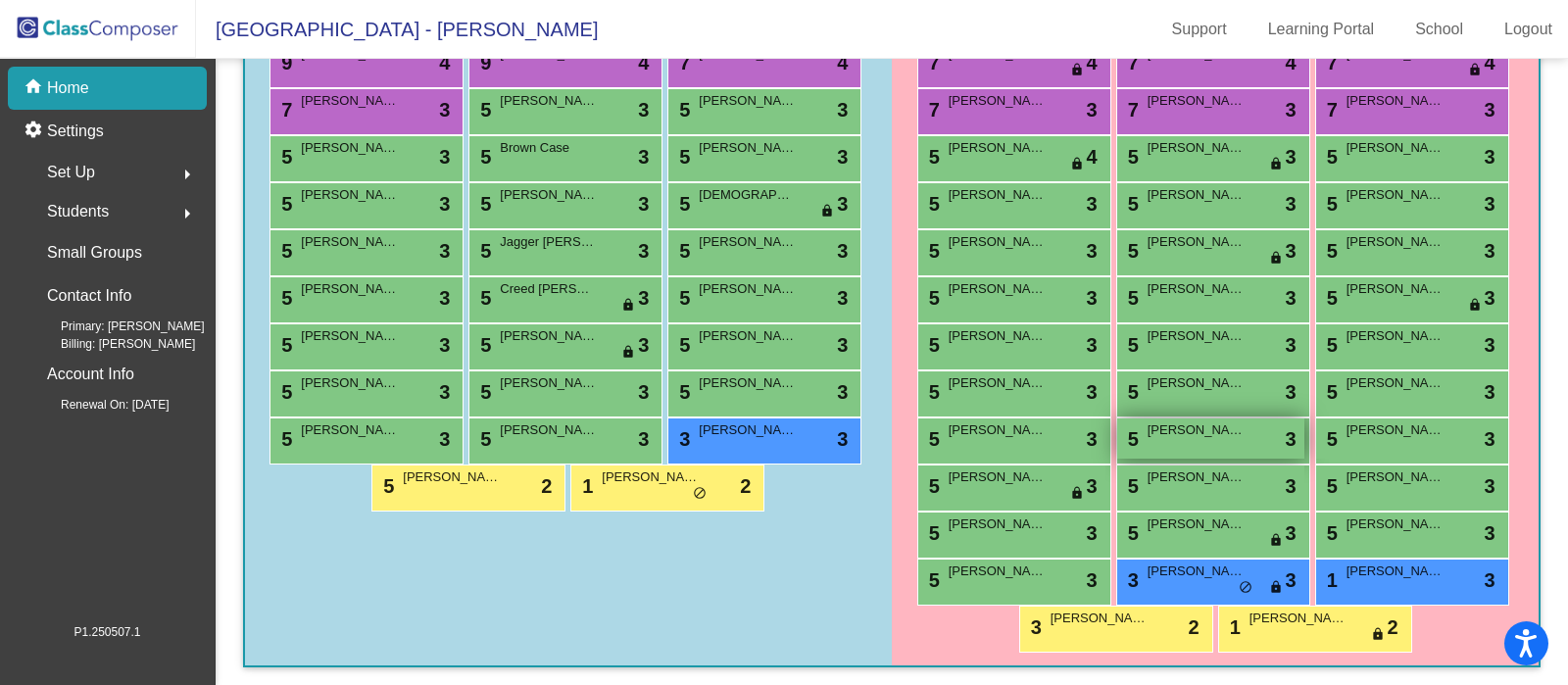 scroll, scrollTop: 0, scrollLeft: 0, axis: both 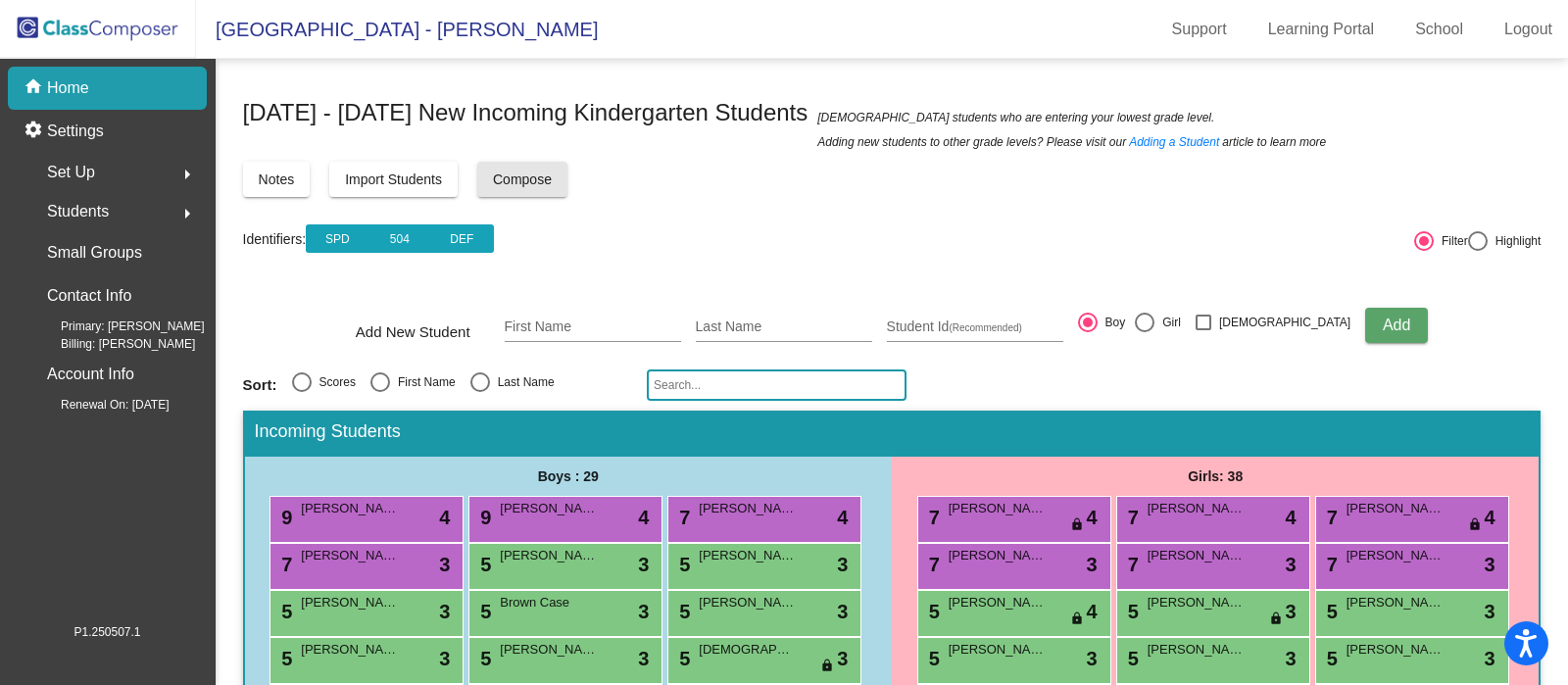 click on "Compose" 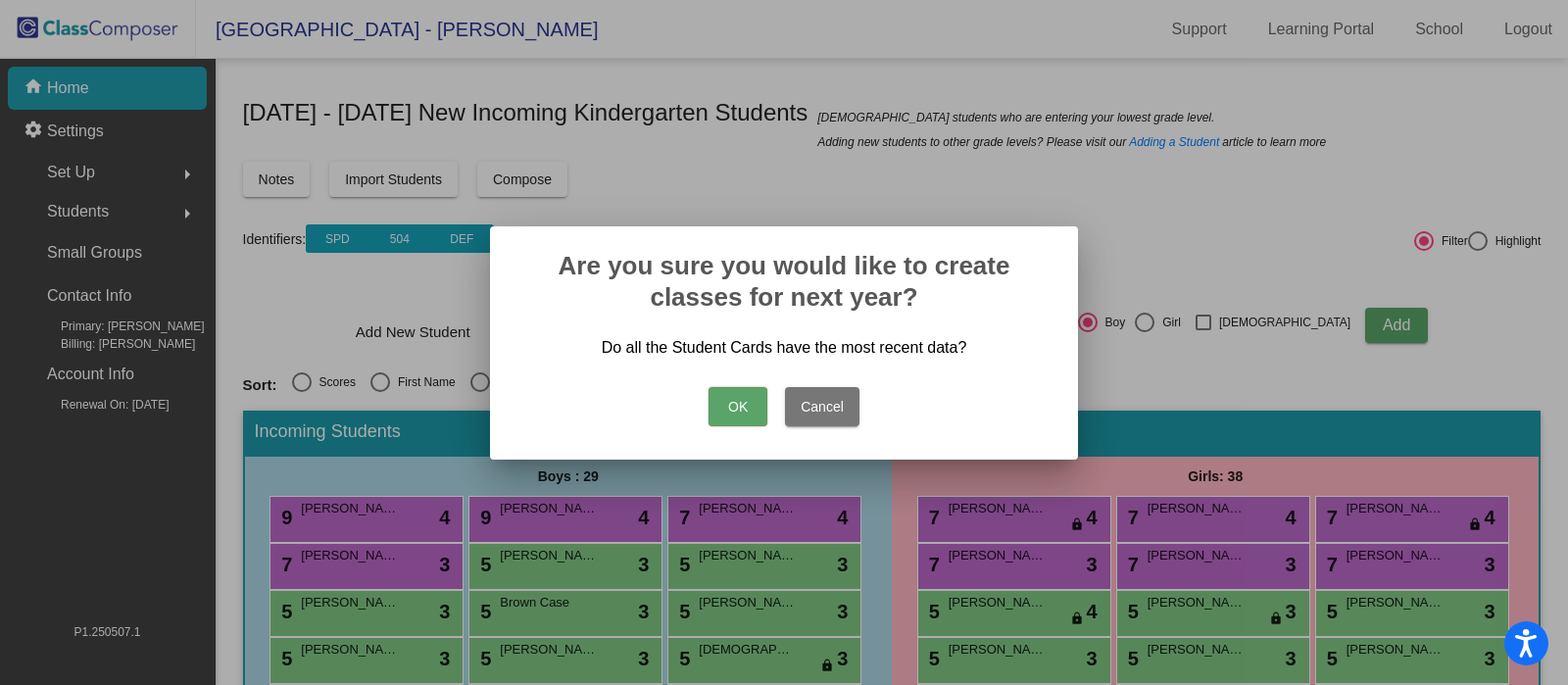click on "Cancel" at bounding box center (822, 407) 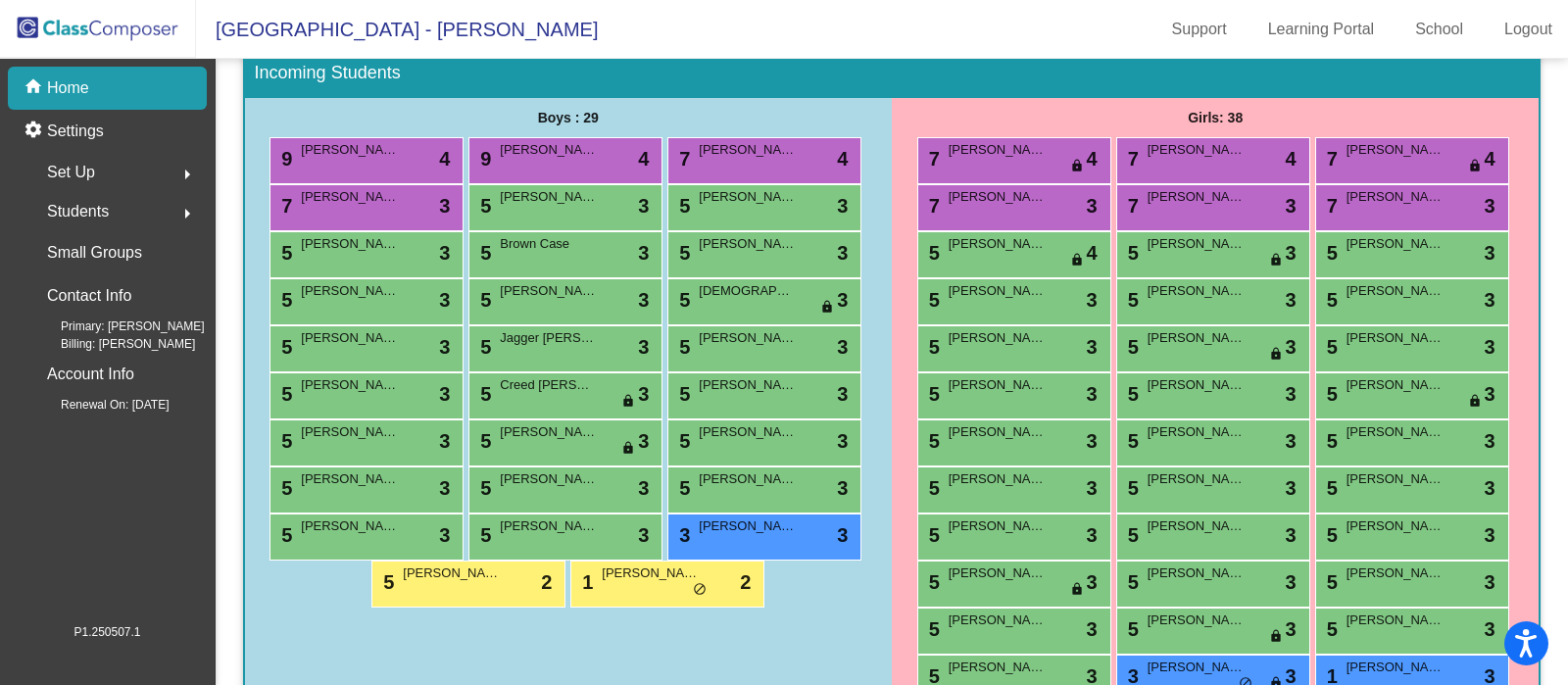 scroll, scrollTop: 360, scrollLeft: 0, axis: vertical 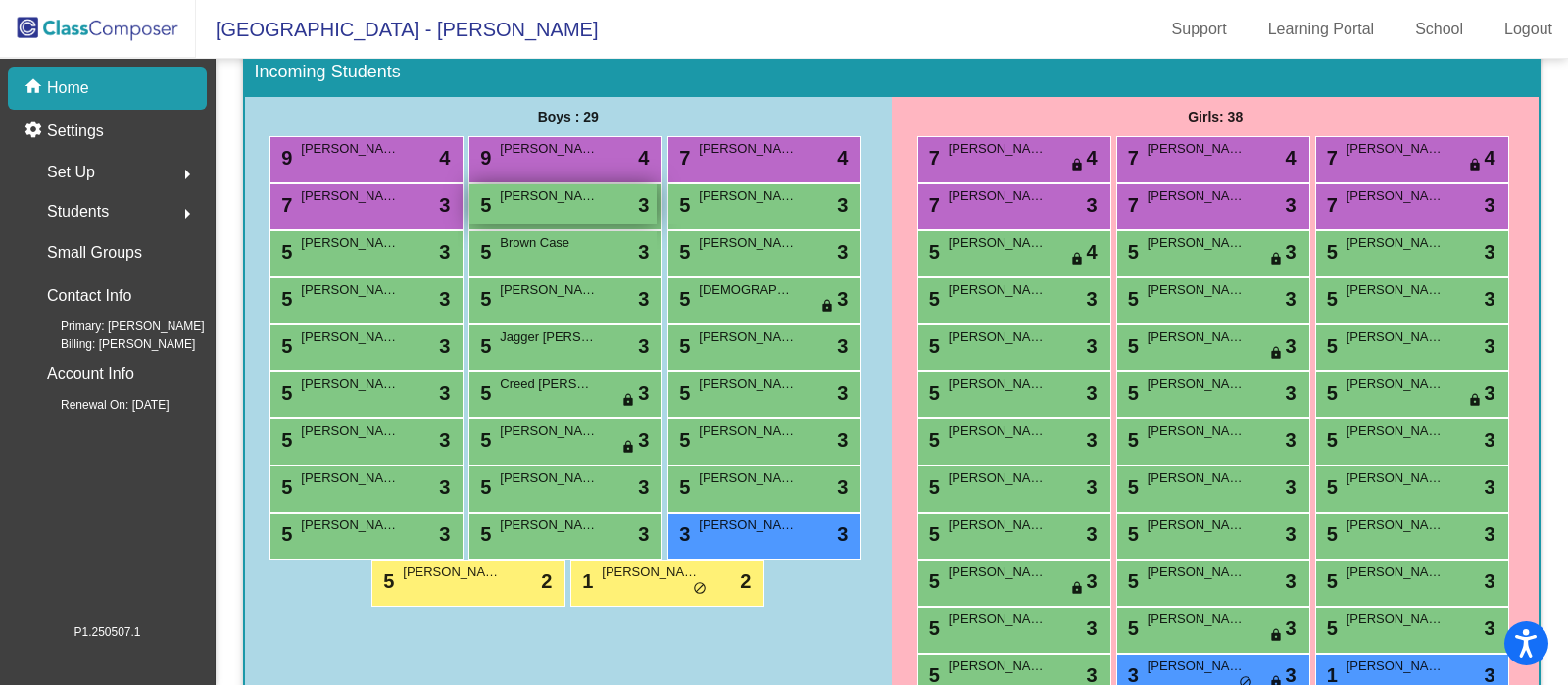 click on "5 Parker Woods lock do_not_disturb_alt 3" at bounding box center [563, 204] 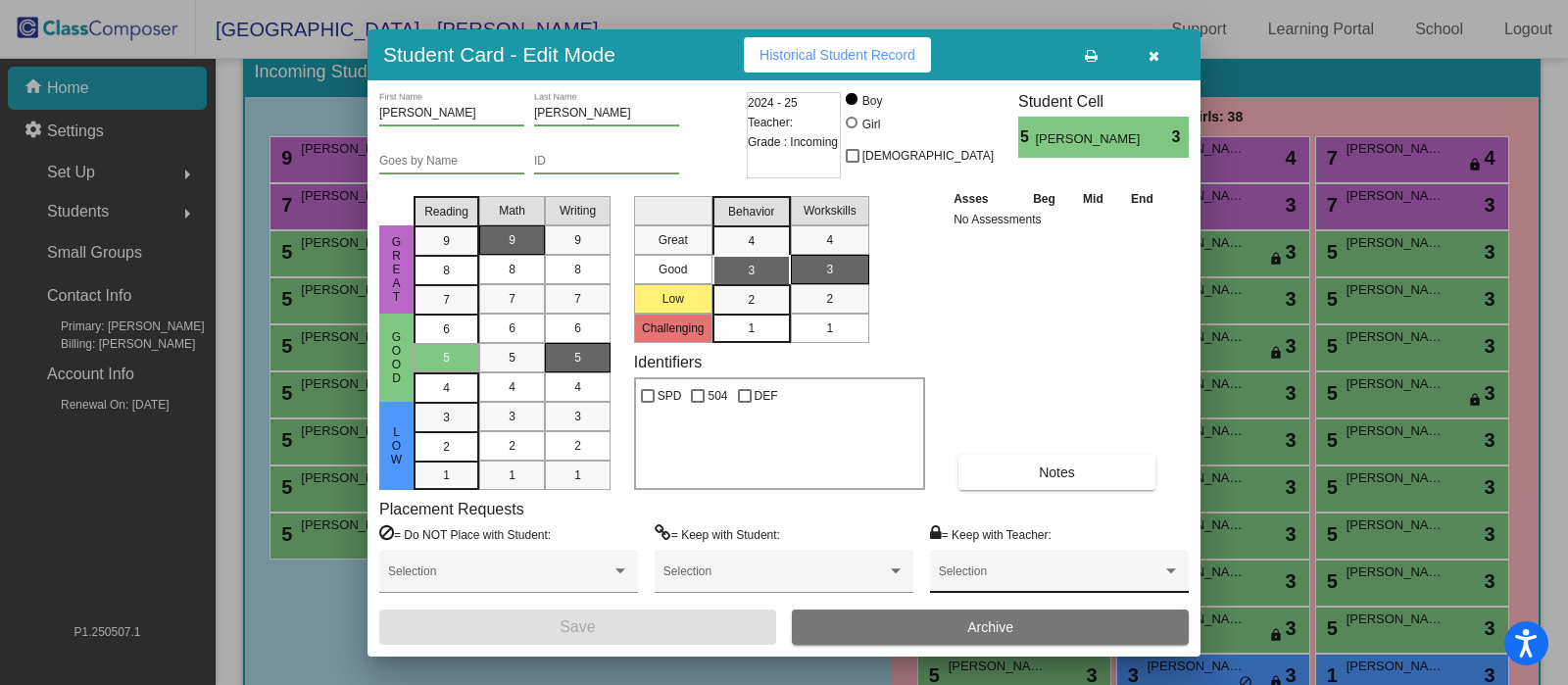 click on "Selection" at bounding box center (1059, 571) 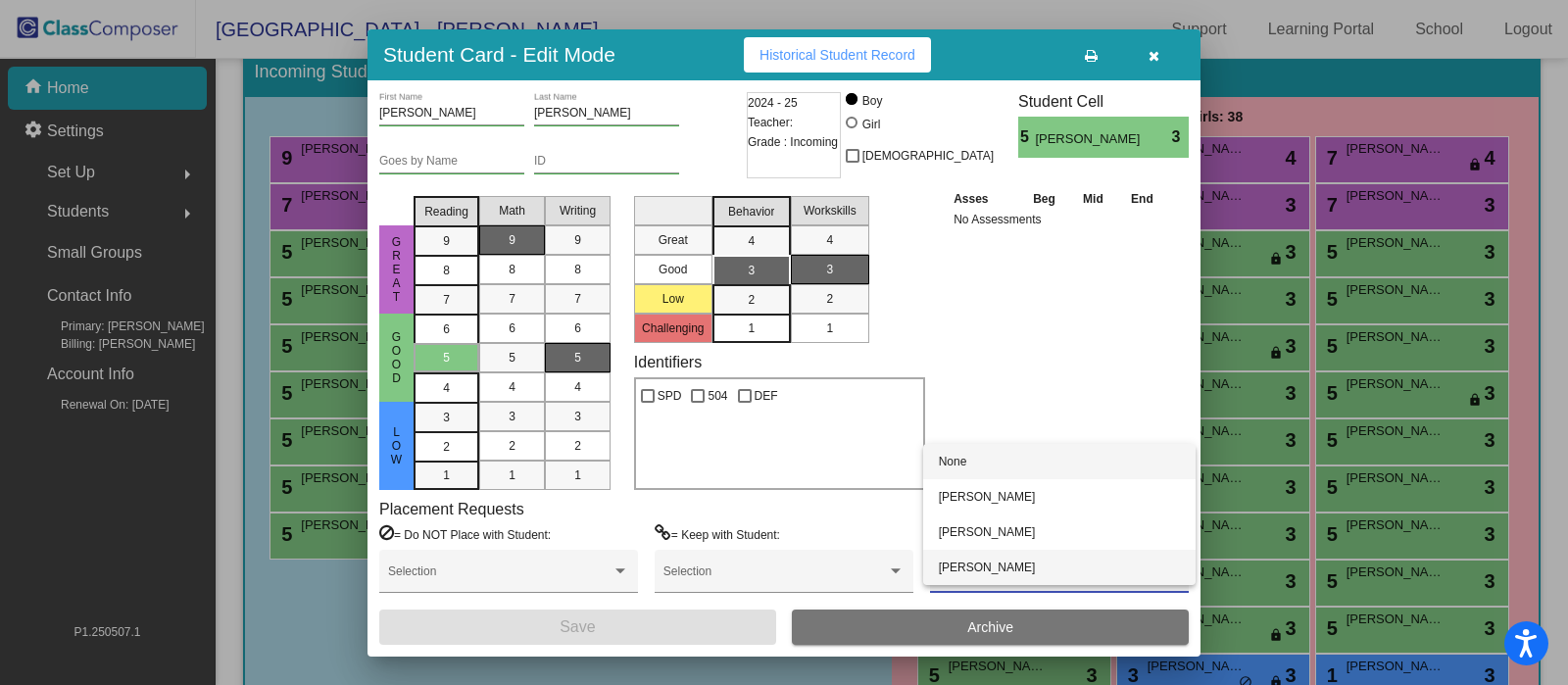 click on "Lauren Nicewonger" at bounding box center [1059, 567] 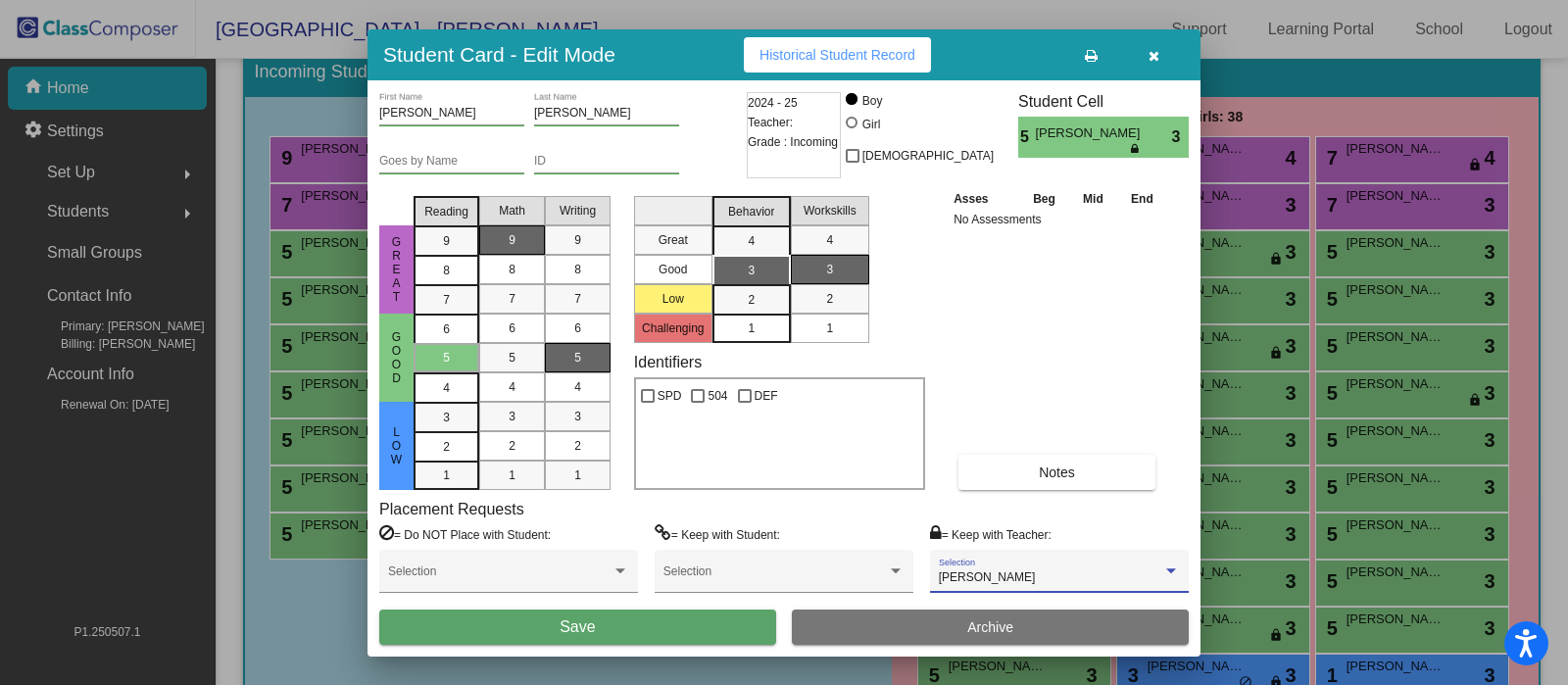 click on "Save" at bounding box center (577, 627) 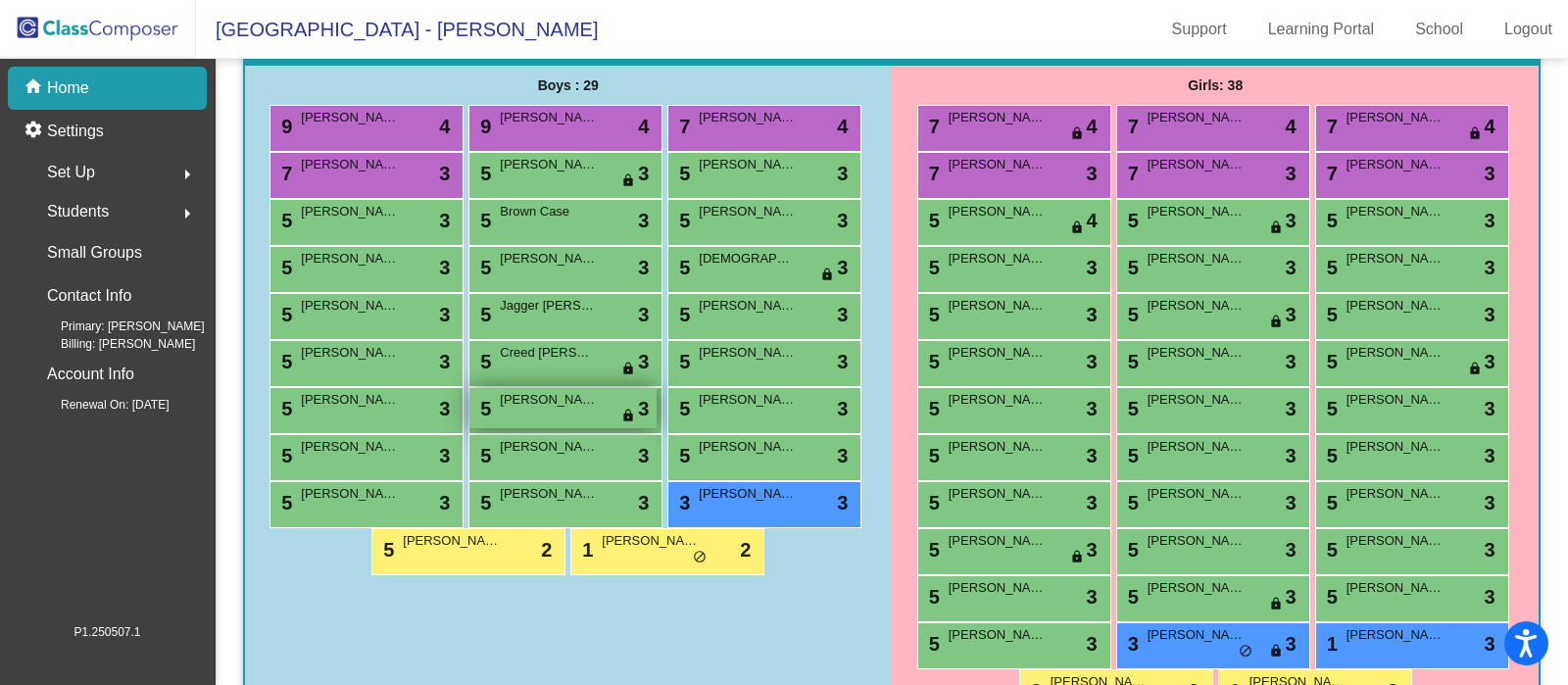 scroll, scrollTop: 391, scrollLeft: 0, axis: vertical 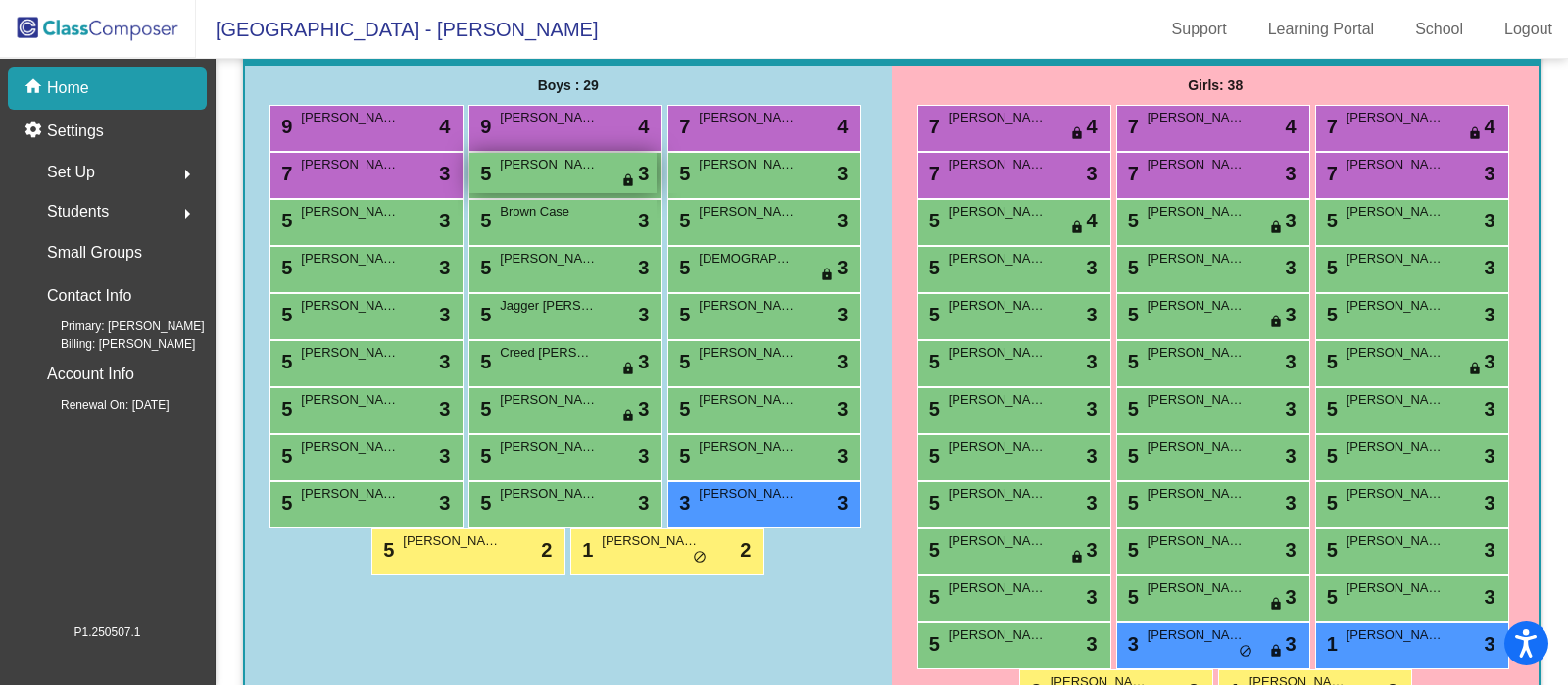 click on "5 Parker Woods lock do_not_disturb_alt 3" at bounding box center (563, 172) 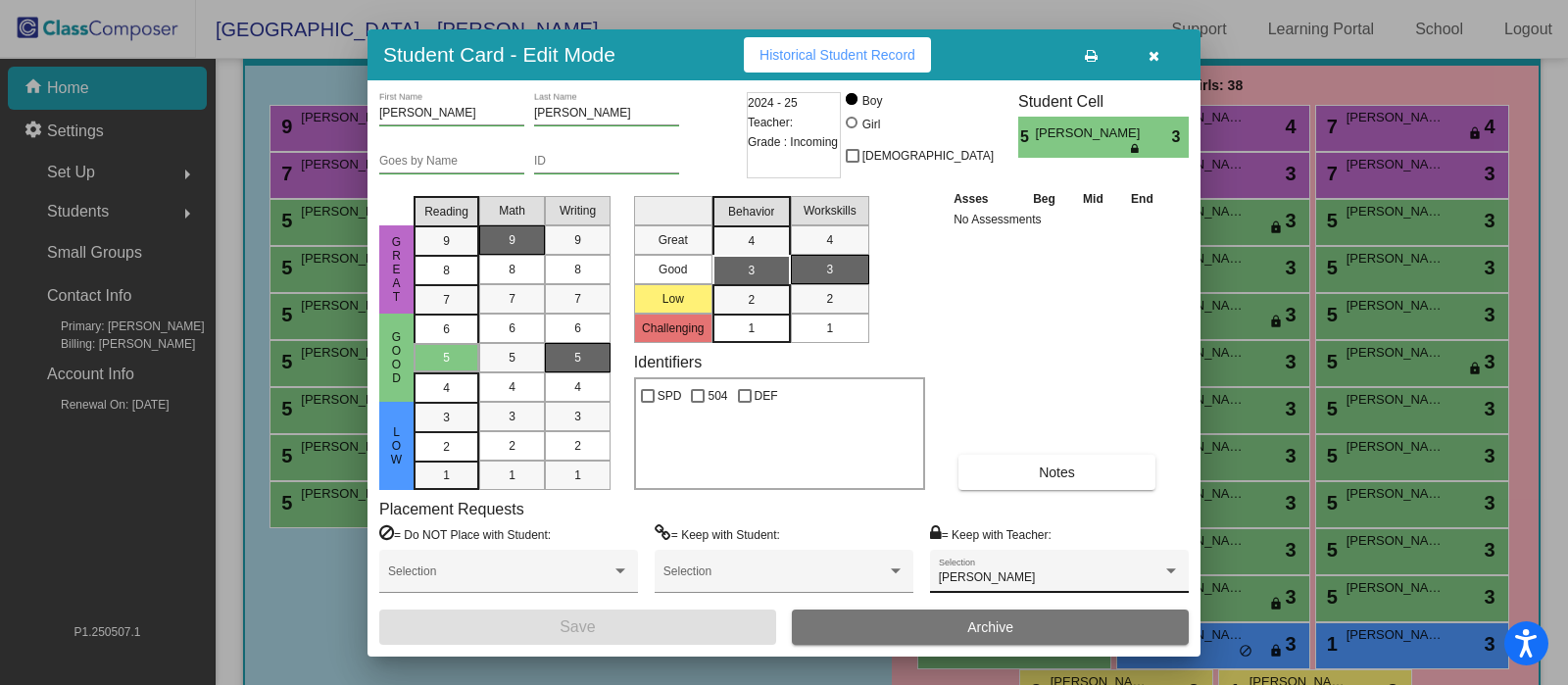 click on "Lauren Nicewonger Selection" at bounding box center (1059, 576) 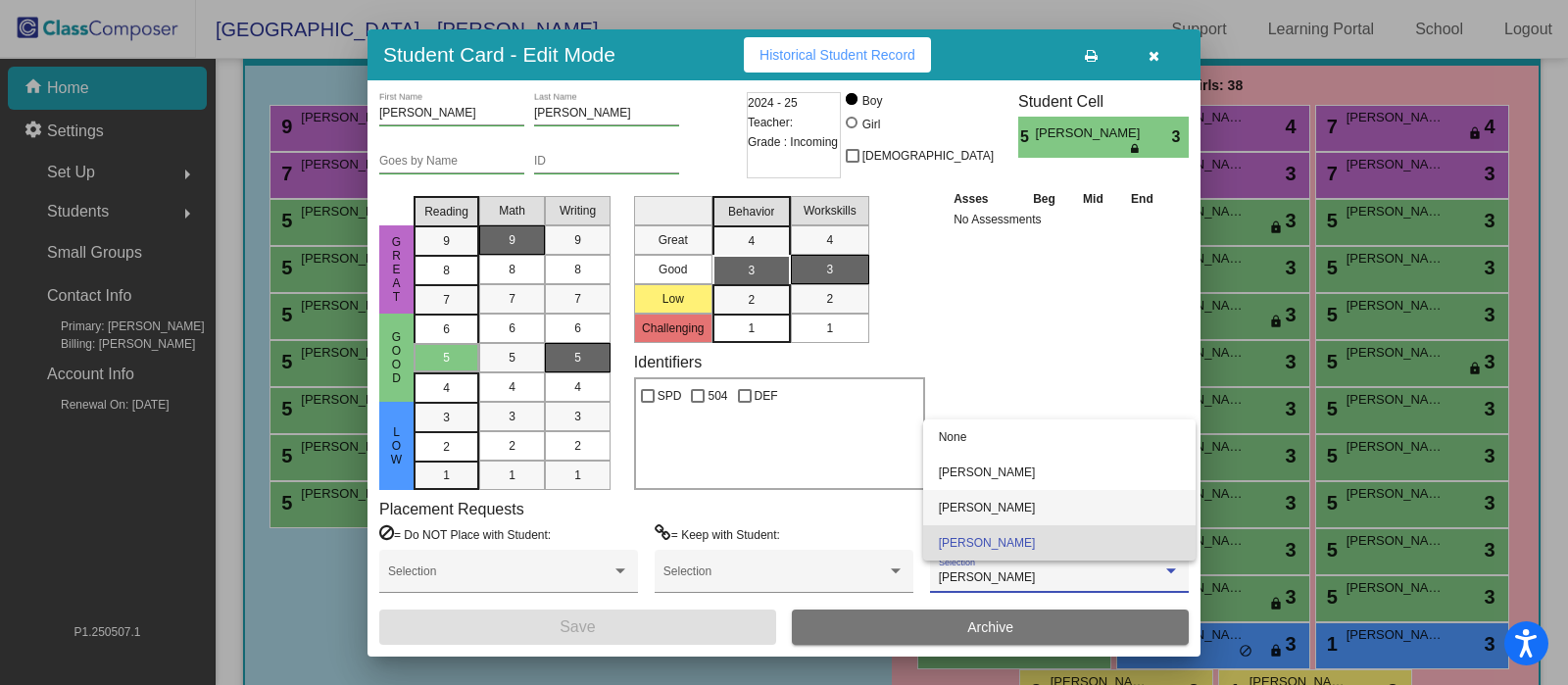 click on "Colleen Wall" at bounding box center (1059, 508) 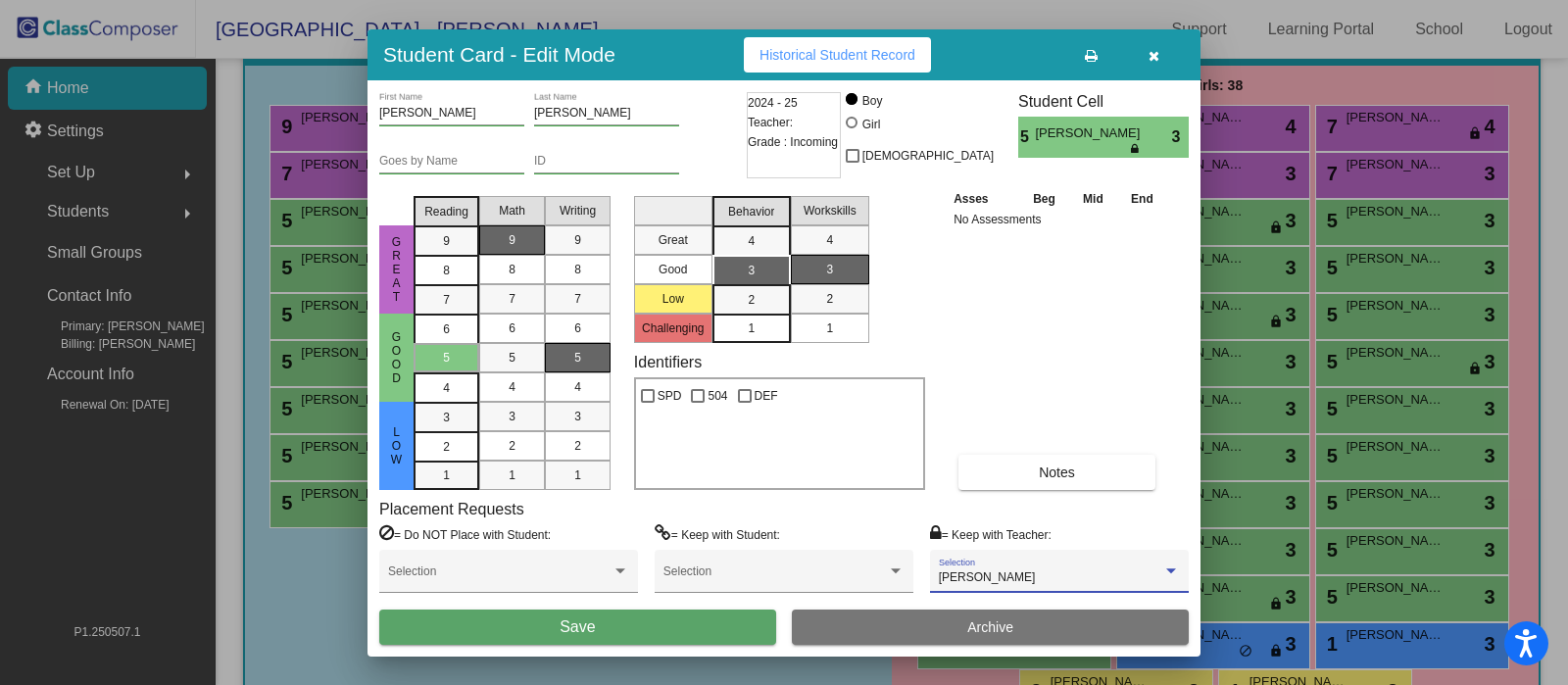click on "Colleen Wall" at bounding box center [987, 577] 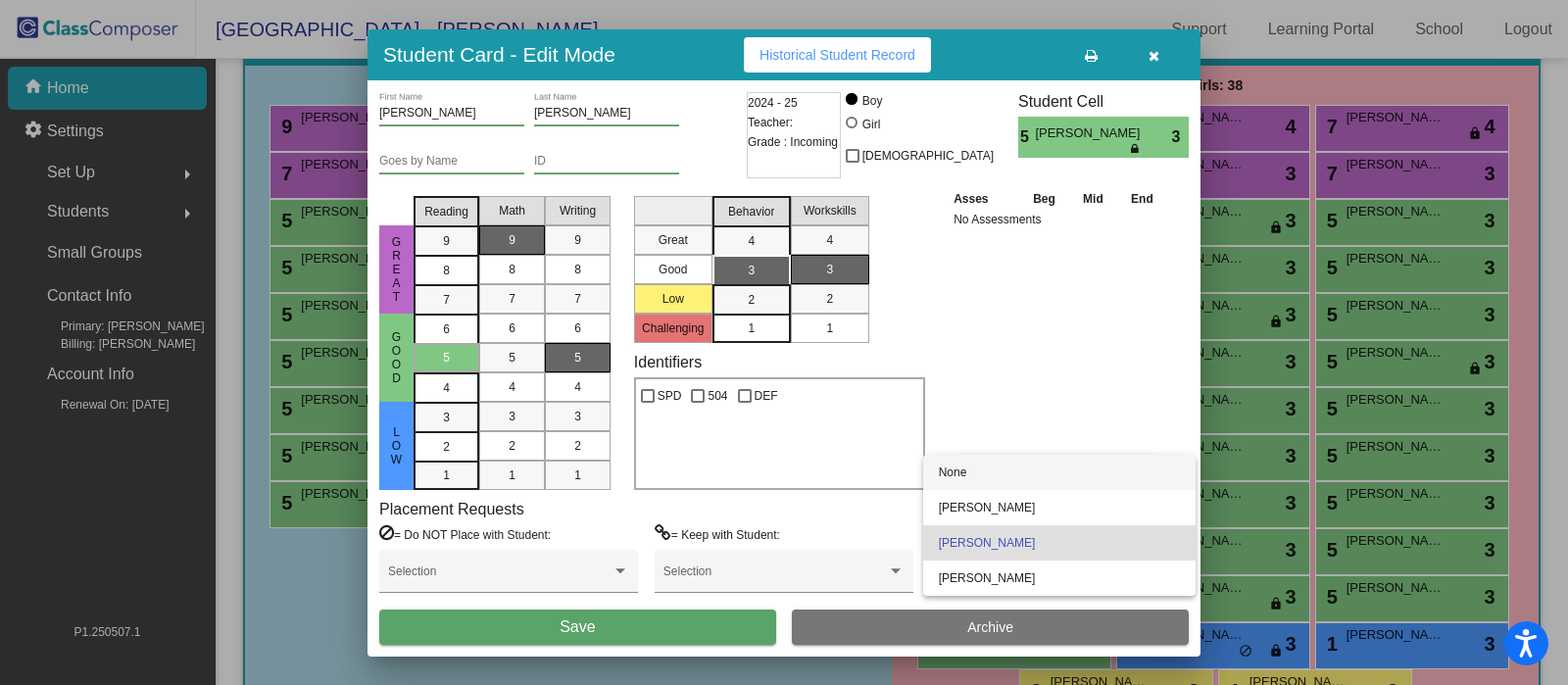 click on "None" at bounding box center (1059, 472) 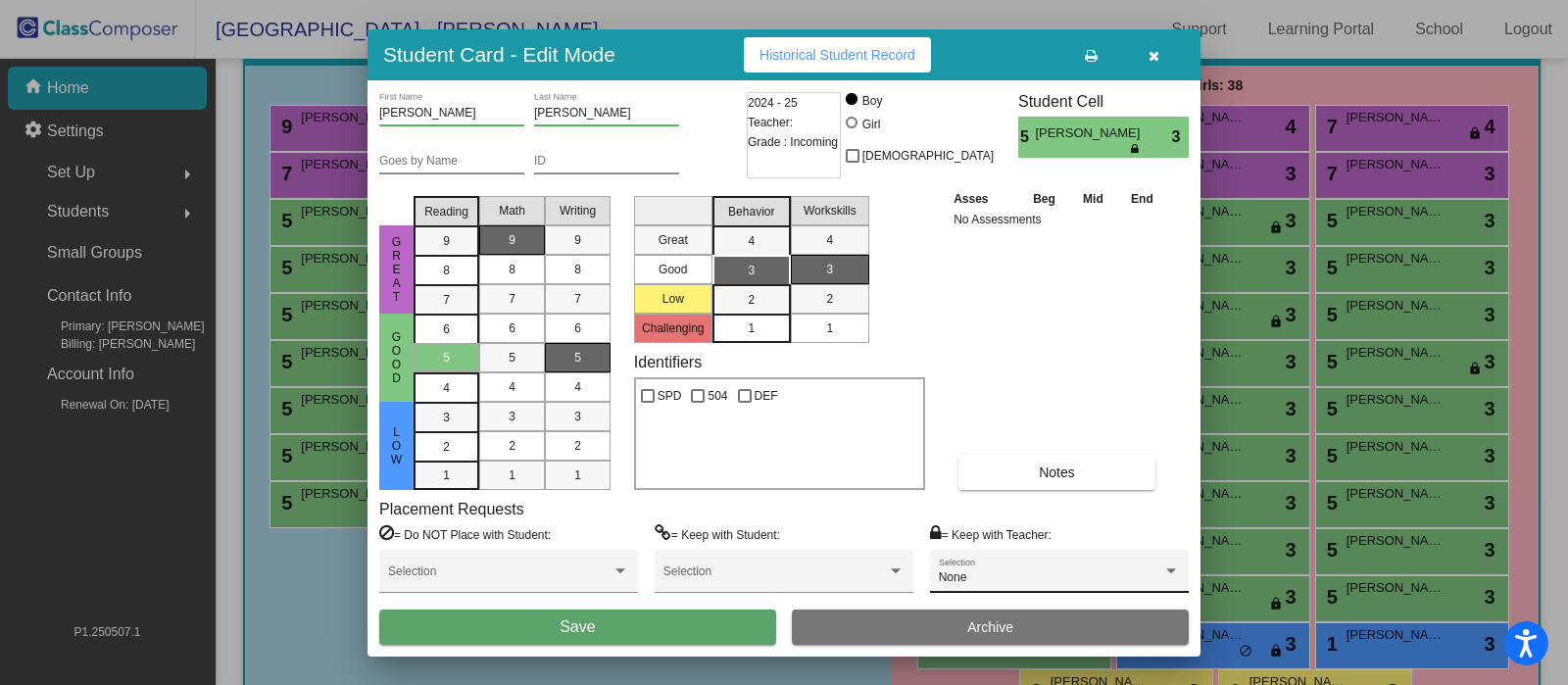 click on "None Selection" at bounding box center [1059, 576] 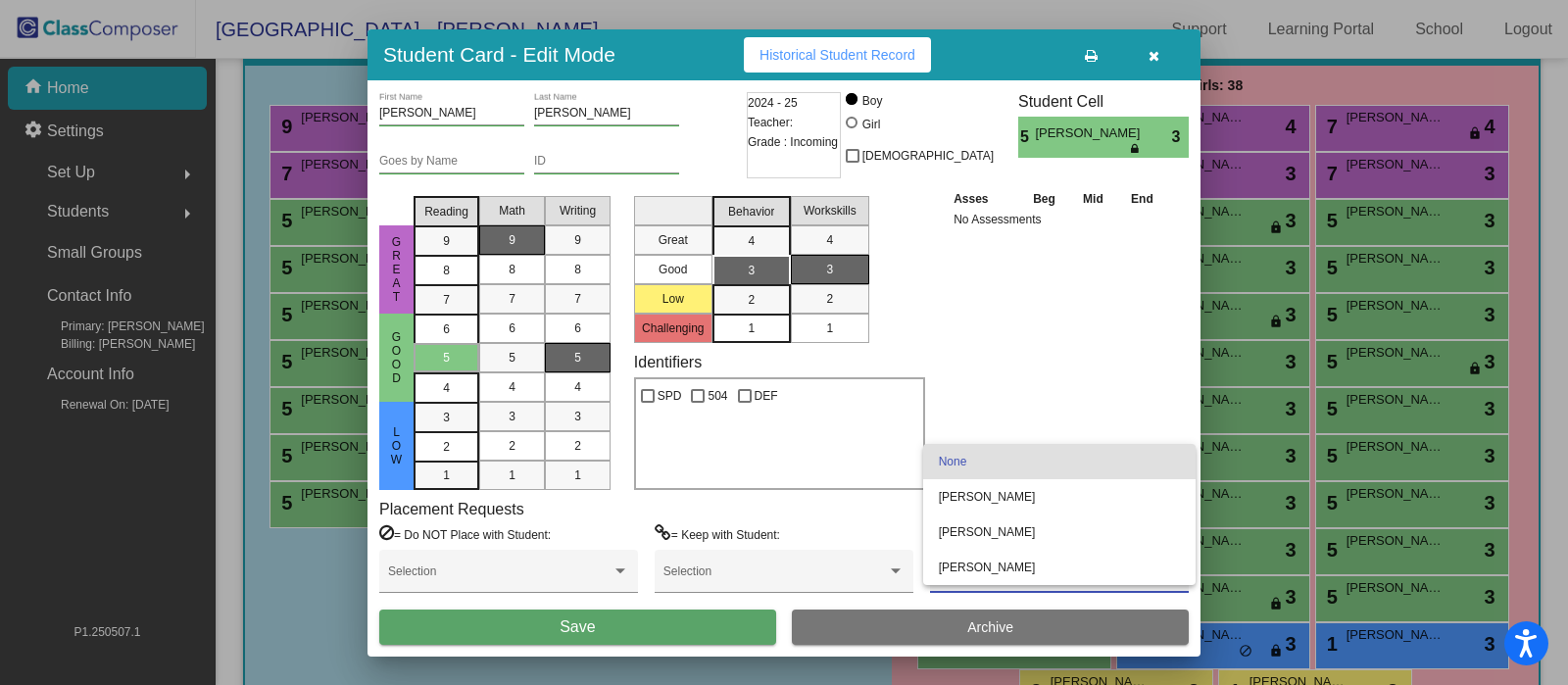 click at bounding box center (784, 342) 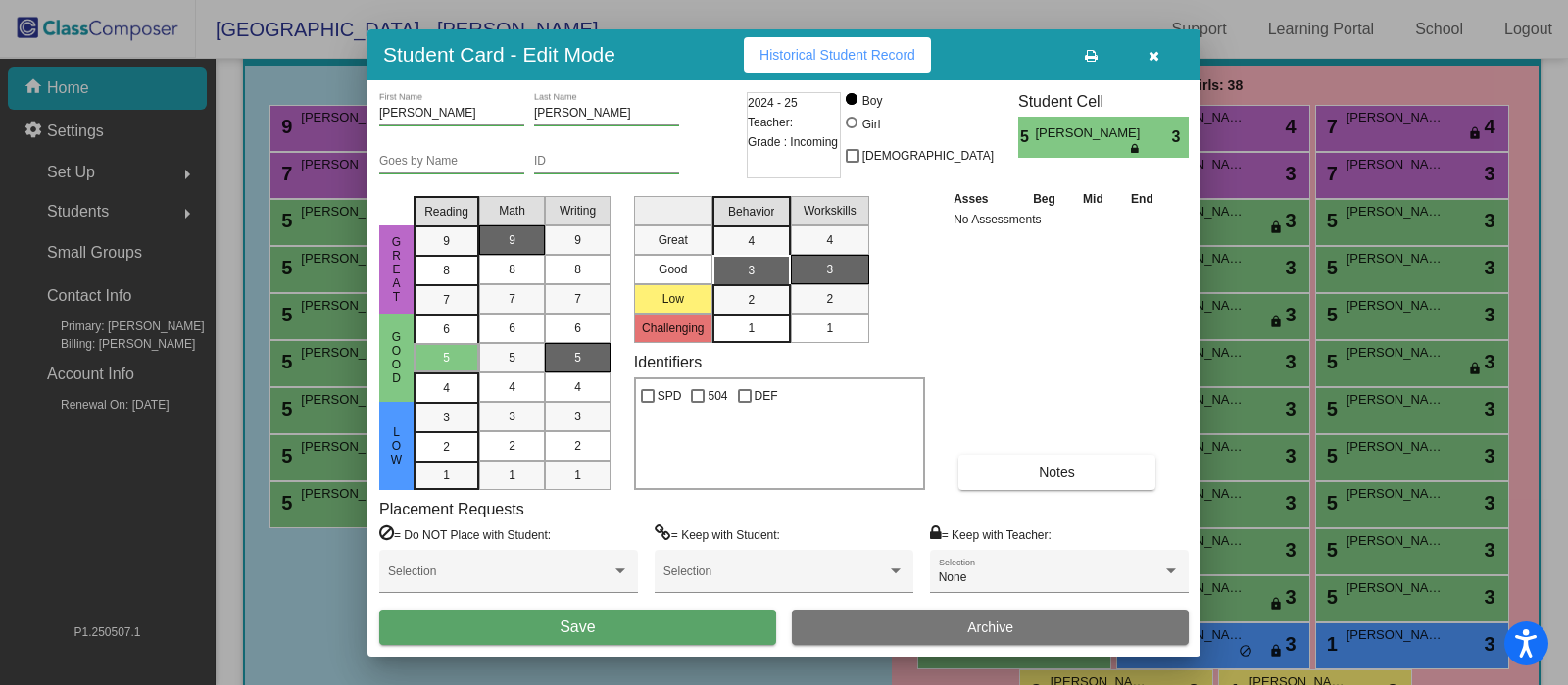 click on "Save" at bounding box center (577, 626) 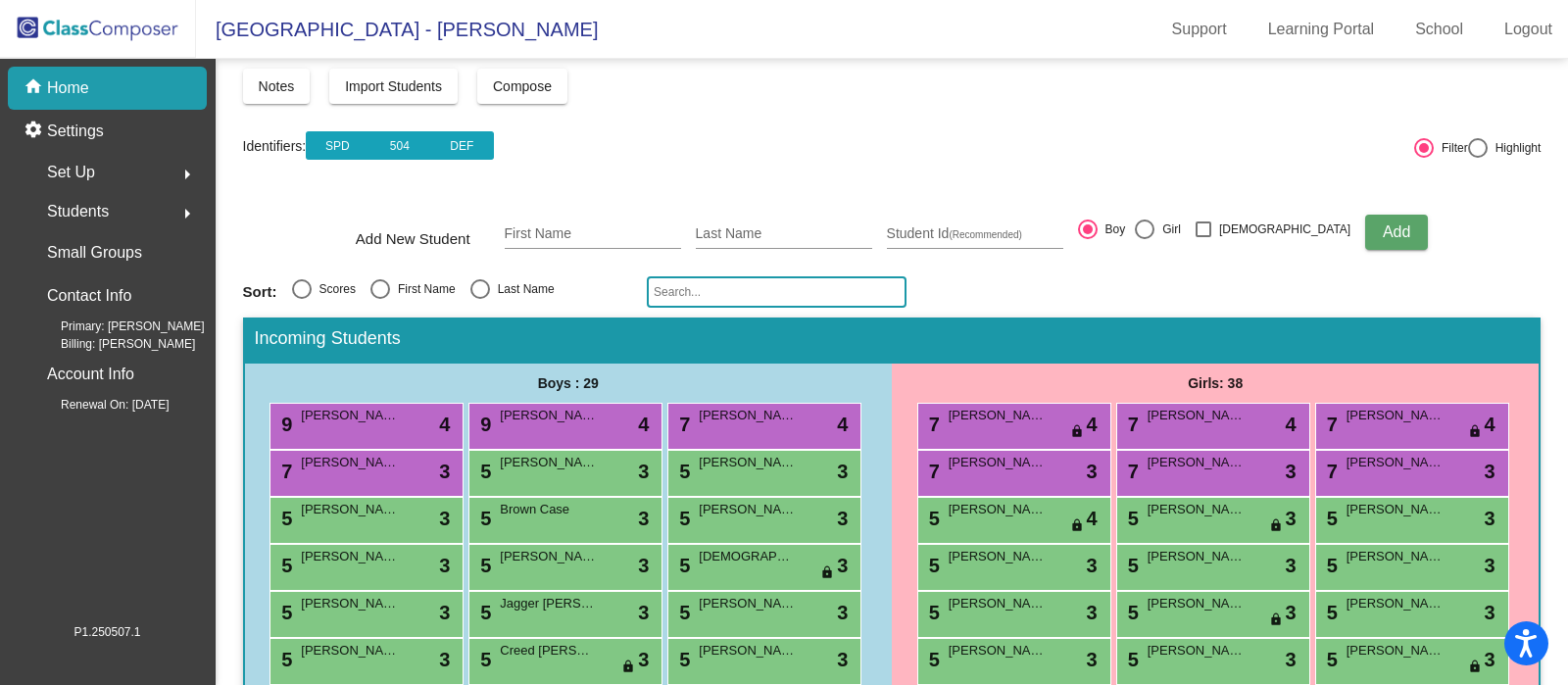 scroll, scrollTop: 0, scrollLeft: 0, axis: both 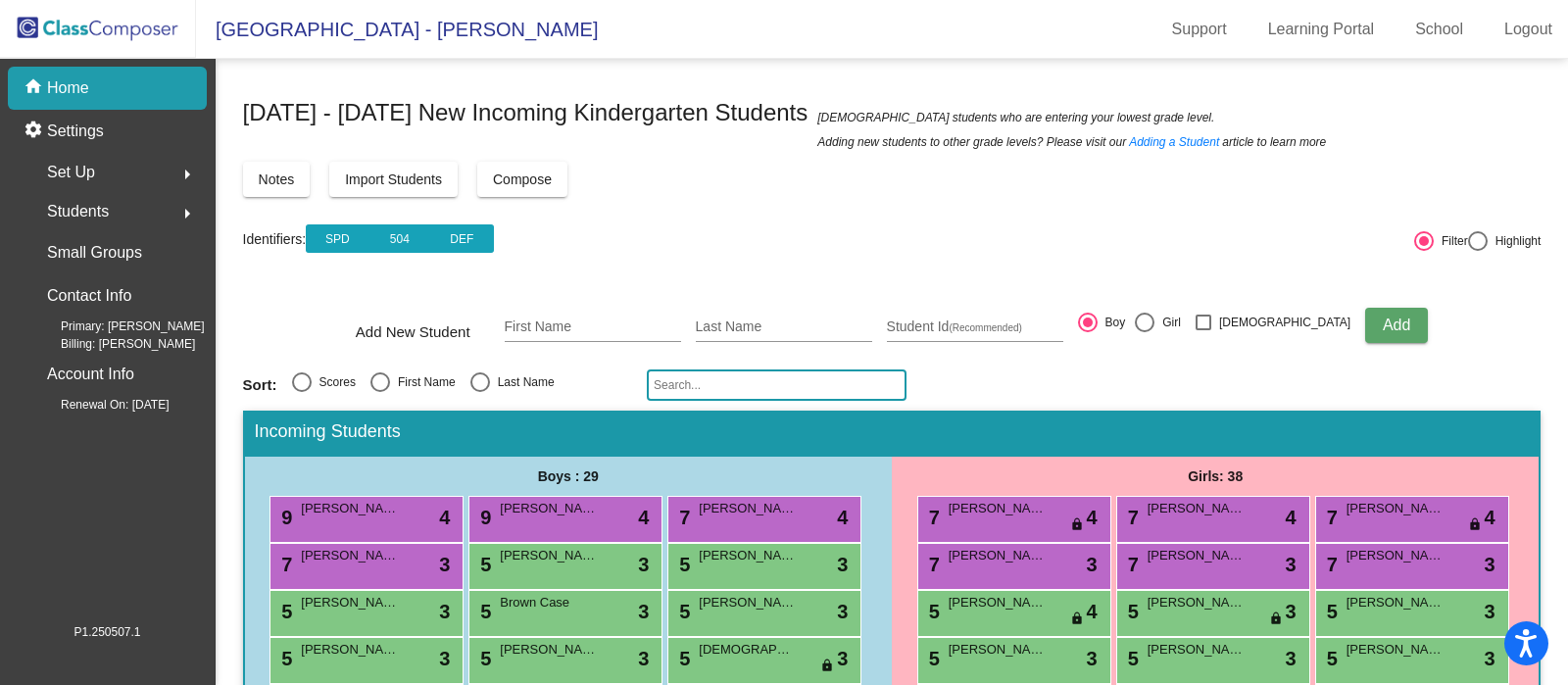 click on "Compose" 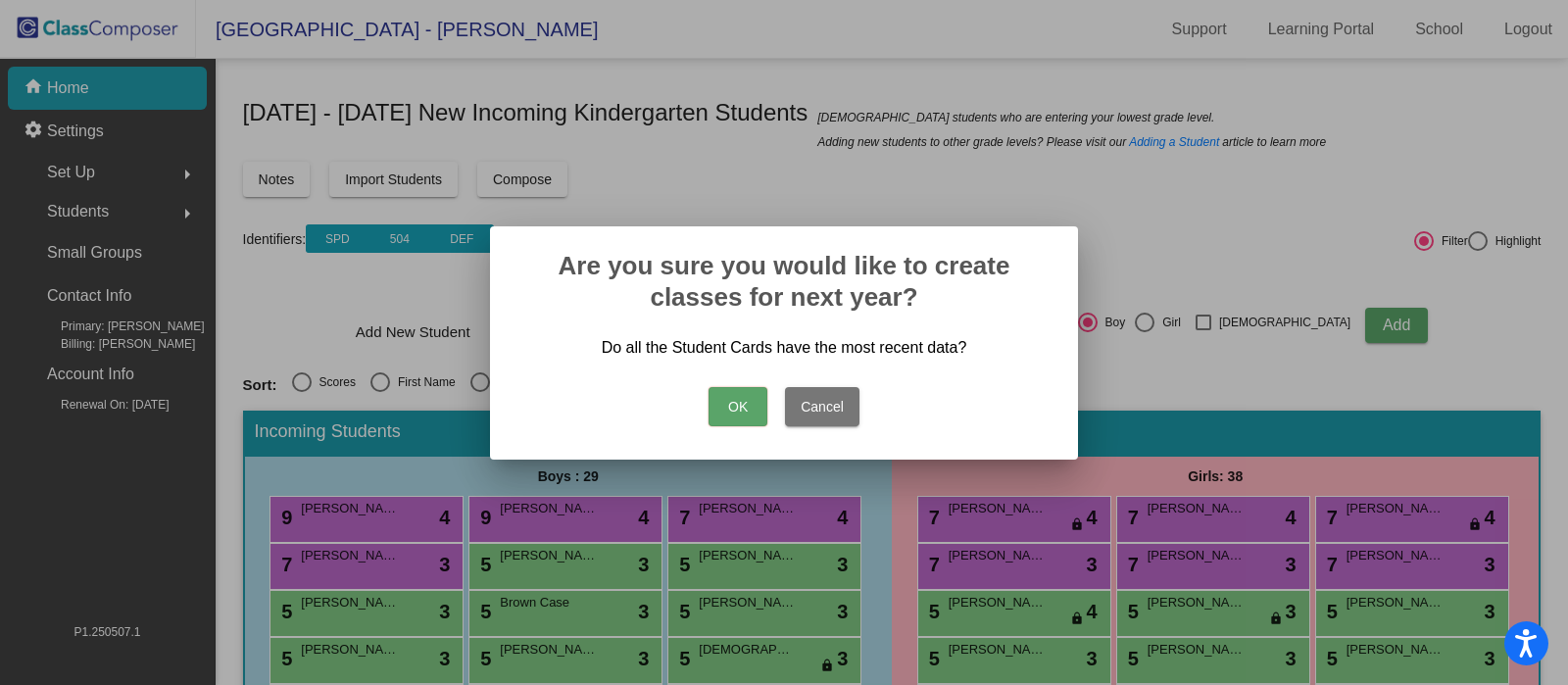 click on "Cancel" at bounding box center [822, 407] 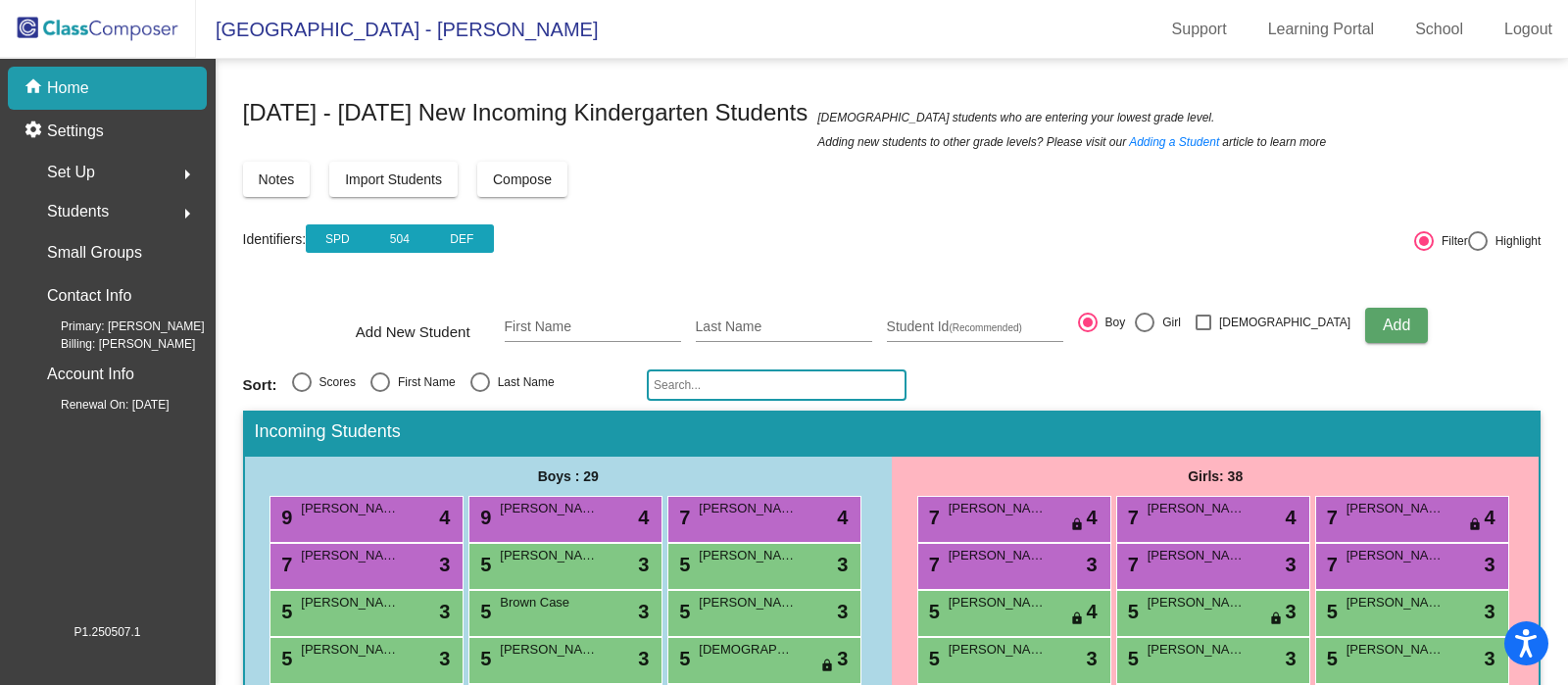 scroll, scrollTop: 261, scrollLeft: 0, axis: vertical 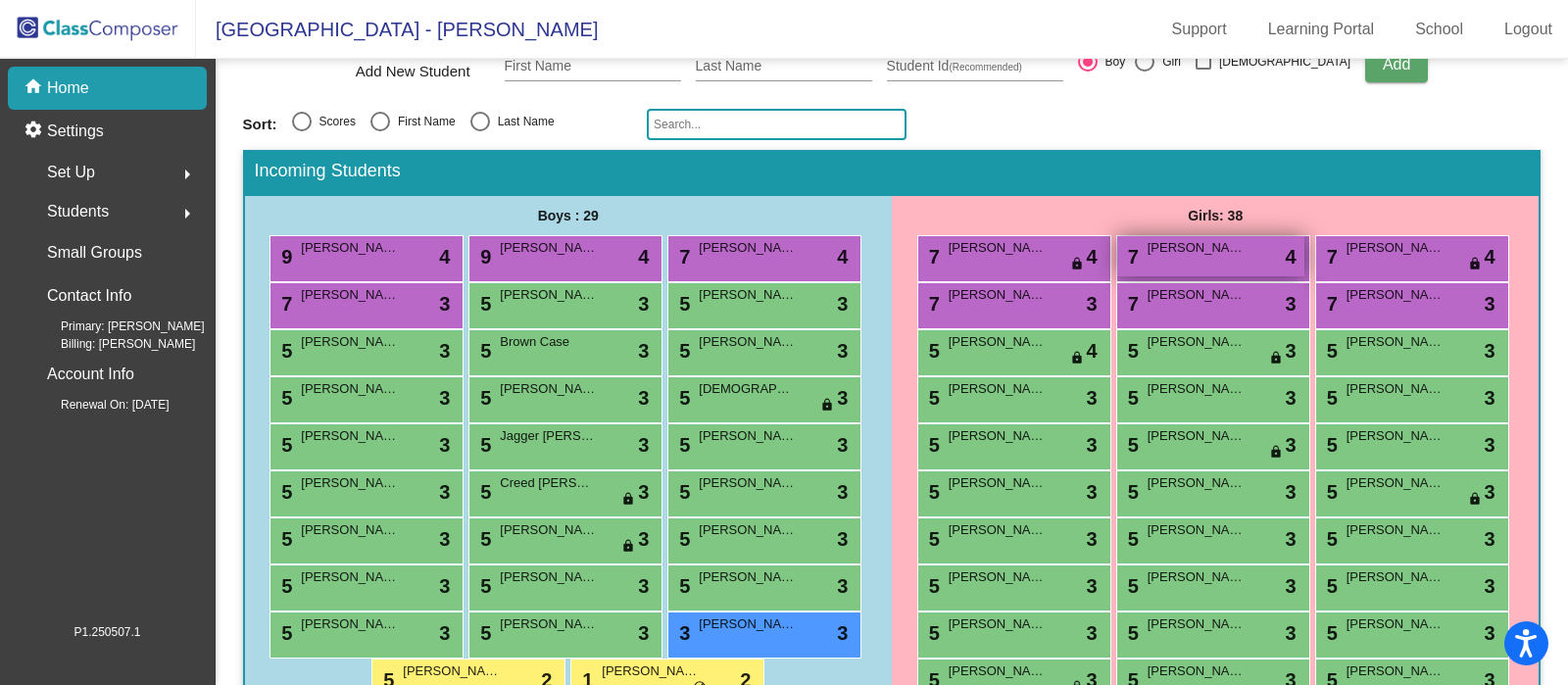 click on "7 Rose Fundis lock do_not_disturb_alt 4" at bounding box center [1210, 256] 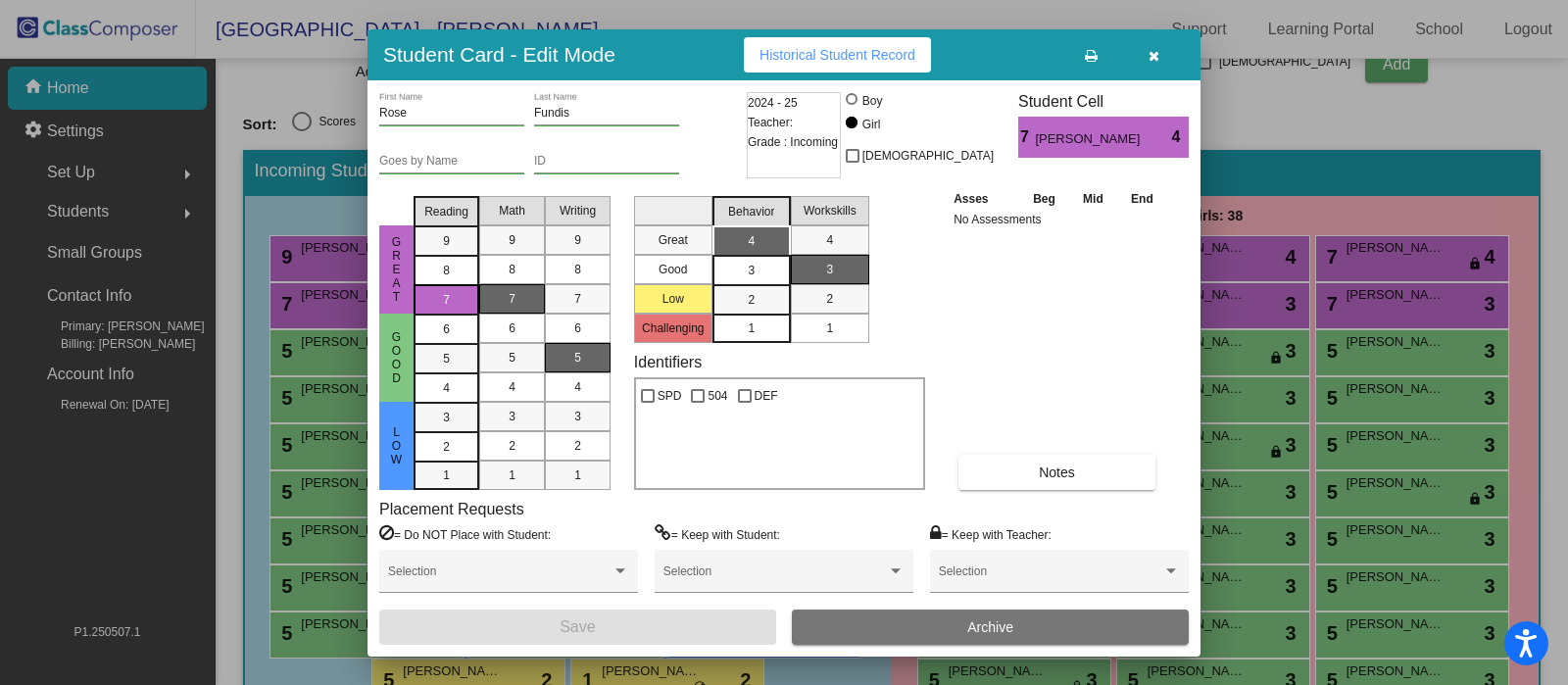 click on "Archive" at bounding box center [990, 627] 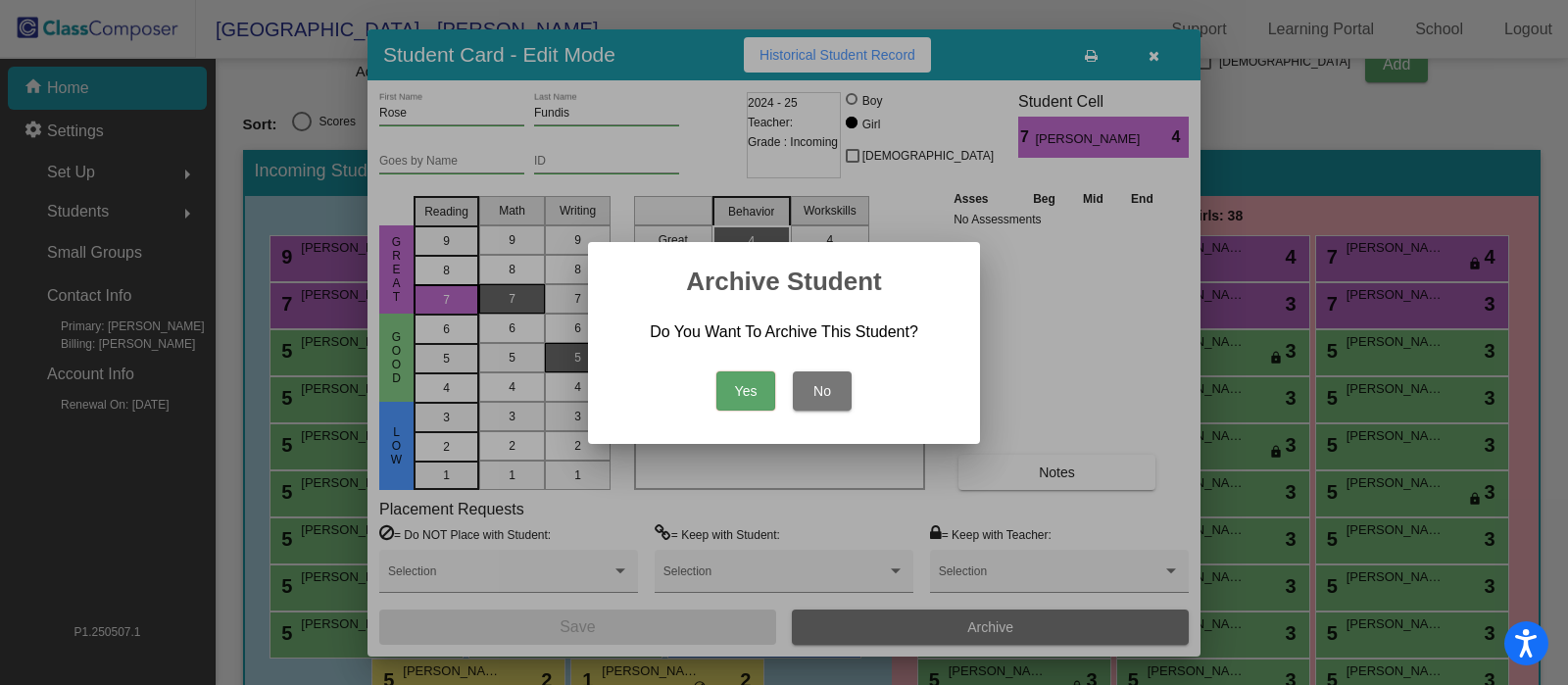 click on "Yes" at bounding box center [746, 391] 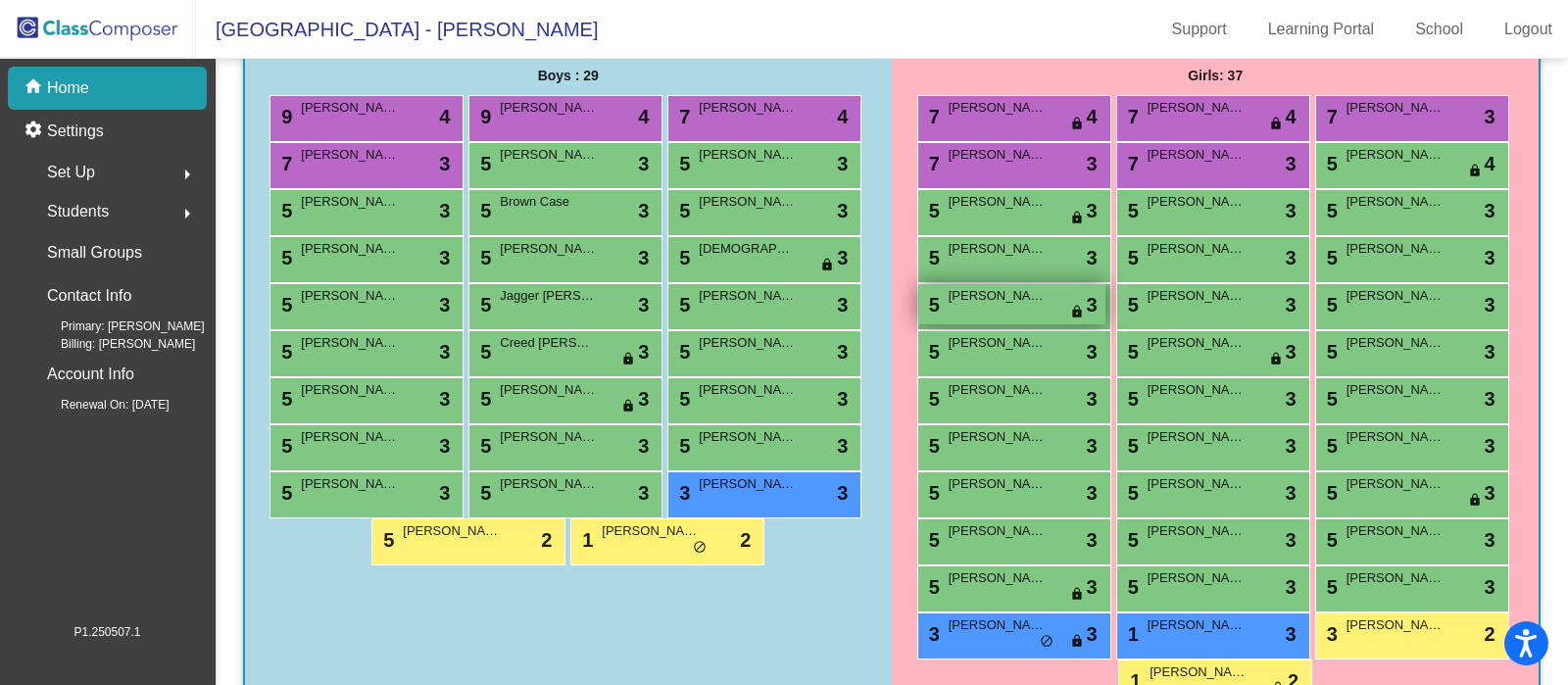 scroll, scrollTop: 455, scrollLeft: 0, axis: vertical 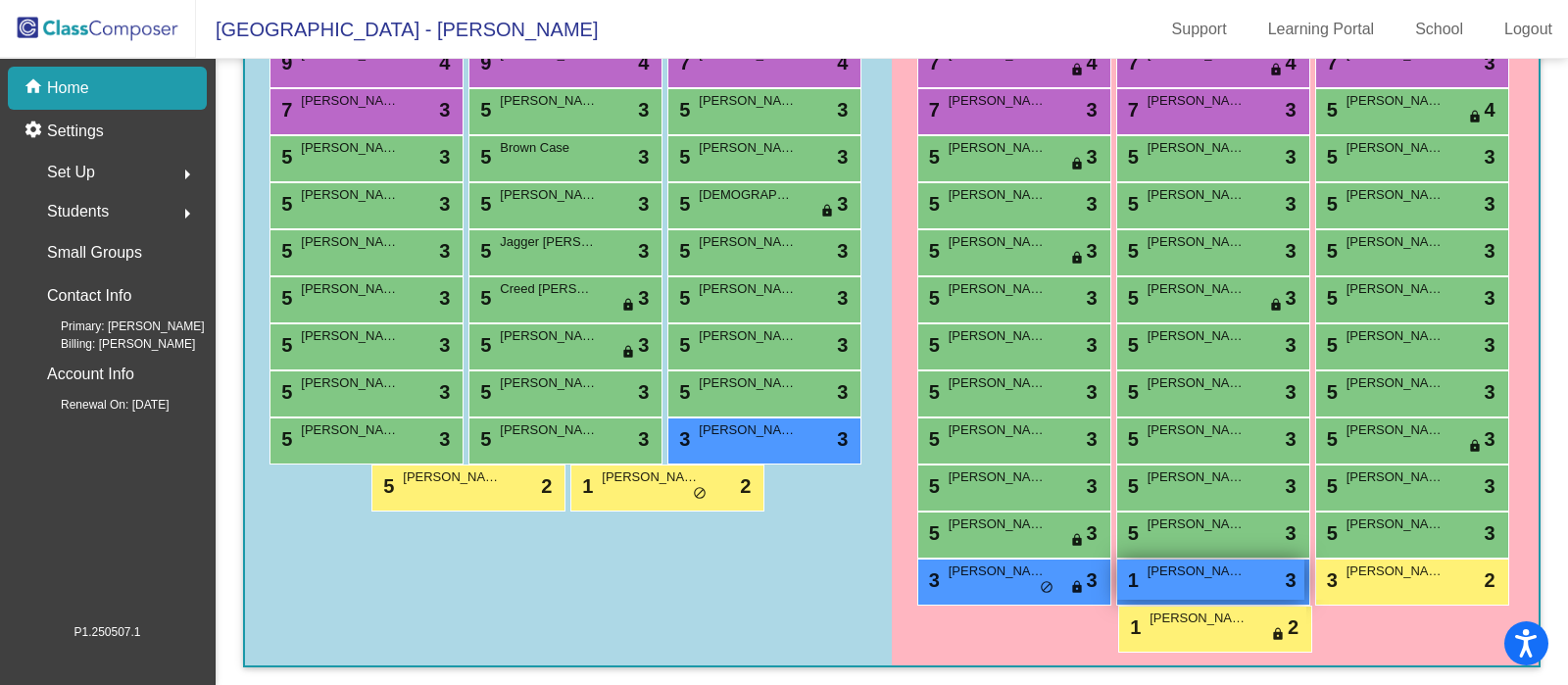 click on "Arabella Bauer-Owens" at bounding box center [1197, 571] 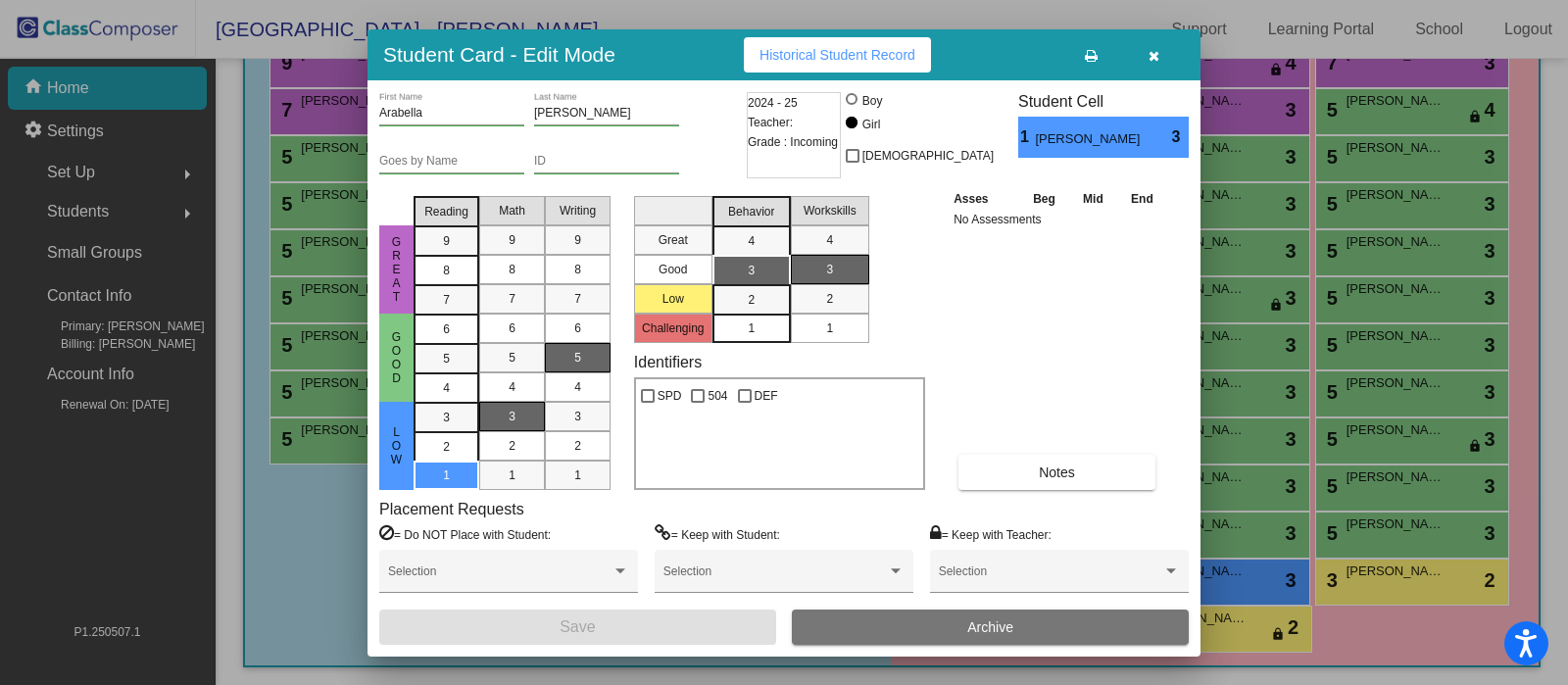 click on "Archive" at bounding box center (990, 627) 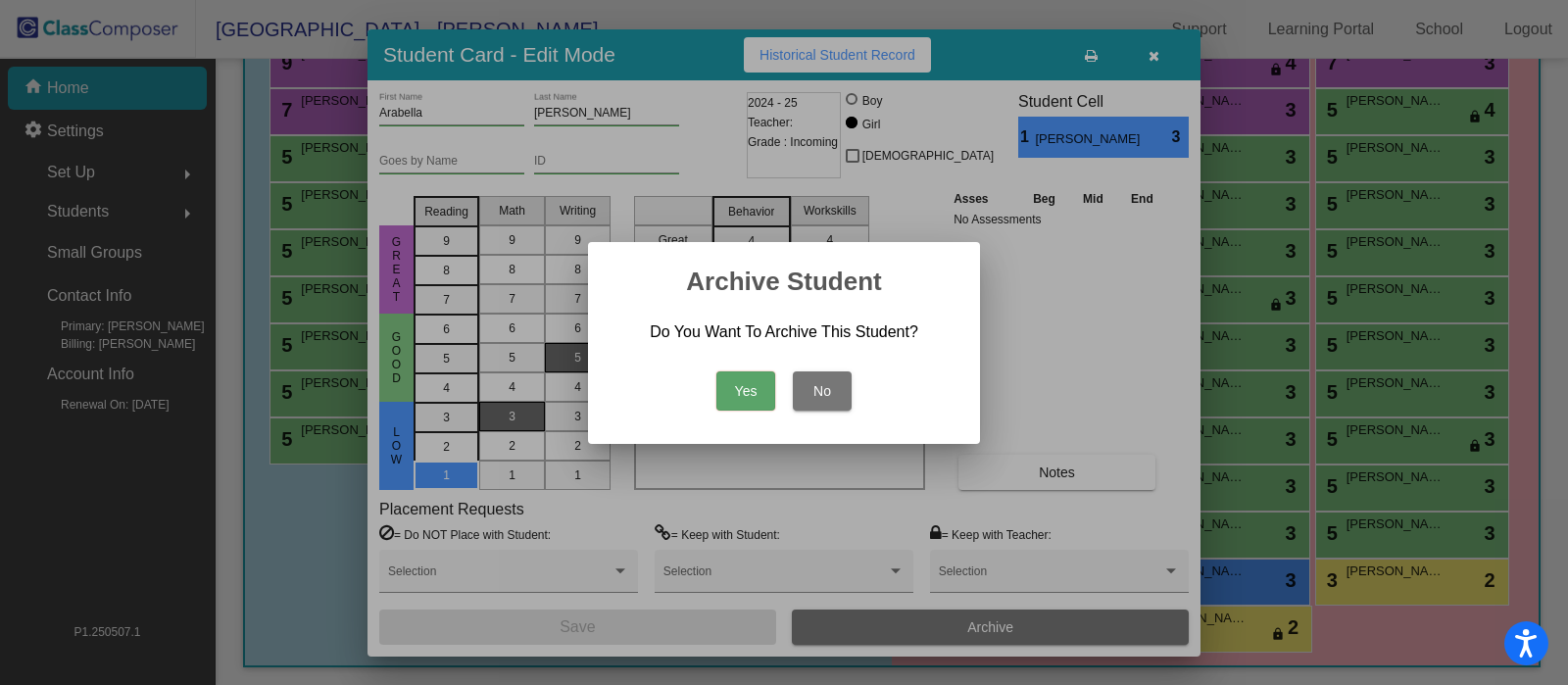 click on "Yes" at bounding box center [746, 391] 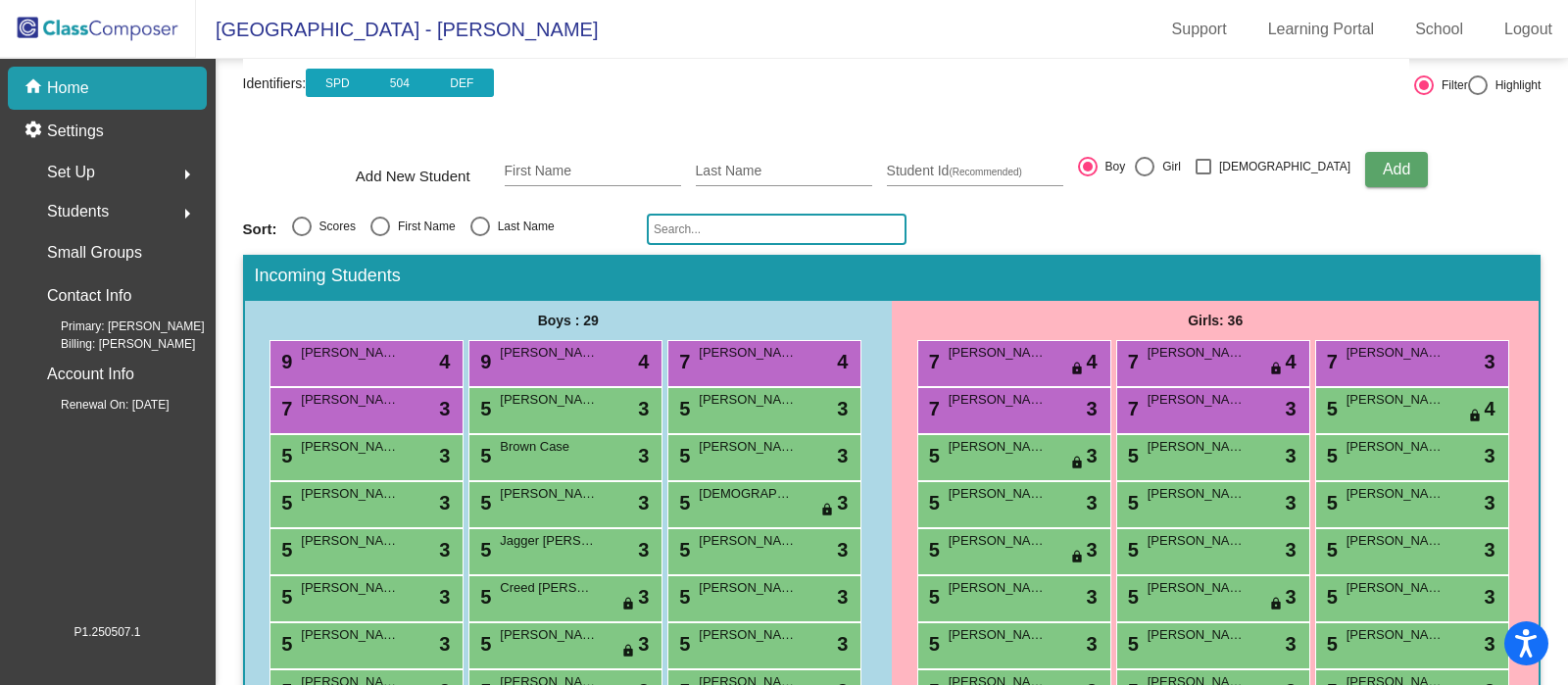 scroll, scrollTop: 154, scrollLeft: 0, axis: vertical 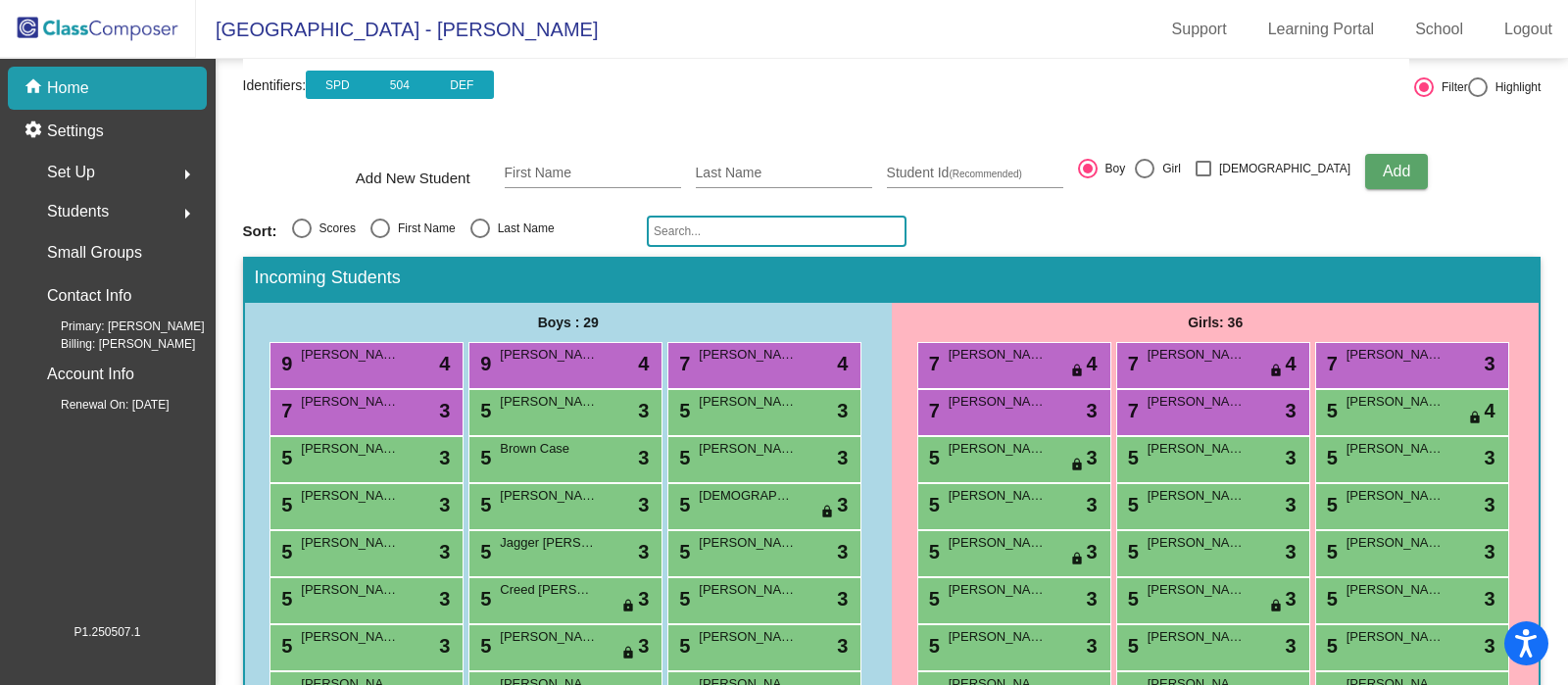 click 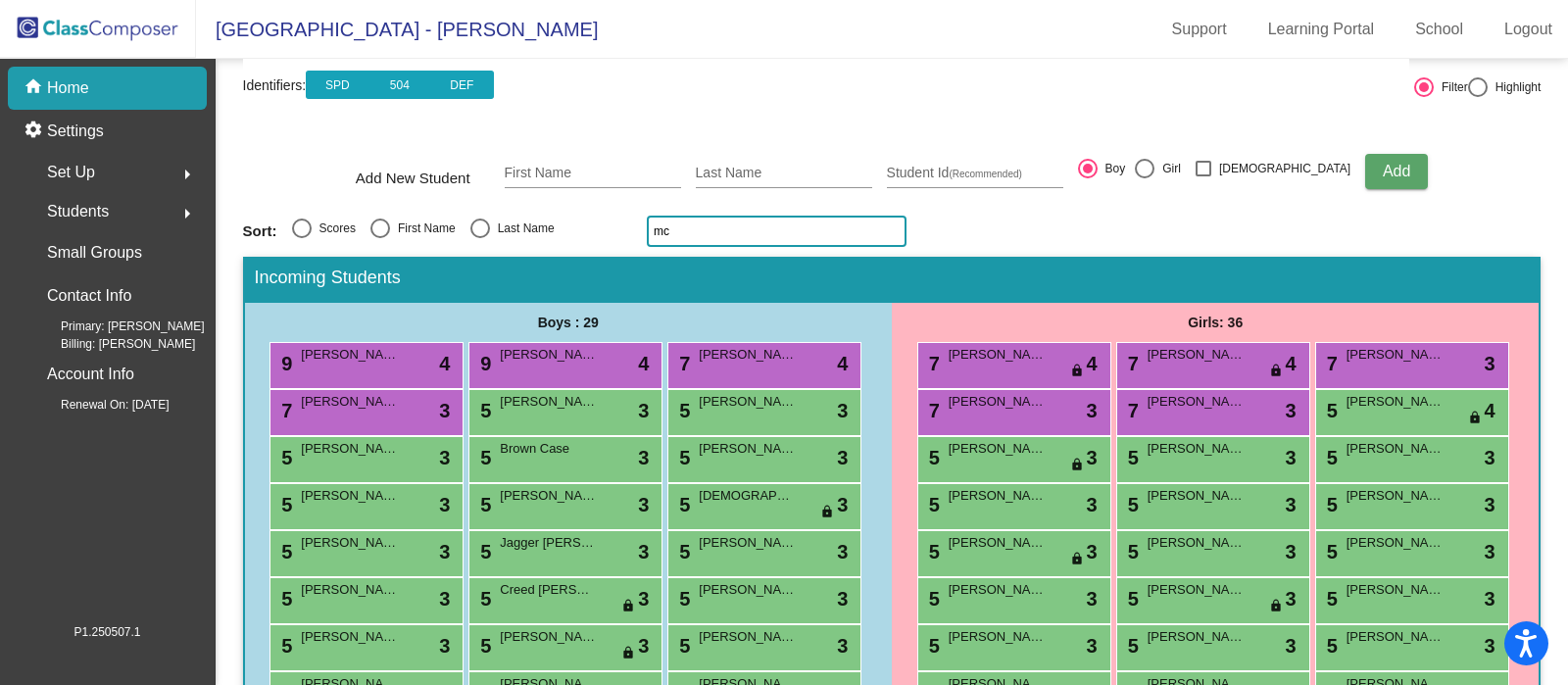 click on "2025 - 2026
New Incoming Kindergarten Students  New students who are entering your lowest grade level.   Adding new students to other grade levels? Please visit our  Adding a Student article to learn more  Notes Import Students Compose View Compose View & Edit Compose Identifiers:  SPD 504 DEF   Filter     Highlight Add New Student First Name Last Name Student Id  (Recommended)   Boy   Girl   Non Binary Add Sort:   Scores   First Name   Last Name mc Incoming Students Boys : 29 9 Jaxson Garcia lock do_not_disturb_alt 4 9 Liam Granzin lock do_not_disturb_alt 4 7 Jaxson Jacobson lock do_not_disturb_alt 4 7 Jaxon Flemings lock do_not_disturb_alt 3 5 Parker Woods lock do_not_disturb_alt 3 5 Sebastian Arreola lock do_not_disturb_alt 3 5 Bonilla Alonzo lock do_not_disturb_alt 3 5 Brown Case lock do_not_disturb_alt 3 5 Davis Colton lock do_not_disturb_alt 3 5 Harris Blake lock do_not_disturb_alt 3 5 Marco Hernandez Ramos lock do_not_disturb_alt 3 5 Christian Imes lock do_not_disturb_alt 3 5 Roman Kline" 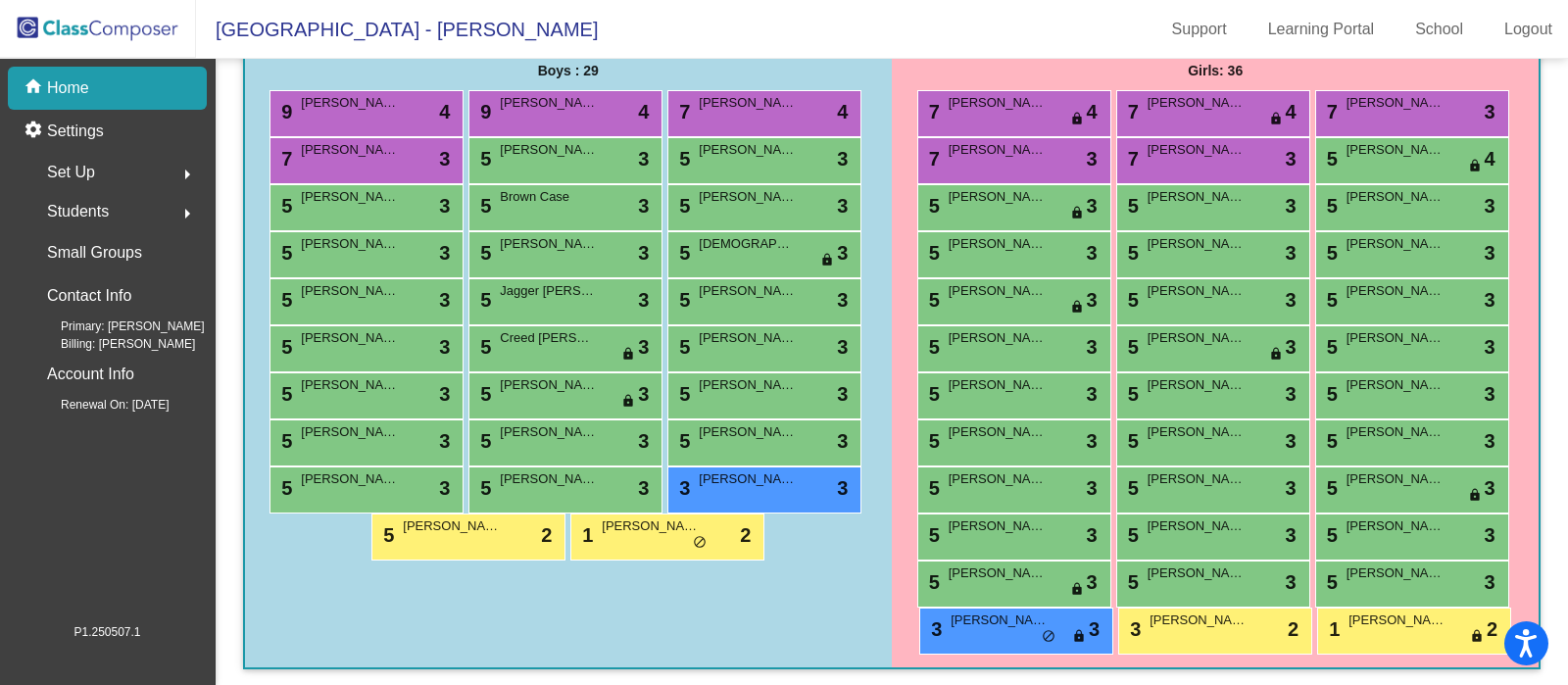 scroll, scrollTop: 408, scrollLeft: 0, axis: vertical 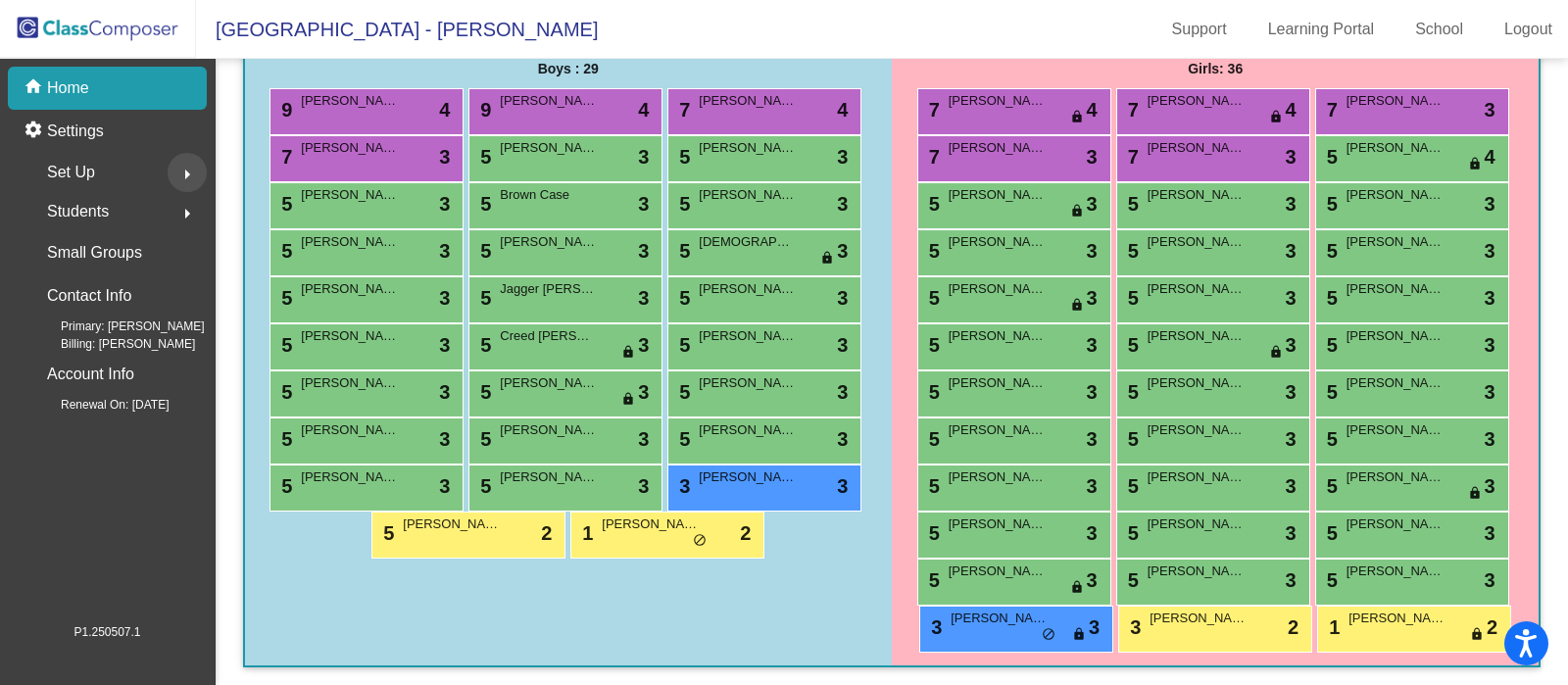 click on "arrow_right" 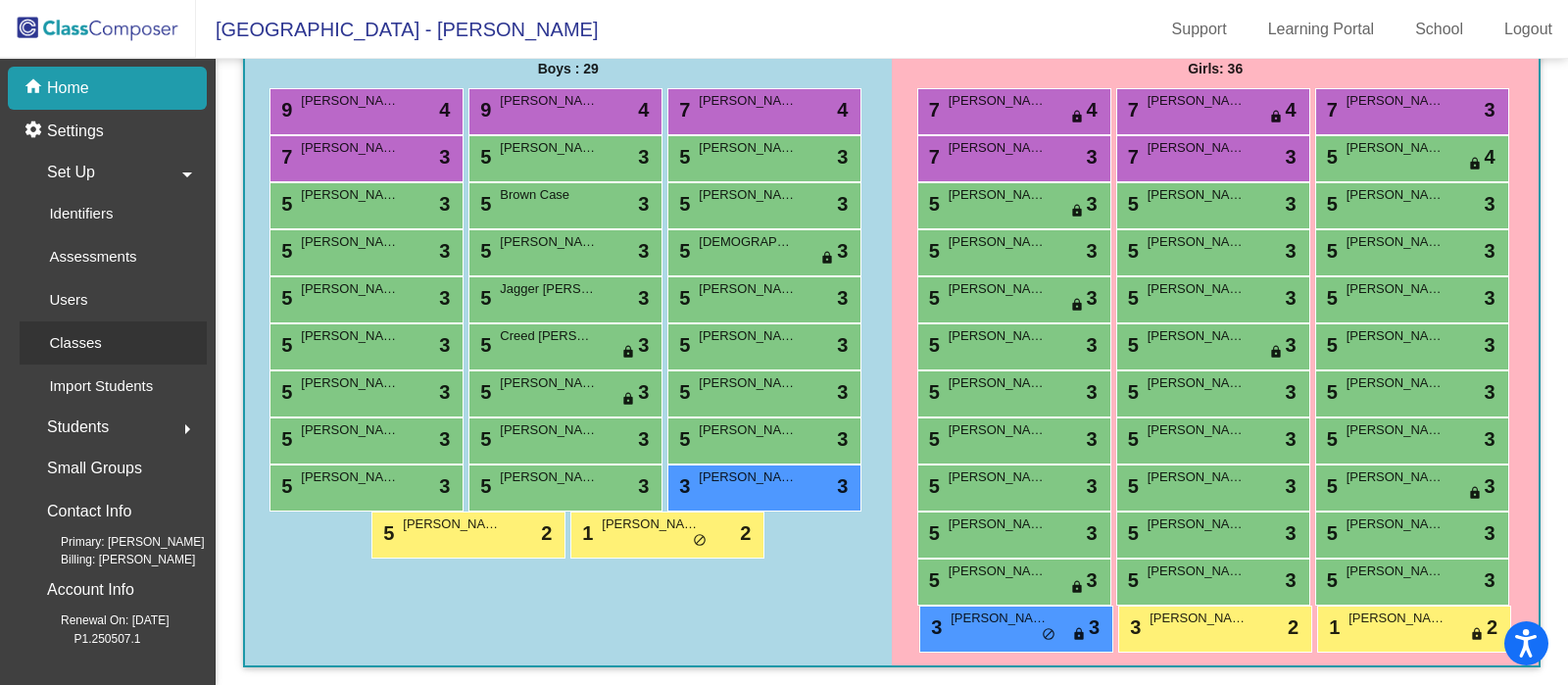 click on "Classes" 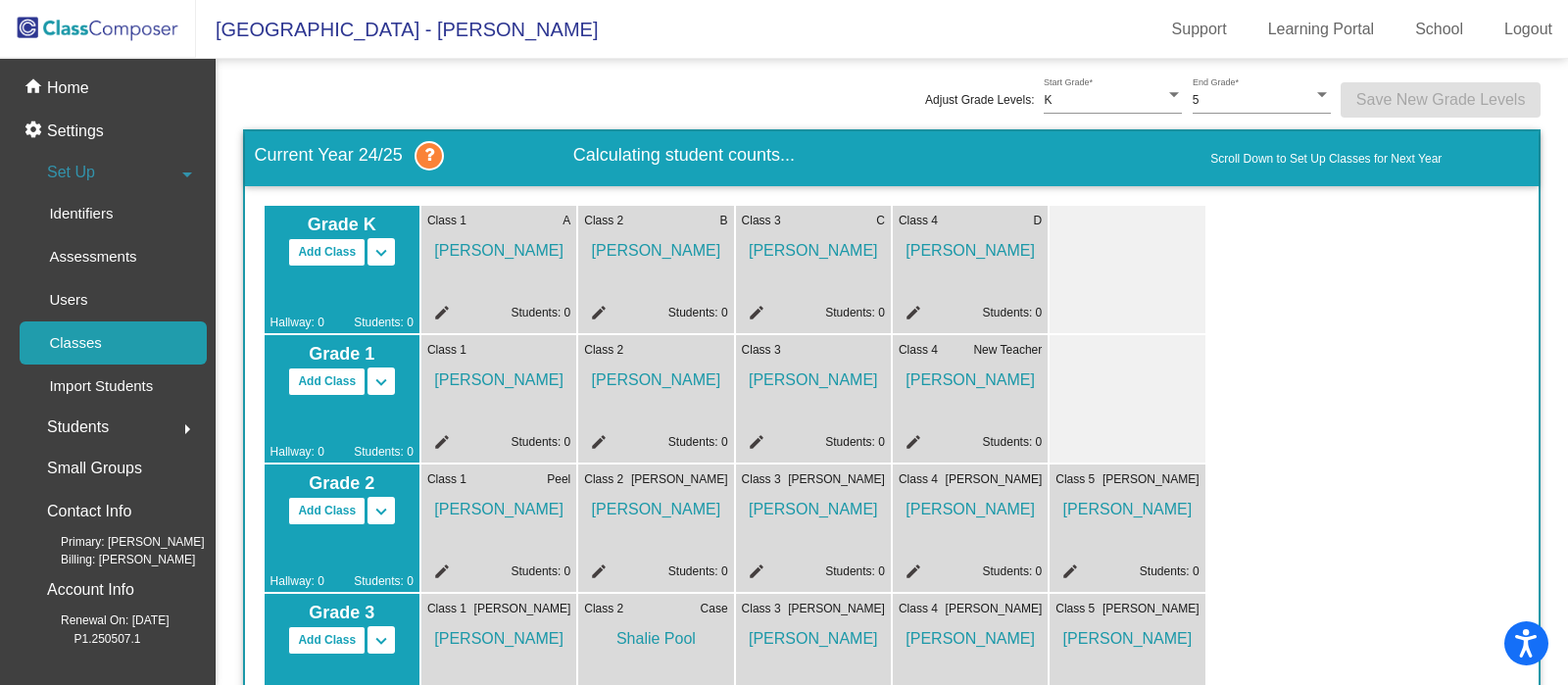 scroll, scrollTop: 20, scrollLeft: 0, axis: vertical 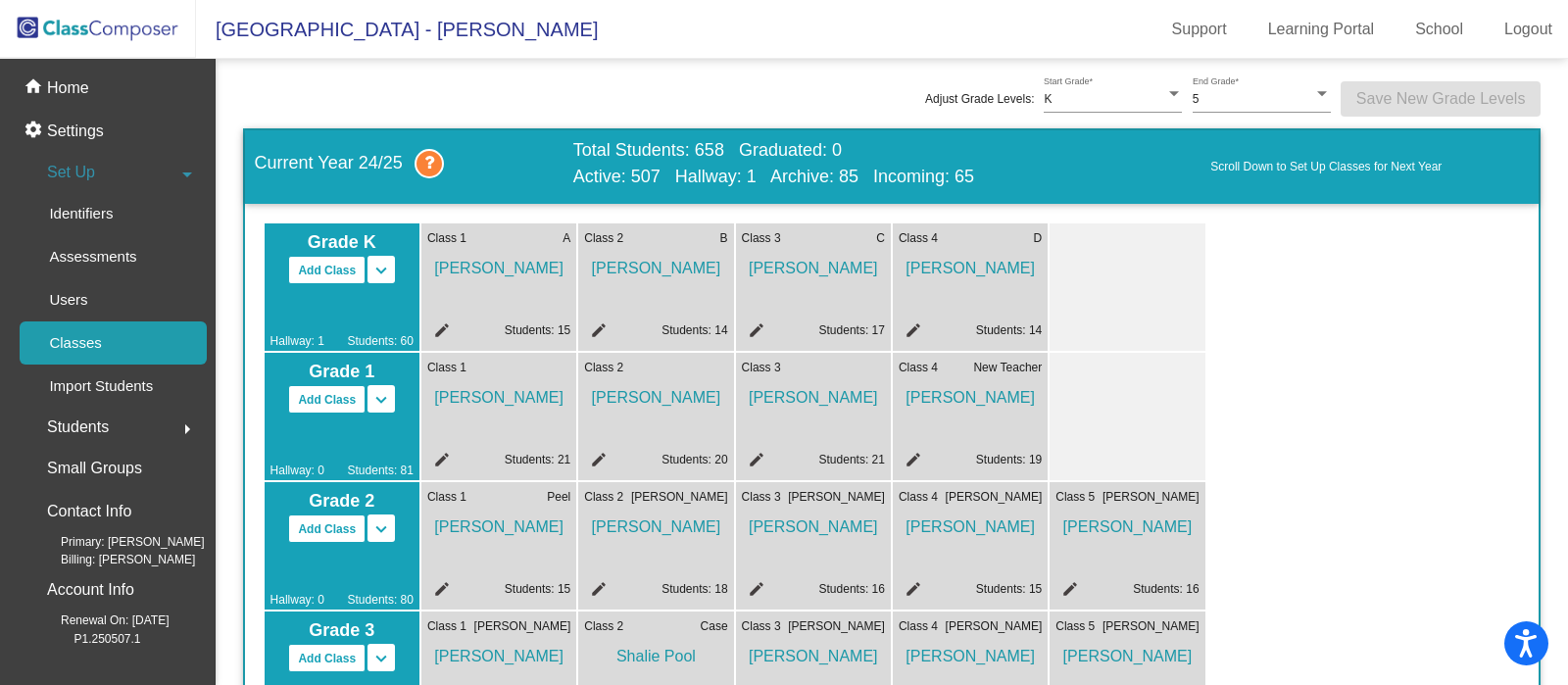 click on "edit" 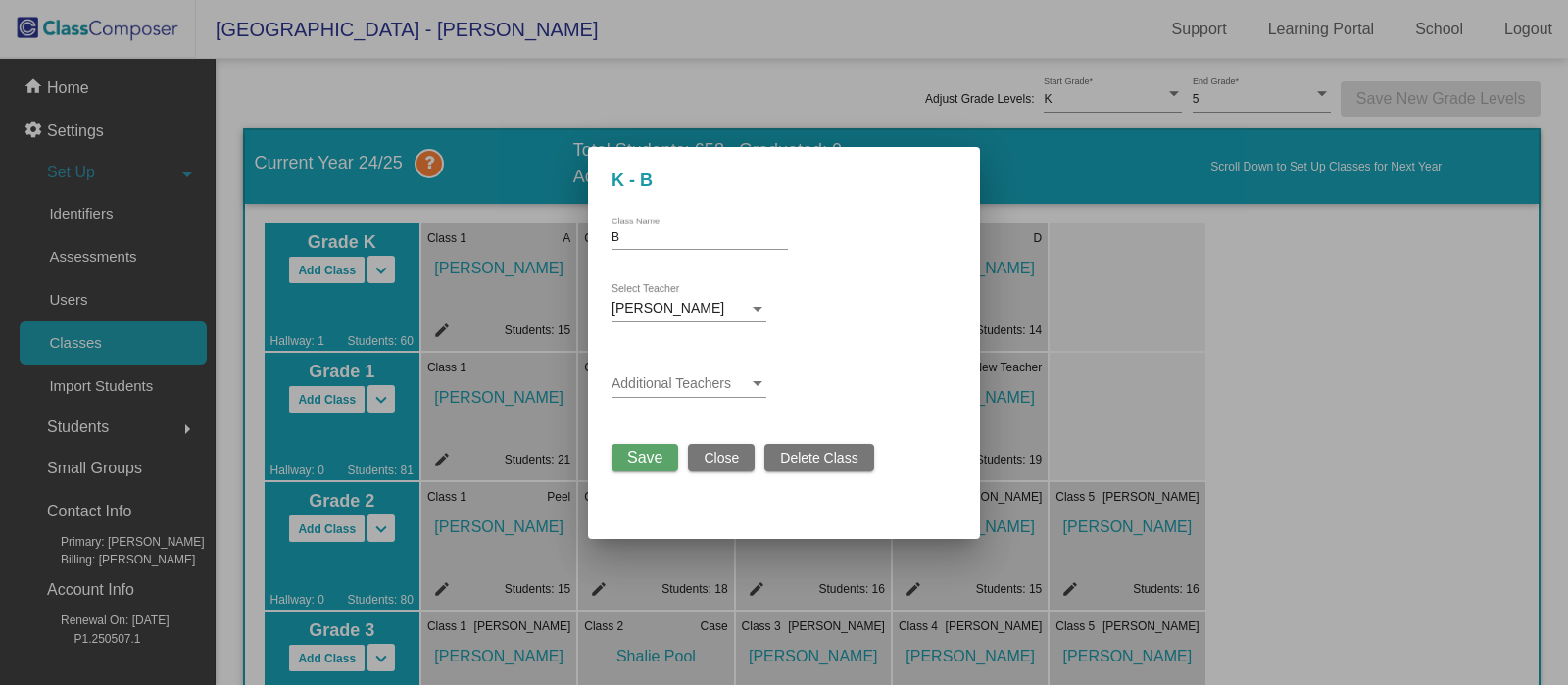 click on "Tammy Norris" at bounding box center (667, 308) 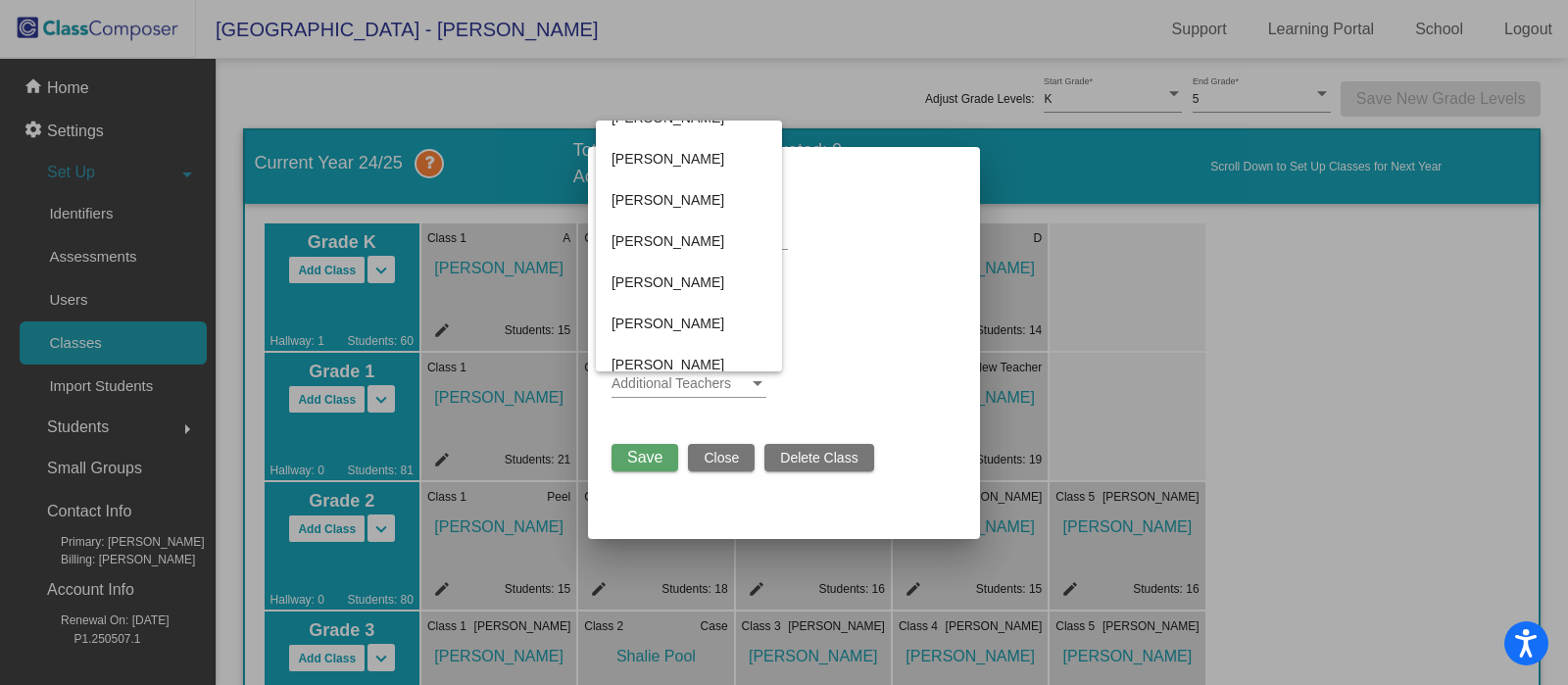 scroll, scrollTop: 901, scrollLeft: 0, axis: vertical 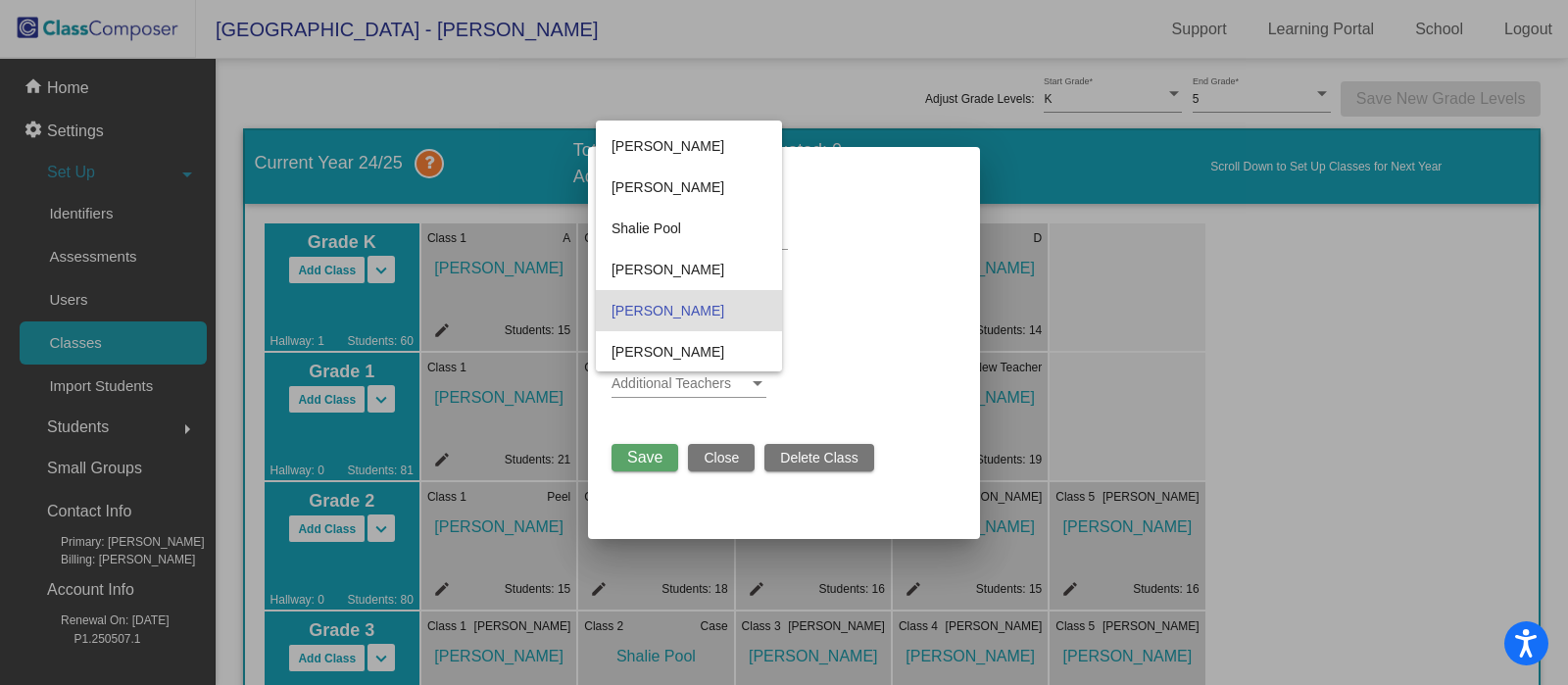click at bounding box center (784, 342) 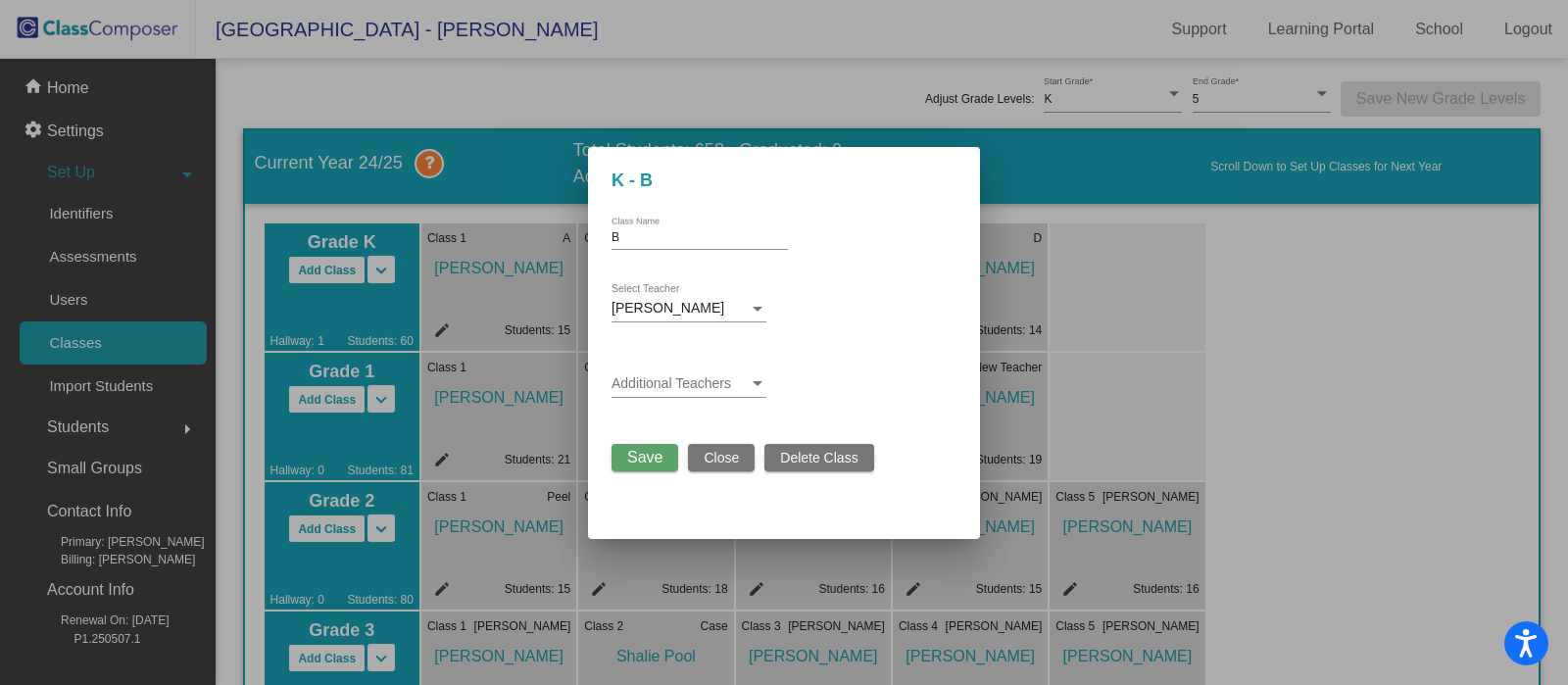 click on "Close" at bounding box center (721, 458) 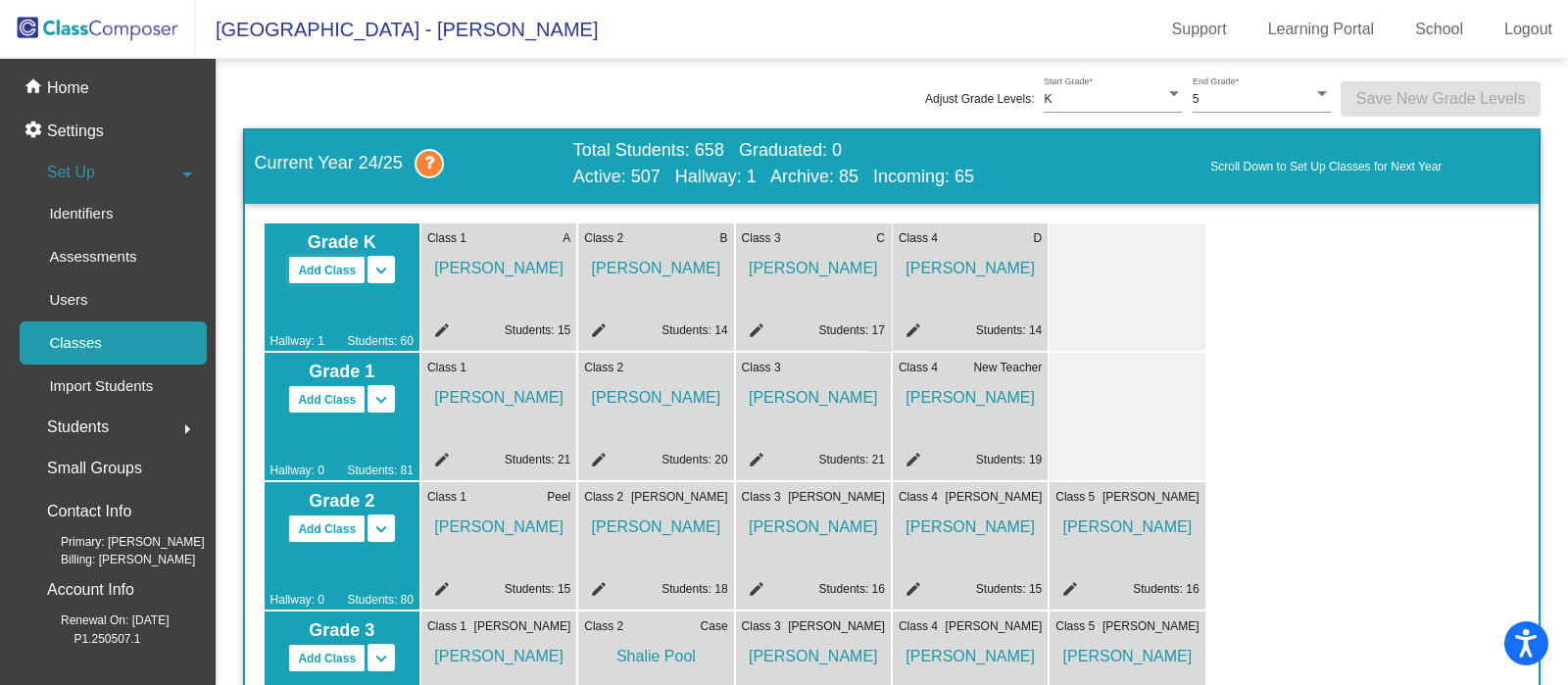 click on "Add Class" 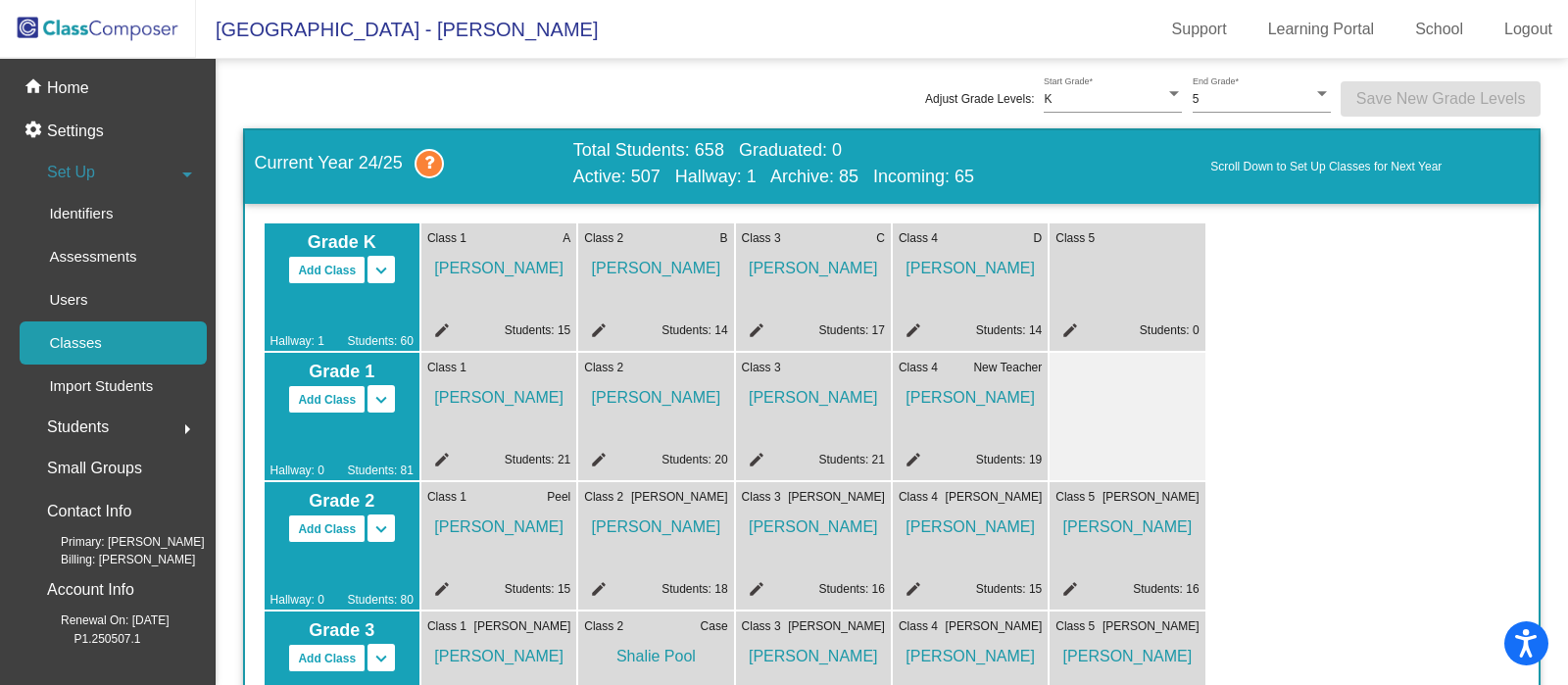 click on "edit" 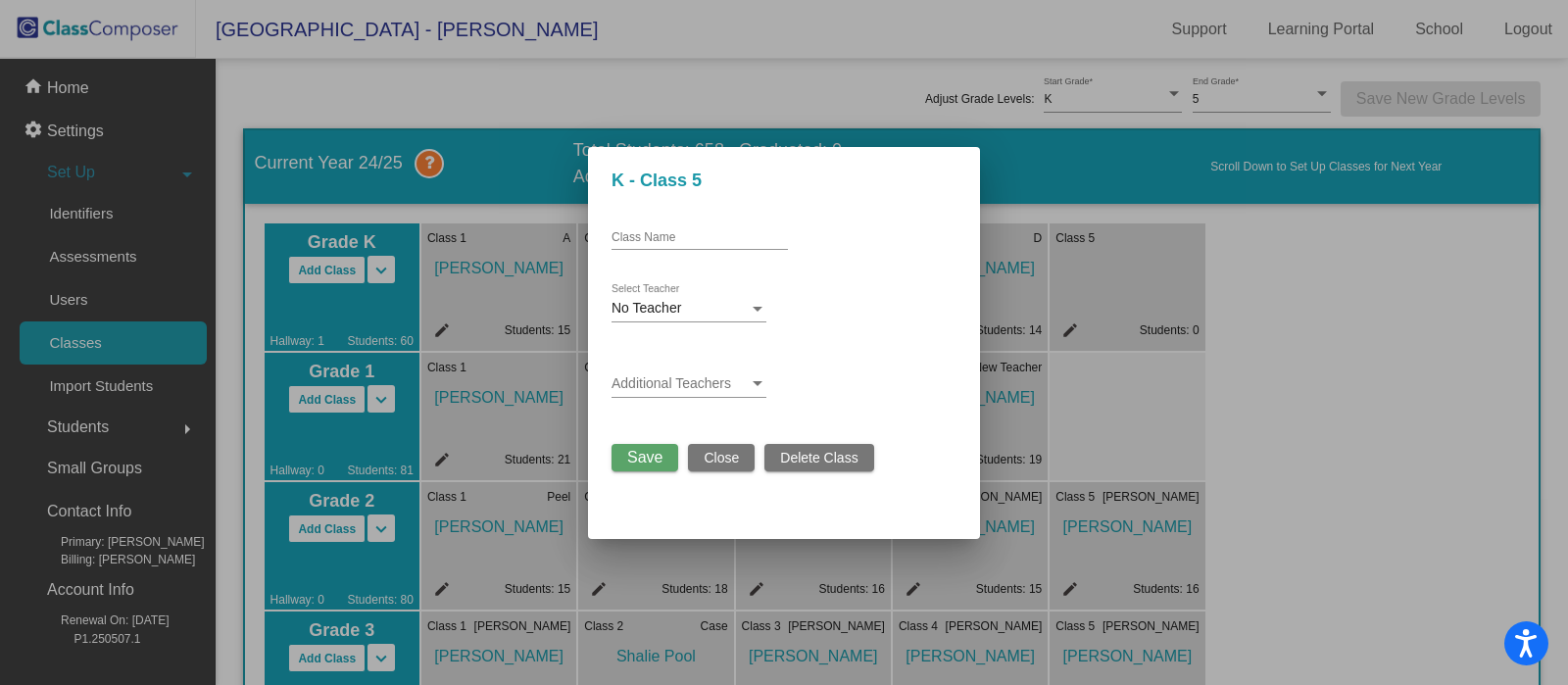 click on "Class Name" at bounding box center [700, 238] 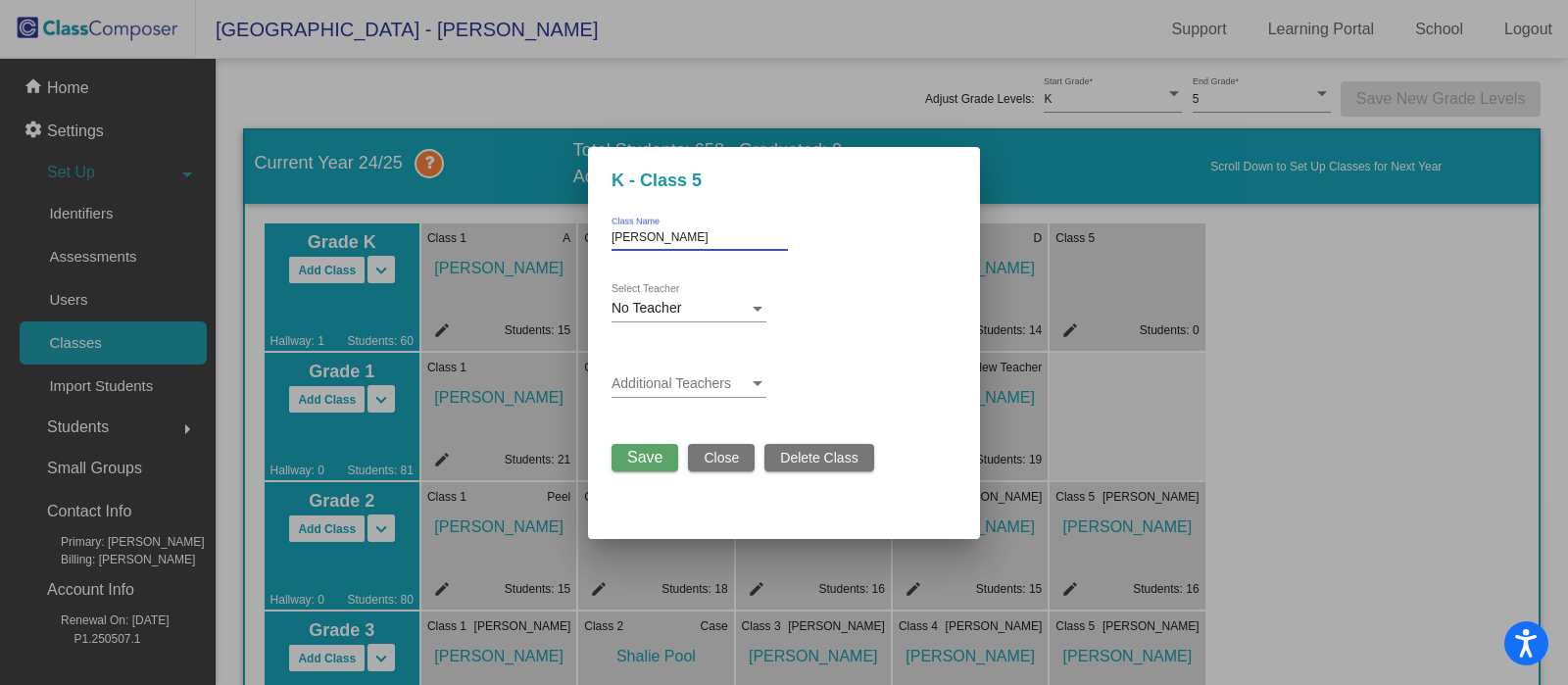 click on "No Teacher" at bounding box center (646, 308) 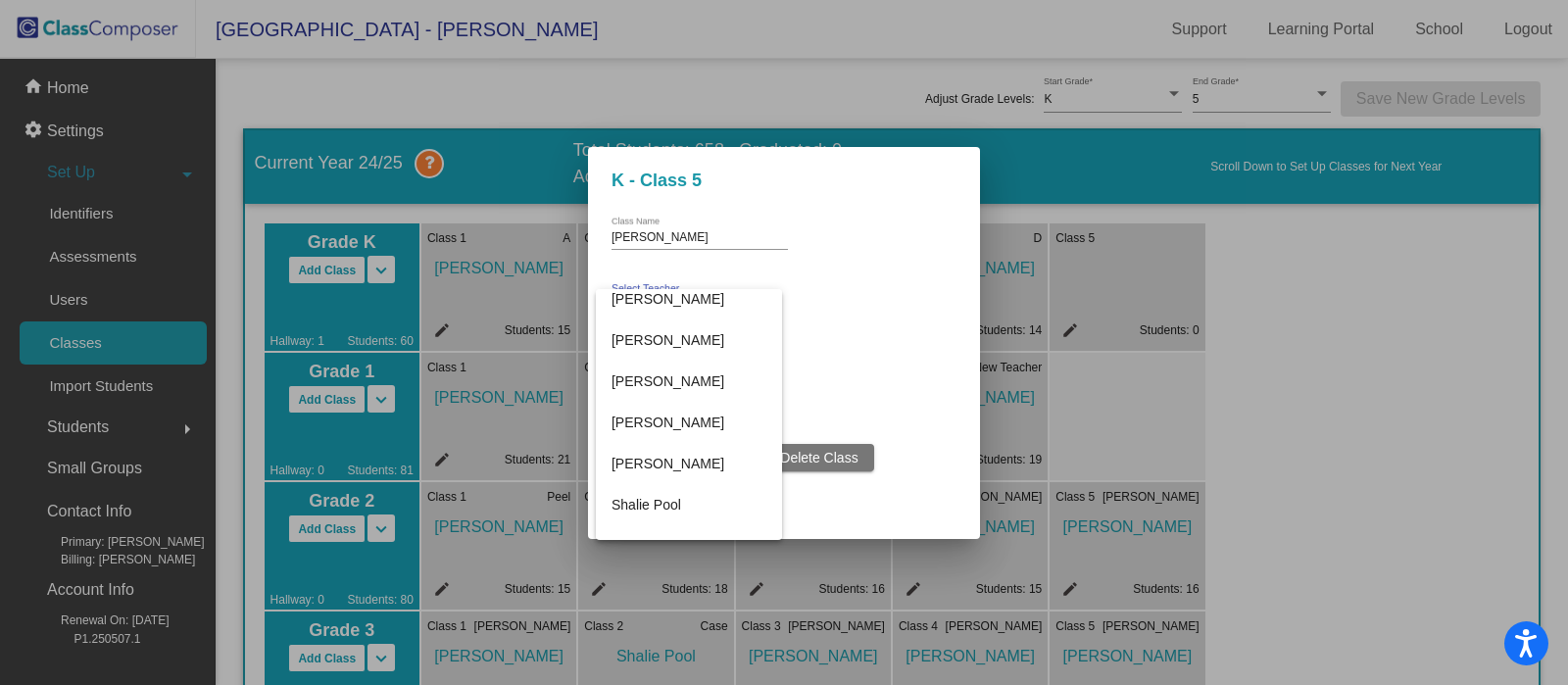 scroll, scrollTop: 901, scrollLeft: 0, axis: vertical 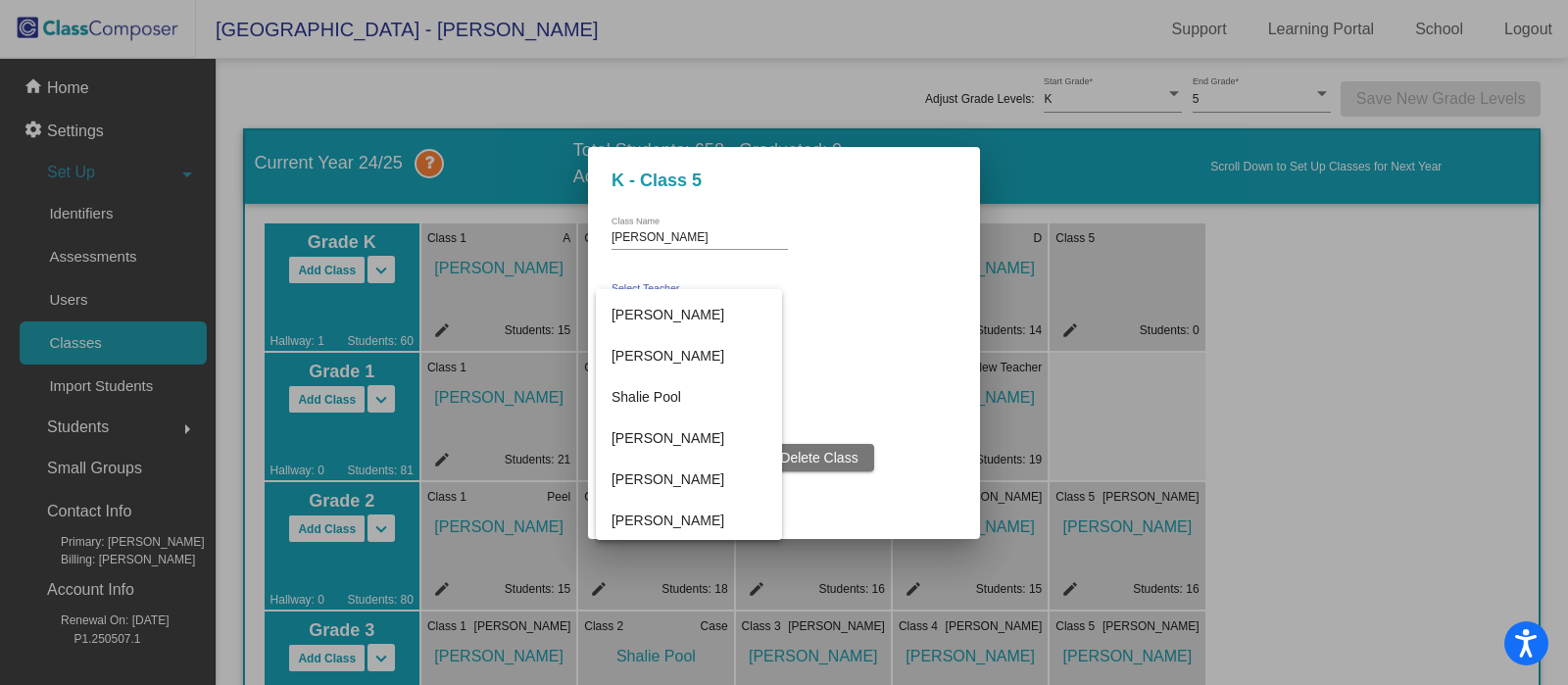 click at bounding box center [784, 342] 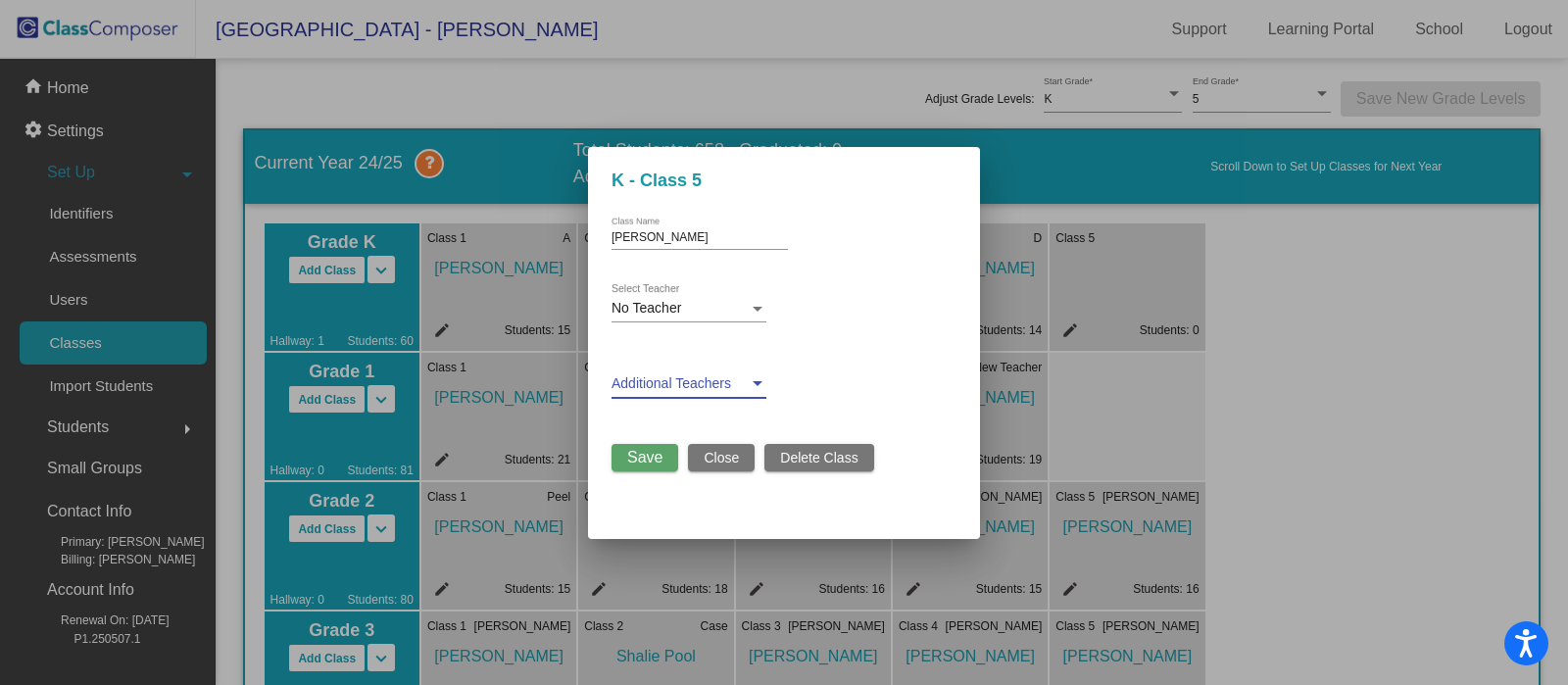 click at bounding box center (680, 384) 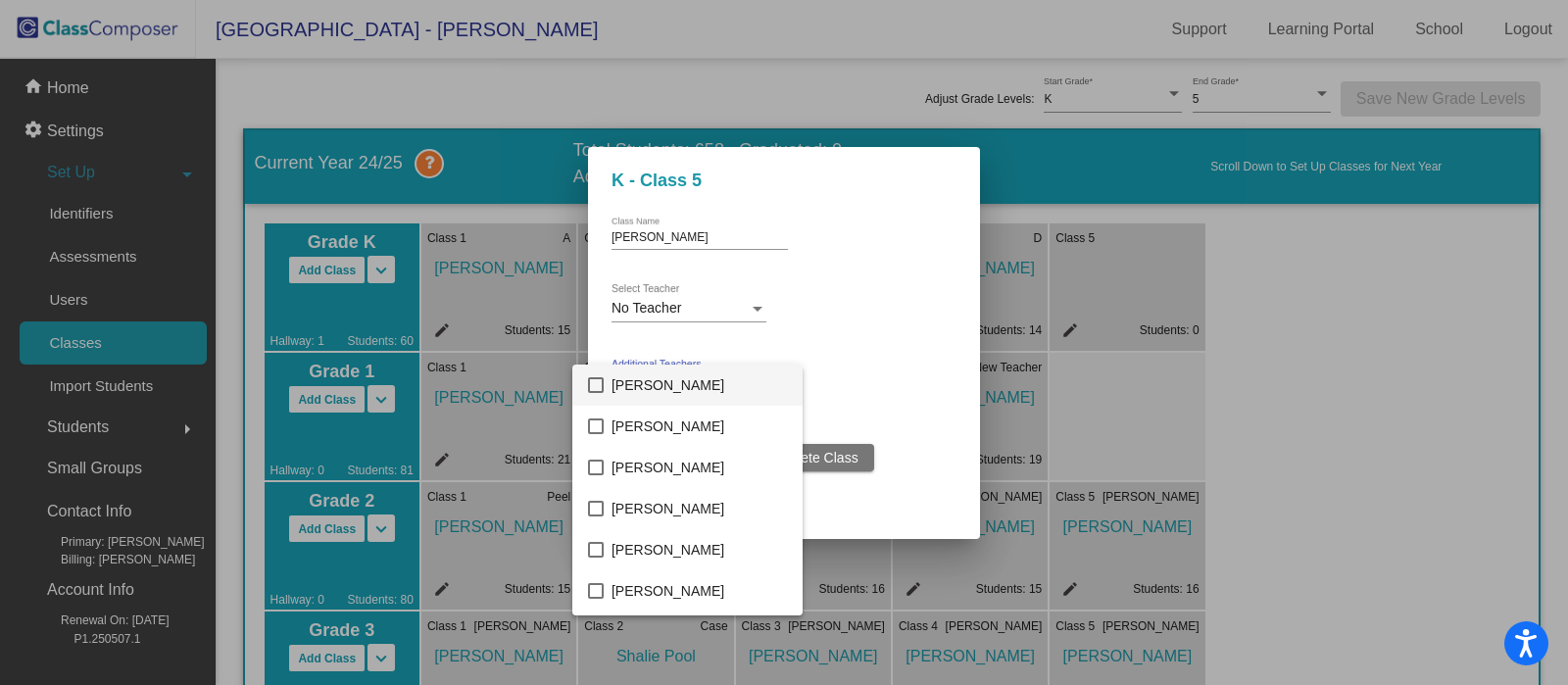click at bounding box center (784, 342) 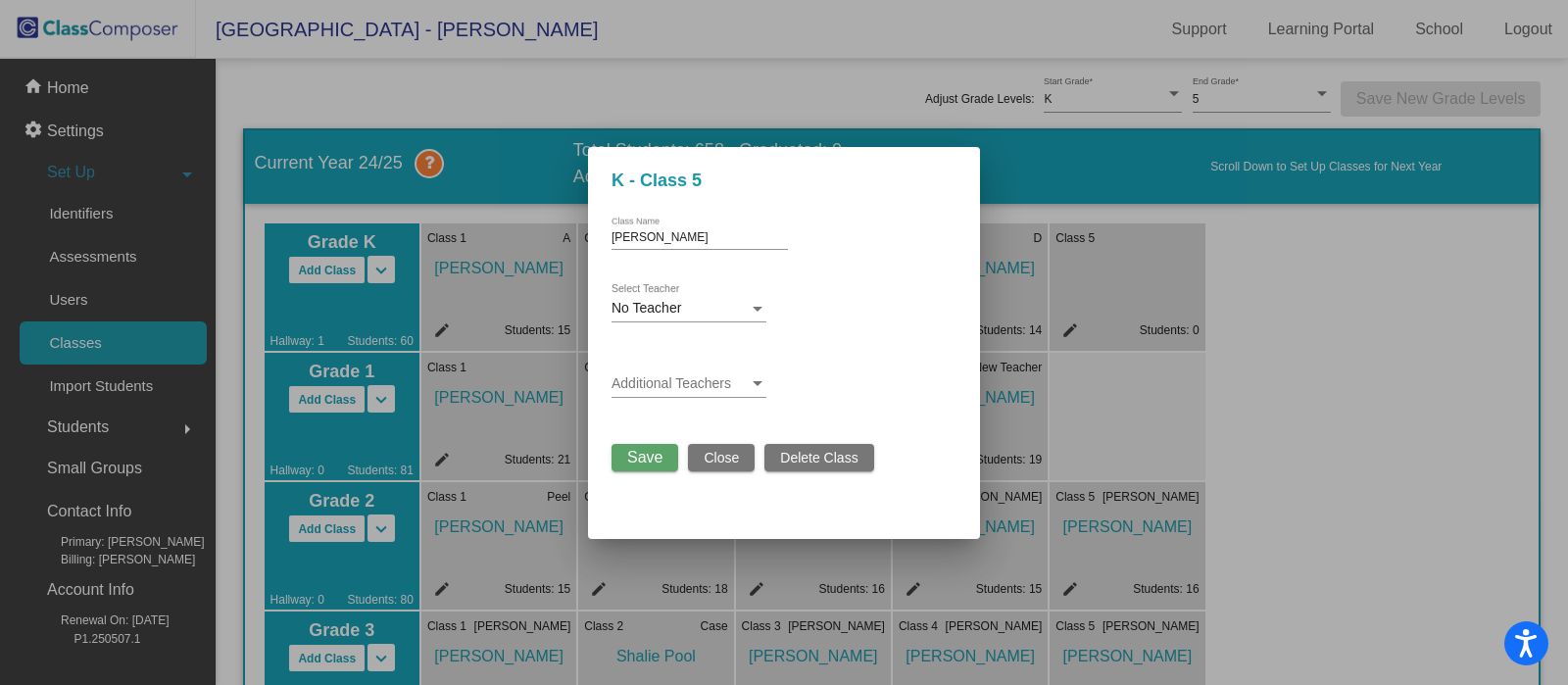 click on "Save" at bounding box center [645, 458] 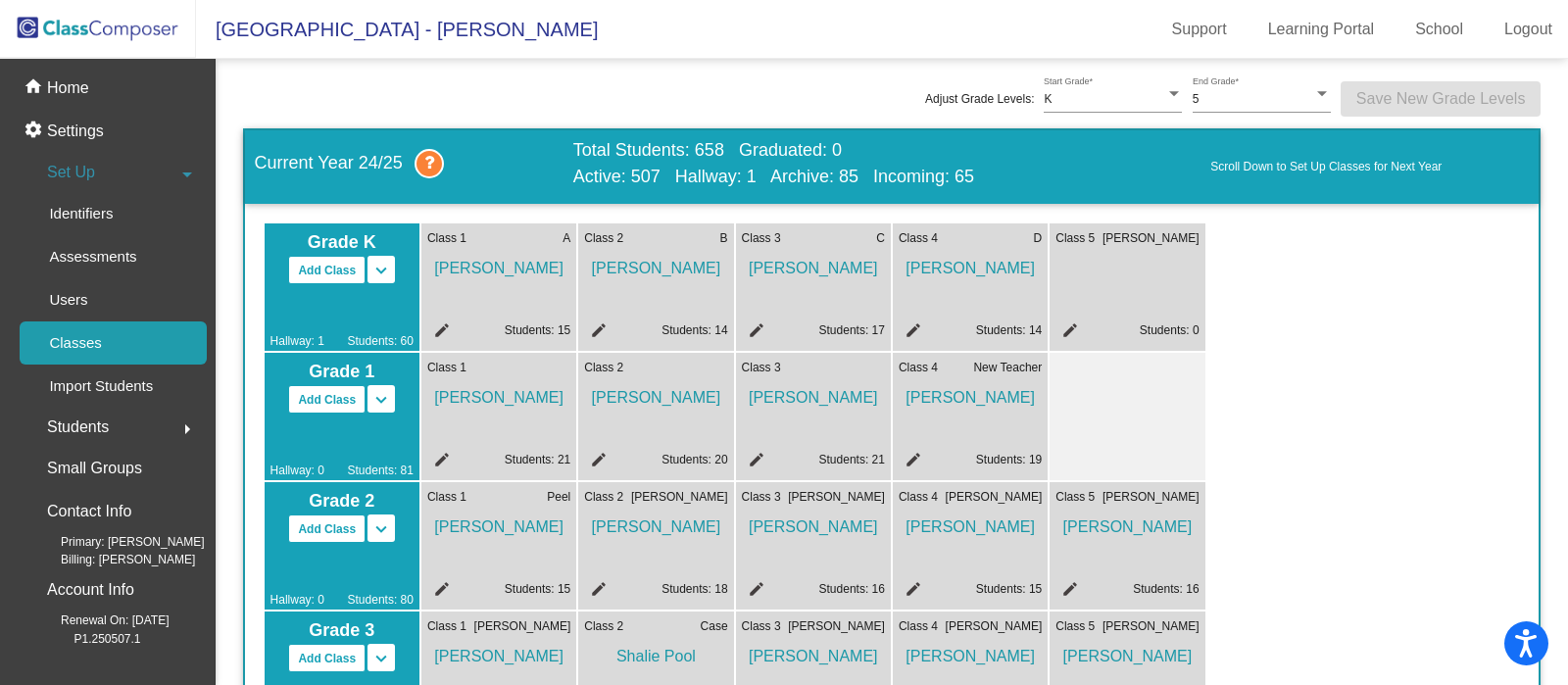 click on "edit" 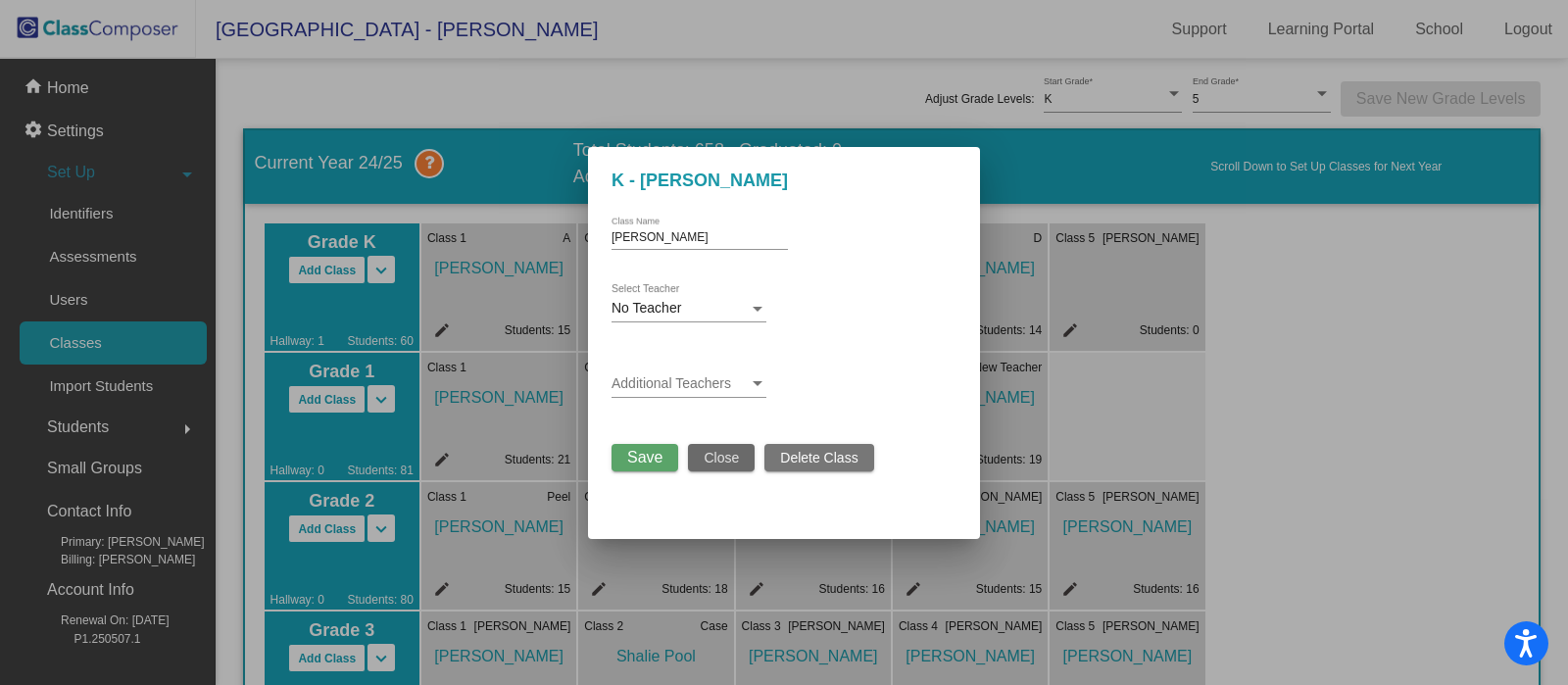 click on "Close" at bounding box center [721, 458] 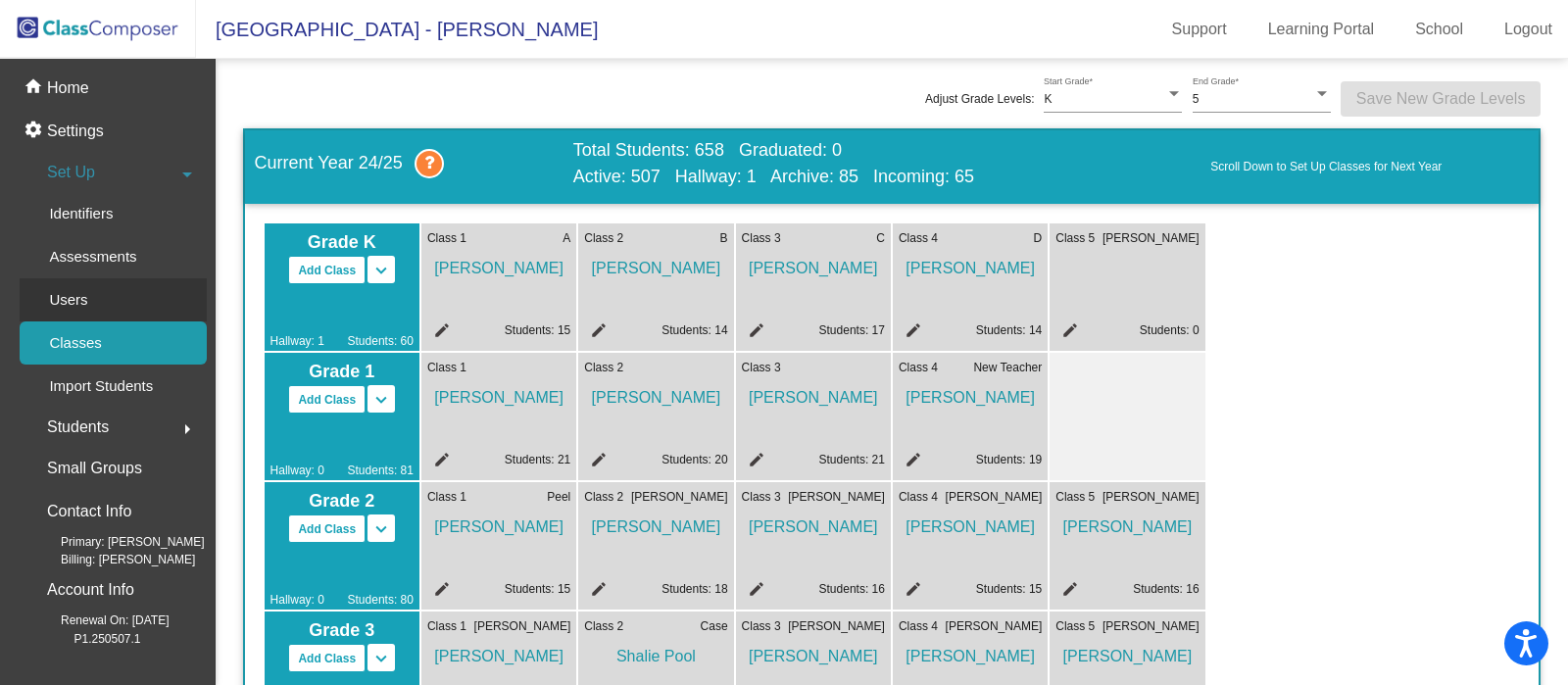 click on "Users" 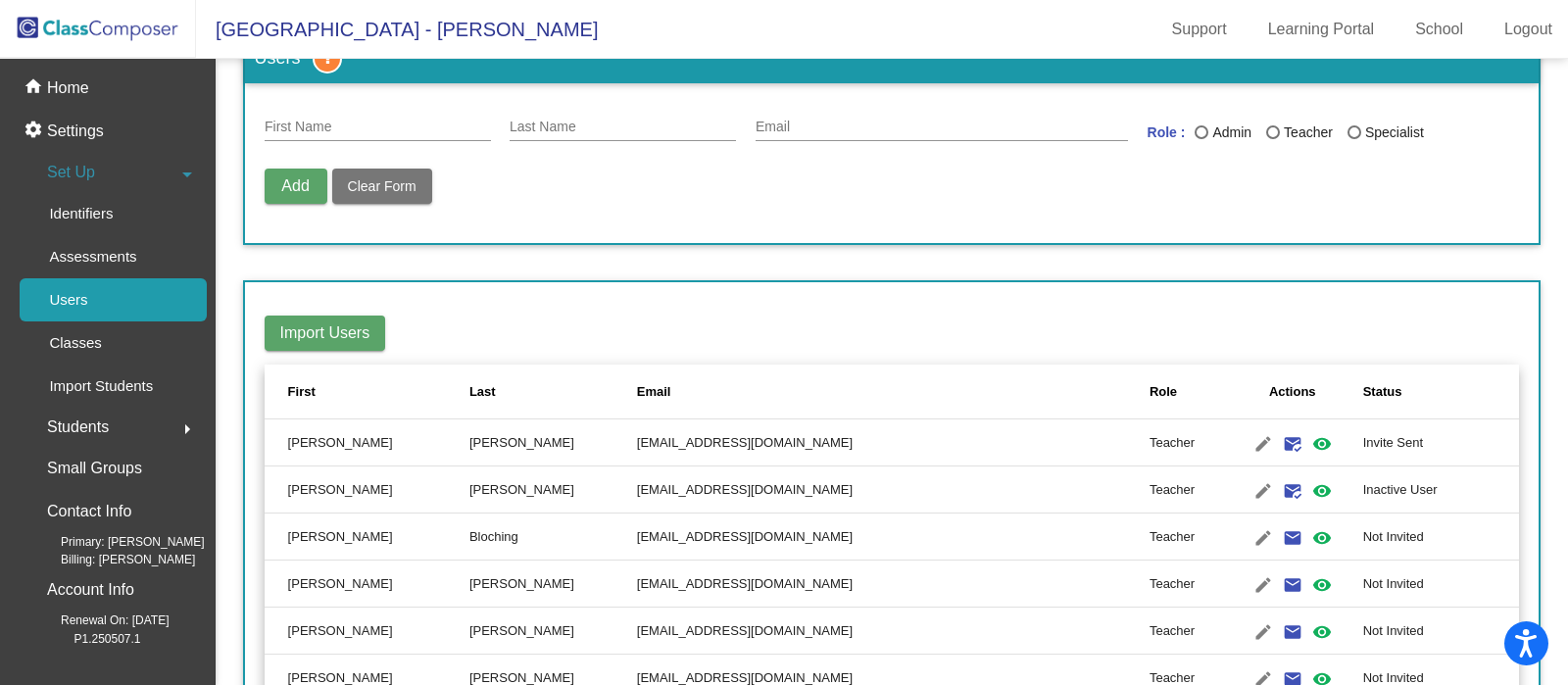 scroll, scrollTop: 0, scrollLeft: 0, axis: both 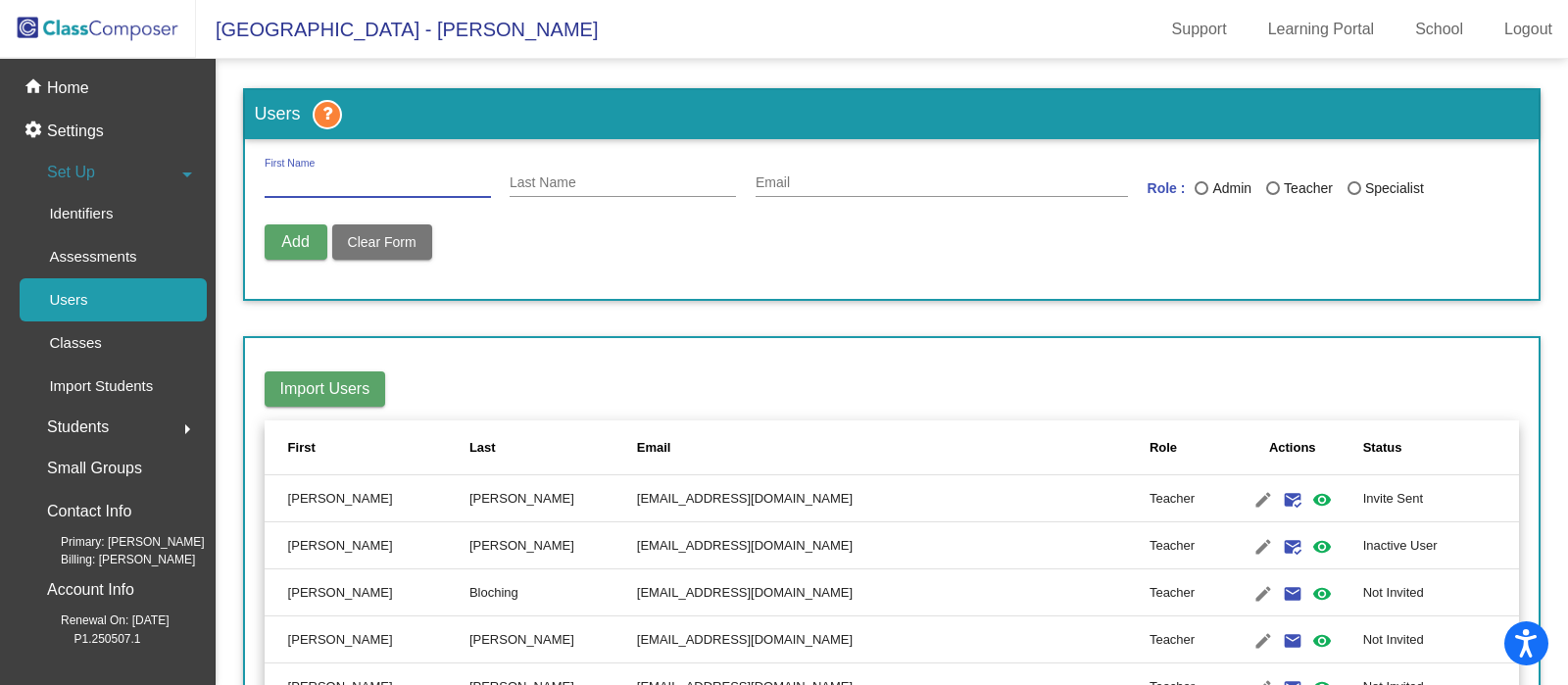 click on "First Name" at bounding box center (377, 183) 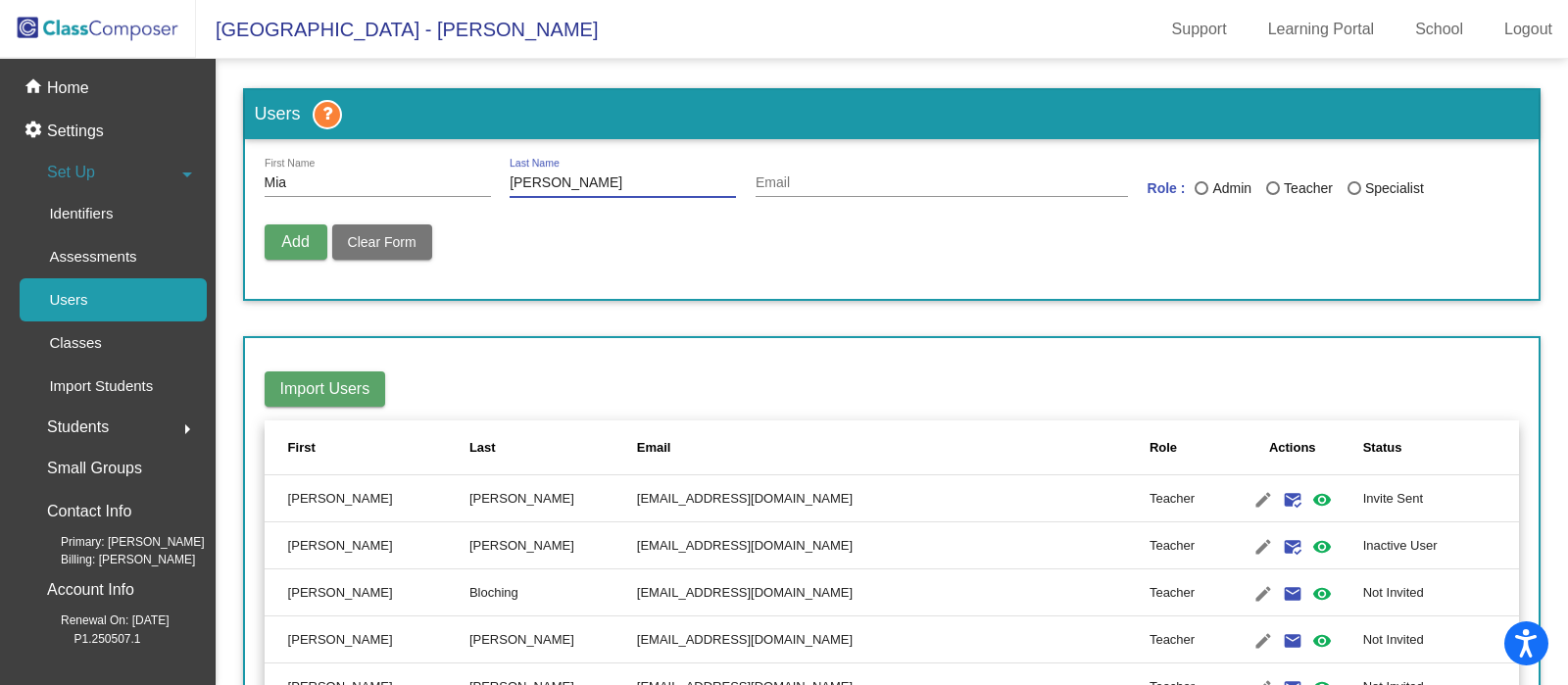 click at bounding box center (1273, 188) 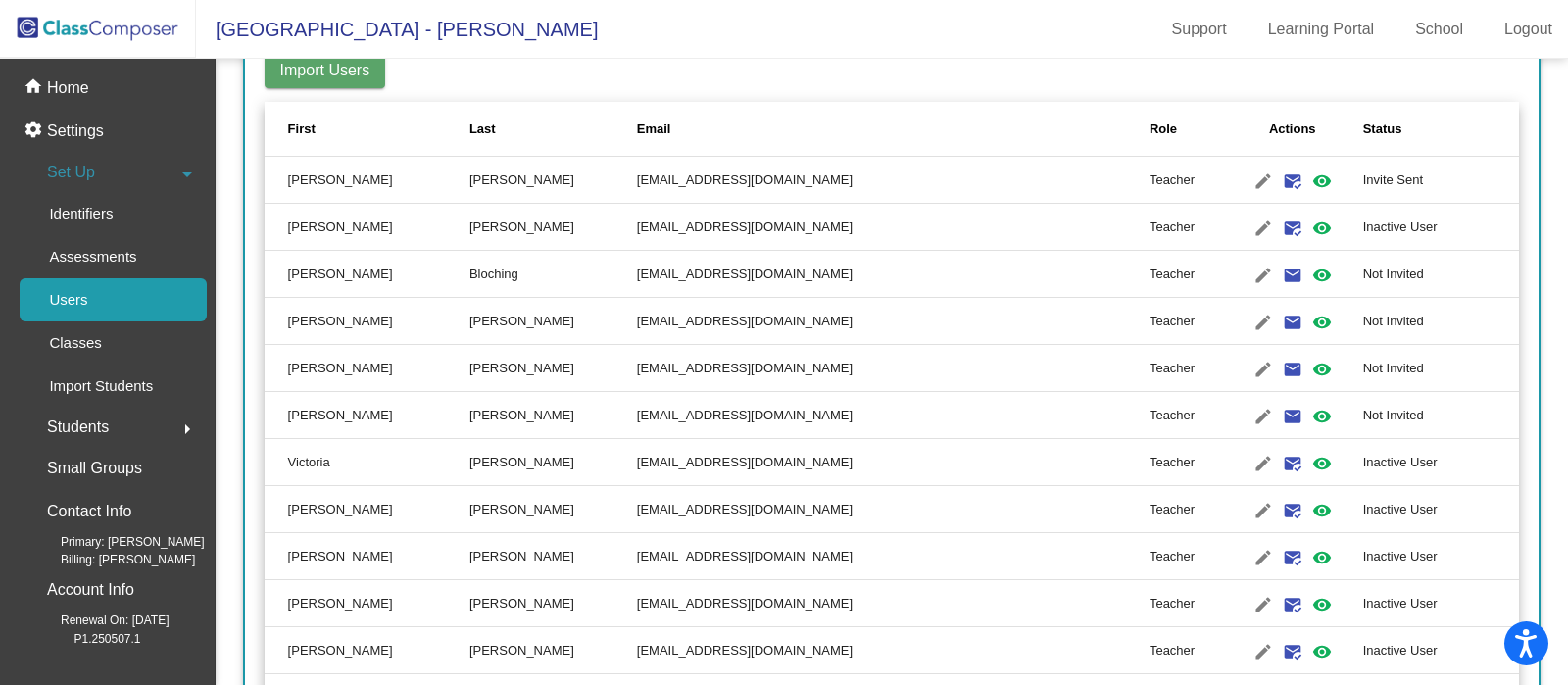 scroll, scrollTop: 0, scrollLeft: 0, axis: both 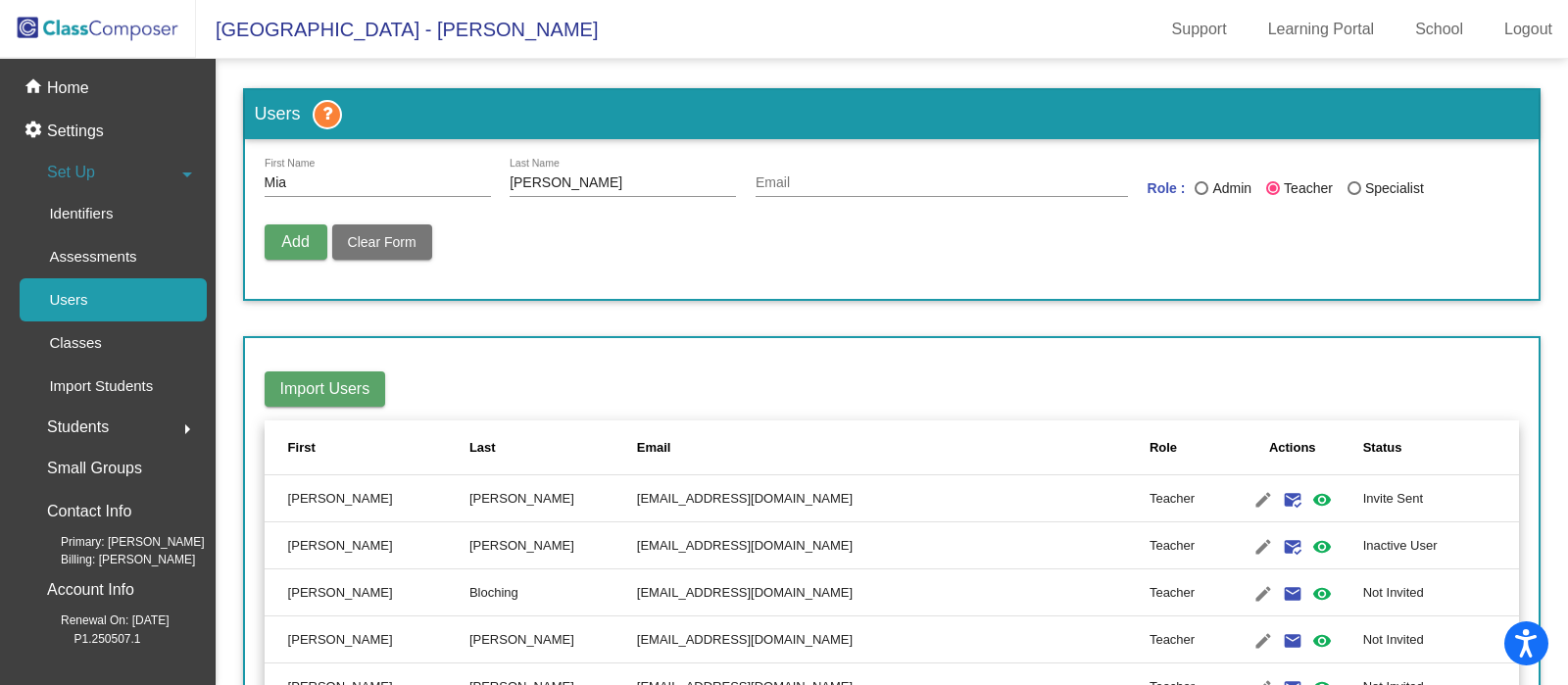 click on "Add" at bounding box center (295, 241) 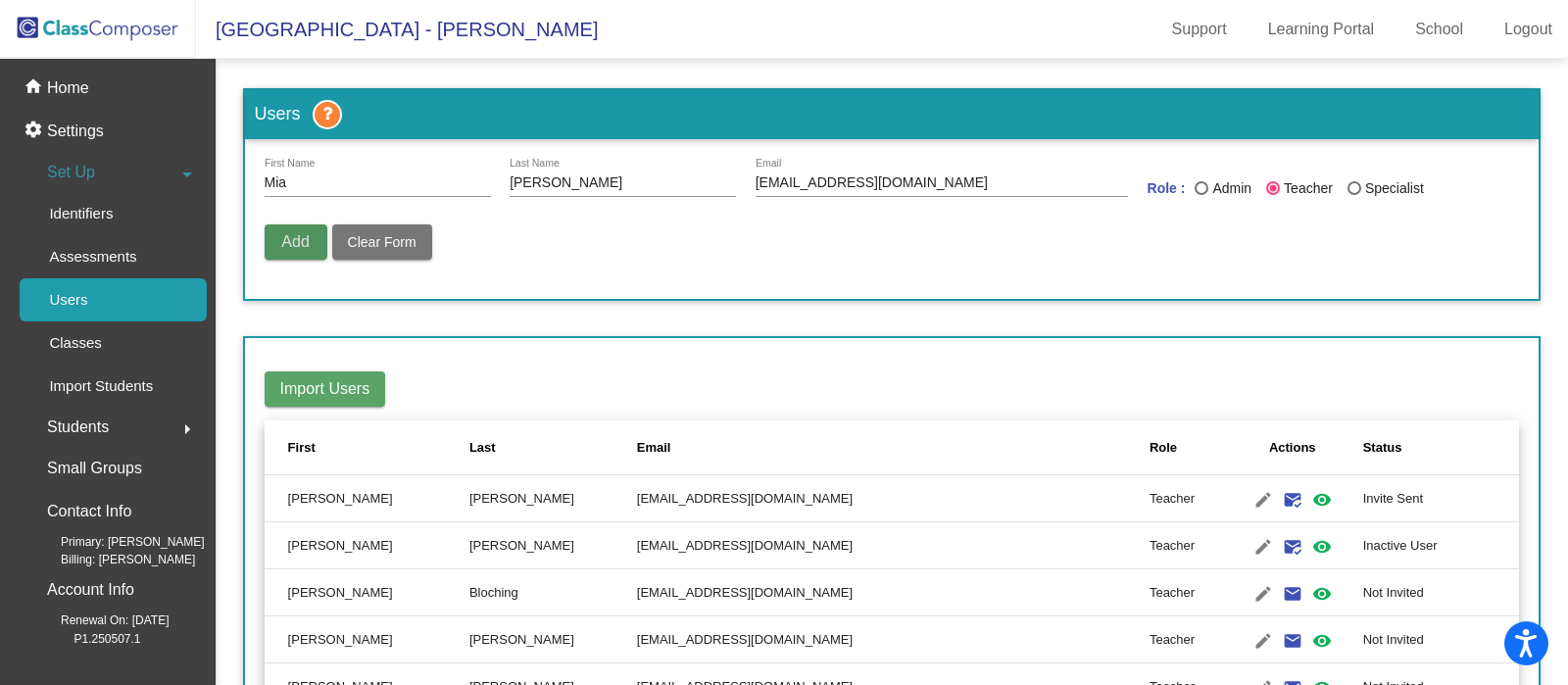 click on "Add" at bounding box center (295, 241) 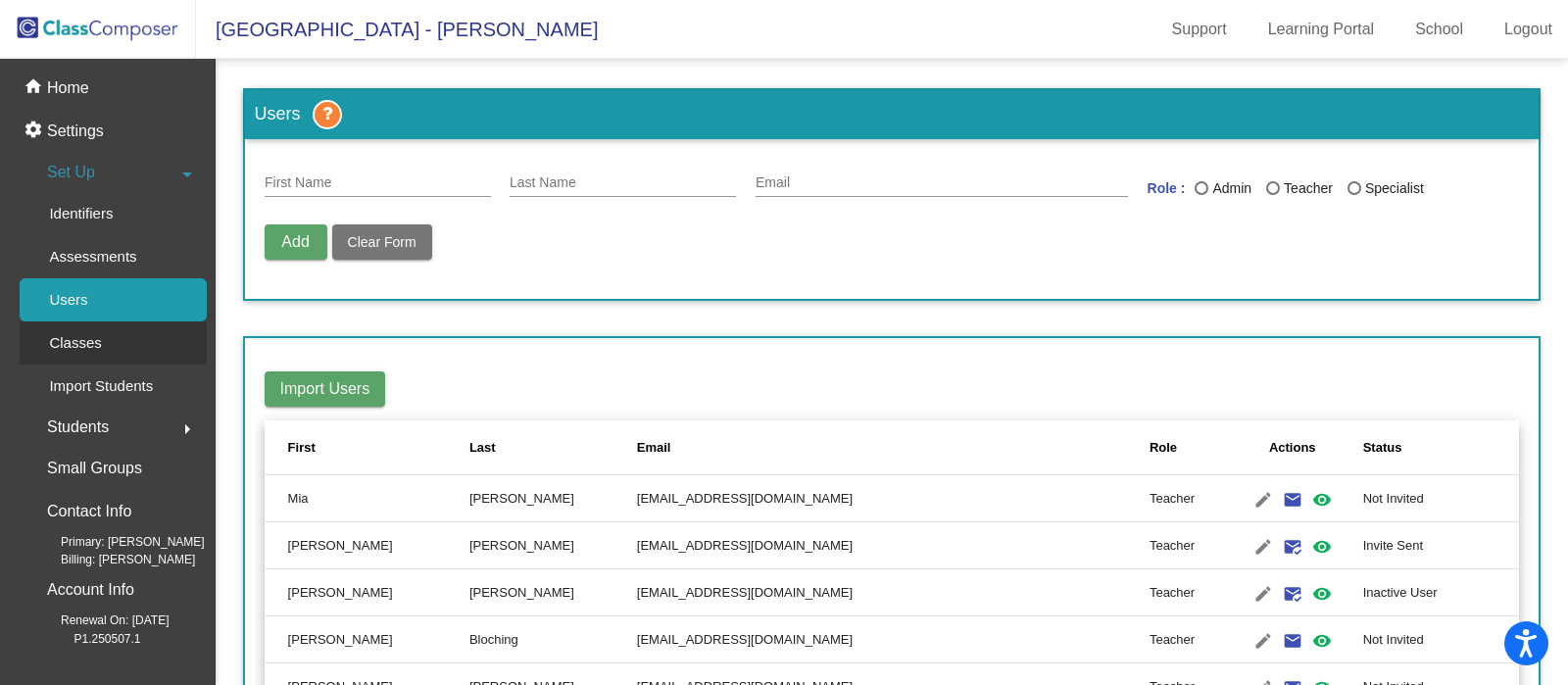 click on "Classes" 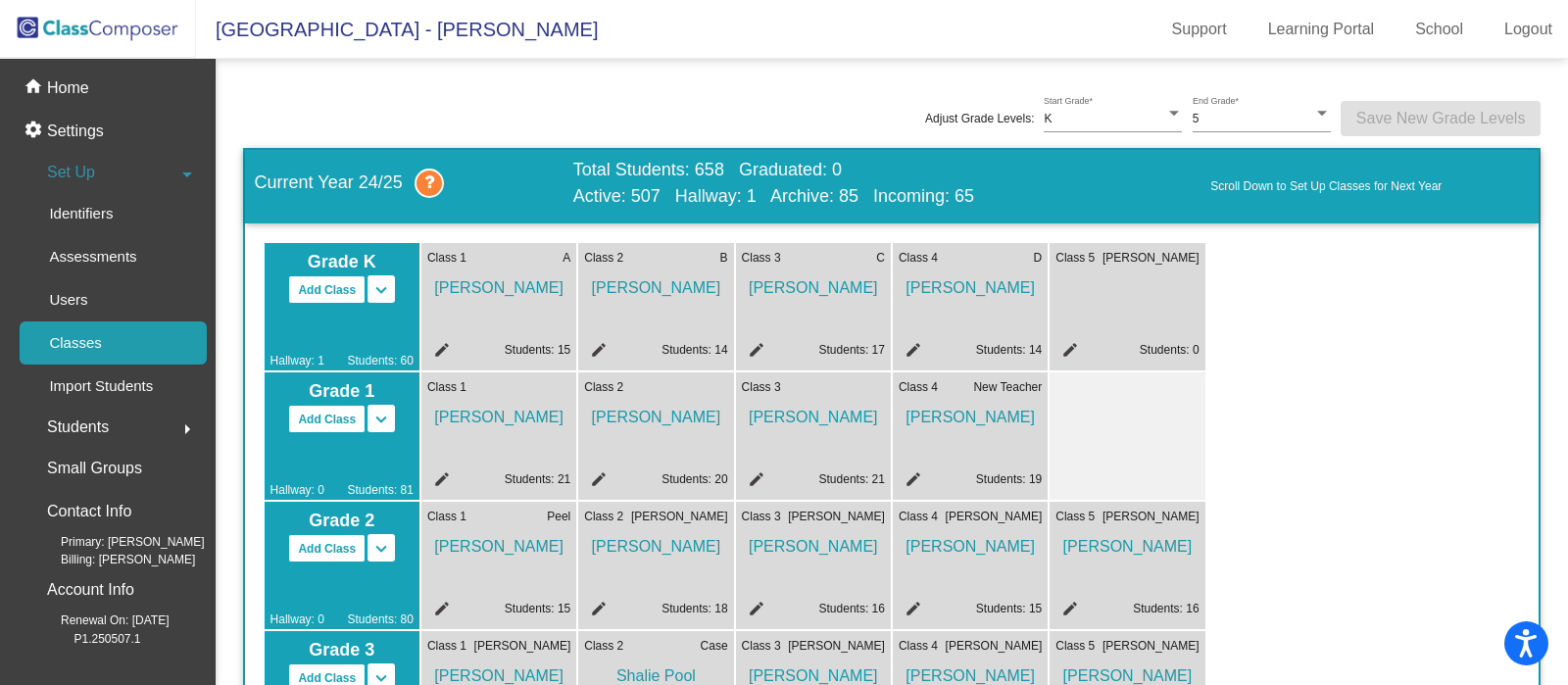click on "Class 5 Mia Wiest edit Students: 0" 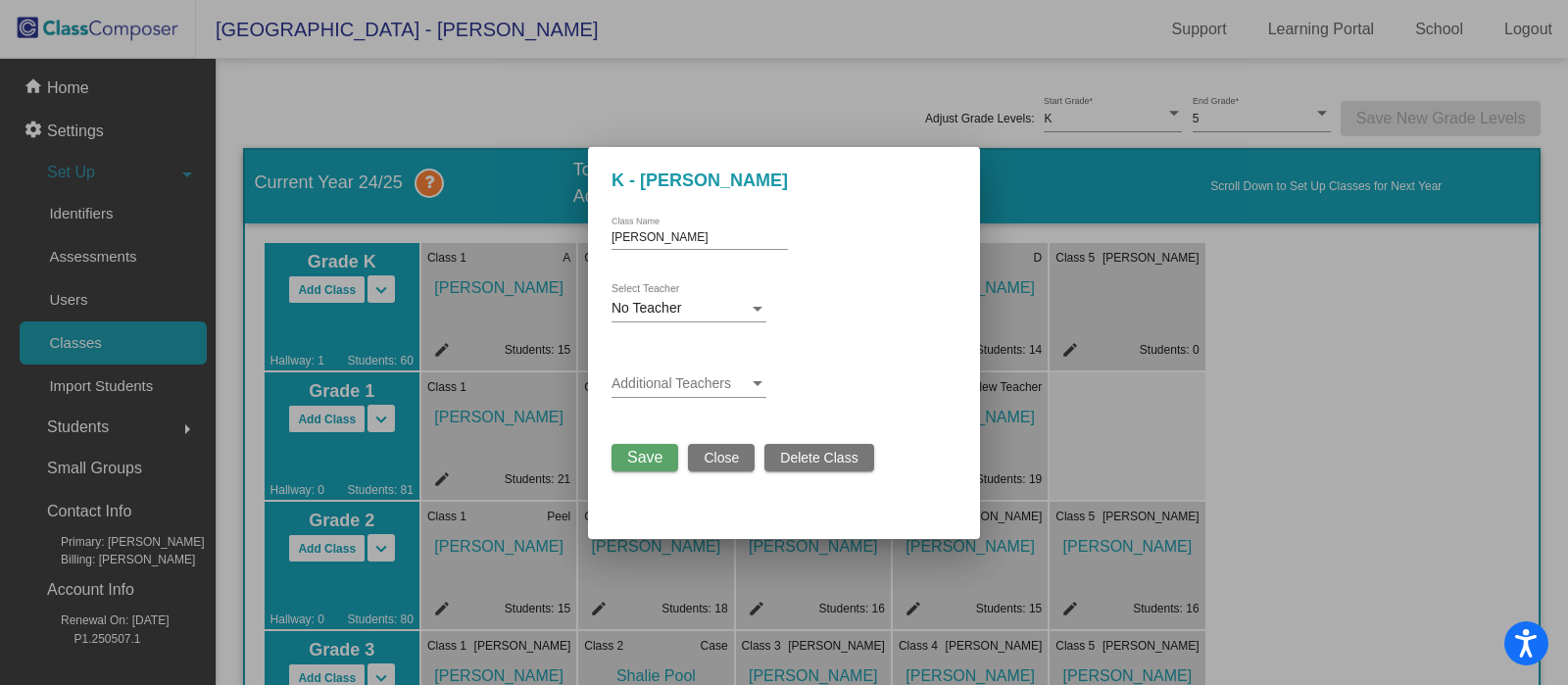 click on "No Teacher" at bounding box center (680, 309) 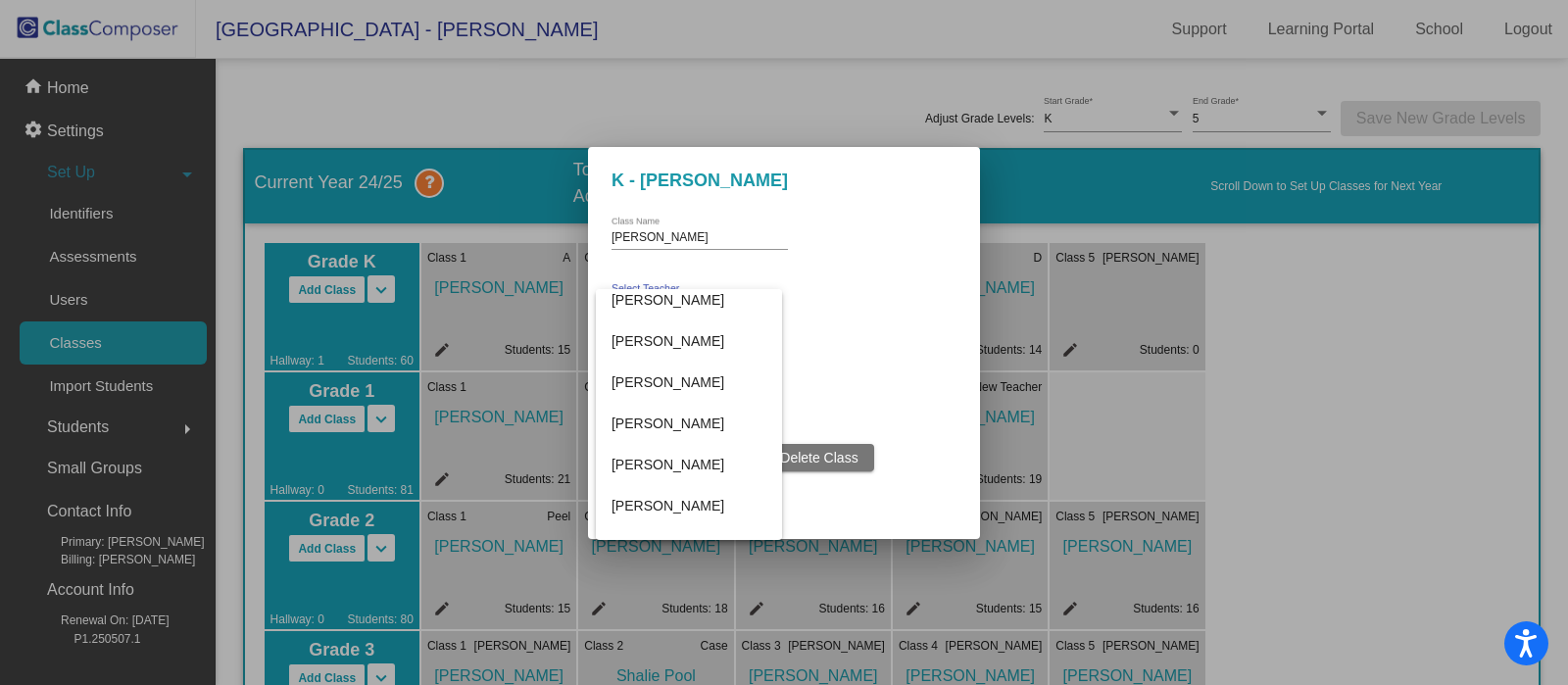 scroll, scrollTop: 790, scrollLeft: 0, axis: vertical 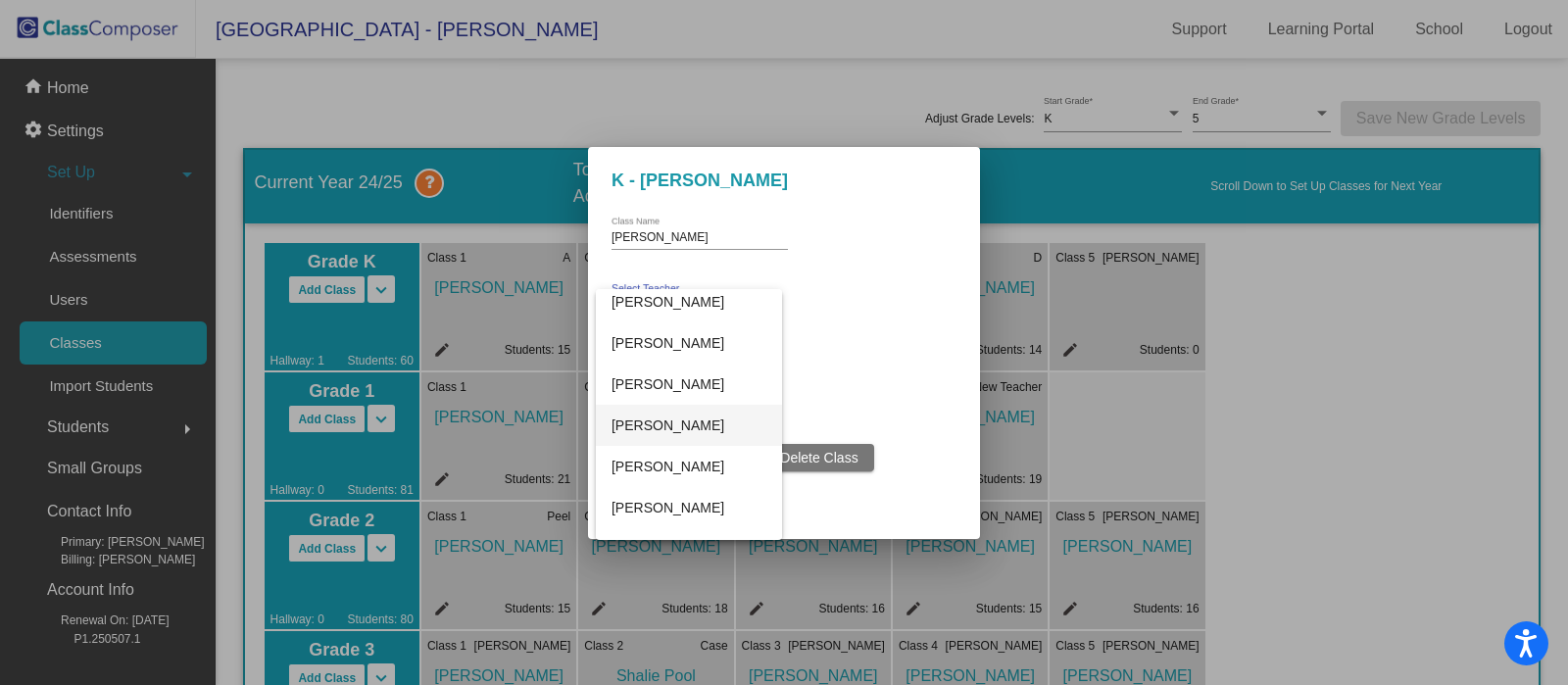 click on "Mia Wiest" at bounding box center [689, 425] 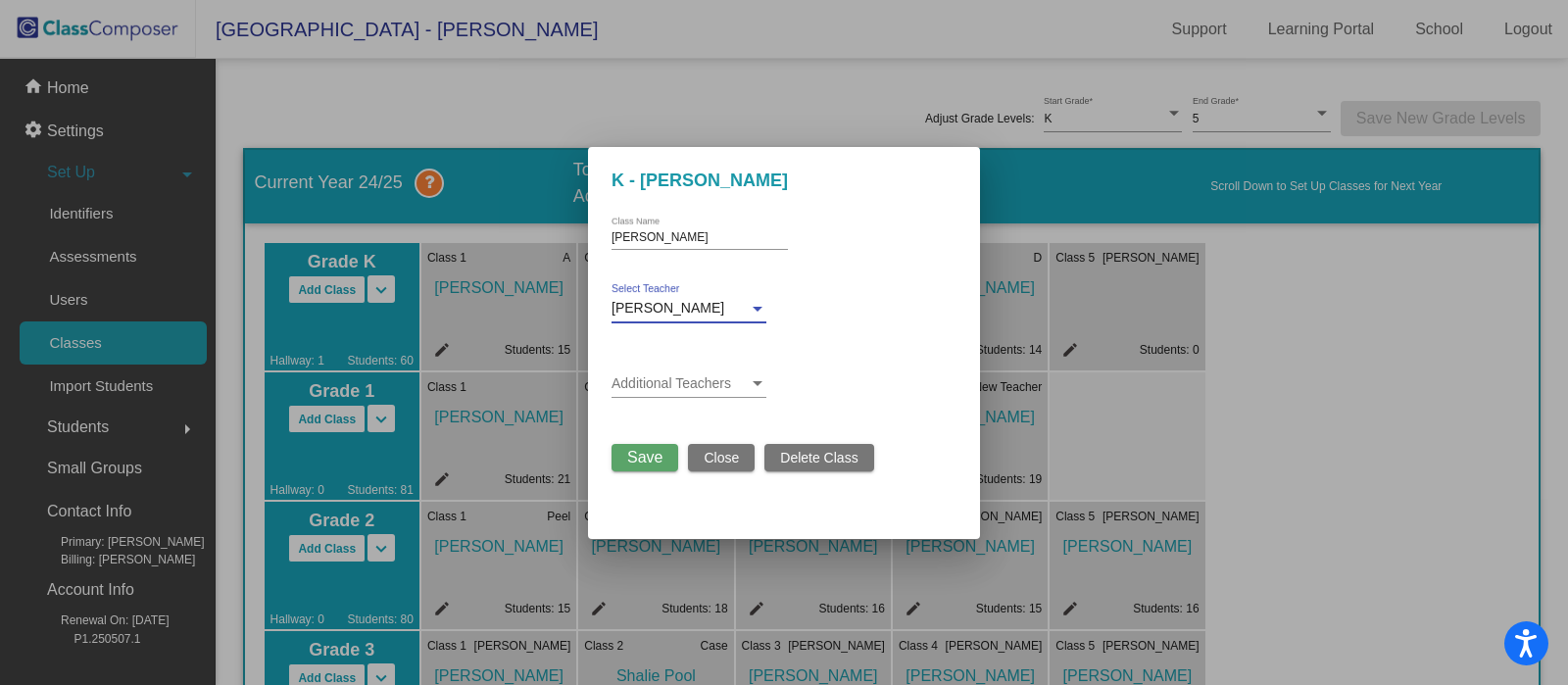 click on "Save" at bounding box center (645, 458) 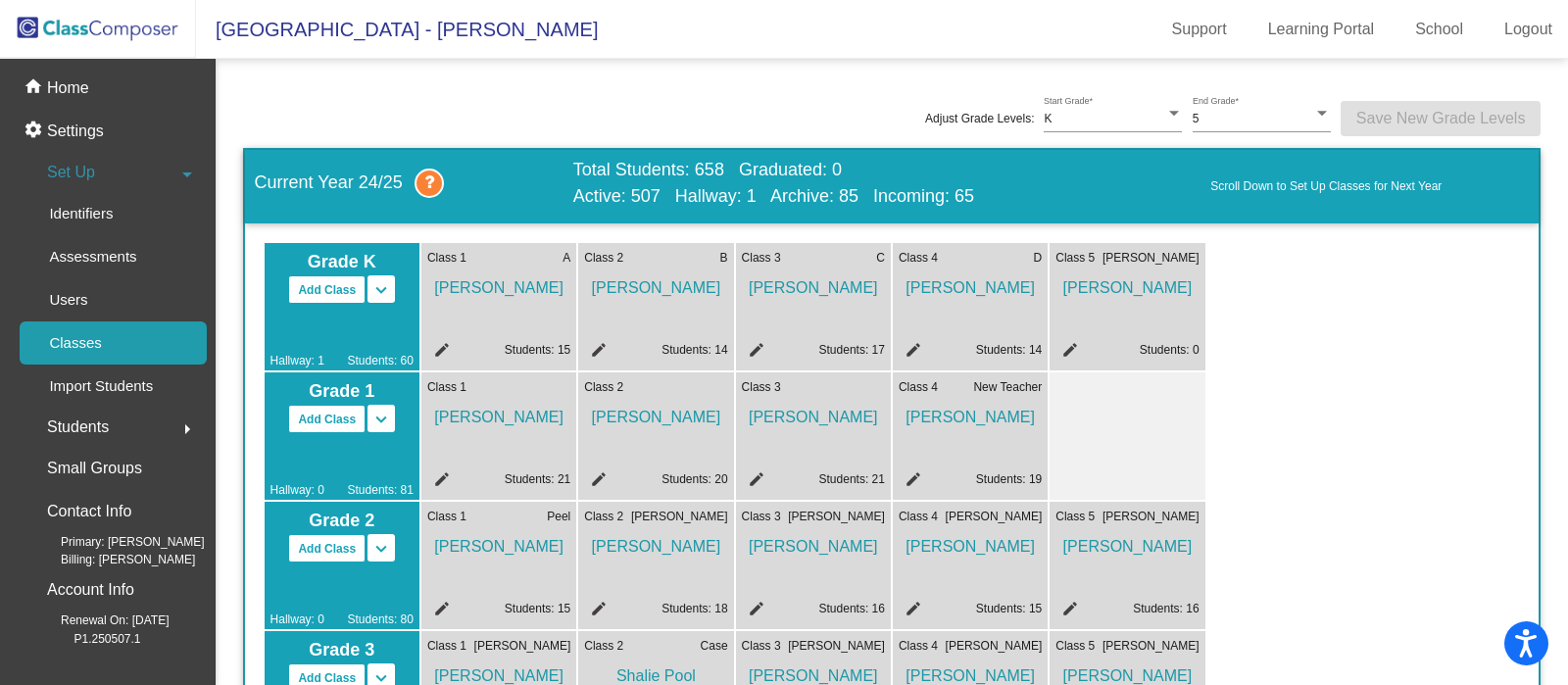 click on "edit" 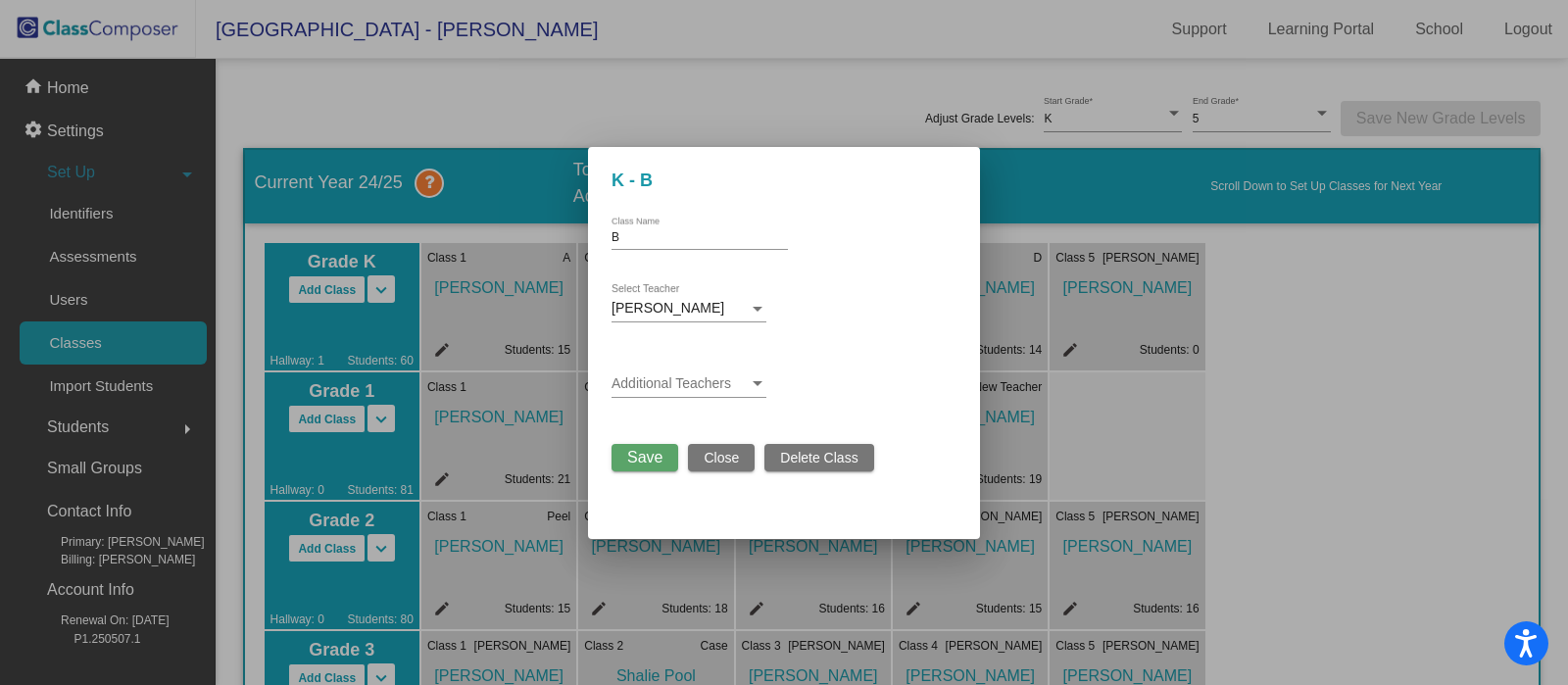 click on "Close" at bounding box center (721, 458) 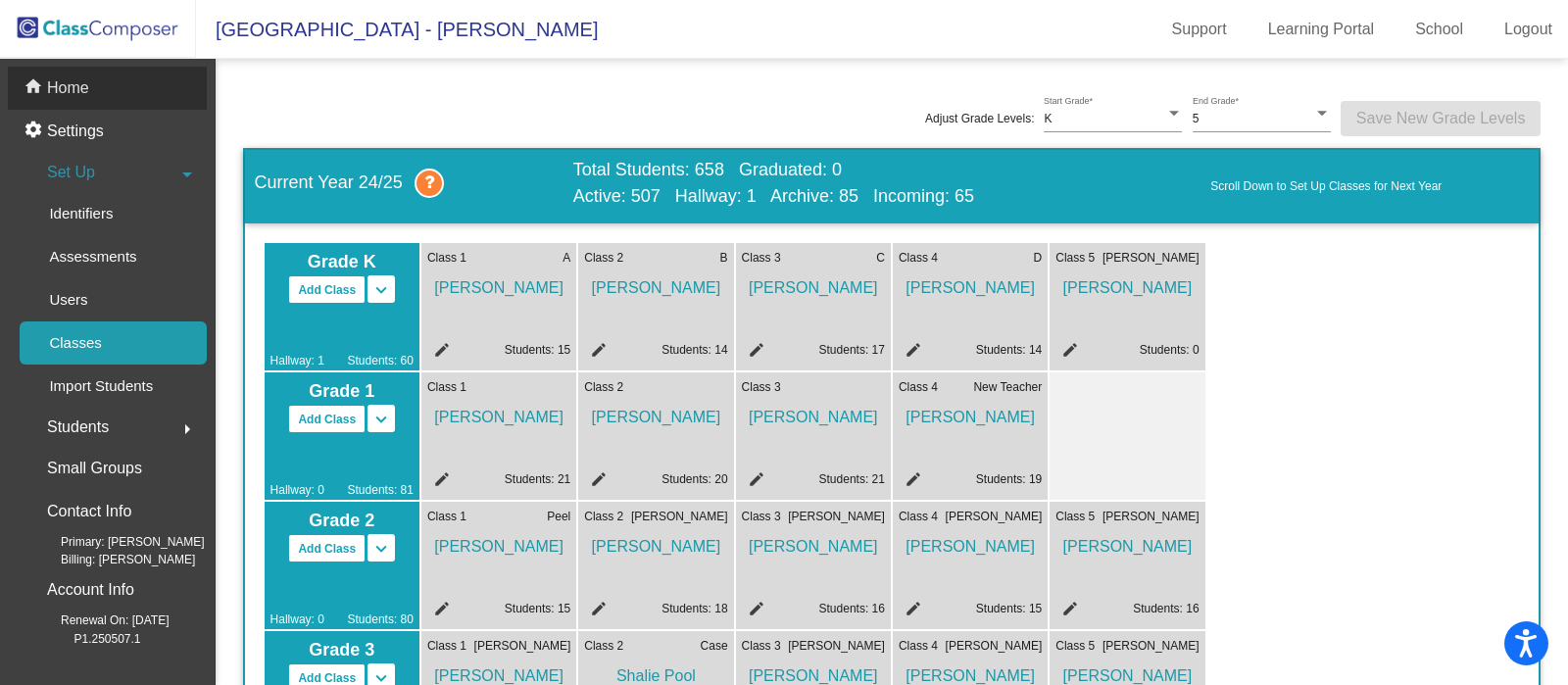 click on "home Home" 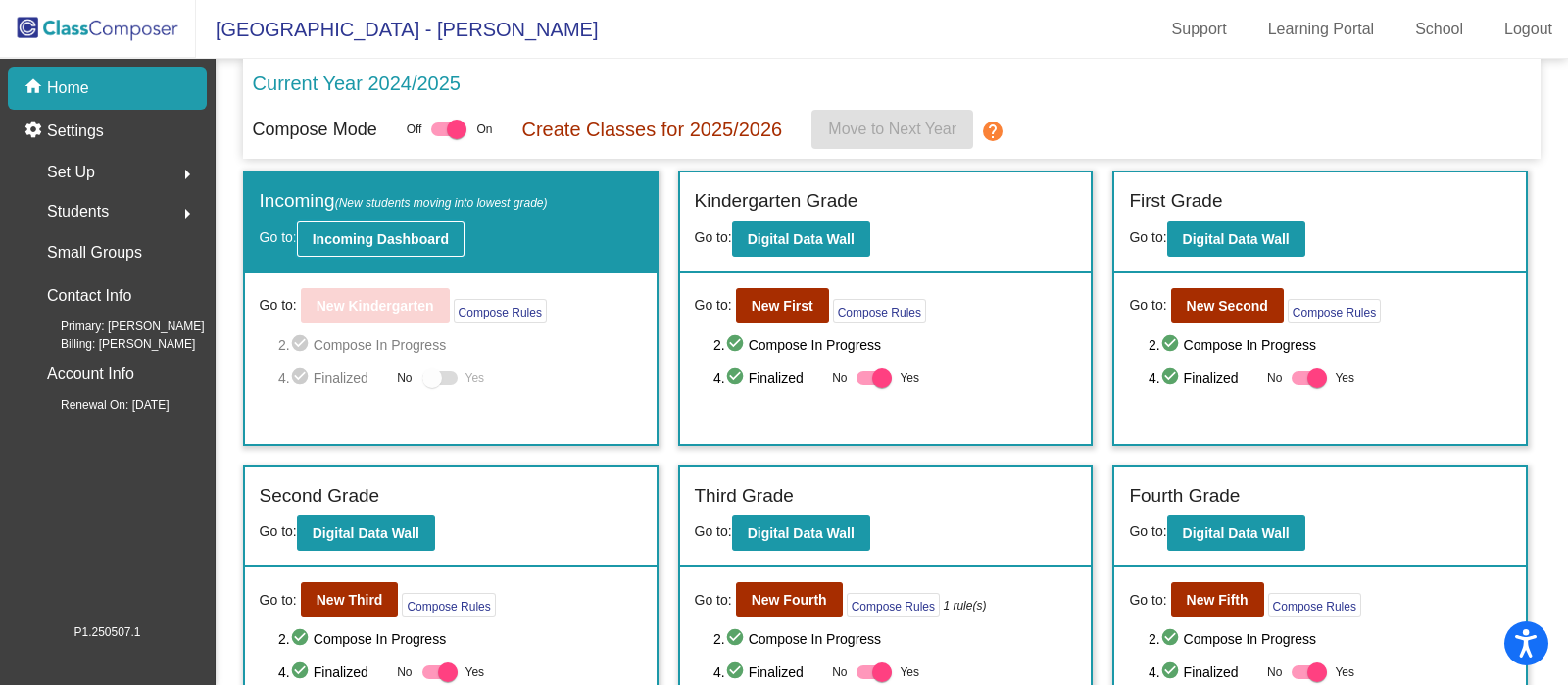 click on "Incoming Dashboard" 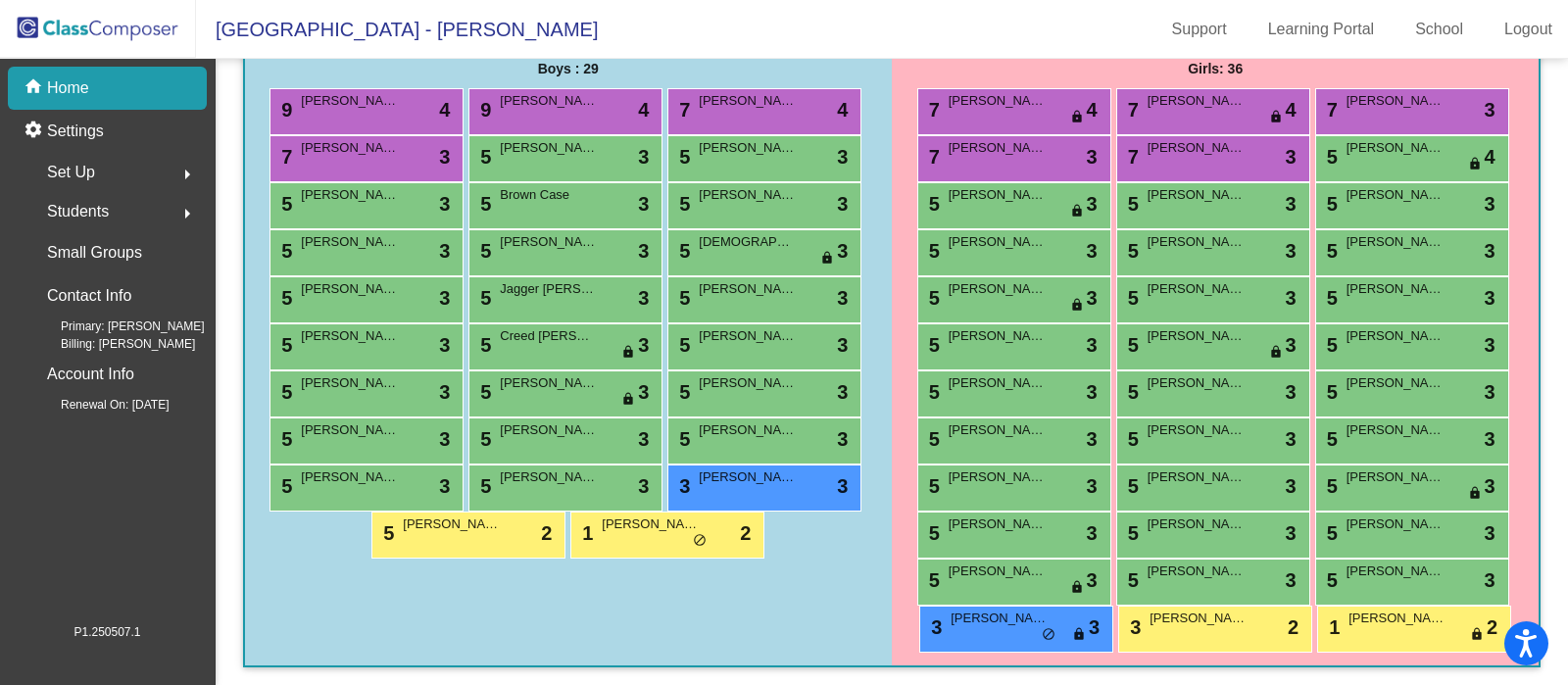 scroll, scrollTop: 0, scrollLeft: 0, axis: both 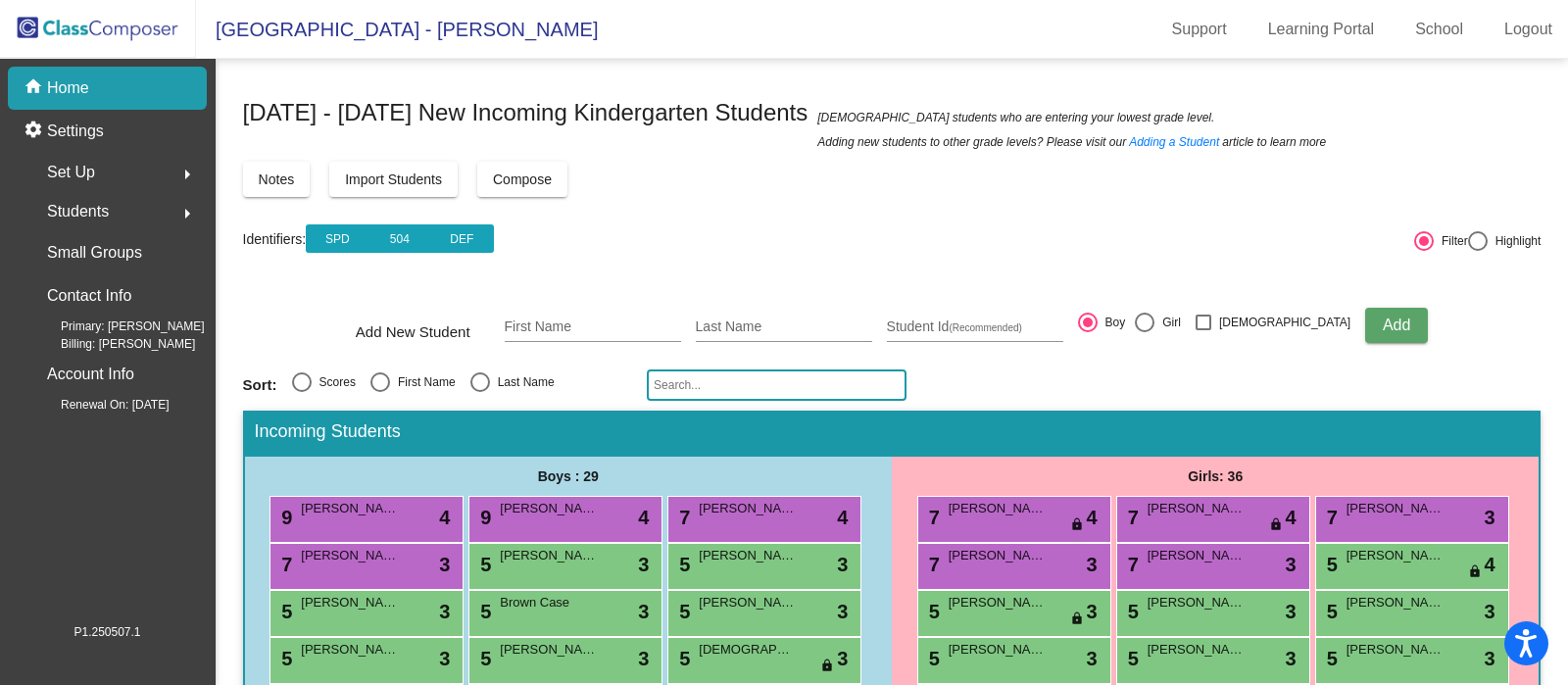 click on "Compose" 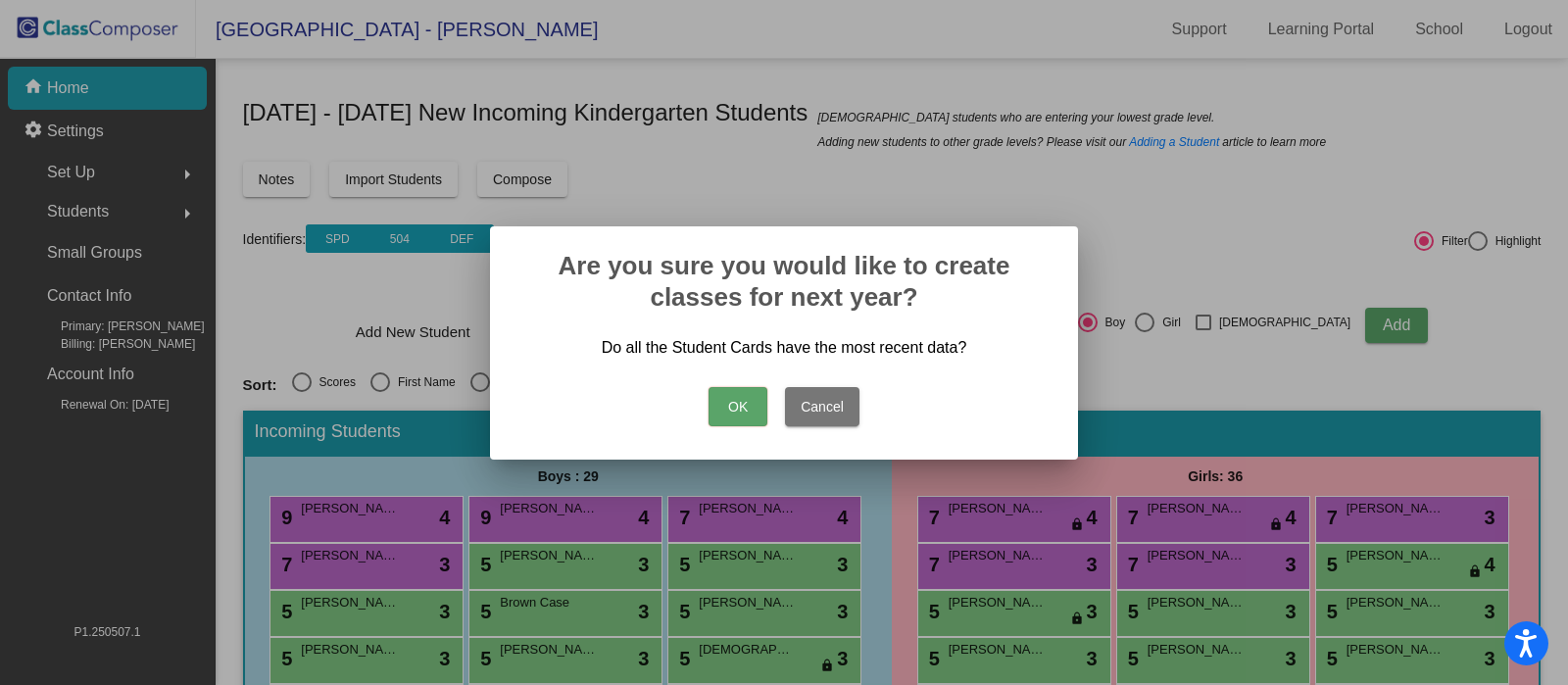 click on "OK" at bounding box center (738, 407) 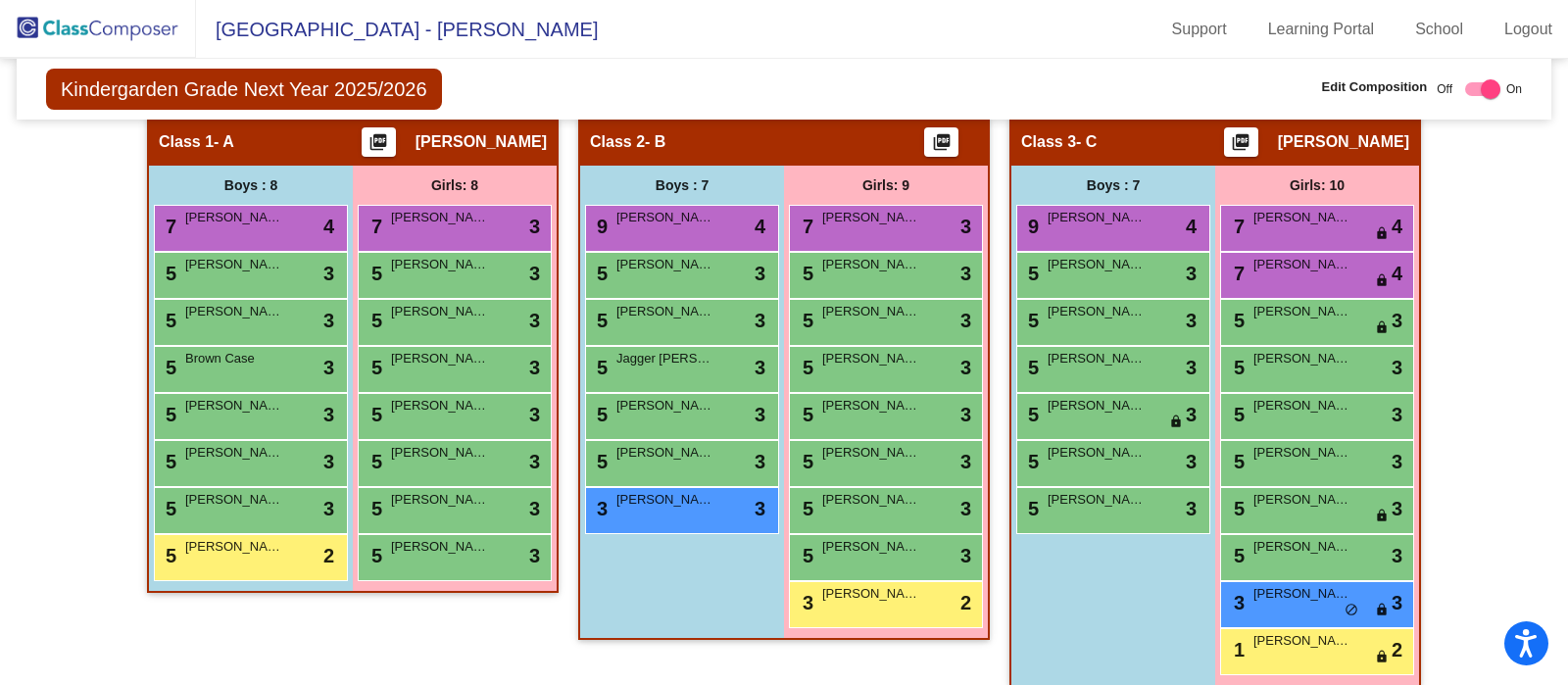 scroll, scrollTop: 432, scrollLeft: 0, axis: vertical 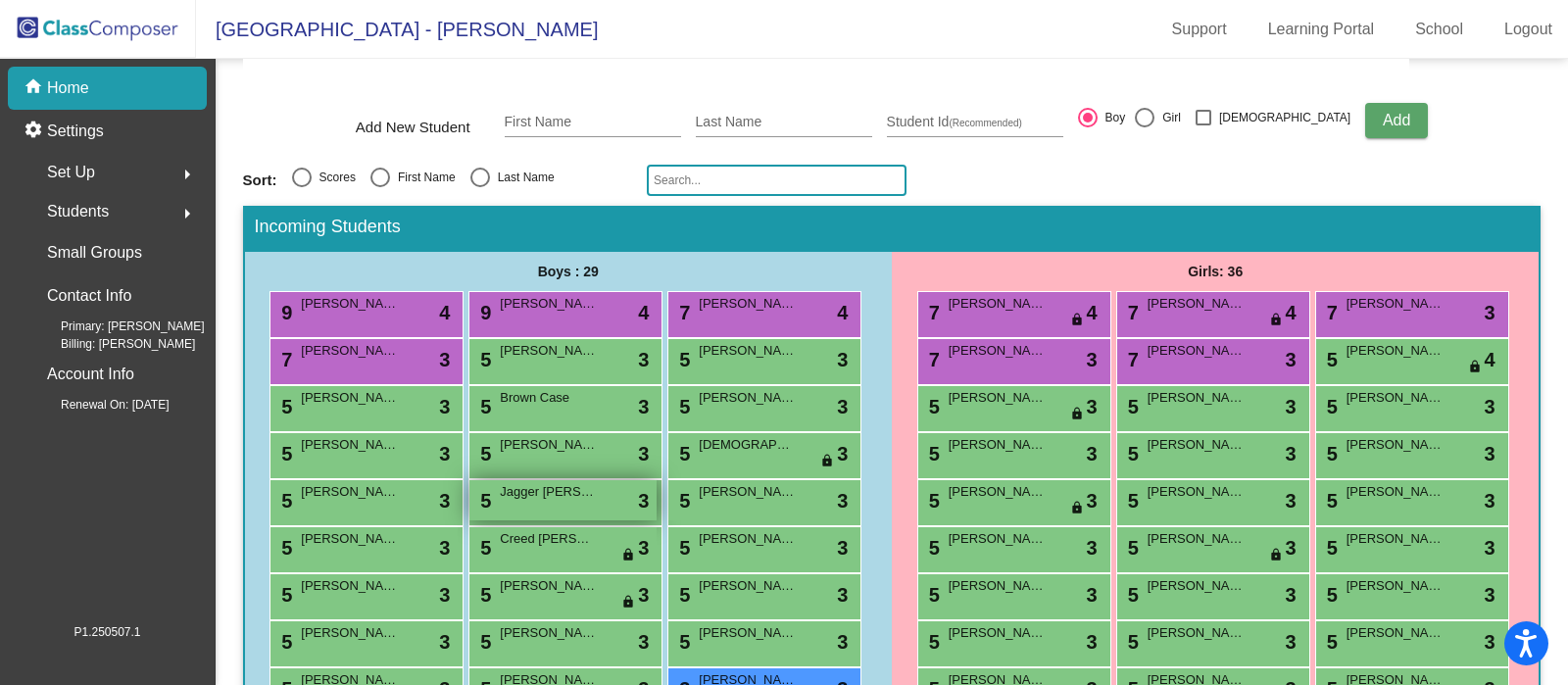 click on "5 Jagger Kresse lock do_not_disturb_alt 3" at bounding box center (563, 500) 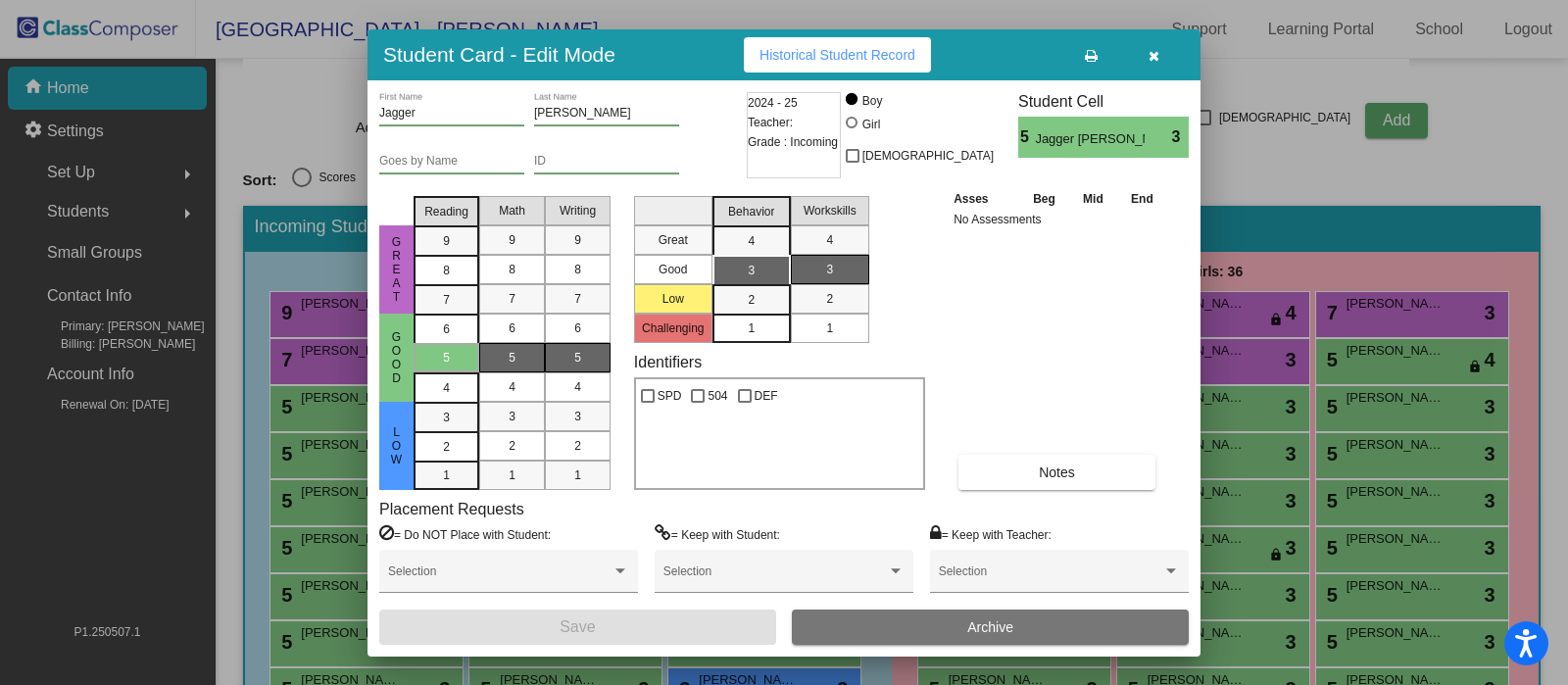click at bounding box center [1153, 55] 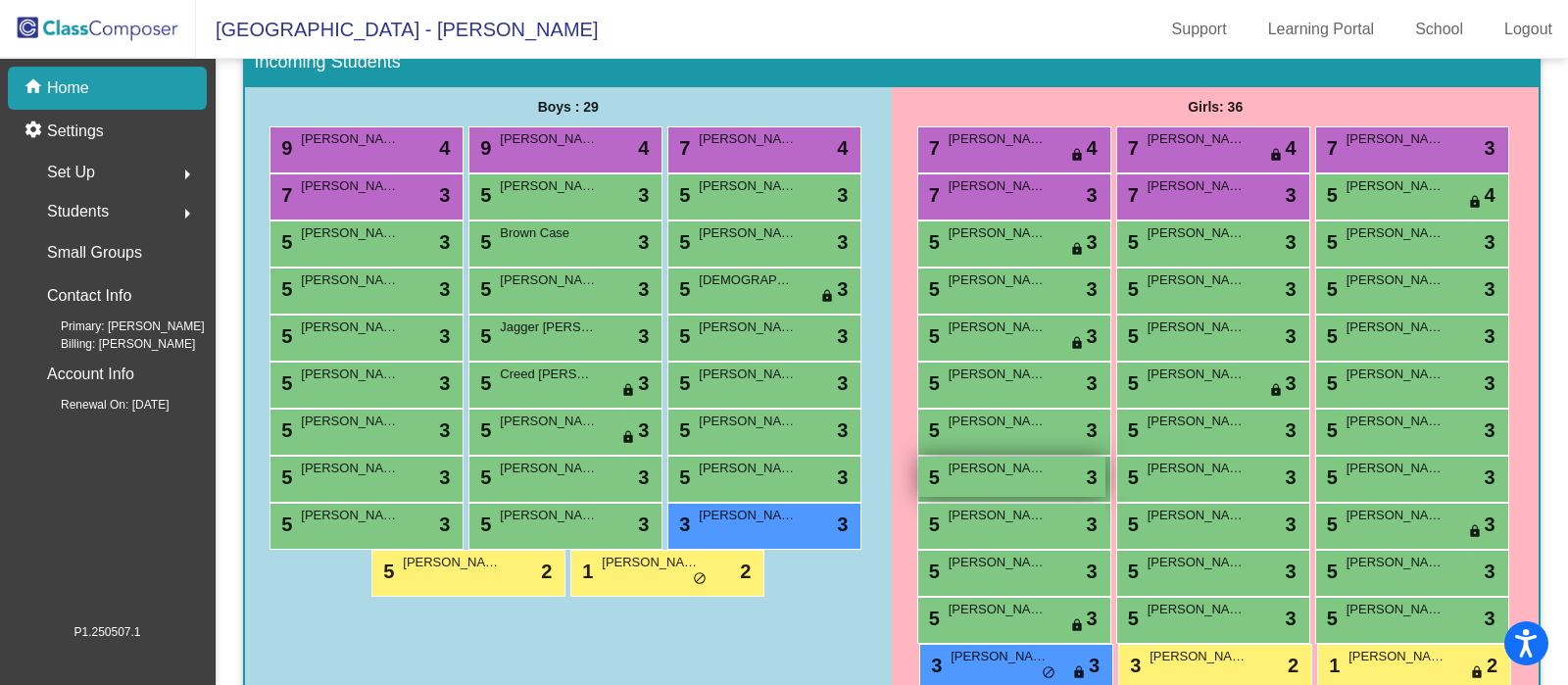 scroll, scrollTop: 371, scrollLeft: 0, axis: vertical 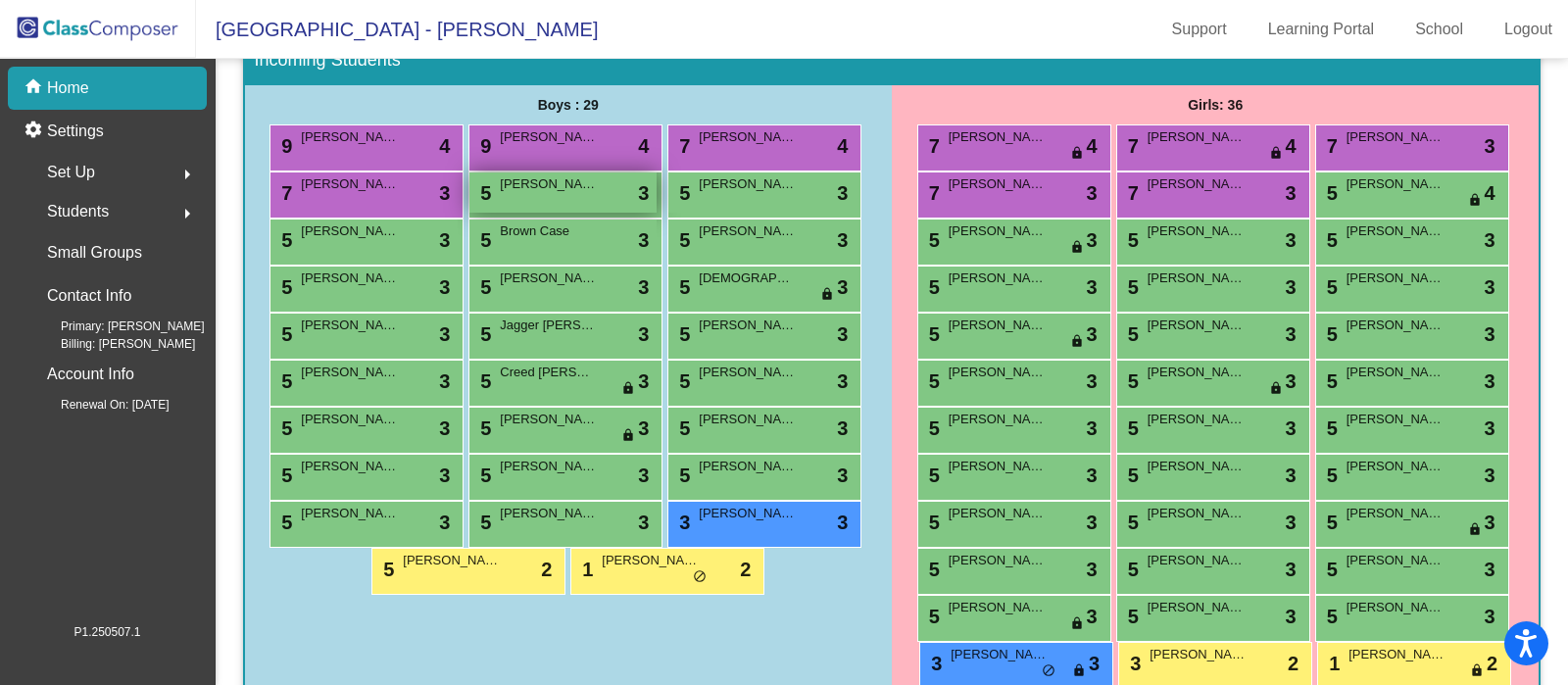 click on "5 Parker Woods lock do_not_disturb_alt 3" at bounding box center (563, 192) 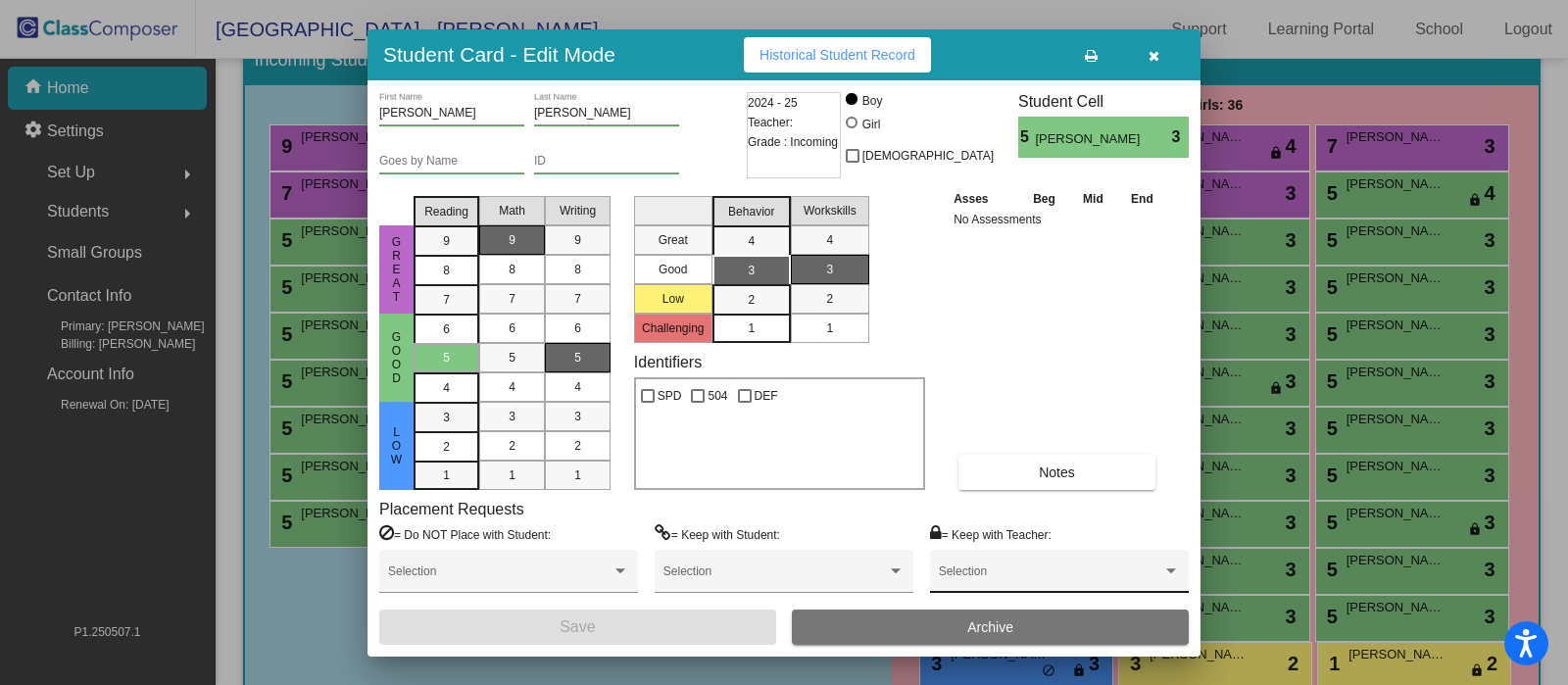 click at bounding box center (1051, 578) 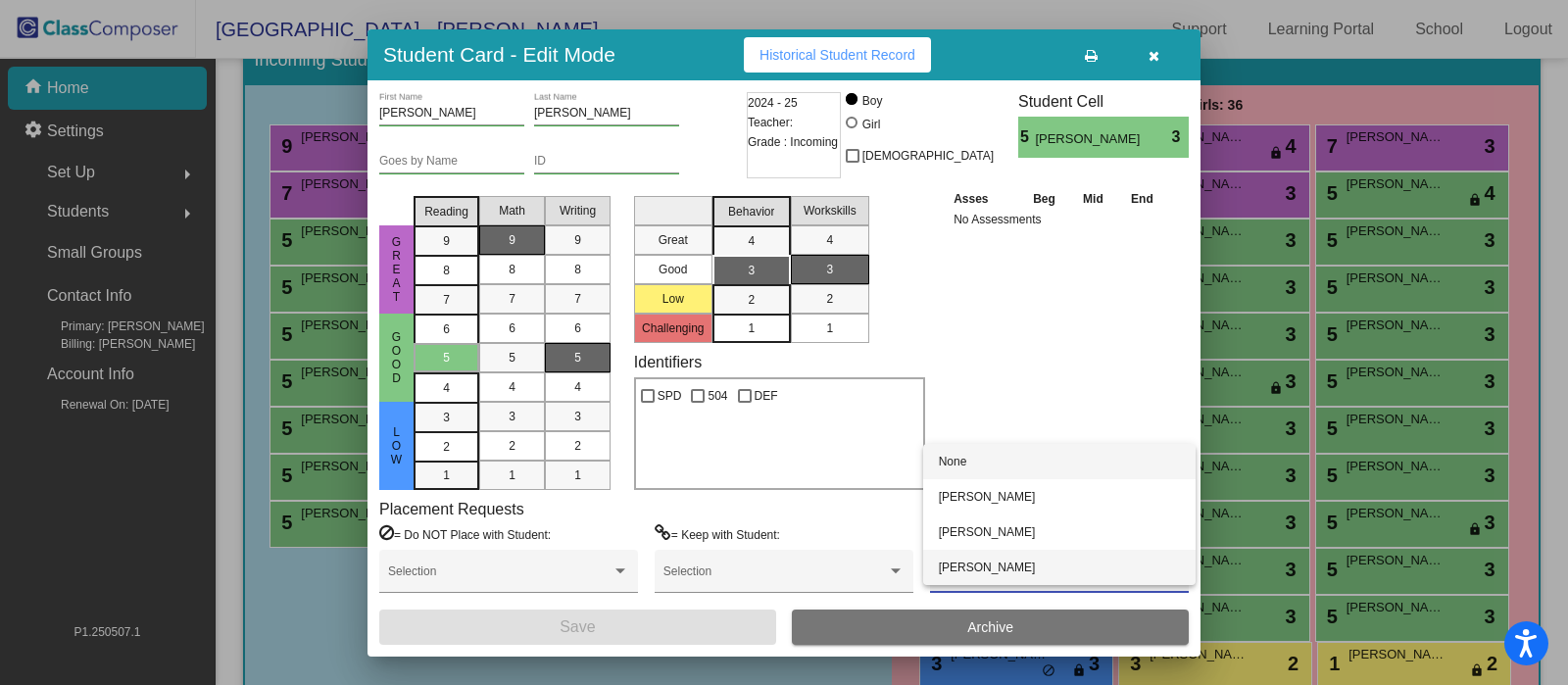 click on "Lauren Nicewonger" at bounding box center [1059, 567] 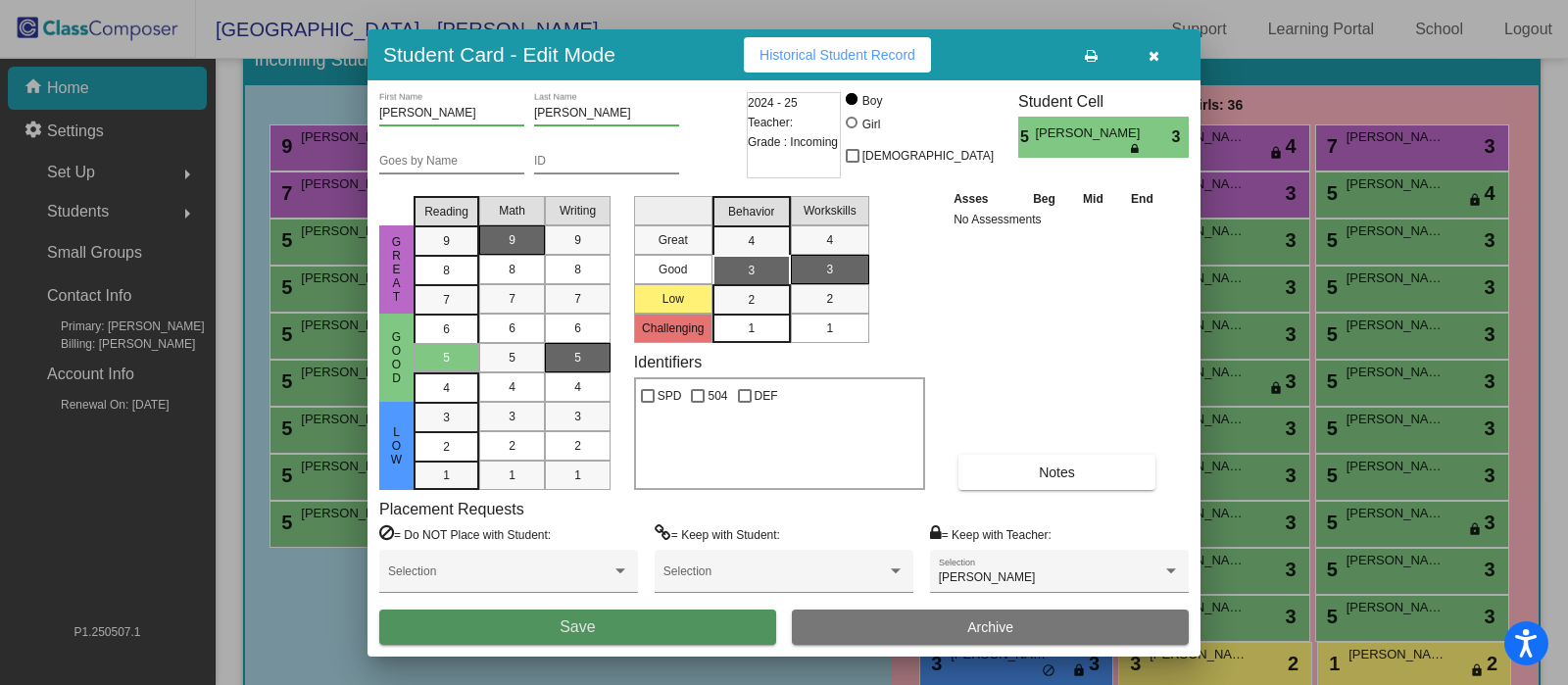click on "Save" at bounding box center (577, 627) 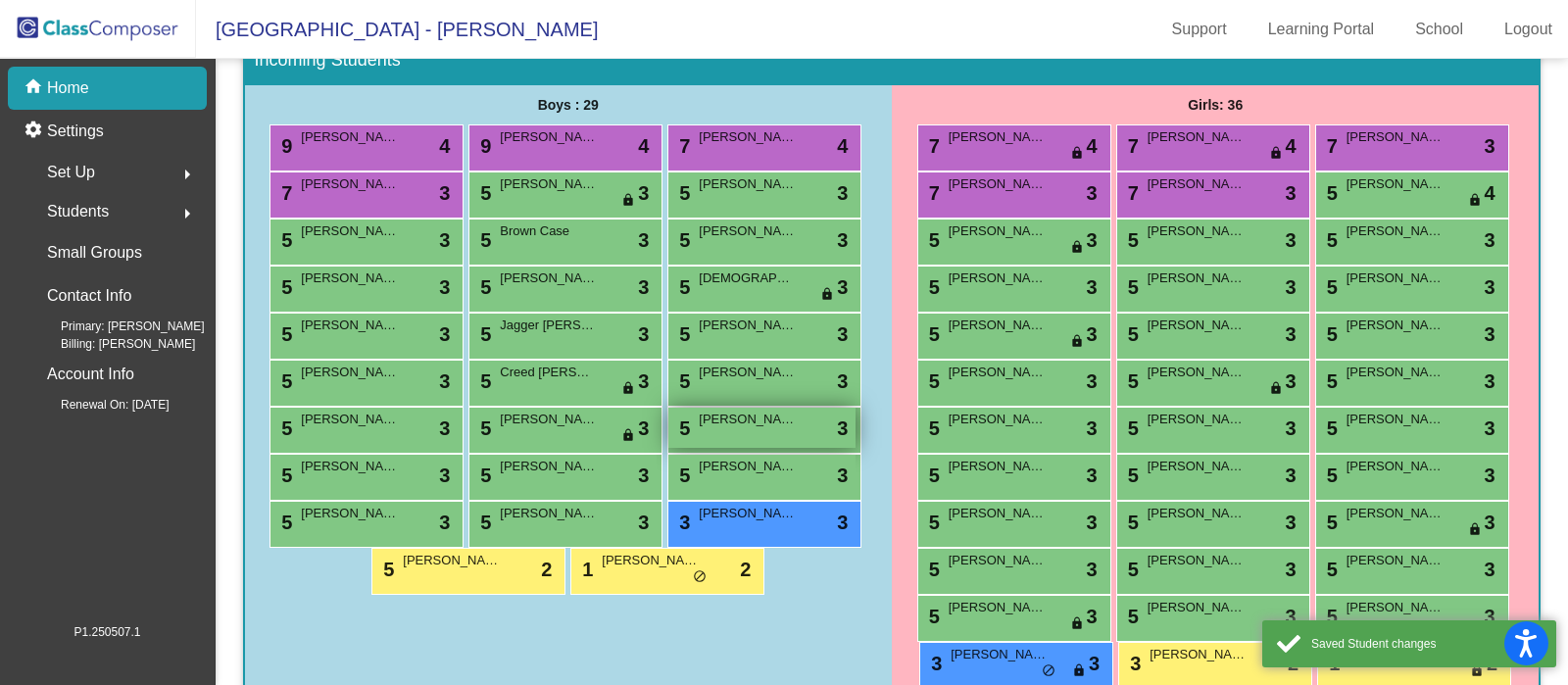 scroll, scrollTop: 0, scrollLeft: 0, axis: both 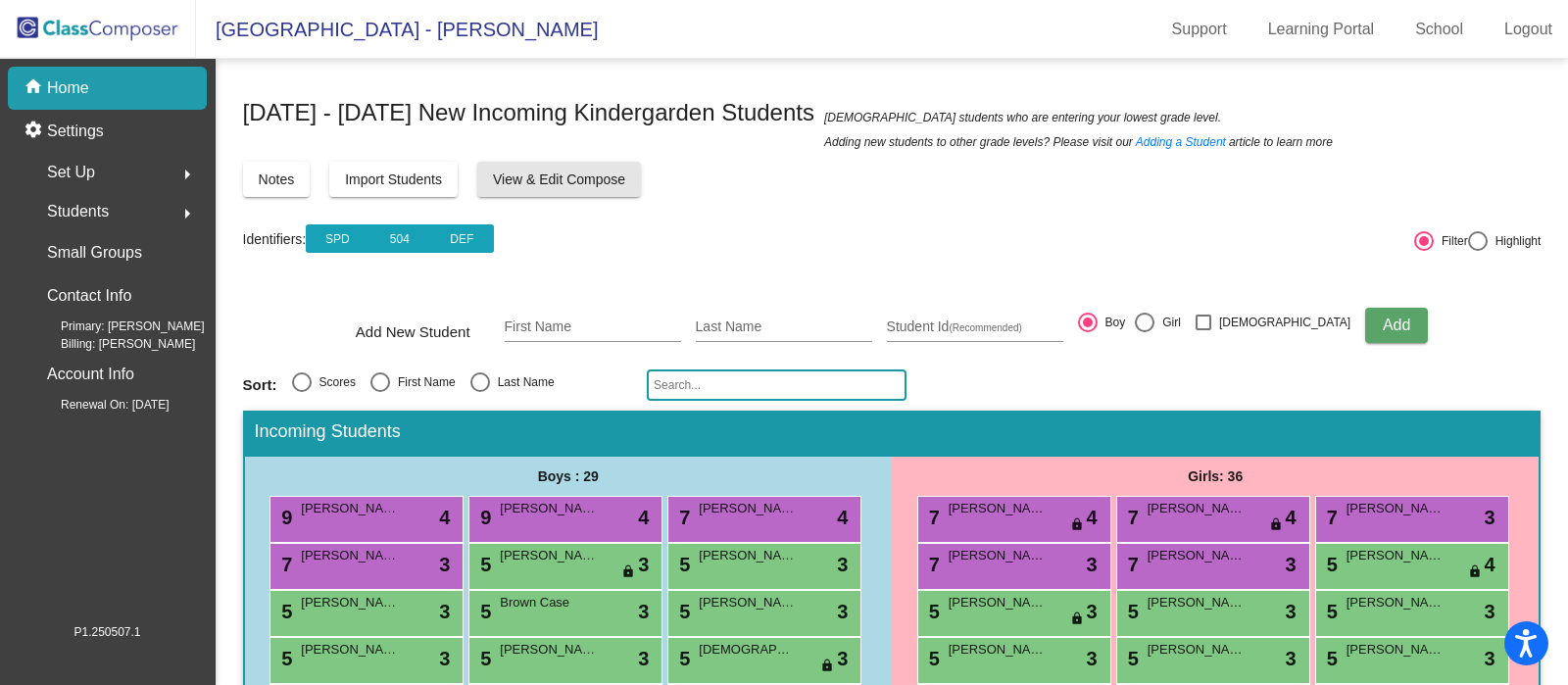 click on "View & Edit Compose" 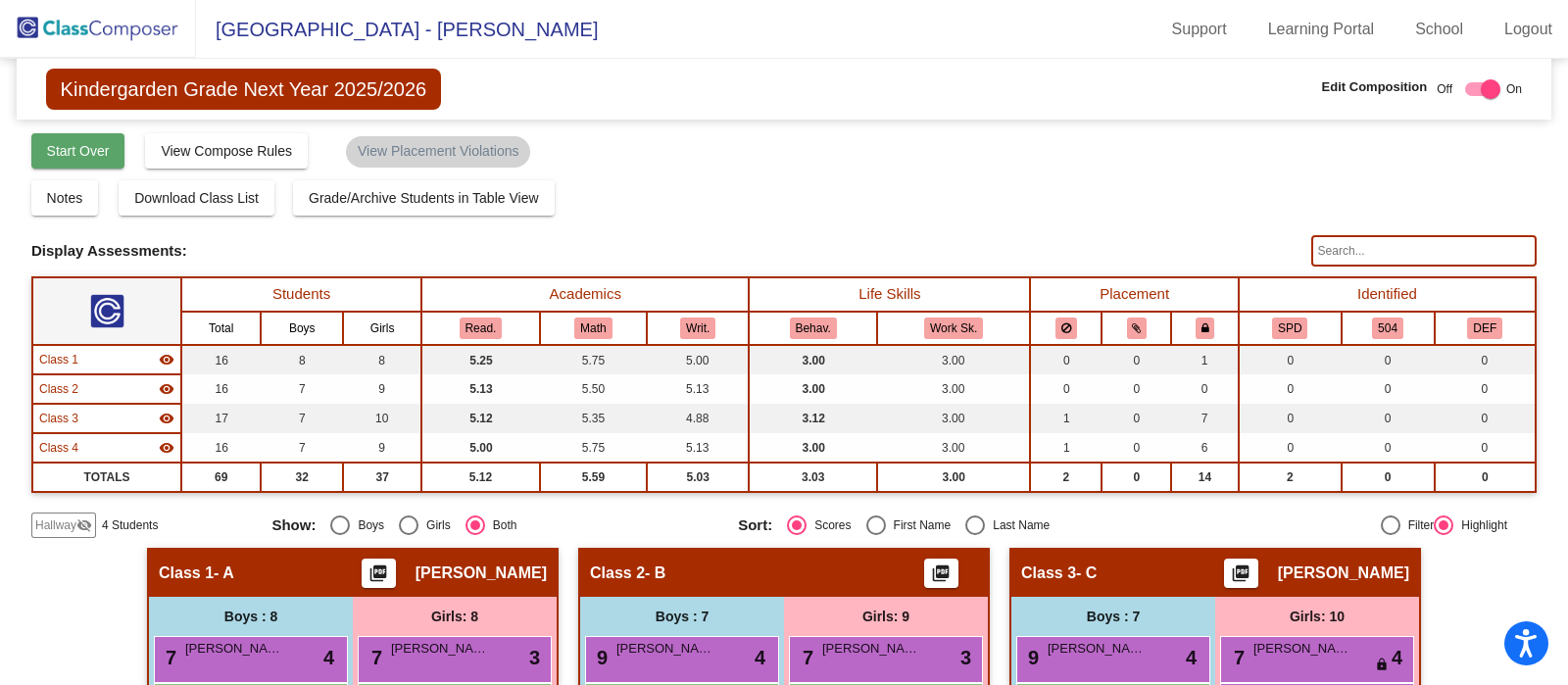 click on "Start Over" 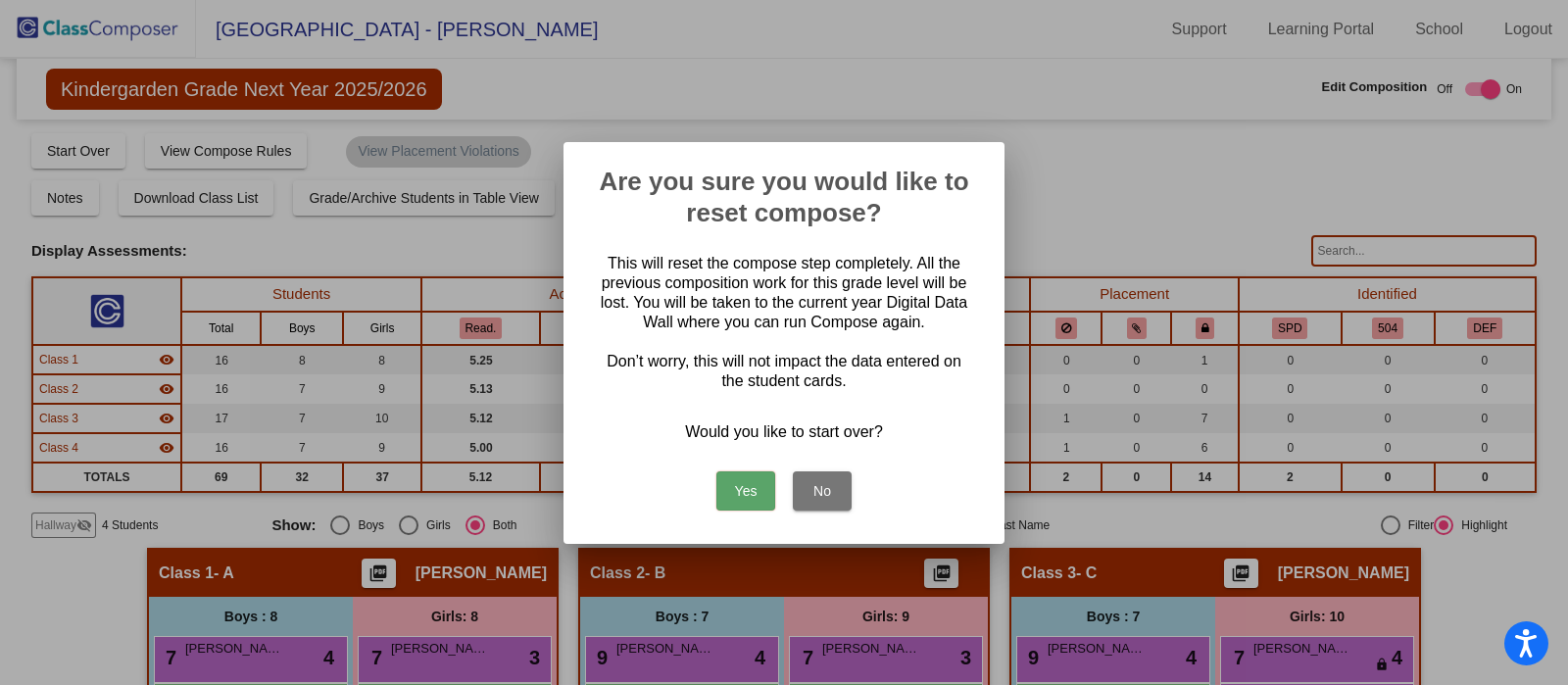click on "Yes" at bounding box center [746, 491] 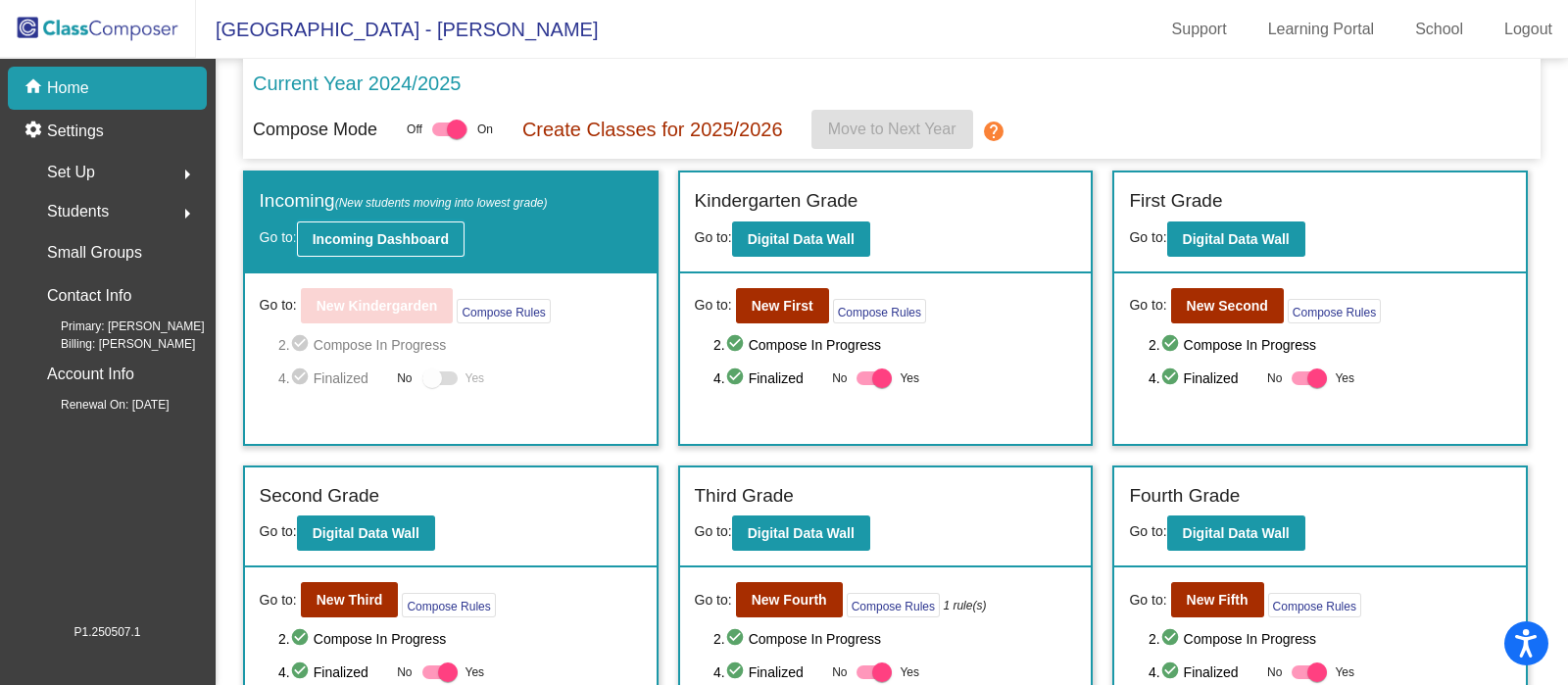 click on "Incoming Dashboard" 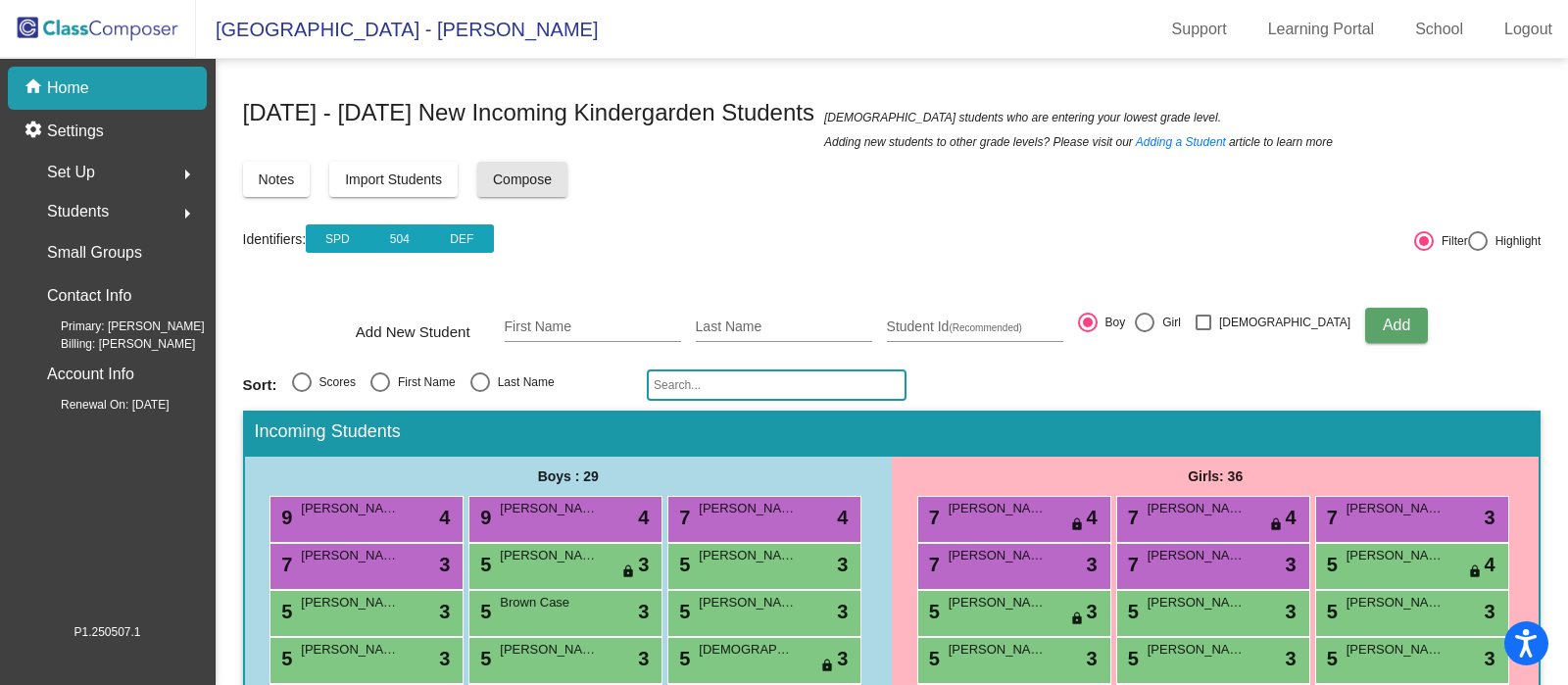 click on "Compose" 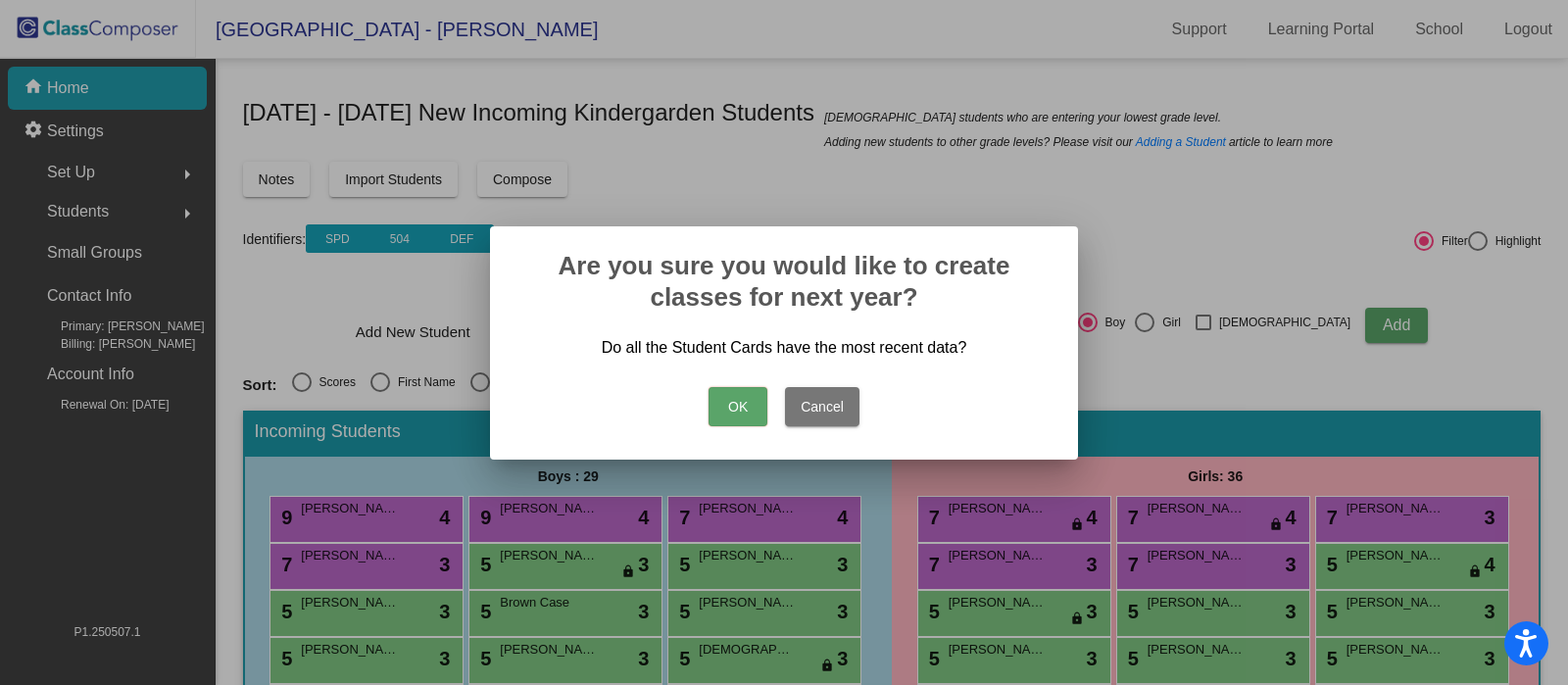 click on "OK" at bounding box center [738, 407] 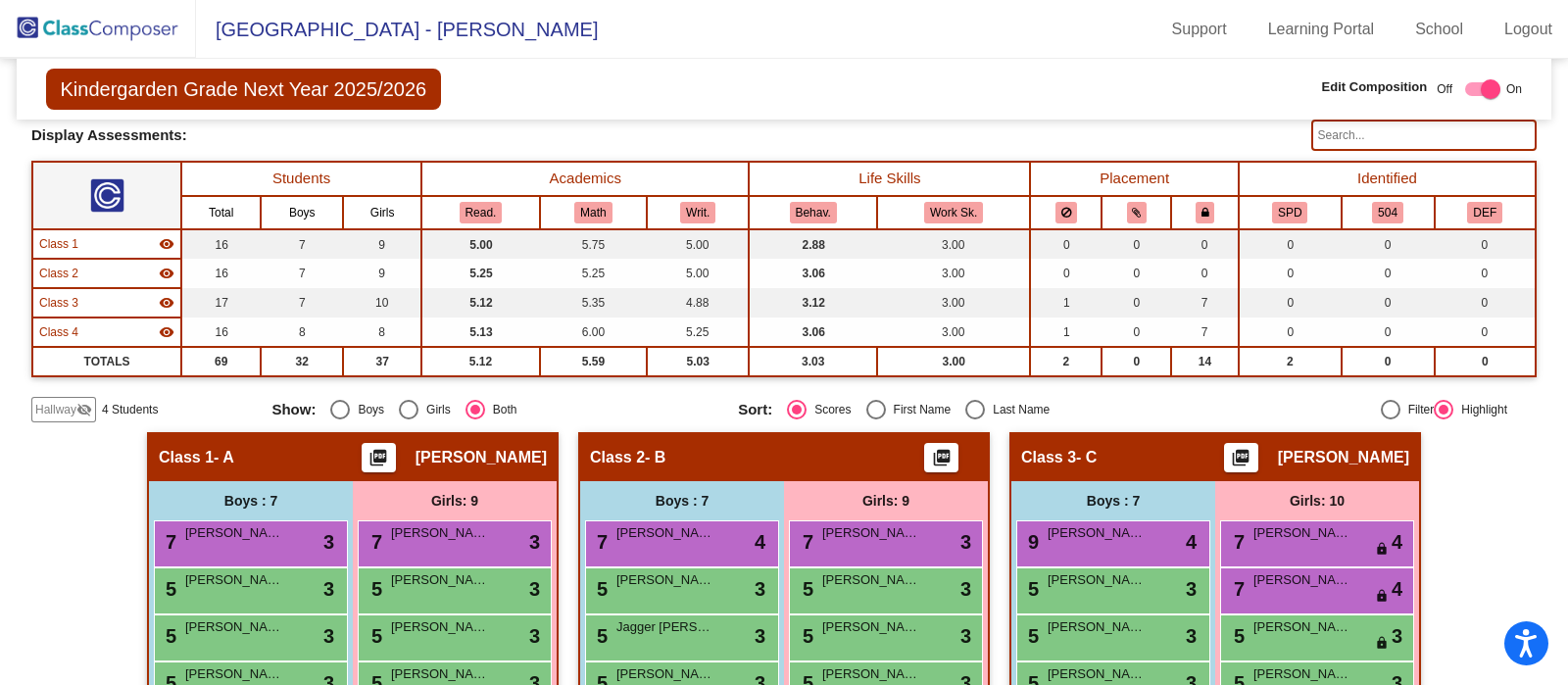 scroll, scrollTop: 0, scrollLeft: 0, axis: both 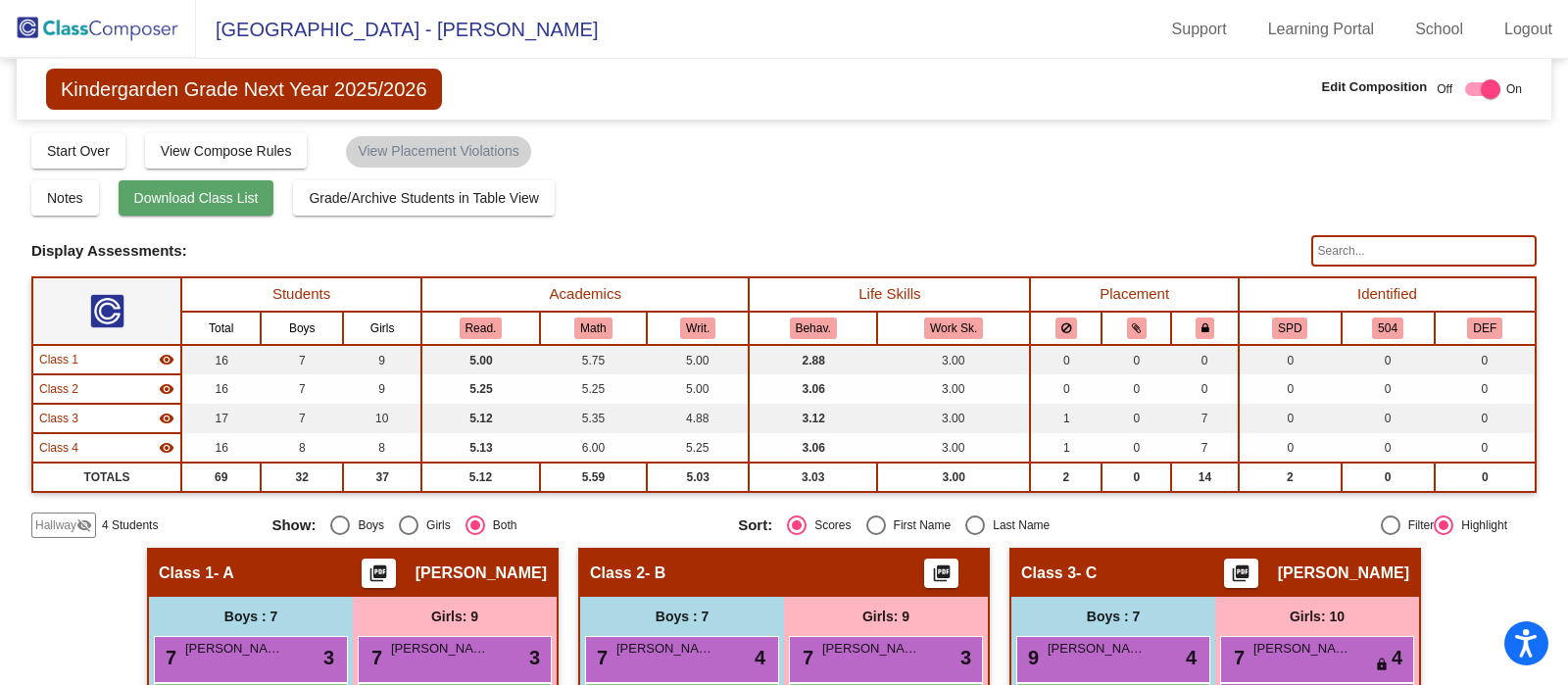 click on "Download Class List" 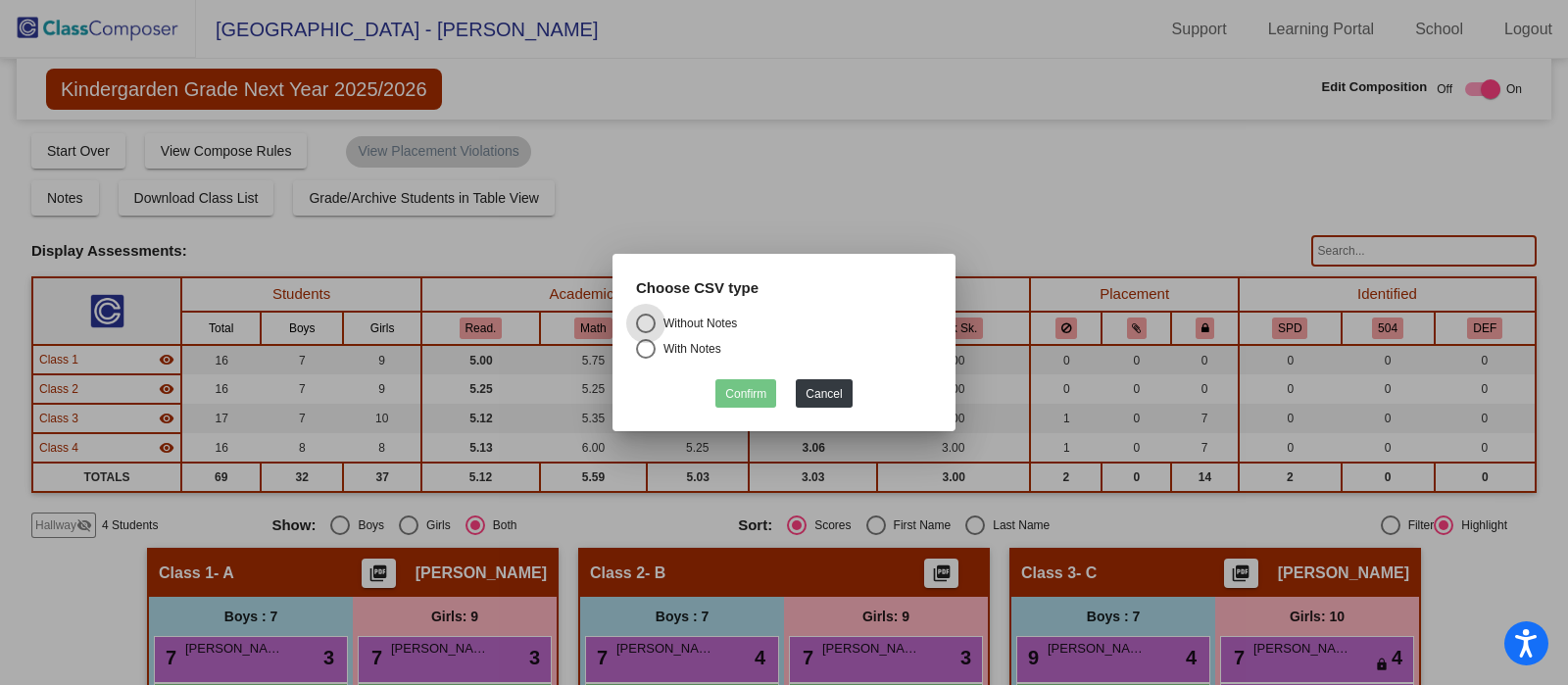 click on "Without Notes" at bounding box center (696, 323) 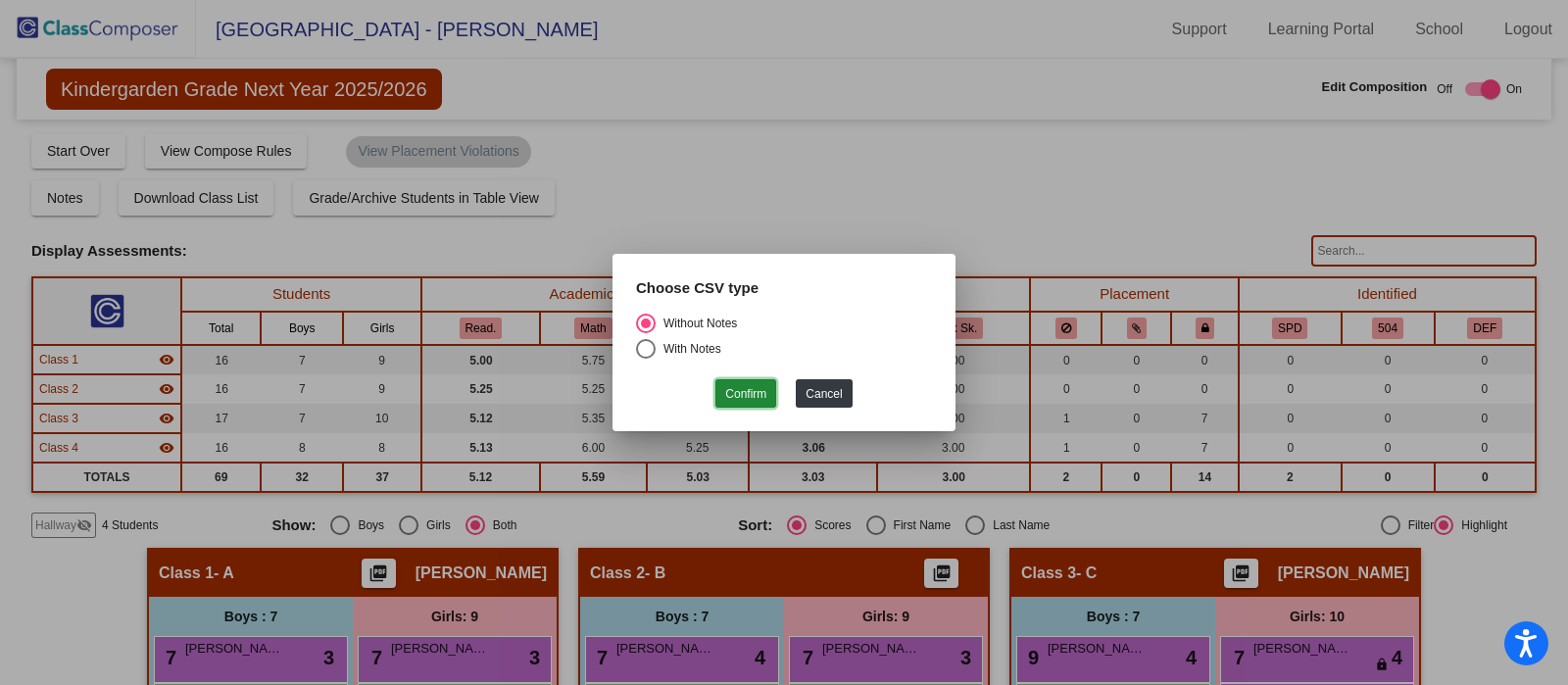 click on "Confirm" at bounding box center (746, 393) 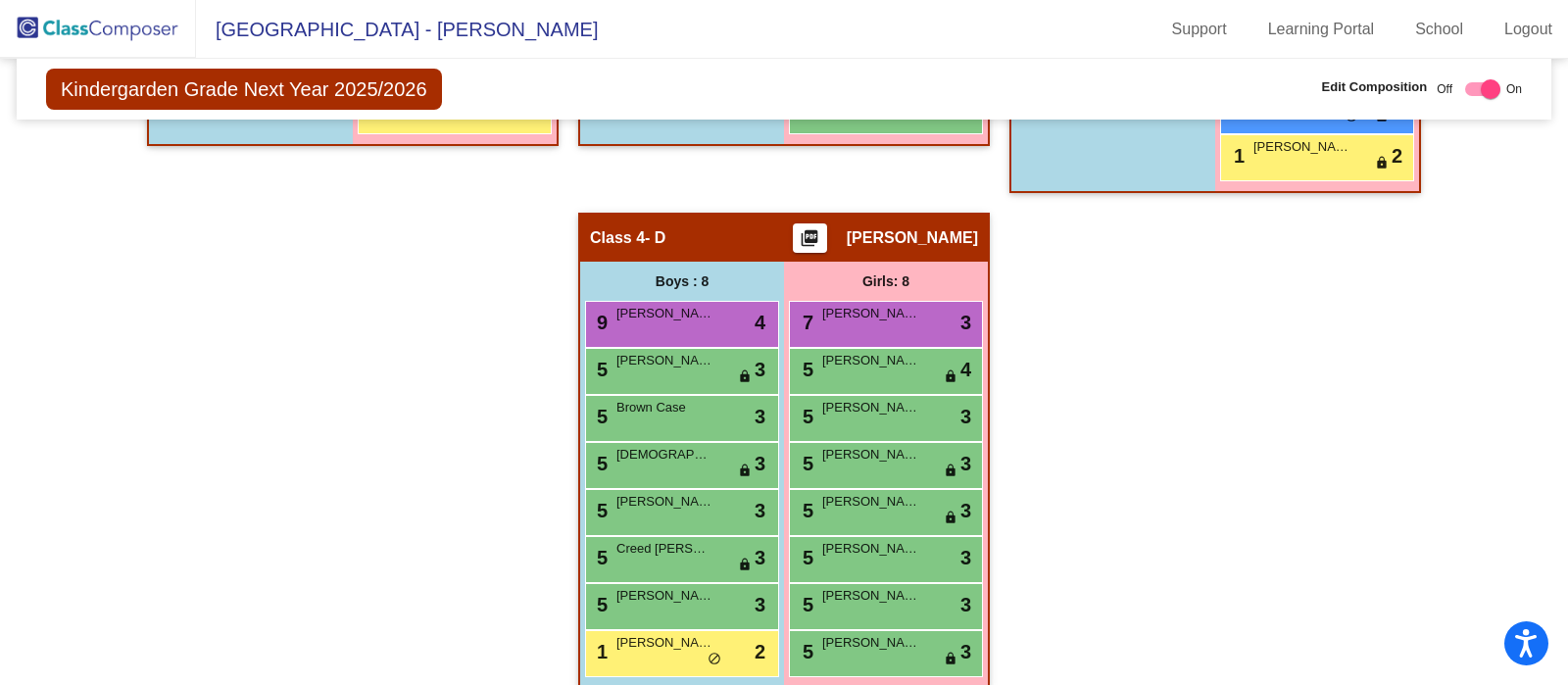 scroll, scrollTop: 945, scrollLeft: 0, axis: vertical 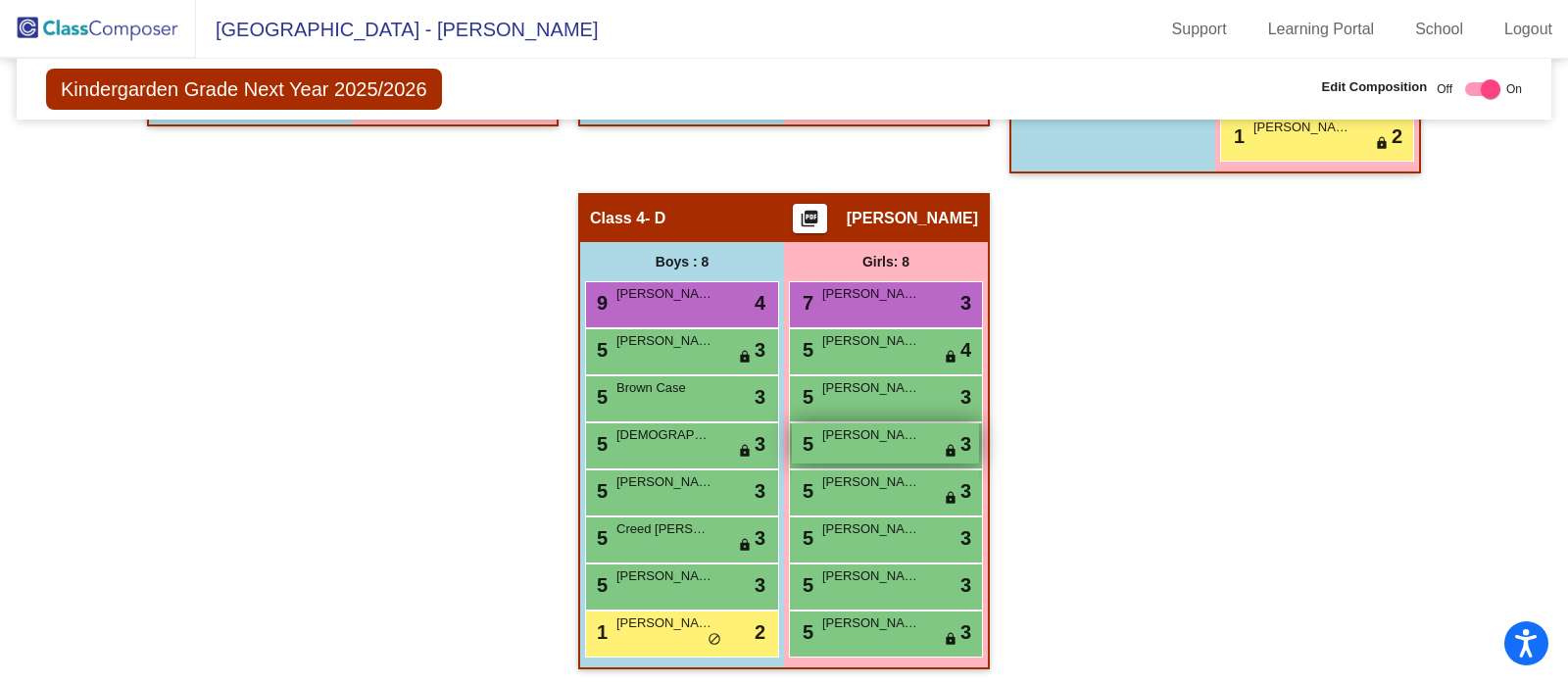 click on "Gonzalez Jaesha" at bounding box center [871, 435] 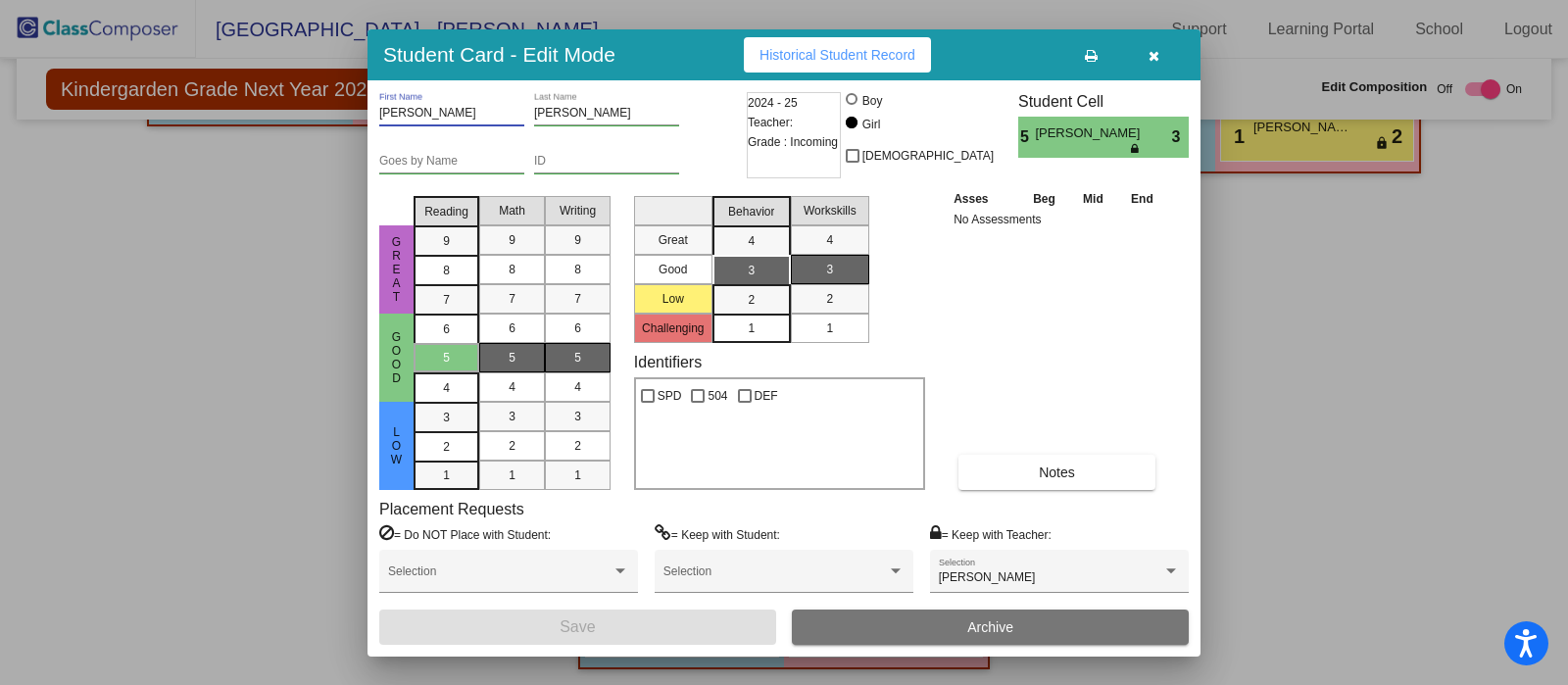 drag, startPoint x: 514, startPoint y: 105, endPoint x: 329, endPoint y: 110, distance: 185.06756 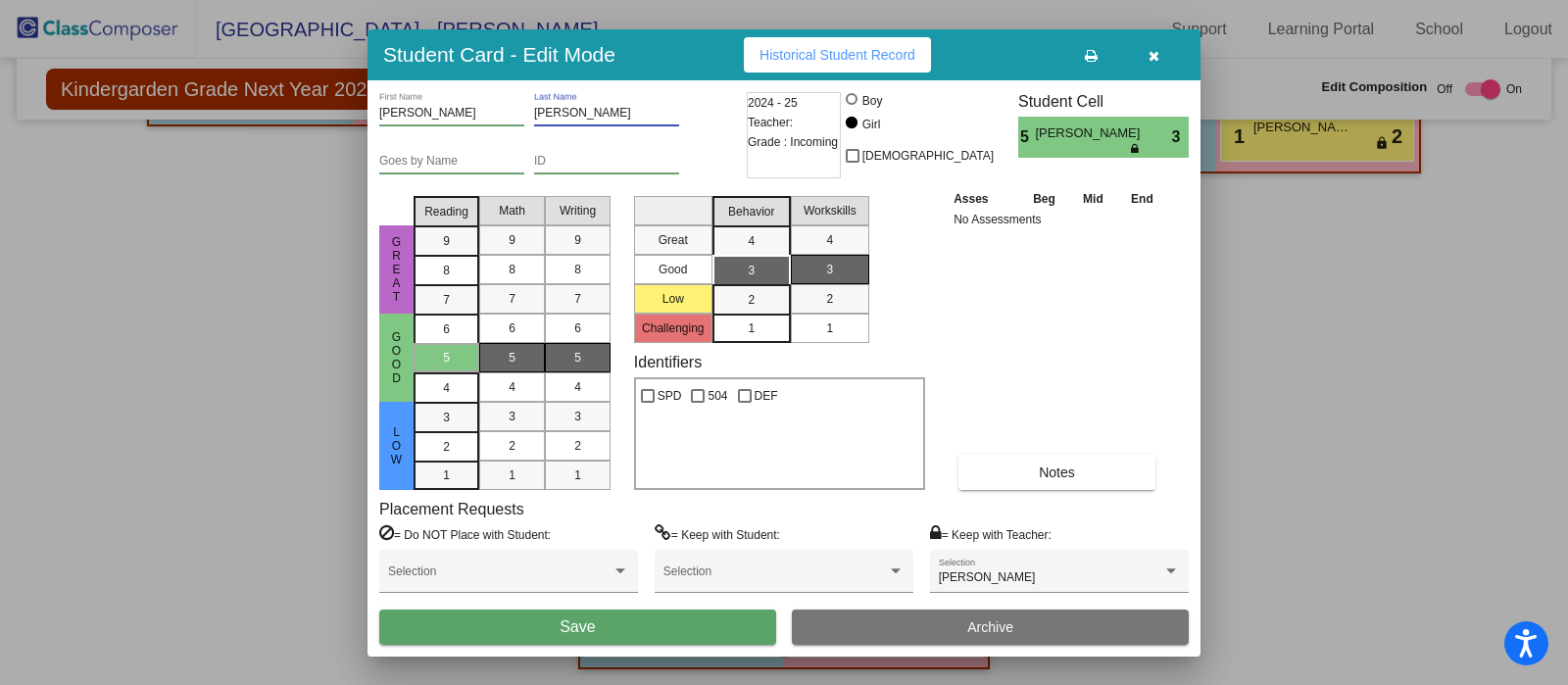paste on "Gonzalez" 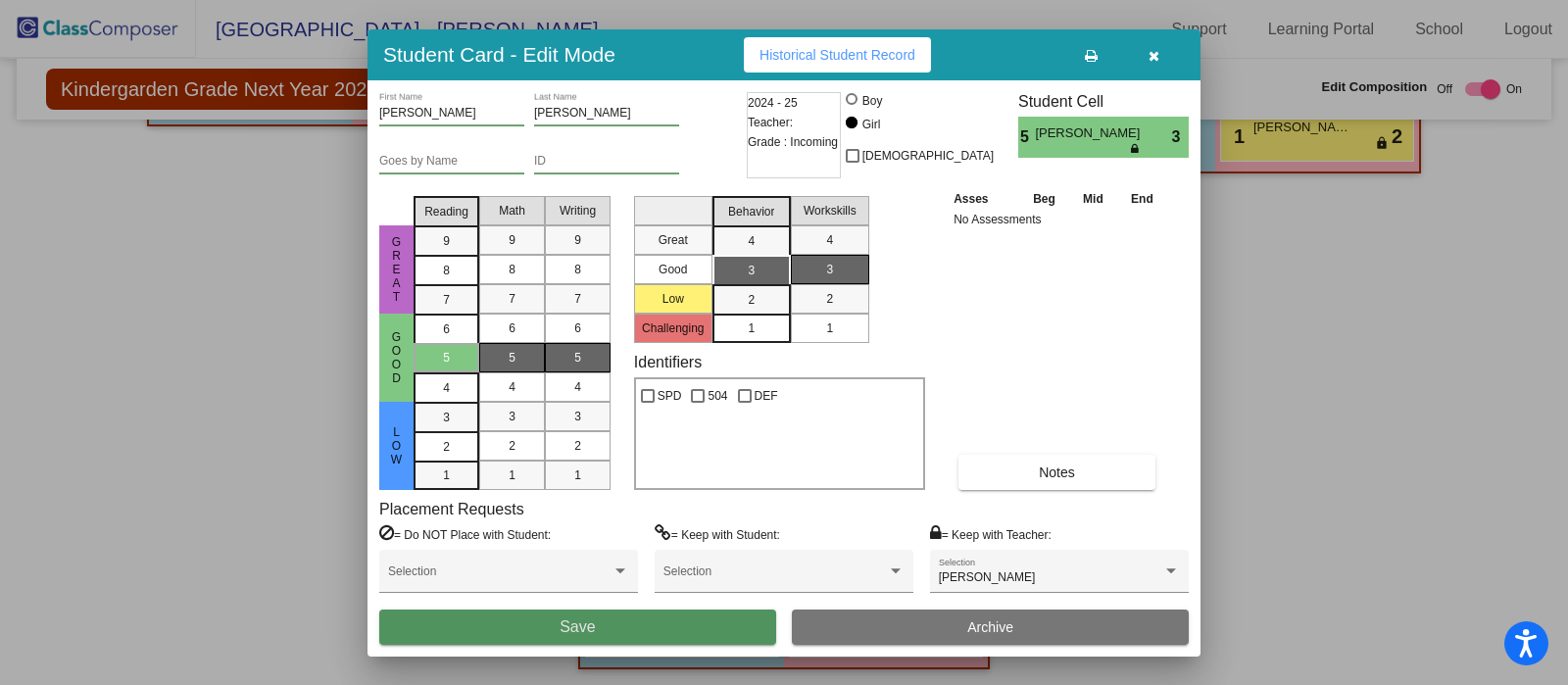 click on "Save" at bounding box center [577, 627] 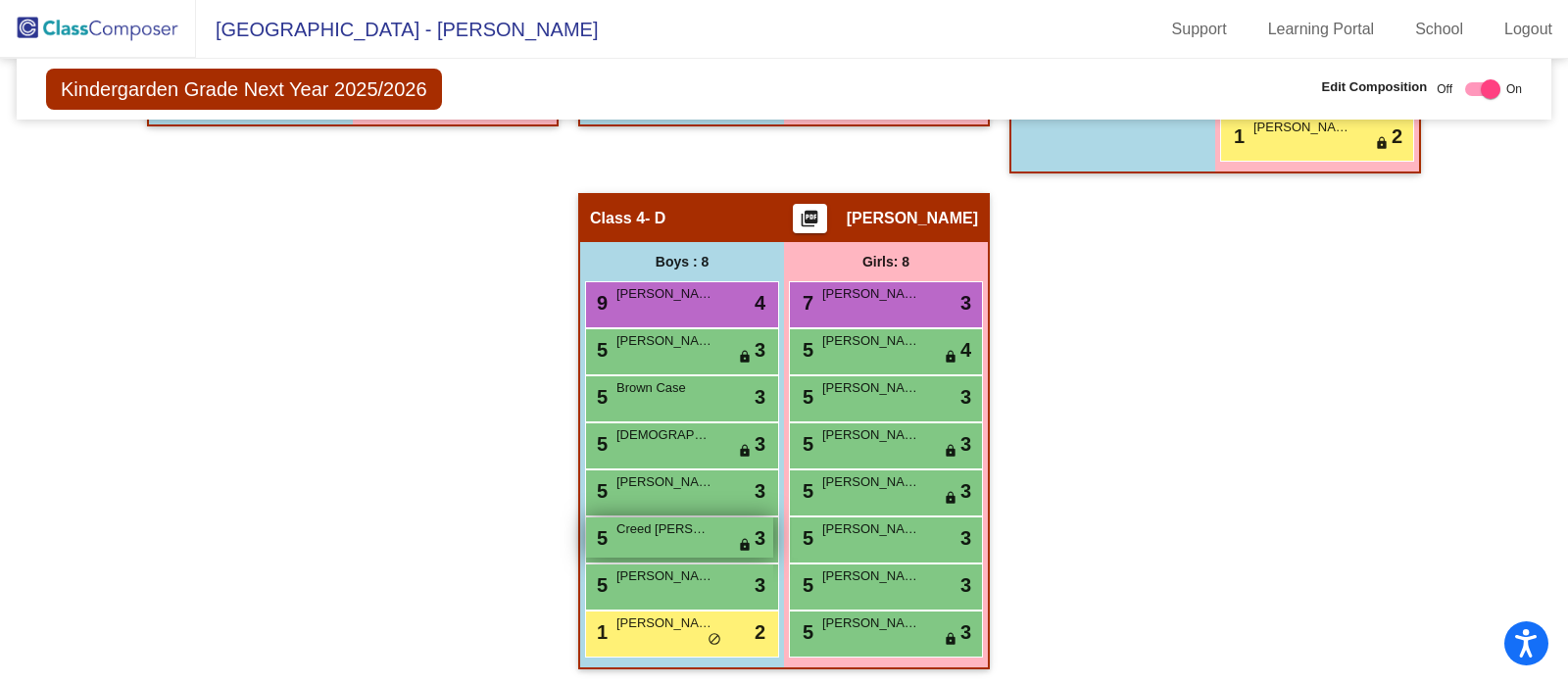 click on "5 Creed Ogle lock do_not_disturb_alt 3" at bounding box center (679, 537) 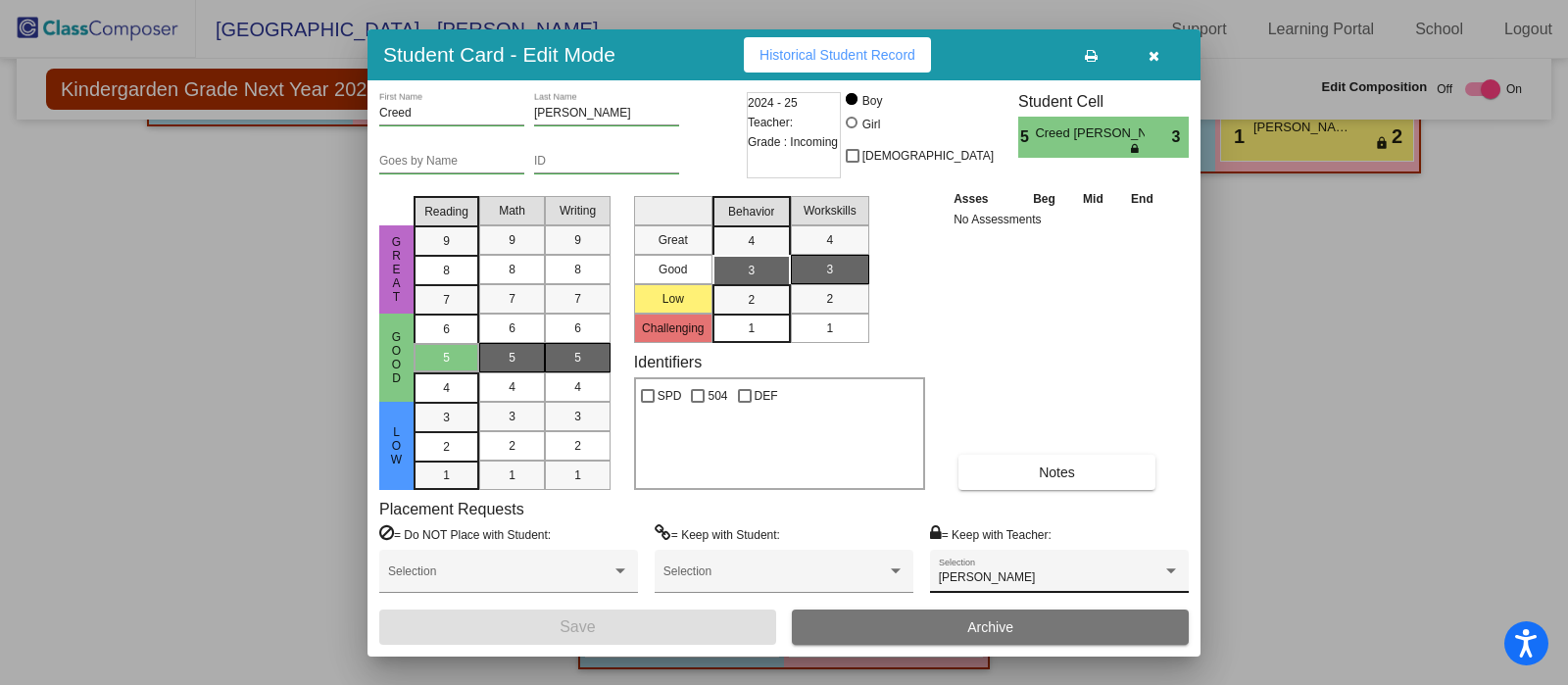 click on "Lauren Nicewonger Selection" at bounding box center (1059, 576) 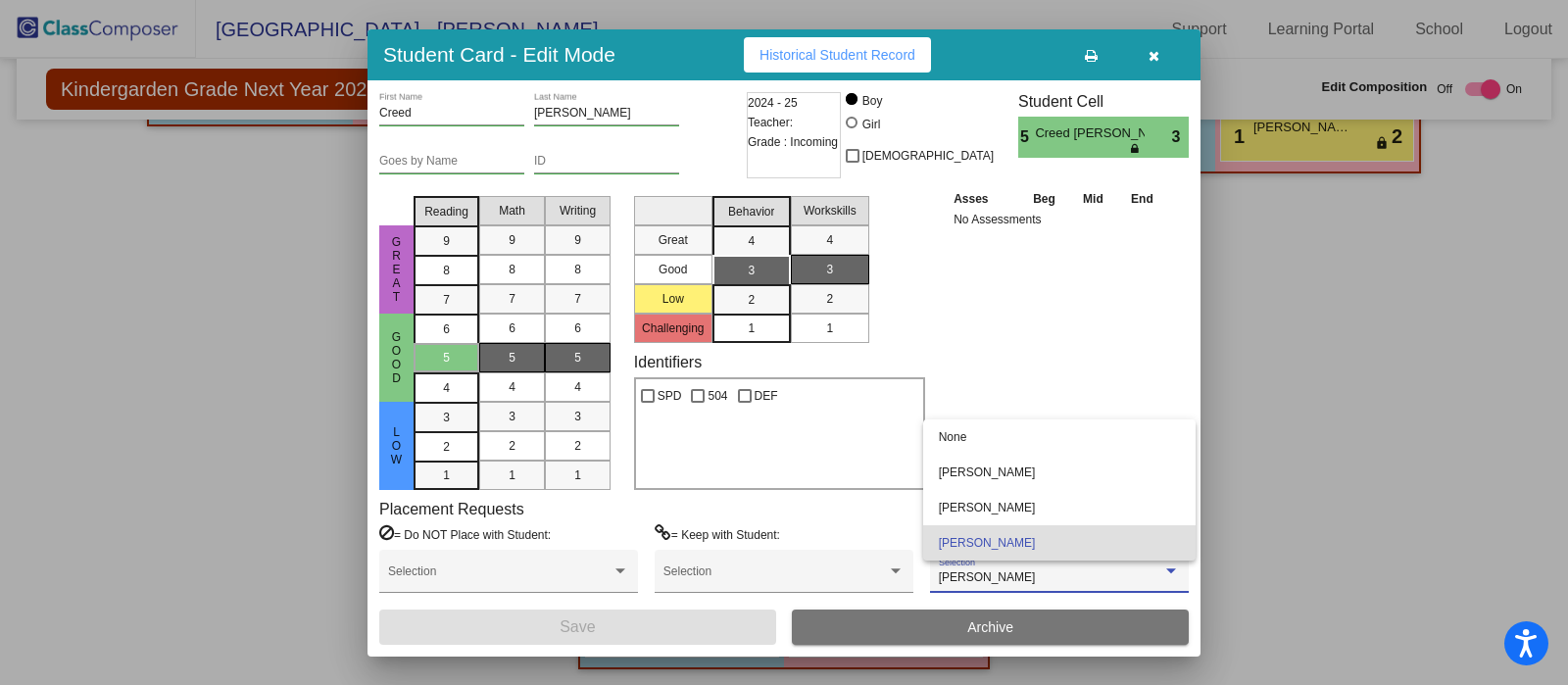 click at bounding box center [784, 342] 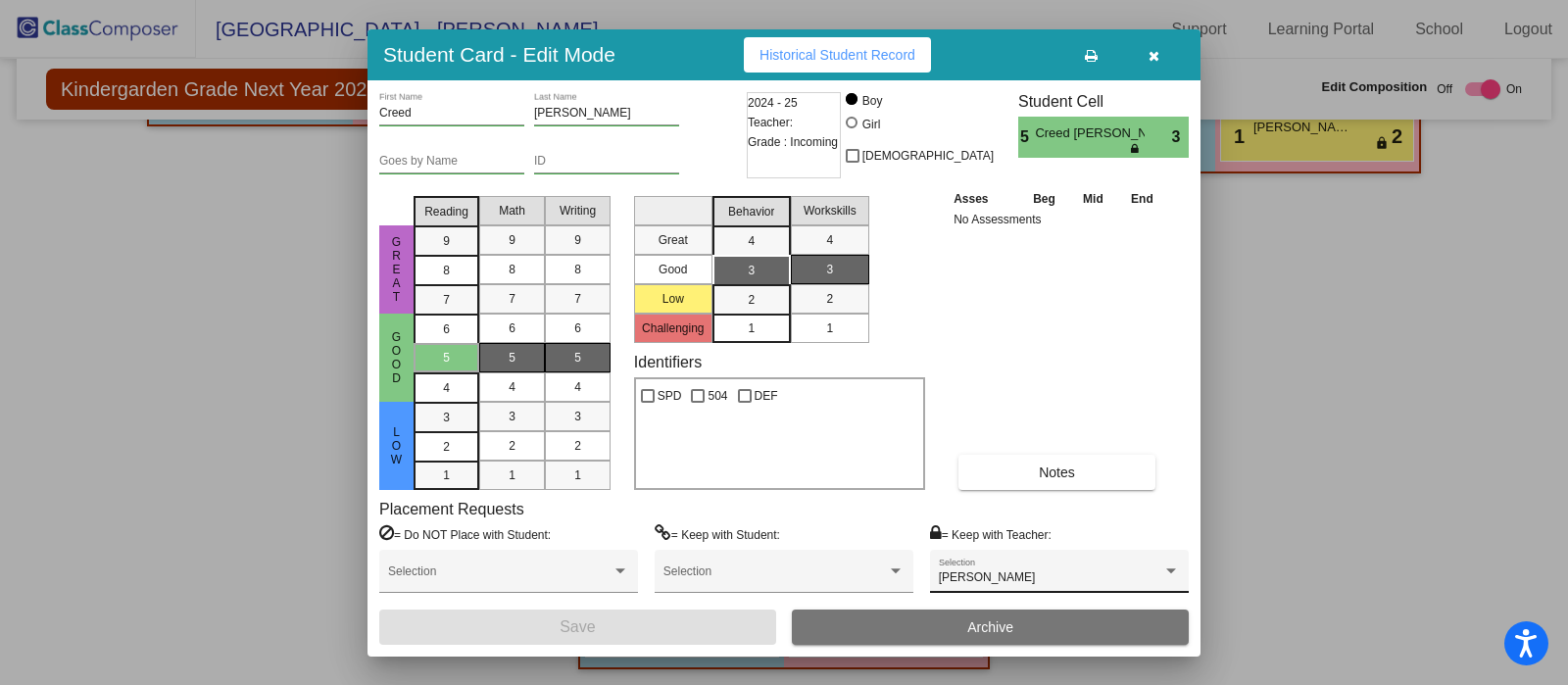 click on "Lauren Nicewonger" at bounding box center (1051, 578) 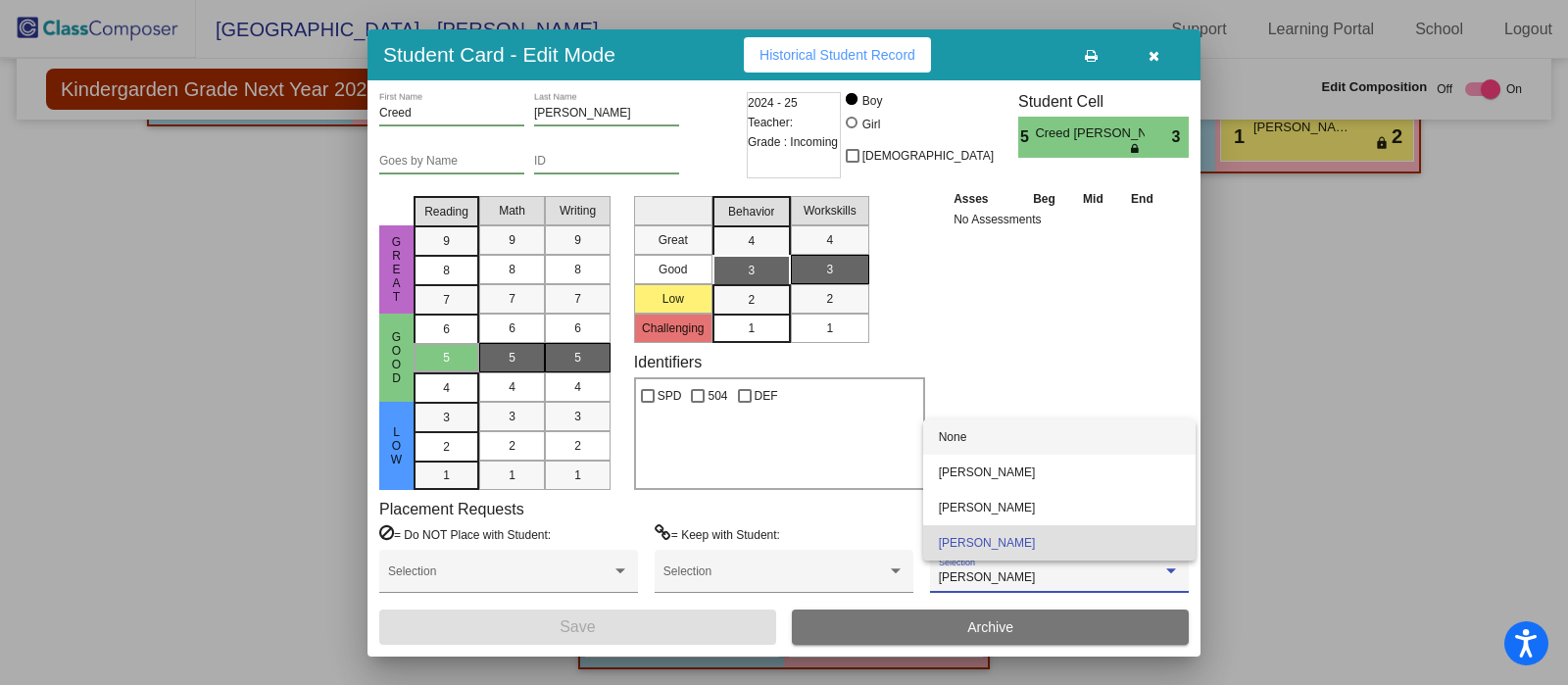 click on "None" at bounding box center [1059, 437] 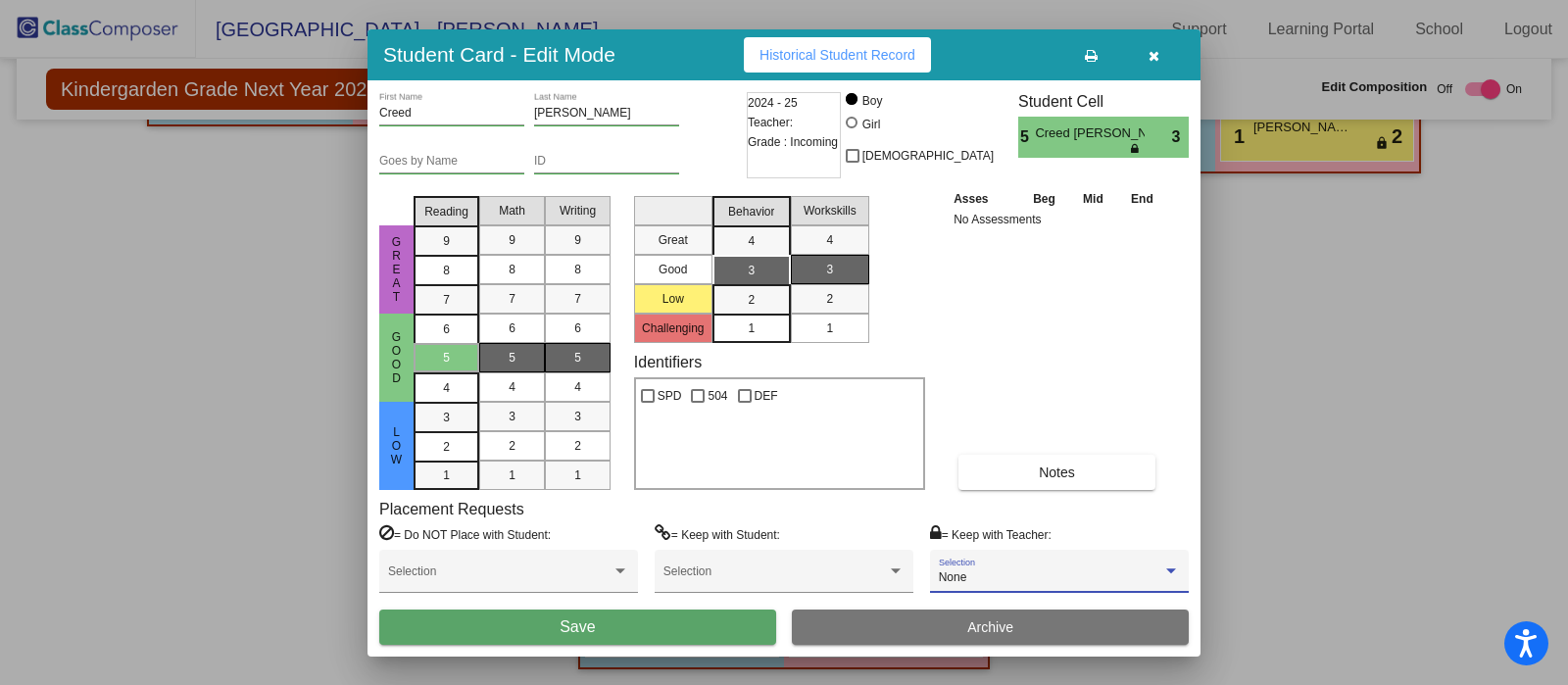 click on "Save" at bounding box center (577, 627) 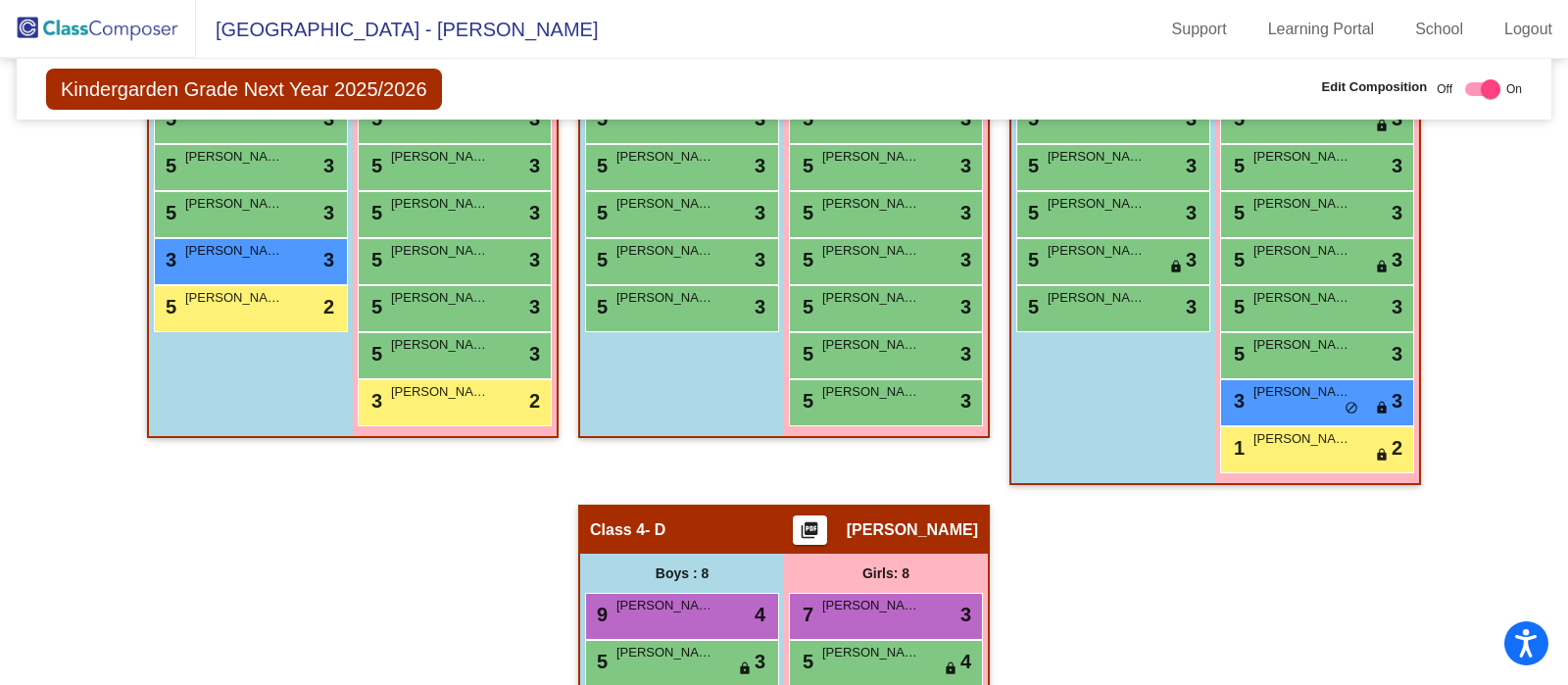 scroll, scrollTop: 509, scrollLeft: 0, axis: vertical 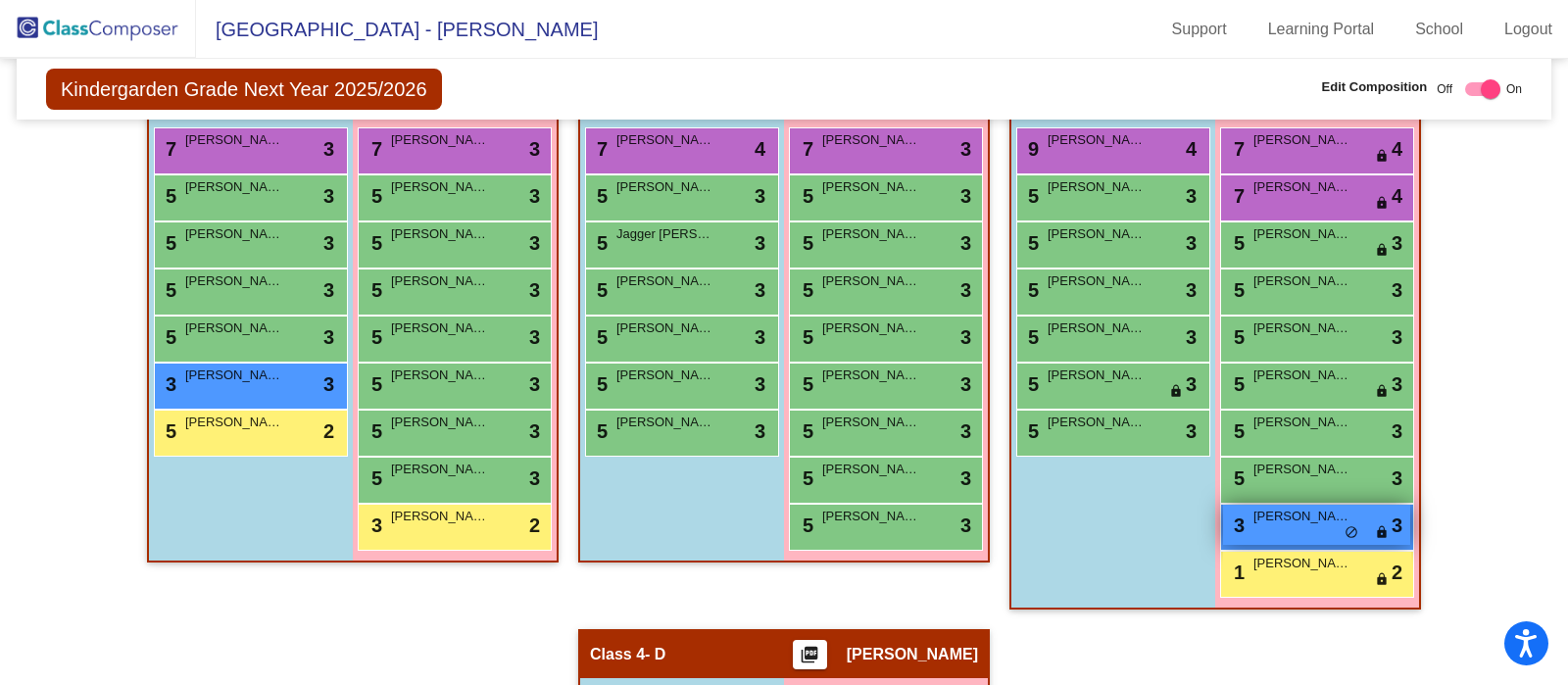 click on "3 Loretta Lunsford lock do_not_disturb_alt 3" at bounding box center [1316, 524] 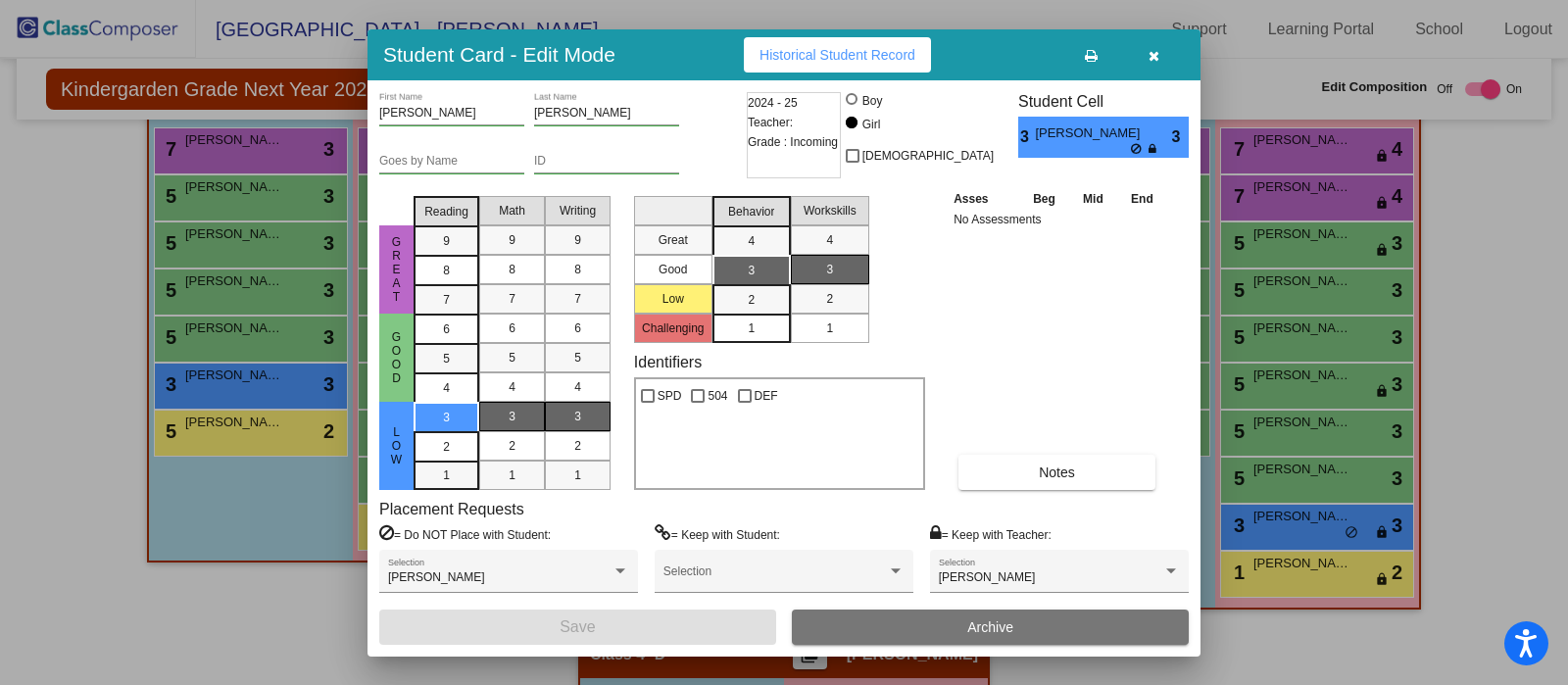 click at bounding box center (1153, 55) 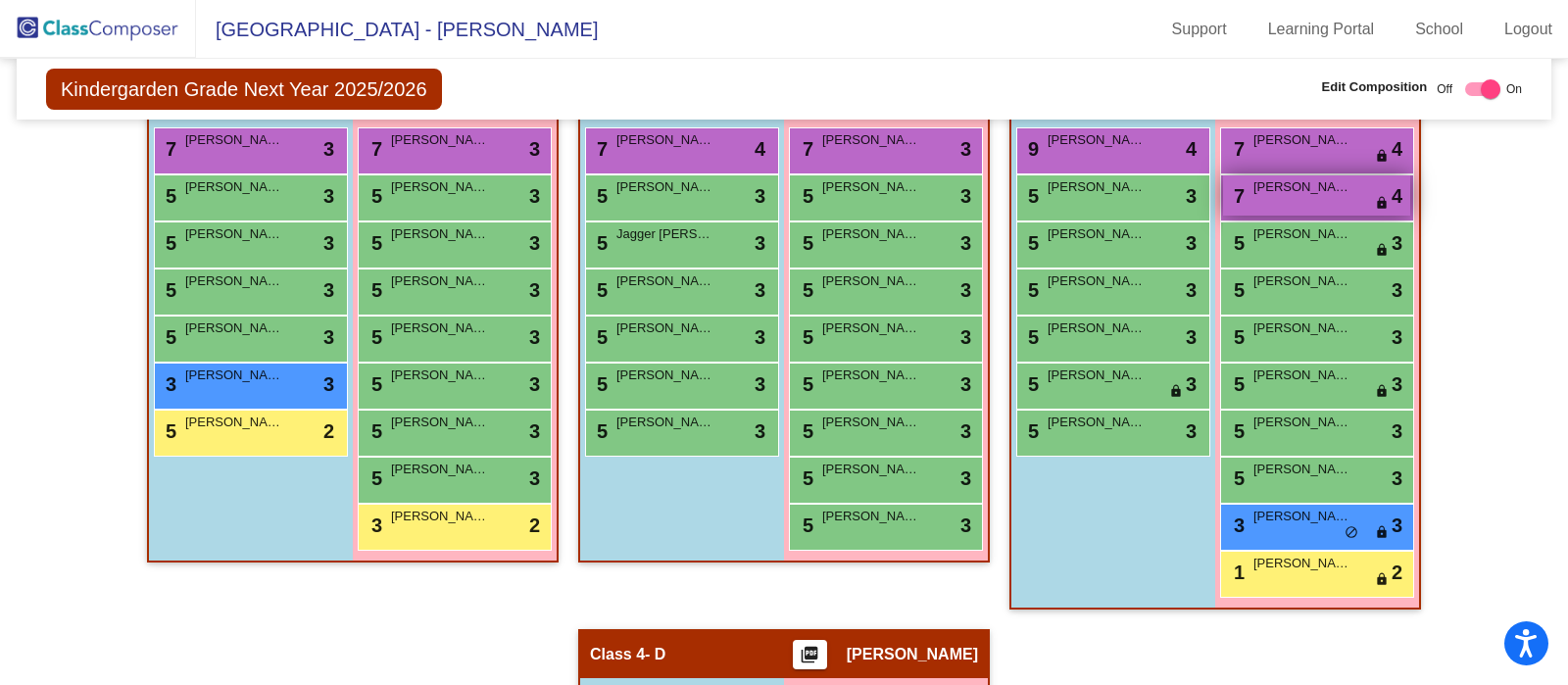 click on "Collins Harris" at bounding box center (1302, 187) 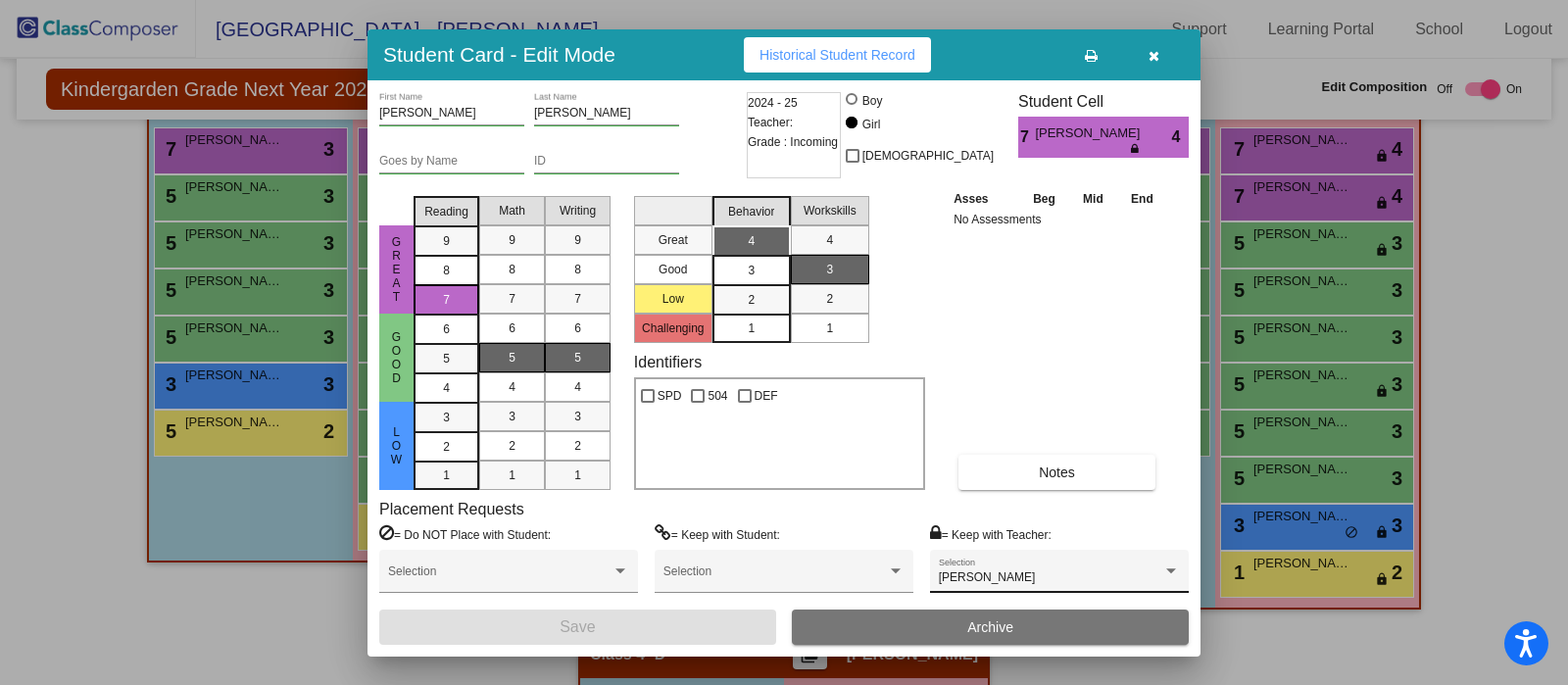 click on "Colleen Wall" at bounding box center [987, 577] 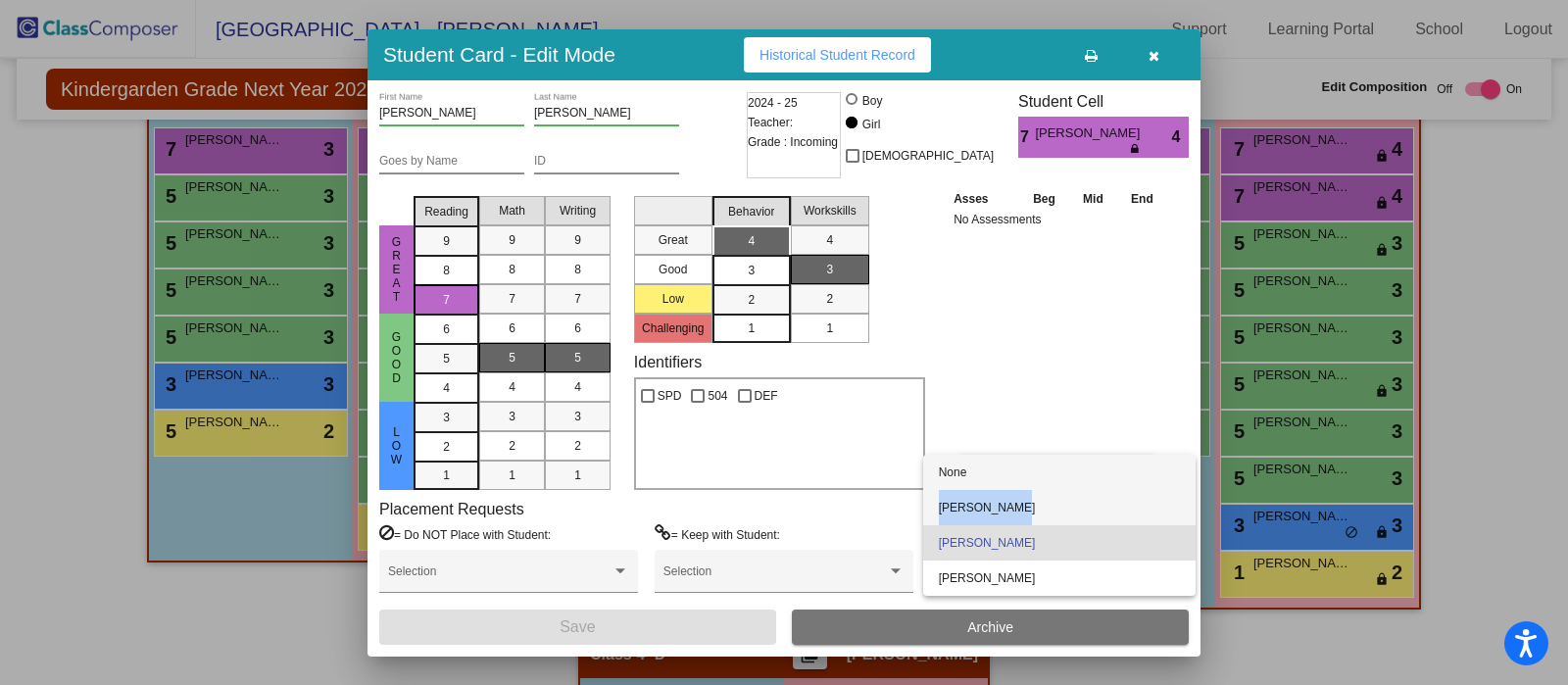 drag, startPoint x: 1020, startPoint y: 494, endPoint x: 999, endPoint y: 466, distance: 35 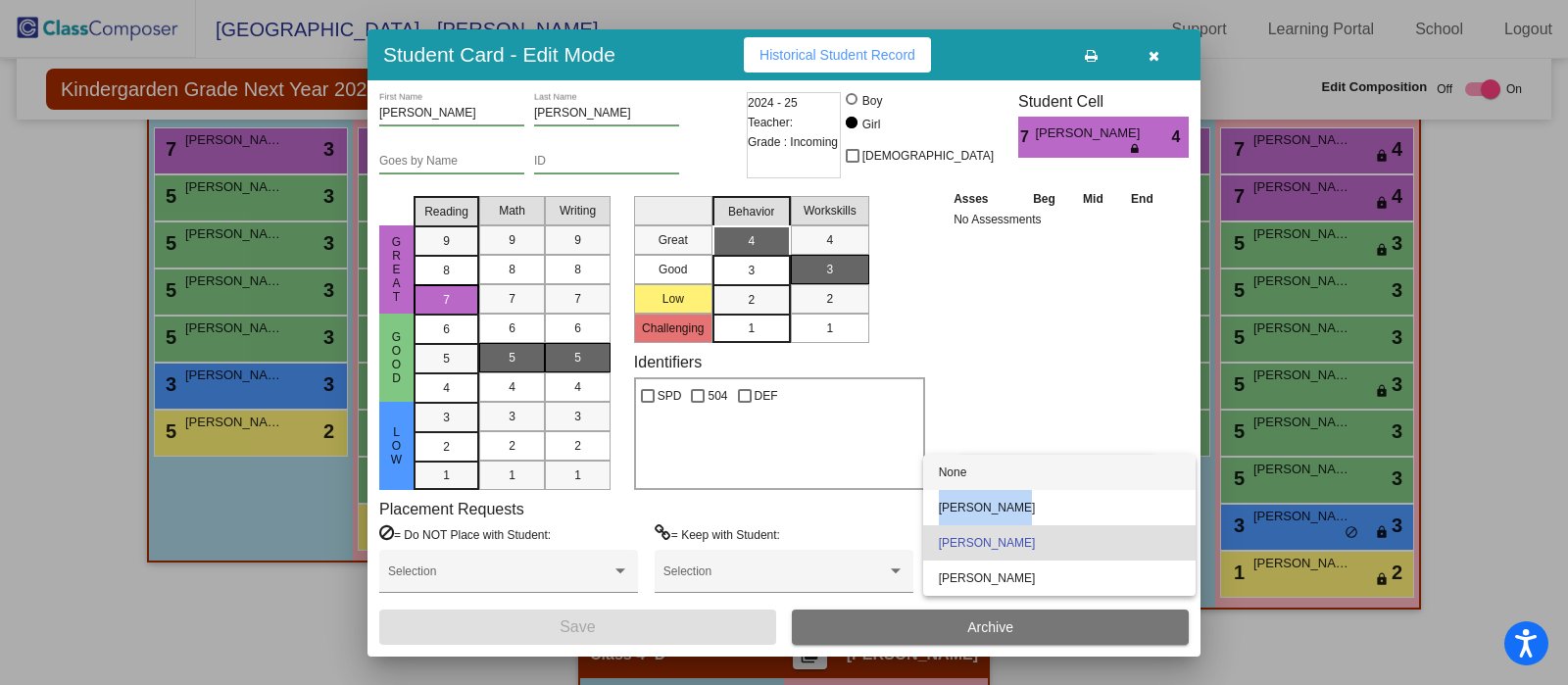 click on "None" at bounding box center (1059, 472) 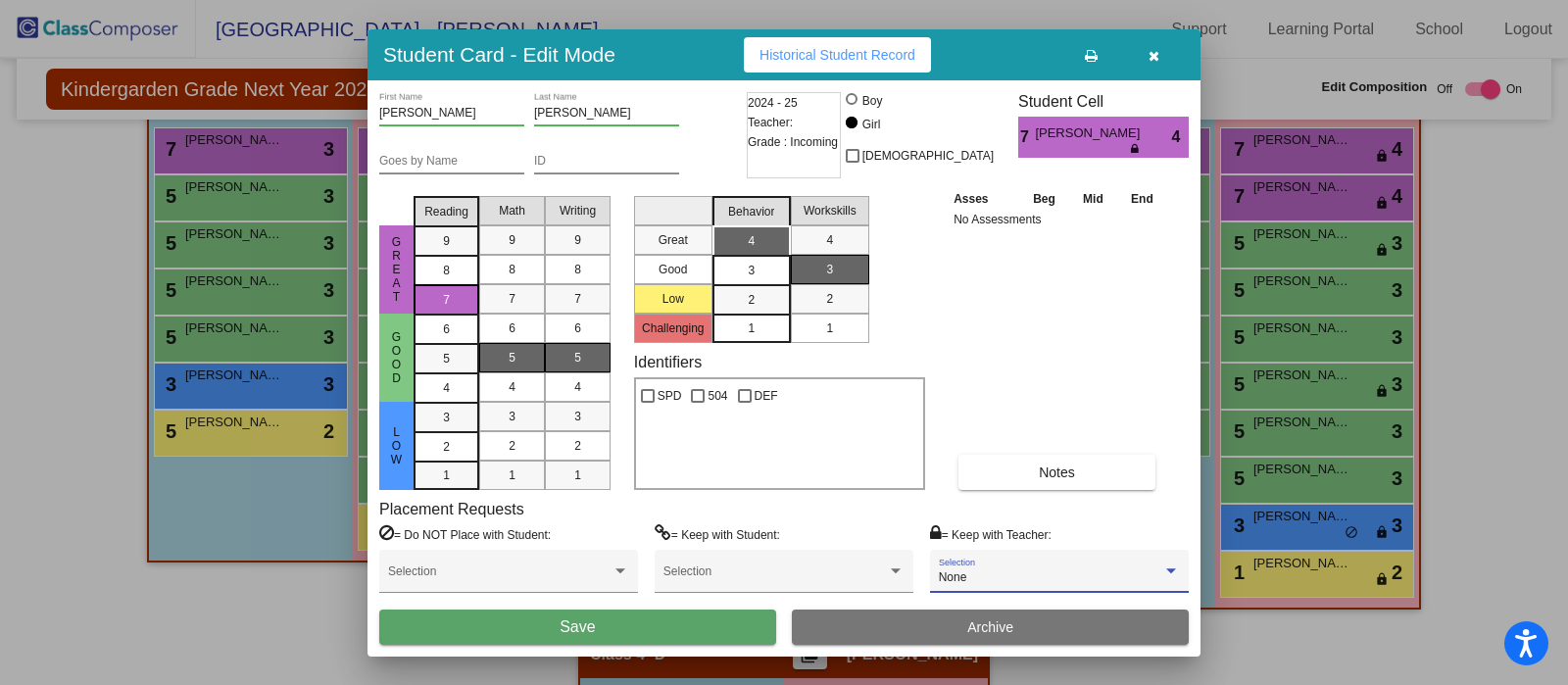 click on "Save" at bounding box center (577, 627) 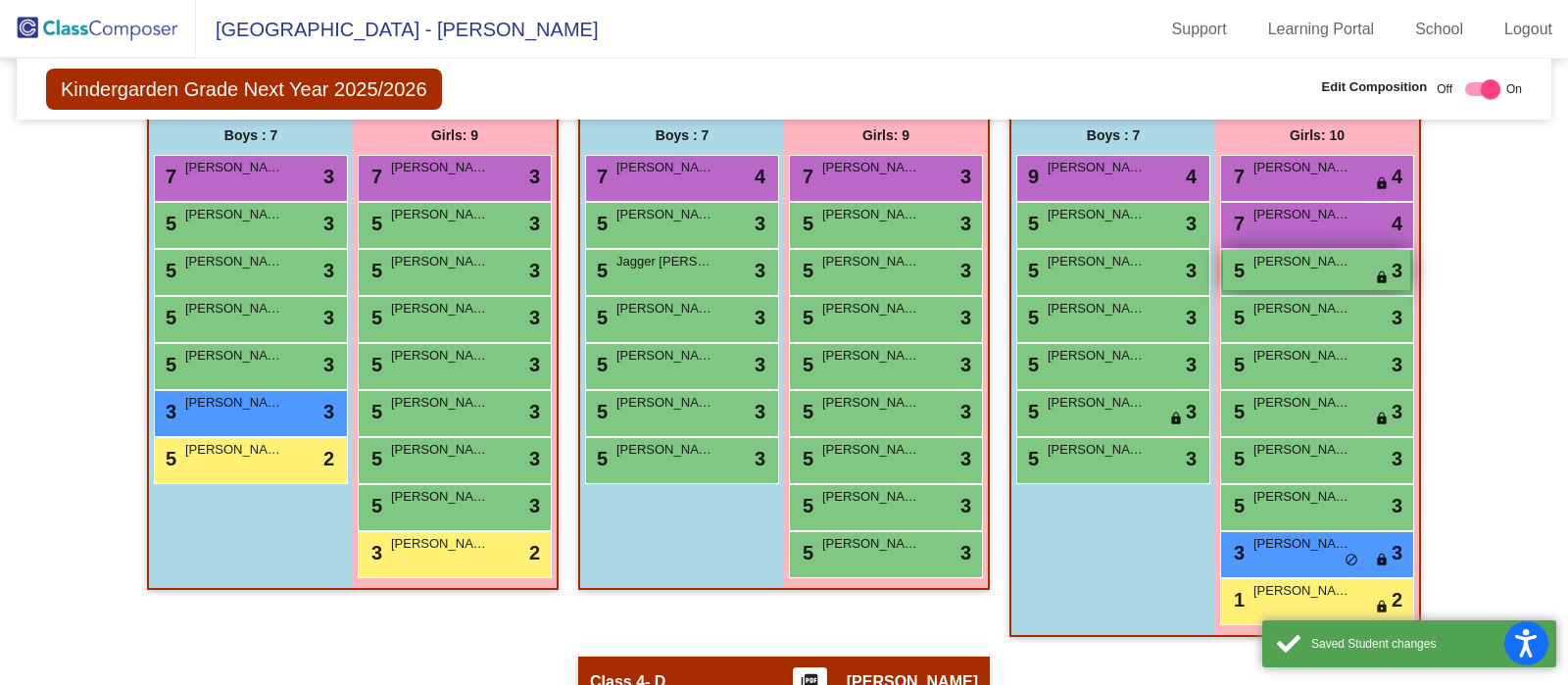 scroll, scrollTop: 480, scrollLeft: 0, axis: vertical 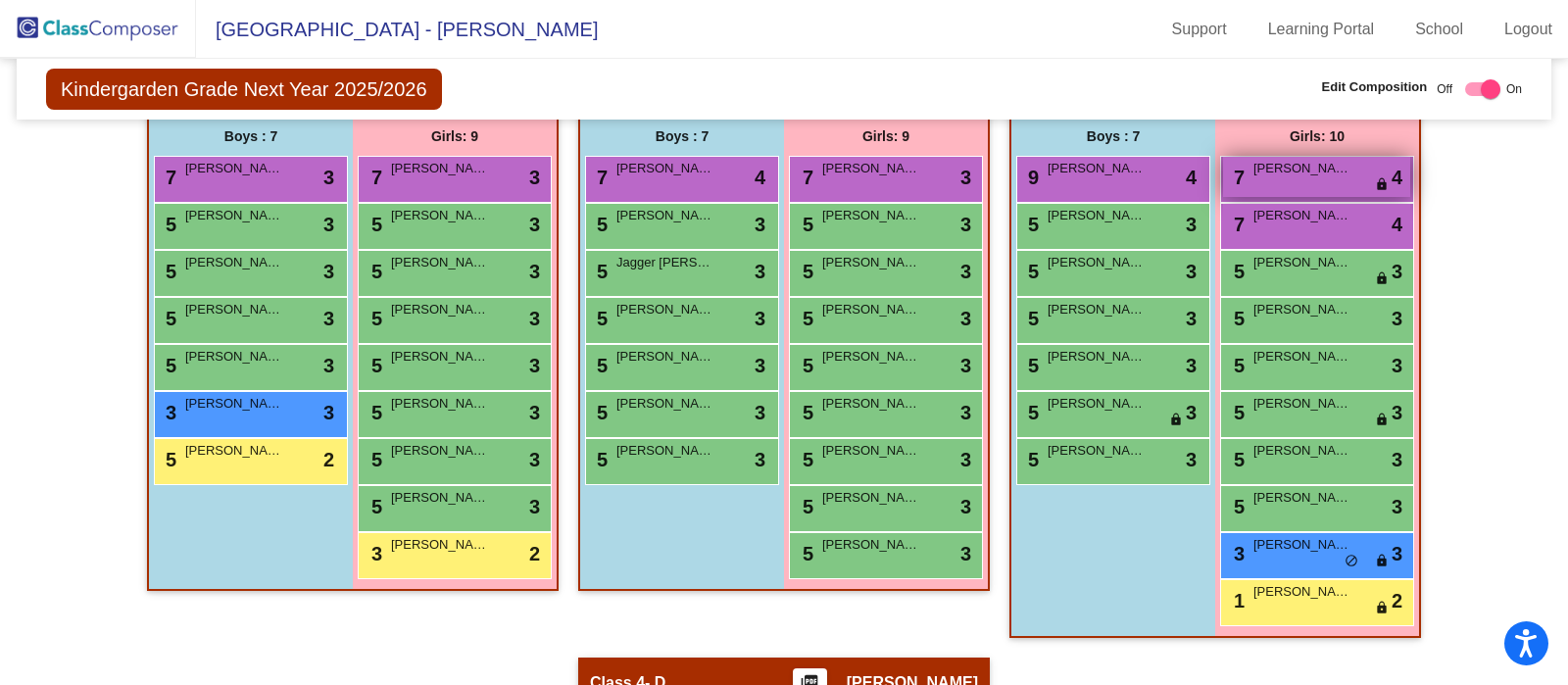 click on "7 Adalyn Gustin lock do_not_disturb_alt 4" at bounding box center (1316, 176) 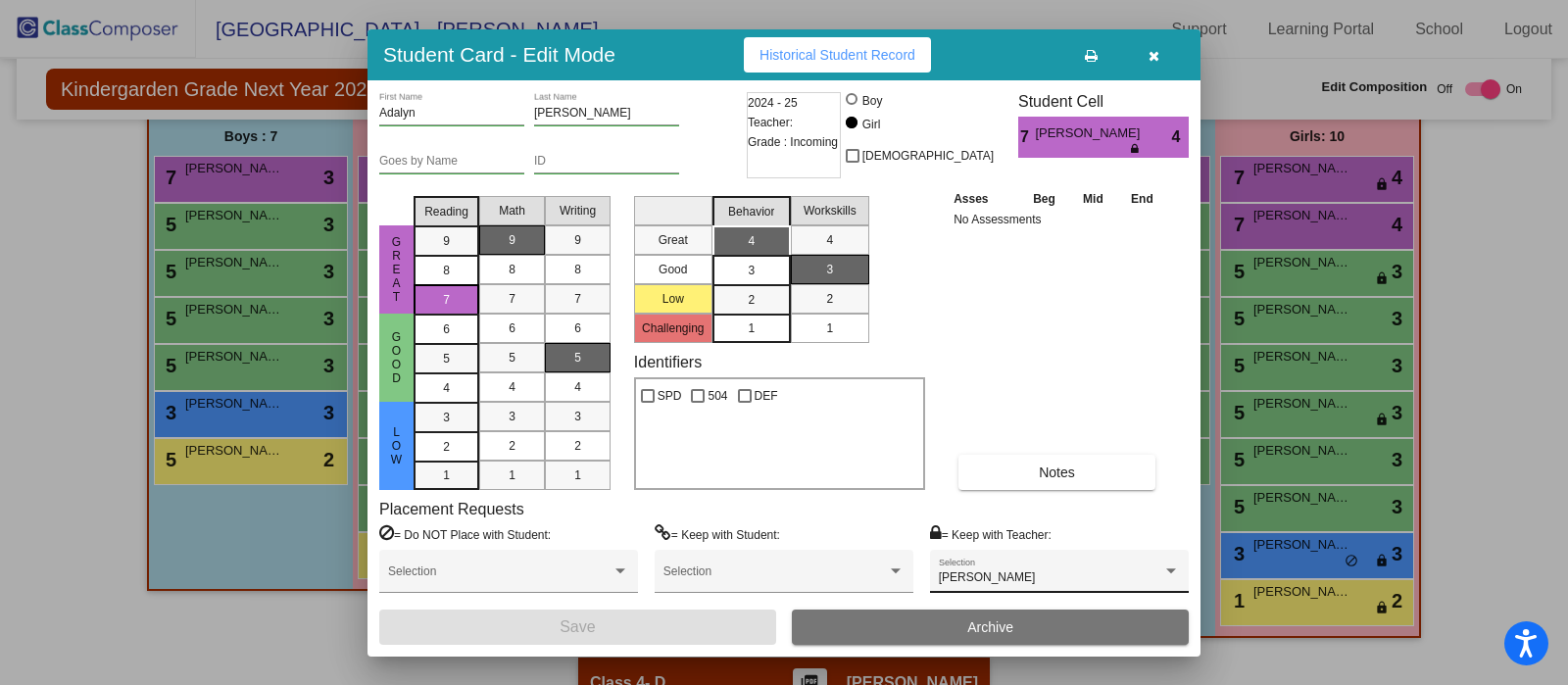 click on "Colleen Wall Selection" at bounding box center [1059, 576] 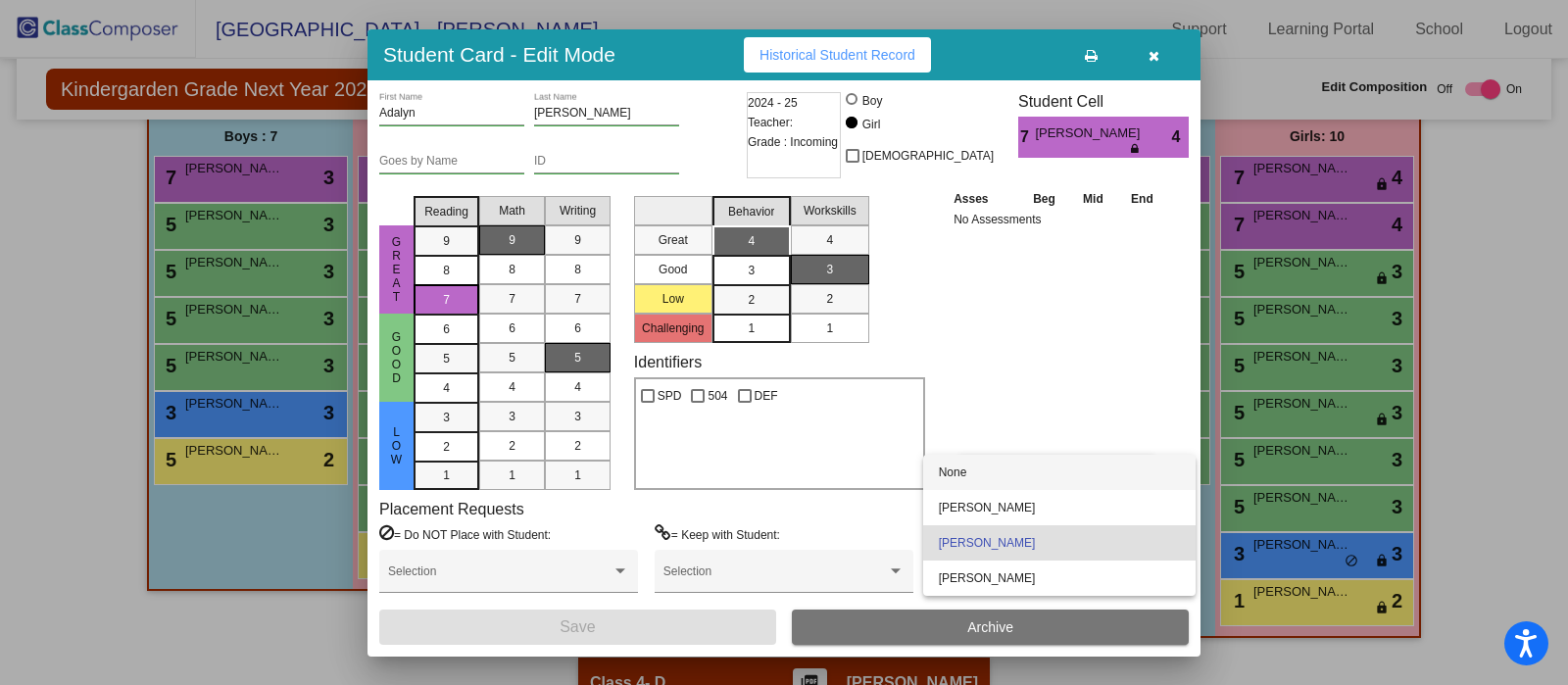 click on "None" at bounding box center [1059, 472] 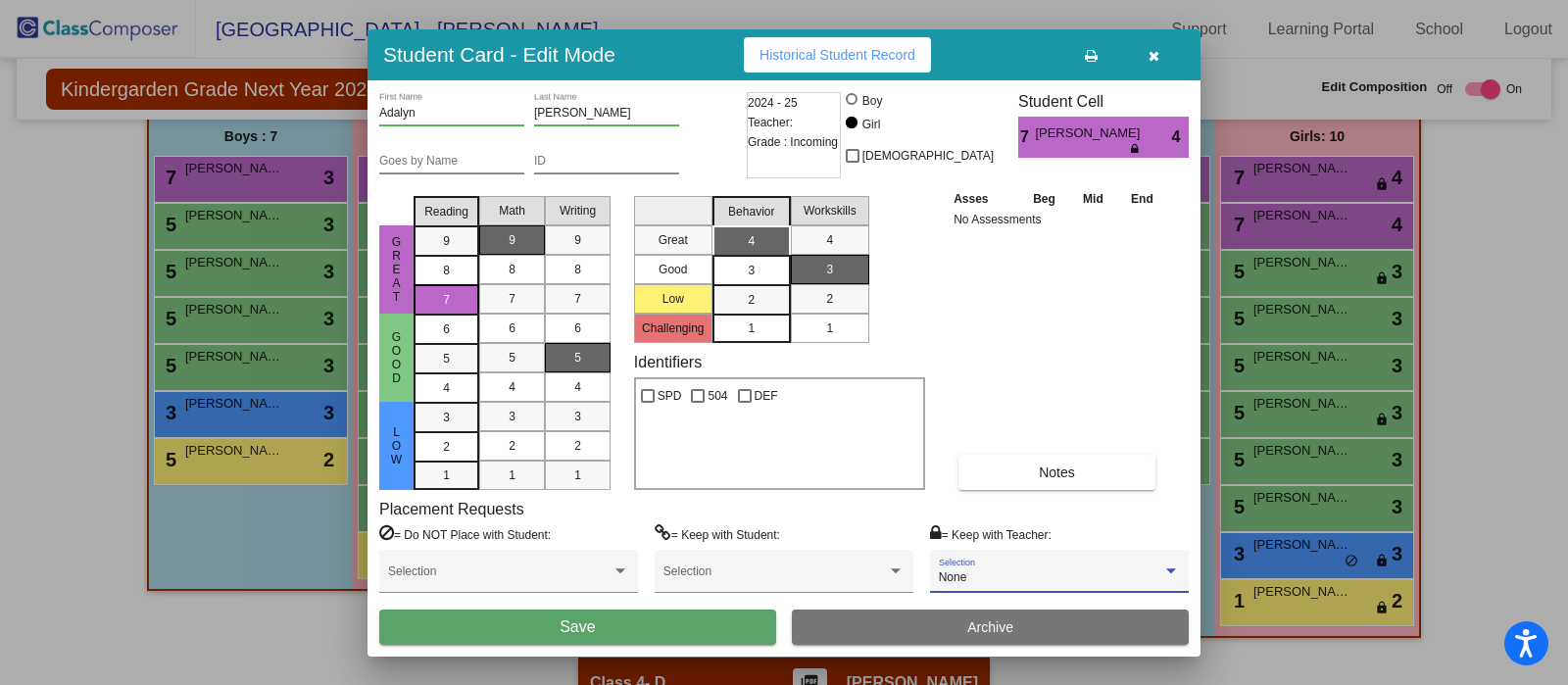 click on "Save" at bounding box center [577, 627] 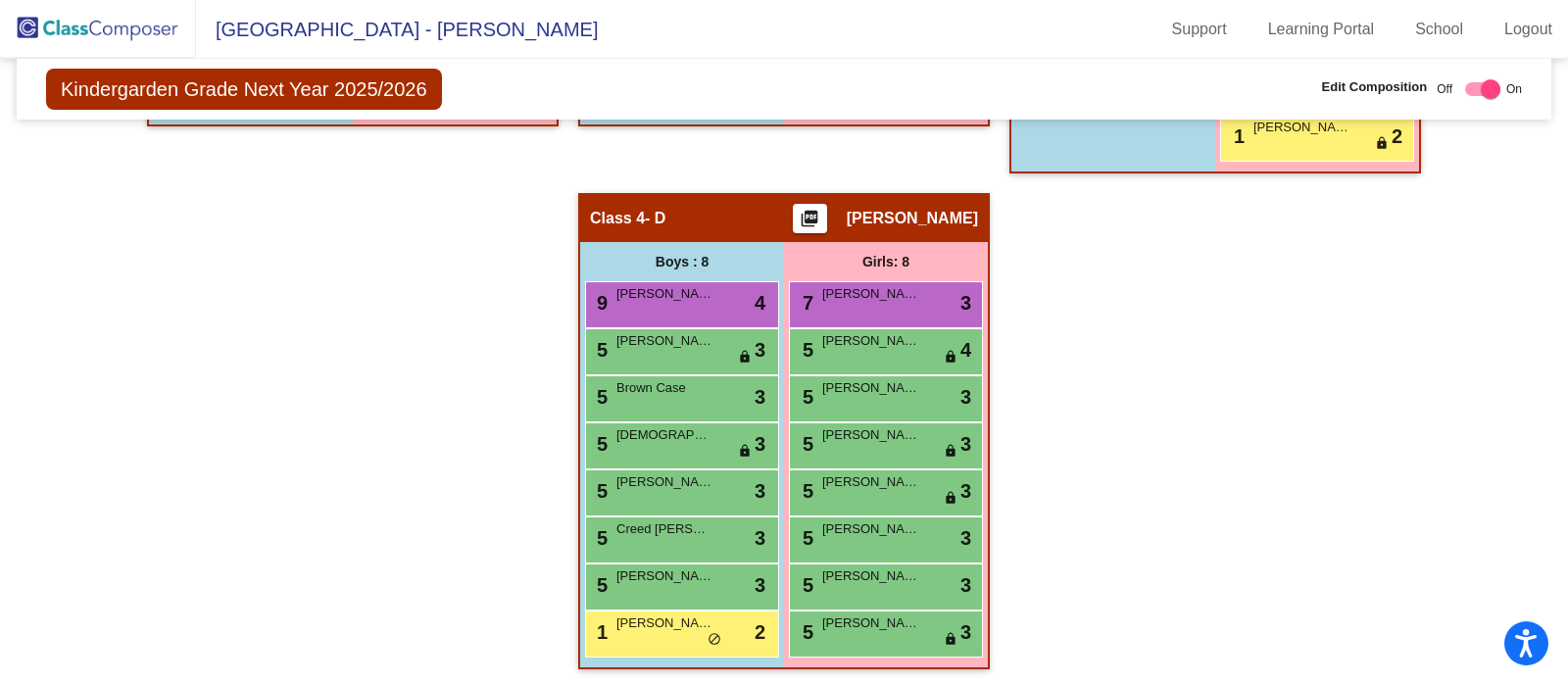scroll, scrollTop: 731, scrollLeft: 0, axis: vertical 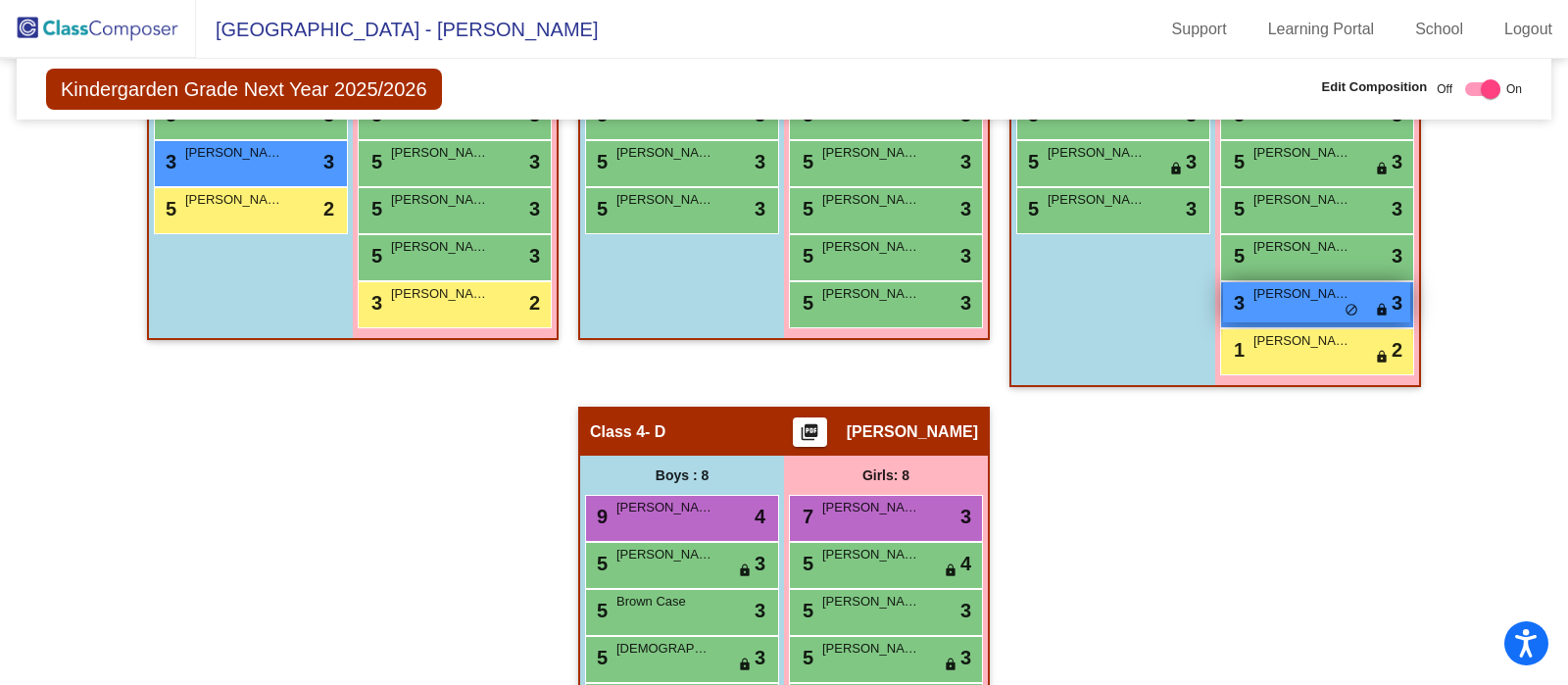 click on "Loretta Lunsford" at bounding box center [1302, 294] 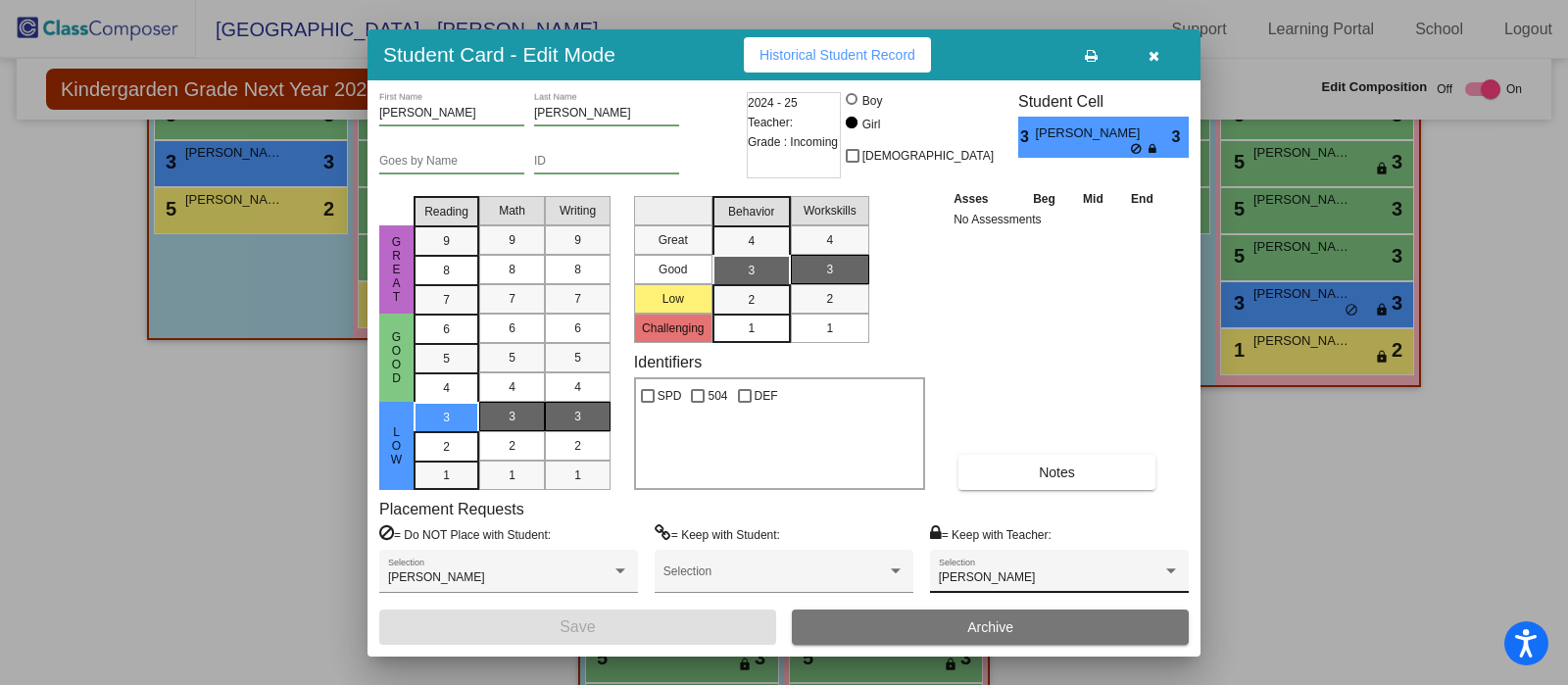 click on "Colleen Wall Selection" at bounding box center (1059, 576) 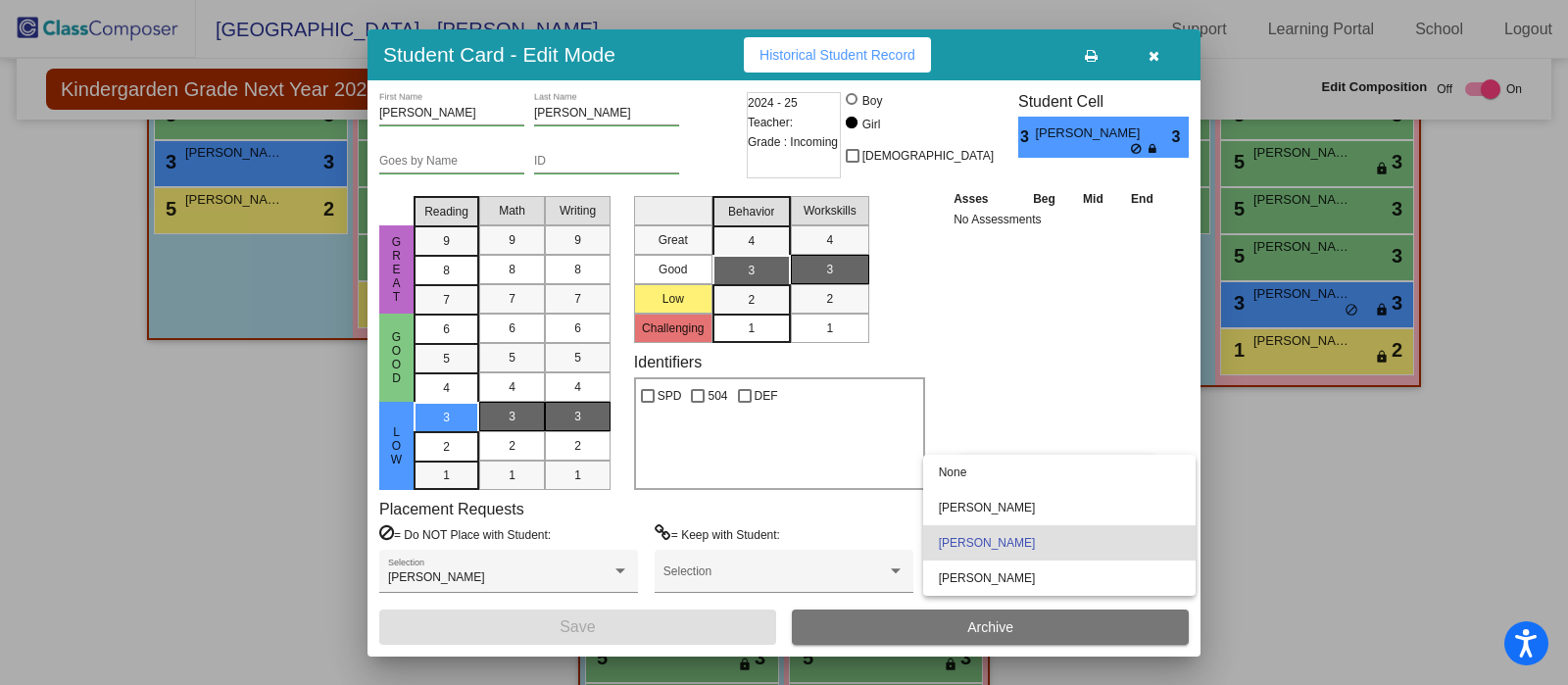 click at bounding box center [784, 342] 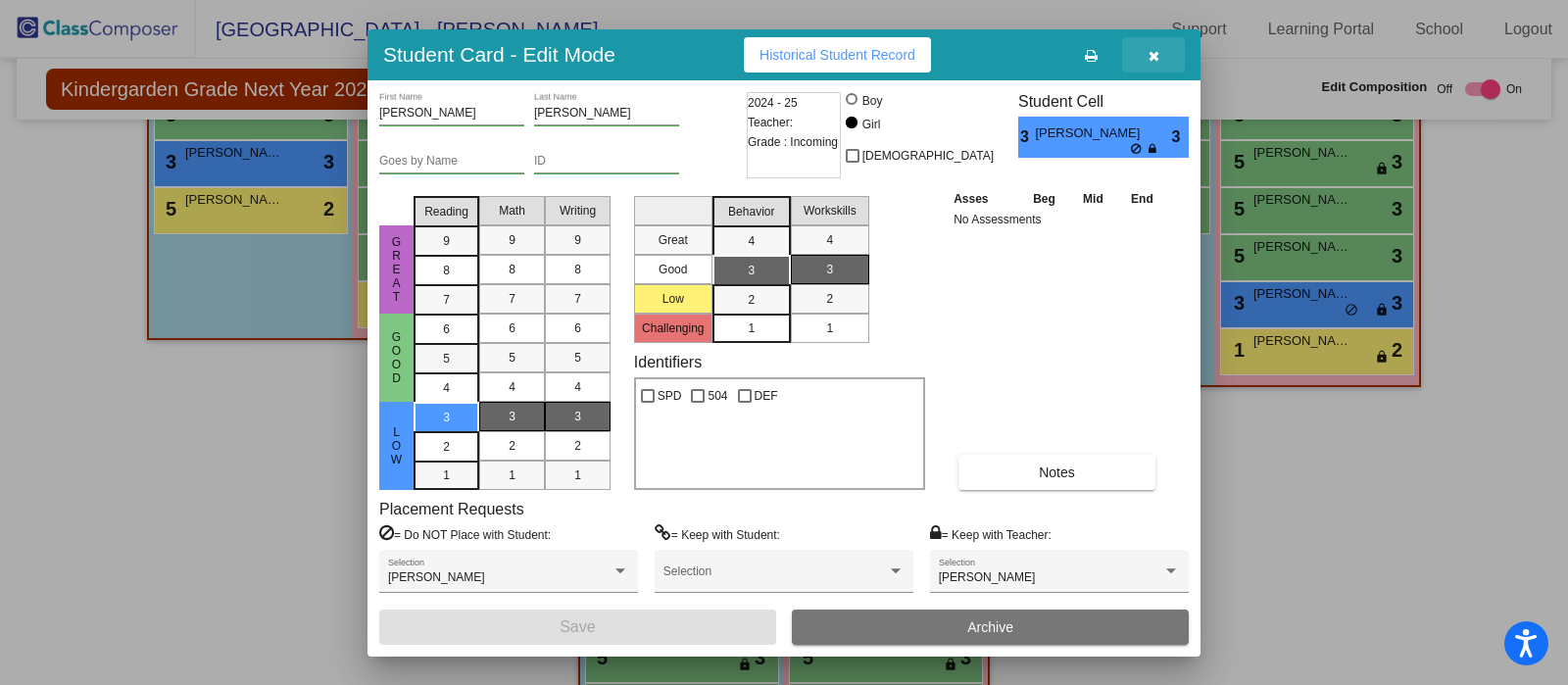 click at bounding box center [1153, 56] 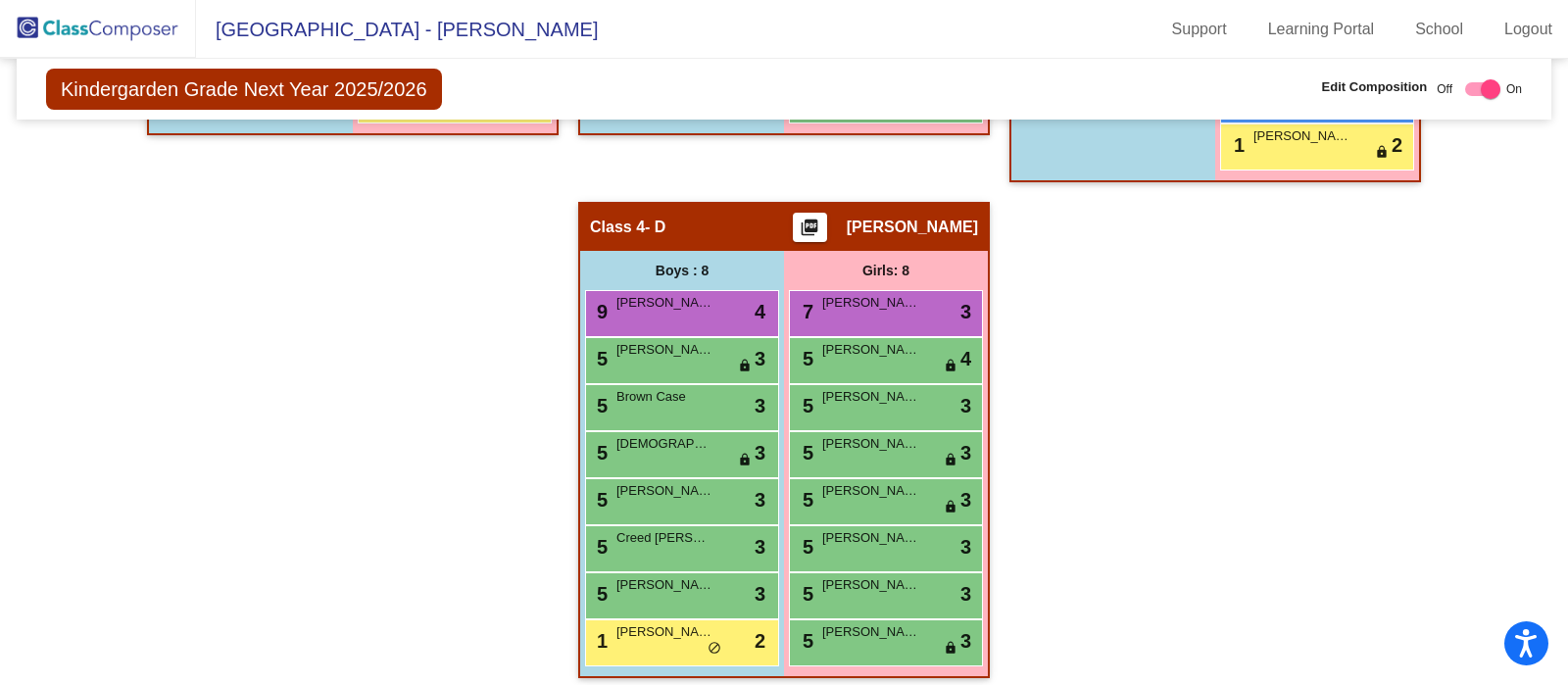scroll, scrollTop: 937, scrollLeft: 0, axis: vertical 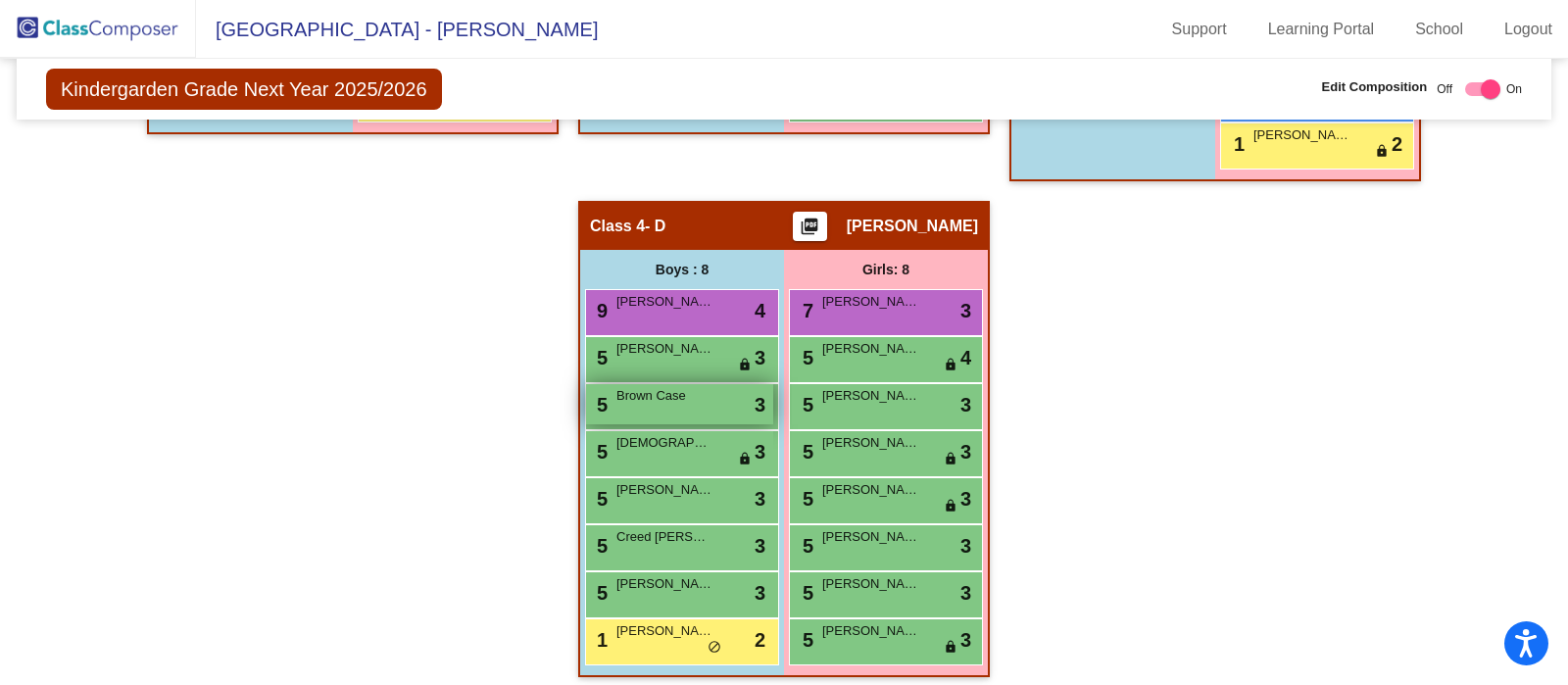 click on "5 Brown Case lock do_not_disturb_alt 3" at bounding box center [679, 404] 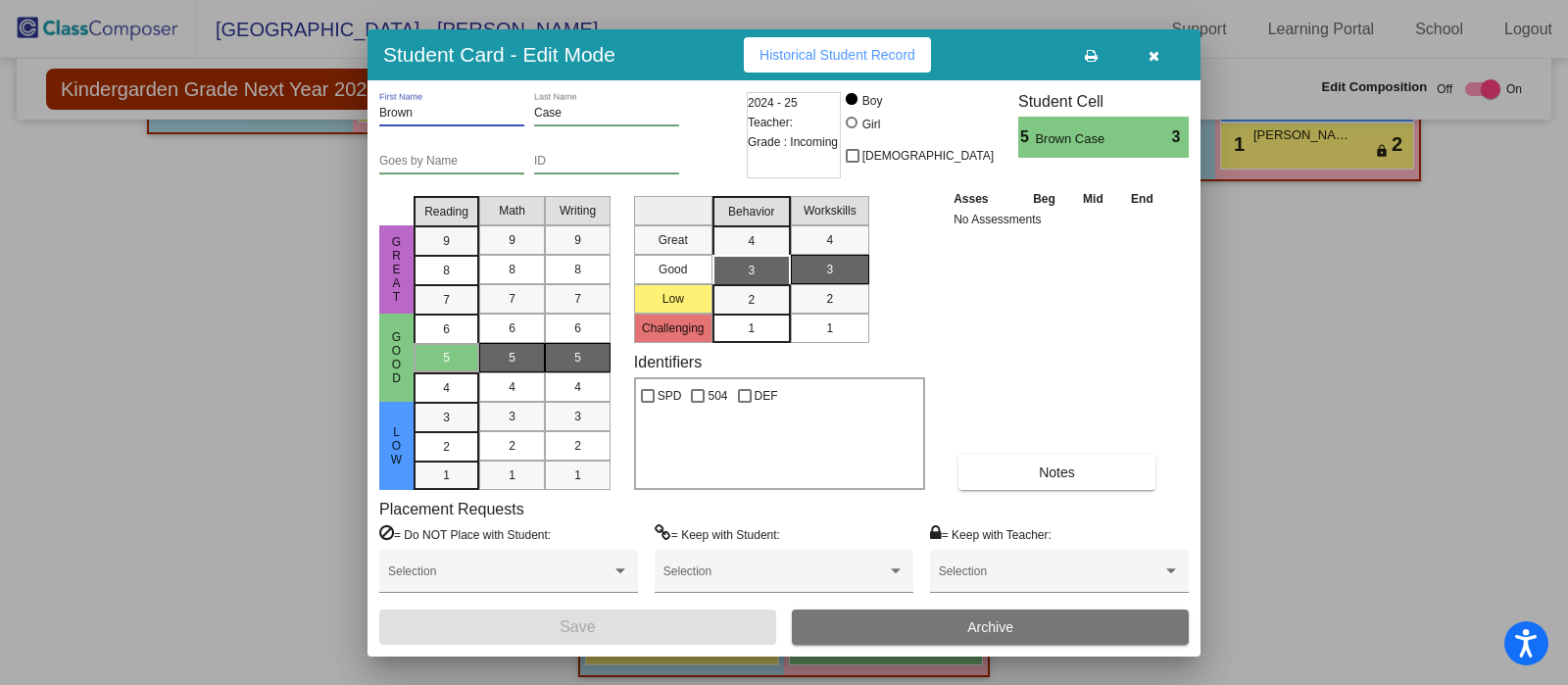 drag, startPoint x: 437, startPoint y: 110, endPoint x: 273, endPoint y: 77, distance: 167.28718 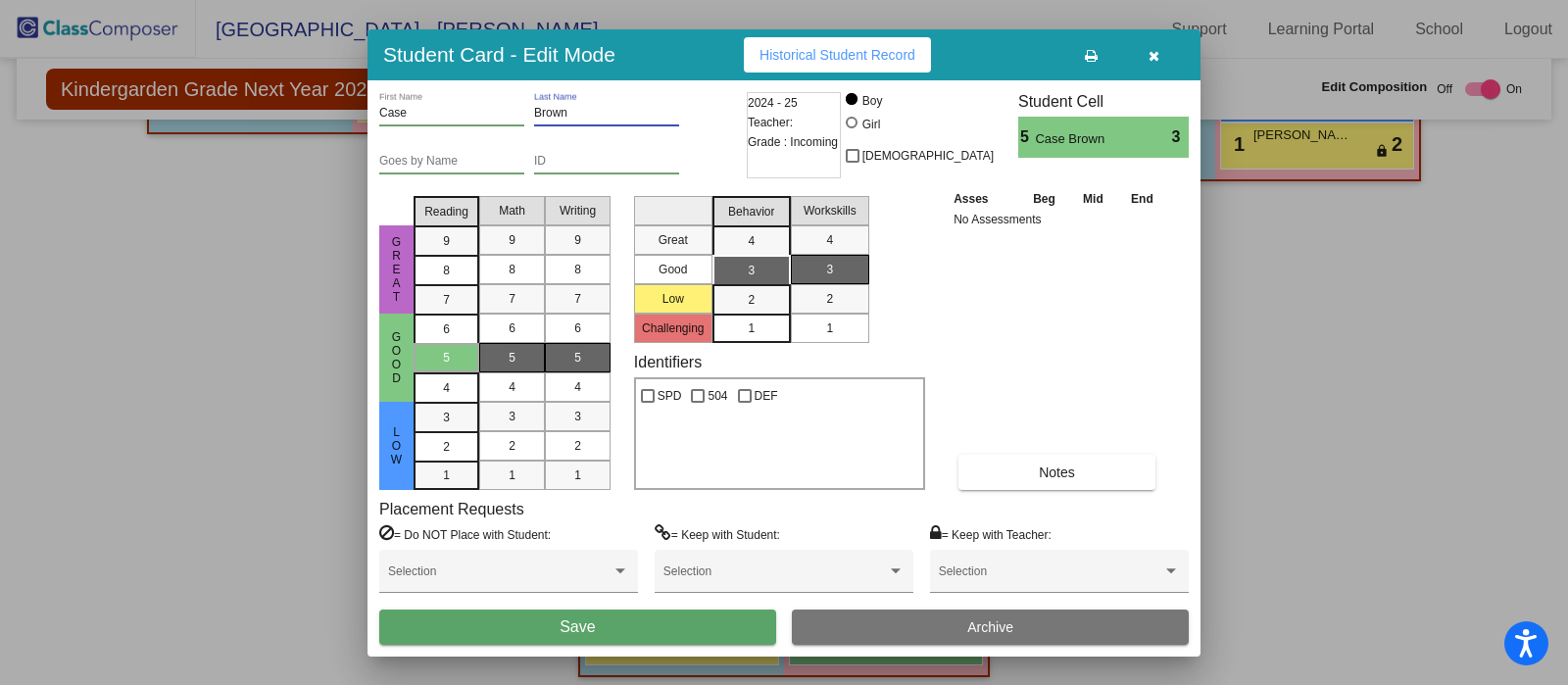 click on "Save" at bounding box center [577, 627] 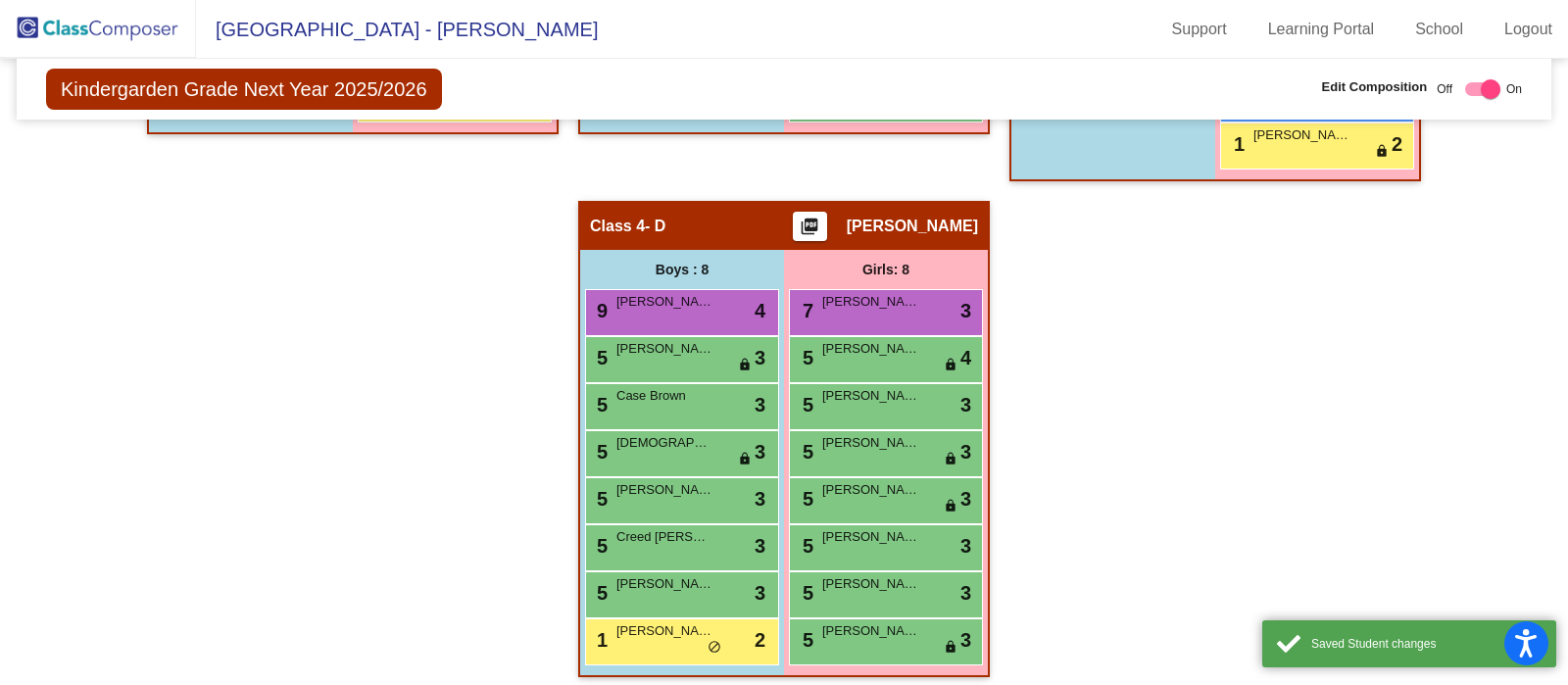 scroll, scrollTop: 945, scrollLeft: 0, axis: vertical 